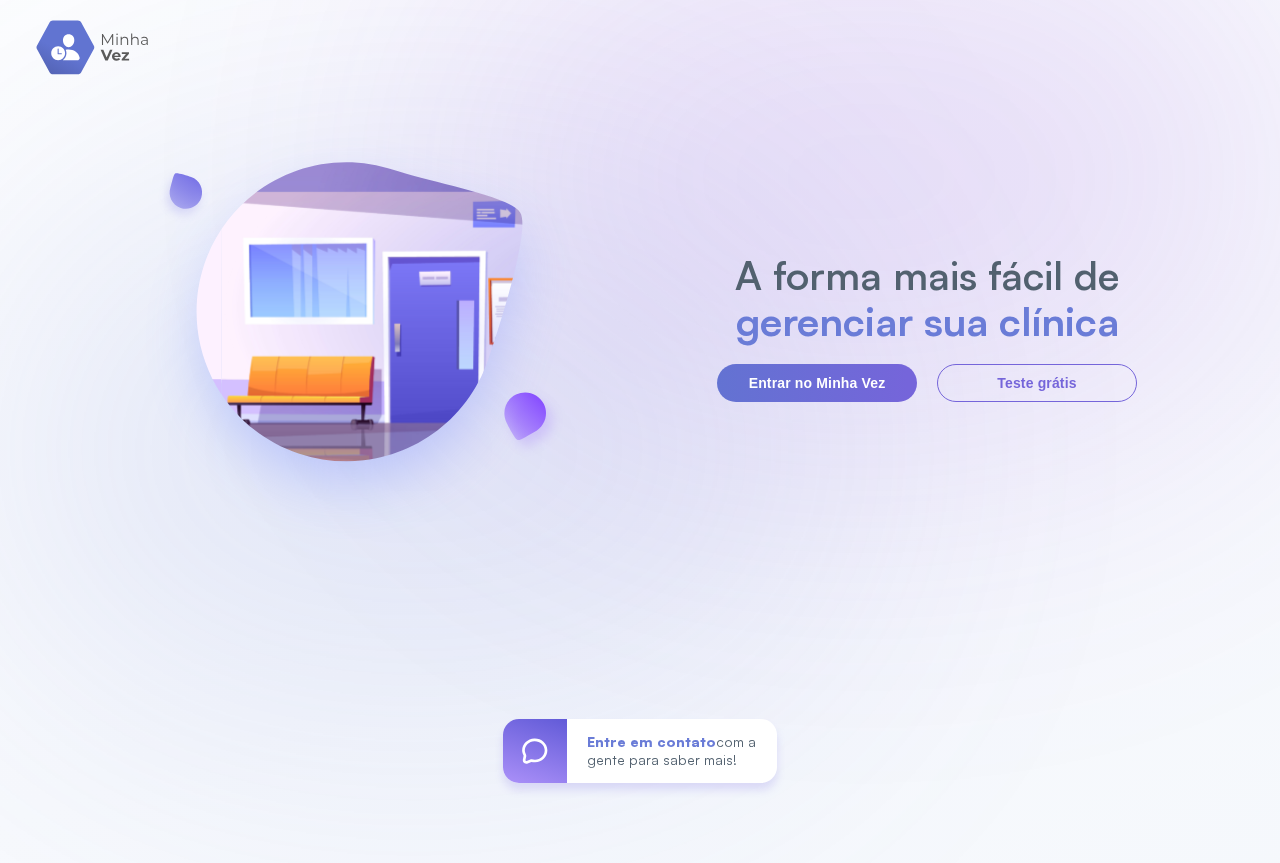 scroll, scrollTop: 0, scrollLeft: 0, axis: both 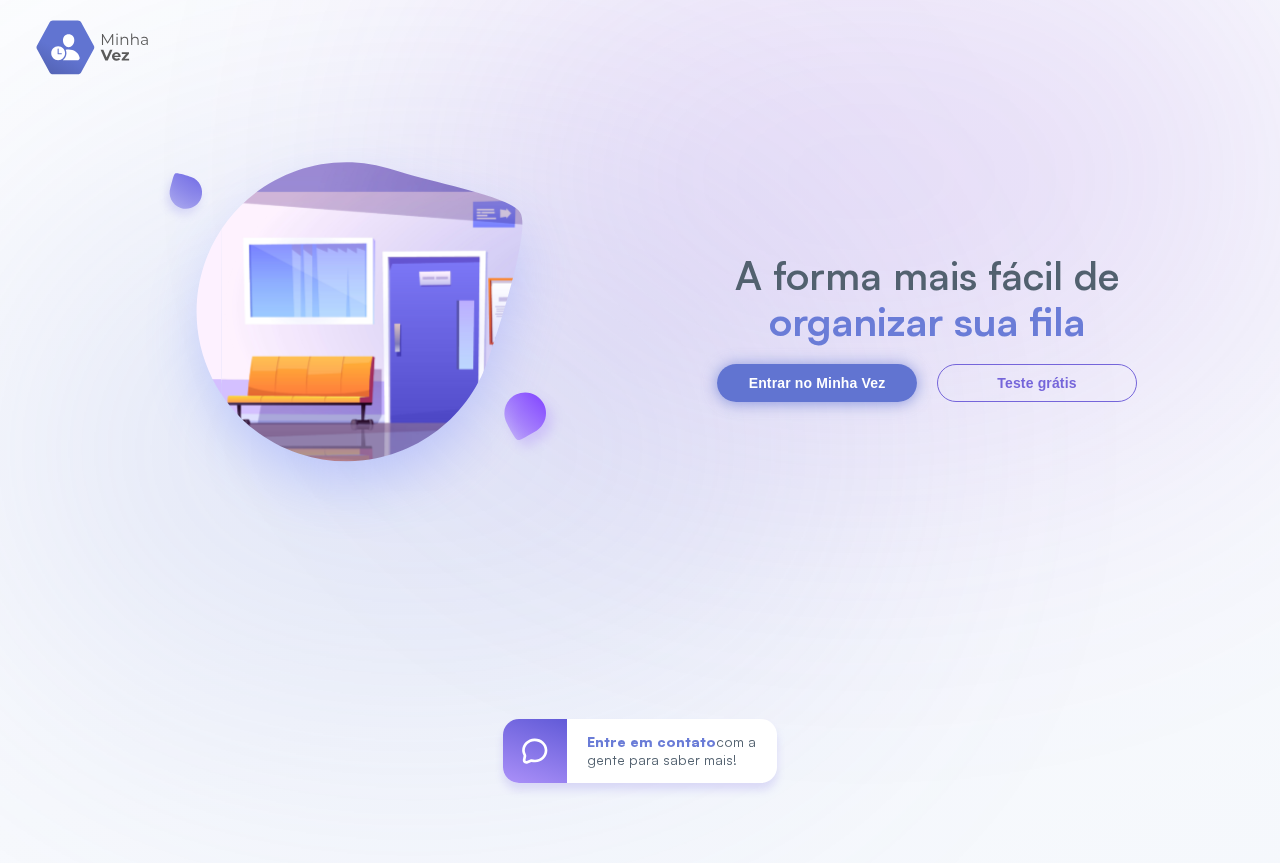 click on "Entrar no Minha Vez" at bounding box center [817, 383] 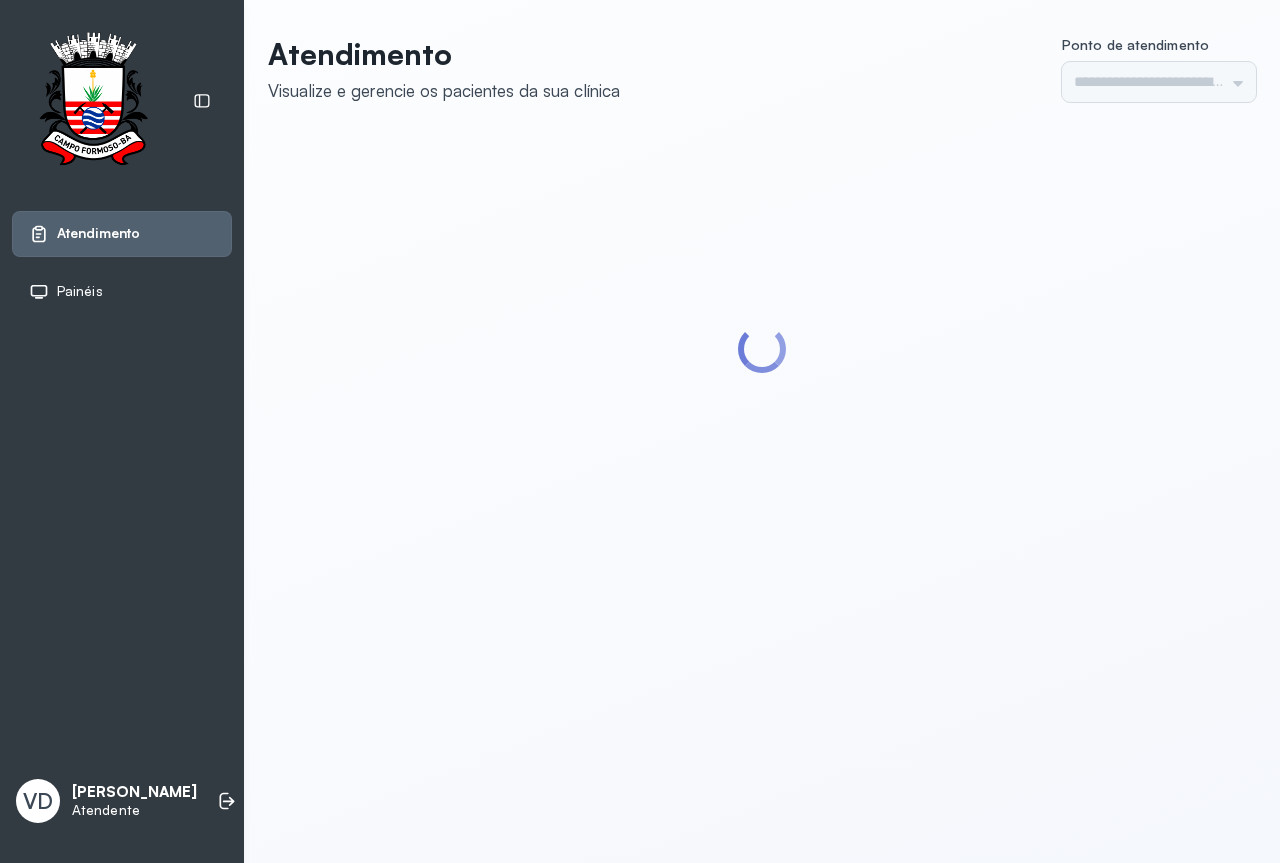 scroll, scrollTop: 0, scrollLeft: 0, axis: both 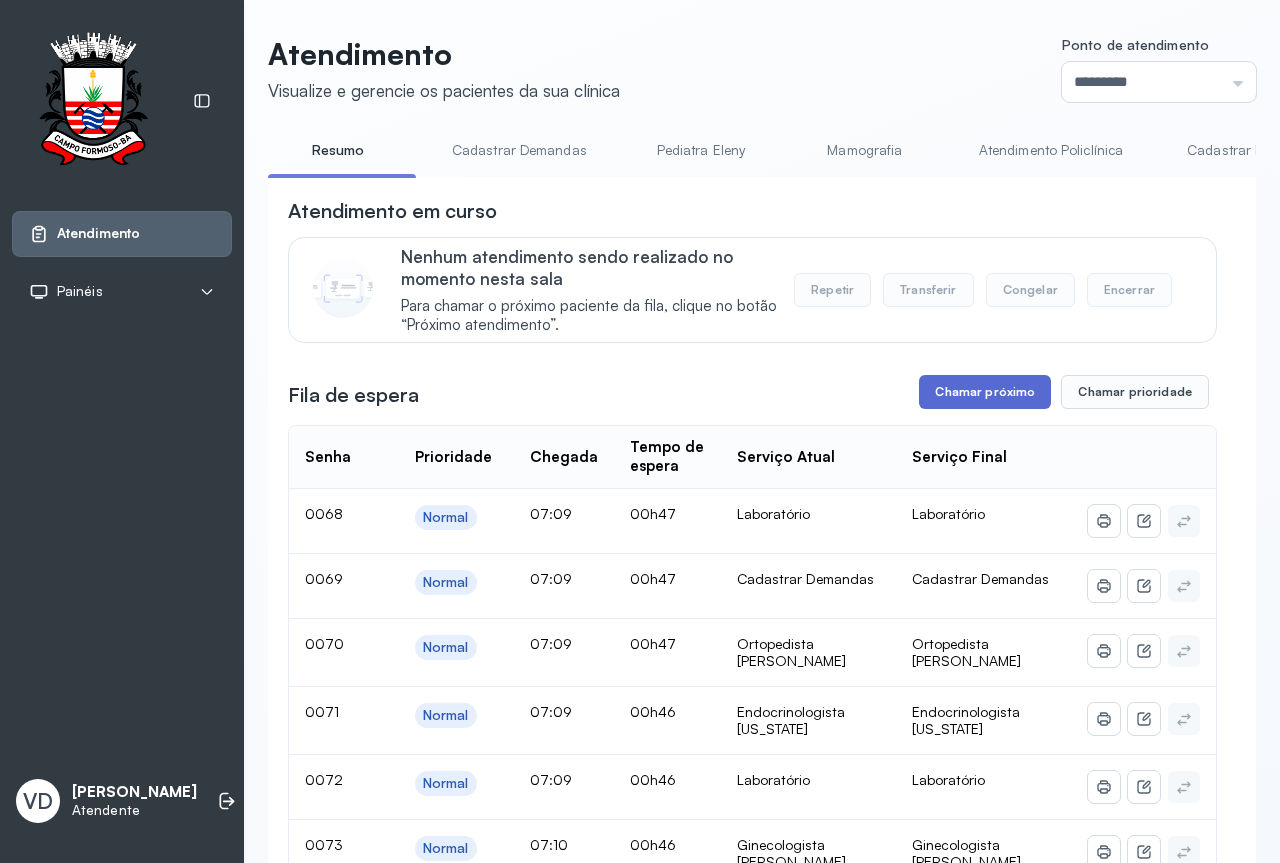 click on "Chamar próximo" at bounding box center (985, 392) 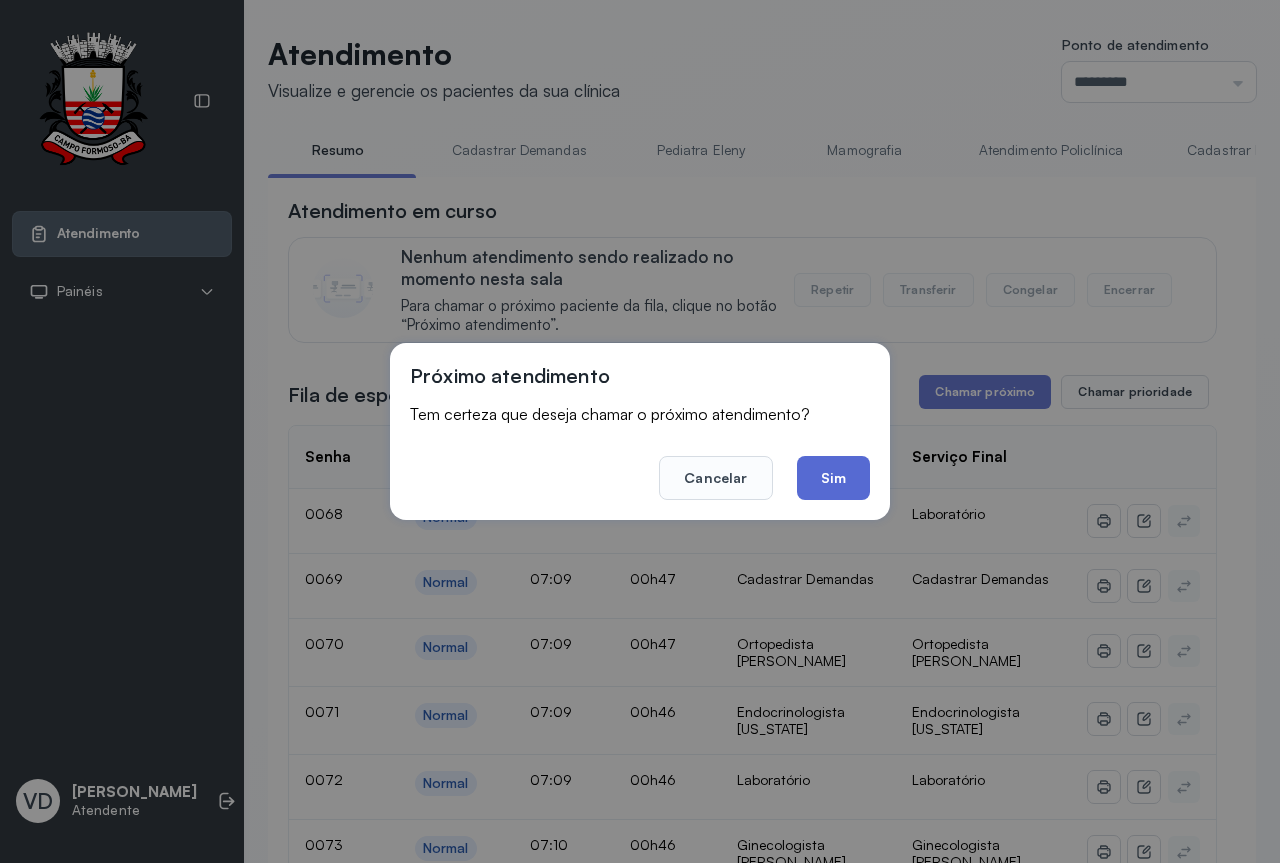 click on "Sim" 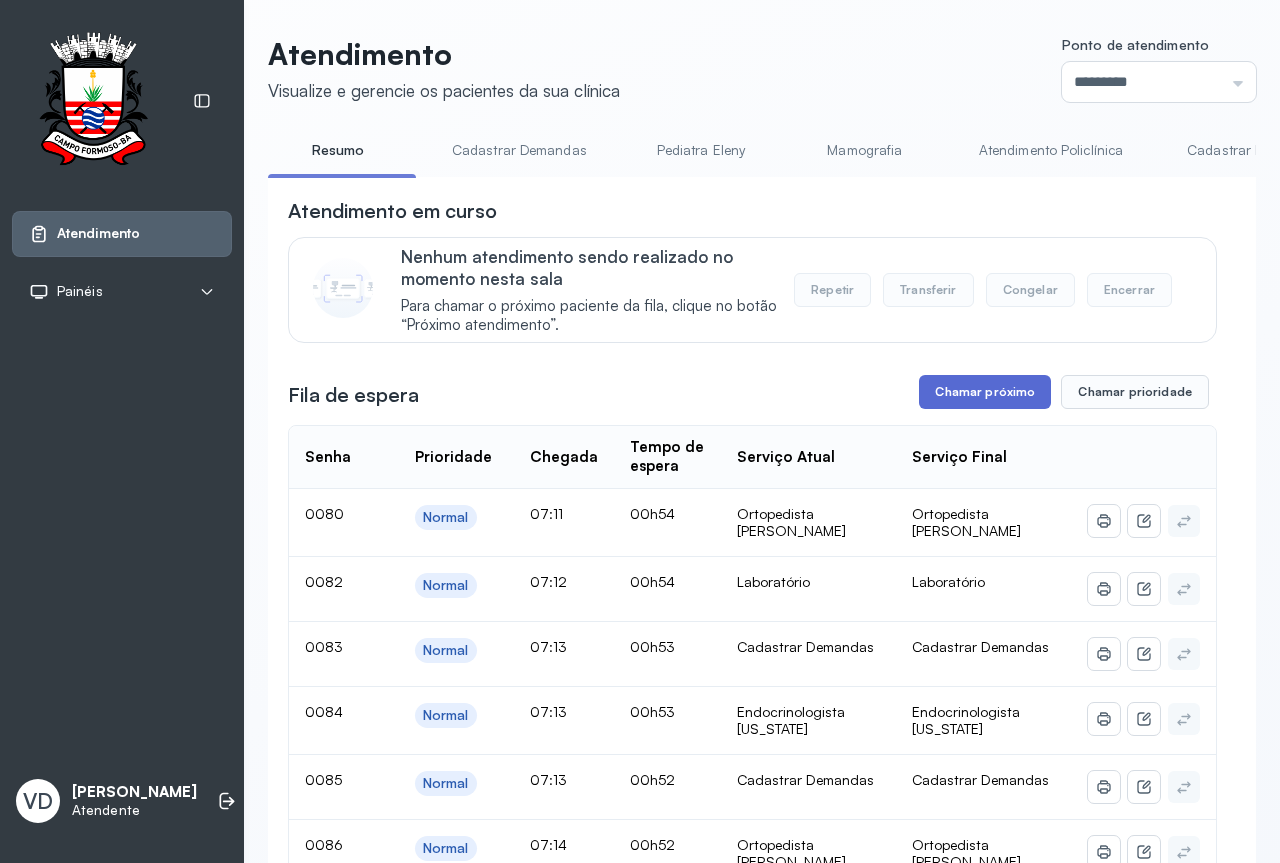 click on "Chamar próximo" at bounding box center [985, 392] 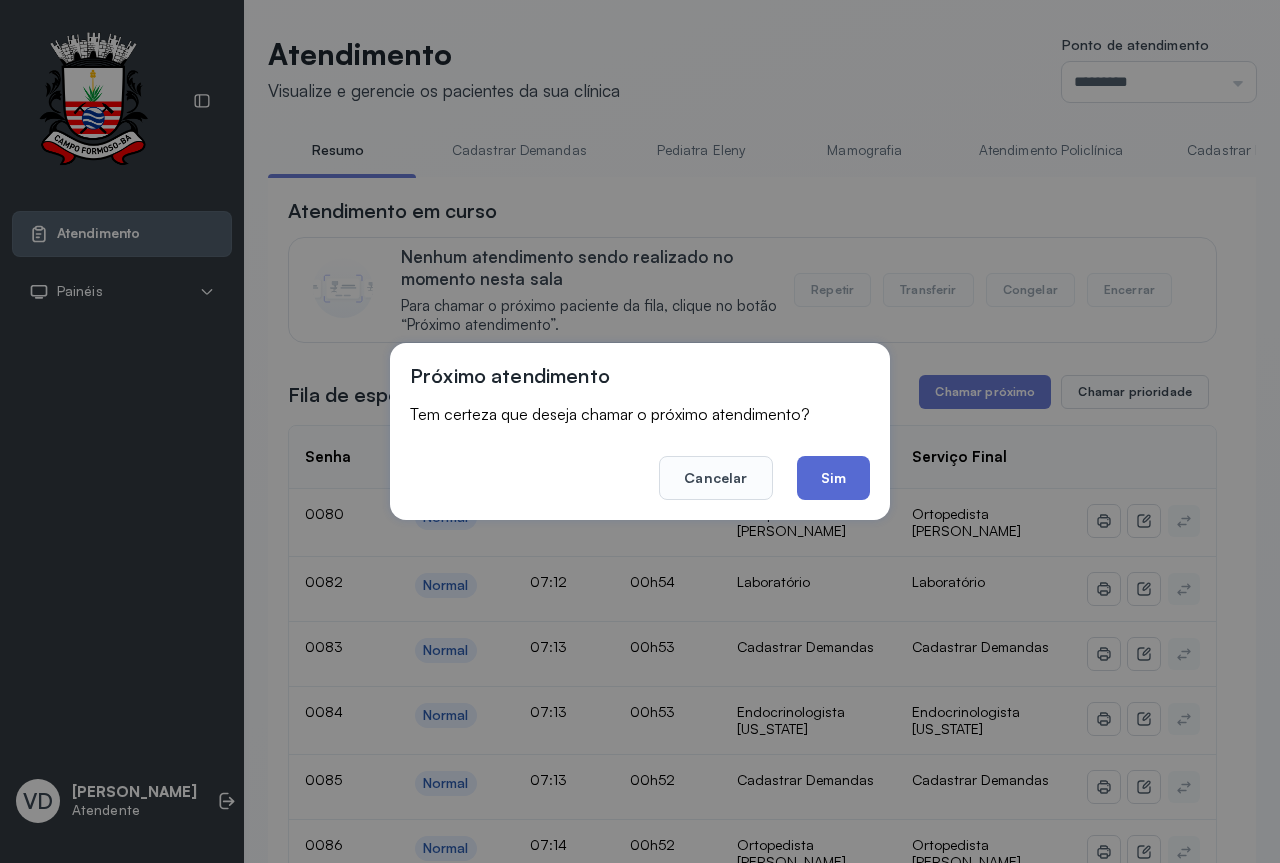 click on "Sim" 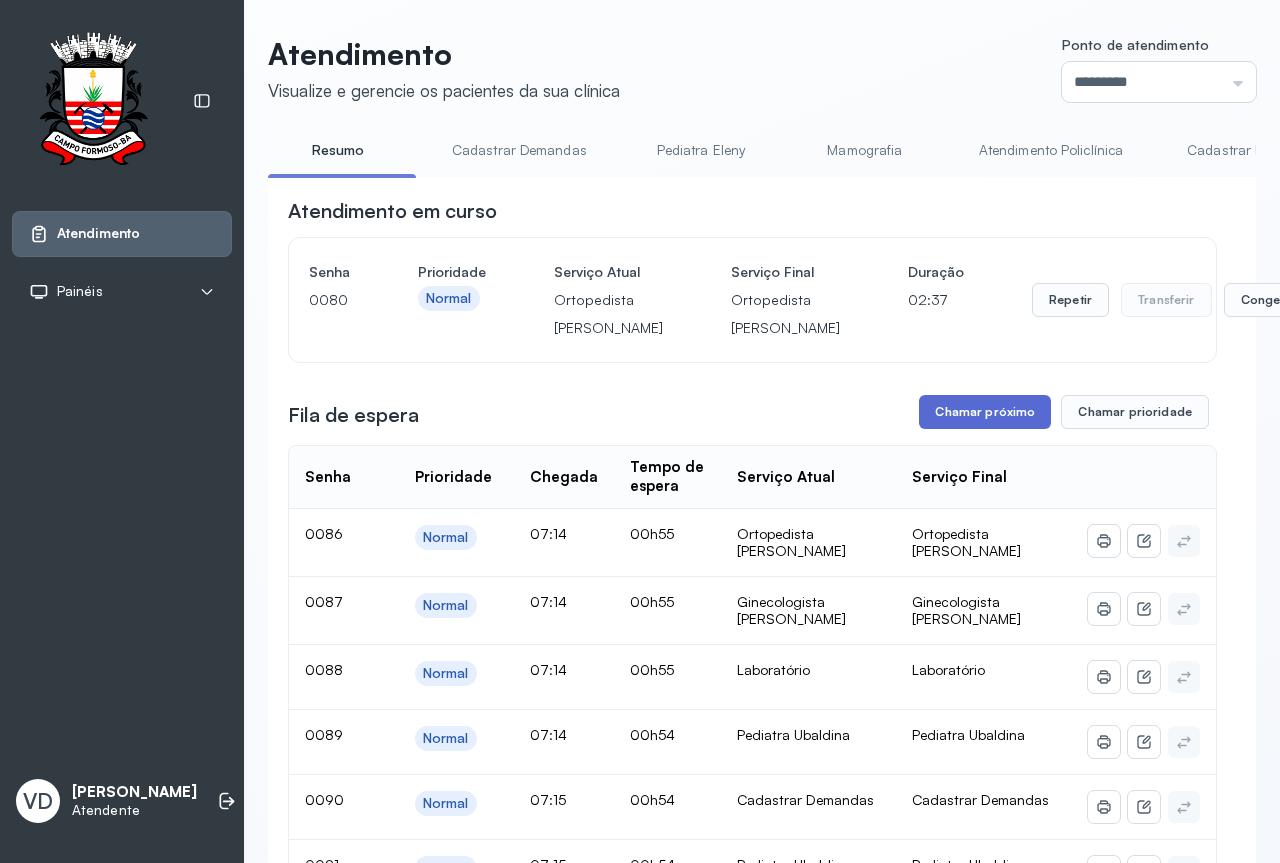 click on "Chamar próximo" at bounding box center [985, 412] 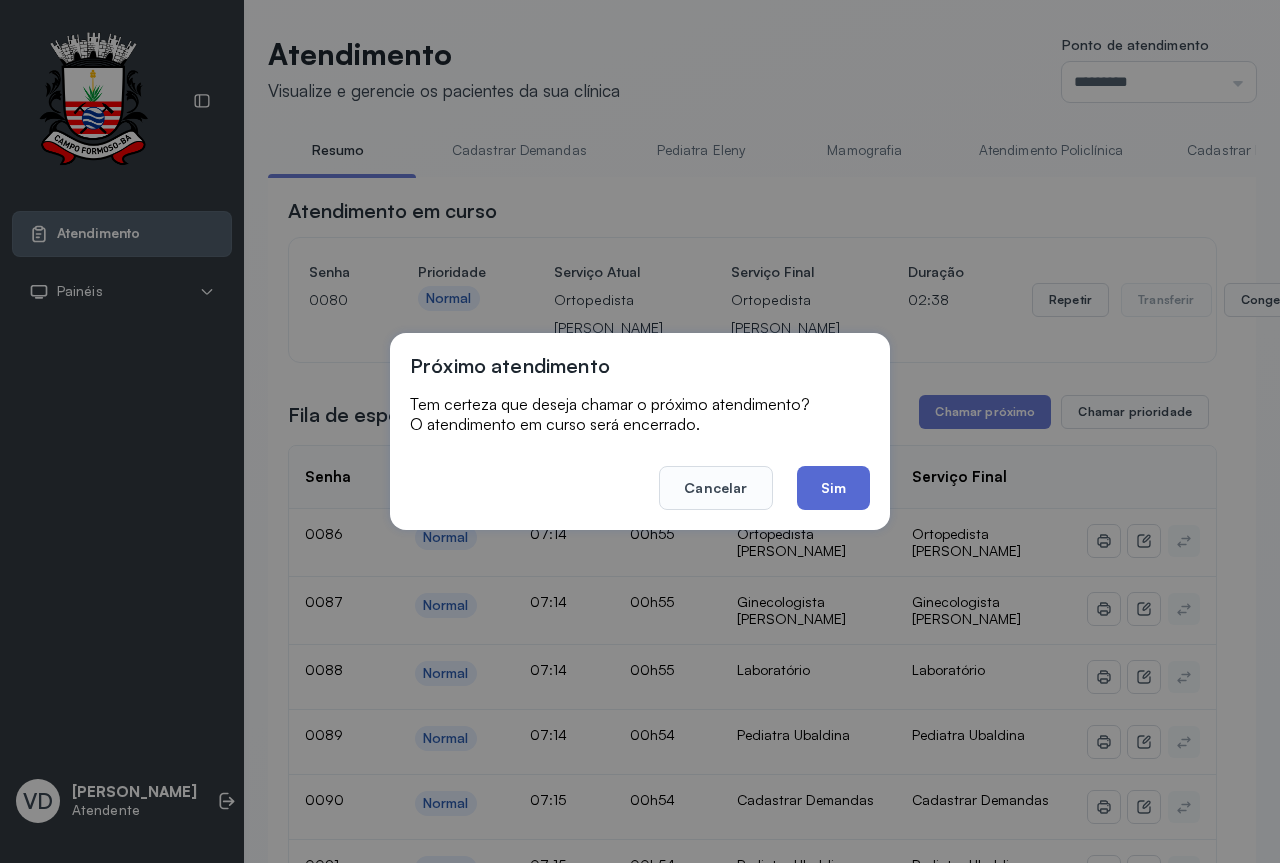 click on "Sim" 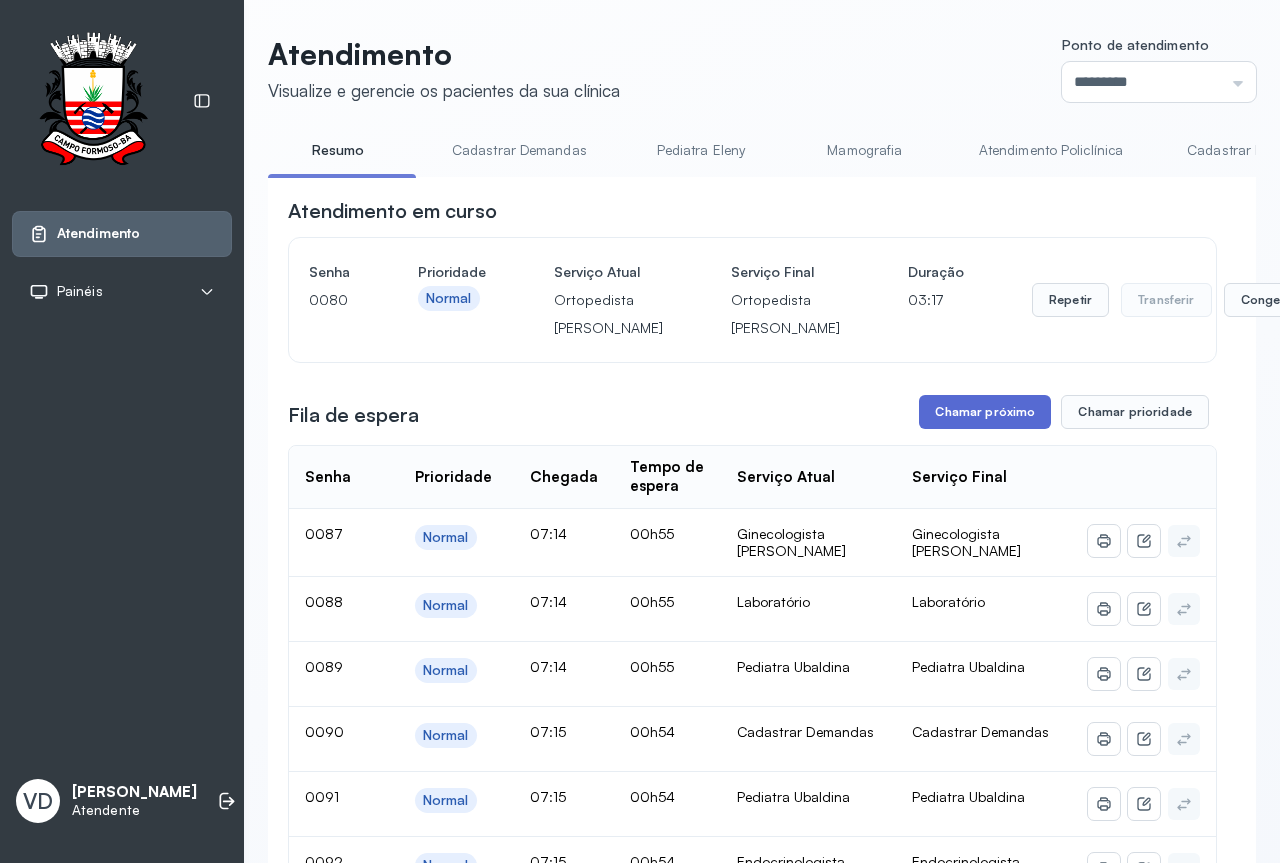 click on "Chamar próximo" at bounding box center [985, 412] 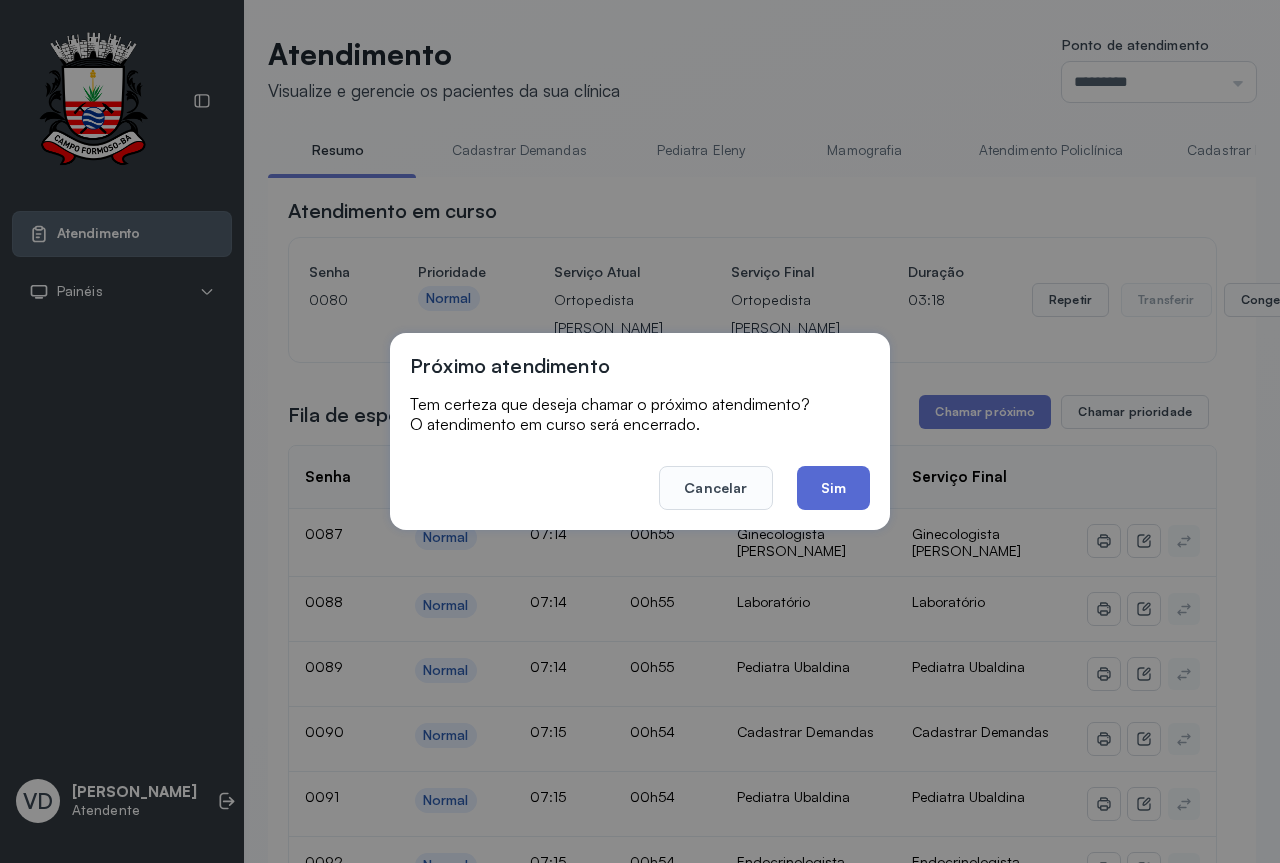click on "Sim" 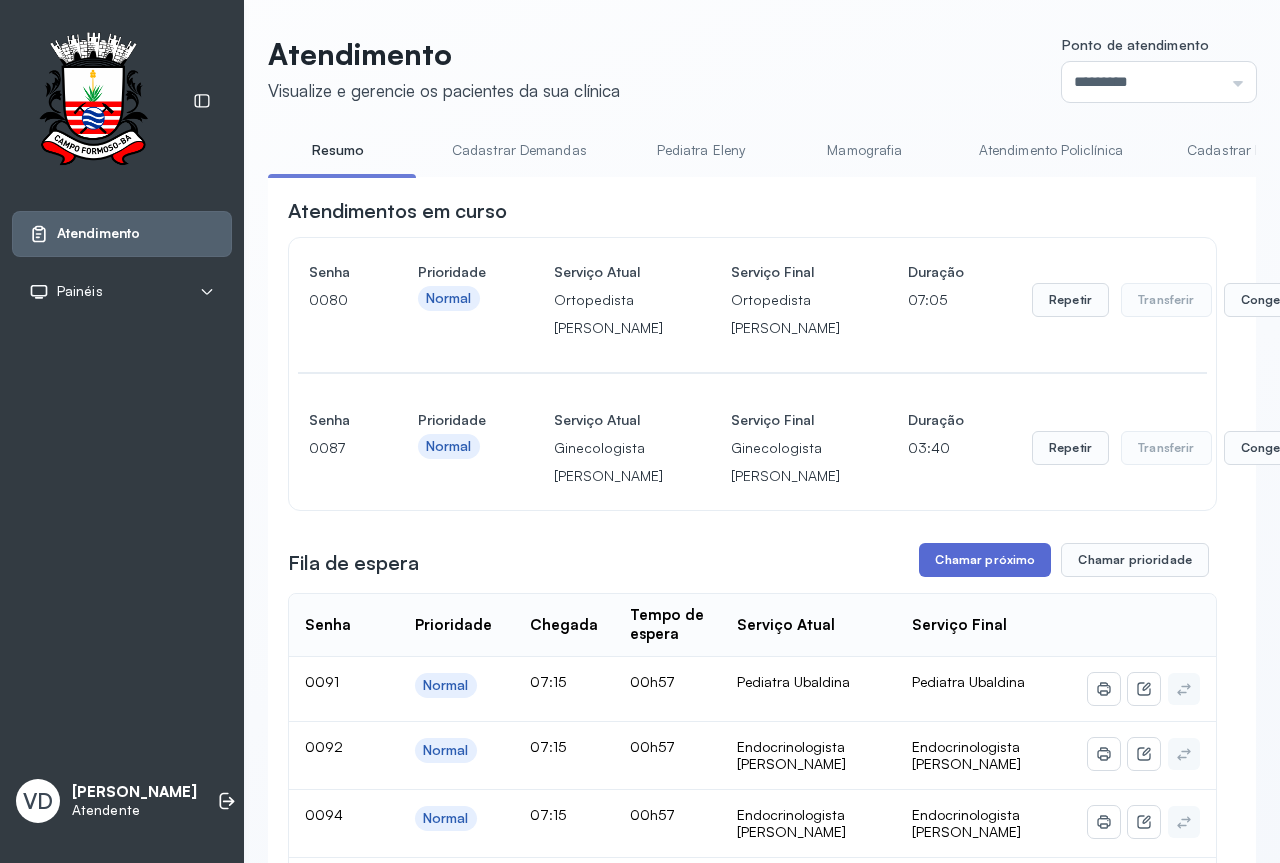 click on "Chamar próximo" at bounding box center (985, 560) 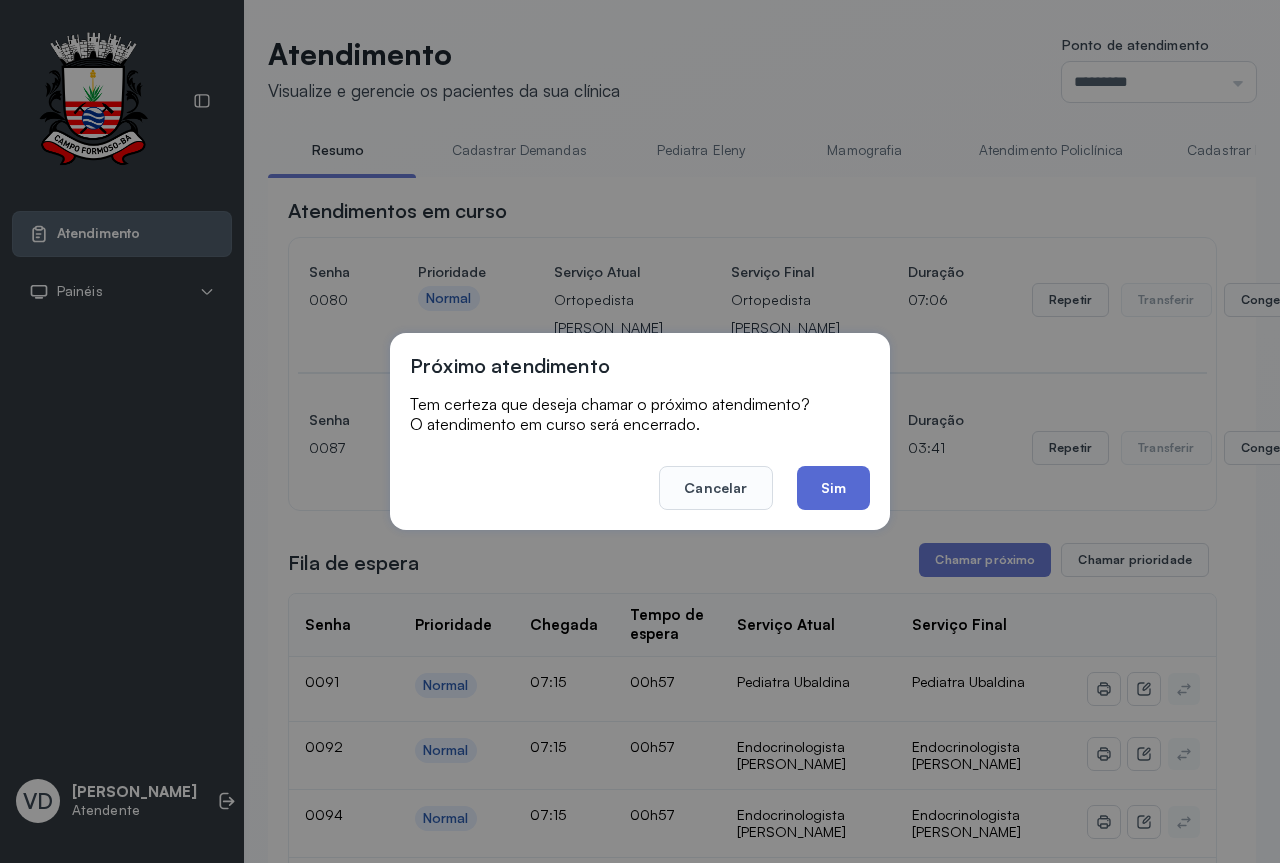 click on "Sim" 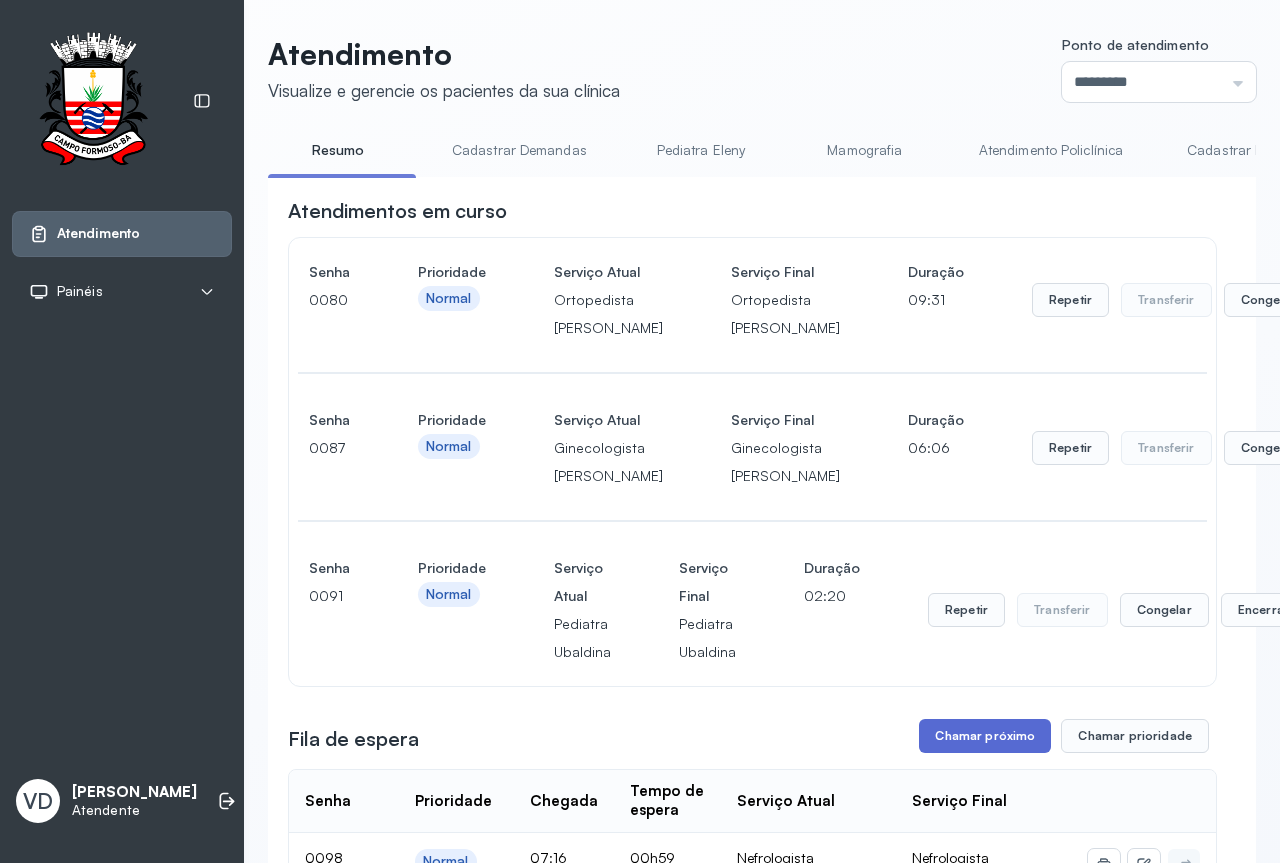 click on "Chamar próximo" at bounding box center [985, 736] 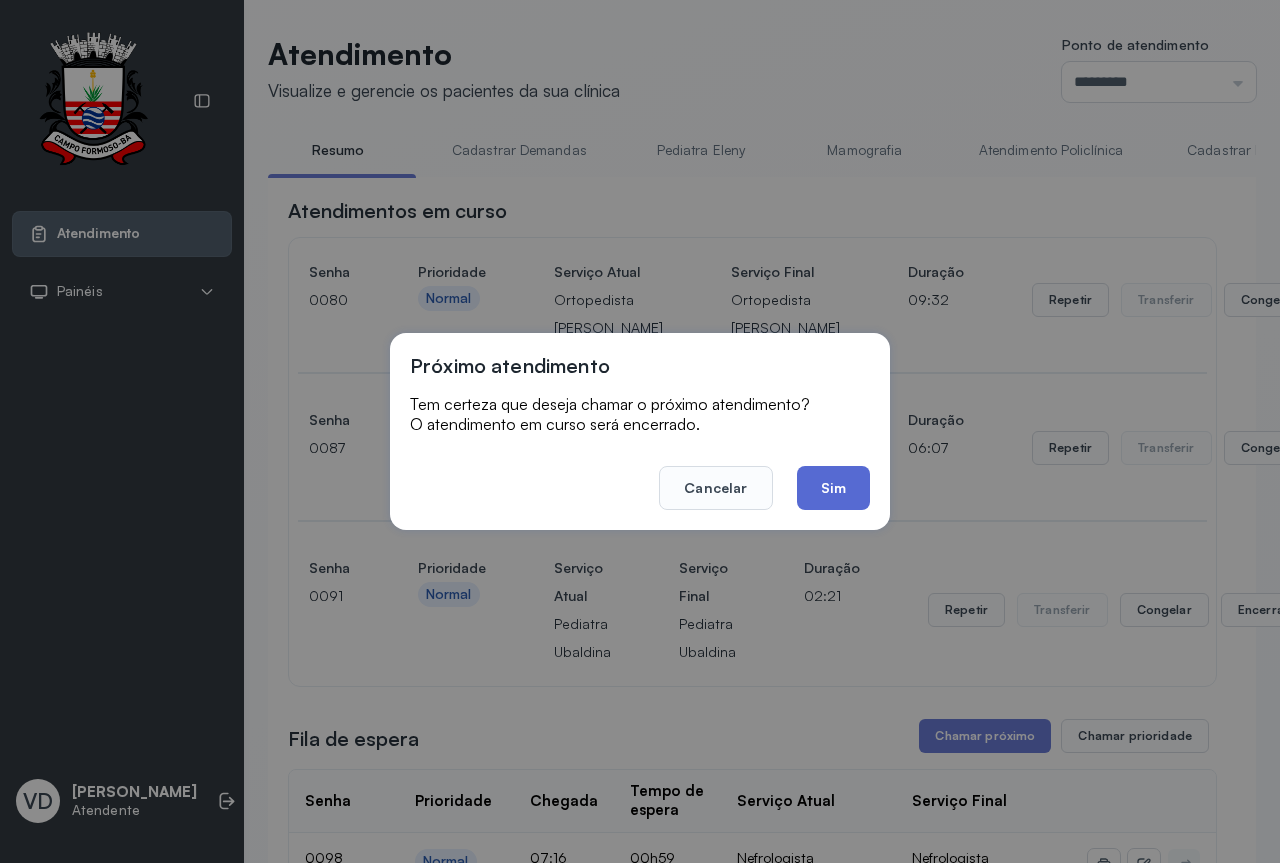 click on "Sim" 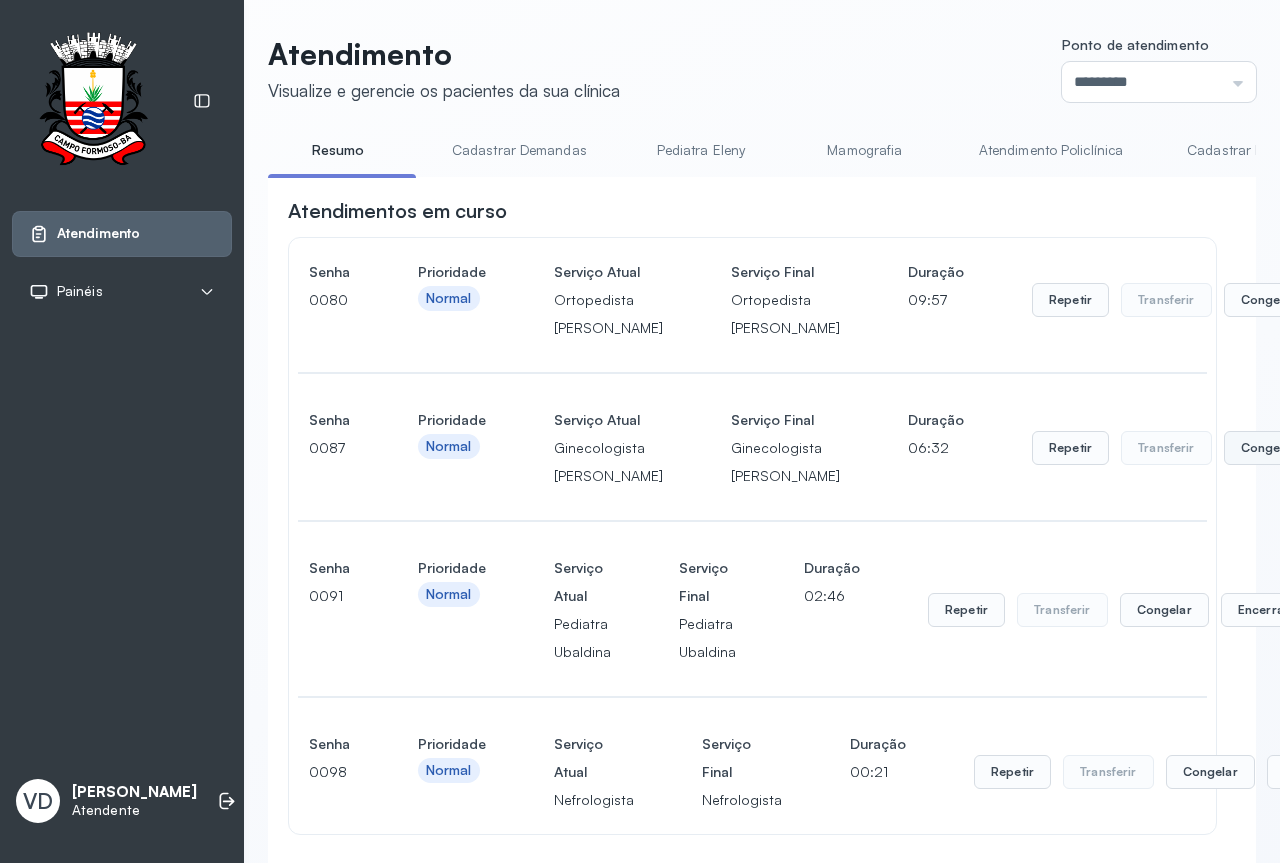scroll, scrollTop: 400, scrollLeft: 0, axis: vertical 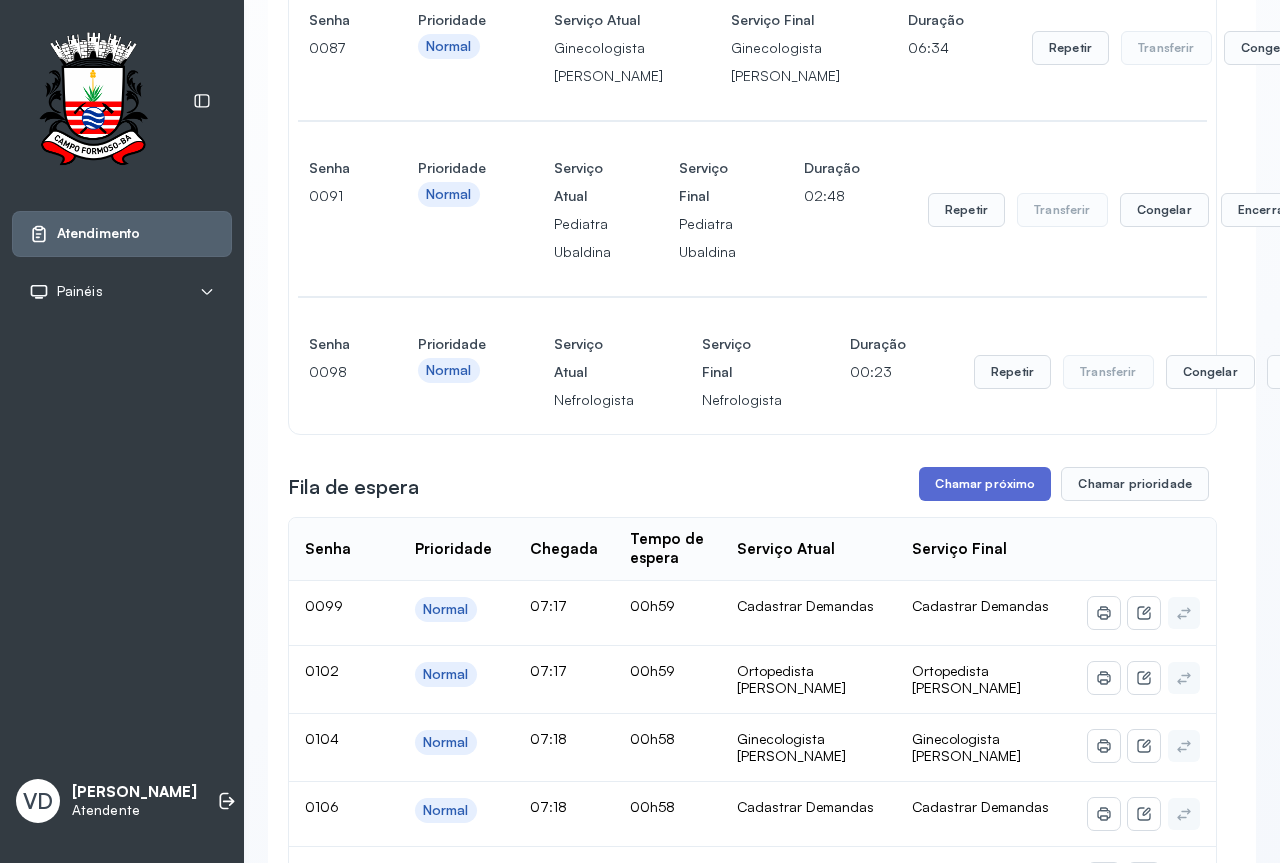 click on "Chamar próximo" at bounding box center (985, 484) 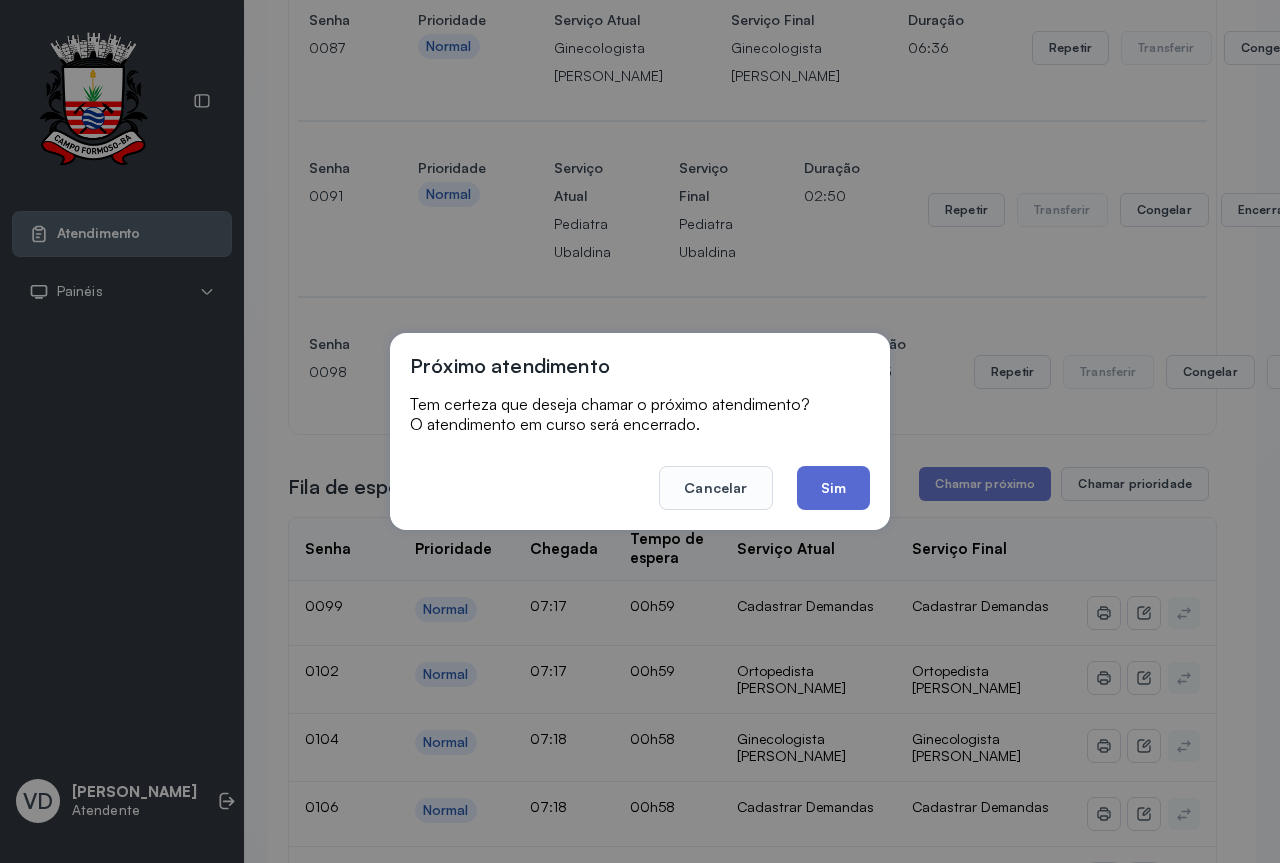 click on "Sim" 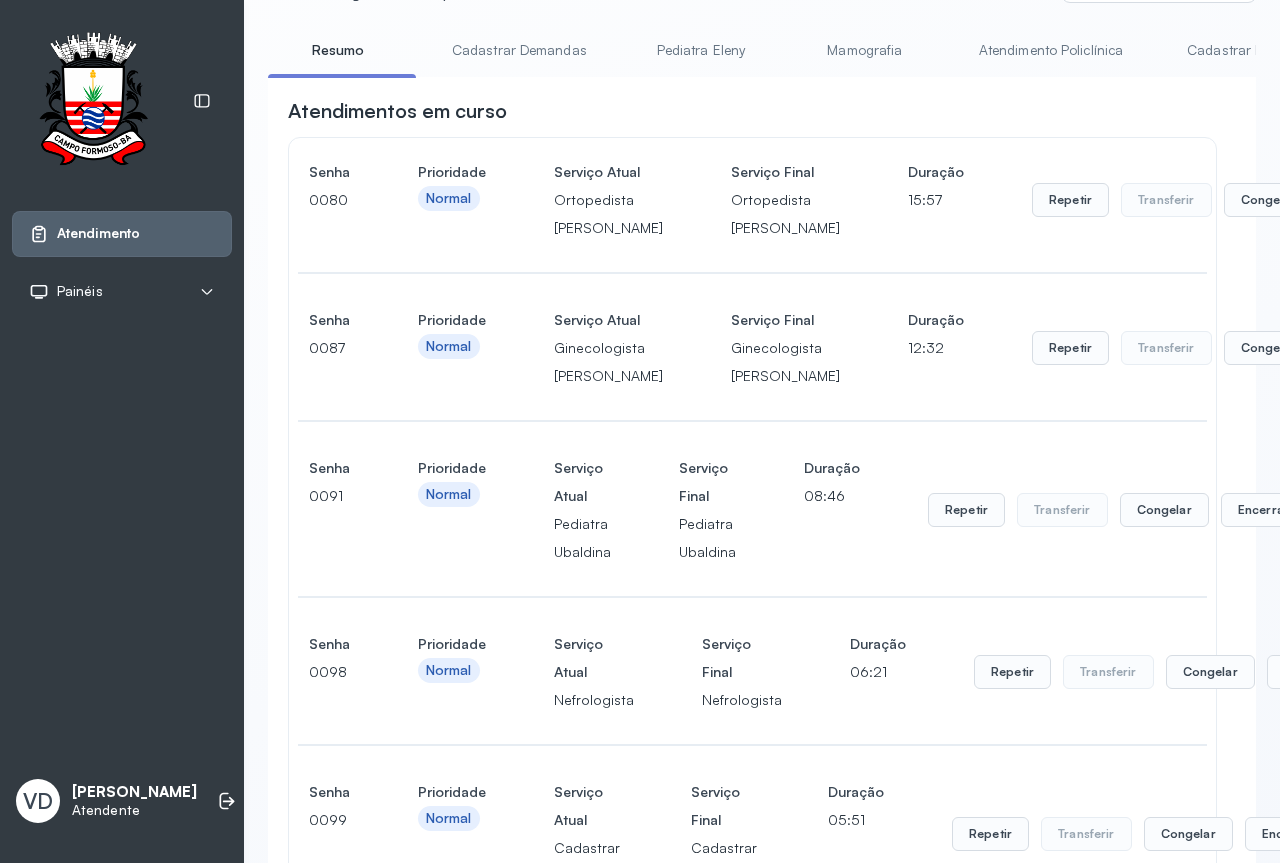 scroll, scrollTop: 400, scrollLeft: 0, axis: vertical 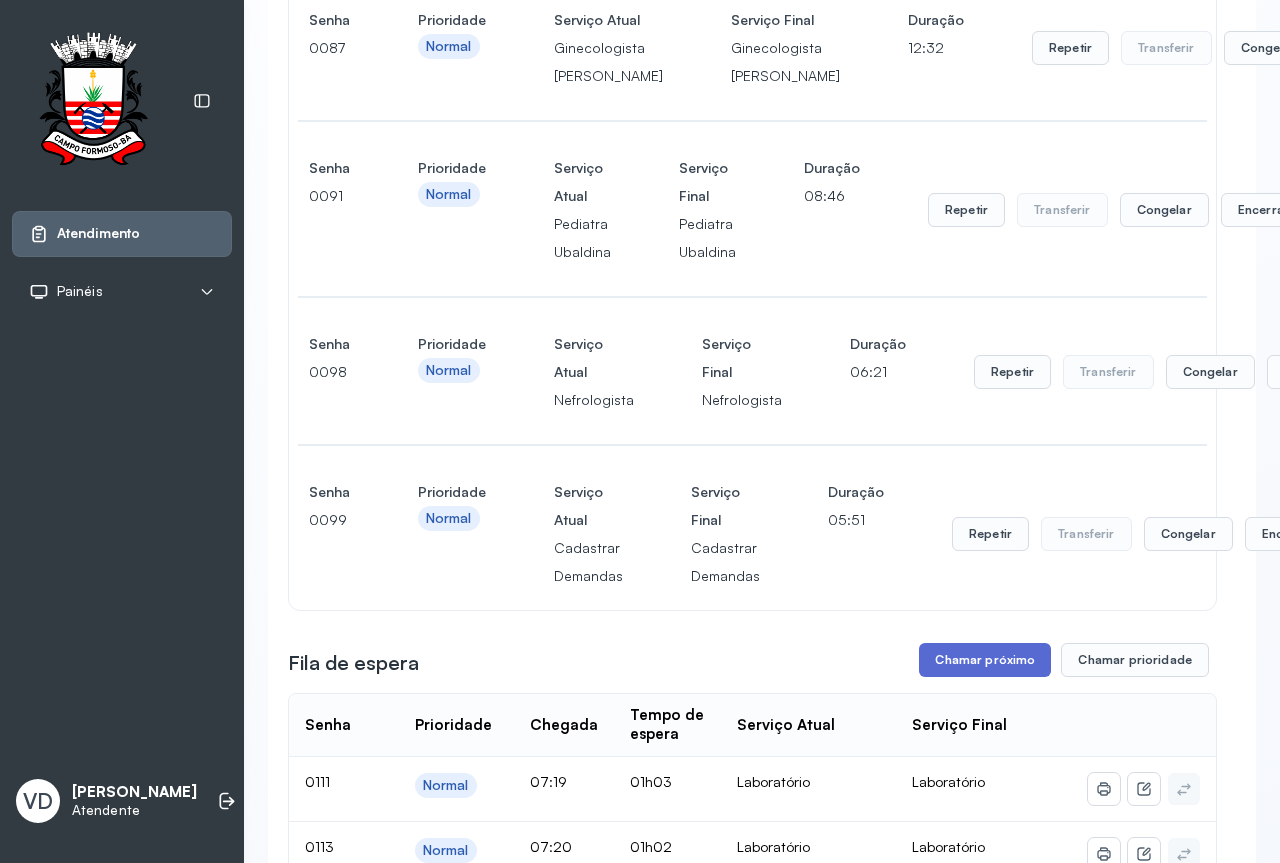 click on "Chamar próximo" at bounding box center [985, 660] 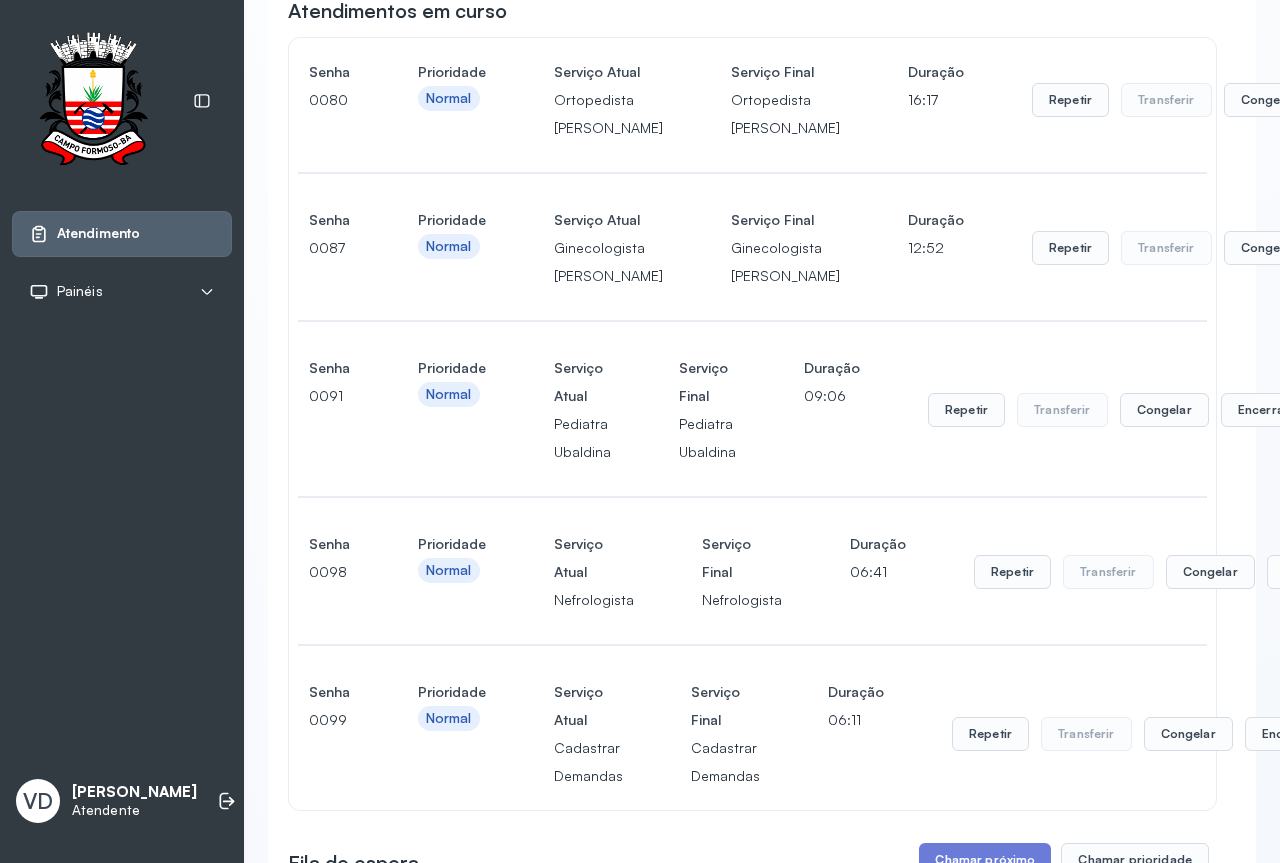 scroll, scrollTop: 400, scrollLeft: 0, axis: vertical 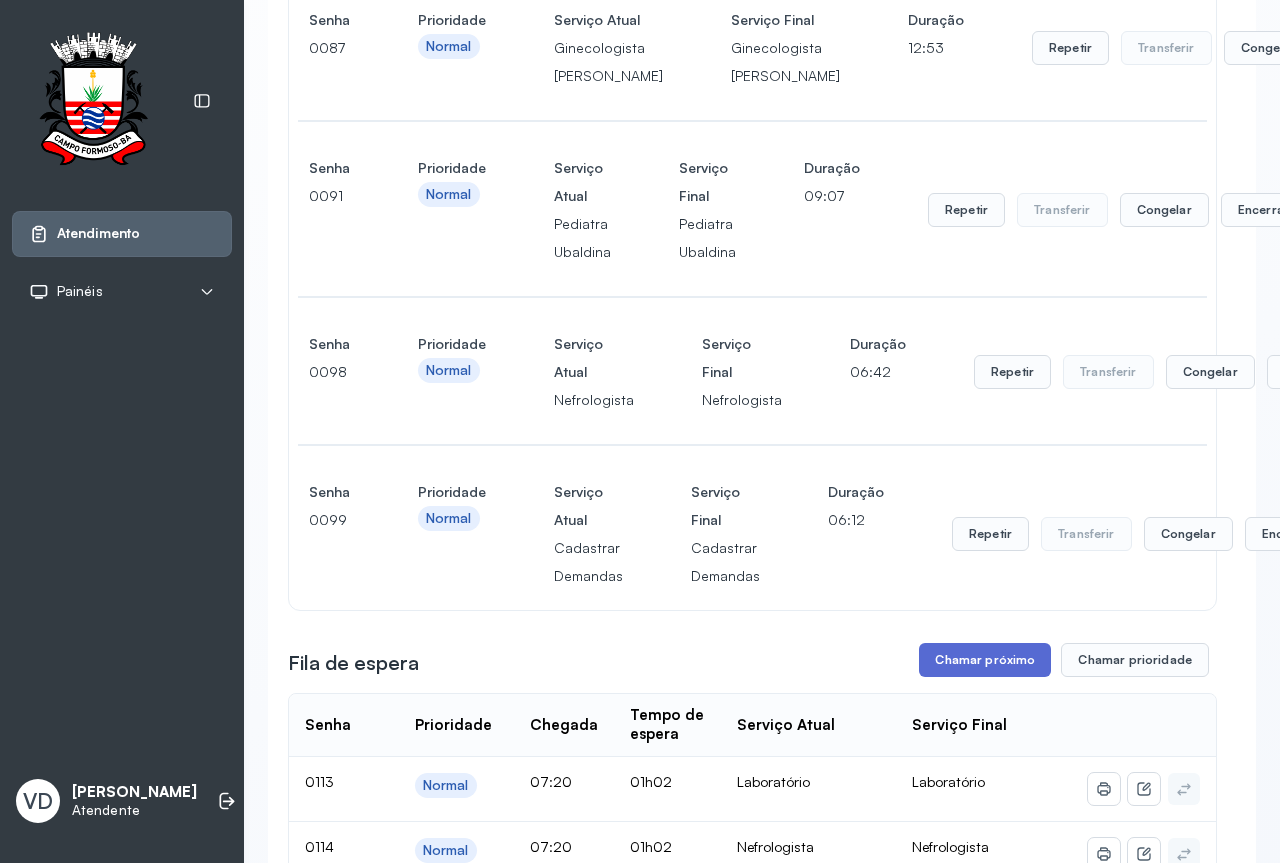 click on "Chamar próximo" at bounding box center (985, 660) 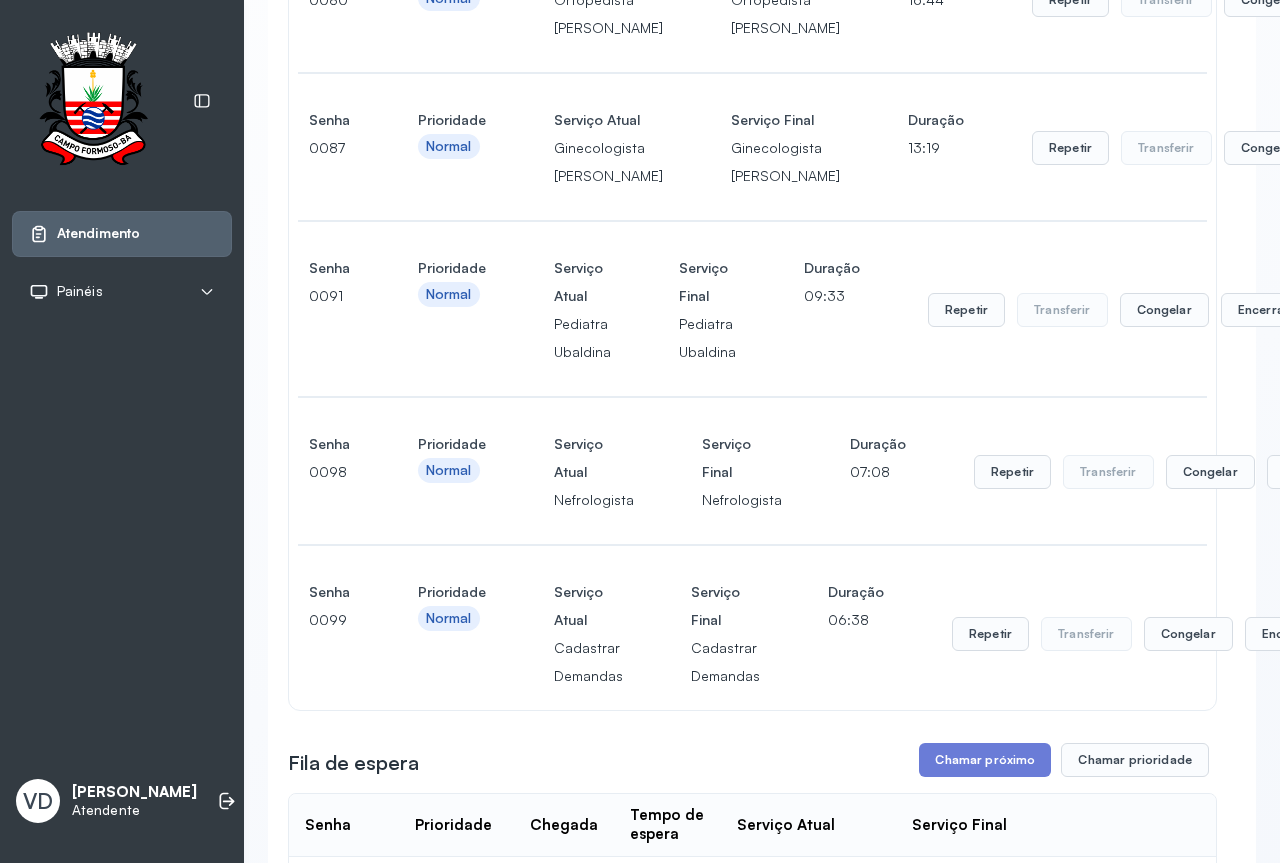 scroll, scrollTop: 500, scrollLeft: 0, axis: vertical 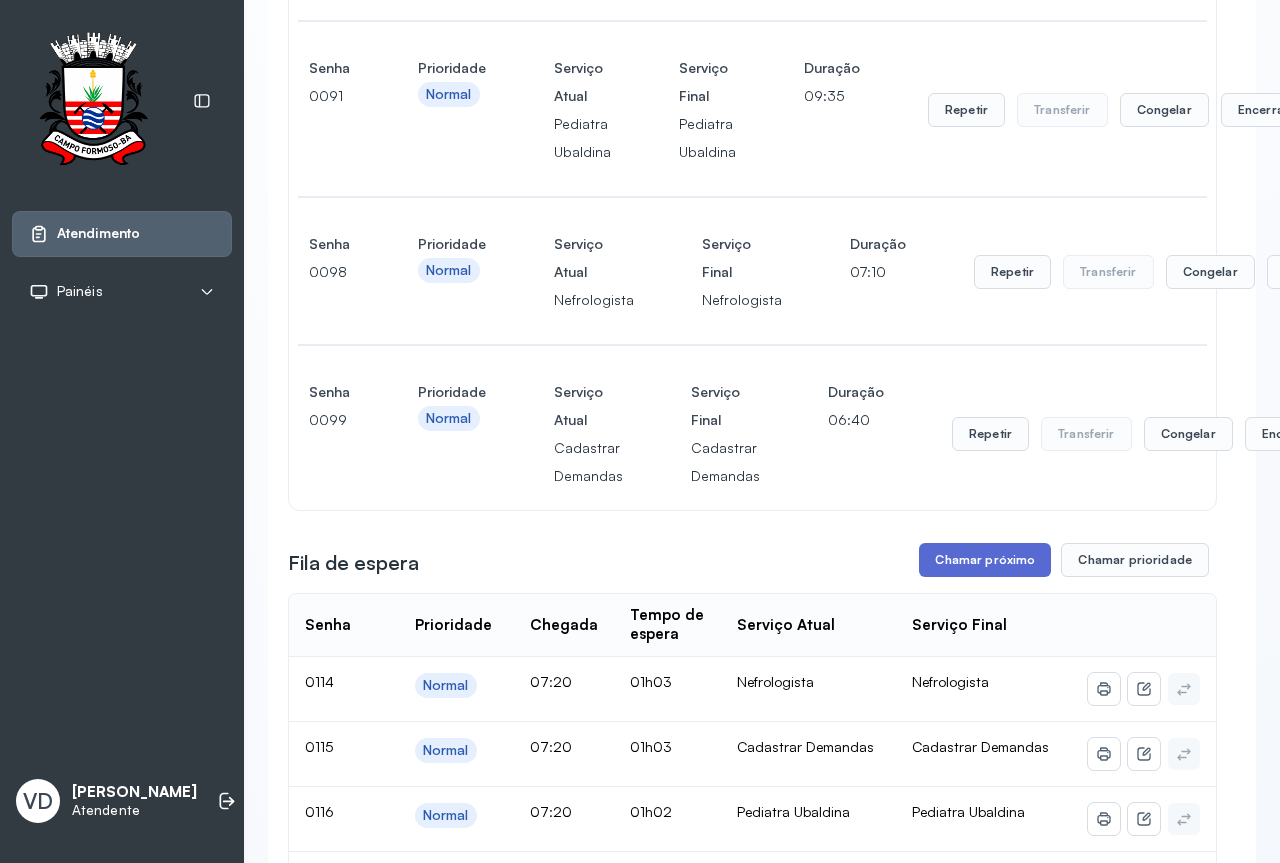 click on "Chamar próximo" at bounding box center (985, 560) 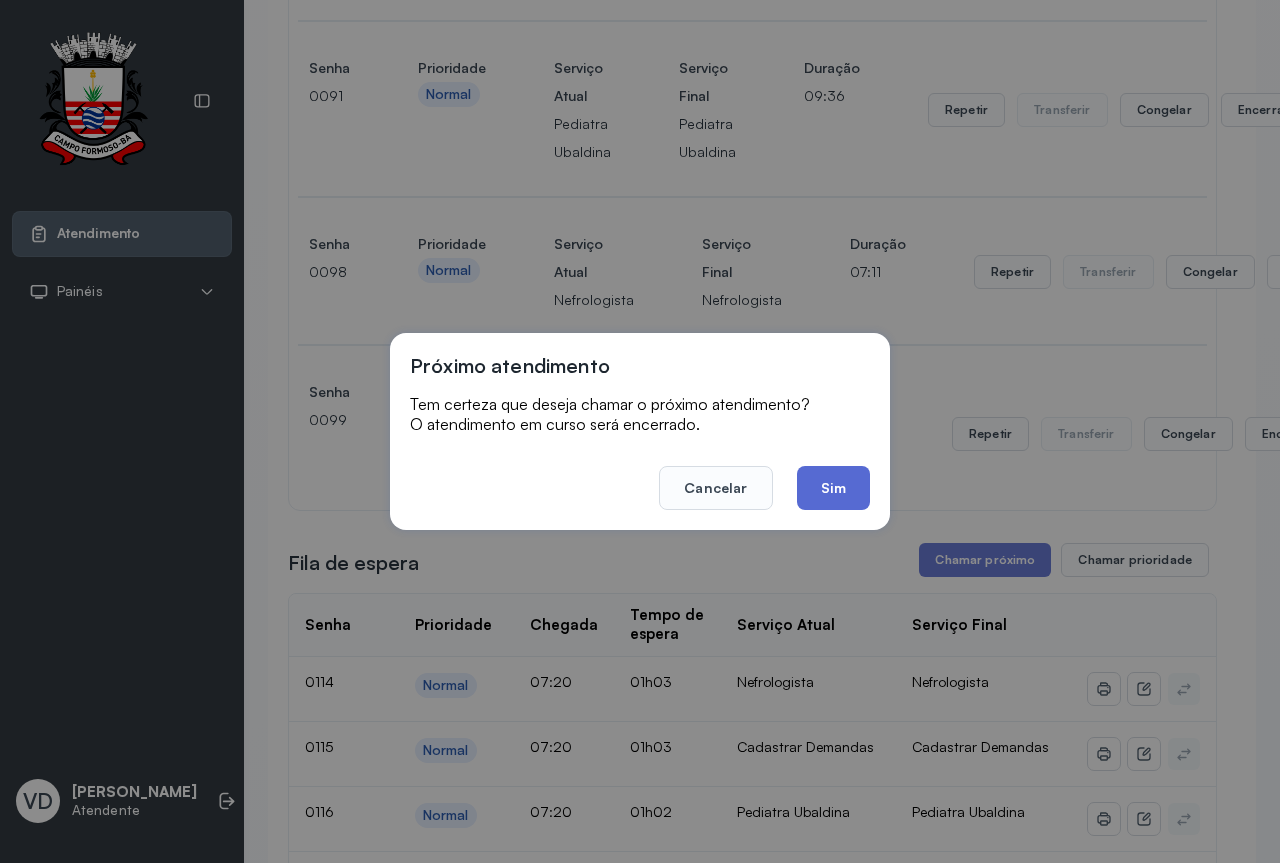 click on "Sim" 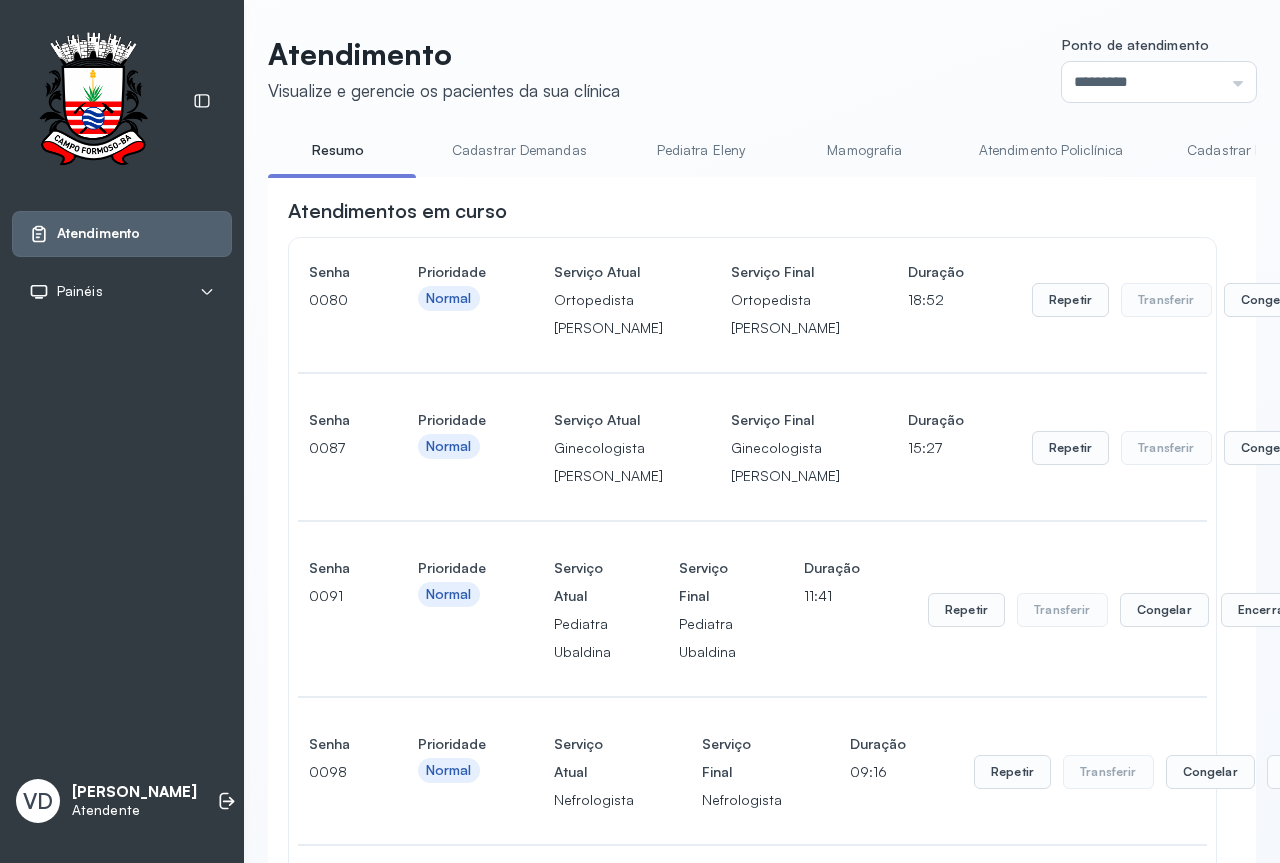 scroll, scrollTop: 600, scrollLeft: 0, axis: vertical 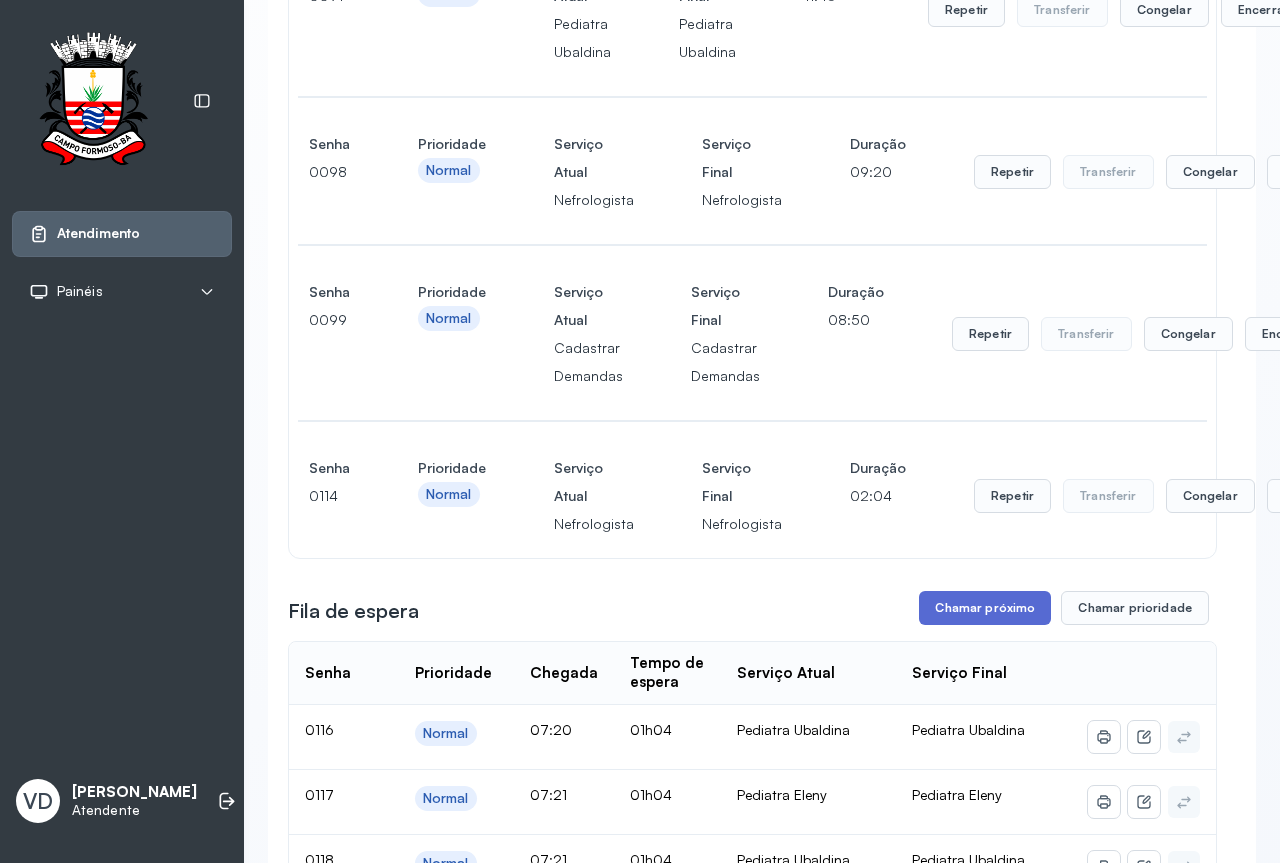 click on "Chamar próximo" at bounding box center (985, 608) 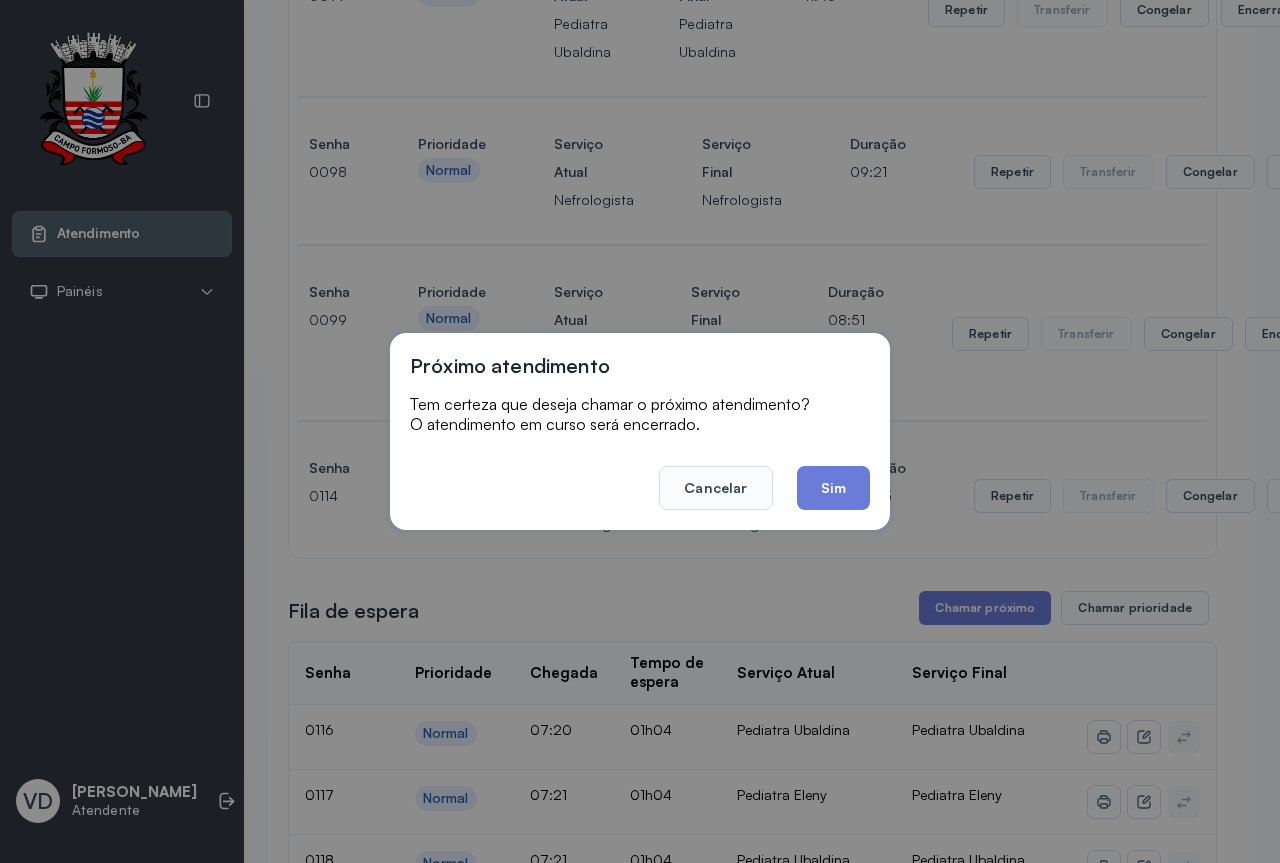 scroll, scrollTop: 0, scrollLeft: 0, axis: both 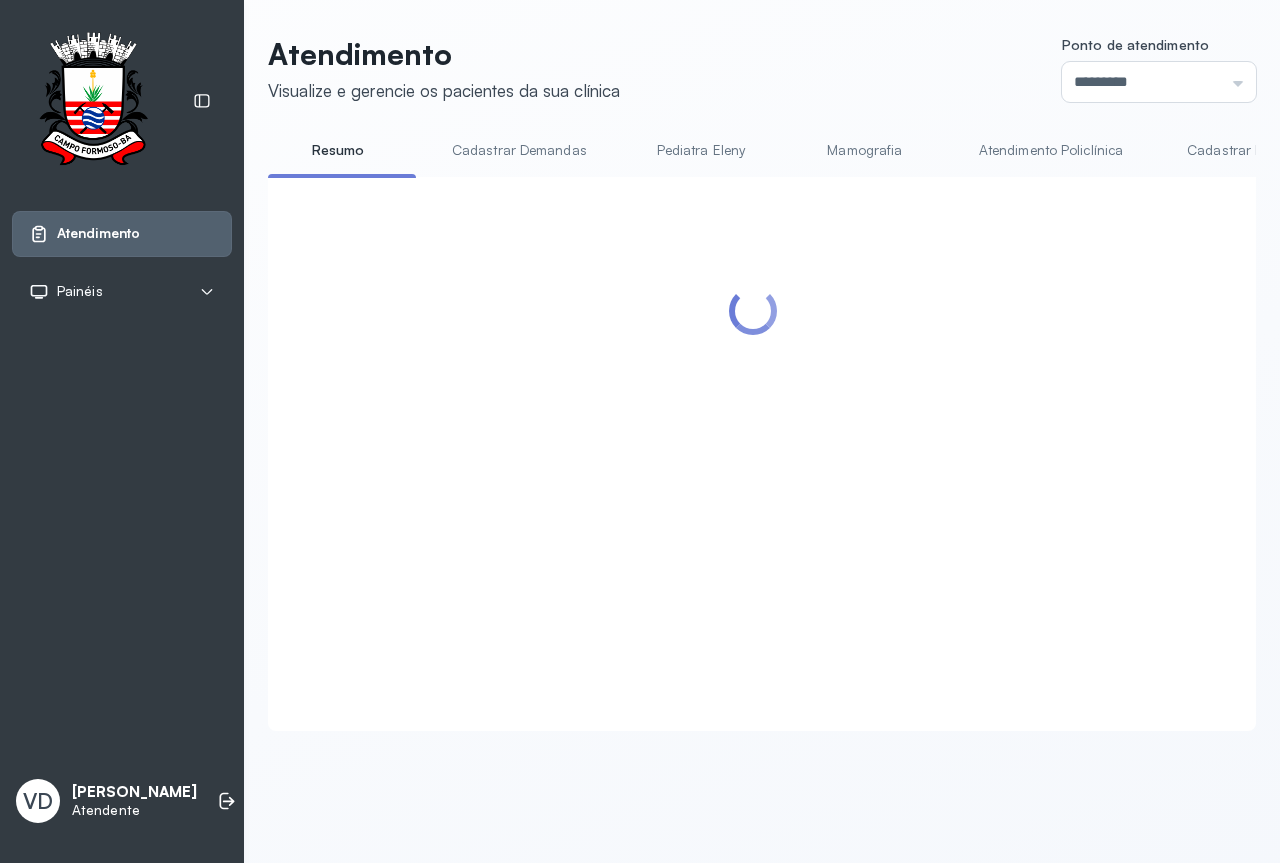 drag, startPoint x: 820, startPoint y: 498, endPoint x: 830, endPoint y: 491, distance: 12.206555 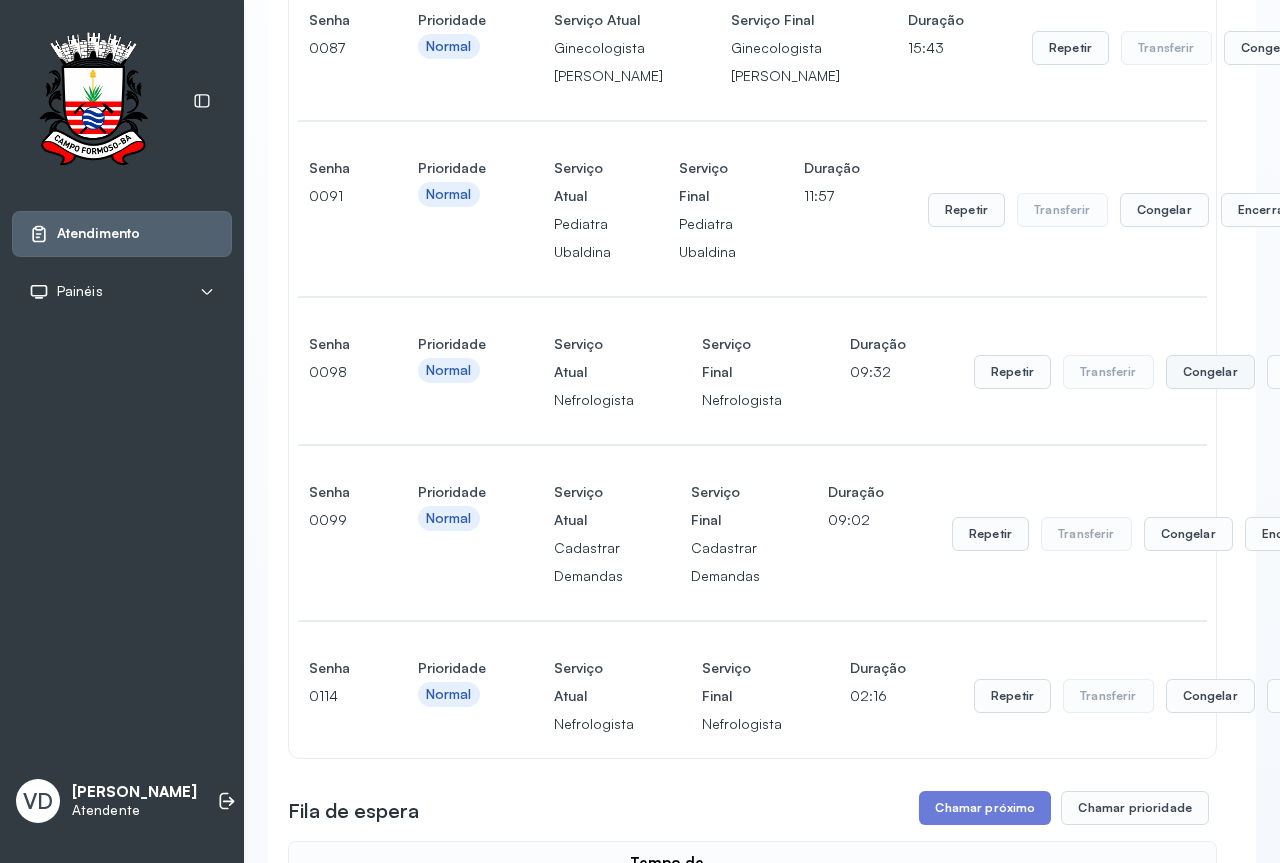 scroll, scrollTop: 800, scrollLeft: 0, axis: vertical 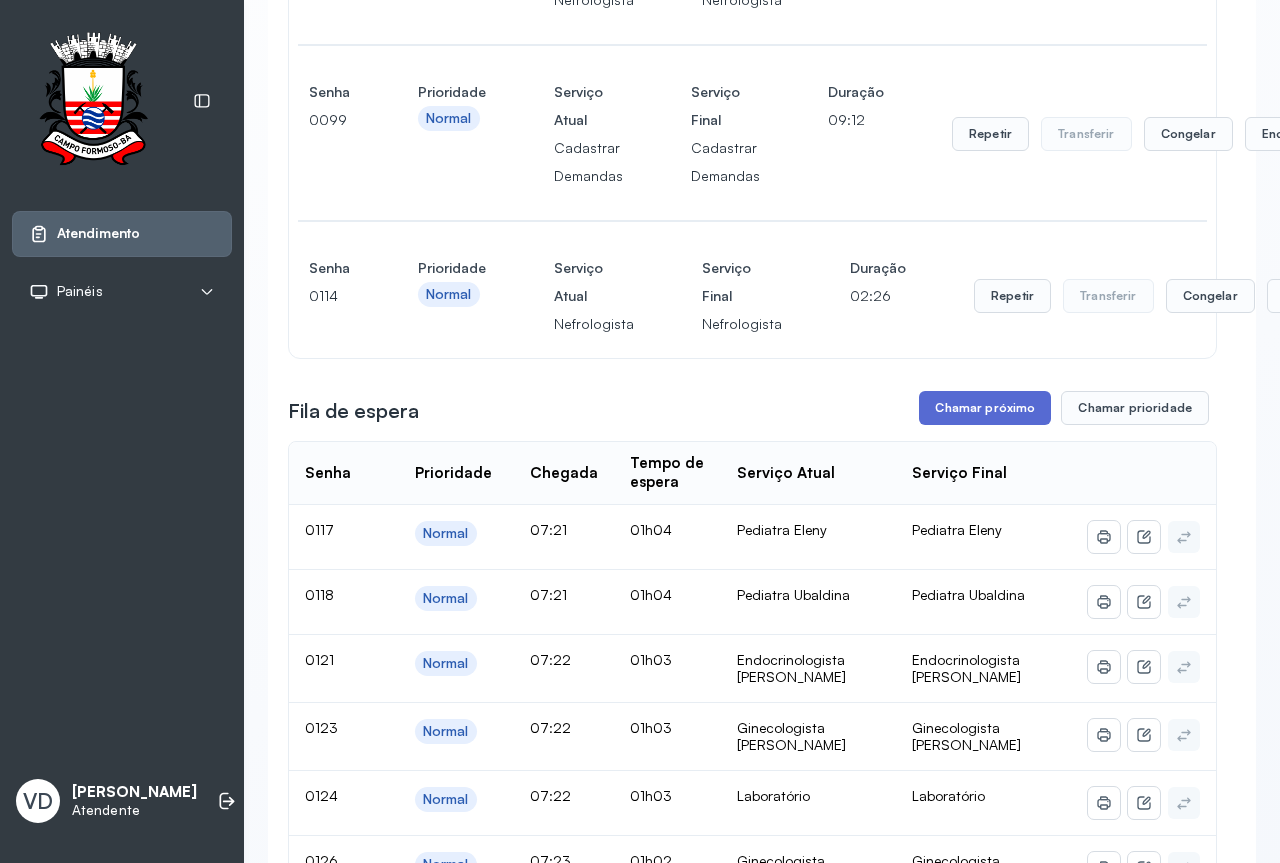 click on "Chamar próximo" at bounding box center (985, 408) 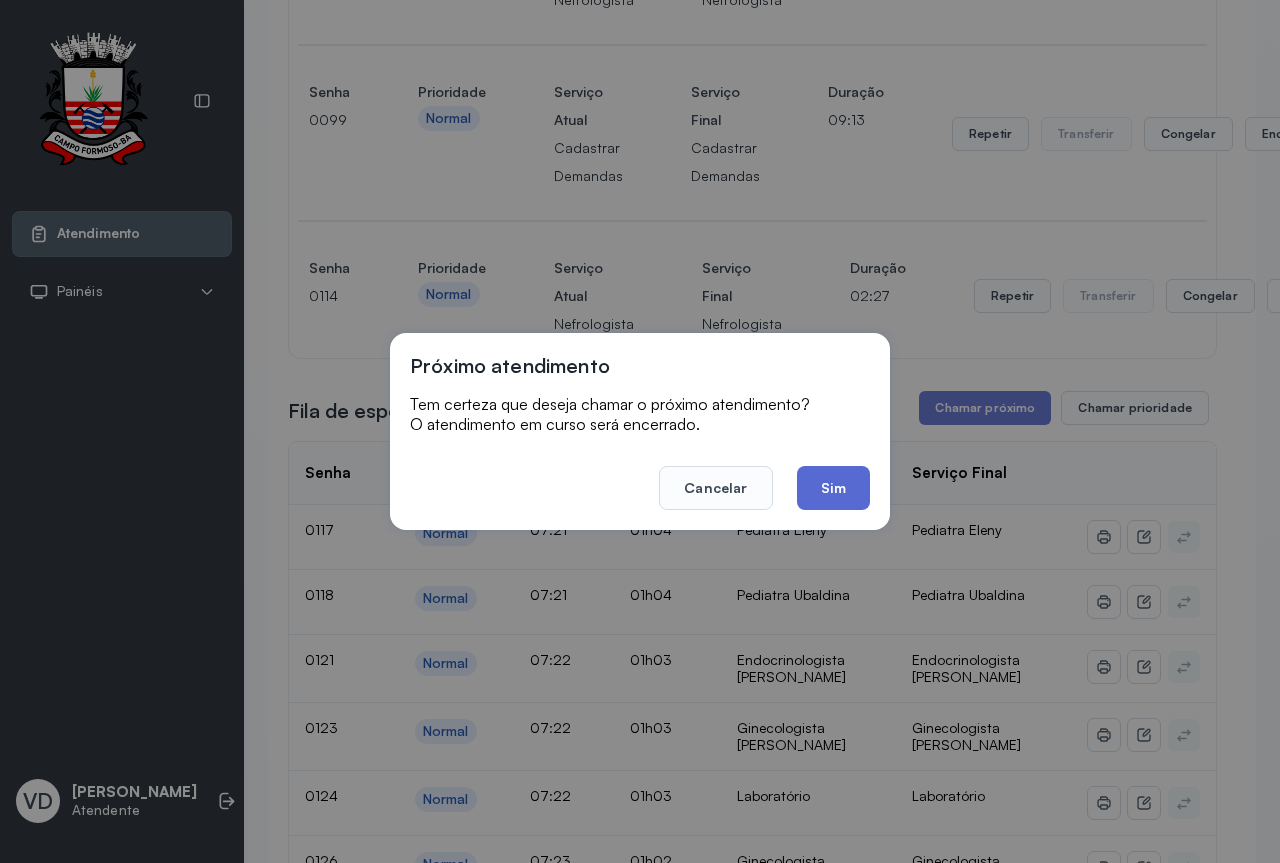 click on "Sim" 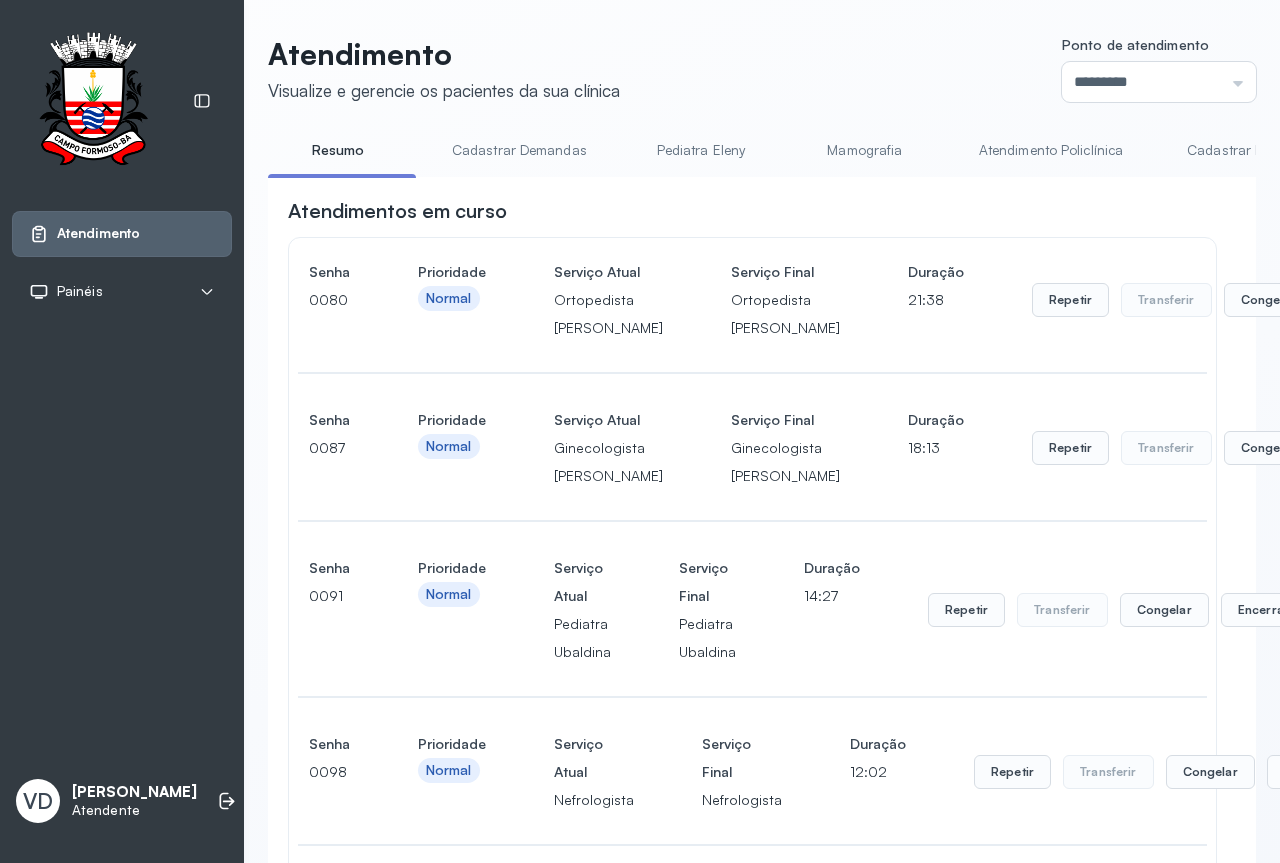 scroll, scrollTop: 600, scrollLeft: 0, axis: vertical 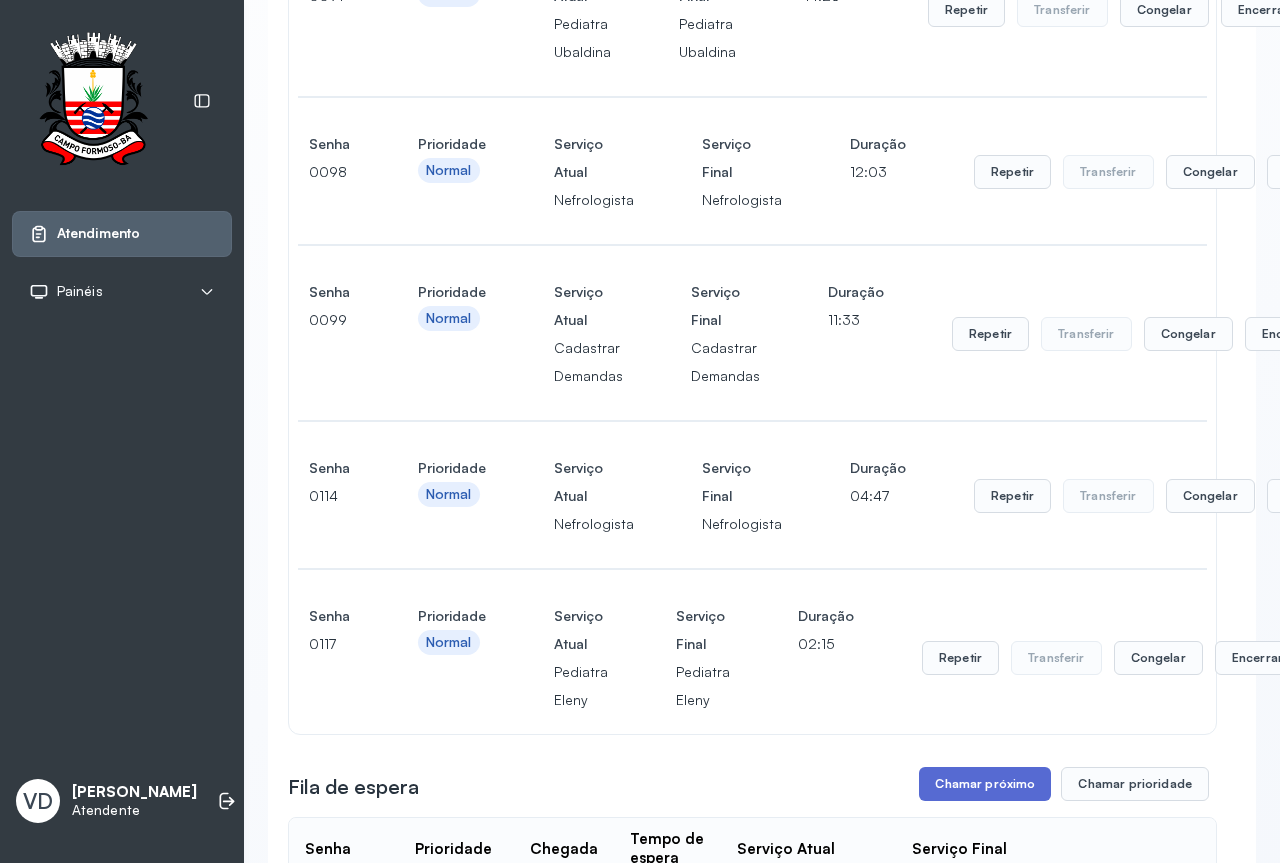 click on "Chamar próximo" at bounding box center [985, 784] 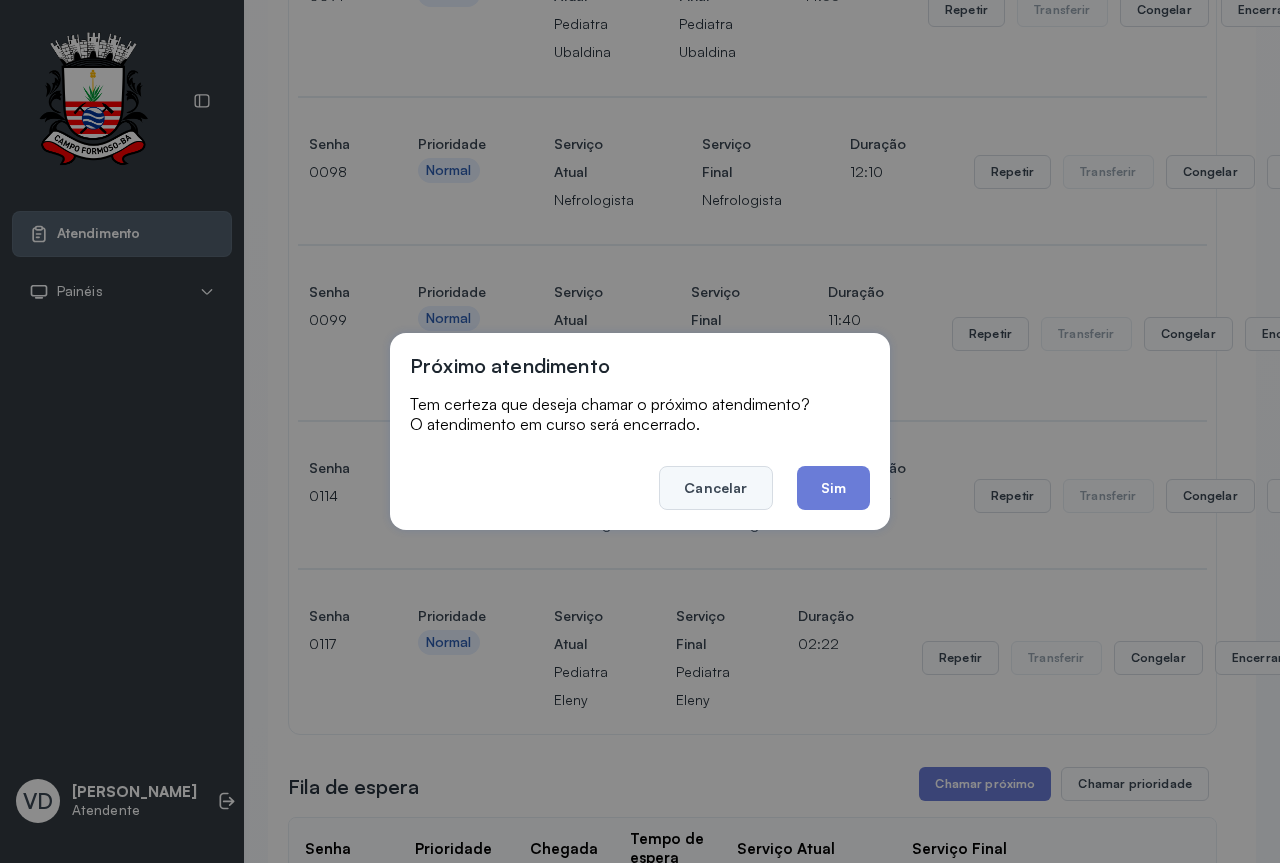click on "Cancelar" 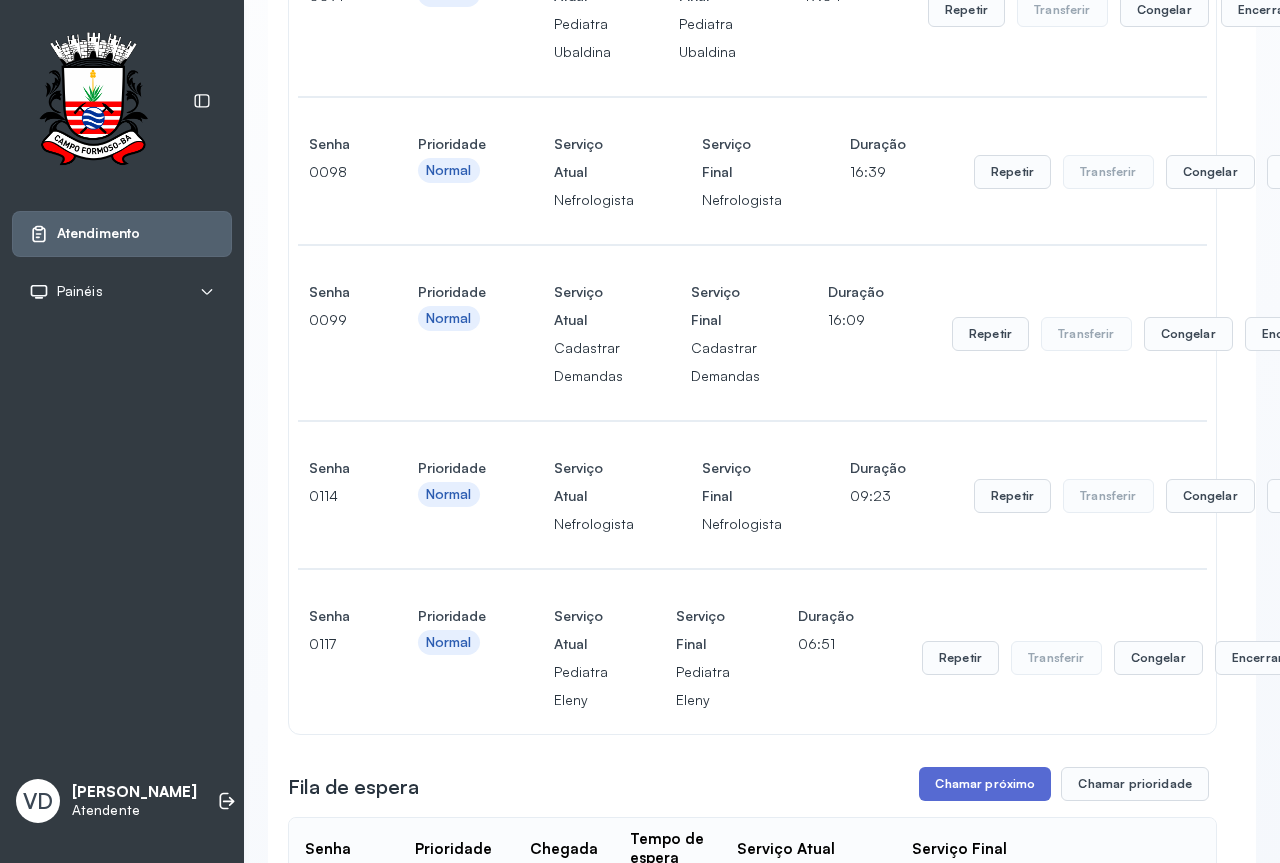 scroll, scrollTop: 900, scrollLeft: 0, axis: vertical 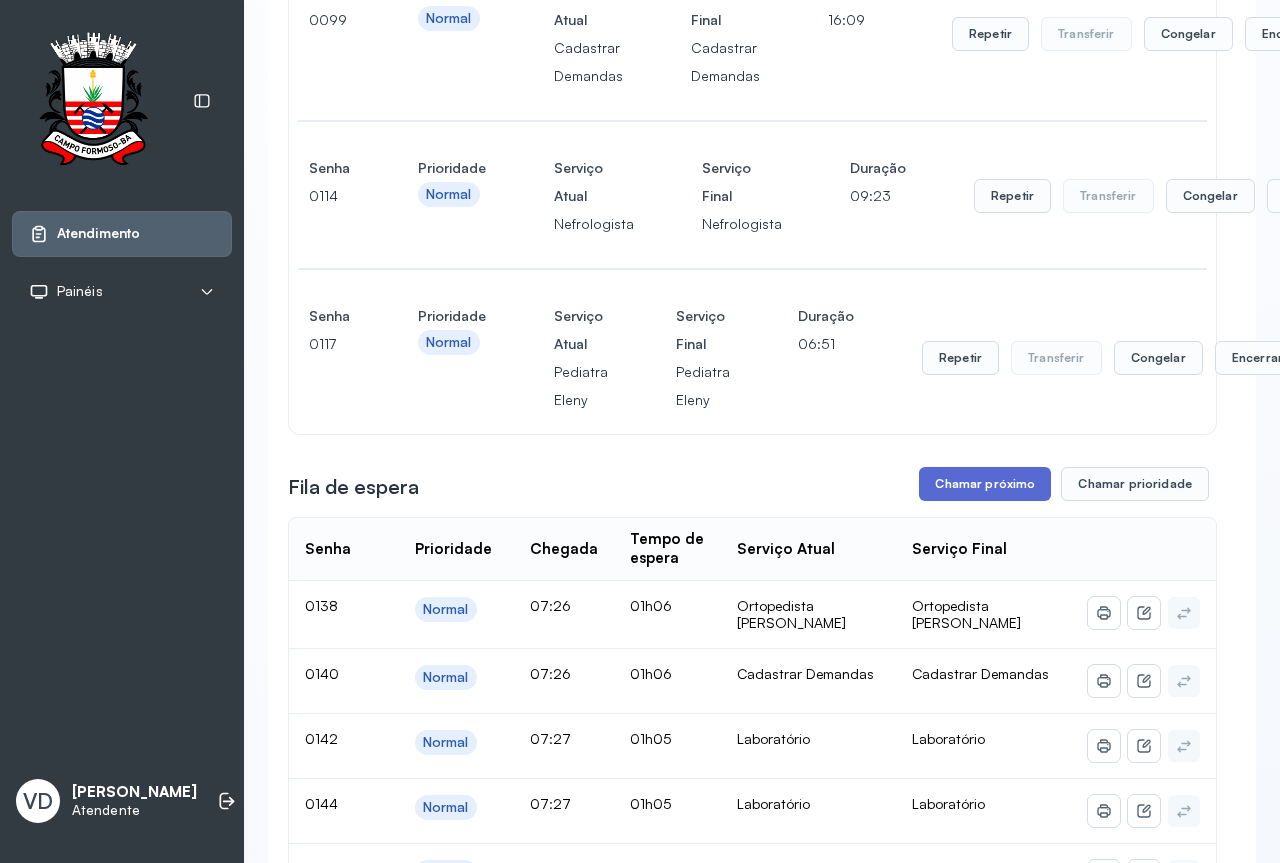 drag, startPoint x: 987, startPoint y: 555, endPoint x: 997, endPoint y: 550, distance: 11.18034 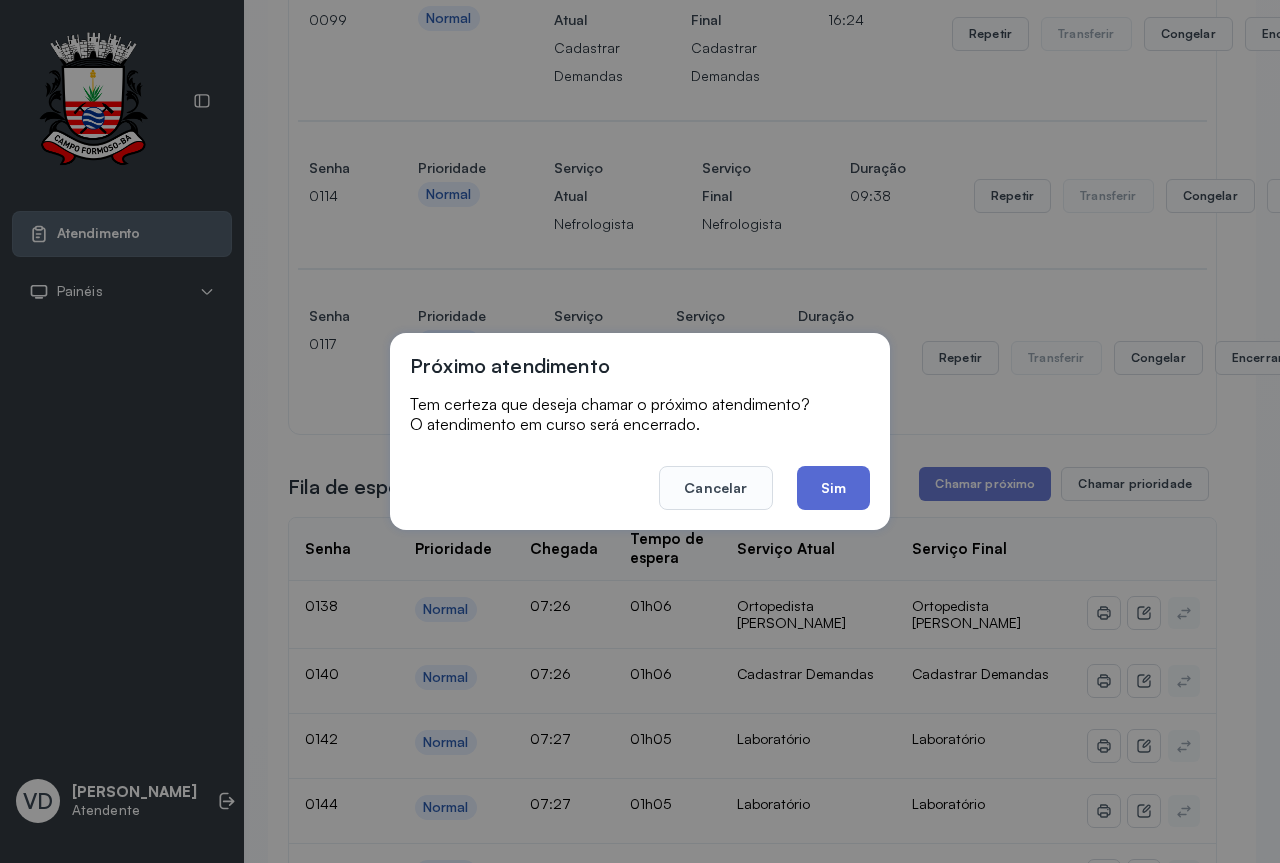 click on "Sim" 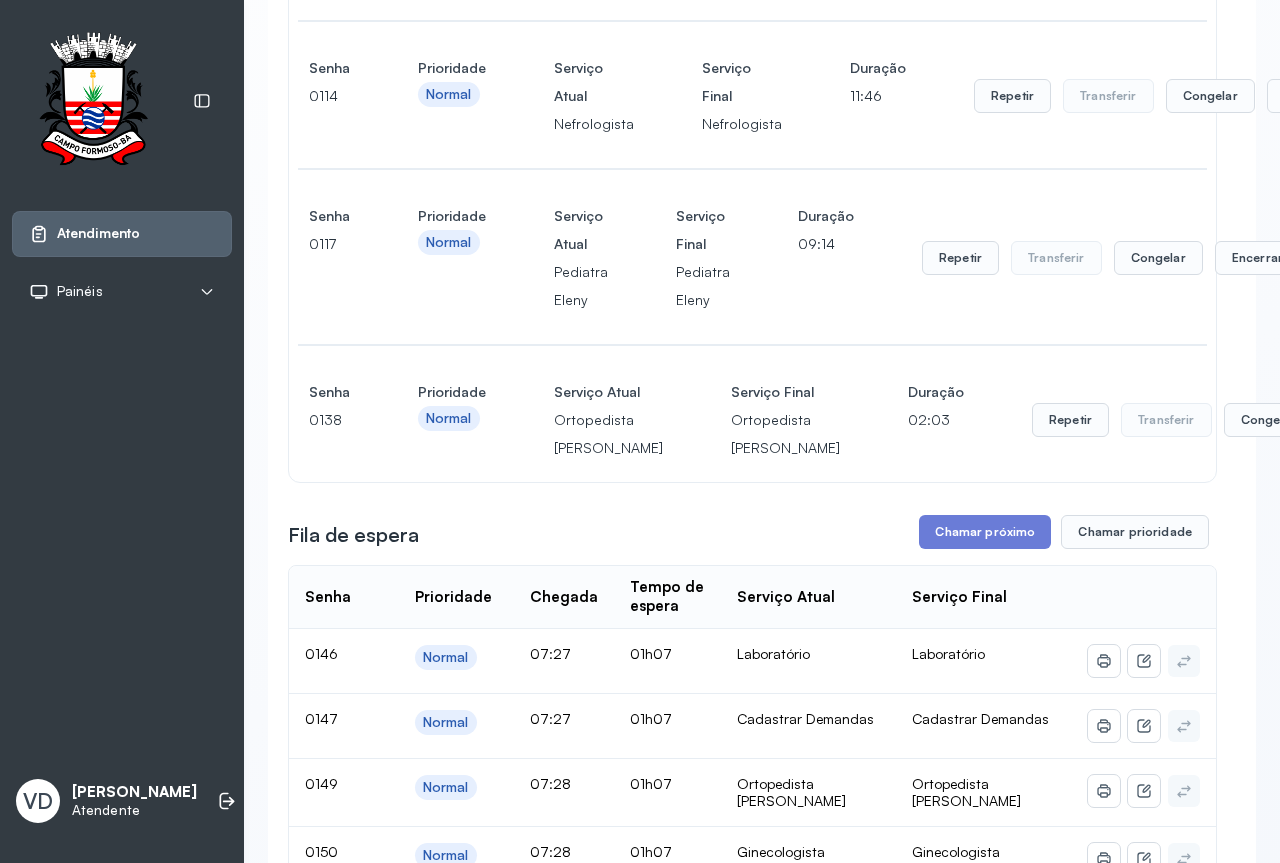 scroll, scrollTop: 1100, scrollLeft: 0, axis: vertical 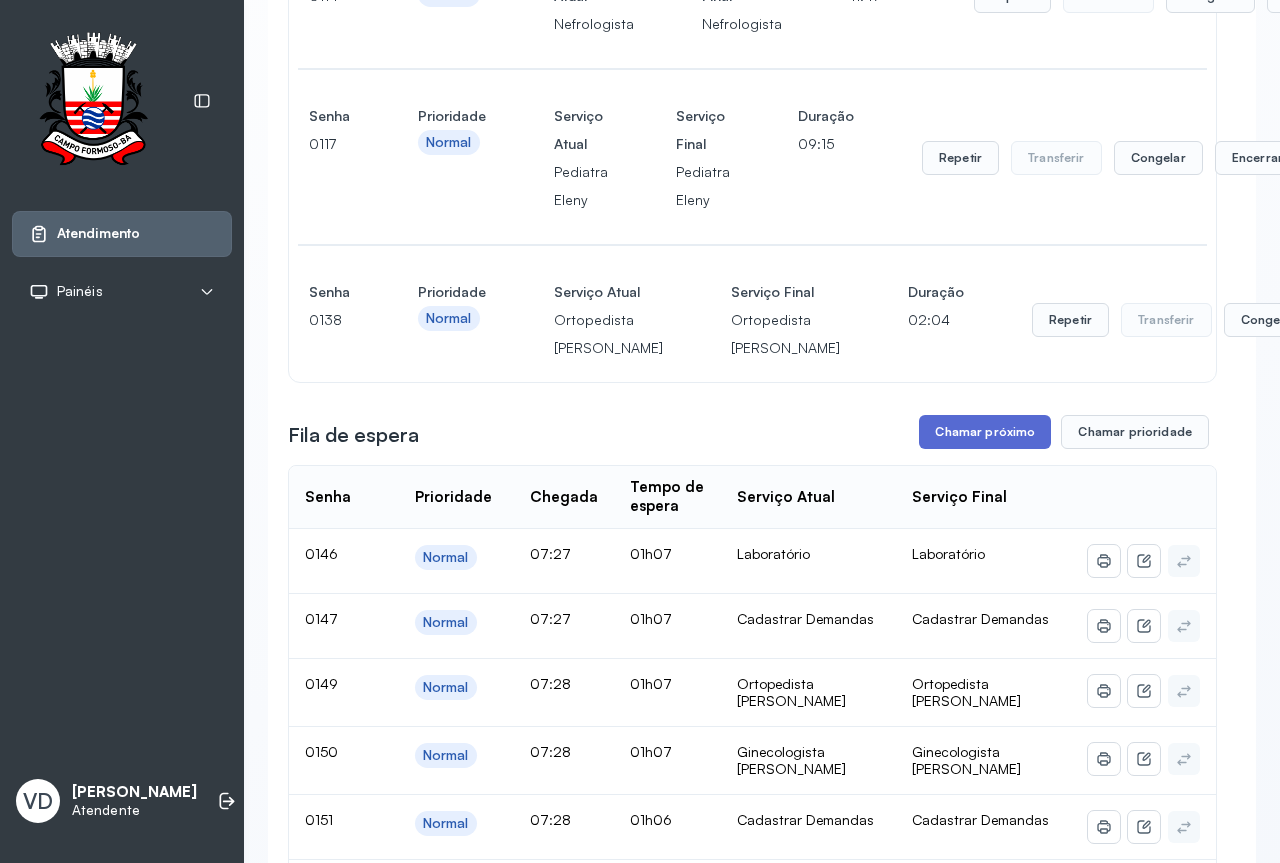 click on "Chamar próximo" at bounding box center [985, 432] 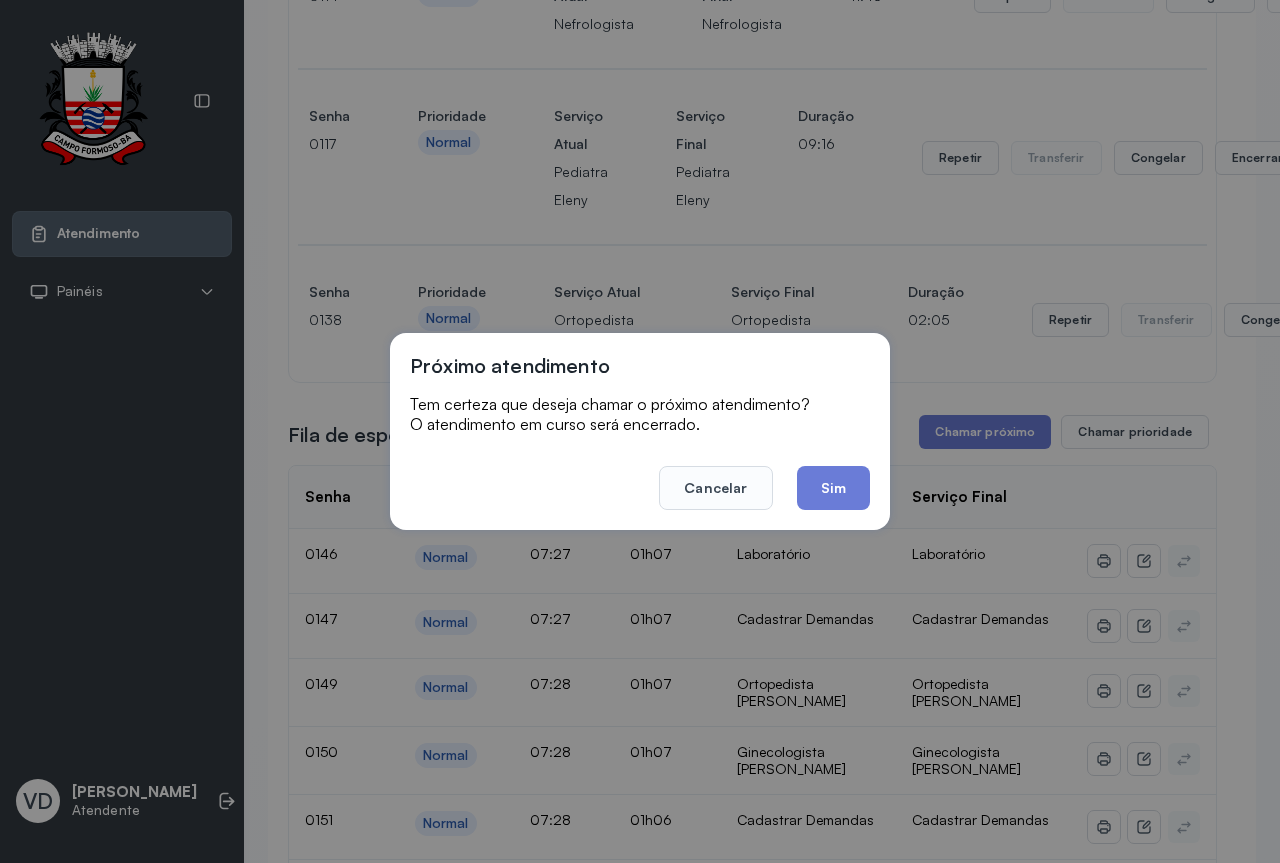 click on "Sim" 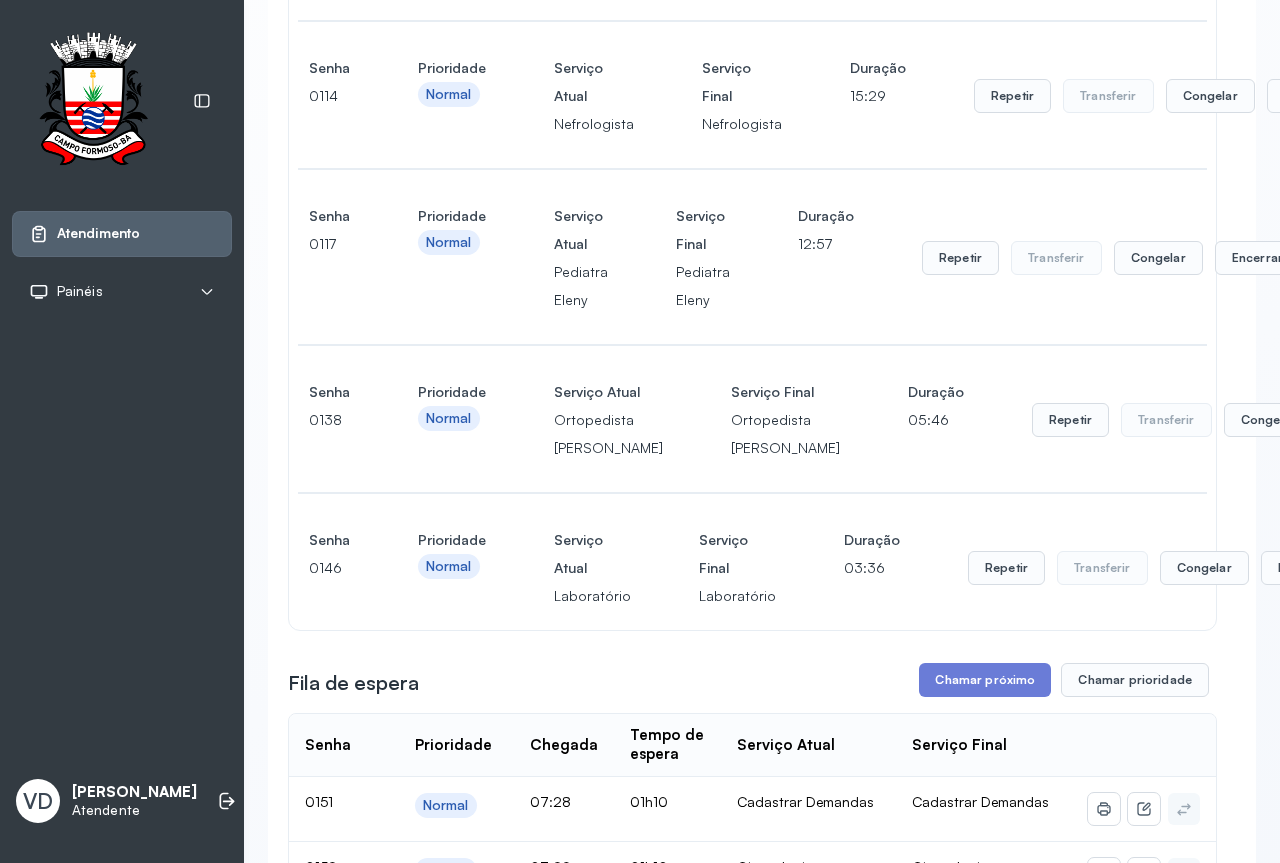 scroll, scrollTop: 1200, scrollLeft: 0, axis: vertical 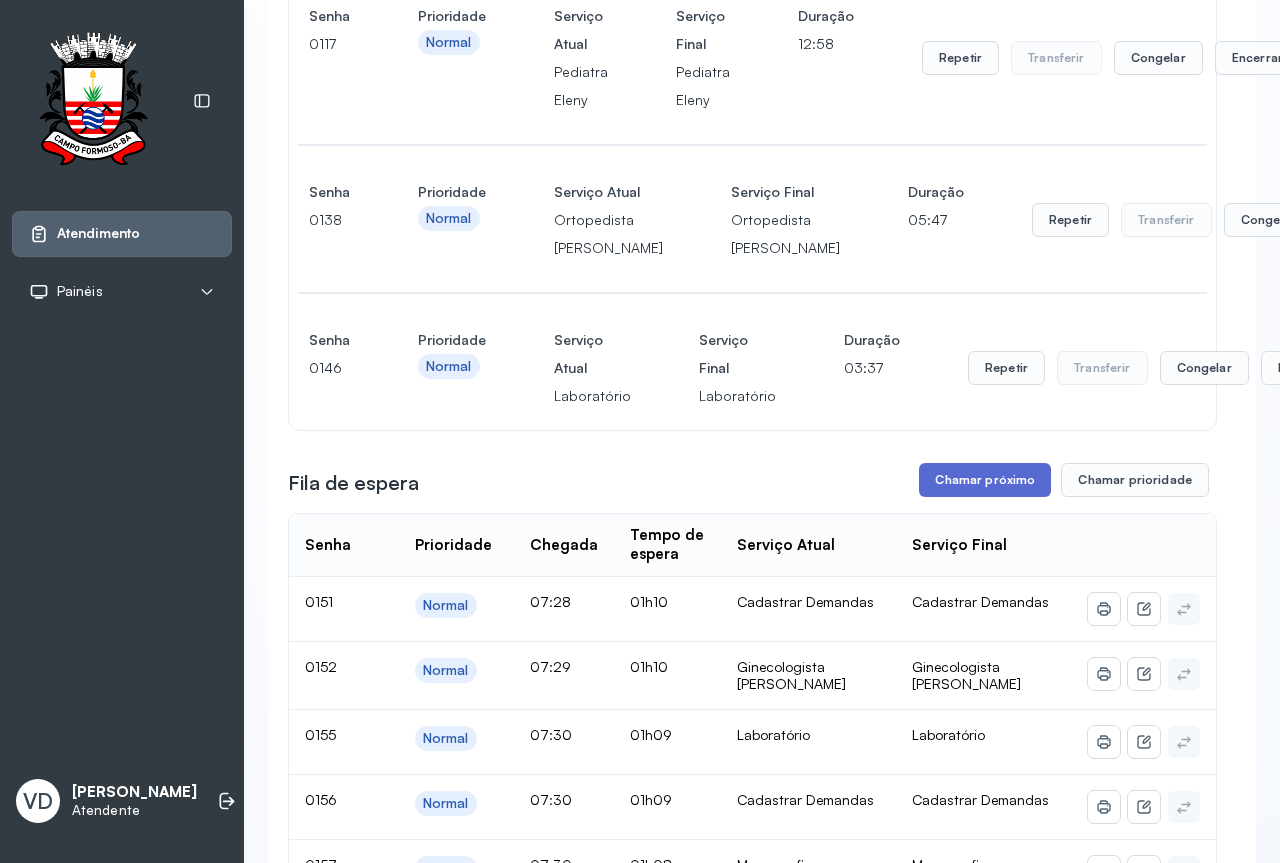 click on "Chamar próximo" at bounding box center (985, 480) 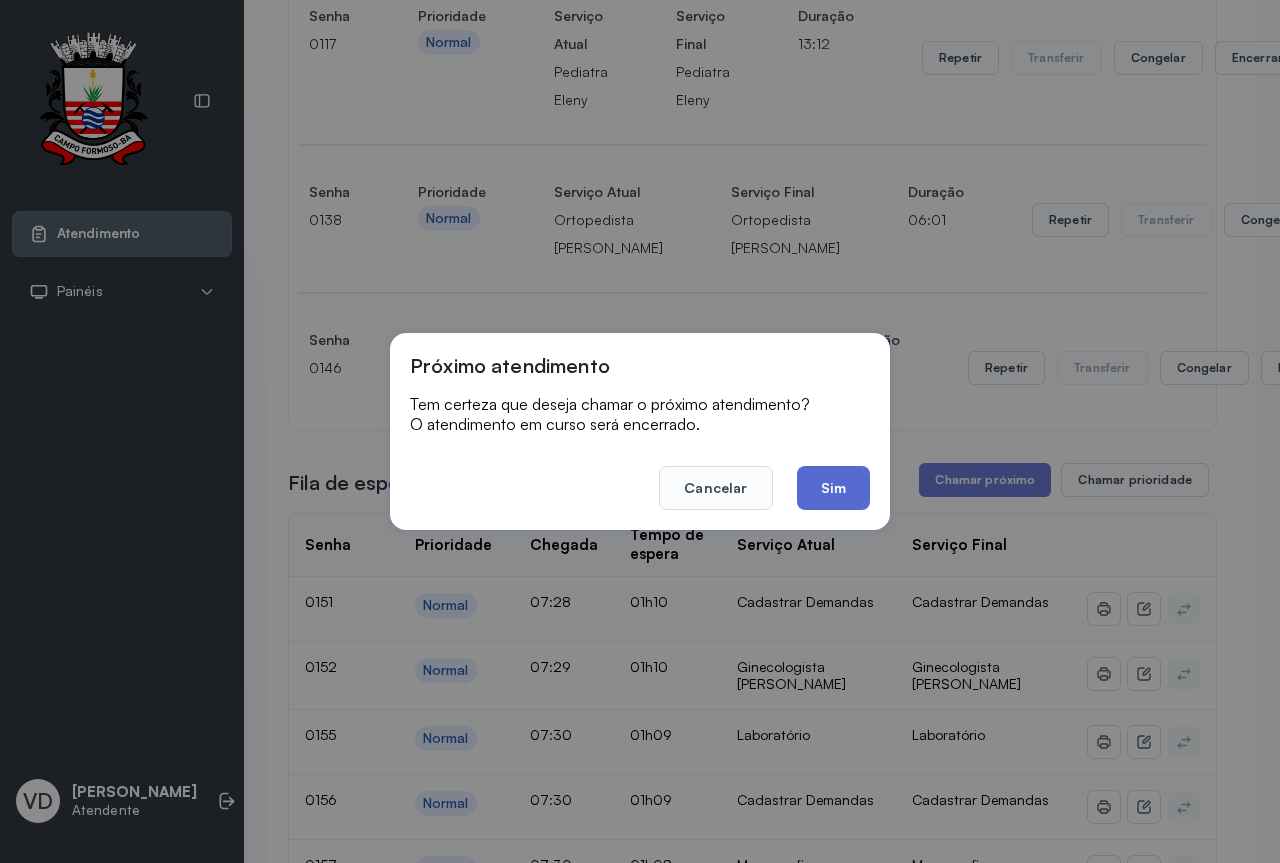 click on "Sim" 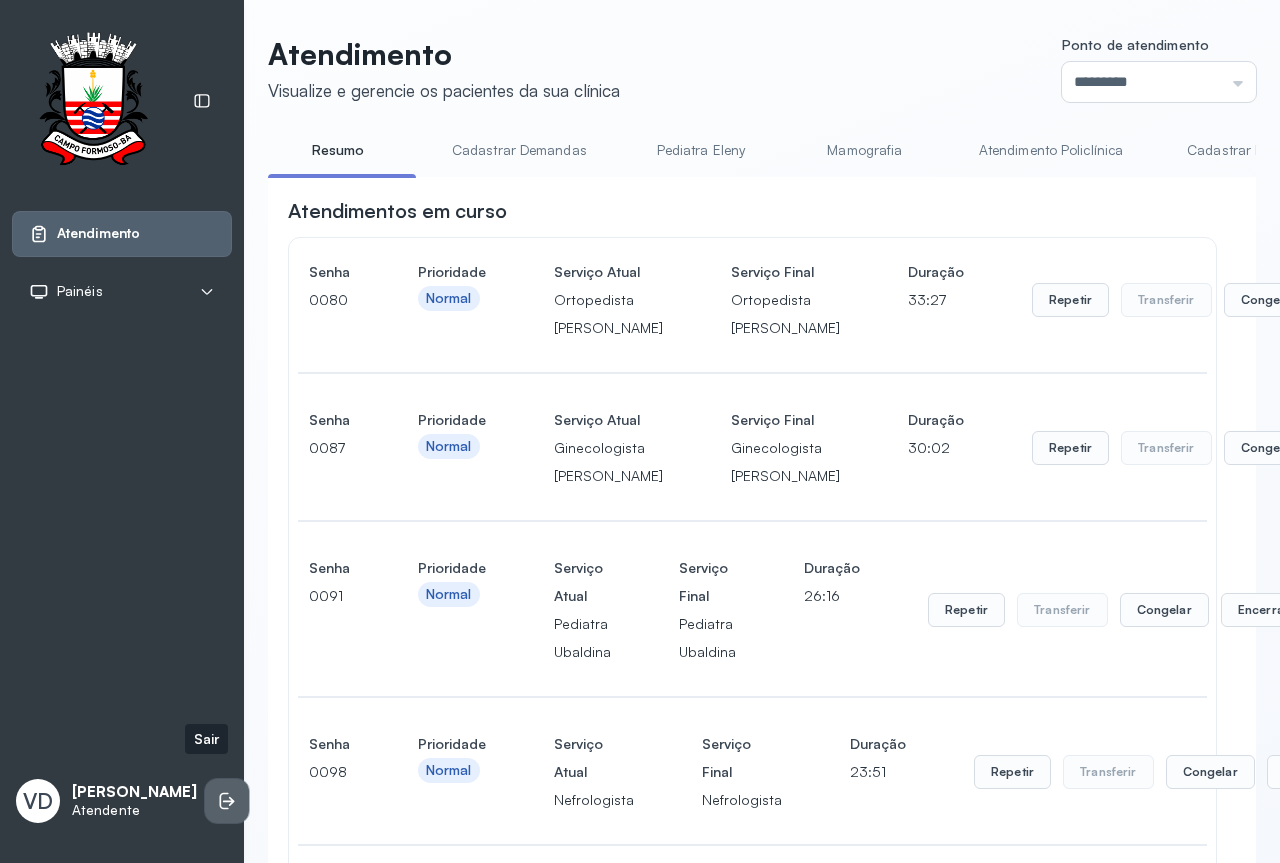 click 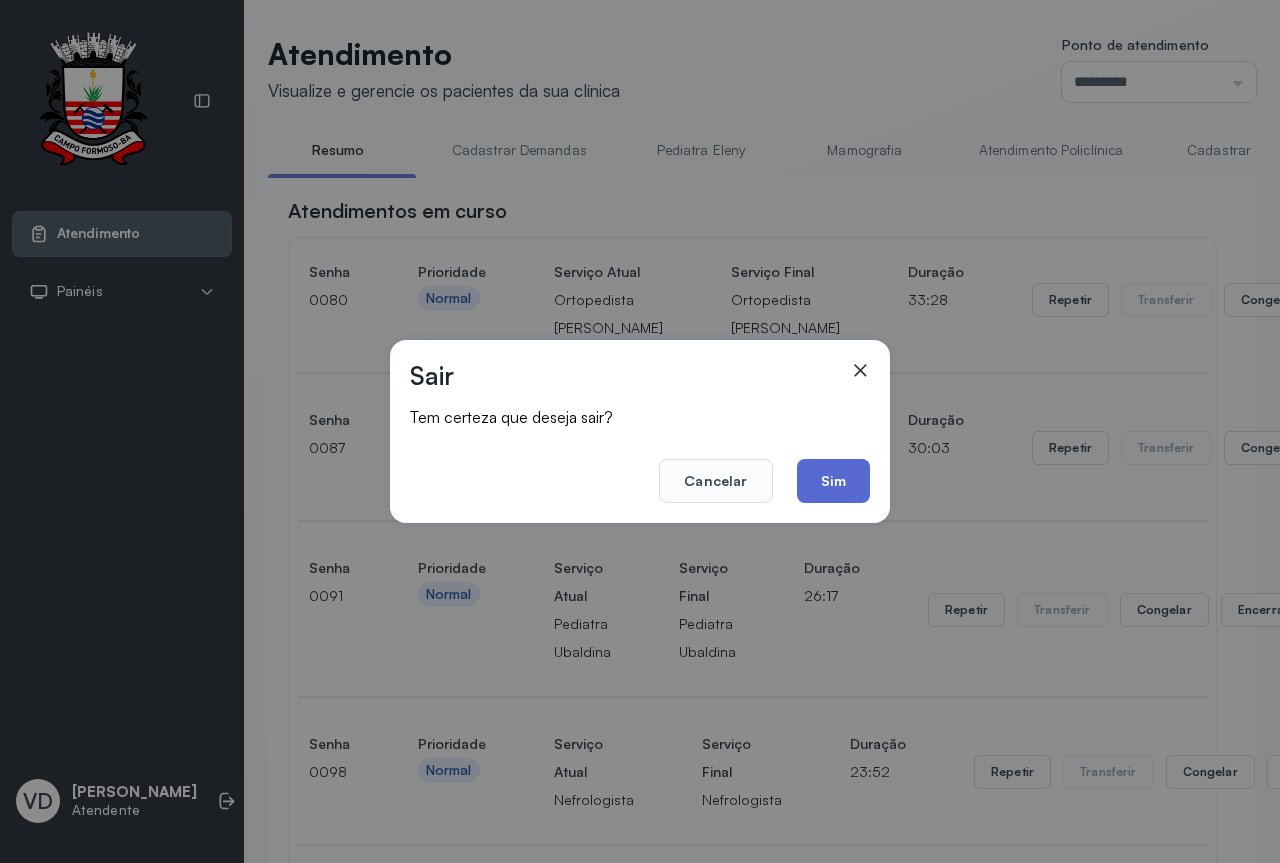 click on "Sim" 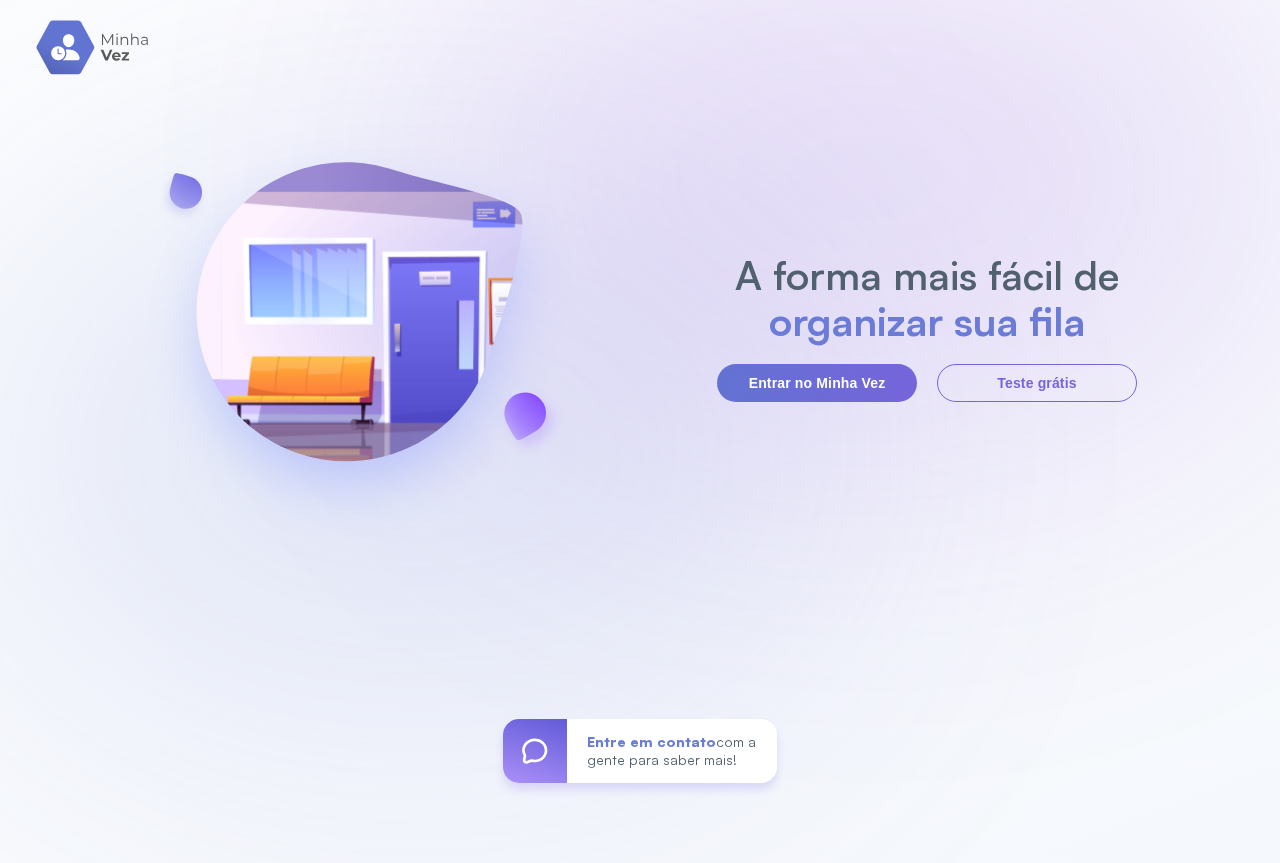 scroll, scrollTop: 0, scrollLeft: 0, axis: both 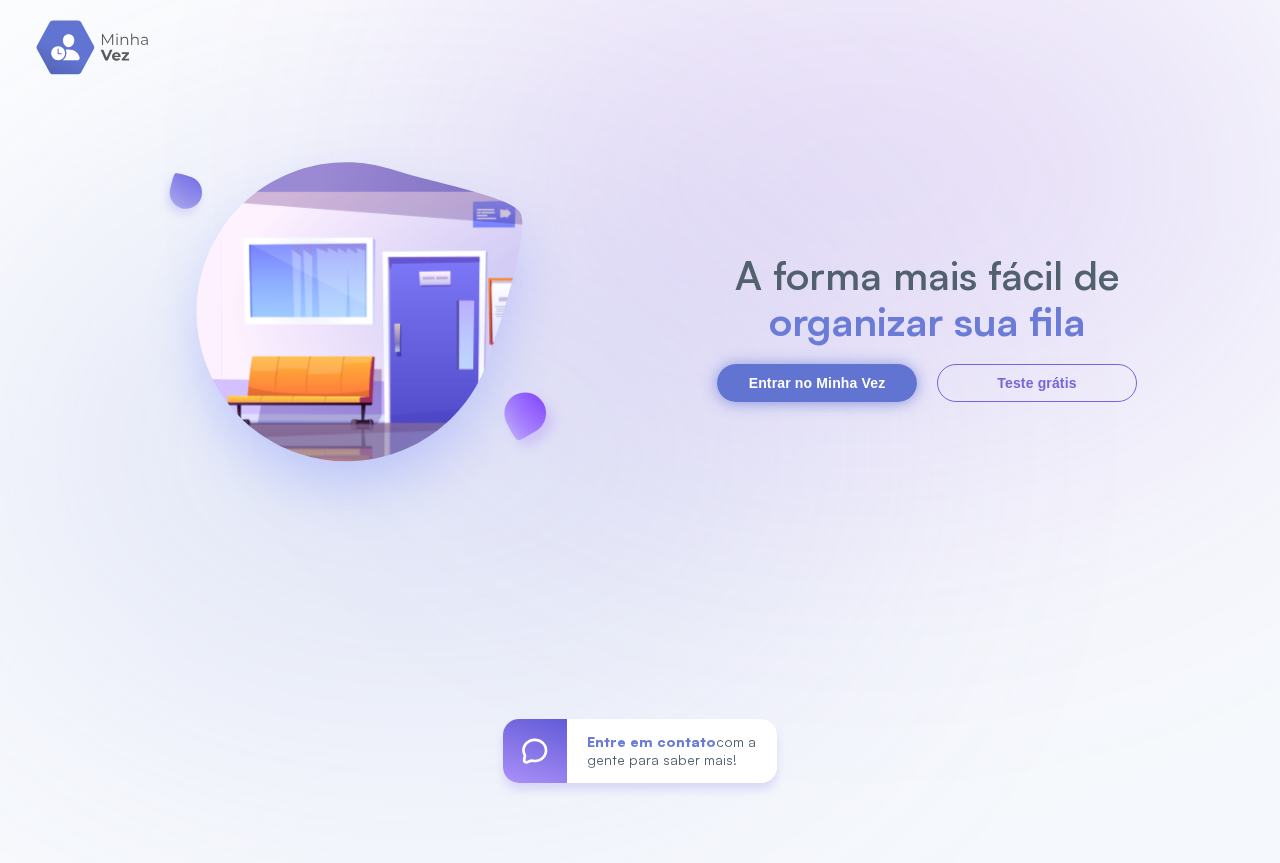 click on "Entrar no Minha Vez" at bounding box center [817, 383] 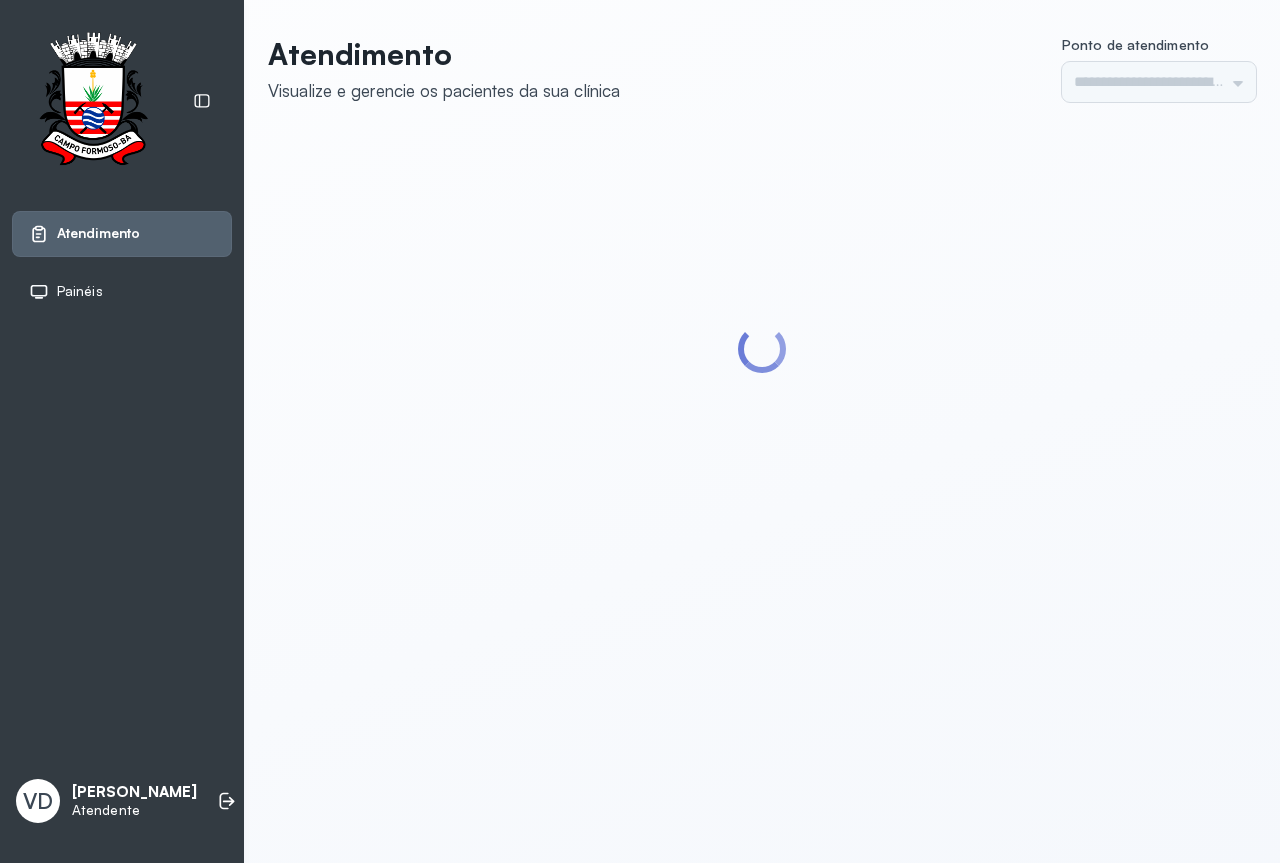 scroll, scrollTop: 0, scrollLeft: 0, axis: both 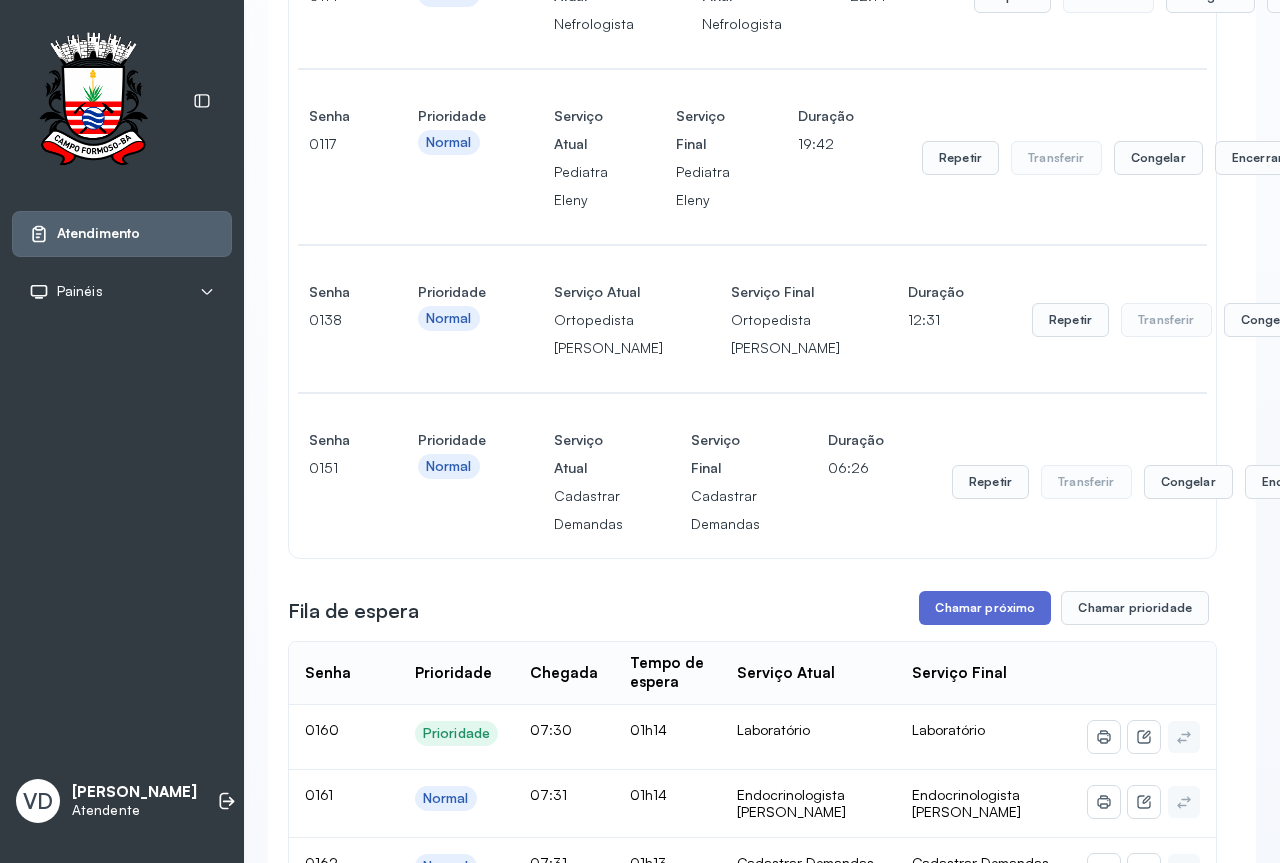 click on "Chamar próximo" at bounding box center (985, 608) 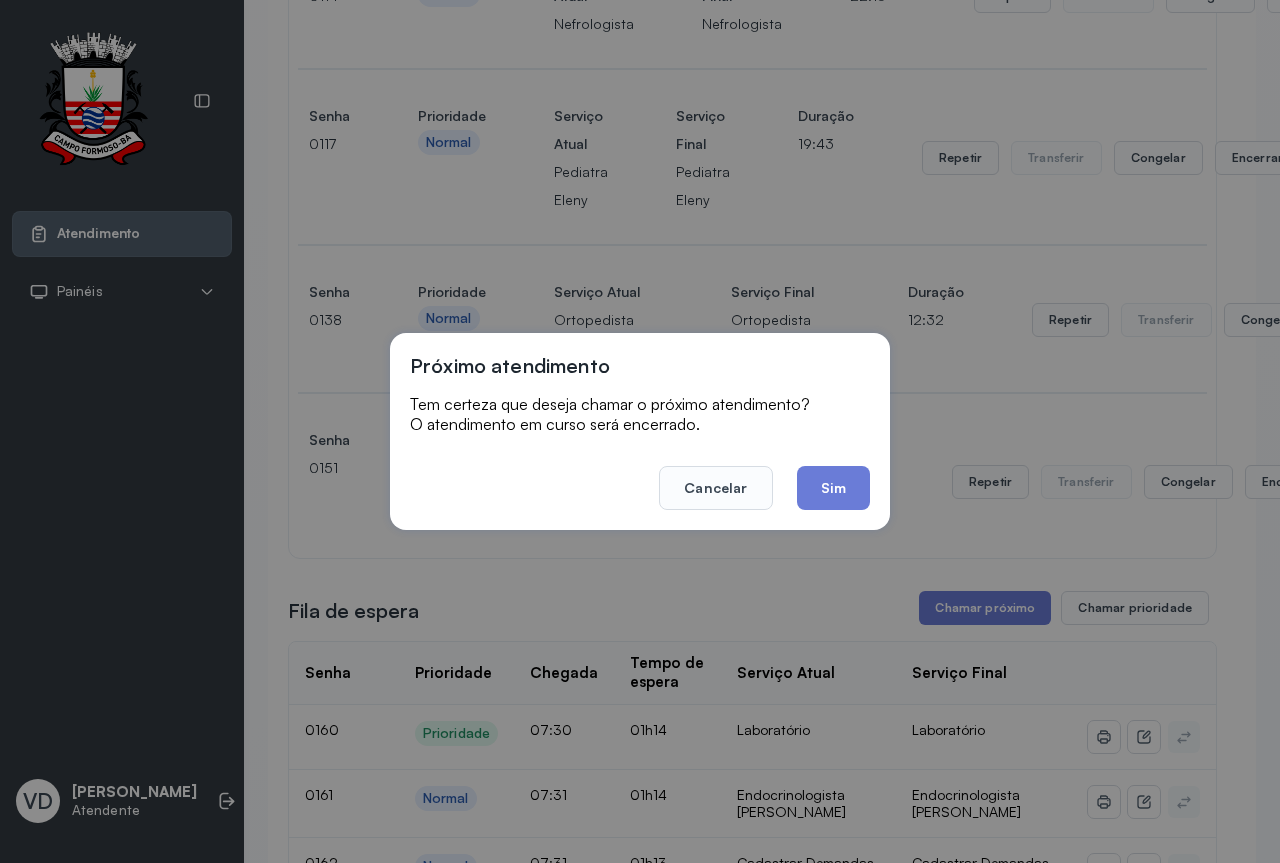 click on "Sim" 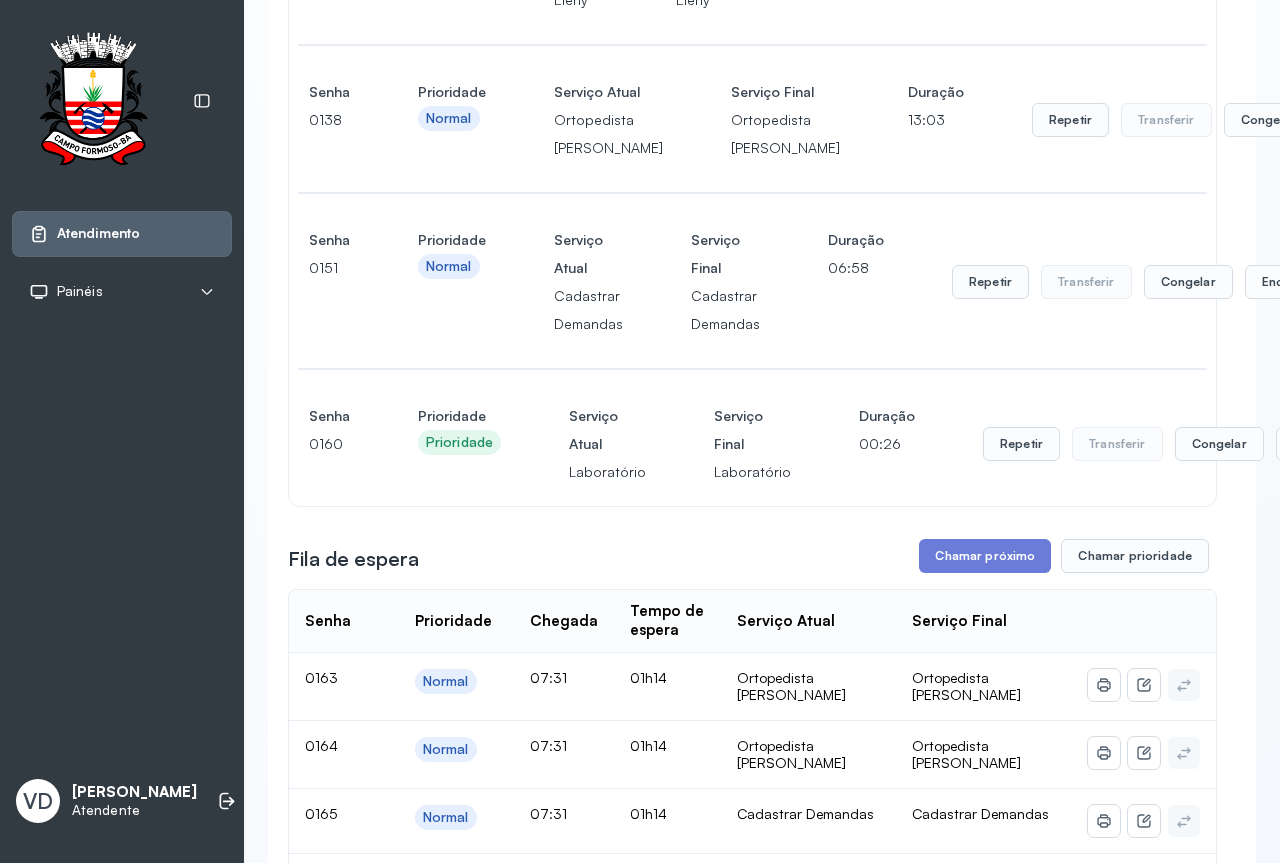 scroll, scrollTop: 1400, scrollLeft: 0, axis: vertical 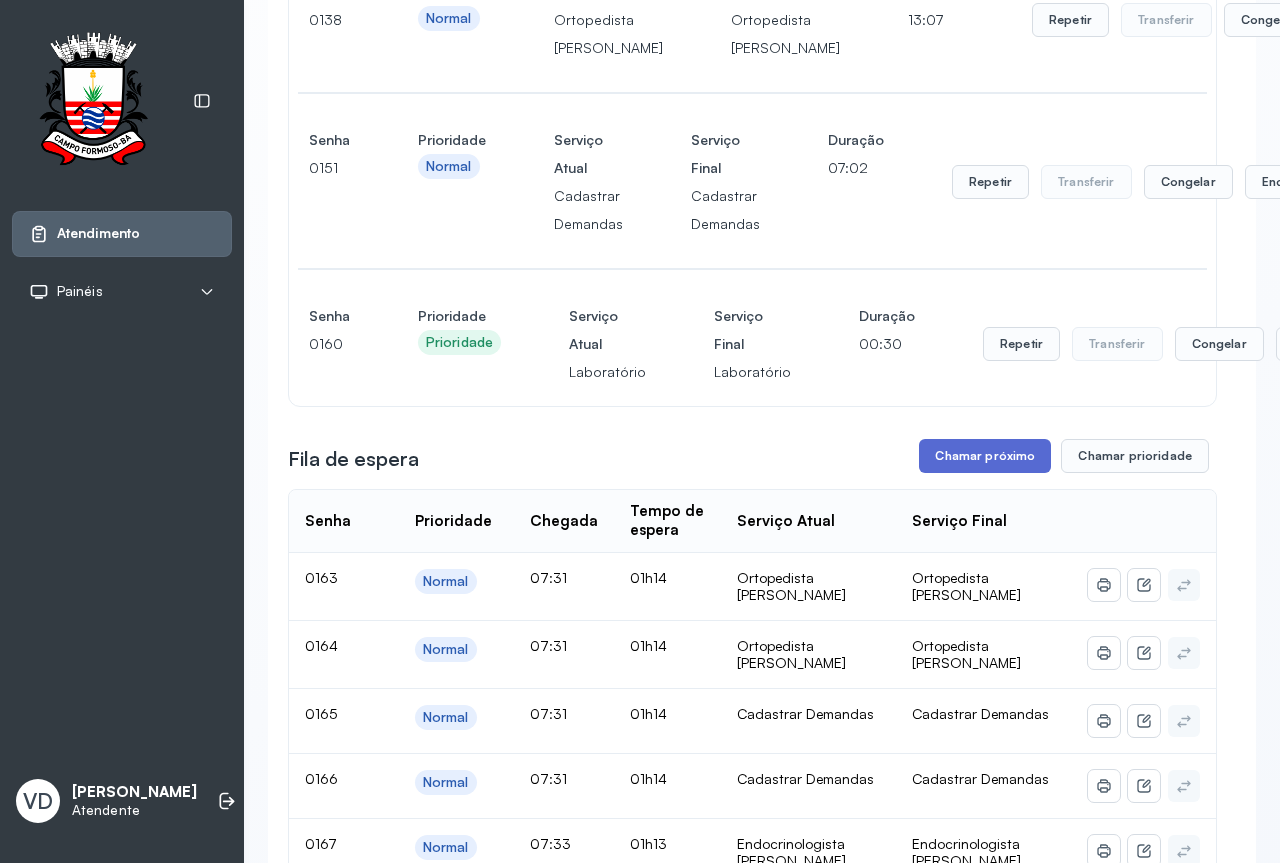 click on "Chamar próximo" at bounding box center [985, 456] 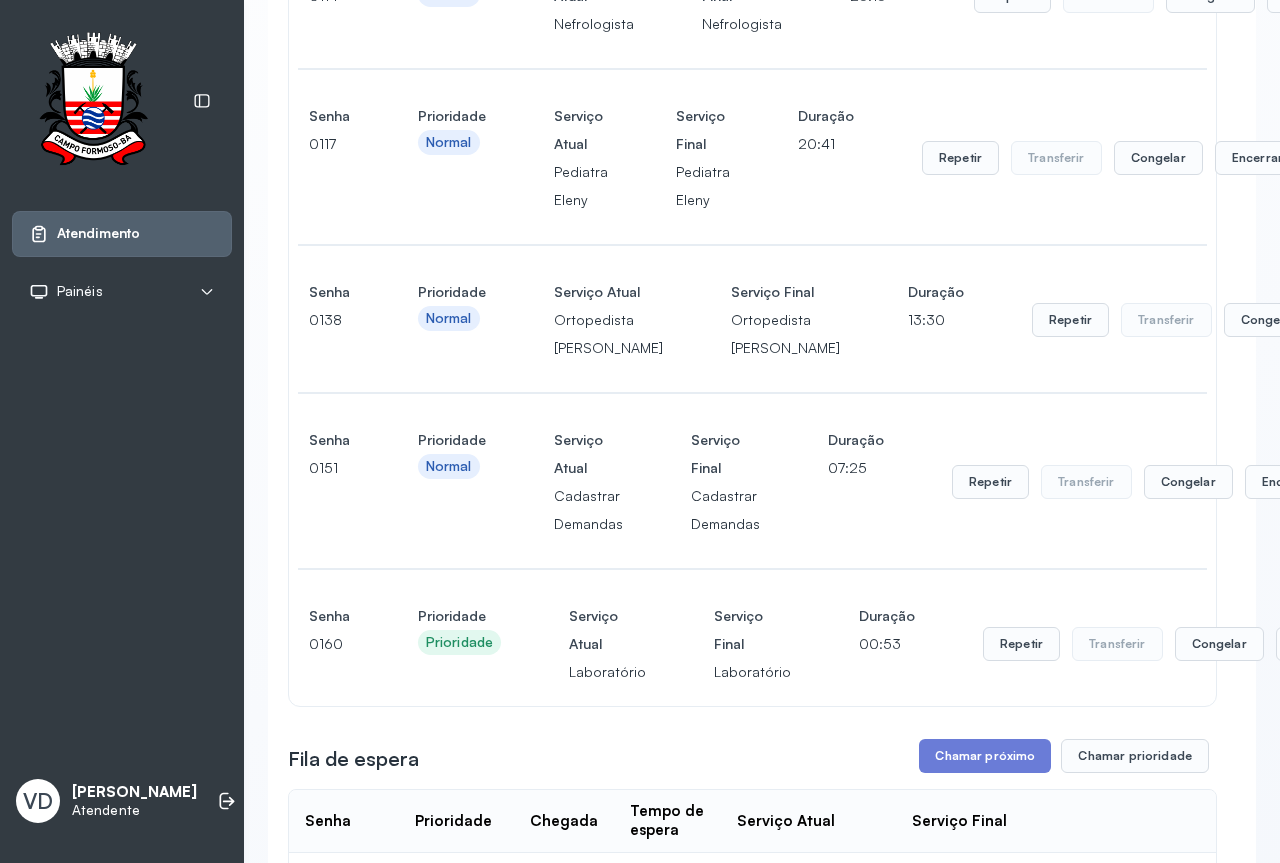 scroll, scrollTop: 1400, scrollLeft: 0, axis: vertical 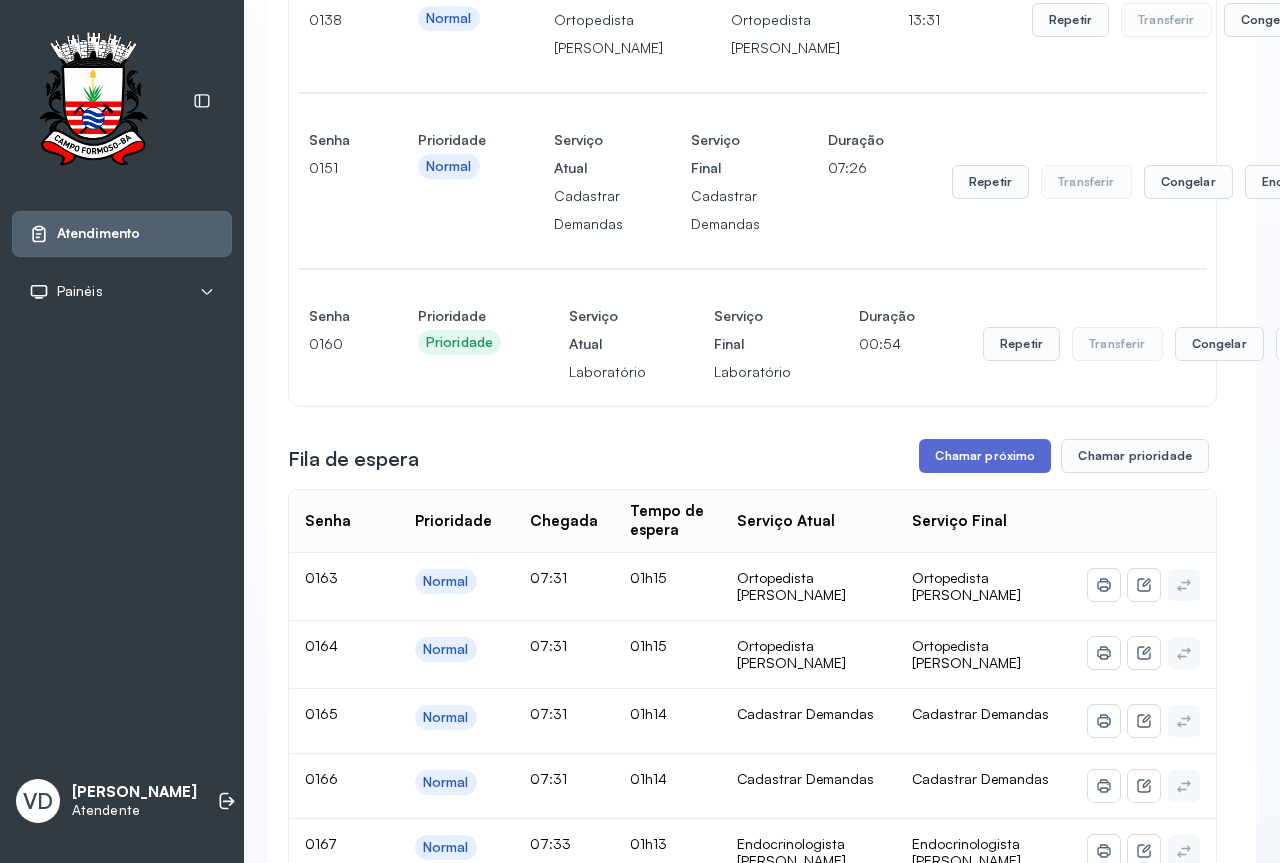 click on "Chamar próximo" at bounding box center (985, 456) 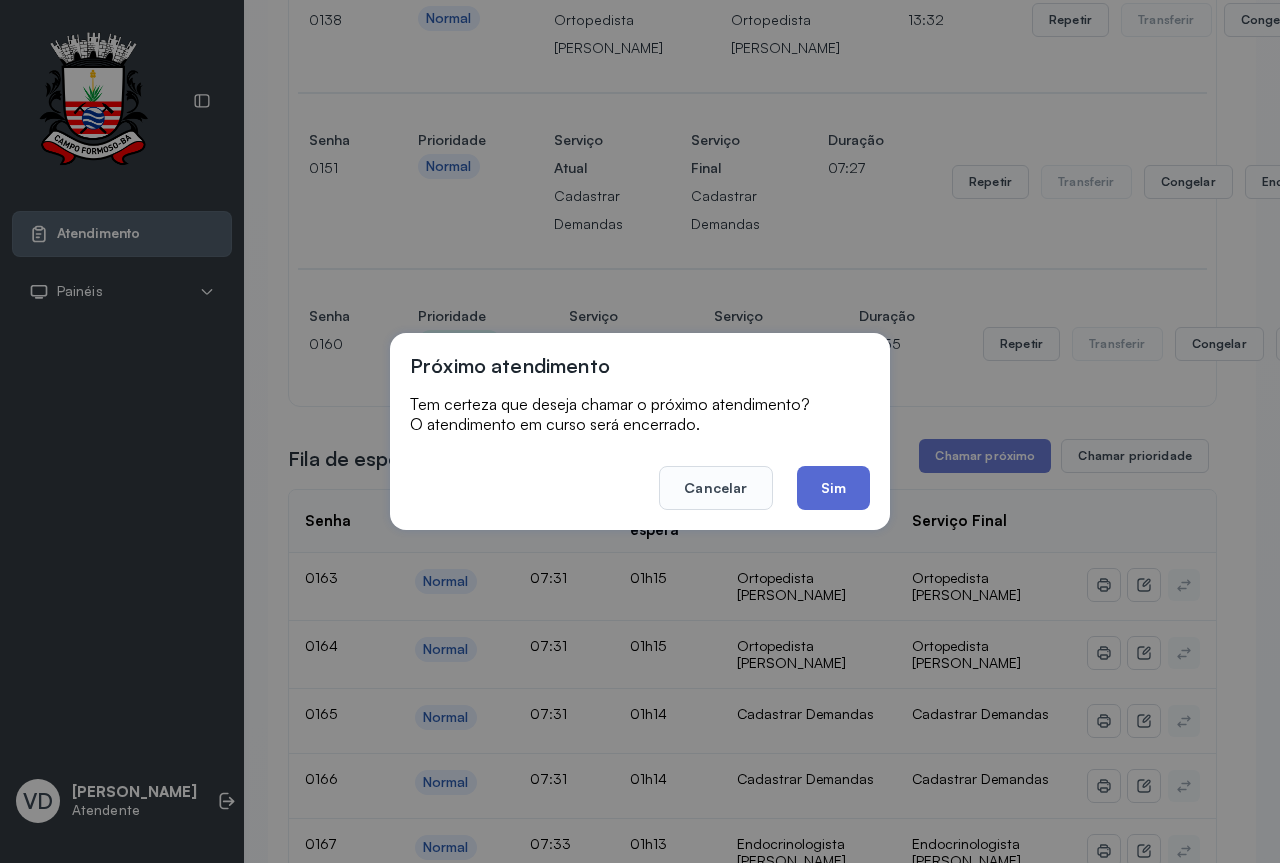 click on "Sim" 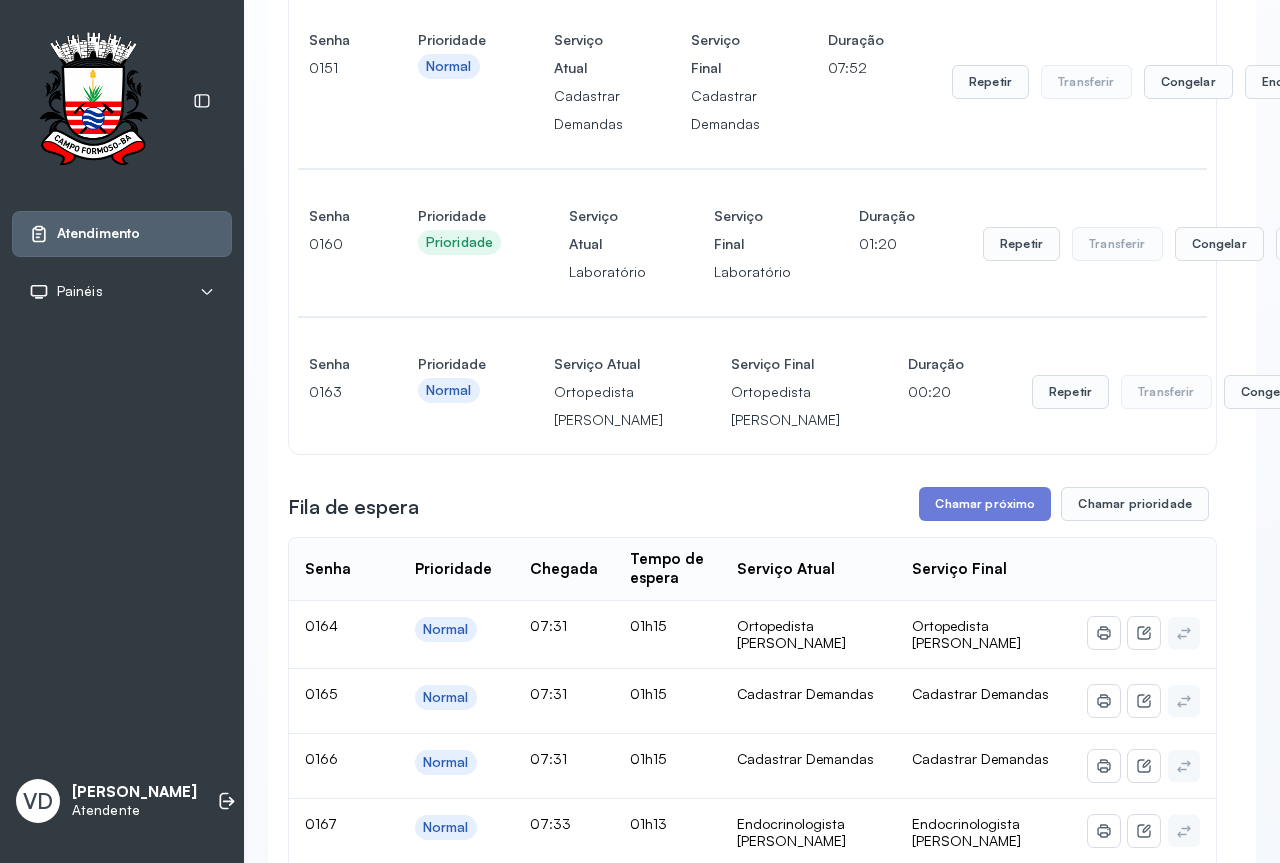 scroll, scrollTop: 1600, scrollLeft: 0, axis: vertical 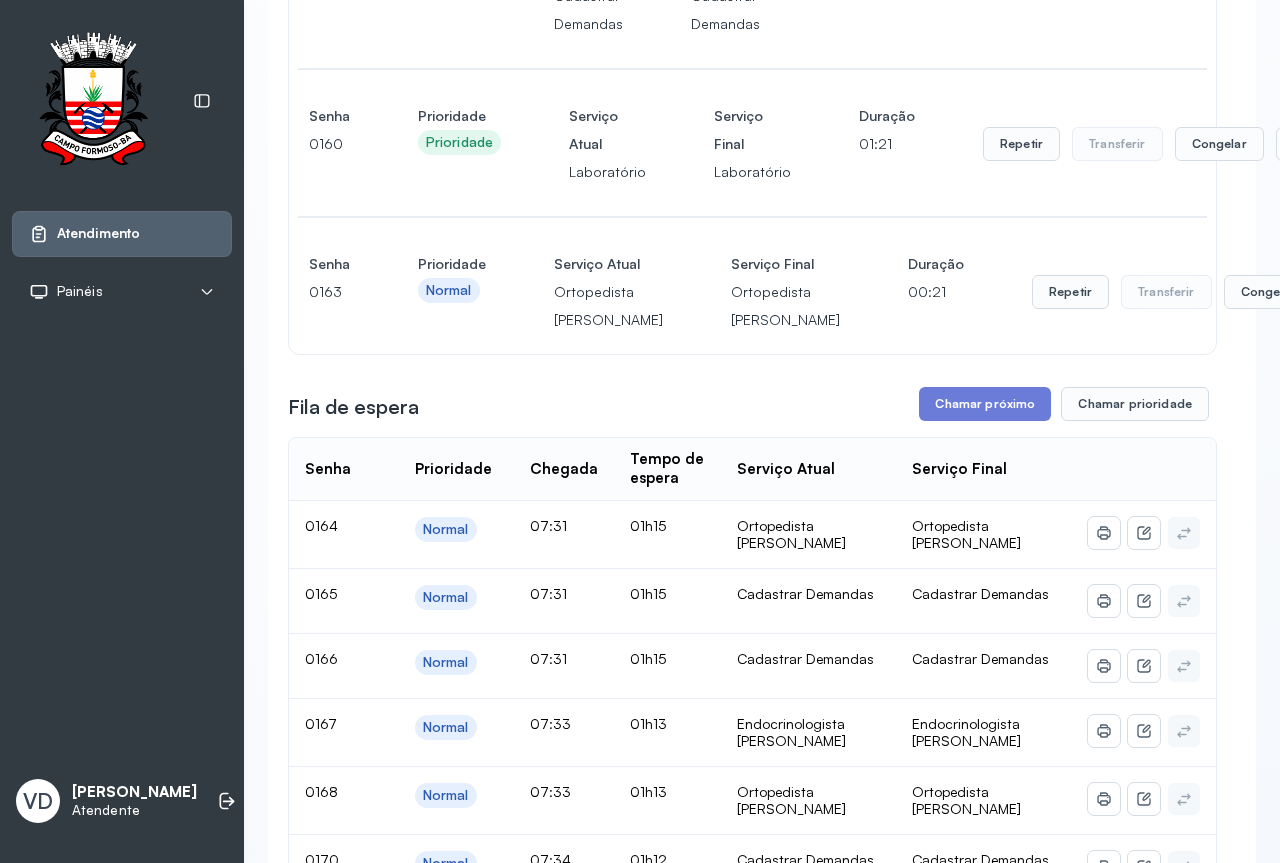 click on "Chamar próximo" at bounding box center (985, 404) 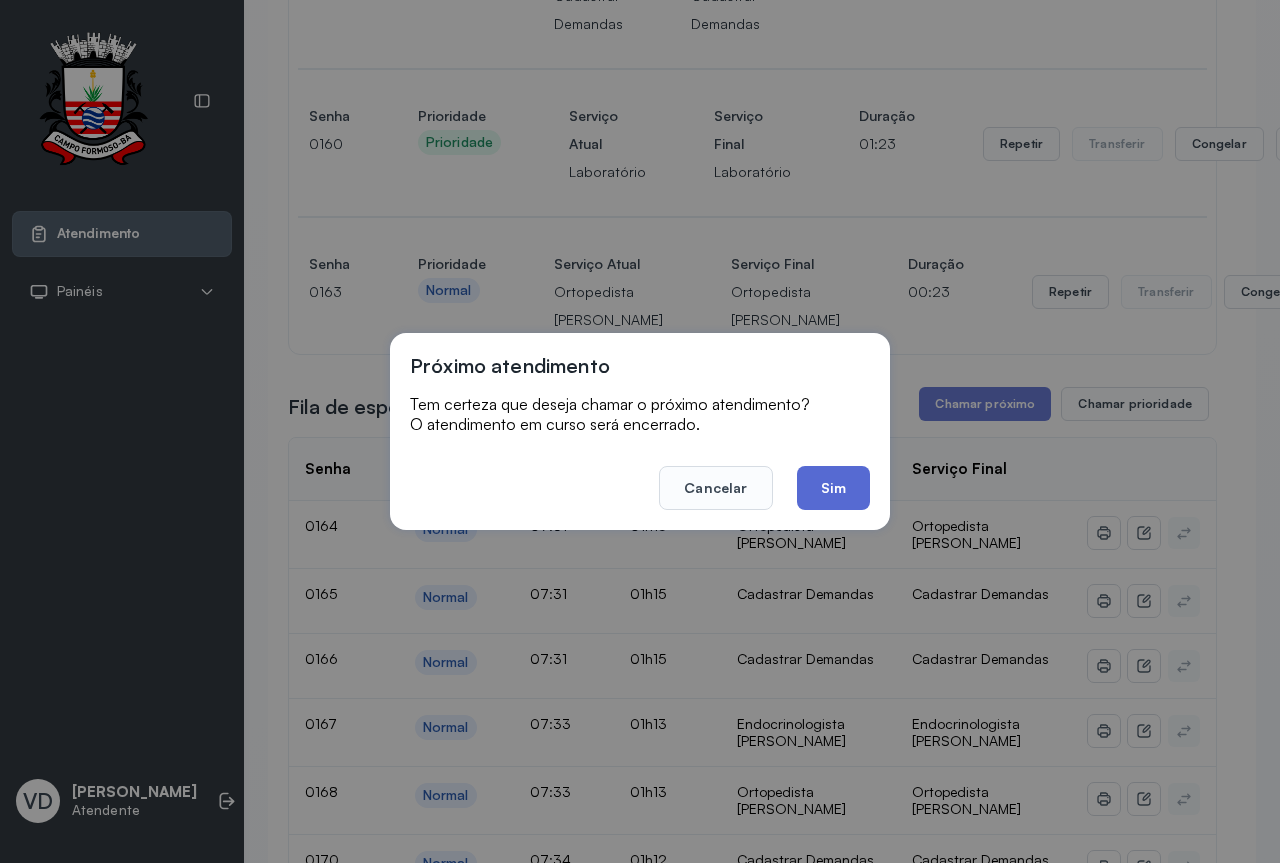 click on "Sim" 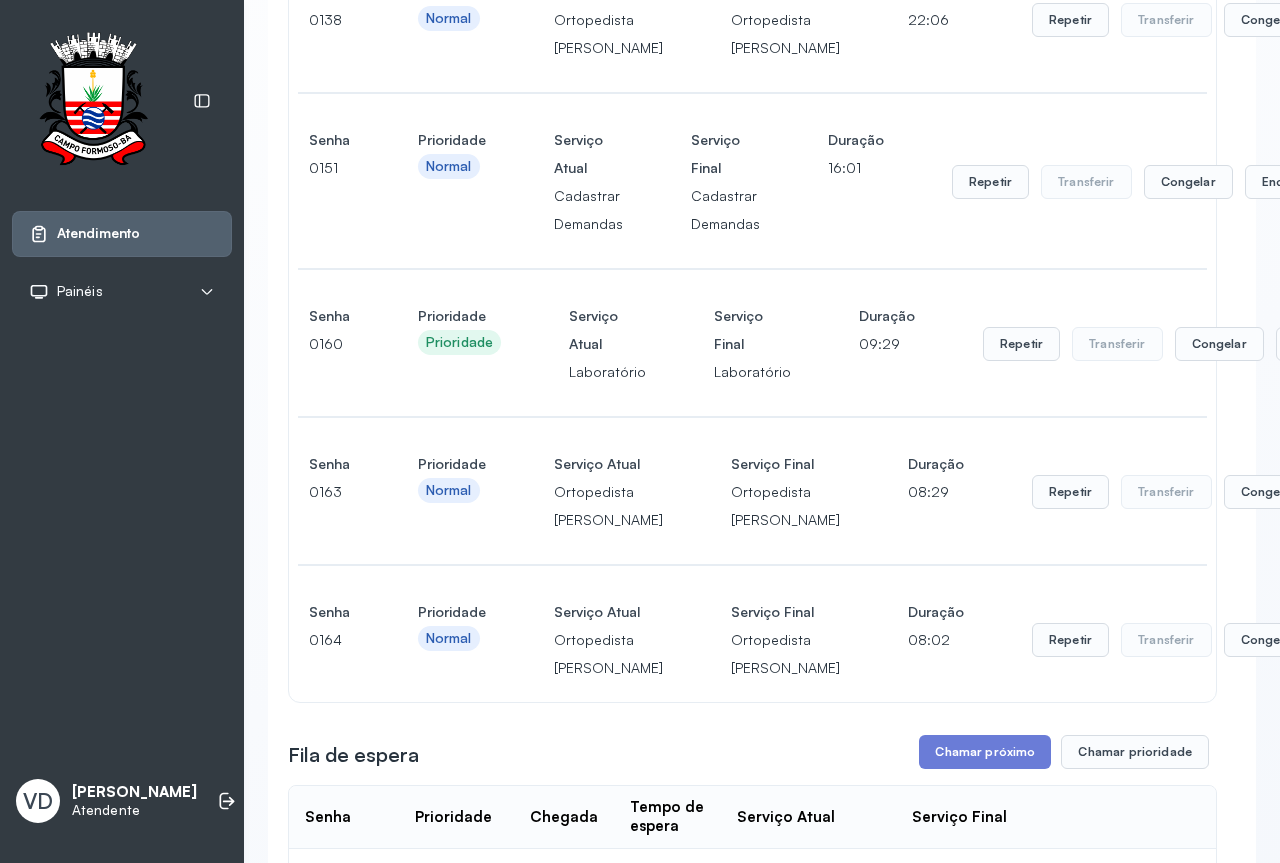 scroll, scrollTop: 1800, scrollLeft: 0, axis: vertical 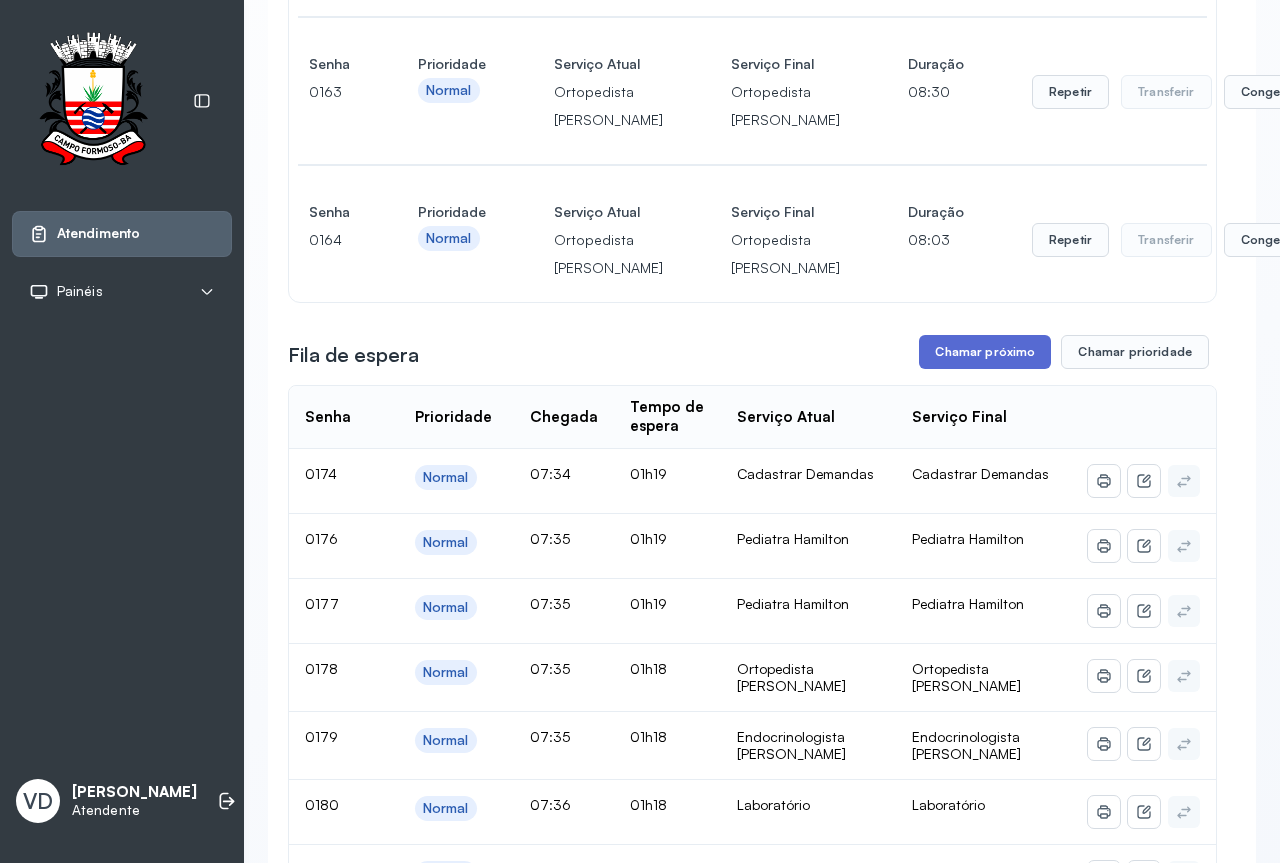 click on "Chamar próximo" at bounding box center (985, 352) 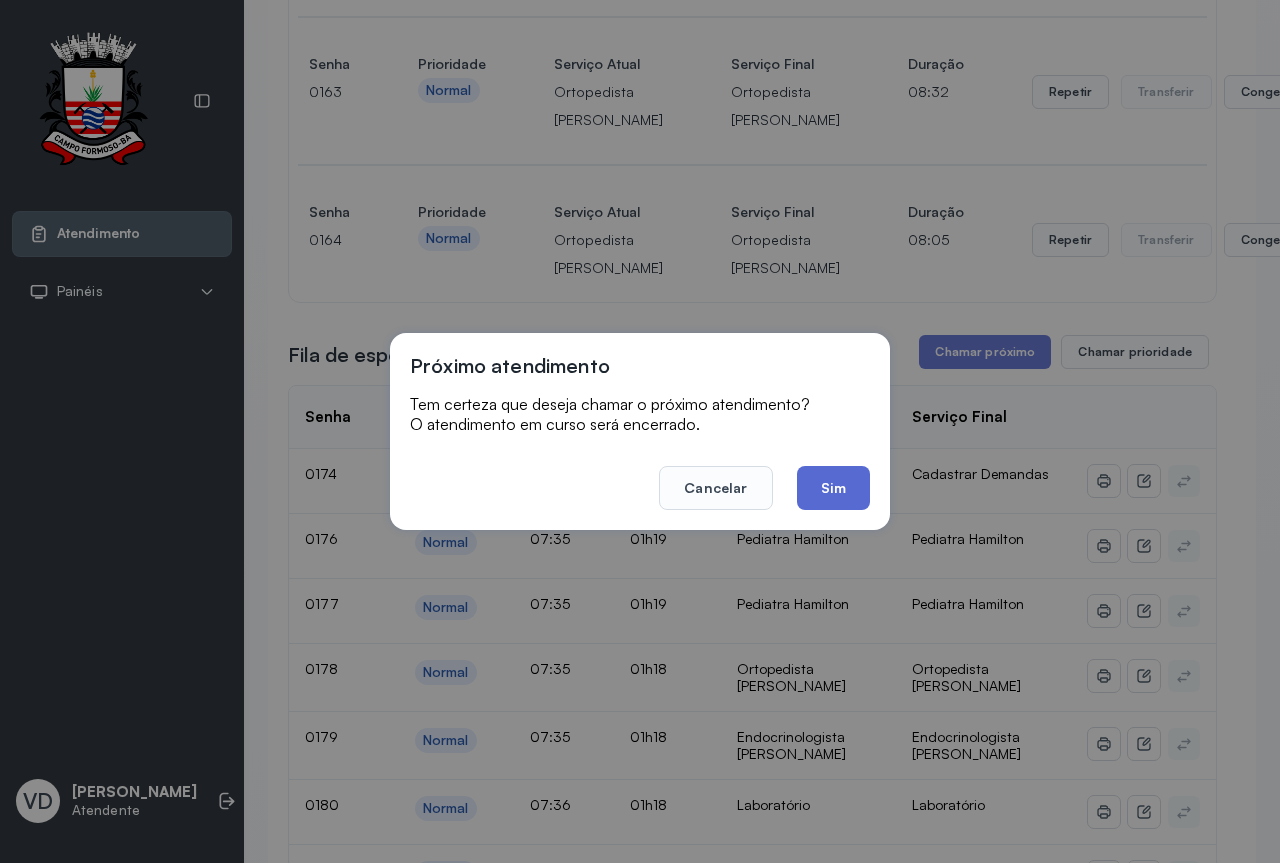 click on "Sim" 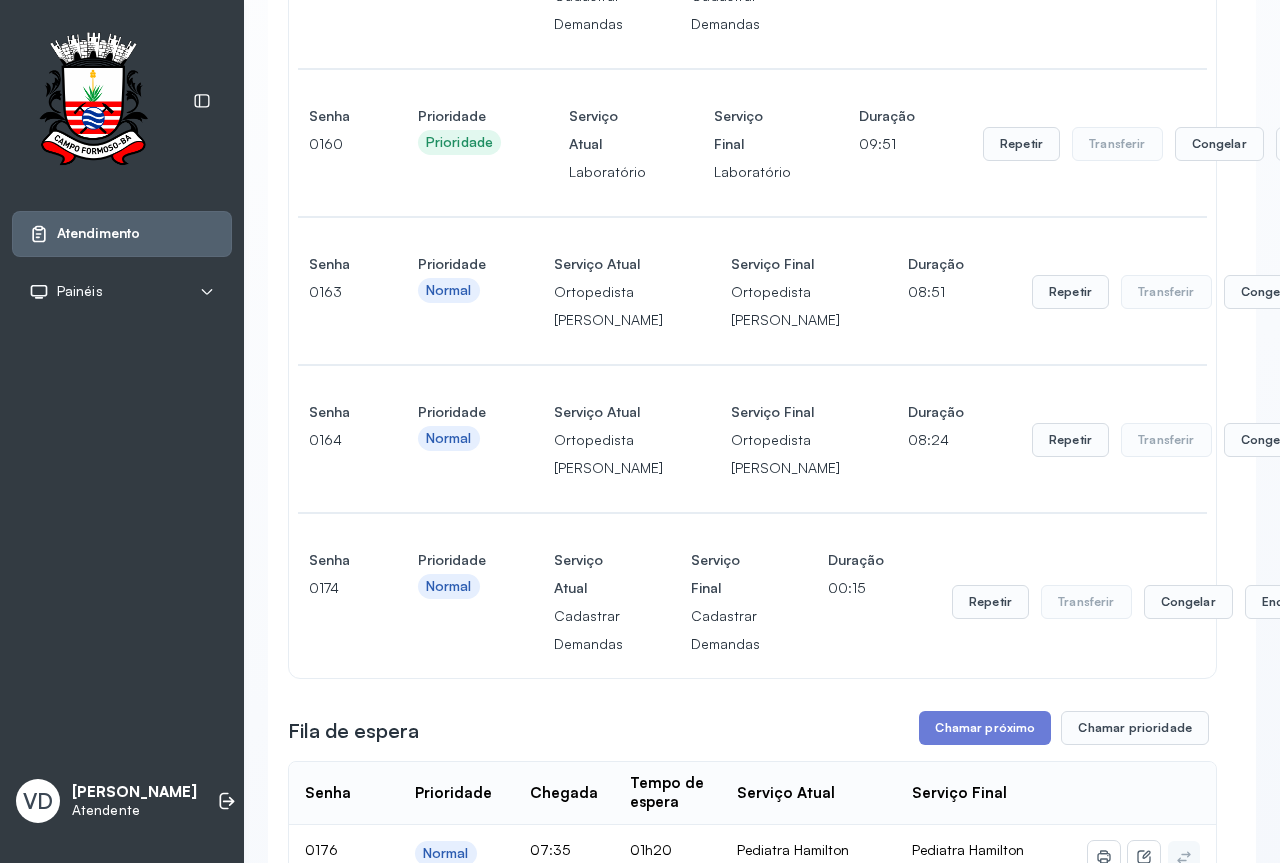 scroll, scrollTop: 1900, scrollLeft: 0, axis: vertical 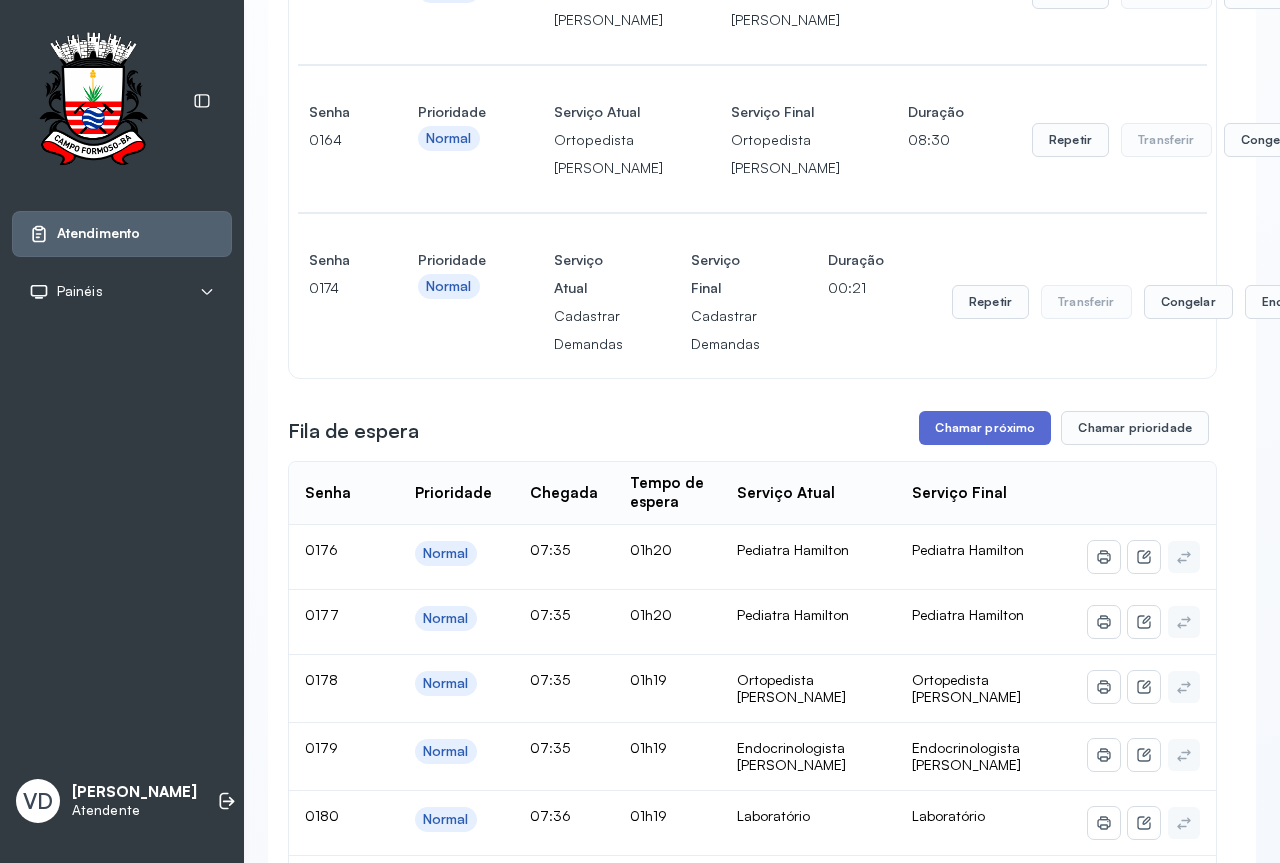 click on "Chamar próximo" at bounding box center (985, 428) 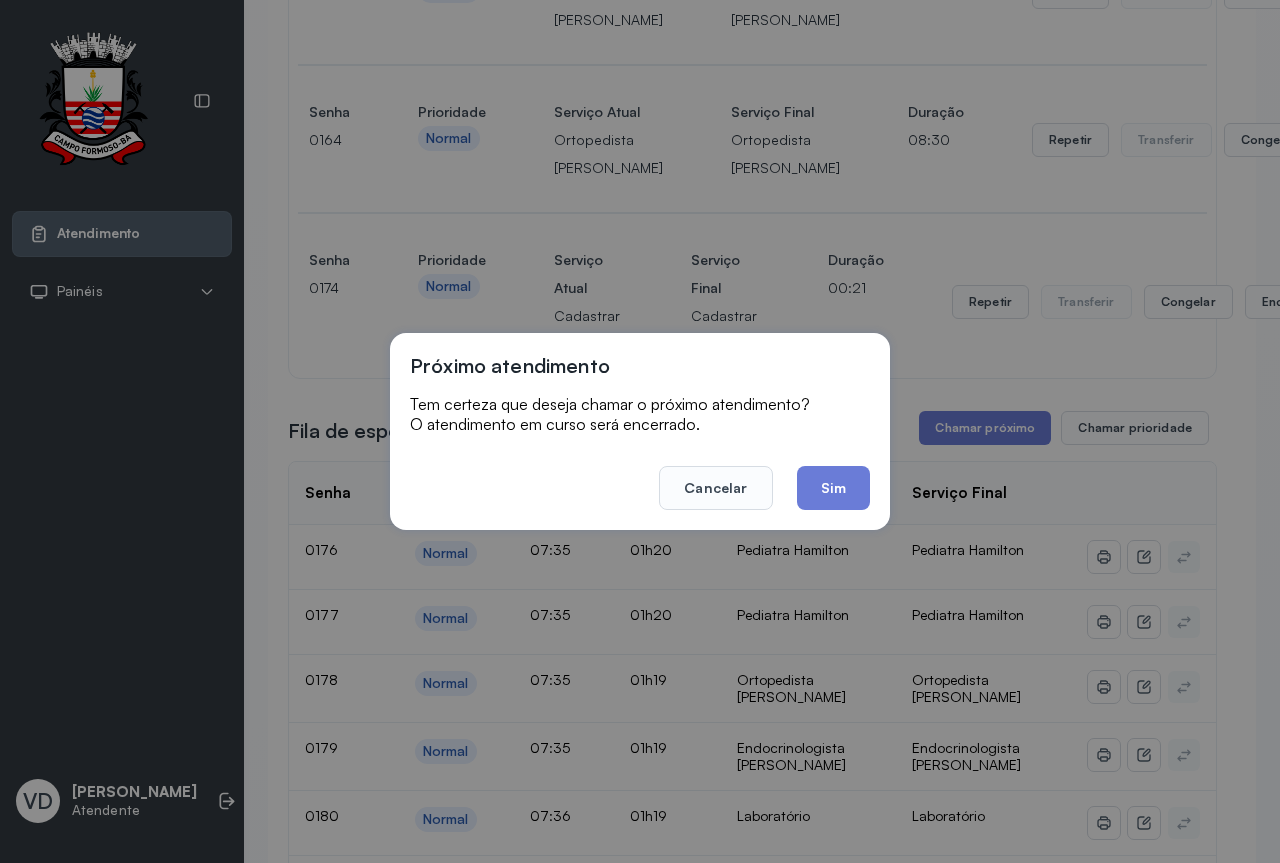 click on "Sim" 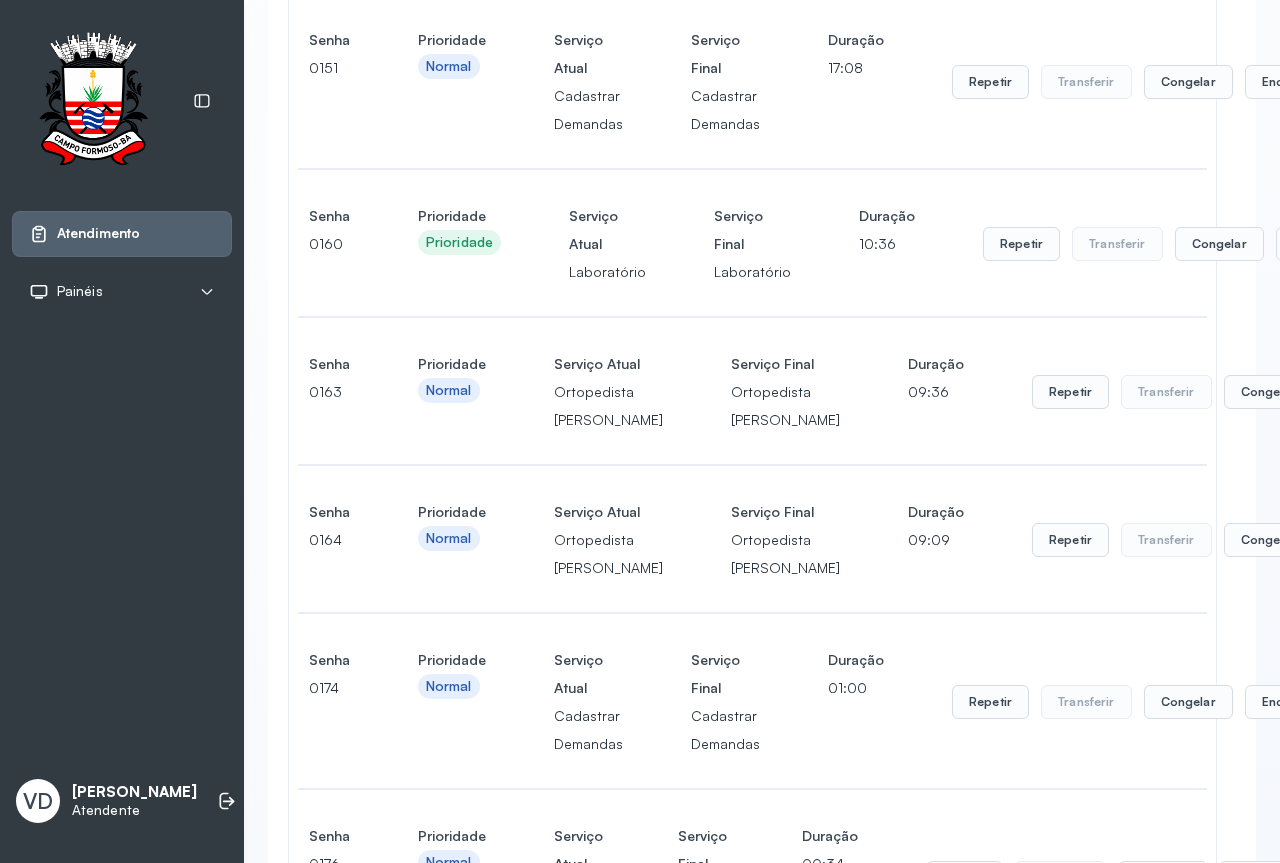 scroll, scrollTop: 2000, scrollLeft: 0, axis: vertical 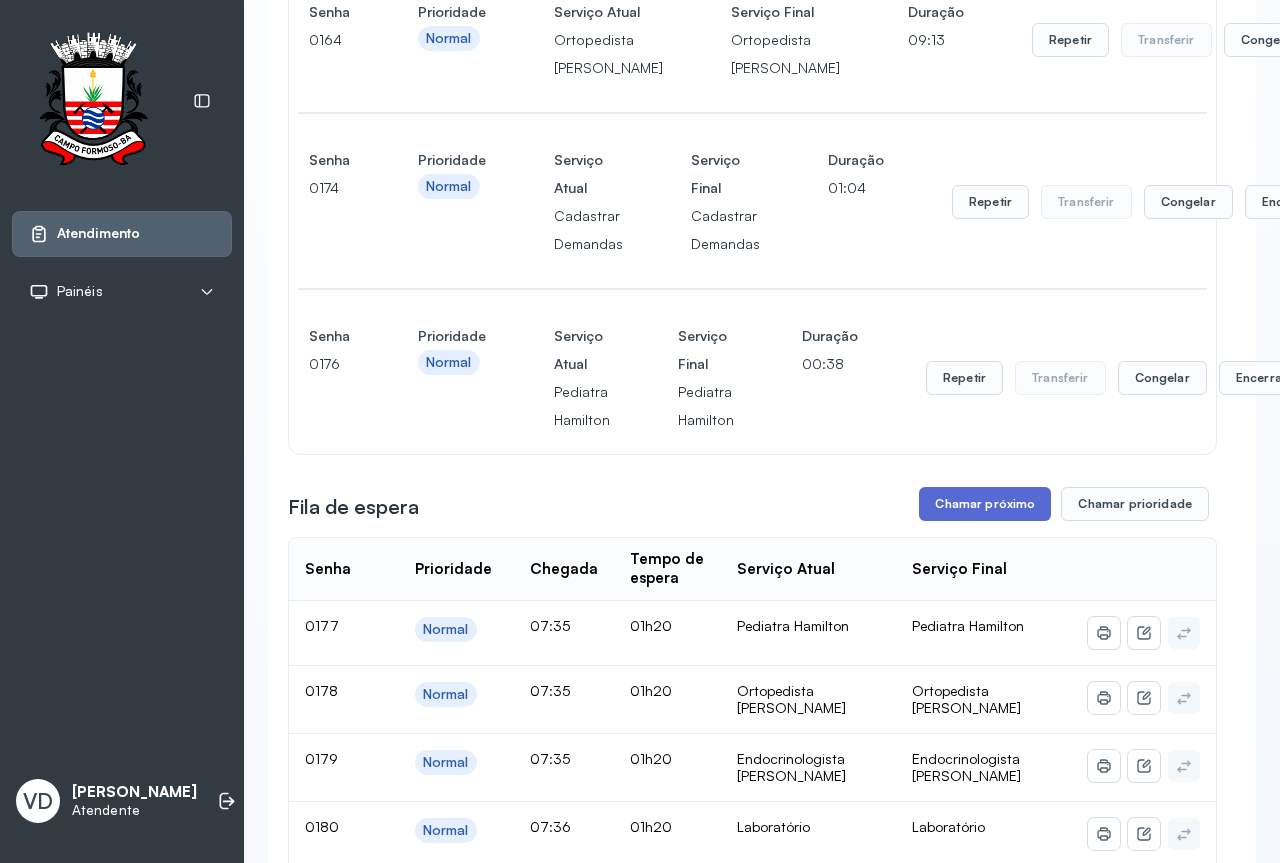 click on "Chamar próximo" at bounding box center [985, 504] 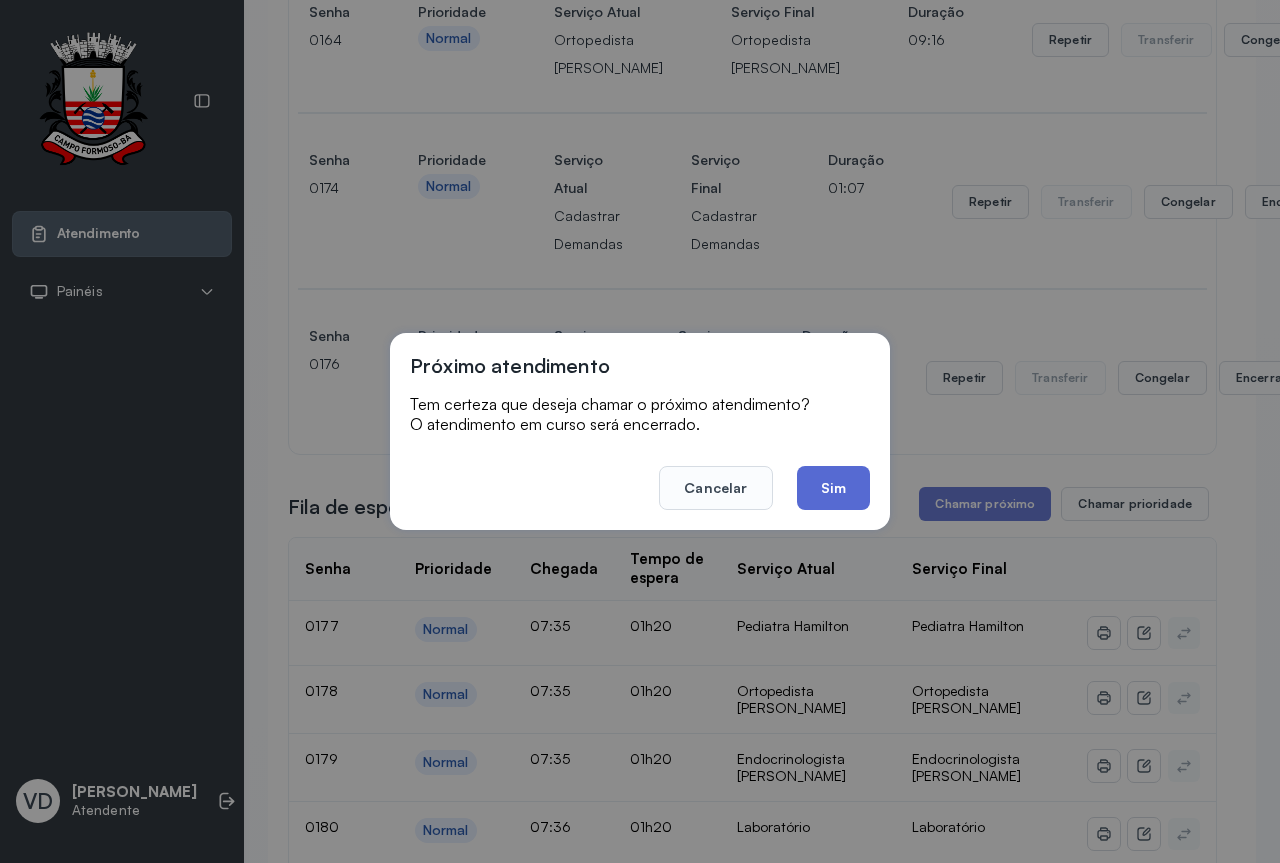 click on "Sim" 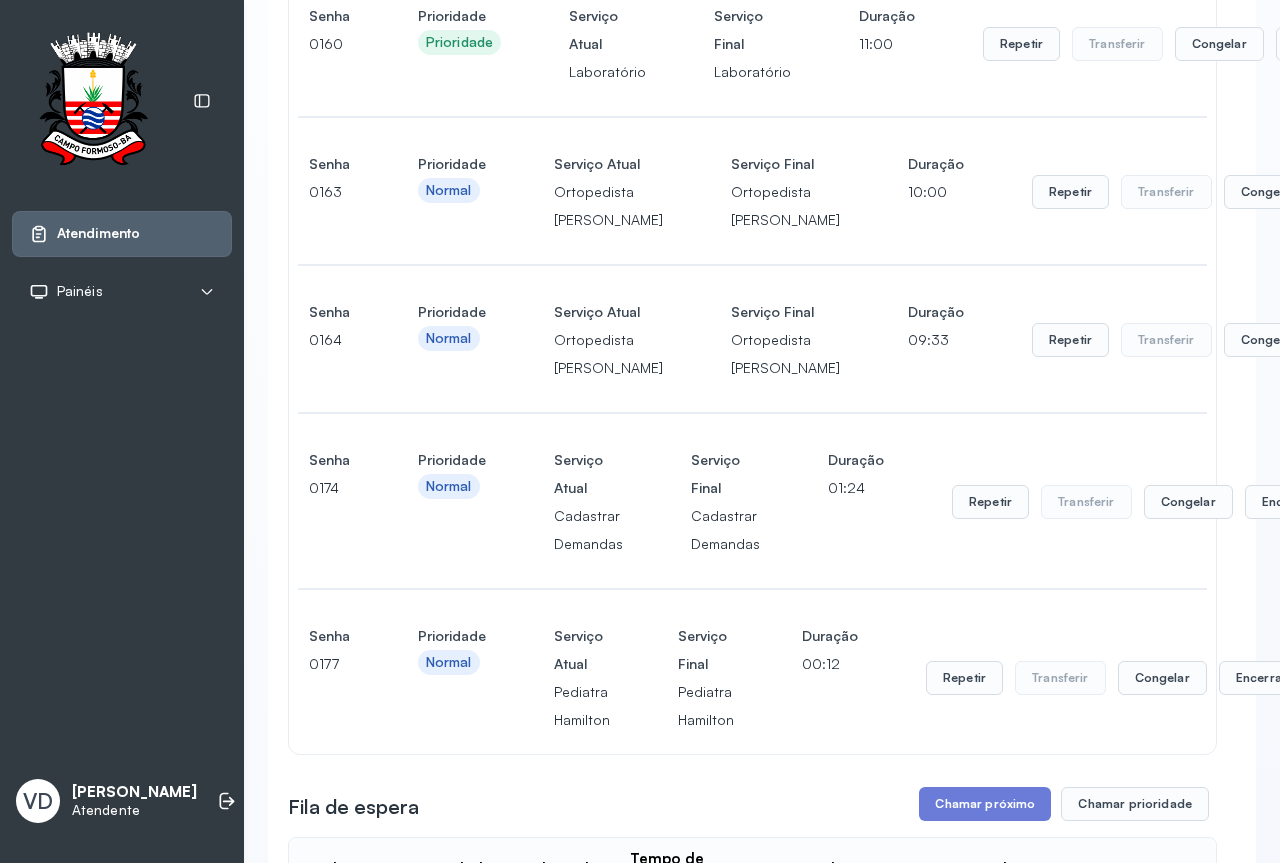 scroll, scrollTop: 1900, scrollLeft: 0, axis: vertical 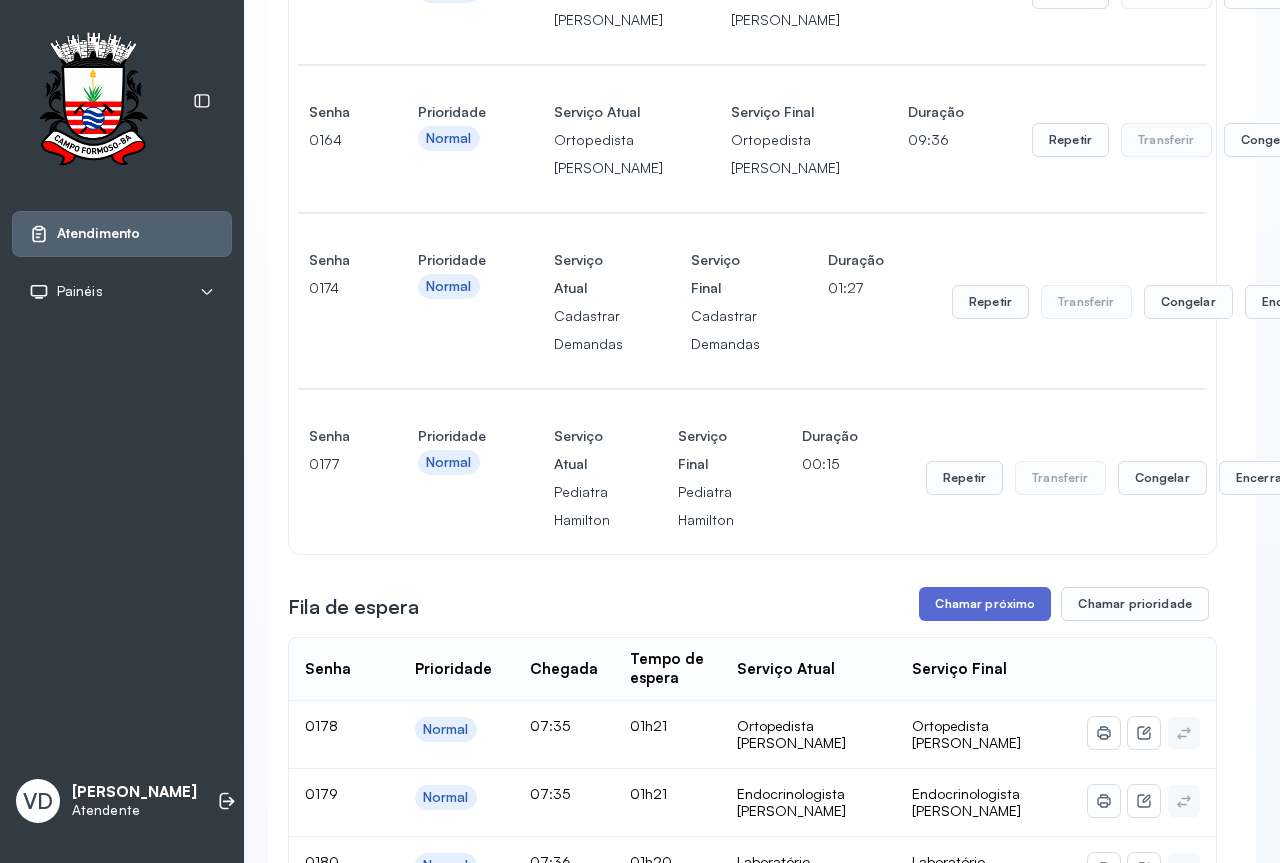 click on "Chamar próximo" at bounding box center (985, 604) 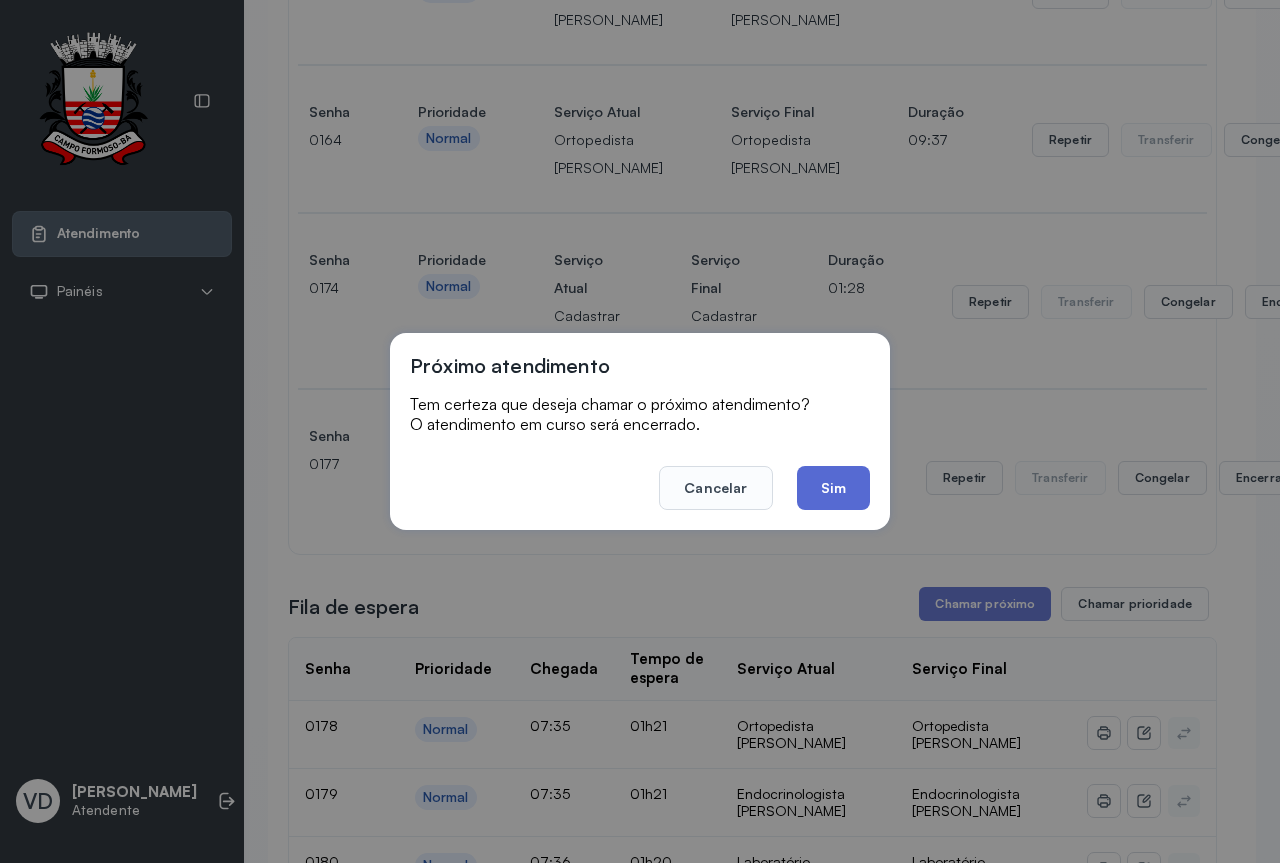 click on "Sim" 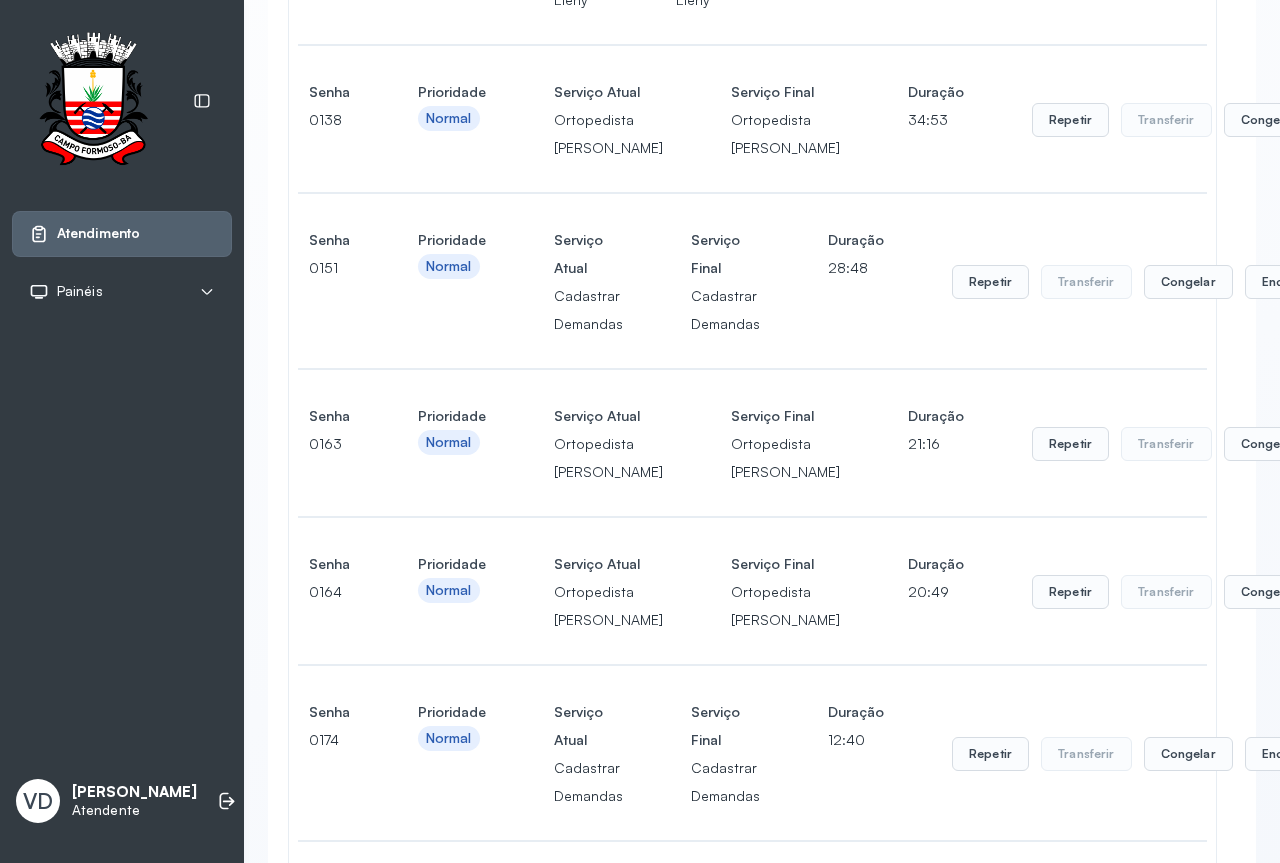 scroll, scrollTop: 1700, scrollLeft: 0, axis: vertical 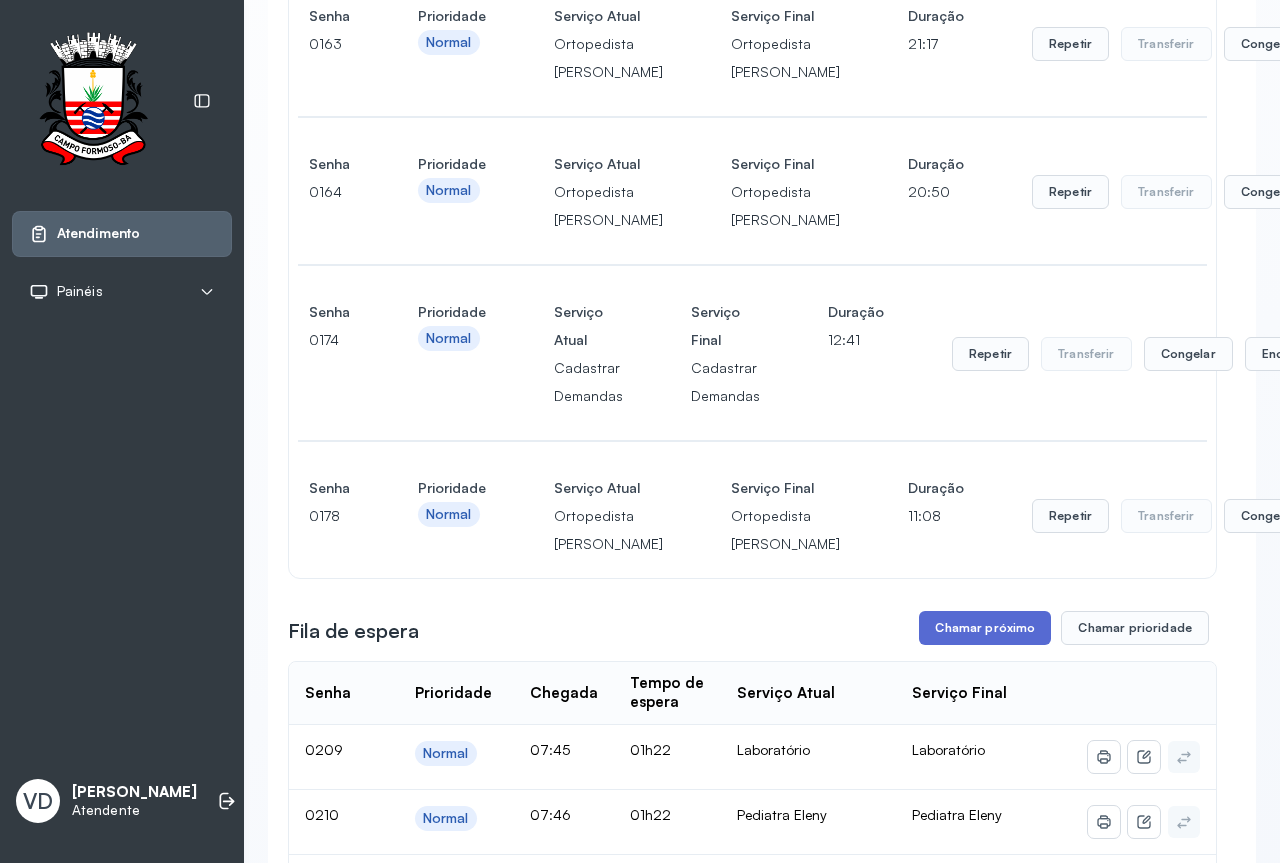 click on "Chamar próximo" at bounding box center (985, 628) 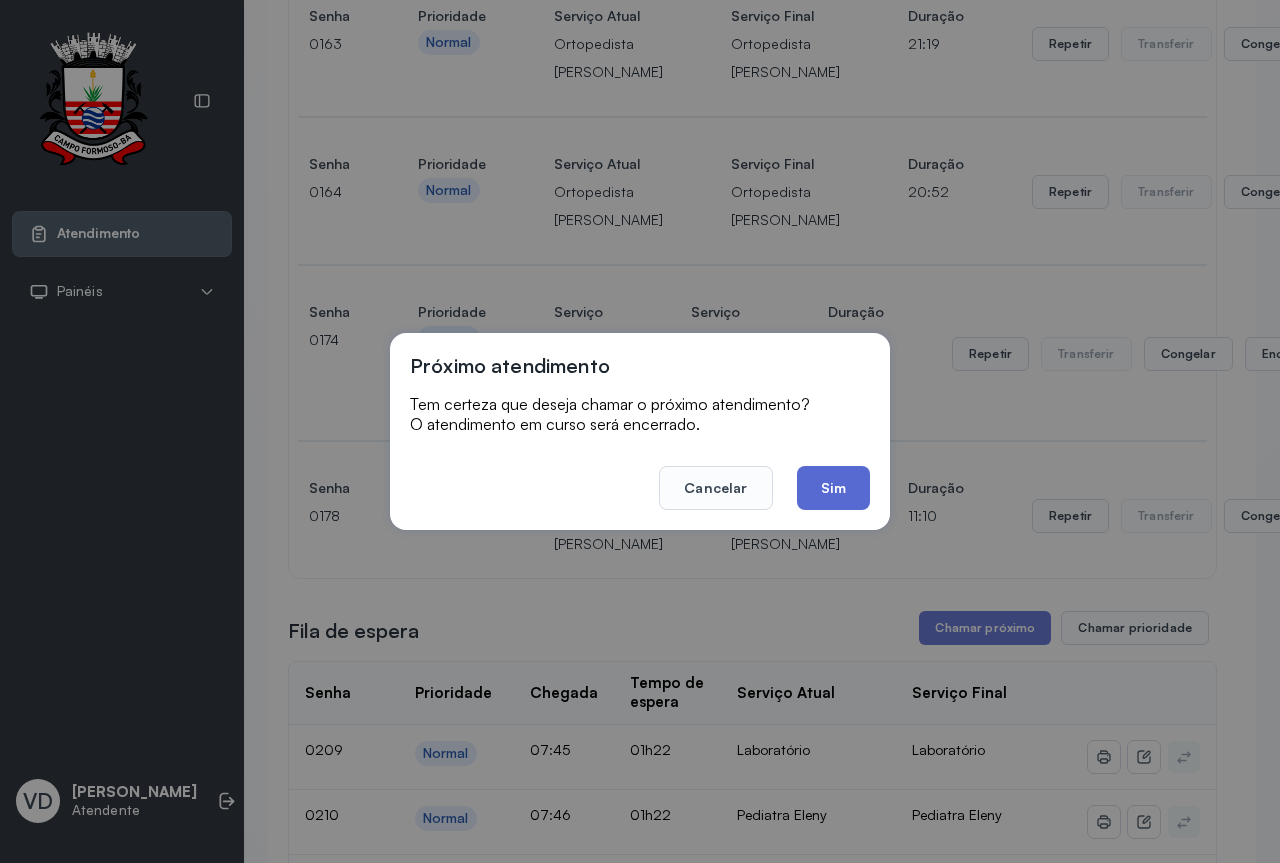 click on "Sim" 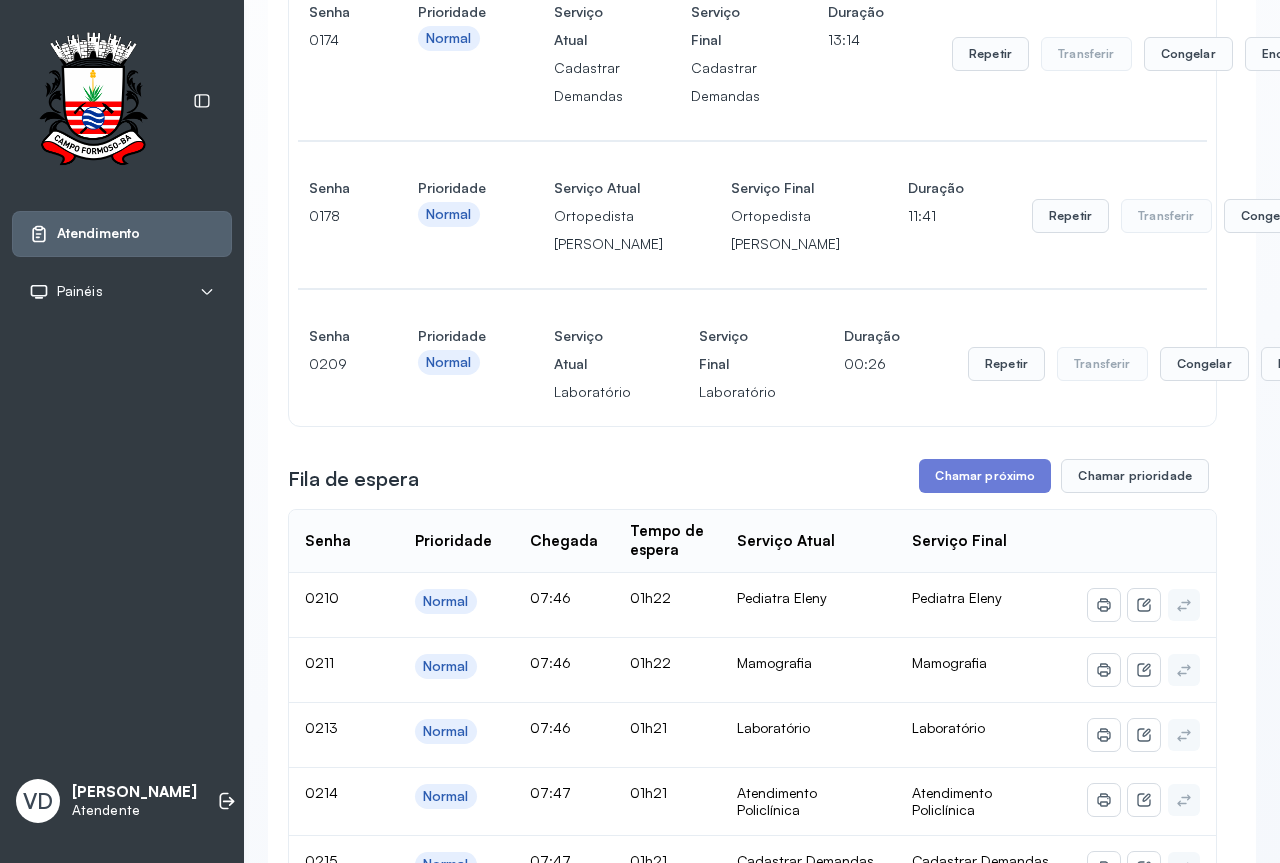 scroll, scrollTop: 2300, scrollLeft: 0, axis: vertical 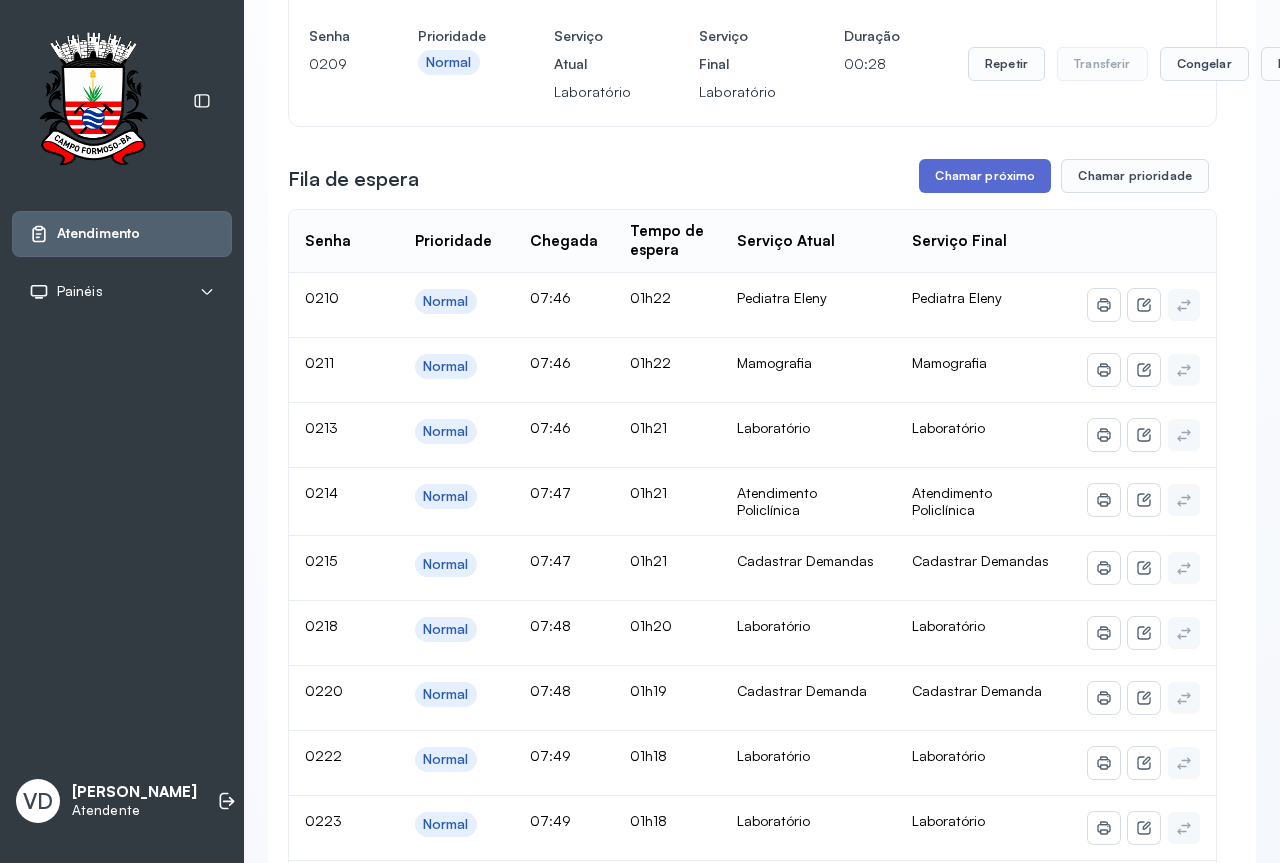 click on "Chamar próximo" at bounding box center (985, 176) 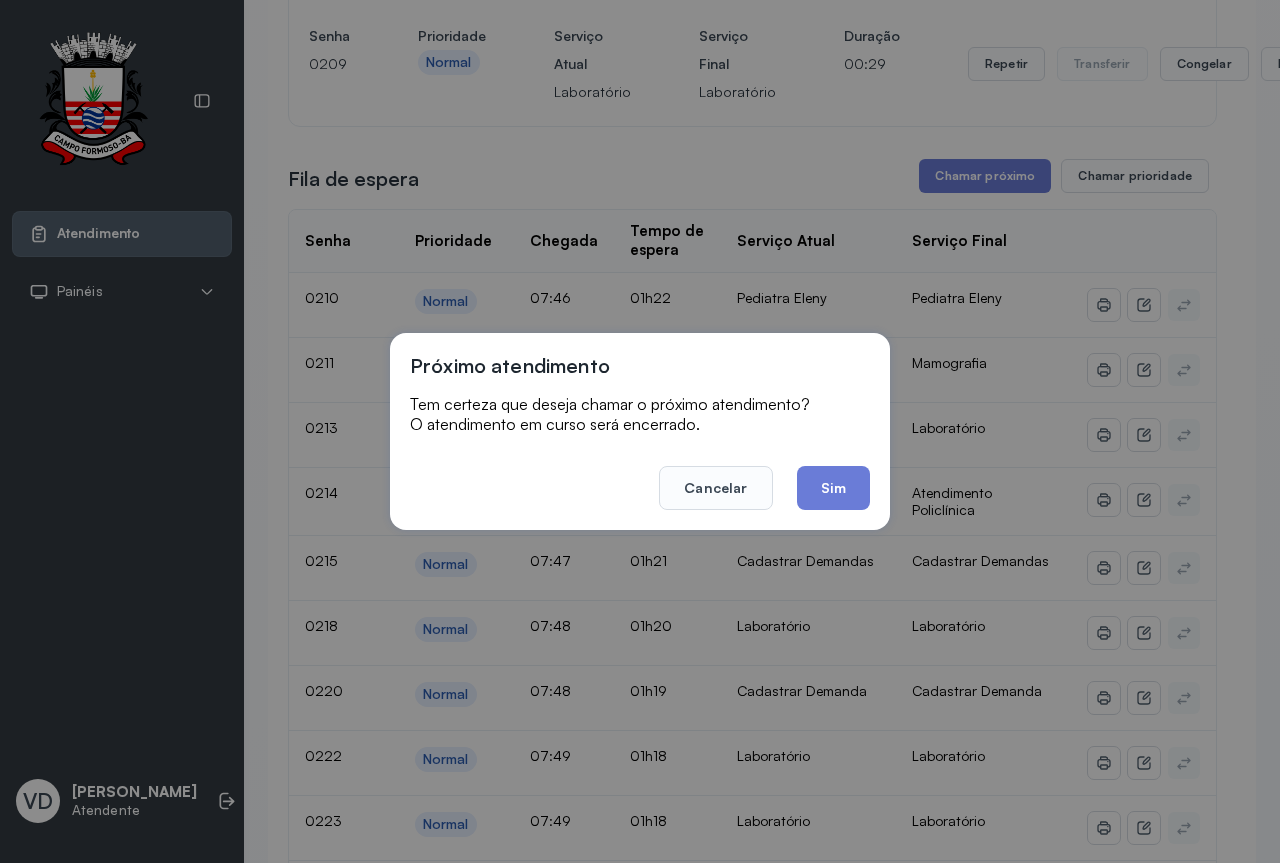 click on "Cancelar Sim" at bounding box center [640, 474] 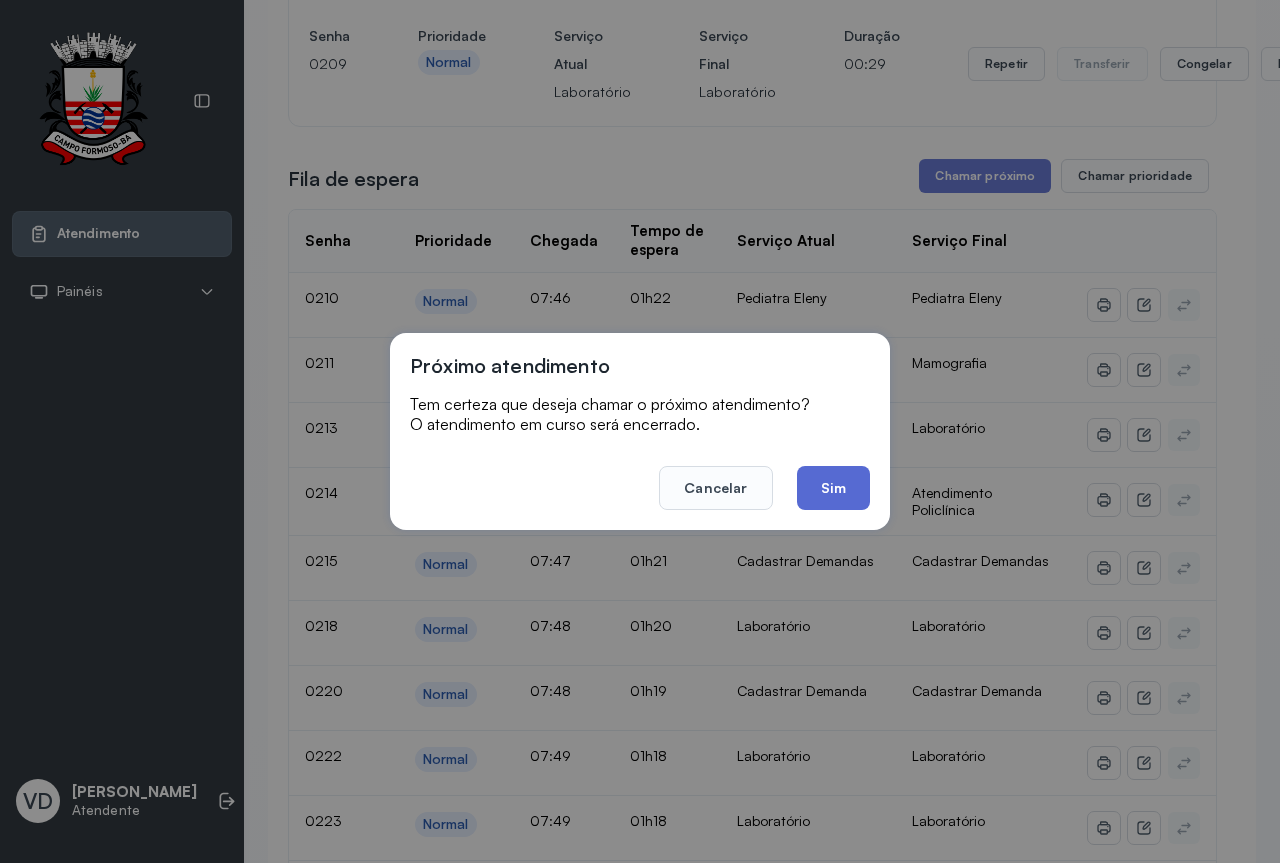 click on "Sim" 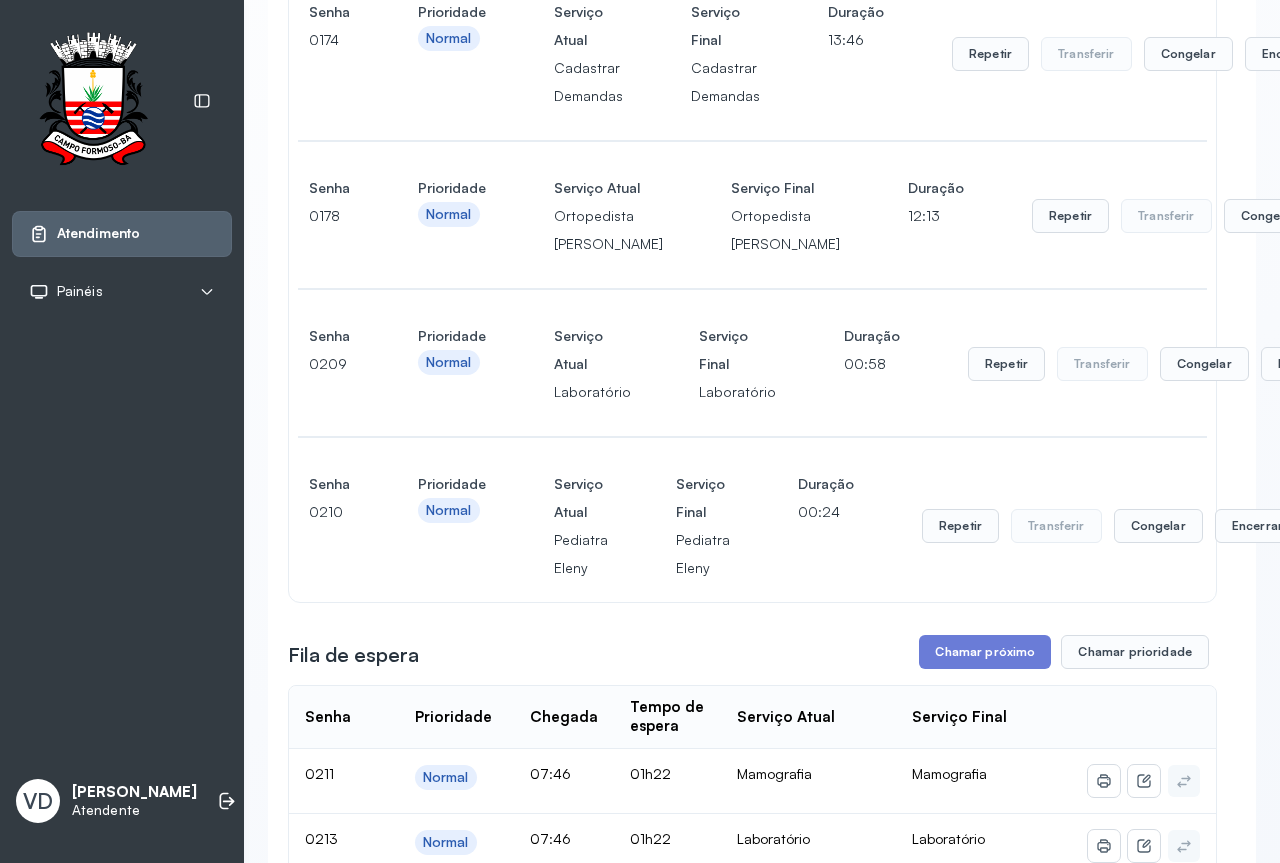 scroll, scrollTop: 2400, scrollLeft: 0, axis: vertical 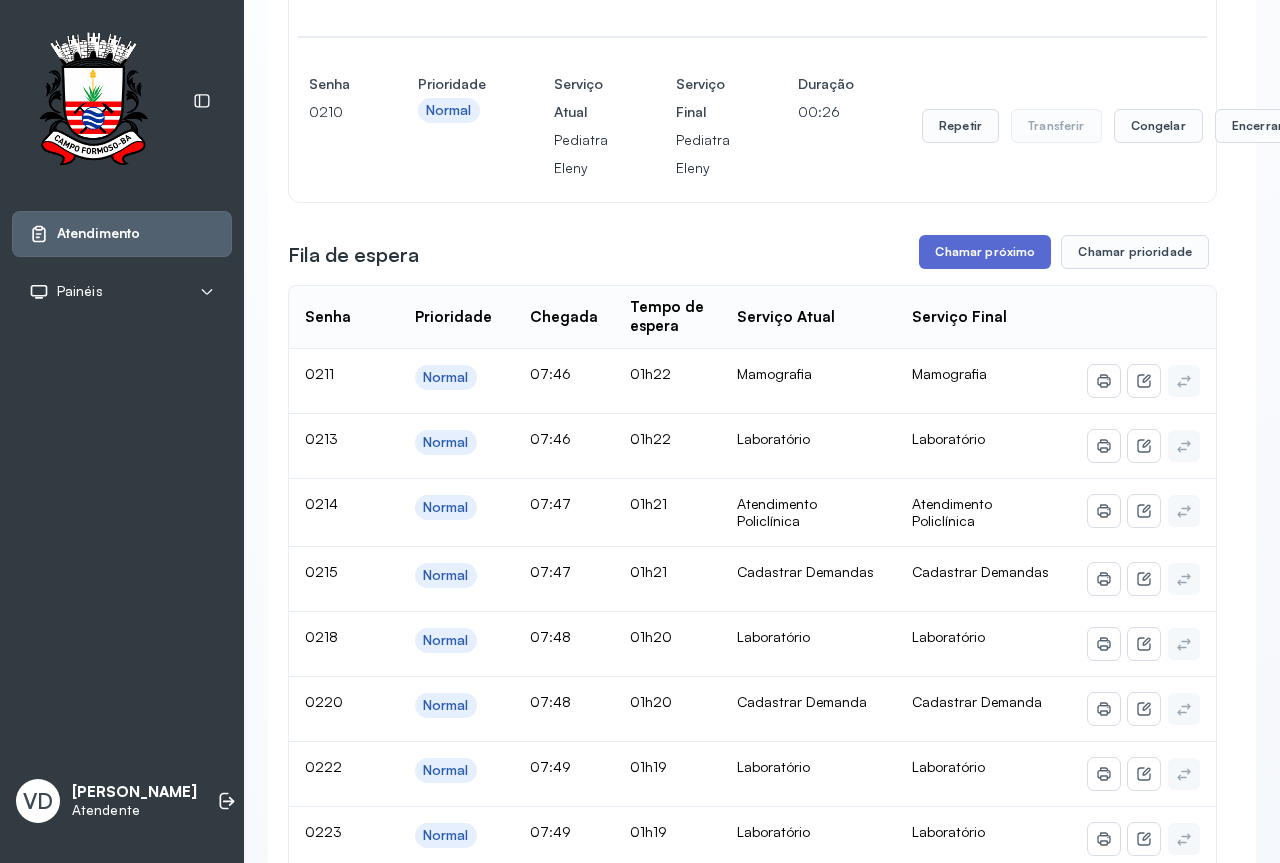 click on "Chamar próximo" at bounding box center (985, 252) 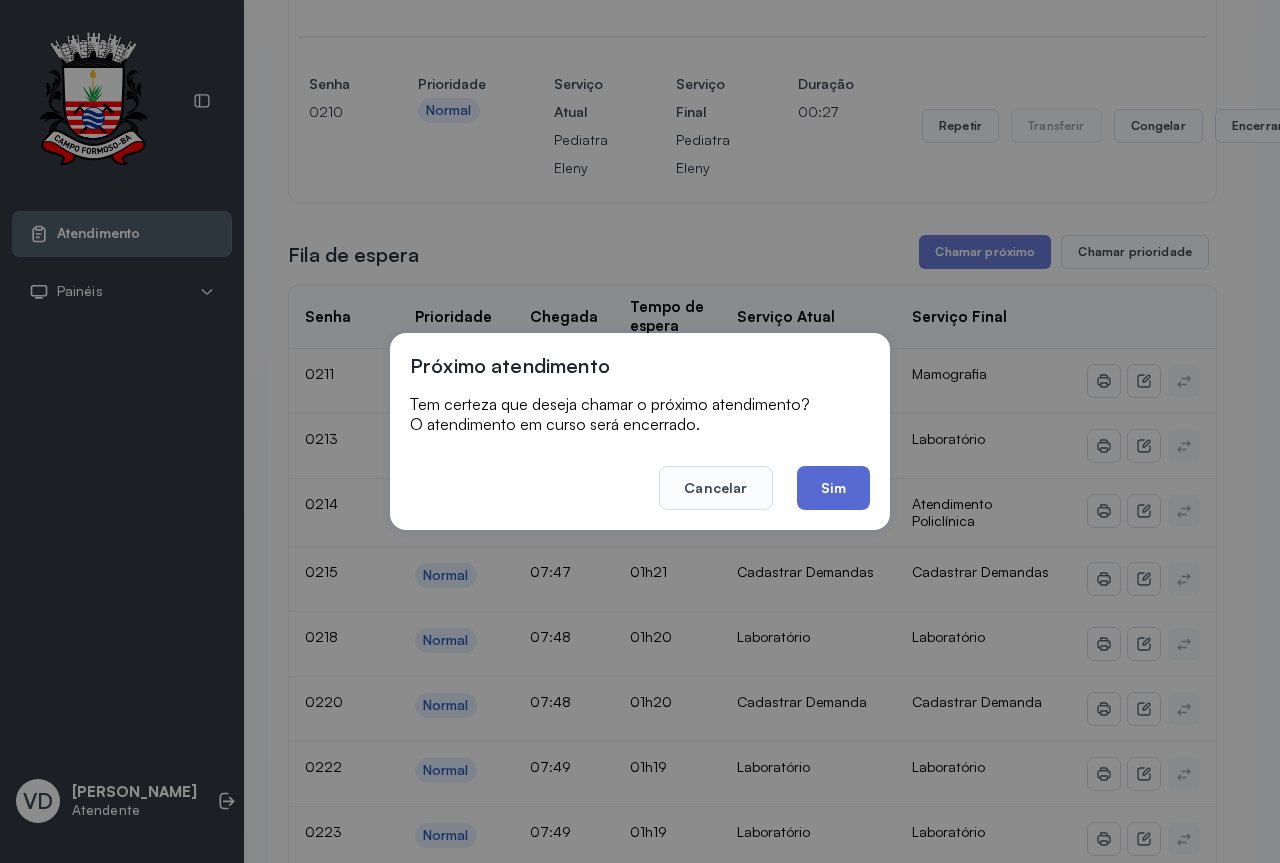 click on "Sim" 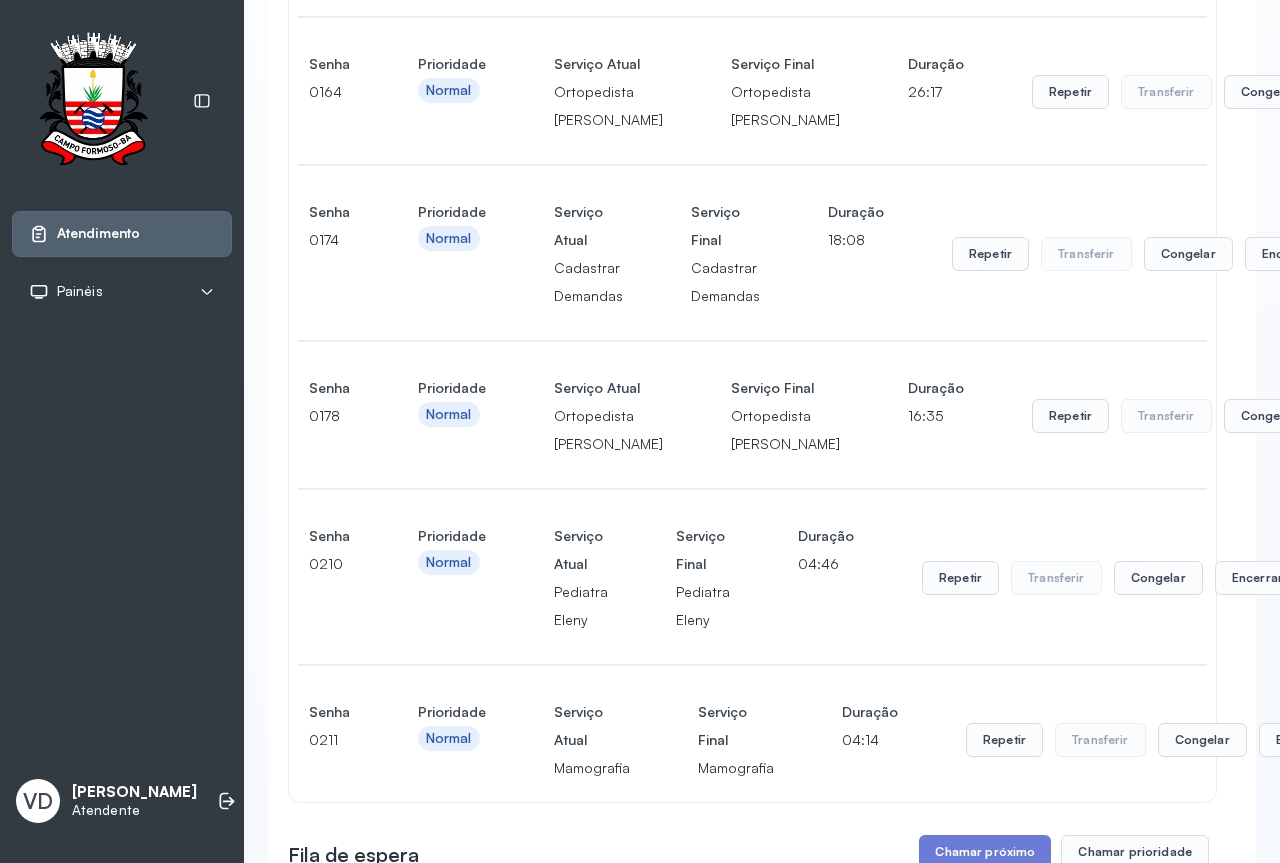 scroll, scrollTop: 2200, scrollLeft: 0, axis: vertical 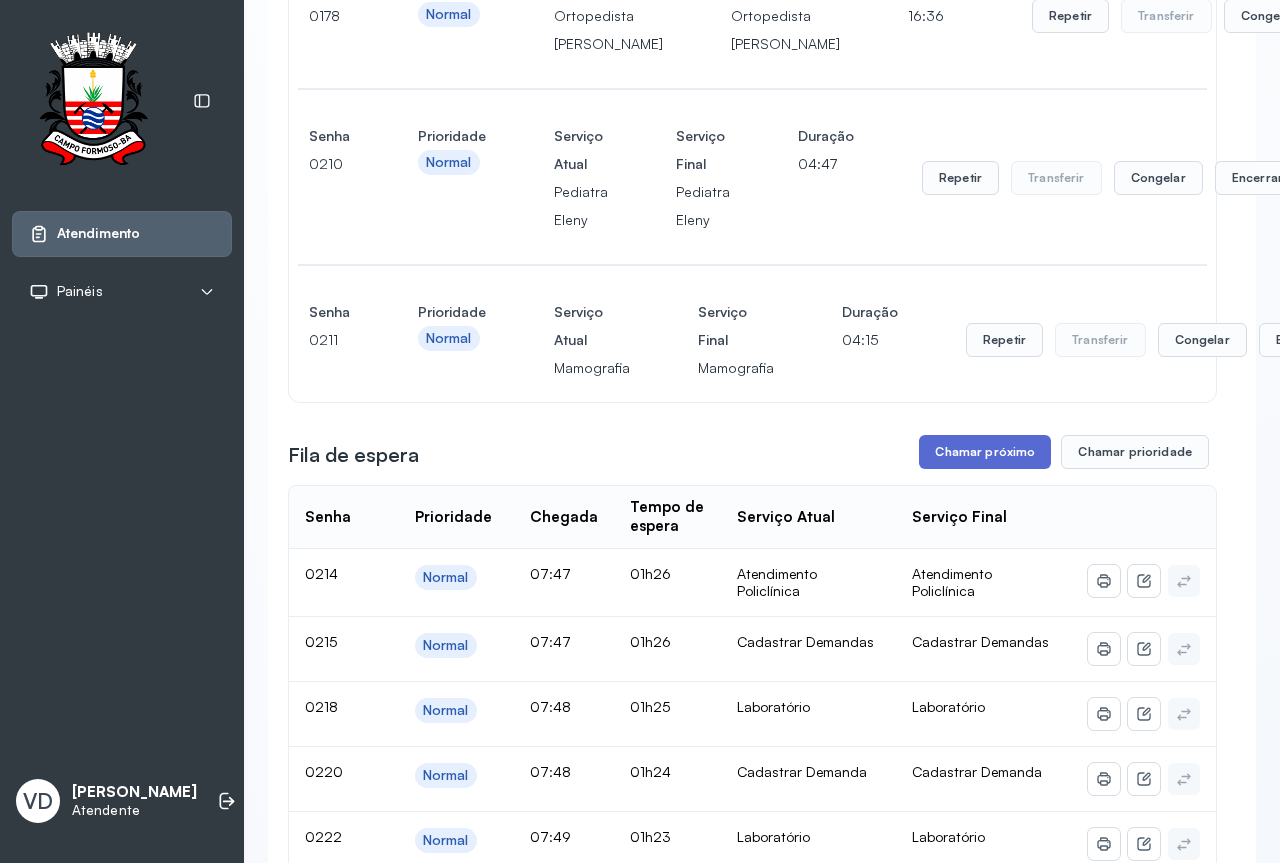 click on "Chamar próximo" at bounding box center [985, 452] 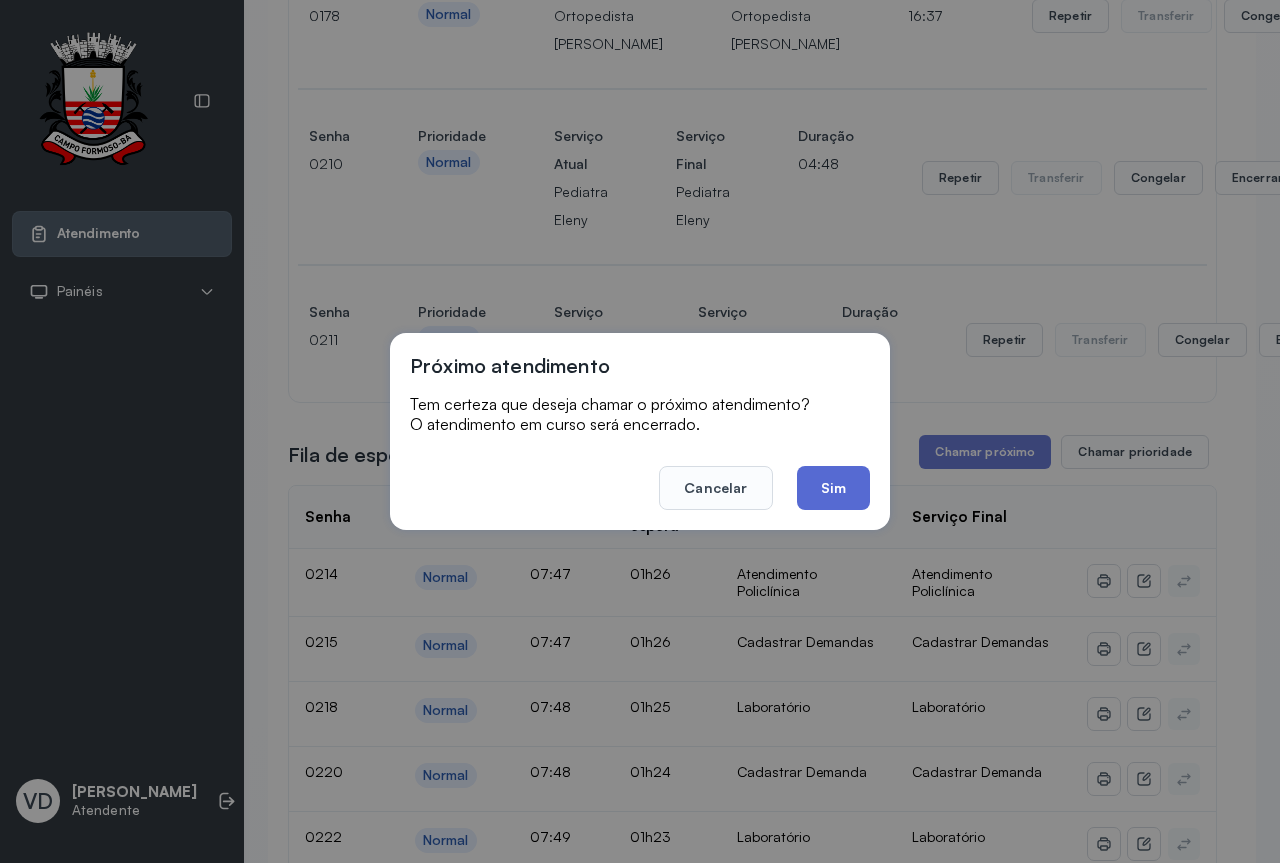 click on "Sim" 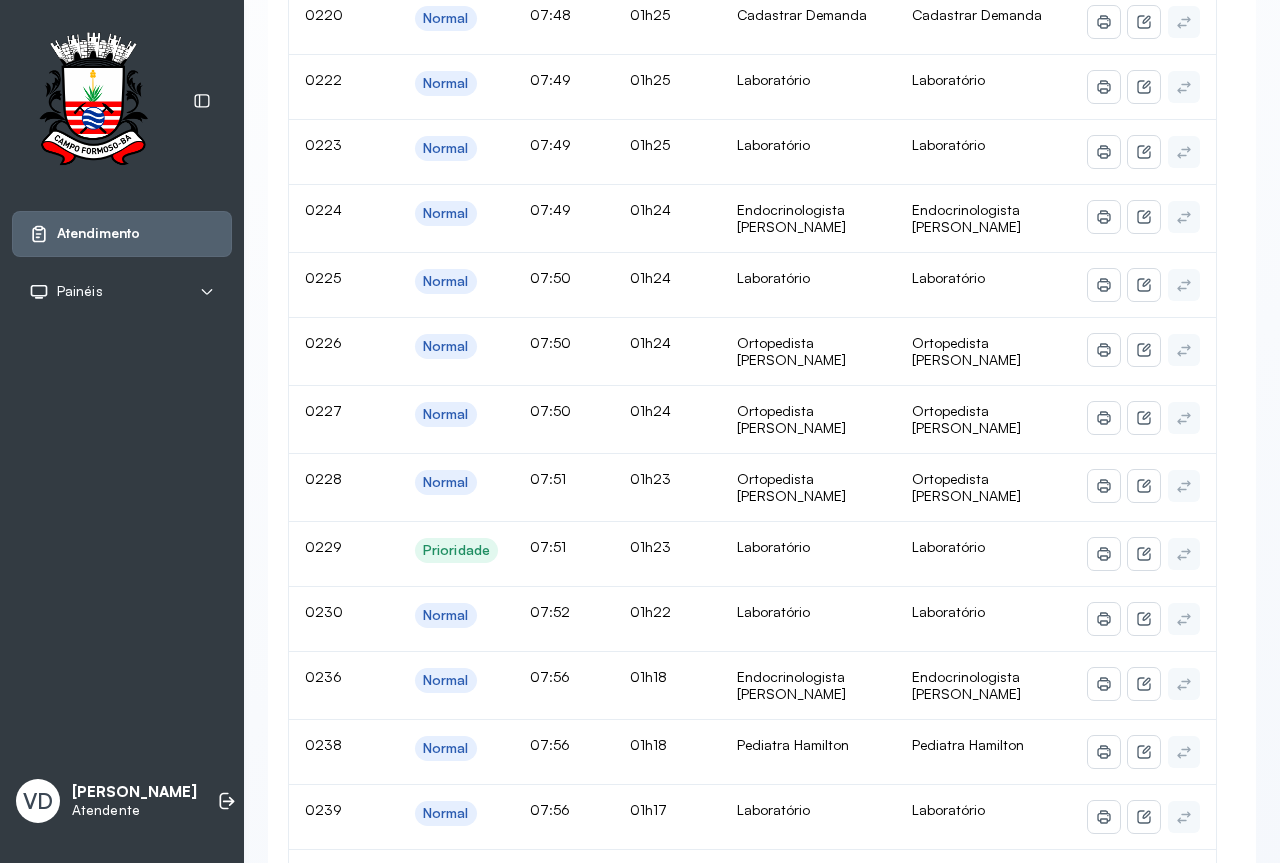 scroll, scrollTop: 2600, scrollLeft: 0, axis: vertical 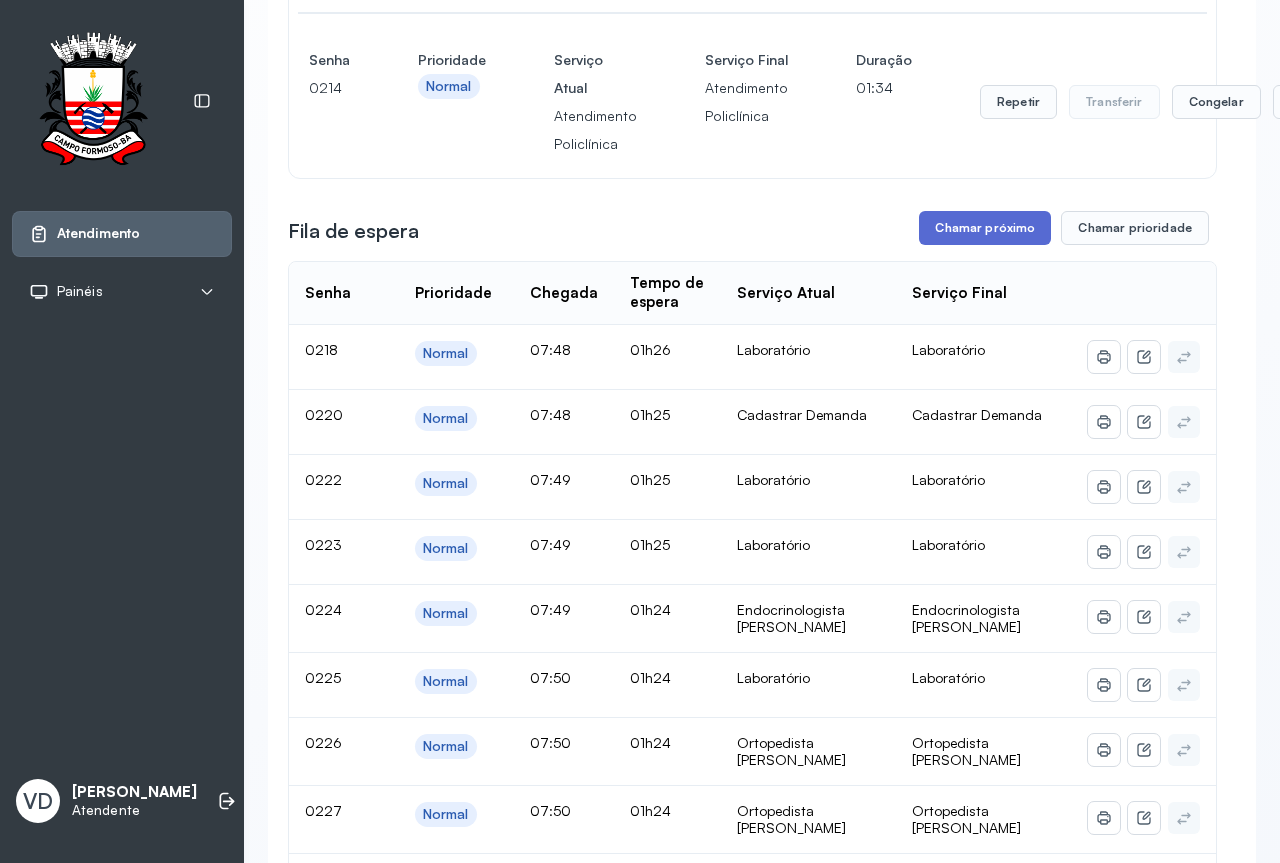 click on "Chamar próximo" at bounding box center (985, 228) 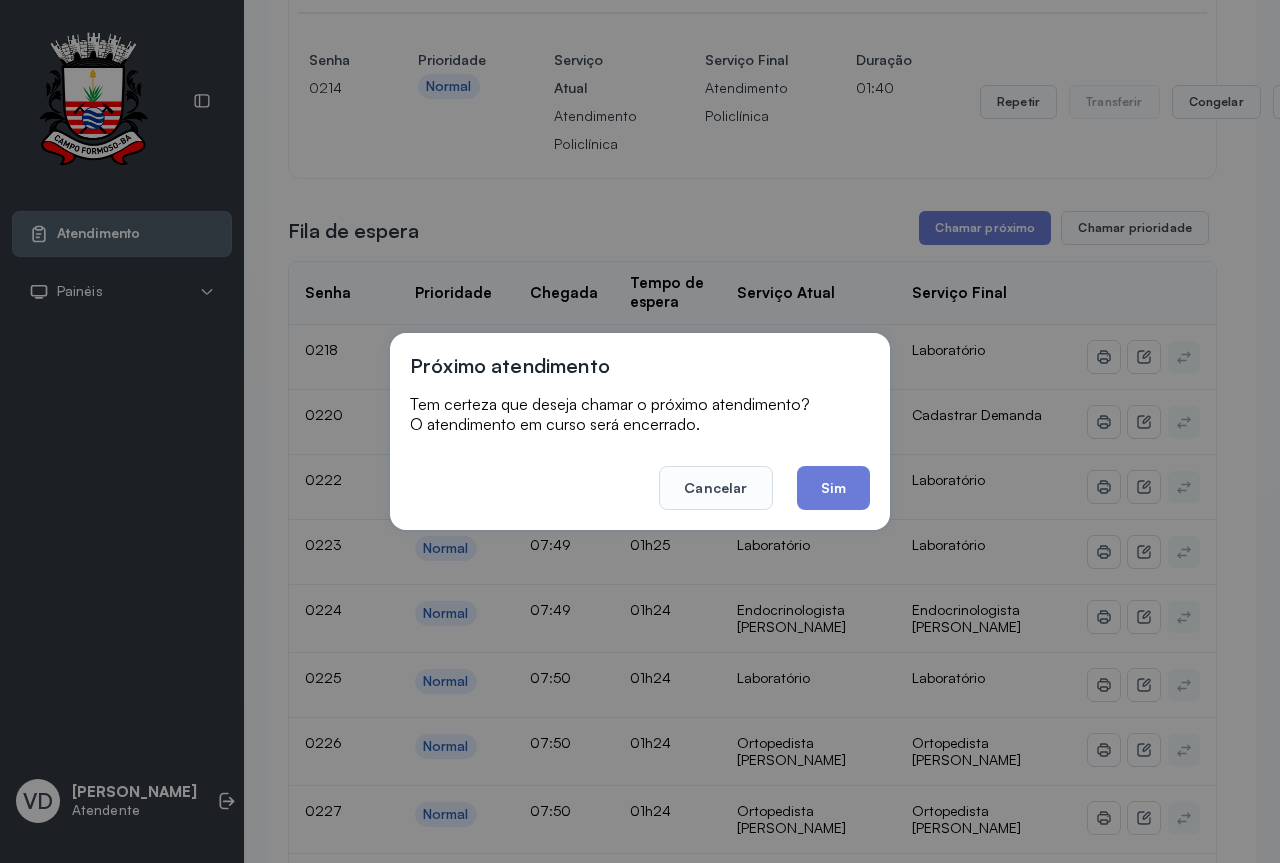click on "Cancelar Sim" at bounding box center (640, 474) 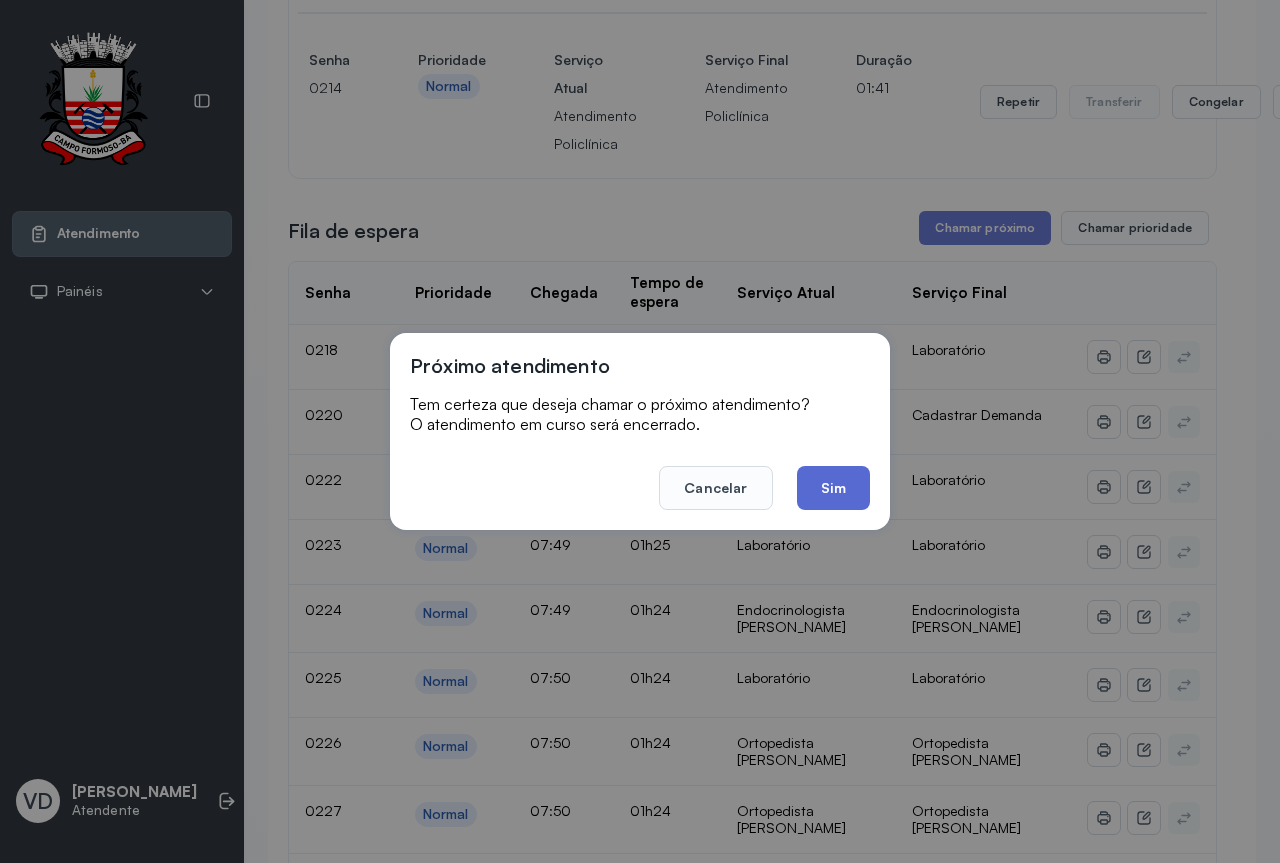 click on "Sim" 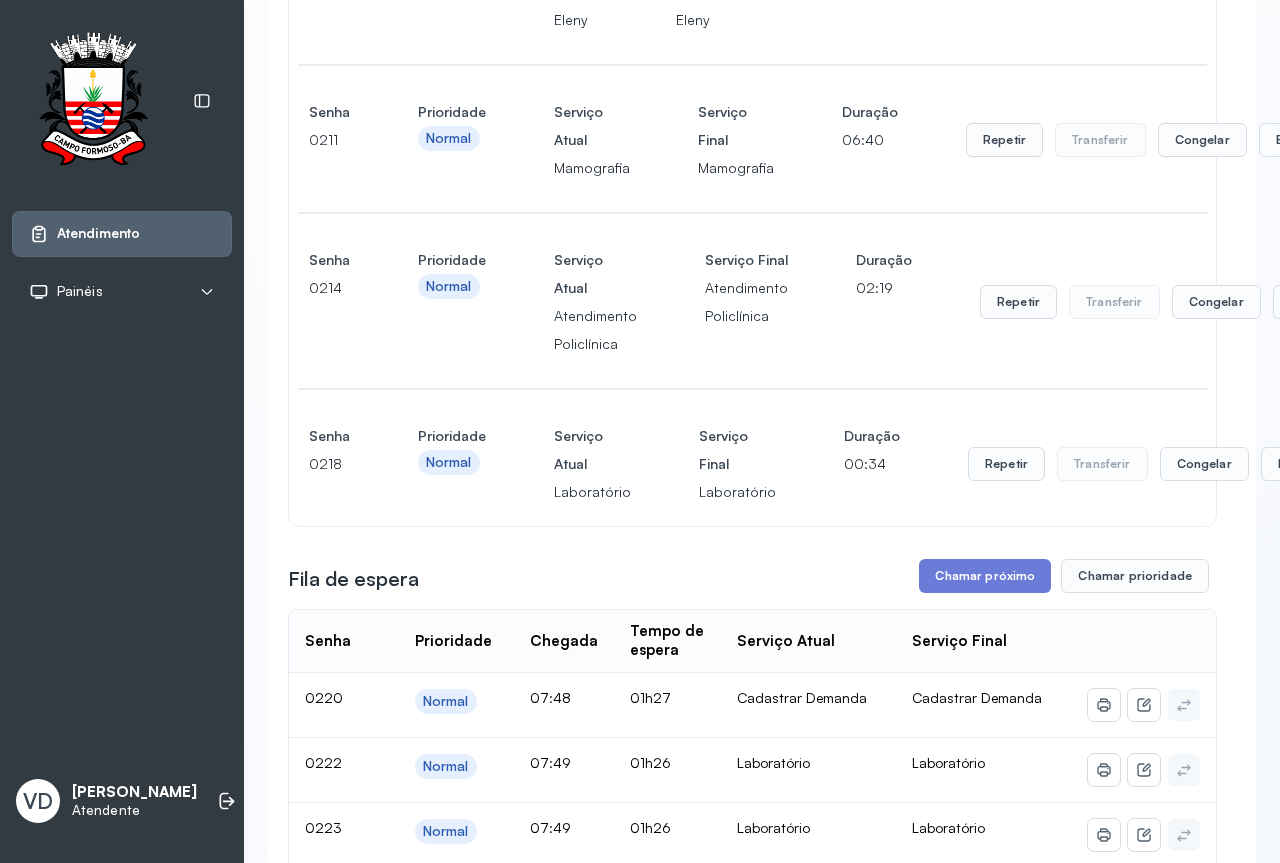scroll, scrollTop: 3000, scrollLeft: 0, axis: vertical 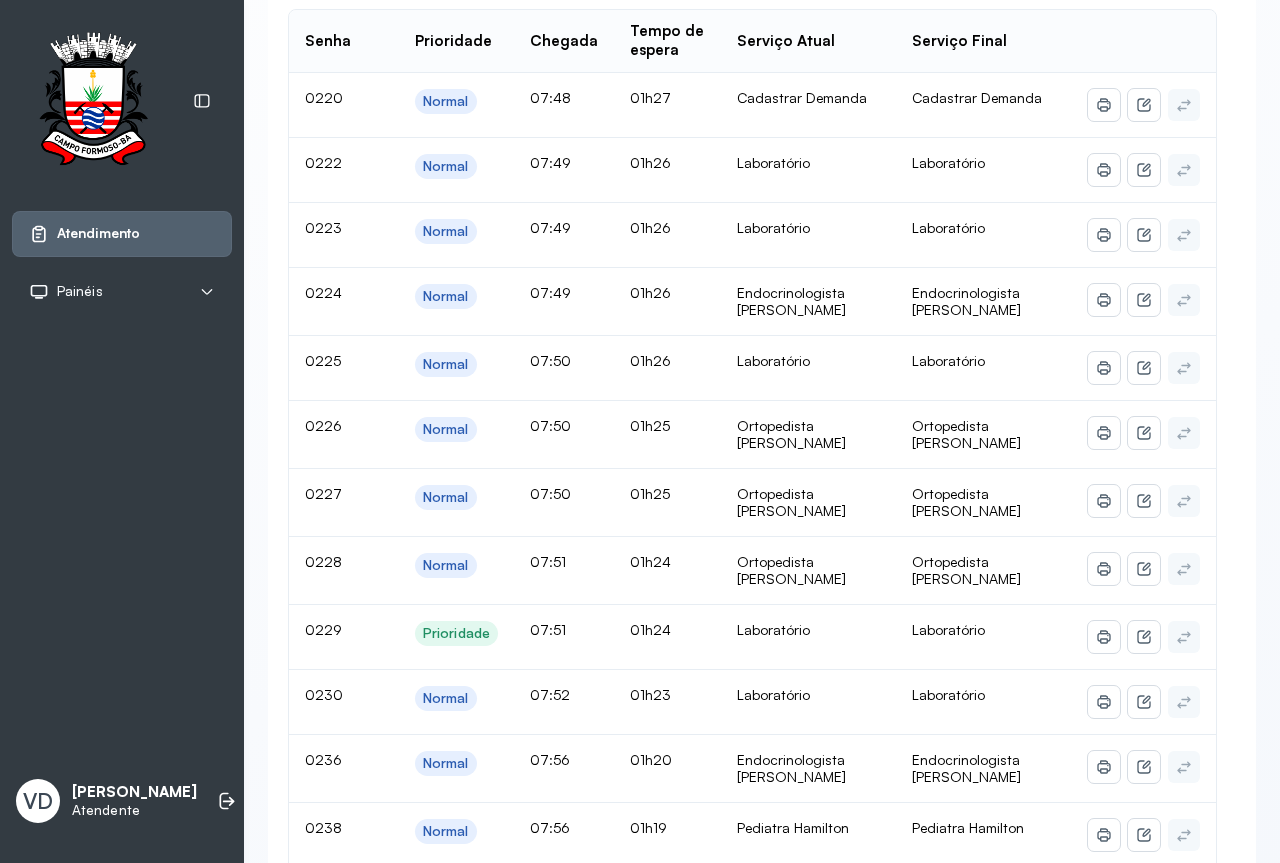 click on "Chamar próximo" at bounding box center [985, -24] 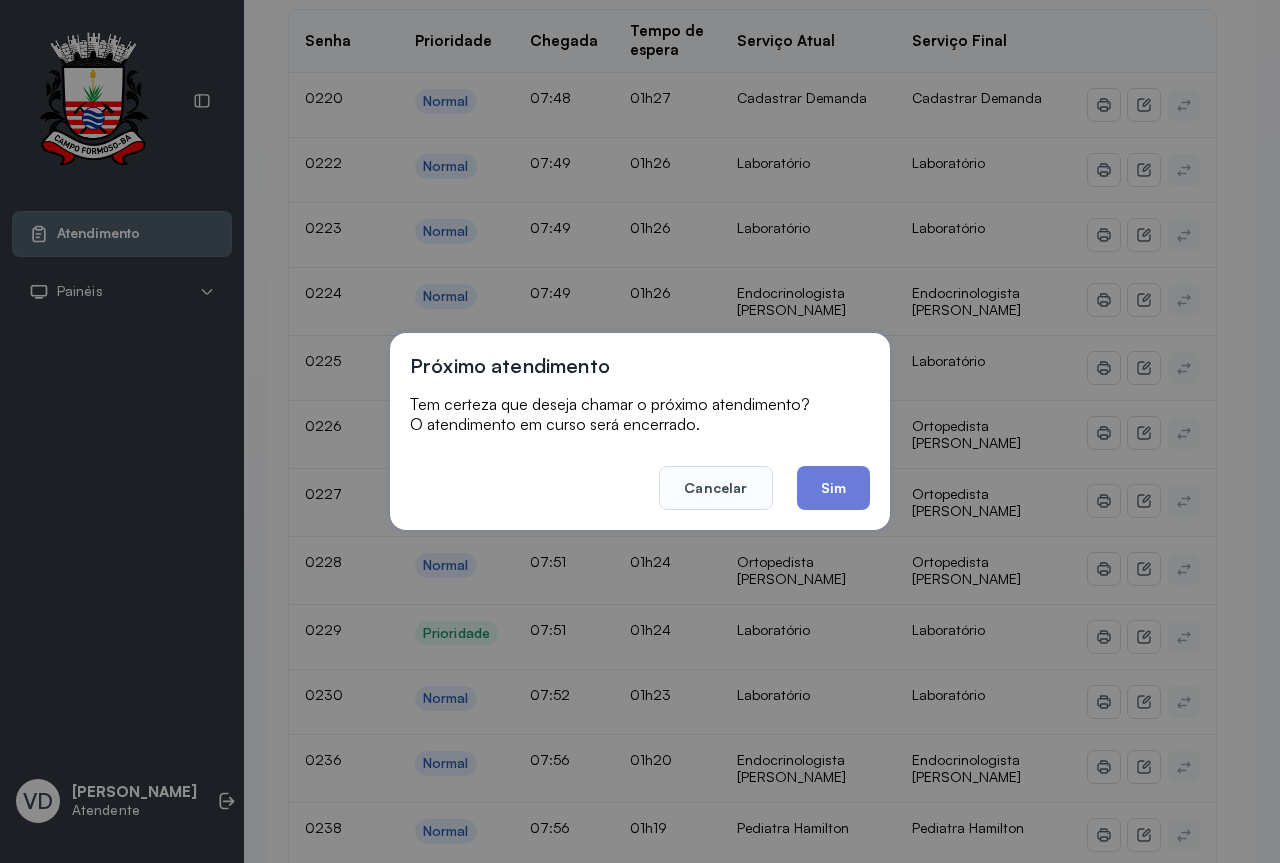 click on "Cancelar Sim" at bounding box center (640, 474) 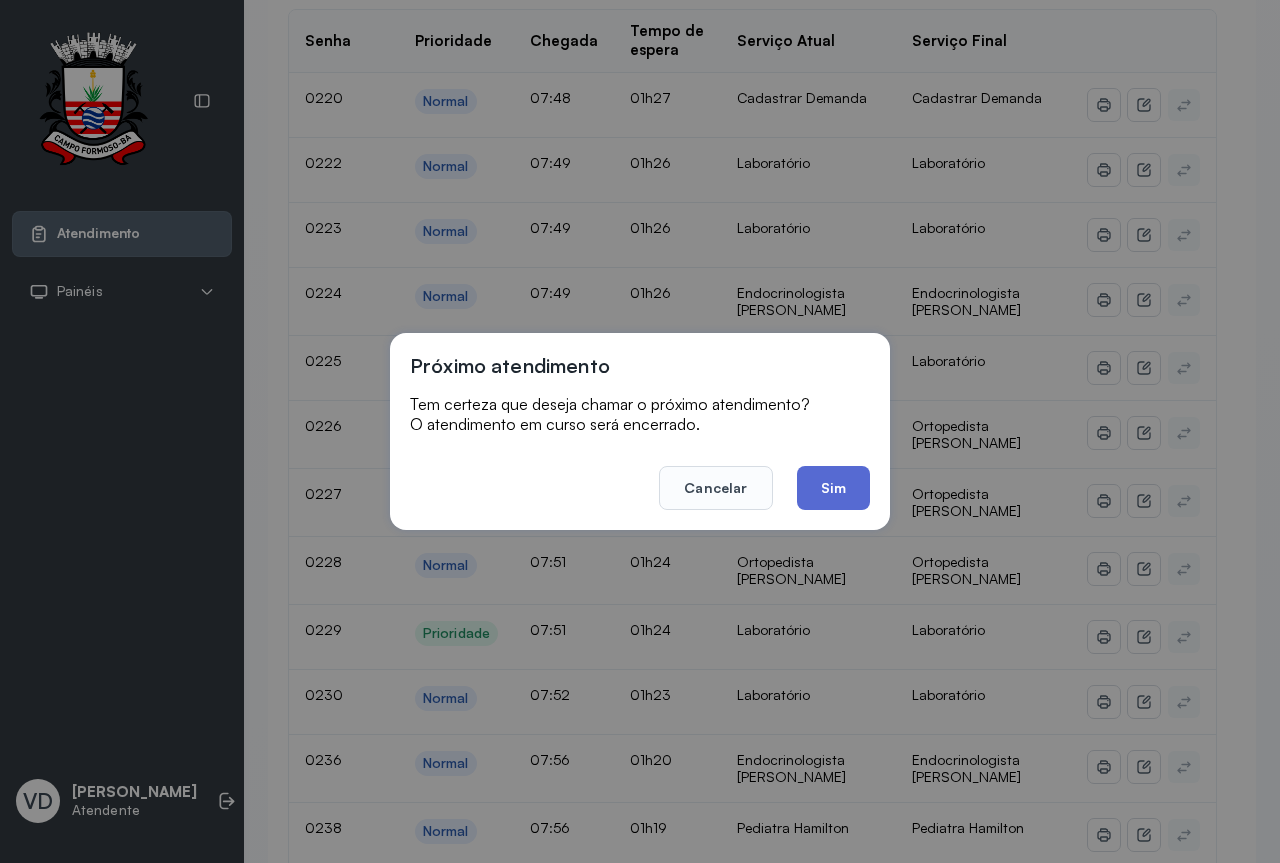 click on "Sim" 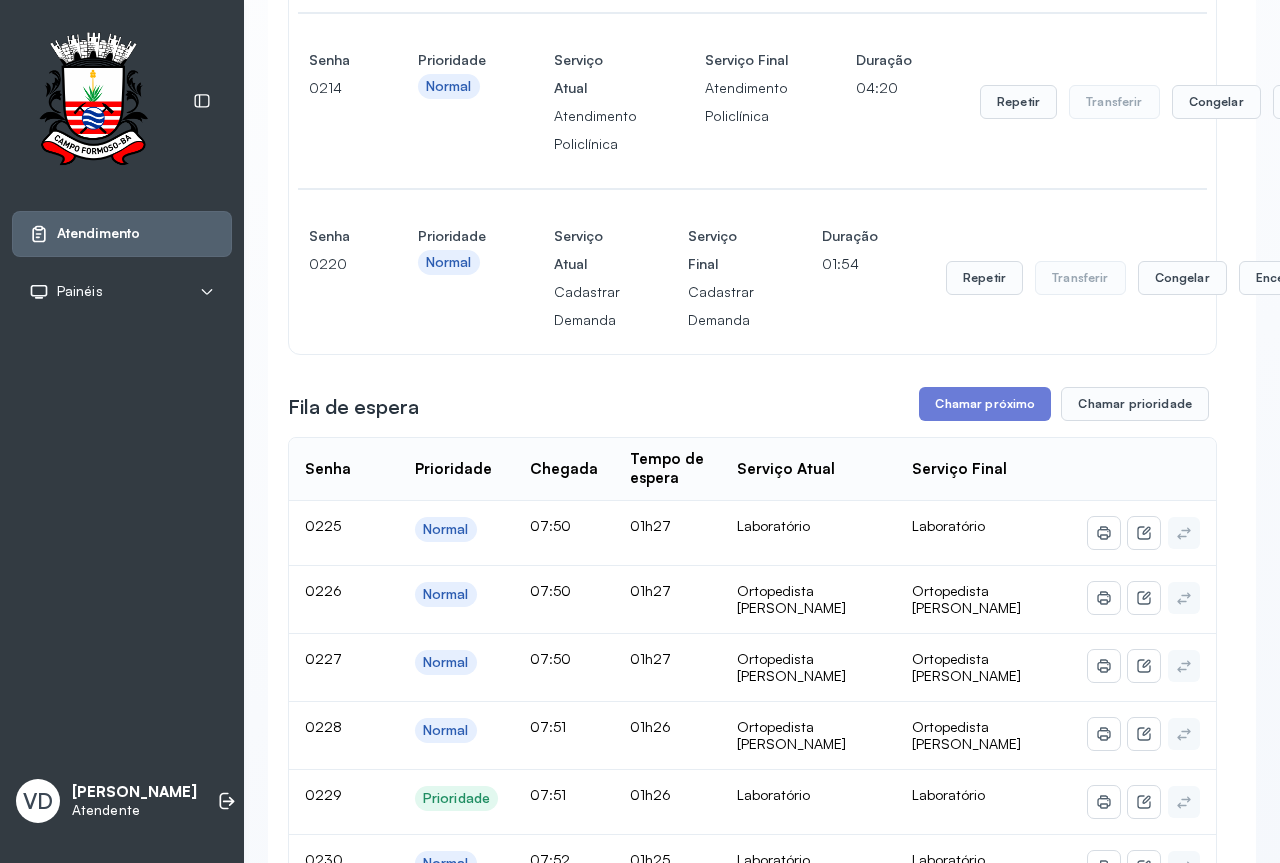 scroll, scrollTop: 3100, scrollLeft: 0, axis: vertical 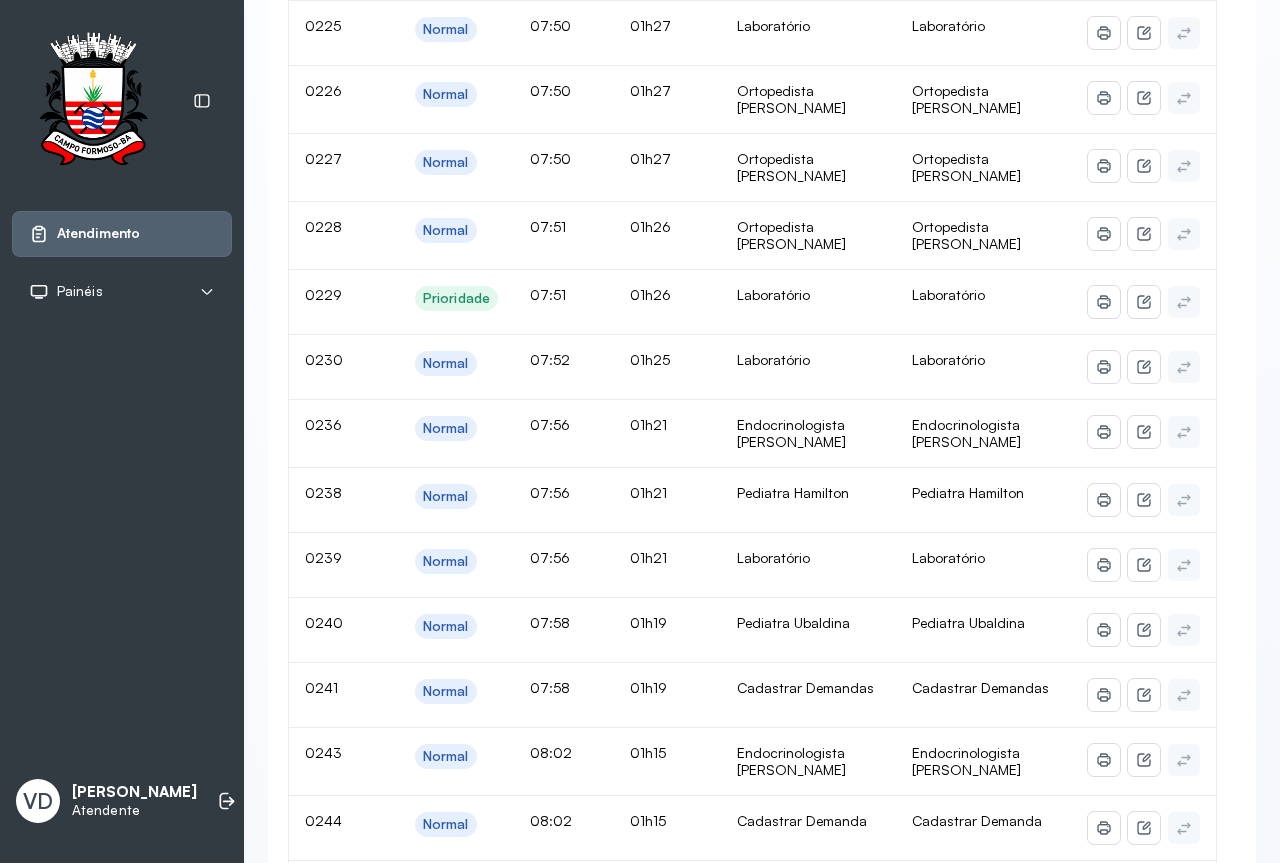 click on "Chamar próximo" at bounding box center (985, -96) 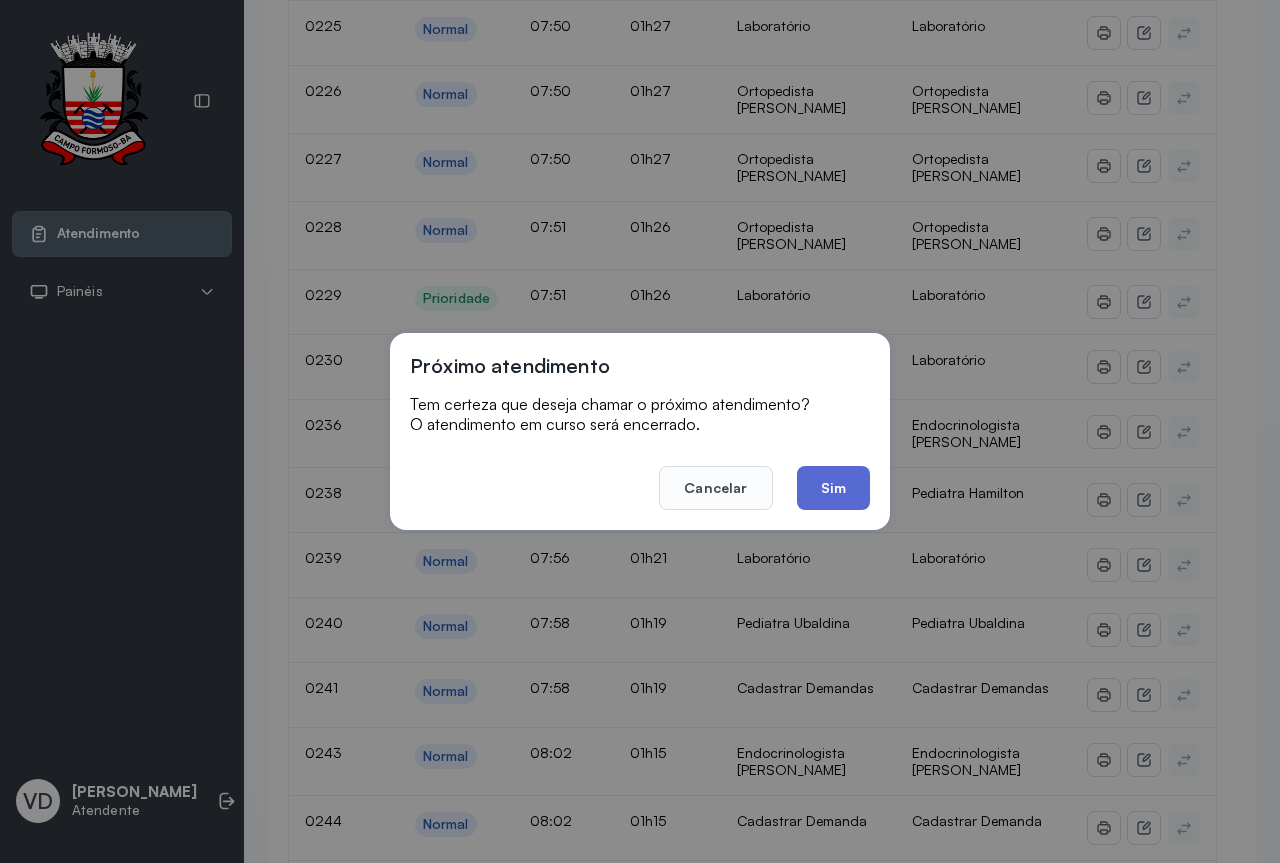 click on "Sim" 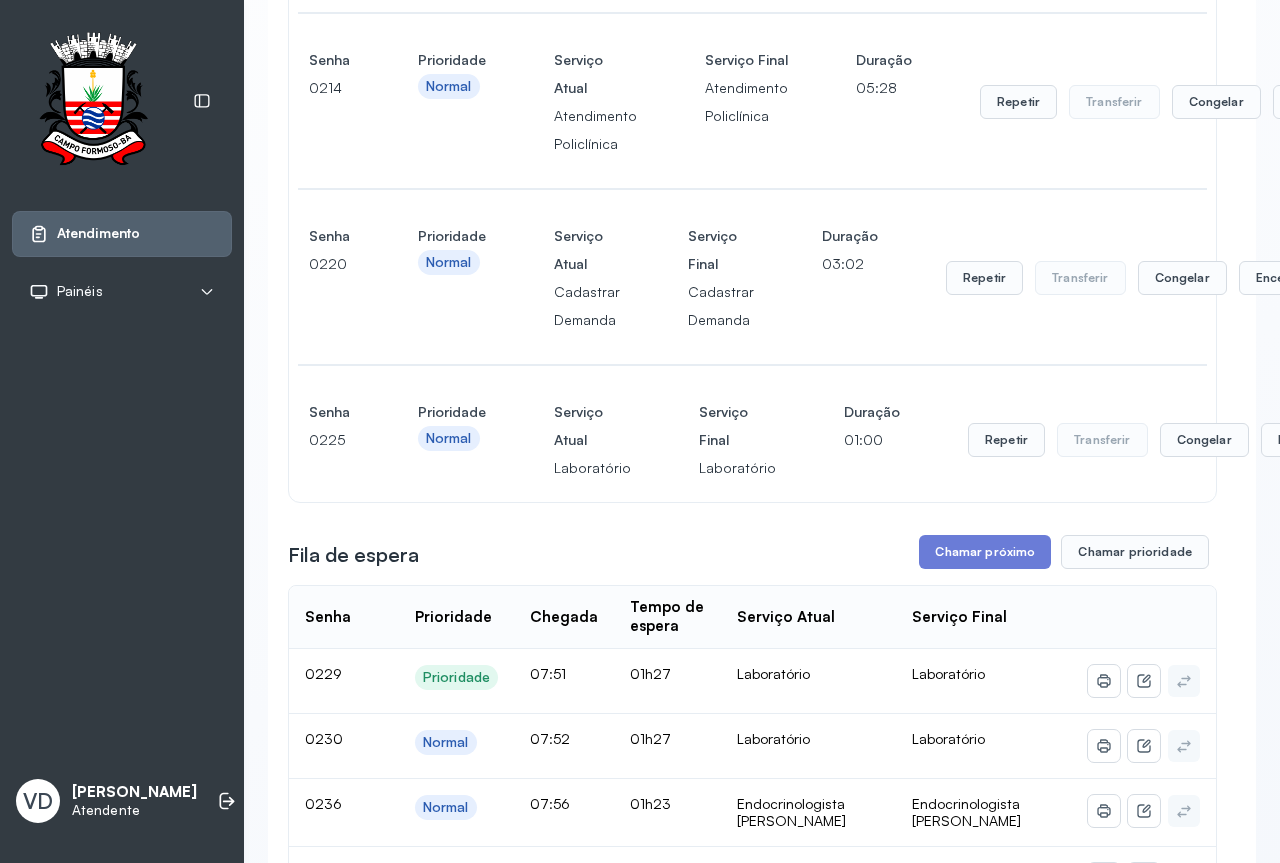 scroll, scrollTop: 3100, scrollLeft: 0, axis: vertical 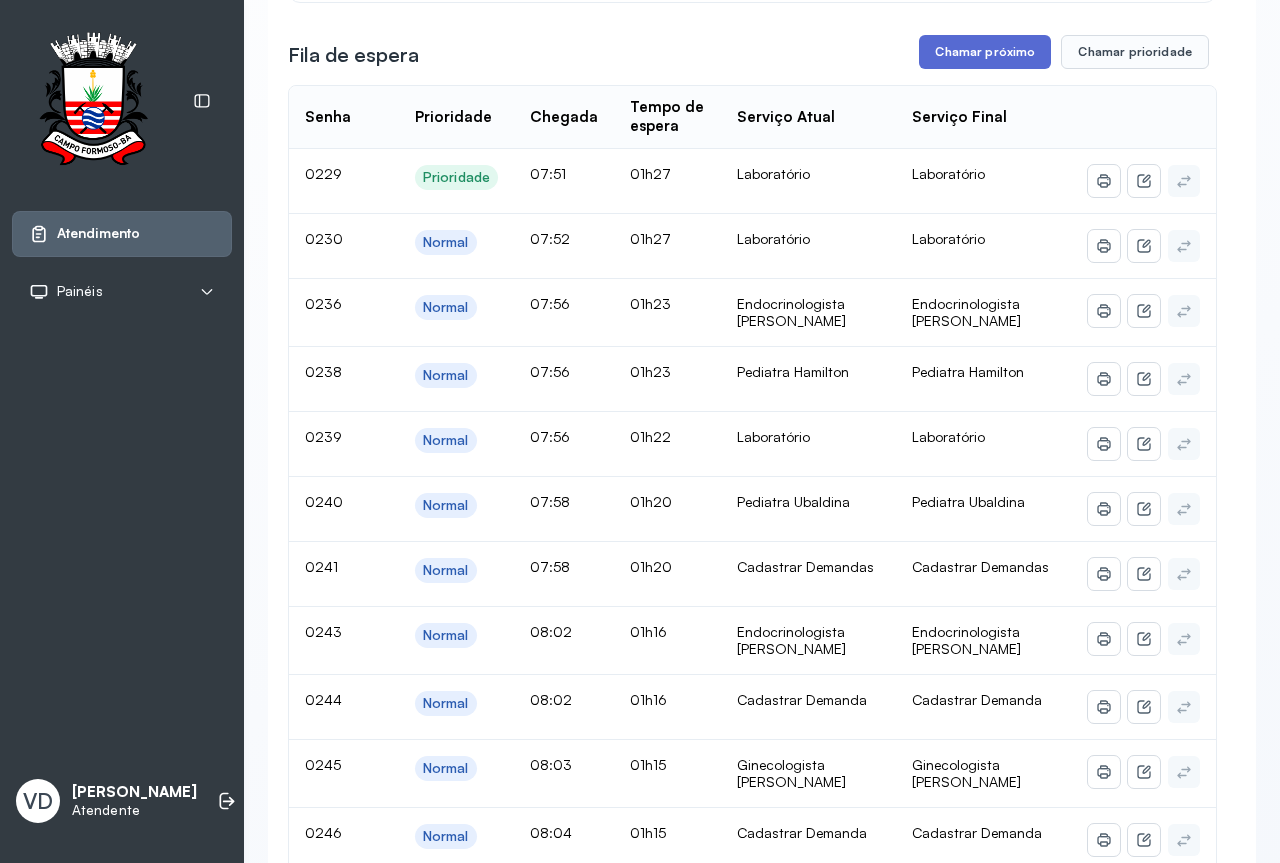 click on "Chamar próximo" at bounding box center (985, 52) 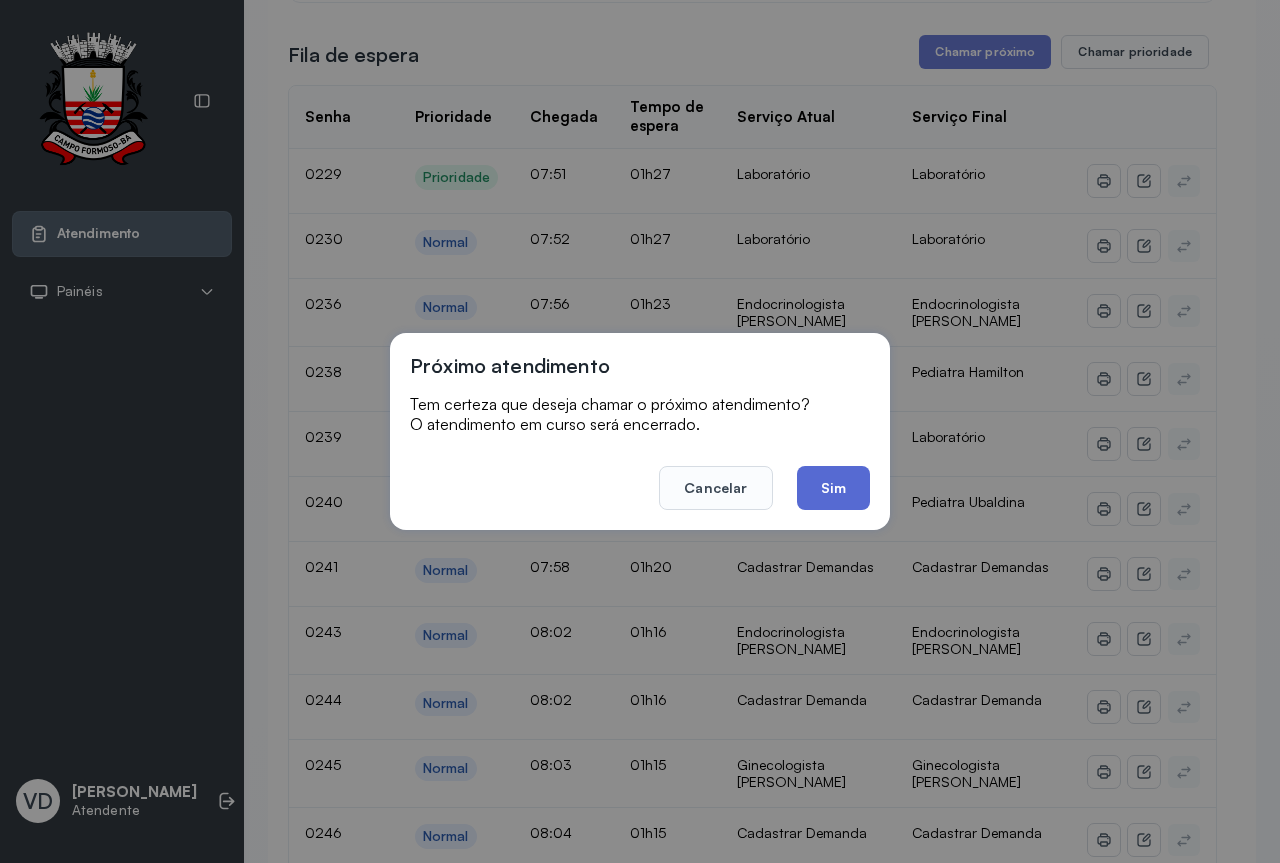 click on "Sim" 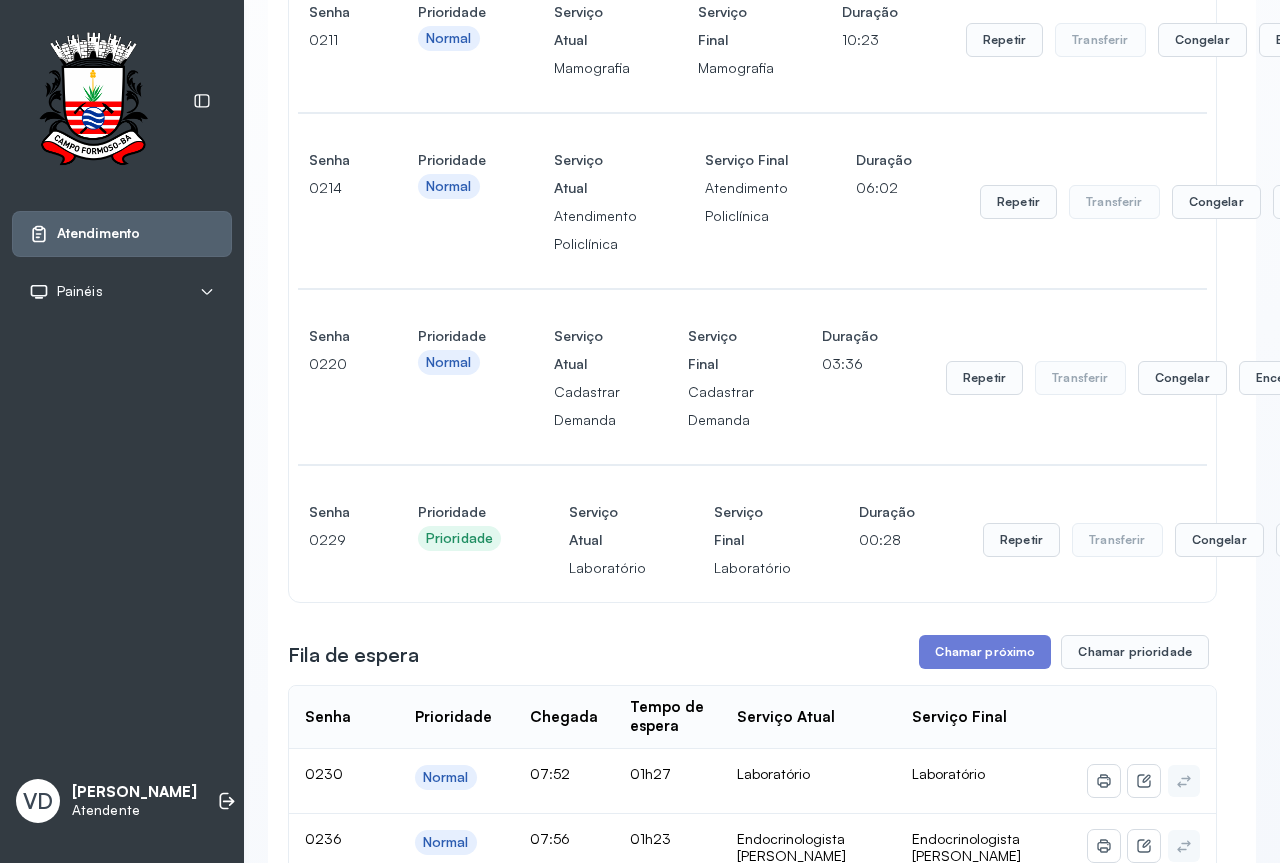 scroll, scrollTop: 3000, scrollLeft: 0, axis: vertical 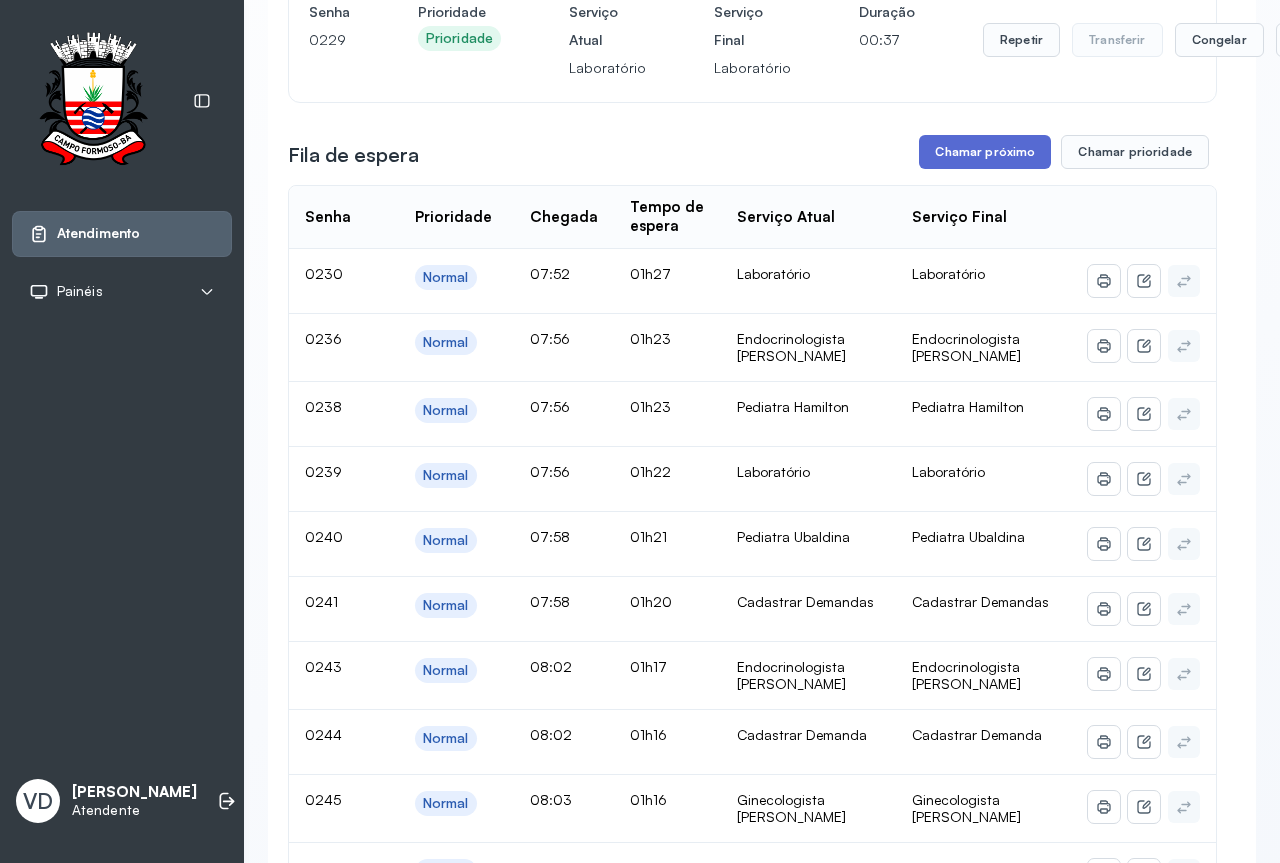 click on "Chamar próximo" at bounding box center (985, 152) 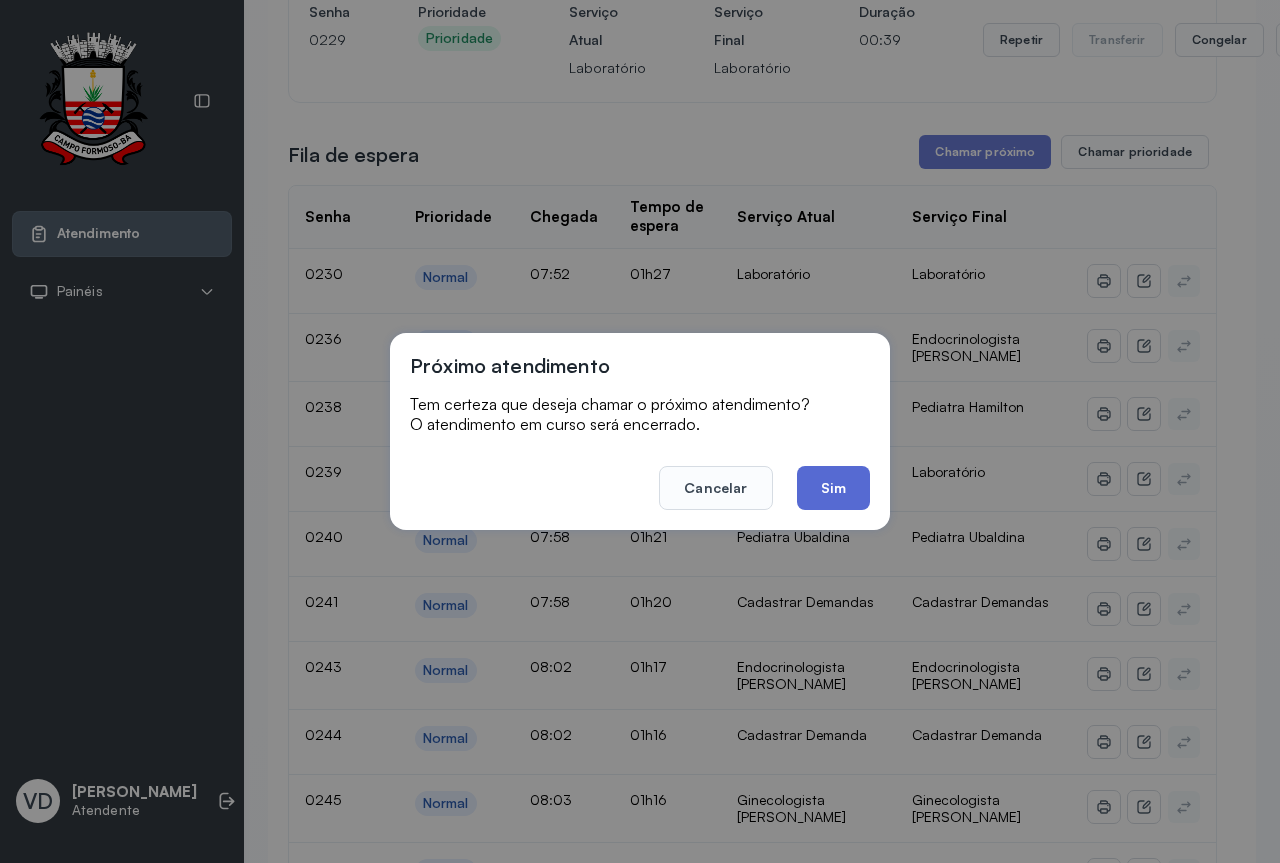 click on "Sim" 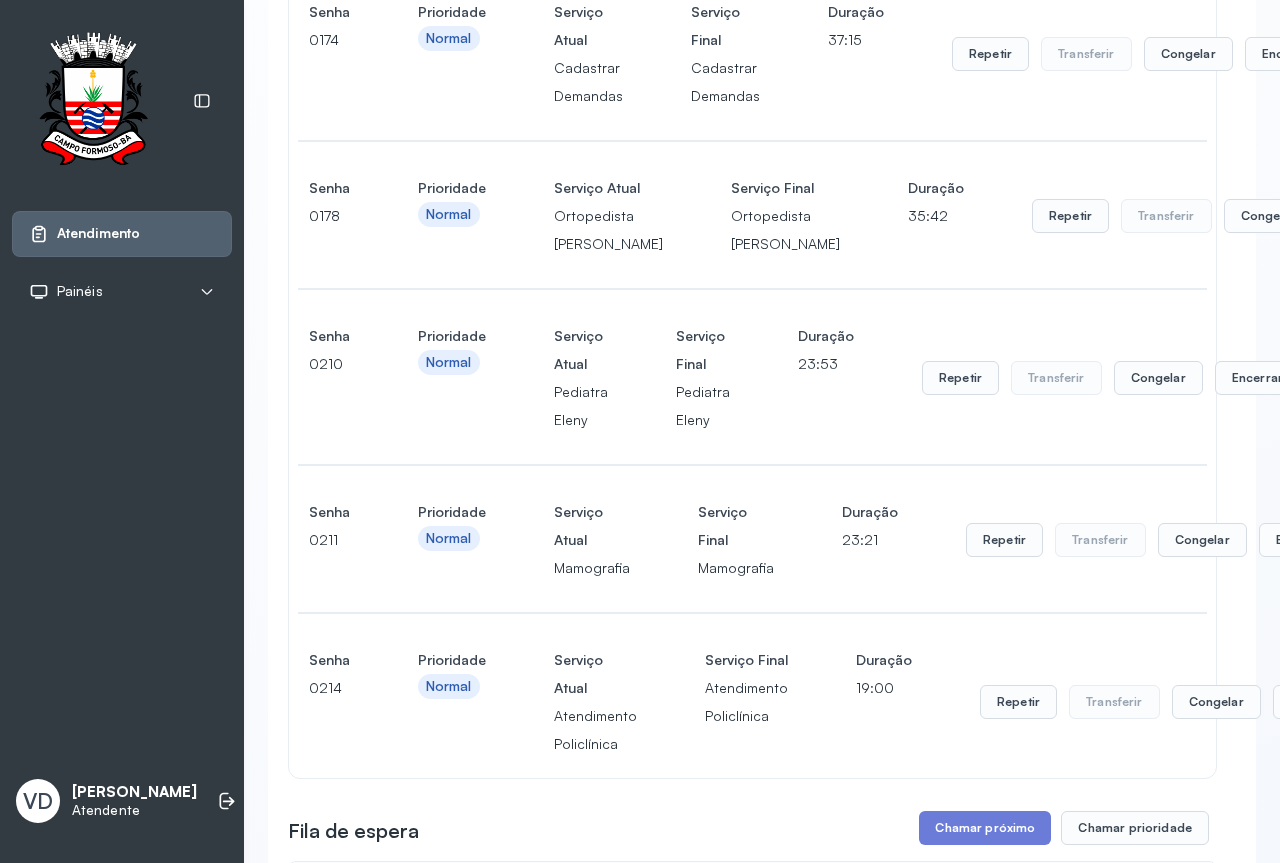 scroll, scrollTop: 2500, scrollLeft: 0, axis: vertical 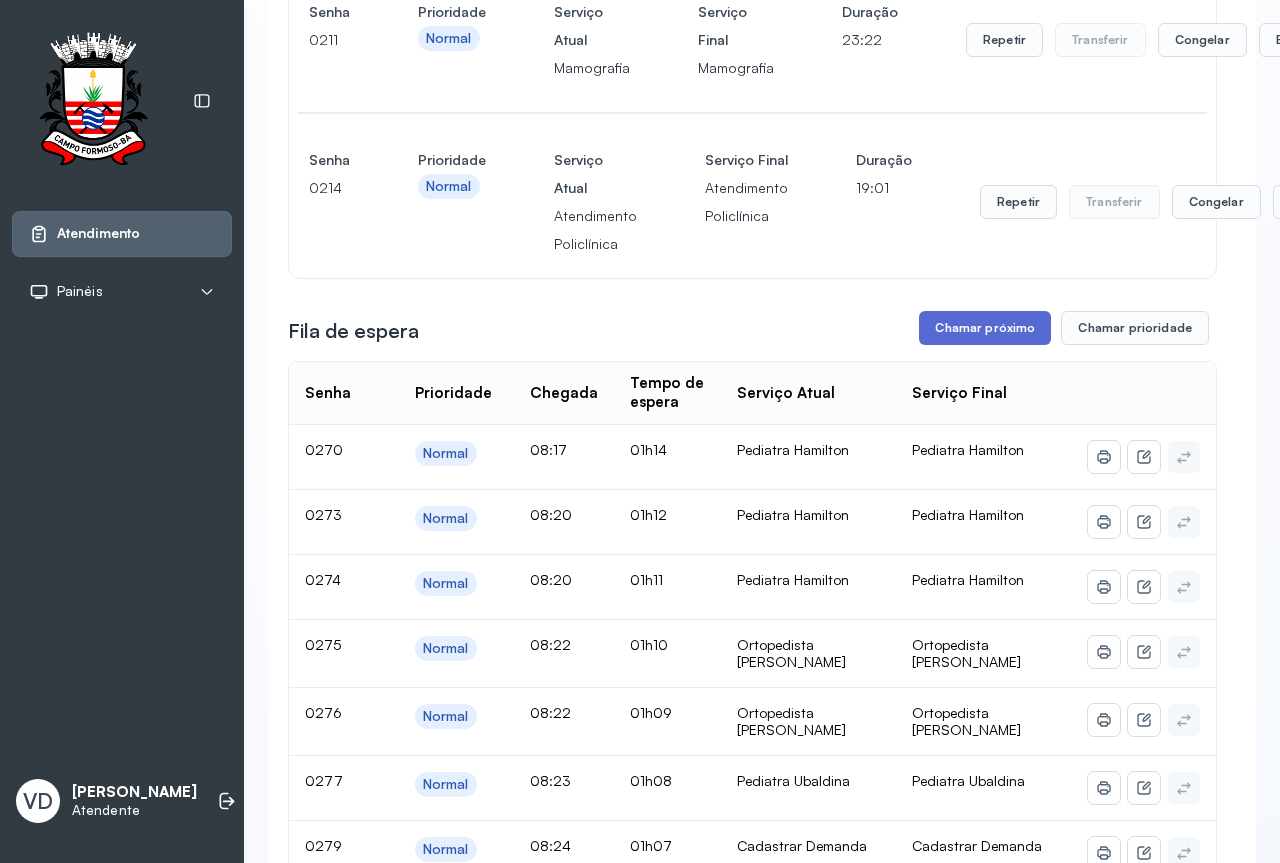 click on "Chamar próximo" at bounding box center [985, 328] 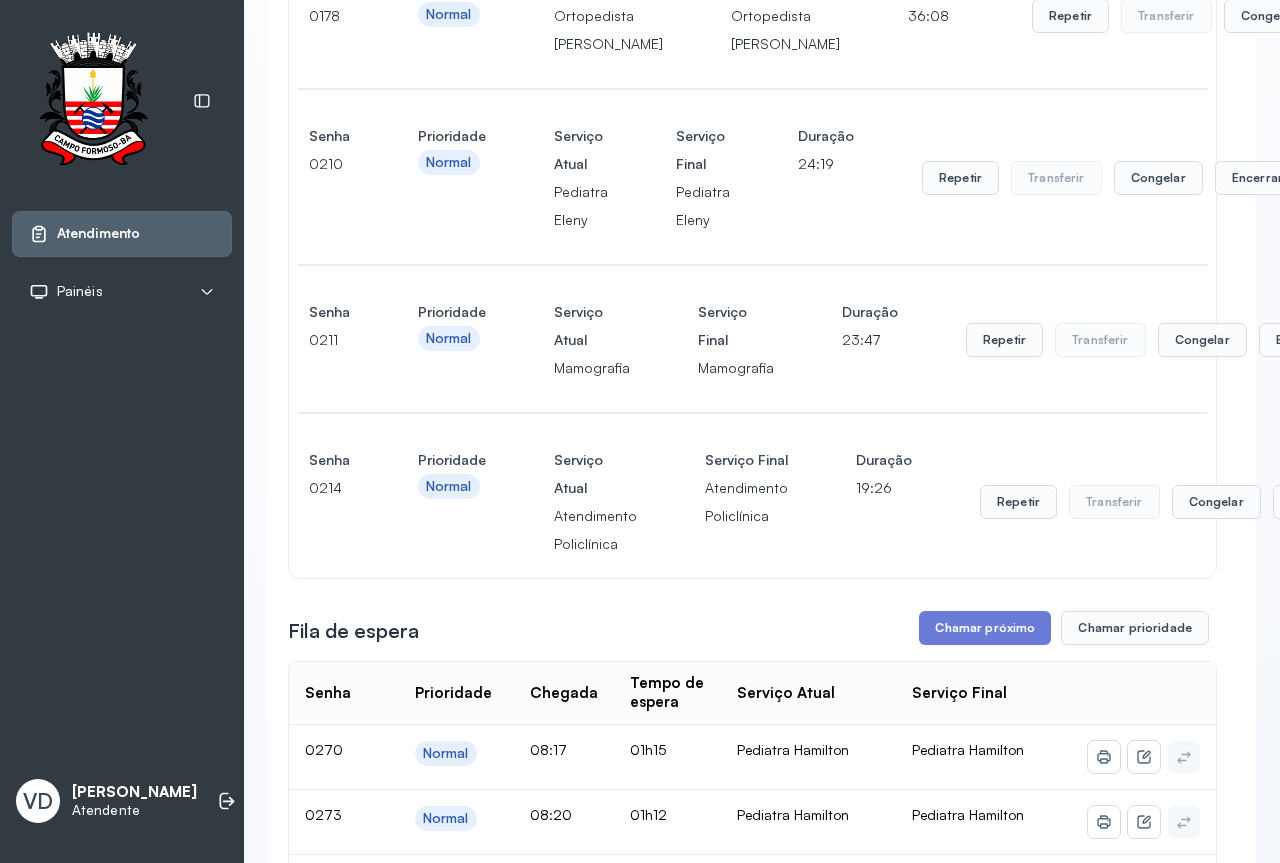 scroll, scrollTop: 0, scrollLeft: 0, axis: both 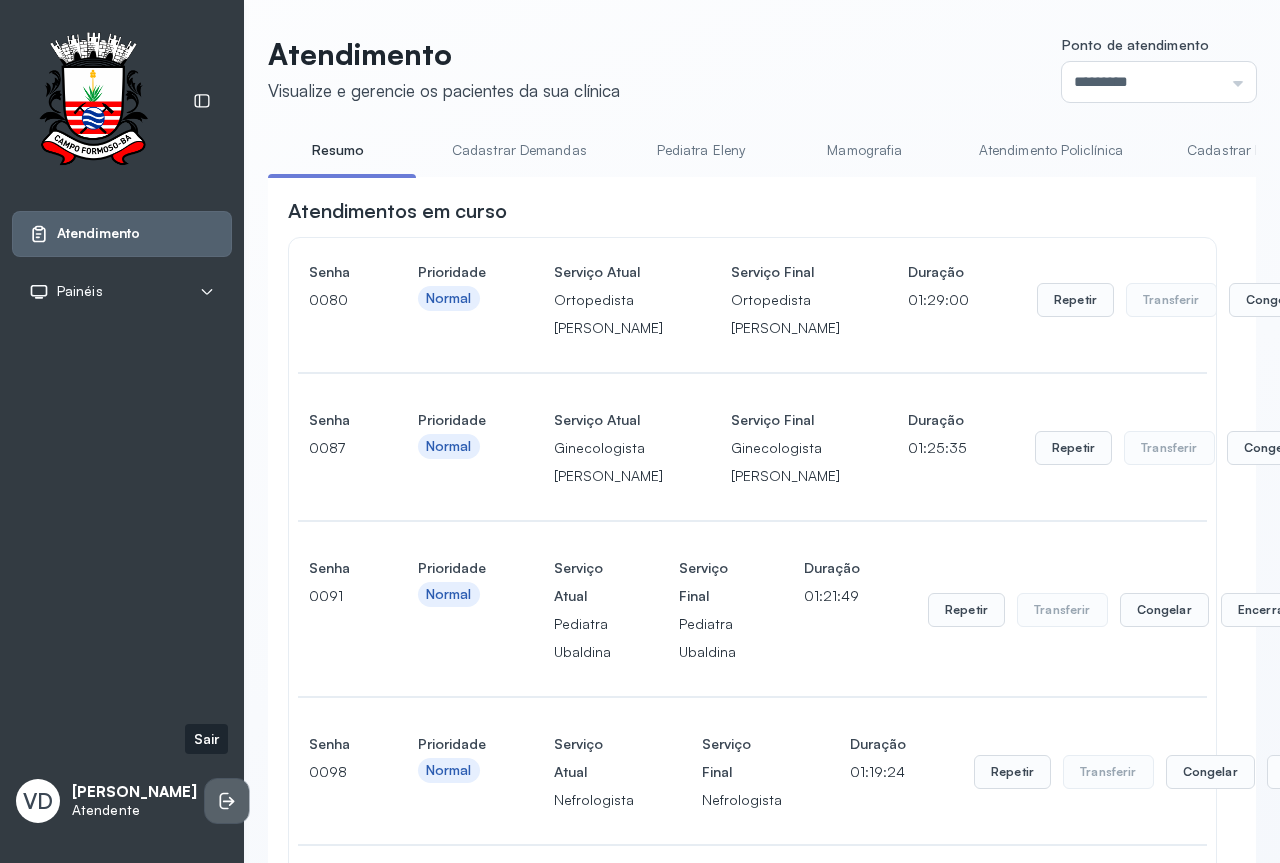 click 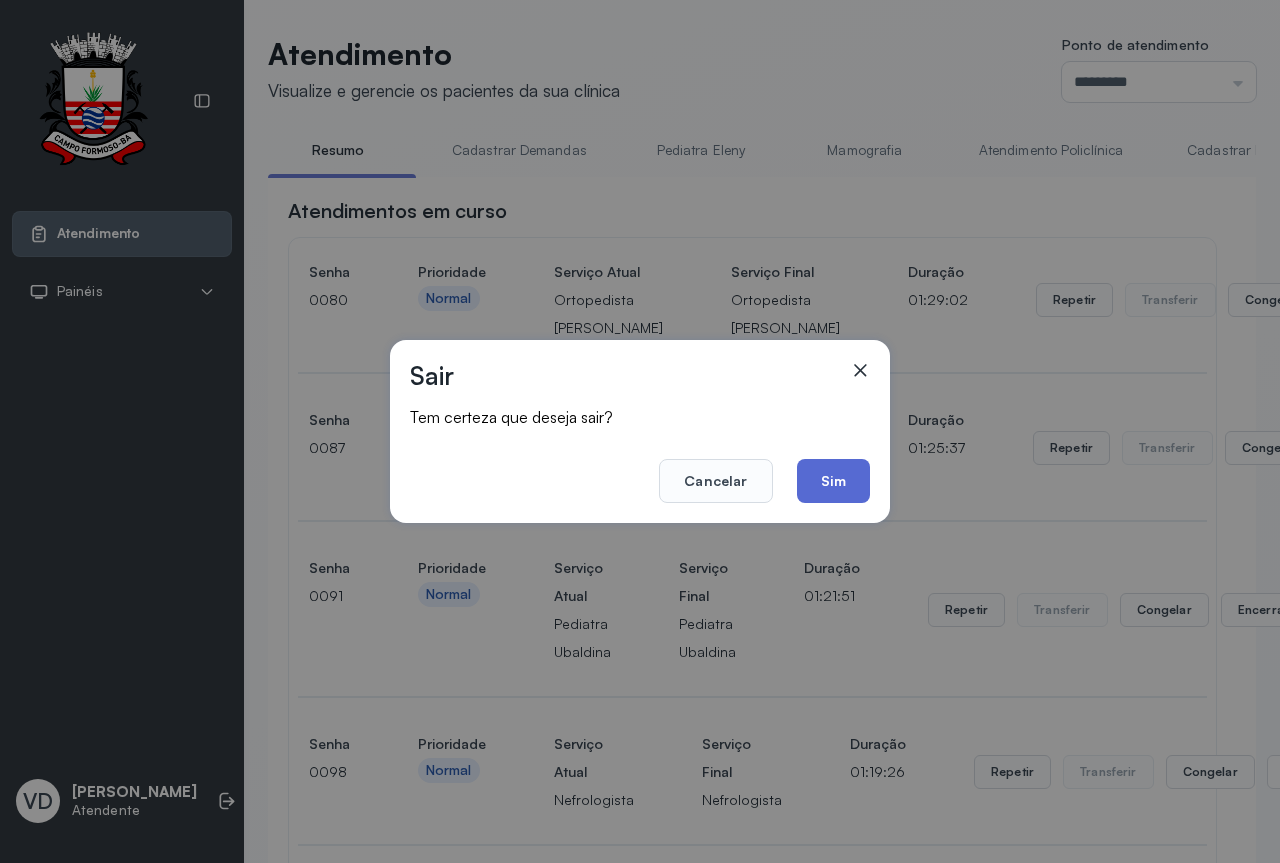 click on "Sim" 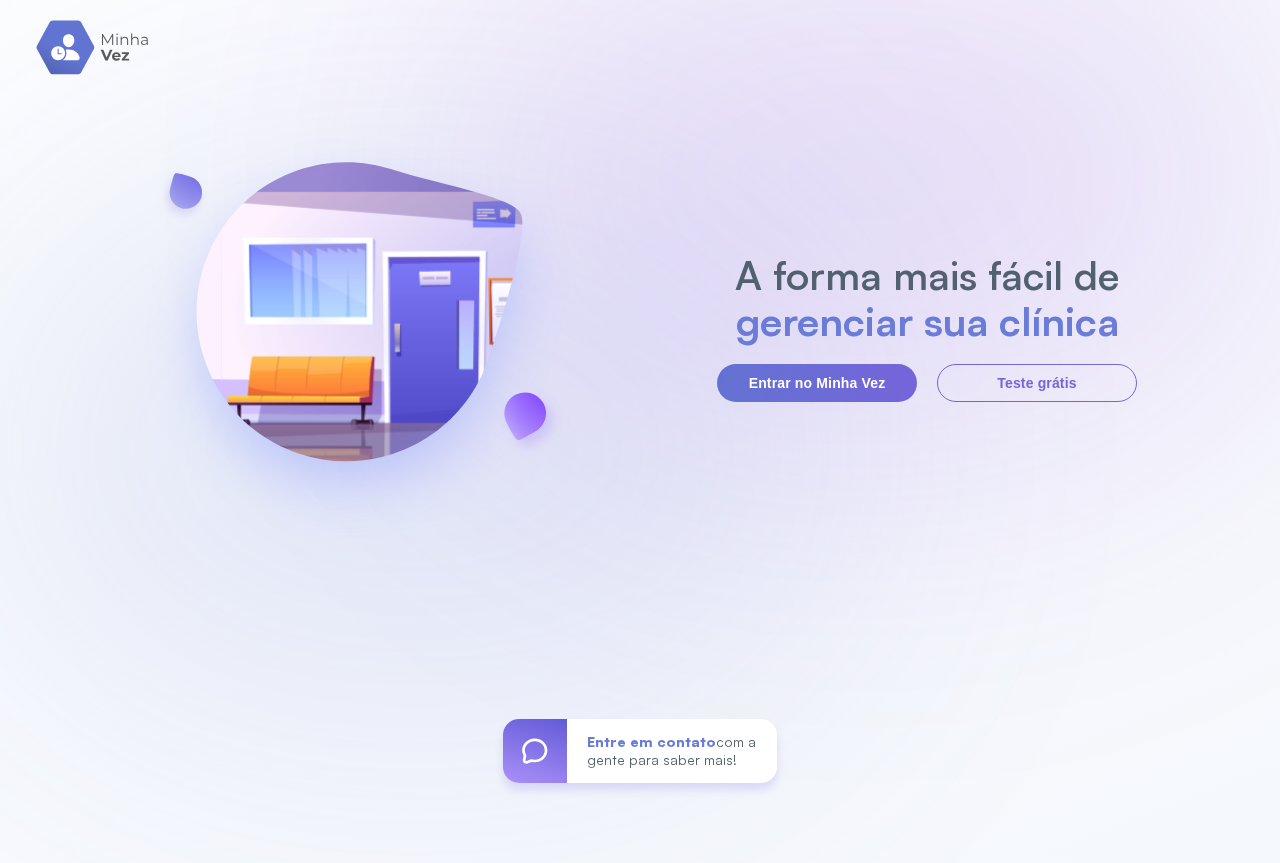 scroll, scrollTop: 0, scrollLeft: 0, axis: both 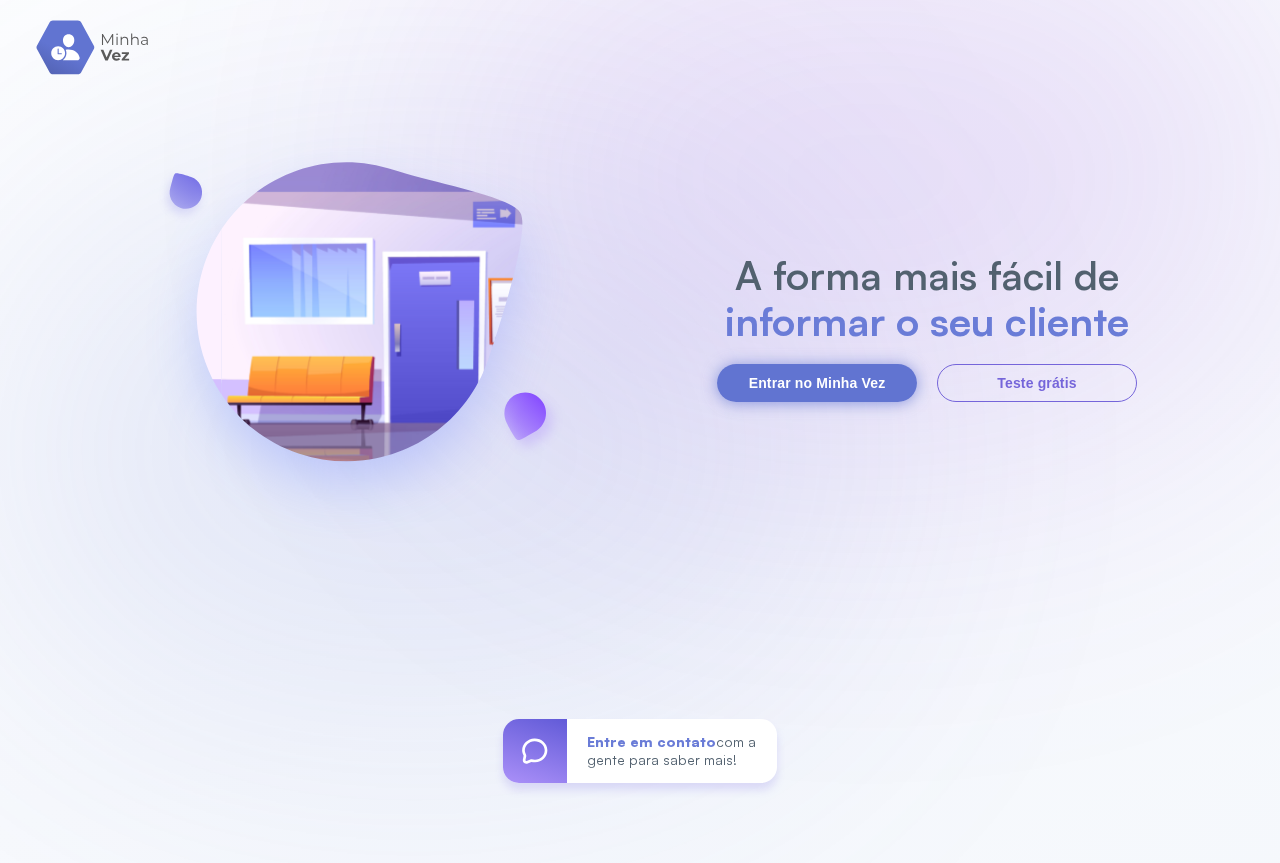 click on "Entrar no Minha Vez" at bounding box center (817, 383) 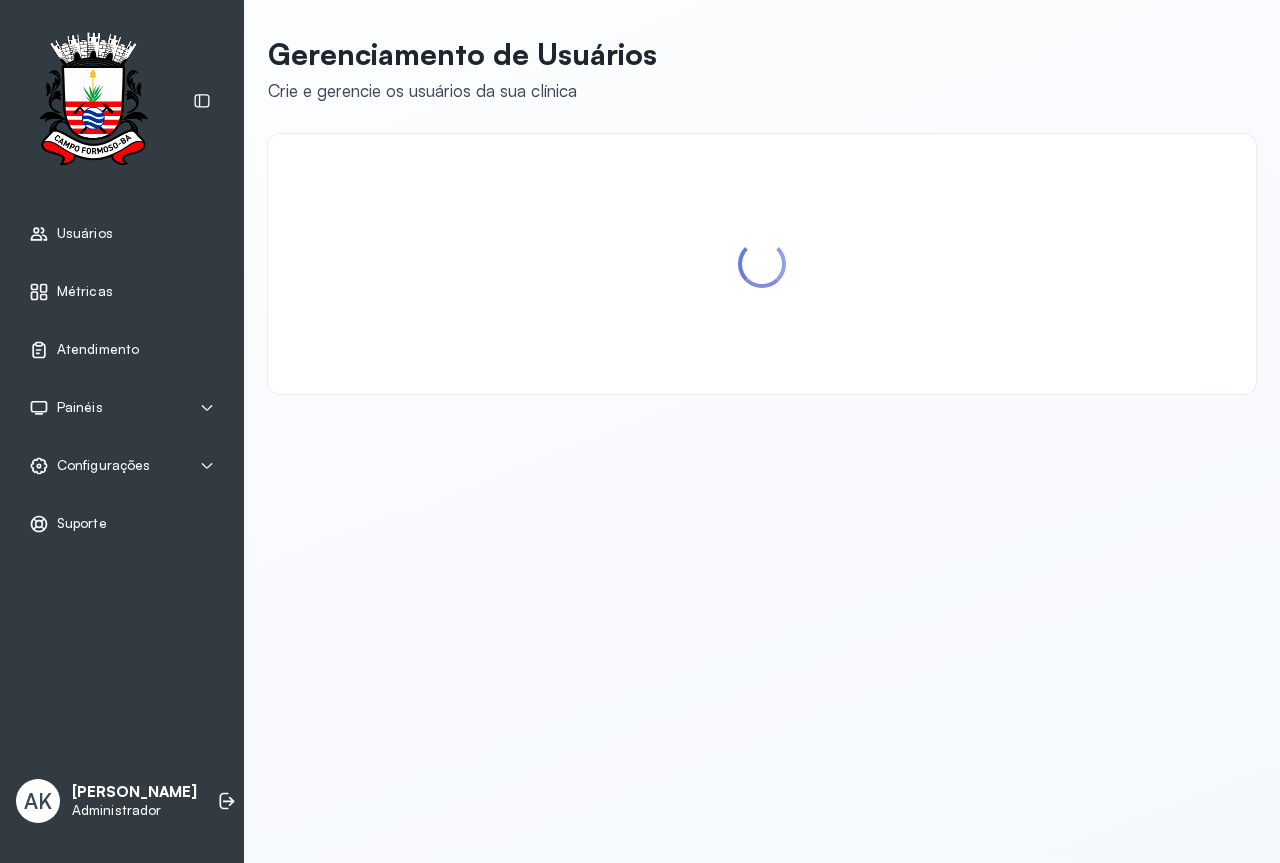 scroll, scrollTop: 0, scrollLeft: 0, axis: both 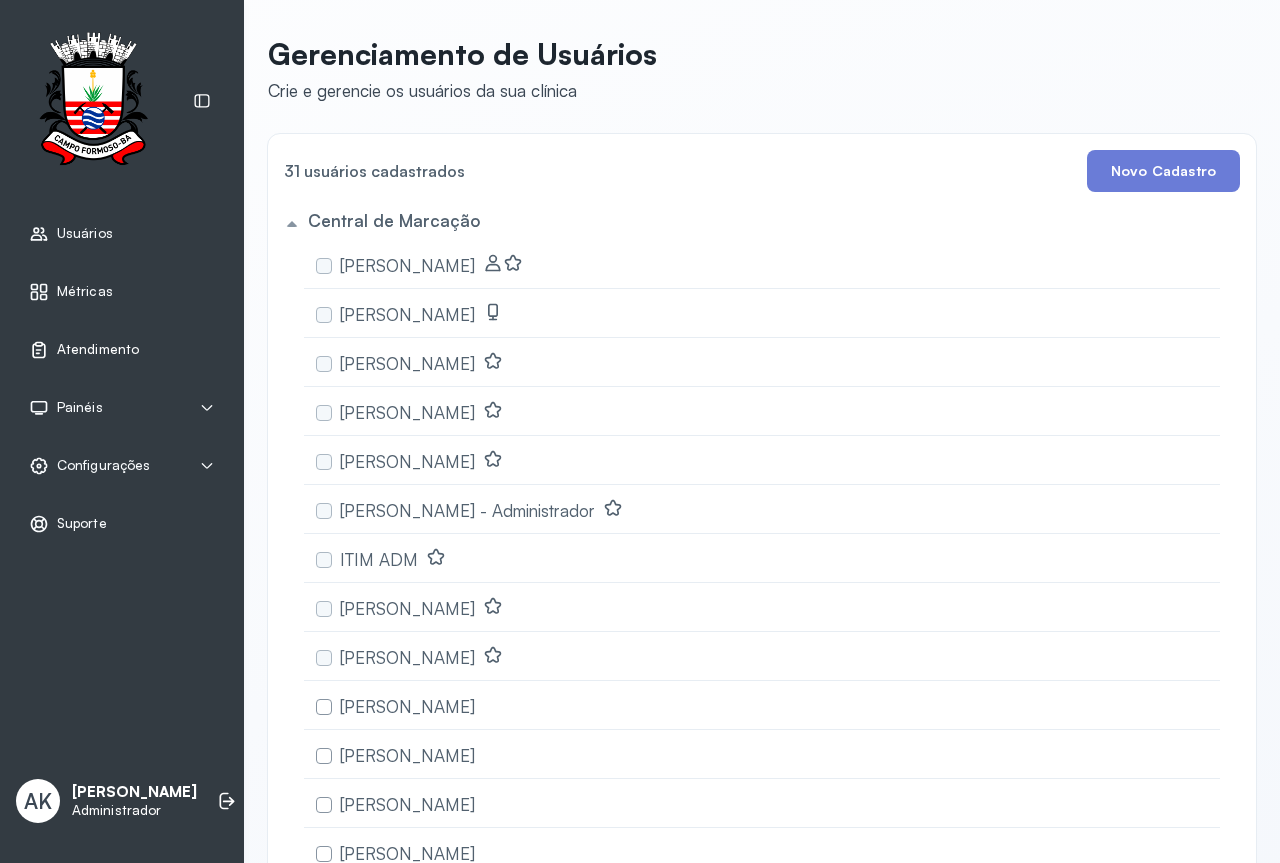 click on "Atendimento" at bounding box center [98, 349] 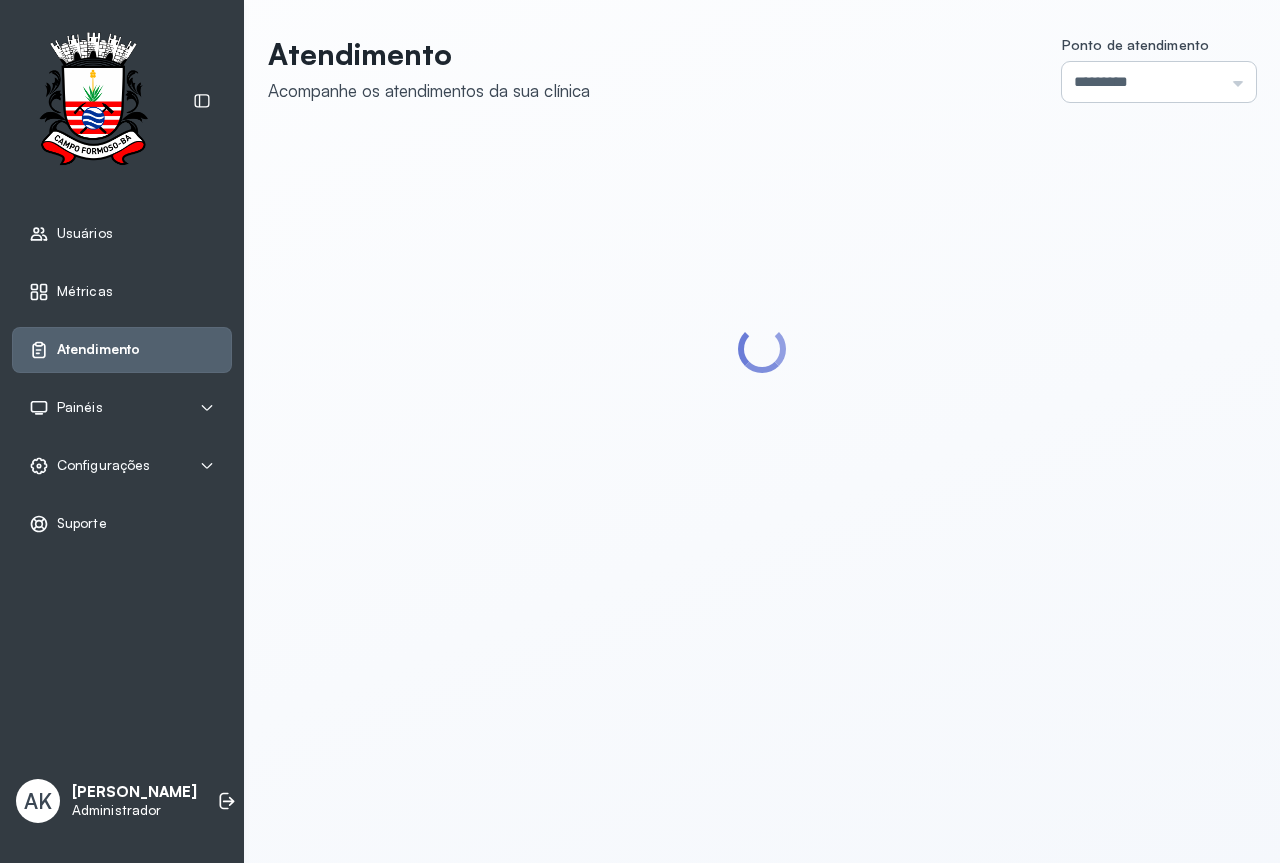 click on "*********" at bounding box center (1159, 82) 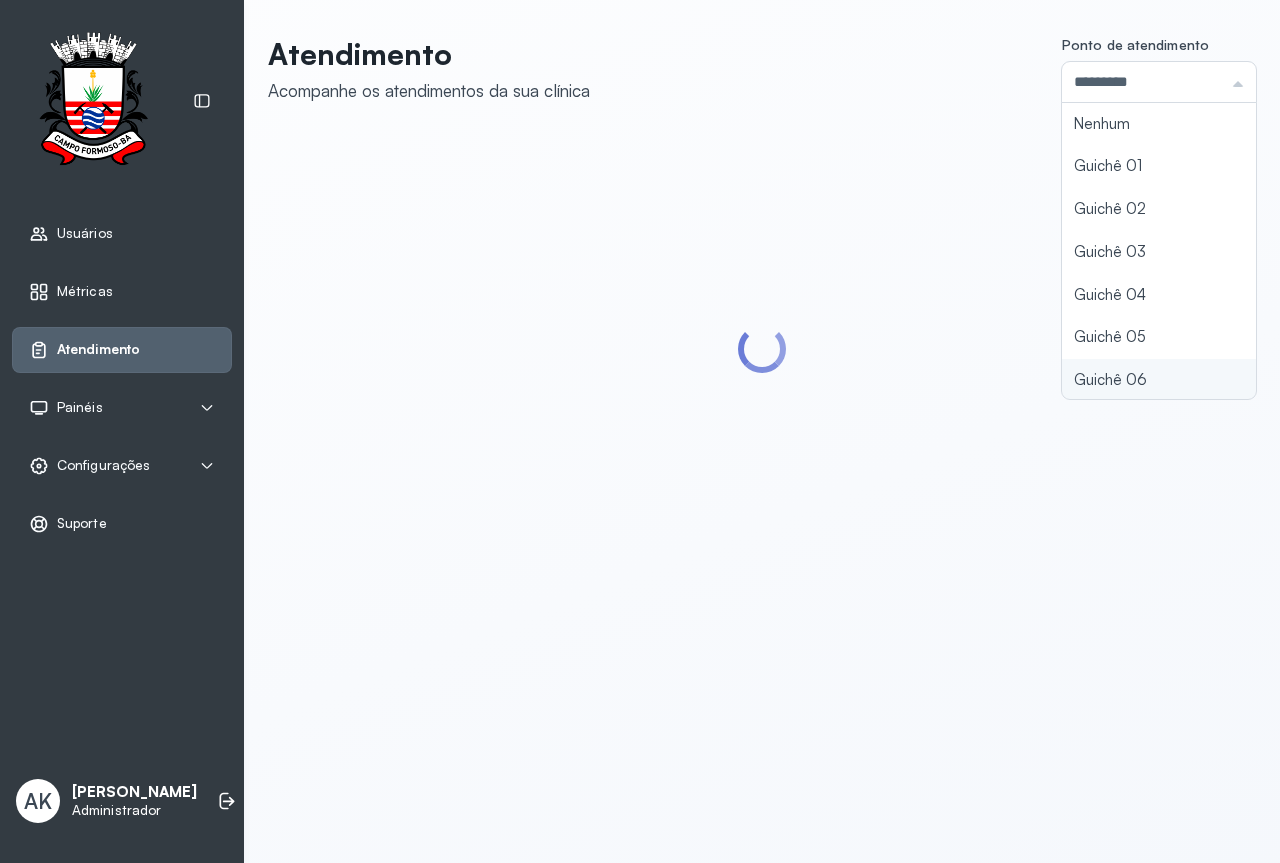 type on "*********" 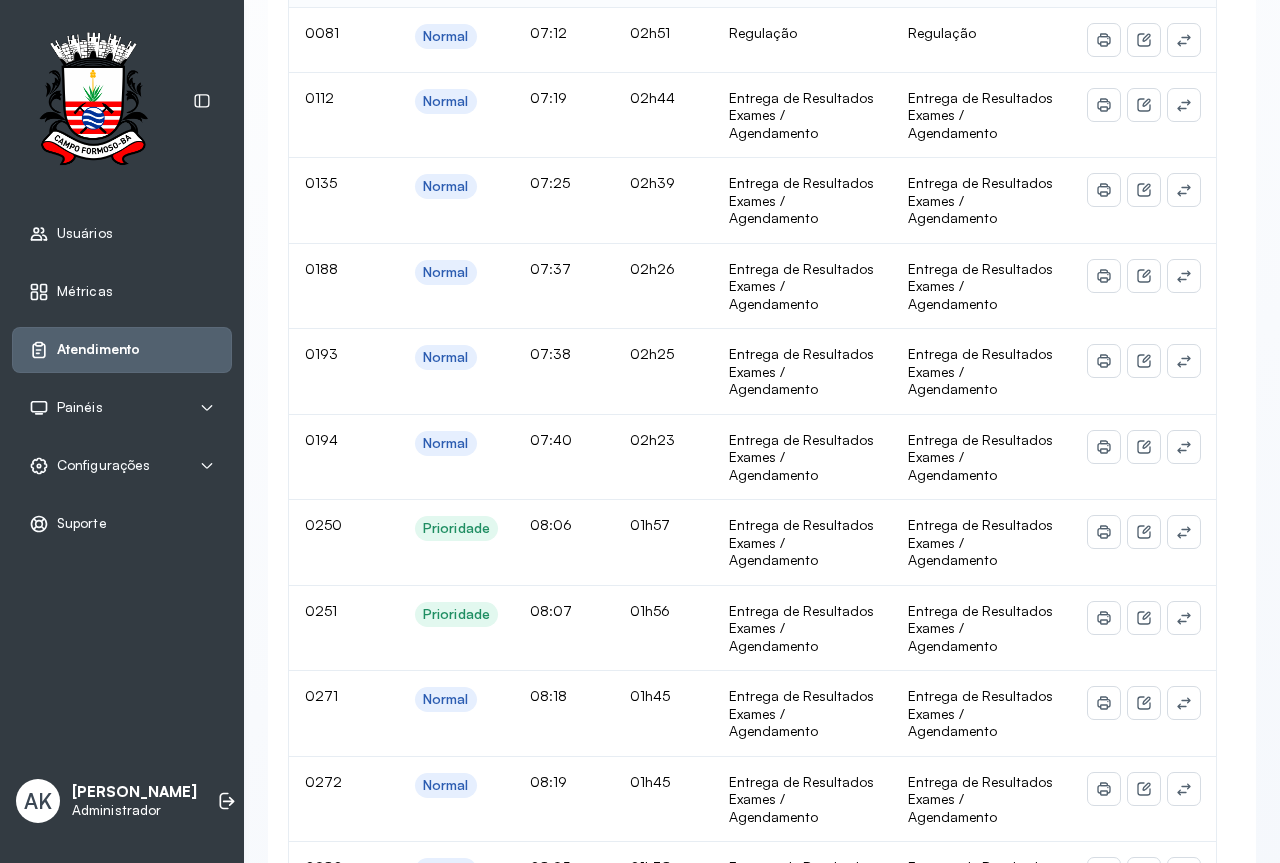 scroll, scrollTop: 0, scrollLeft: 0, axis: both 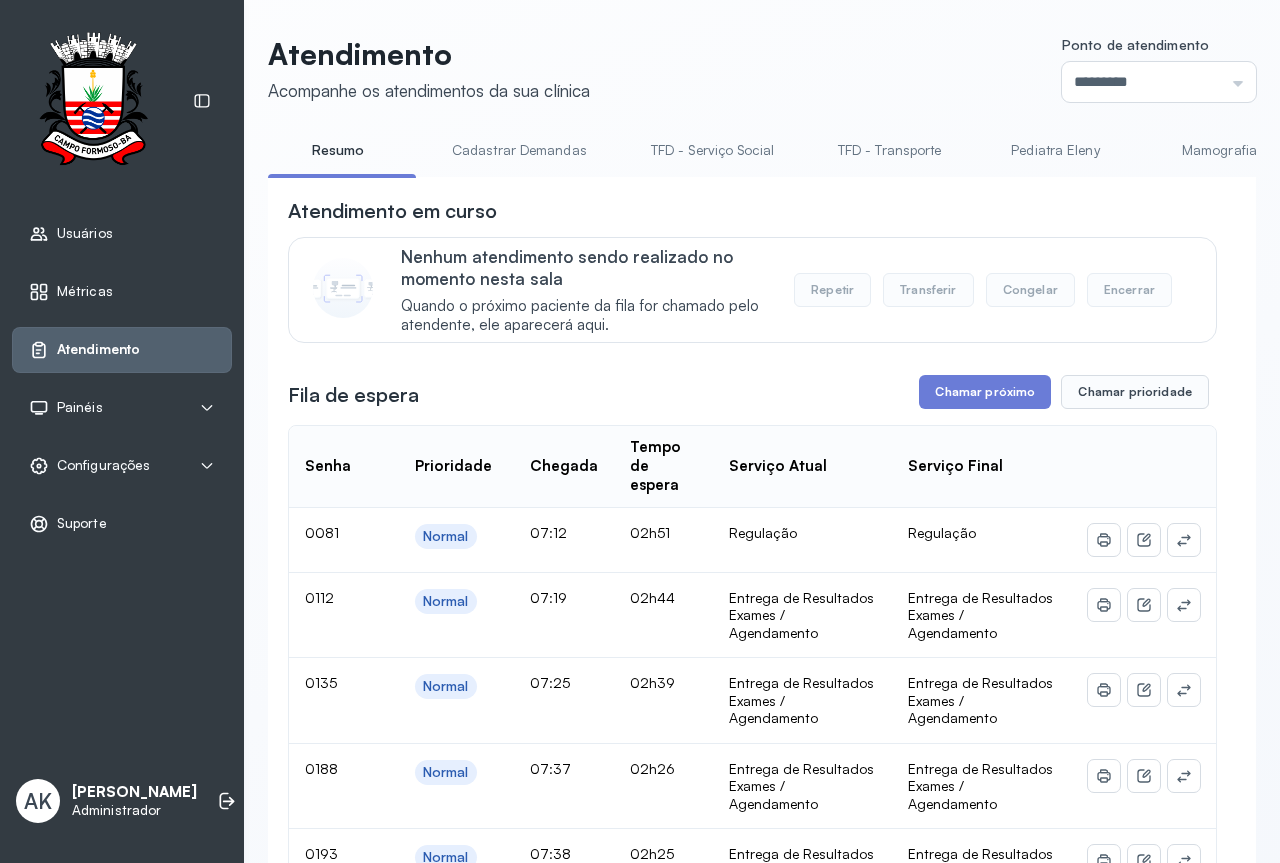 click on "Cadastrar Demandas" at bounding box center (519, 150) 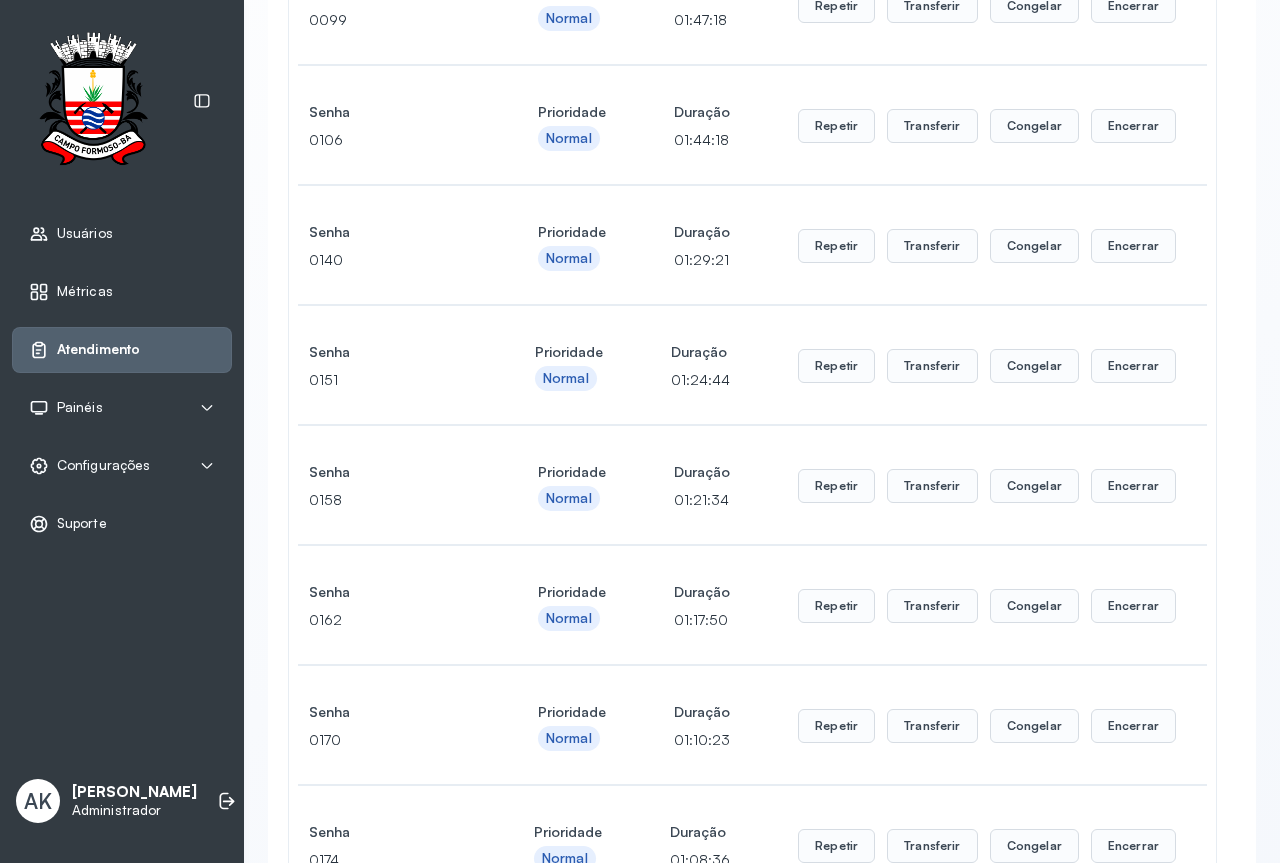 scroll, scrollTop: 0, scrollLeft: 0, axis: both 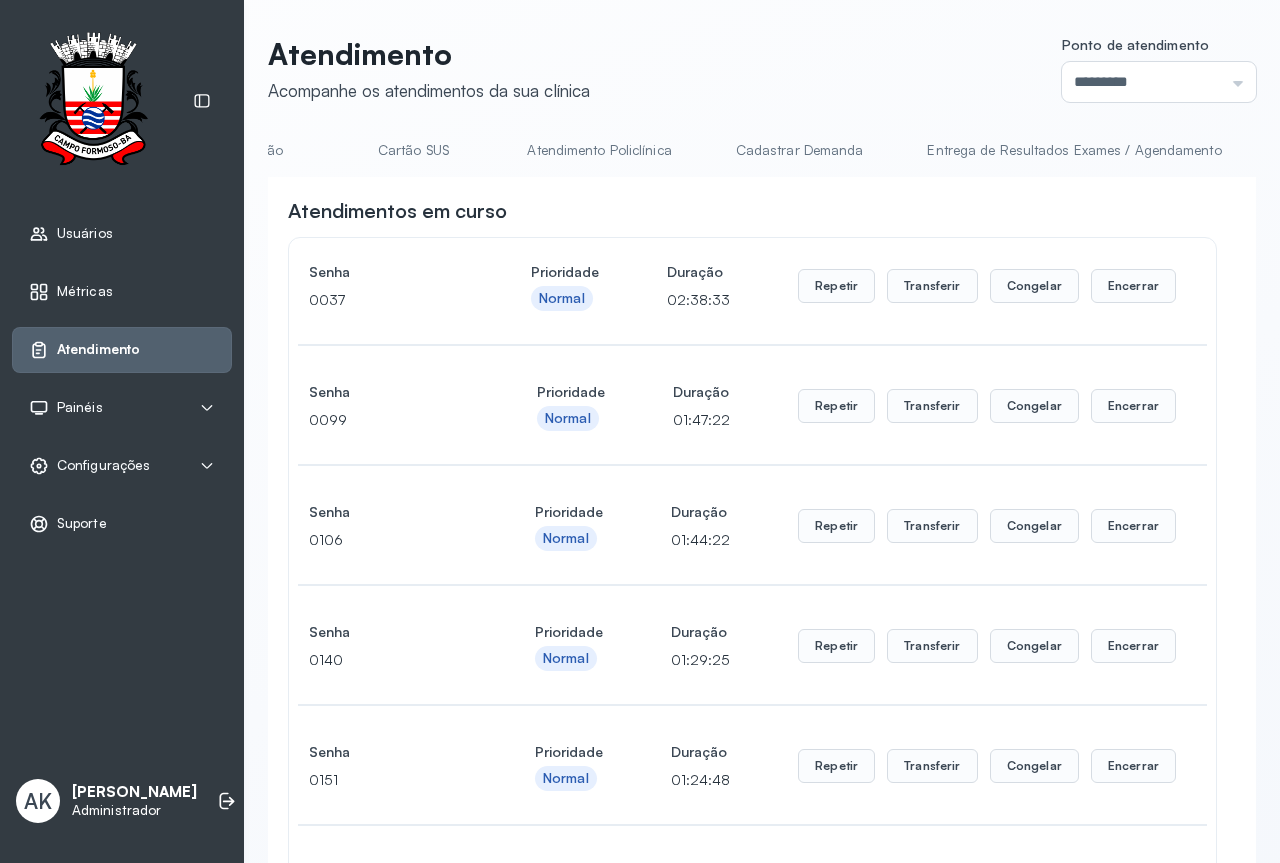 click on "Cadastrar Demanda" at bounding box center [800, 150] 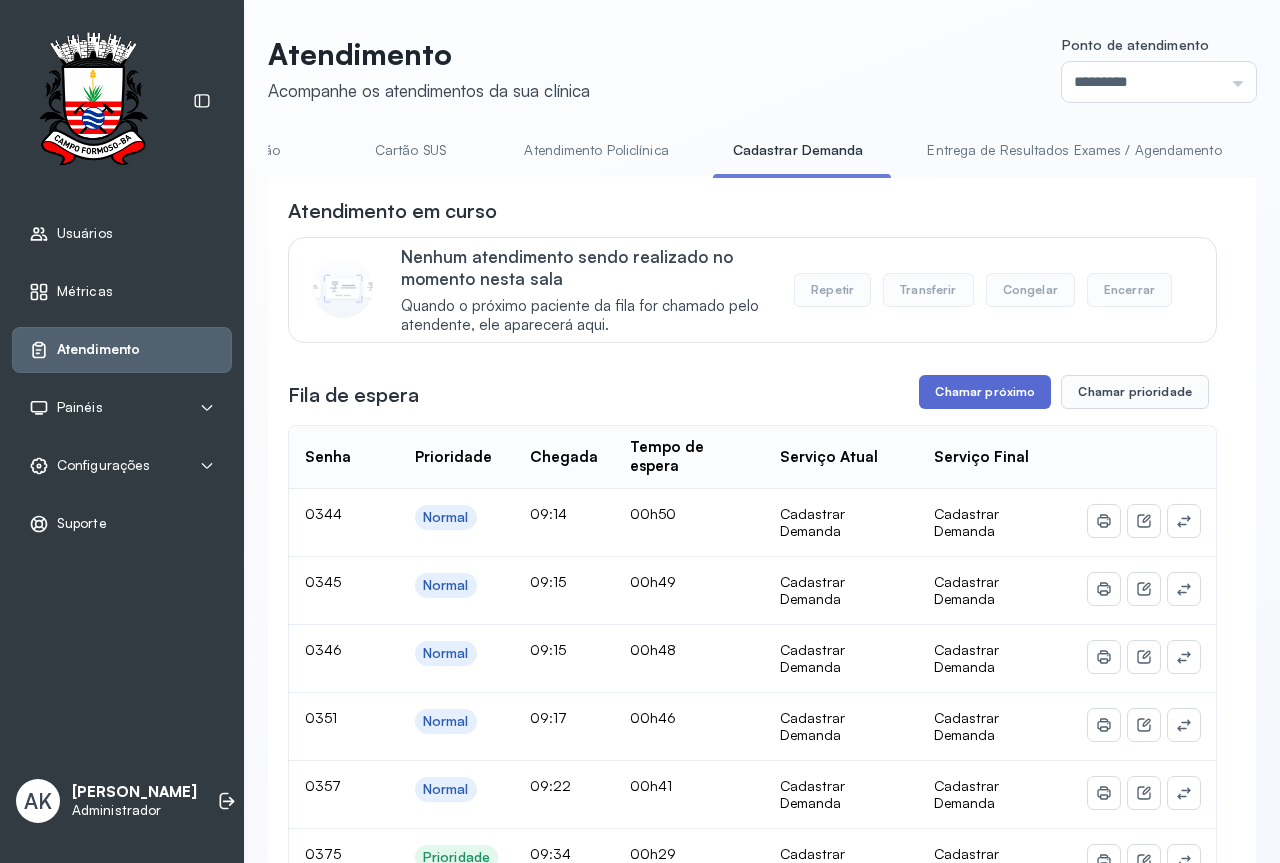 click on "Chamar próximo" at bounding box center [985, 392] 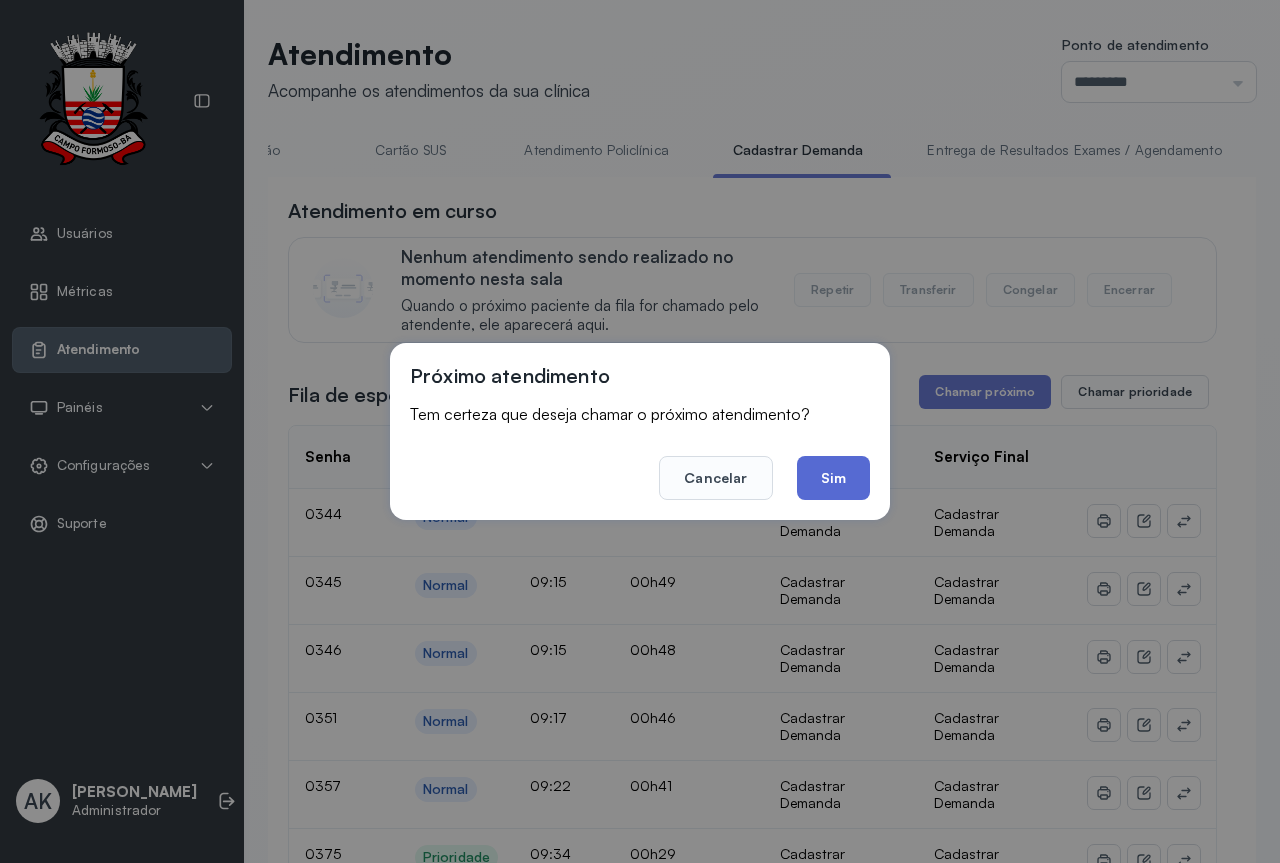 click on "Sim" 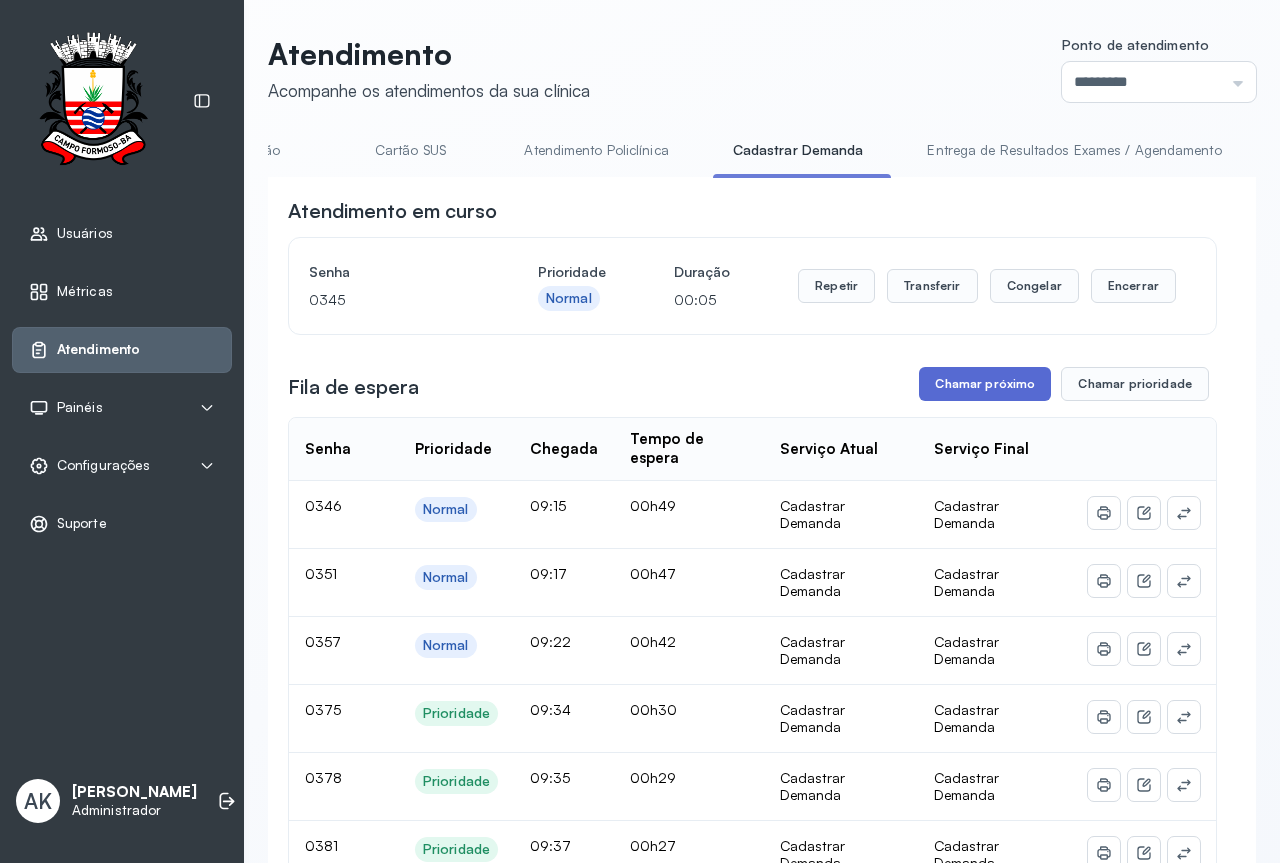 click on "Chamar próximo" at bounding box center (985, 384) 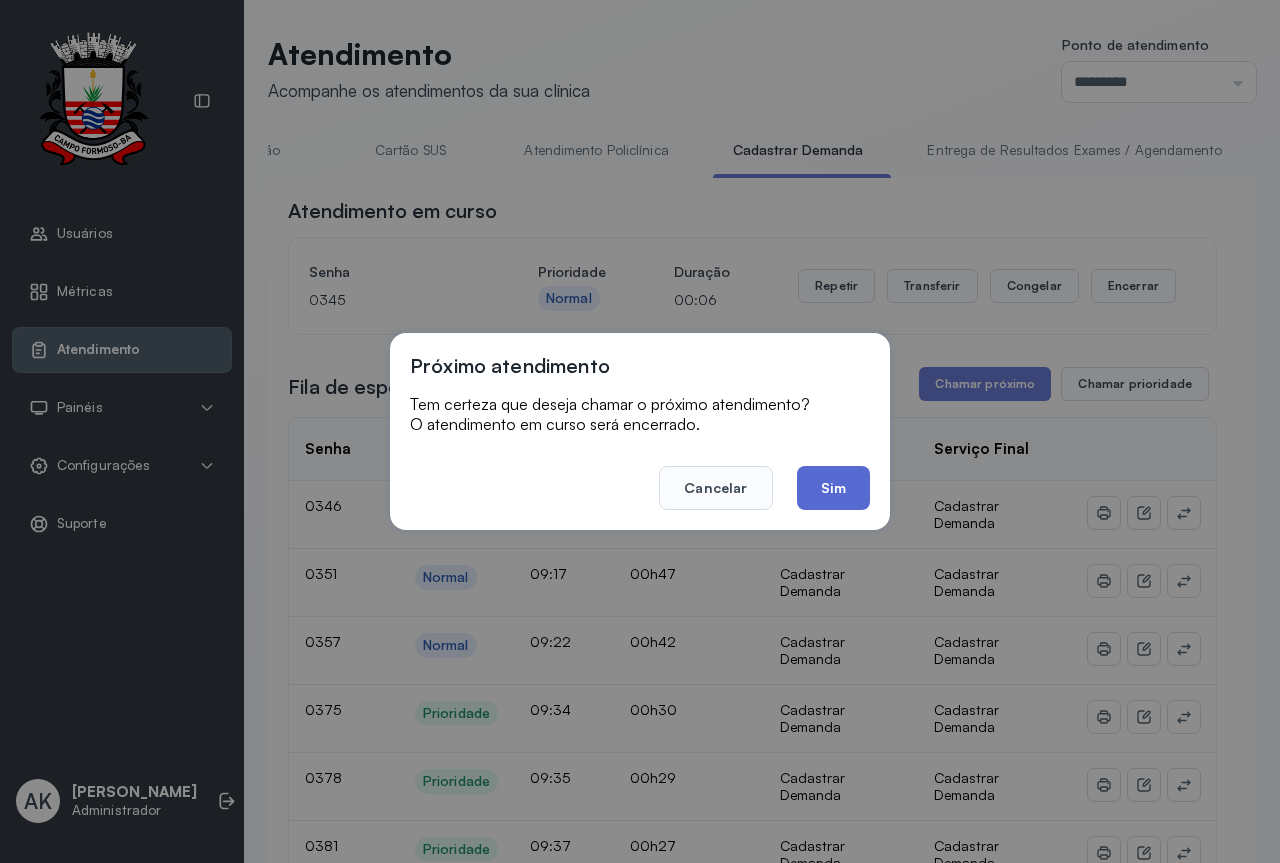 click on "Sim" 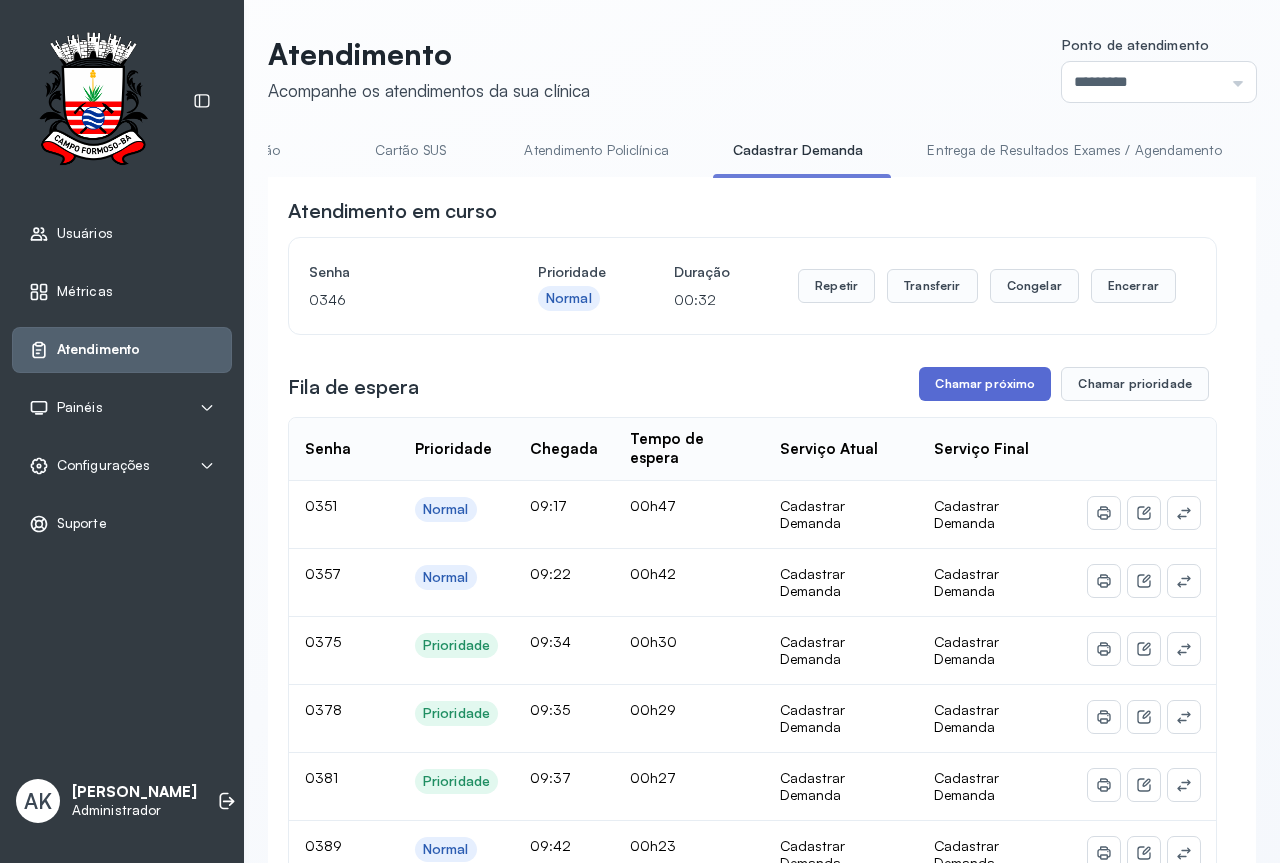 click on "Chamar próximo" at bounding box center (985, 384) 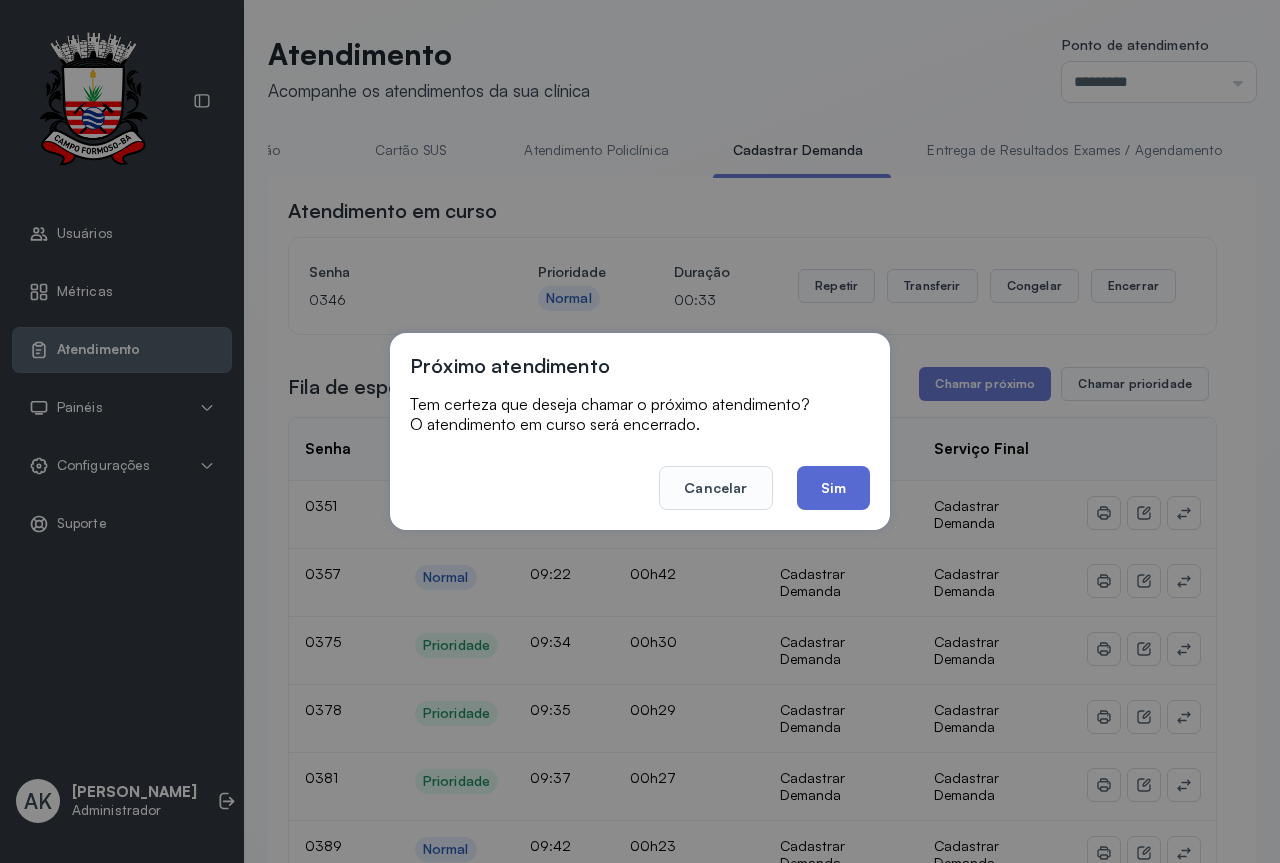 click on "Sim" 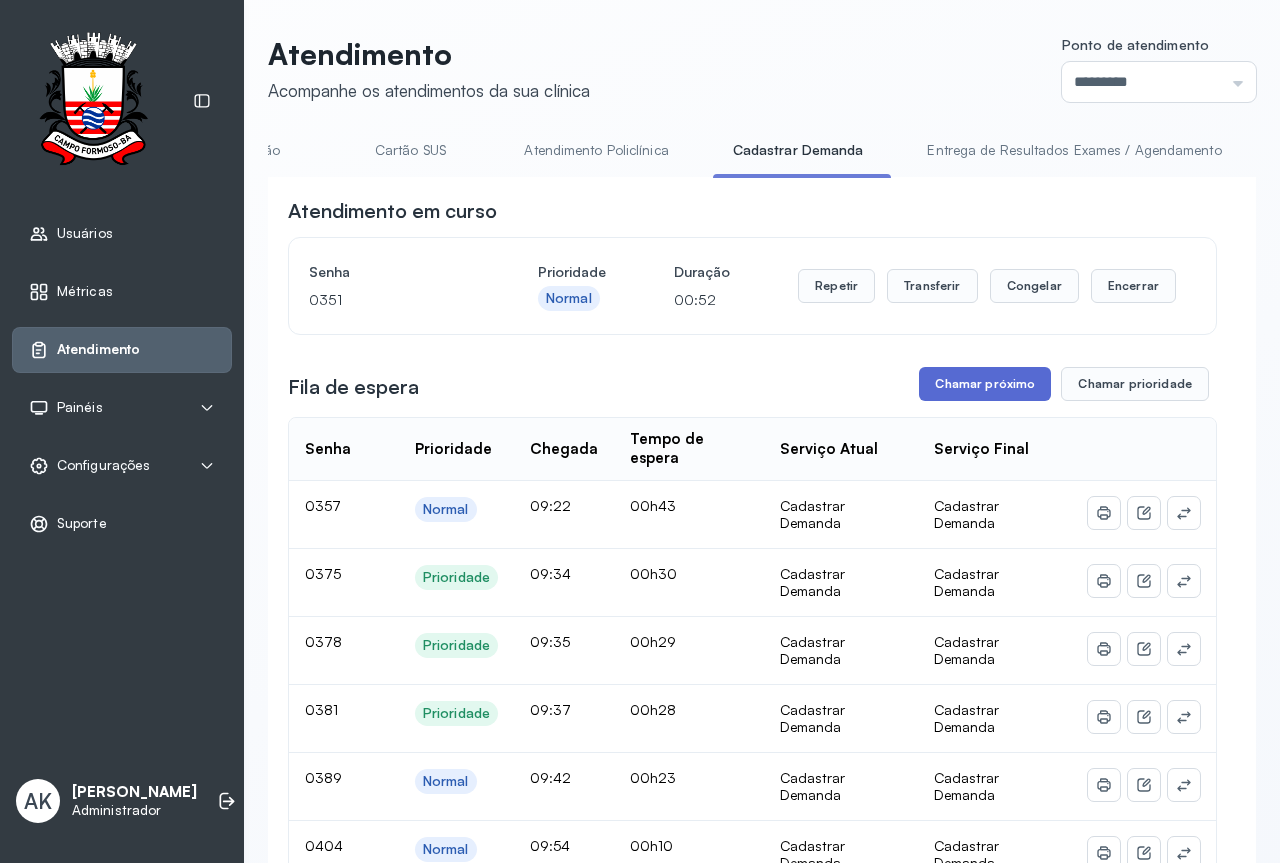 click on "Chamar próximo" at bounding box center (985, 384) 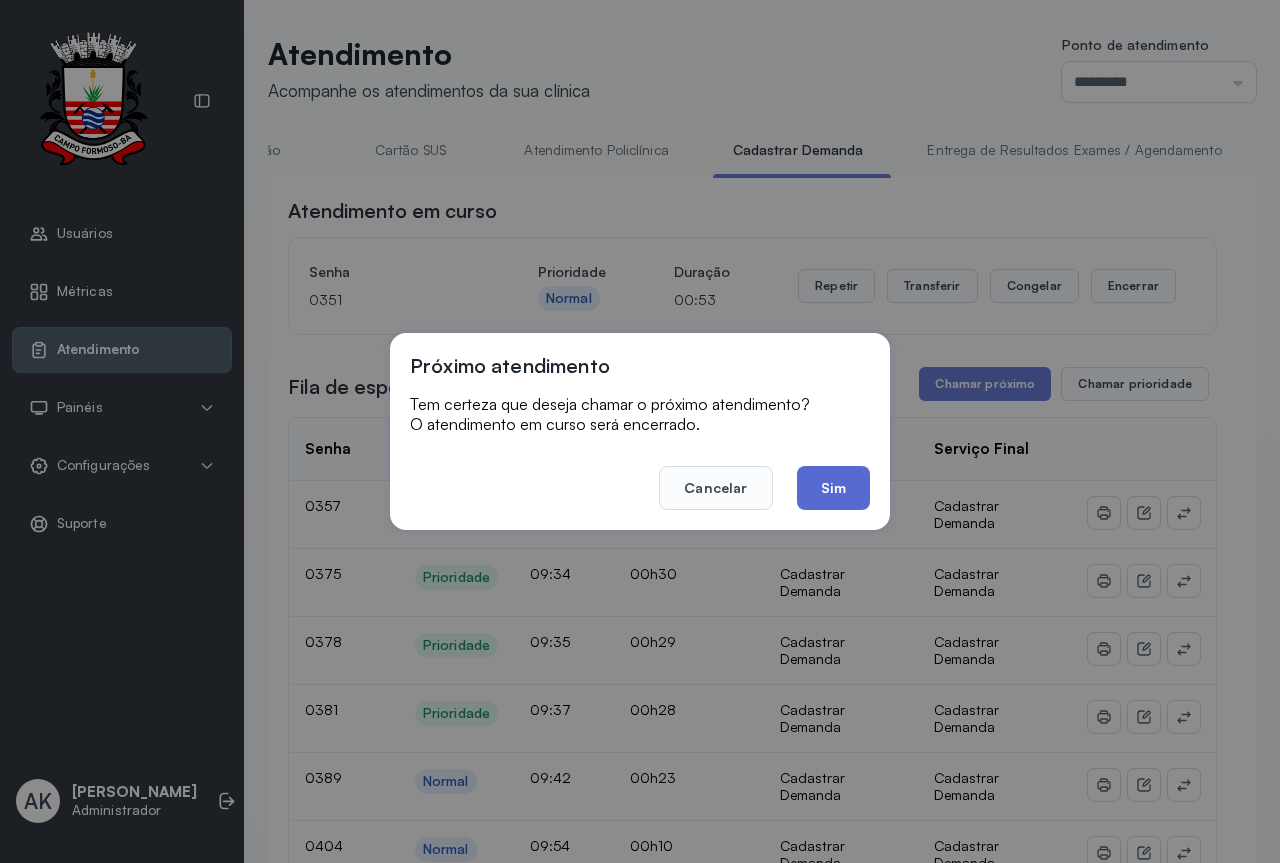 click on "Sim" 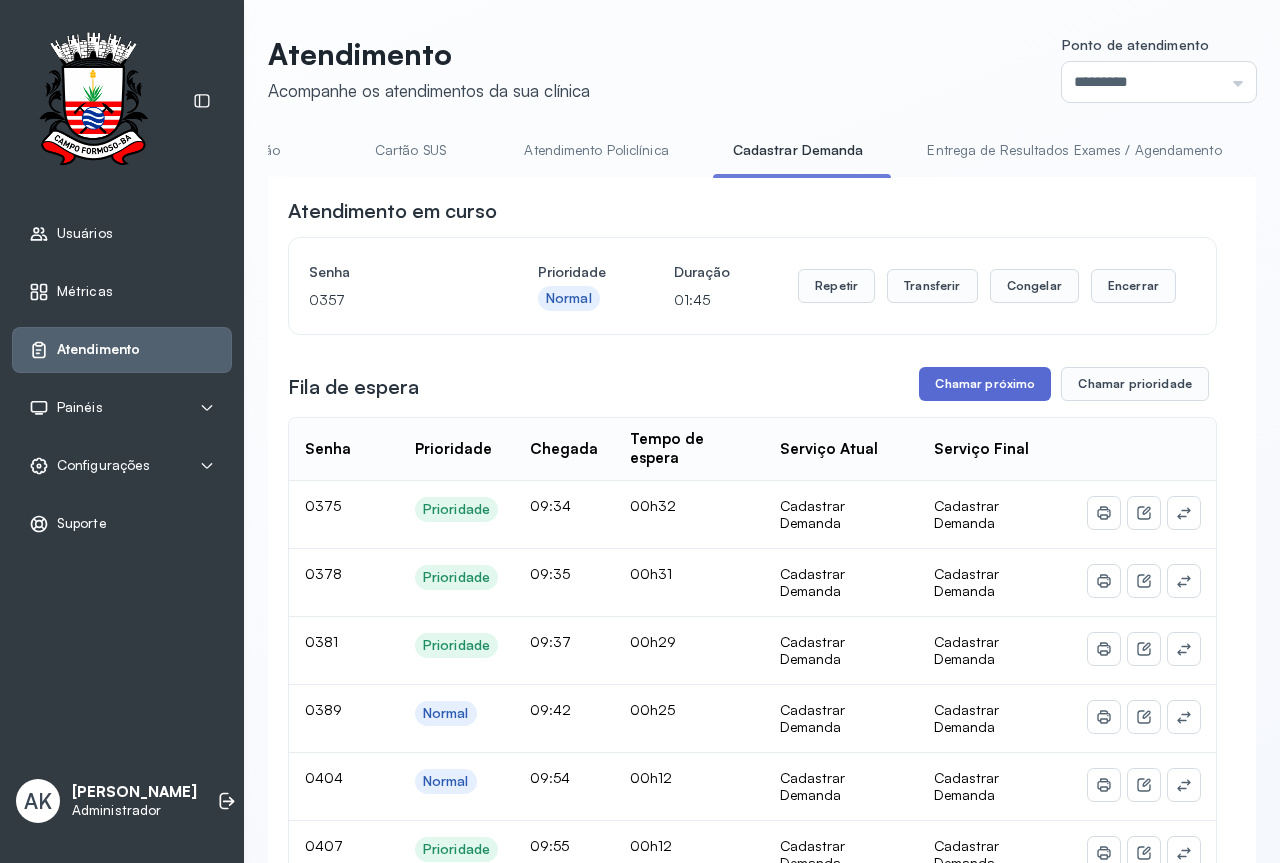 click on "Chamar próximo" at bounding box center (985, 384) 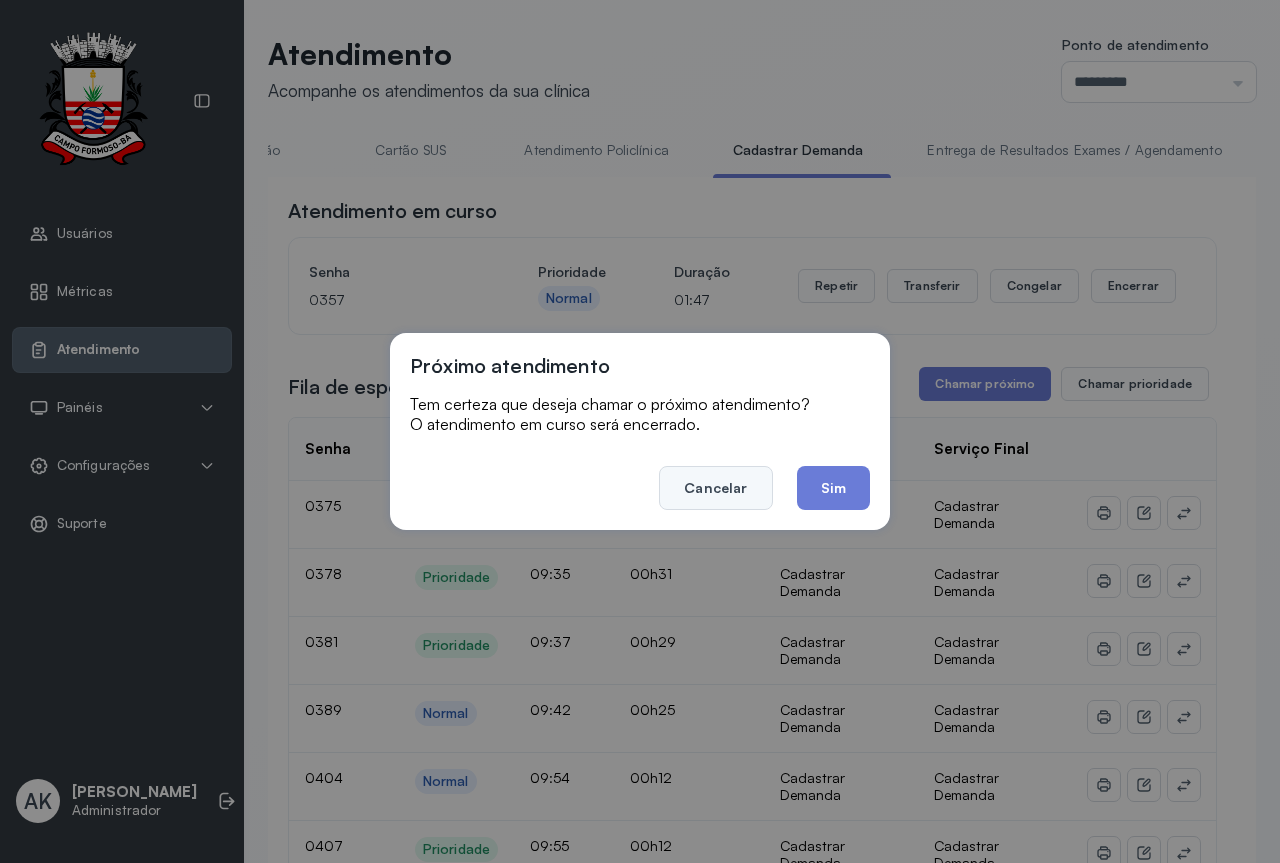 click on "Cancelar" 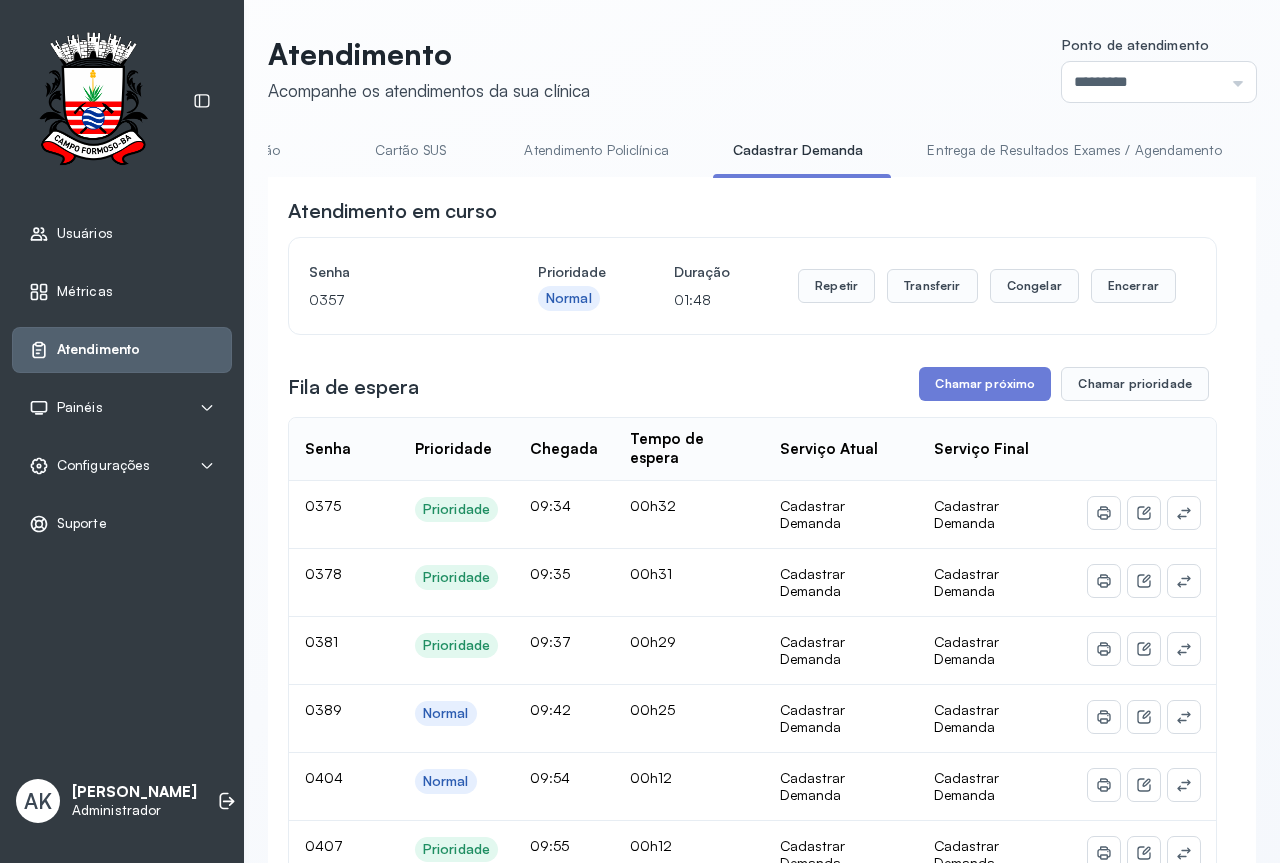 scroll, scrollTop: 0, scrollLeft: 0, axis: both 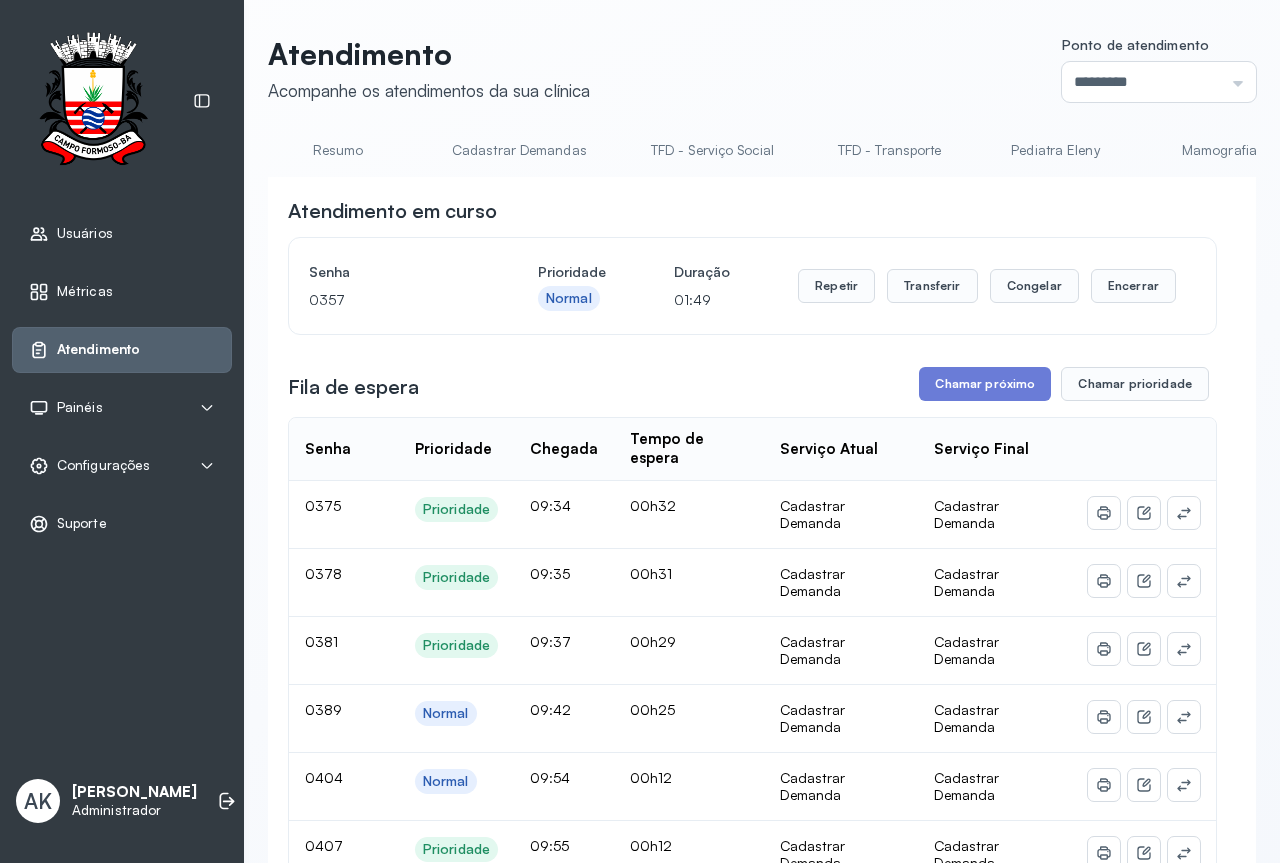 click on "Resumo" at bounding box center (338, 150) 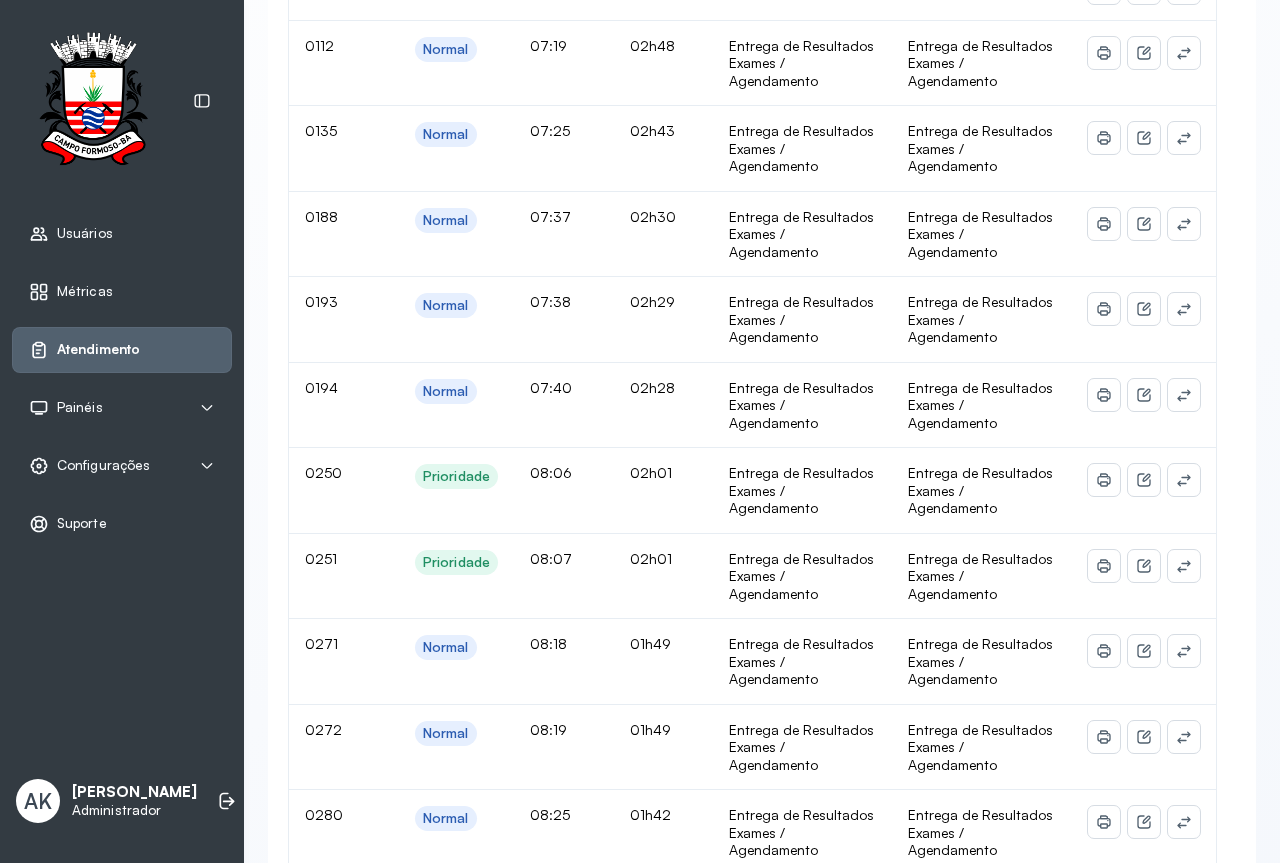 scroll, scrollTop: 0, scrollLeft: 0, axis: both 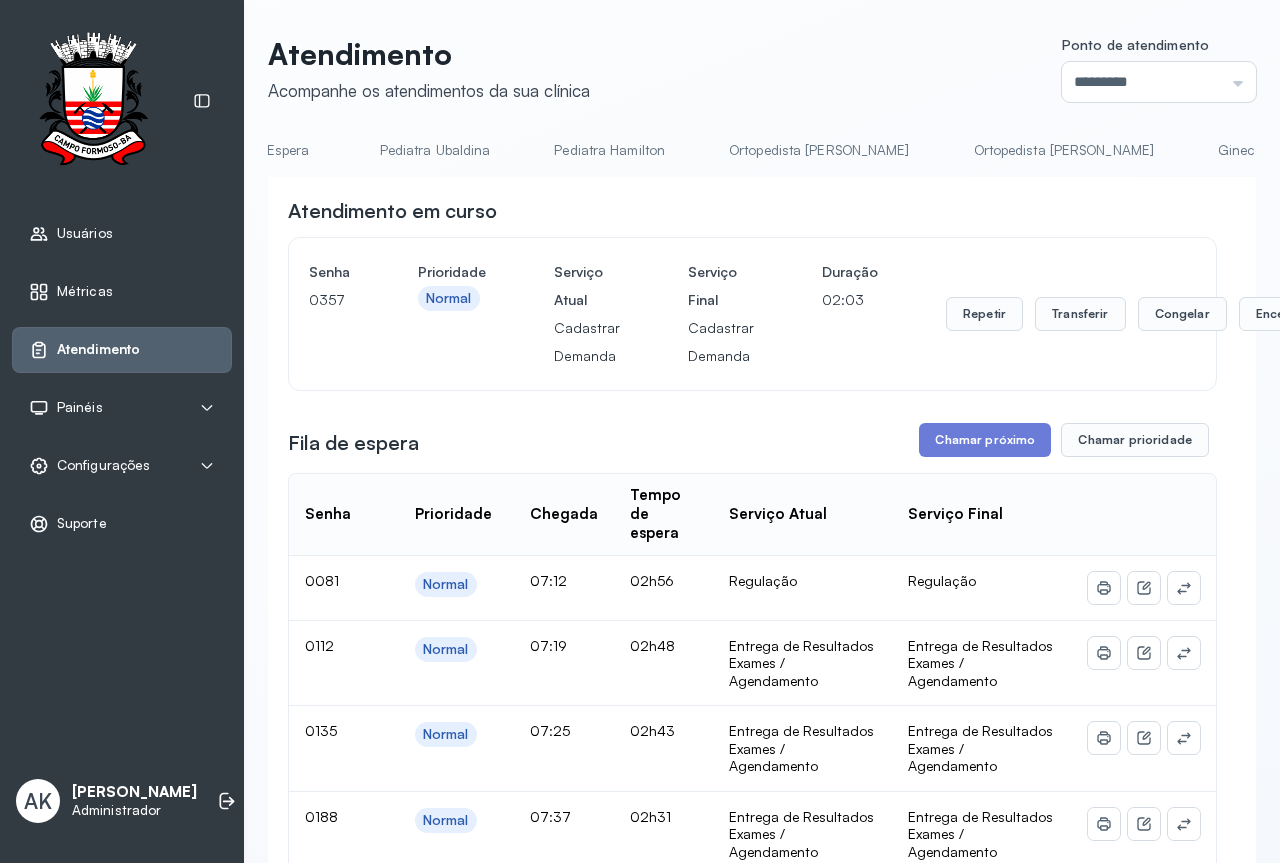 click on "Ortopedista [PERSON_NAME]" at bounding box center (1064, 150) 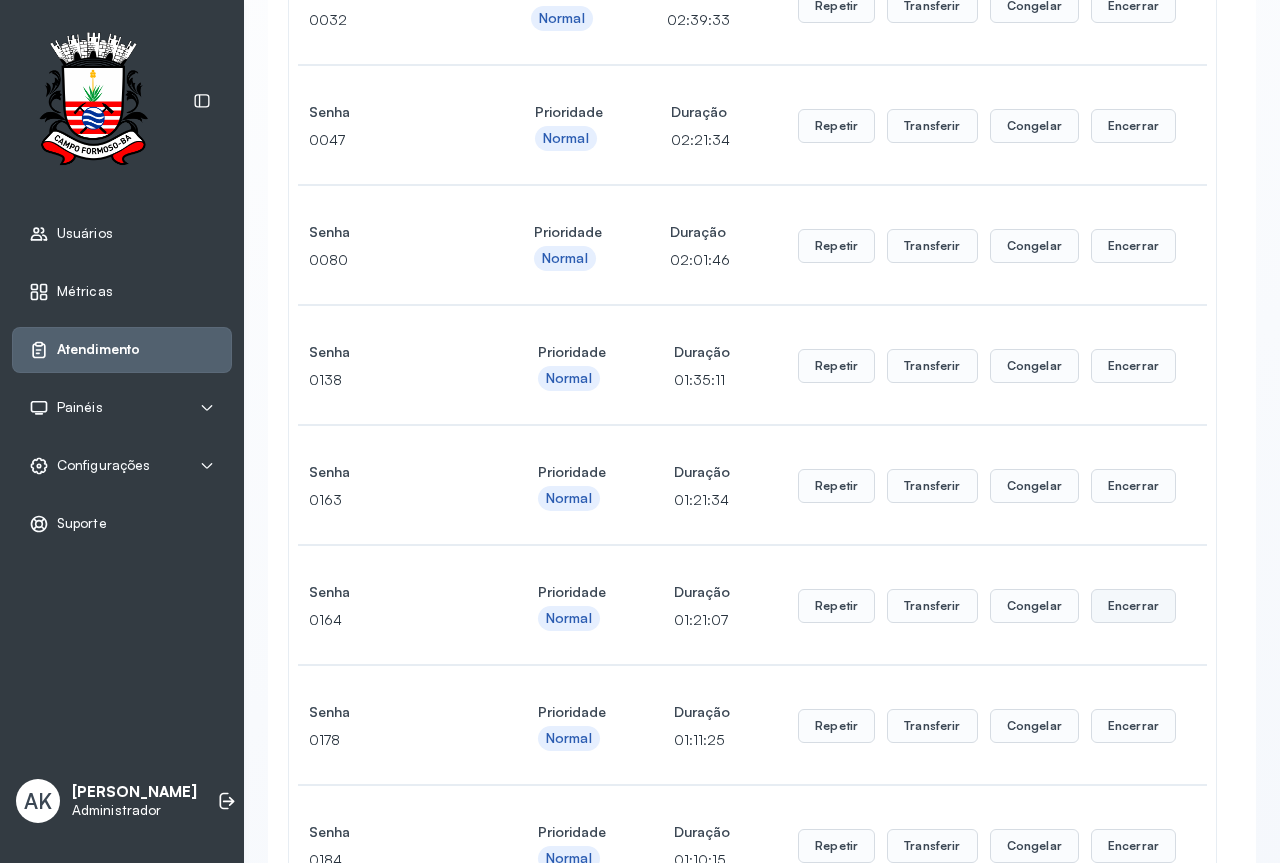 scroll, scrollTop: 0, scrollLeft: 0, axis: both 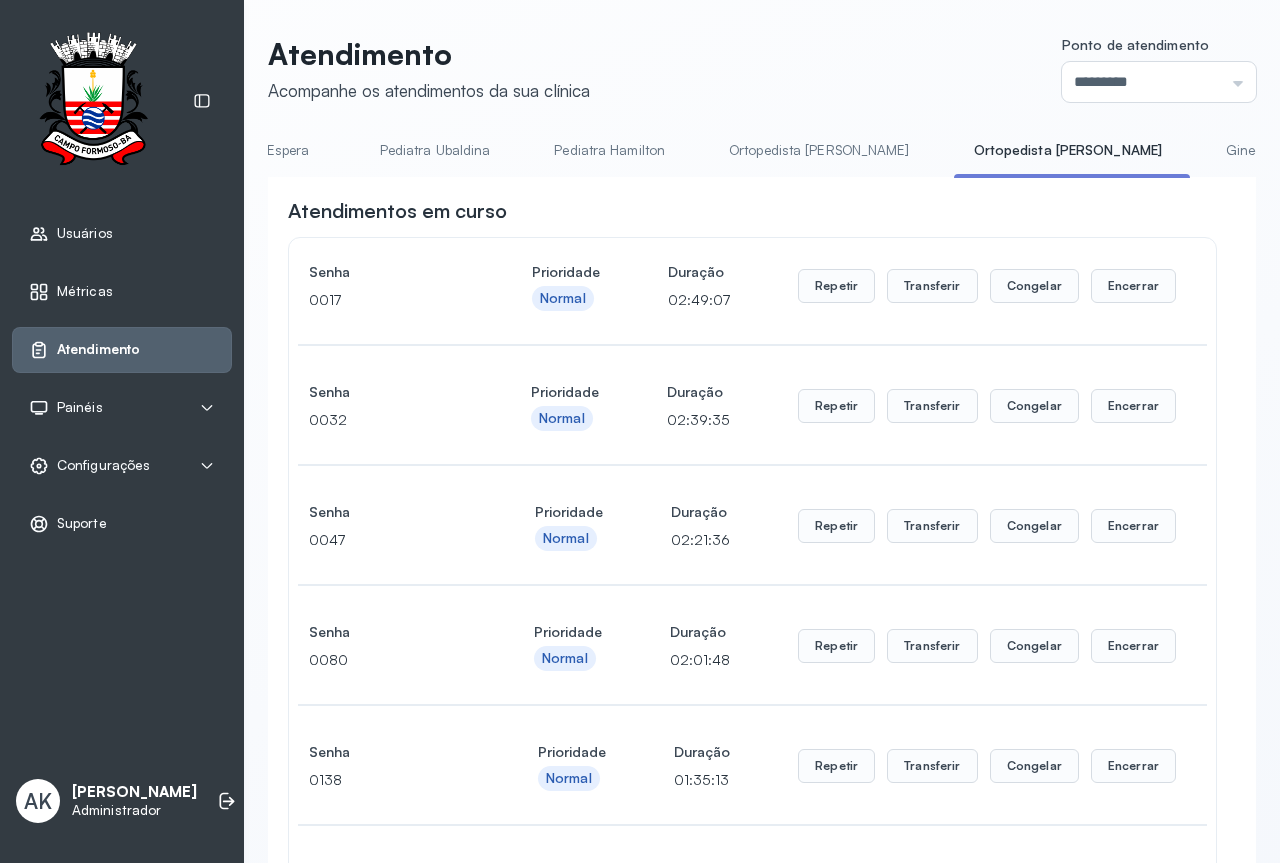 click on "Ortopedista [PERSON_NAME]" at bounding box center (819, 150) 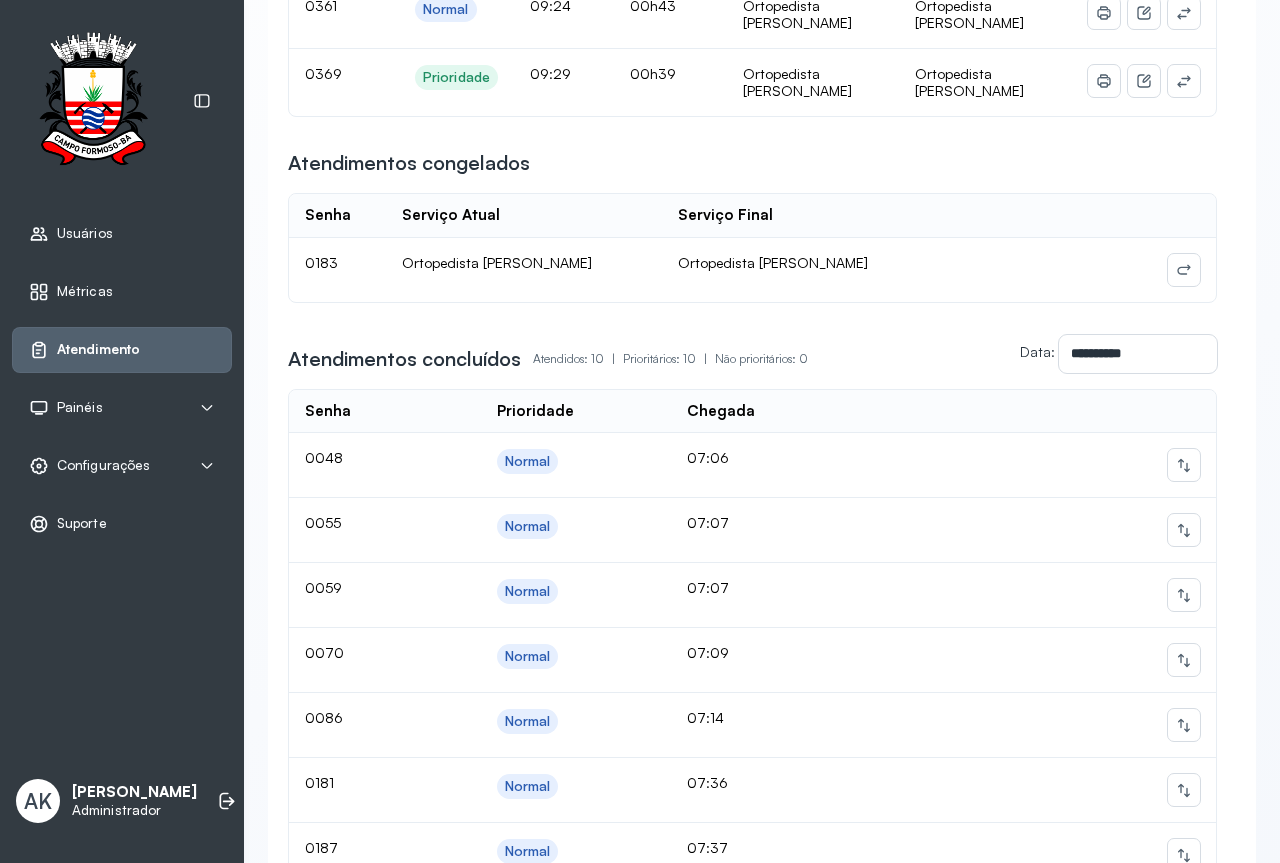 scroll, scrollTop: 0, scrollLeft: 0, axis: both 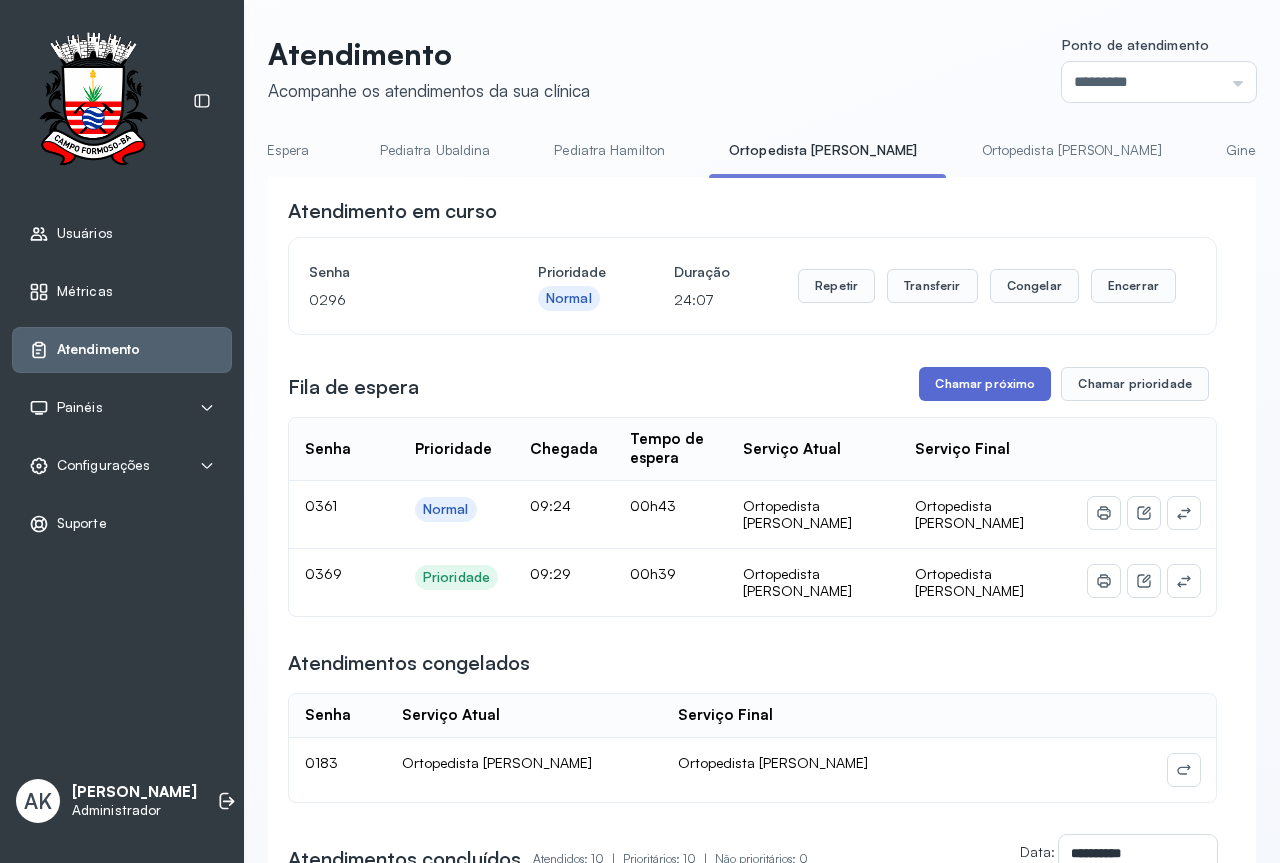 click on "Chamar próximo" at bounding box center [985, 384] 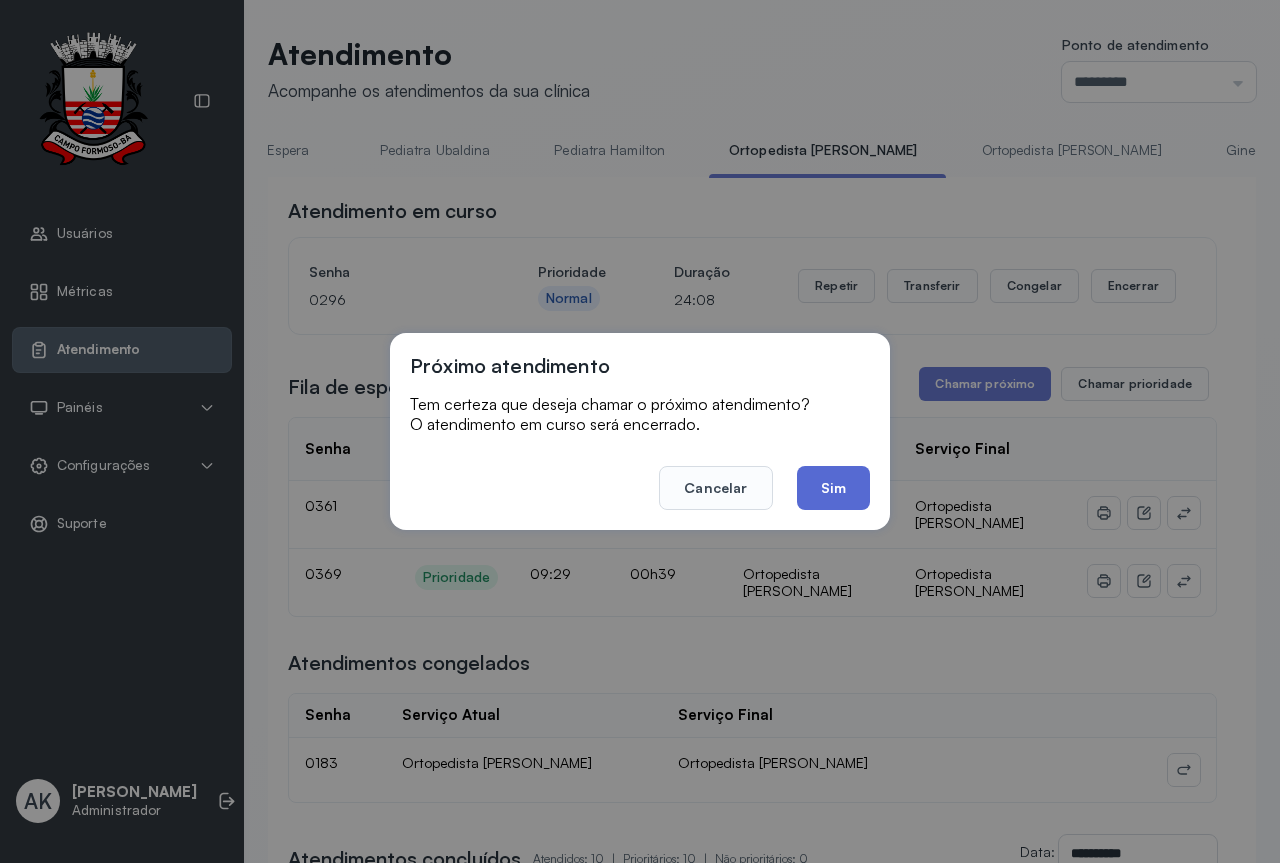 click on "Sim" 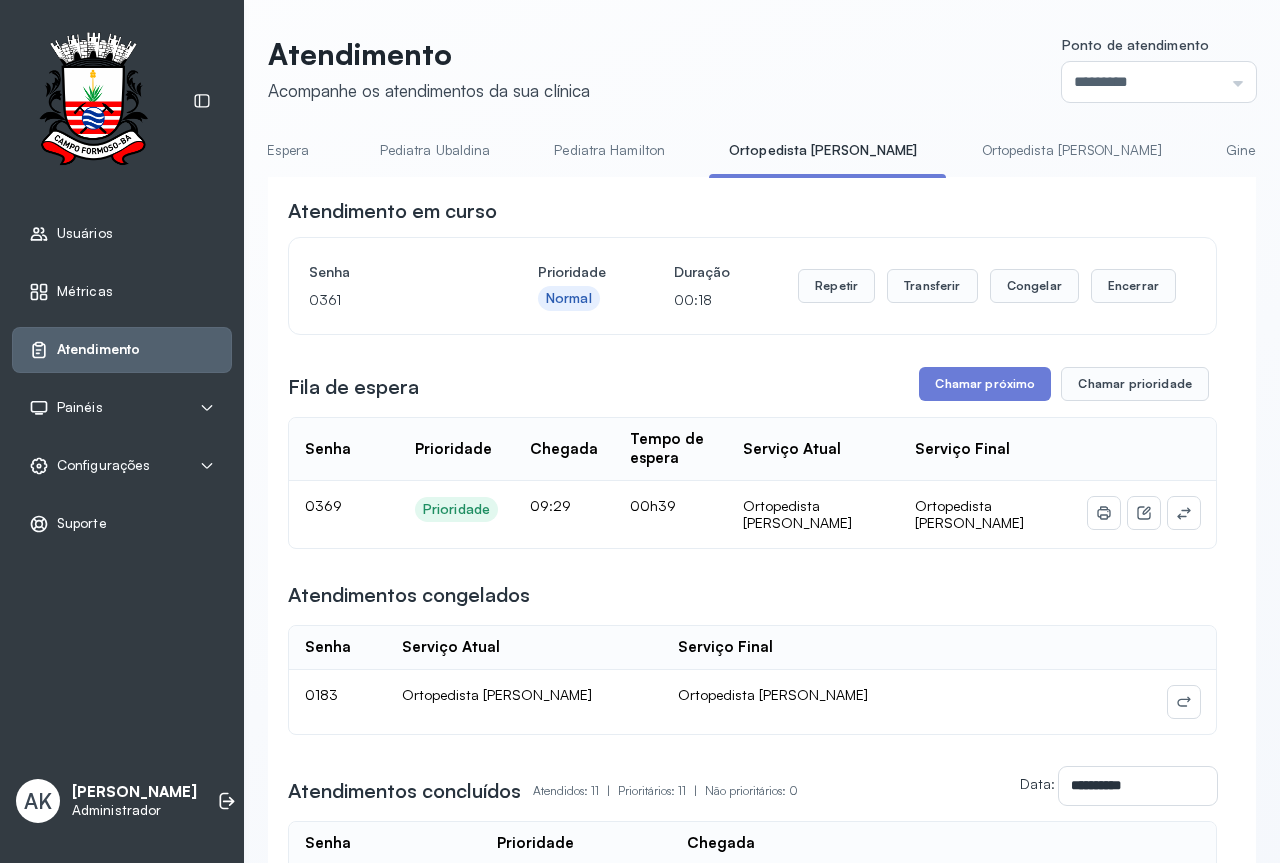 click on "Ortopedista [PERSON_NAME]" at bounding box center (1072, 150) 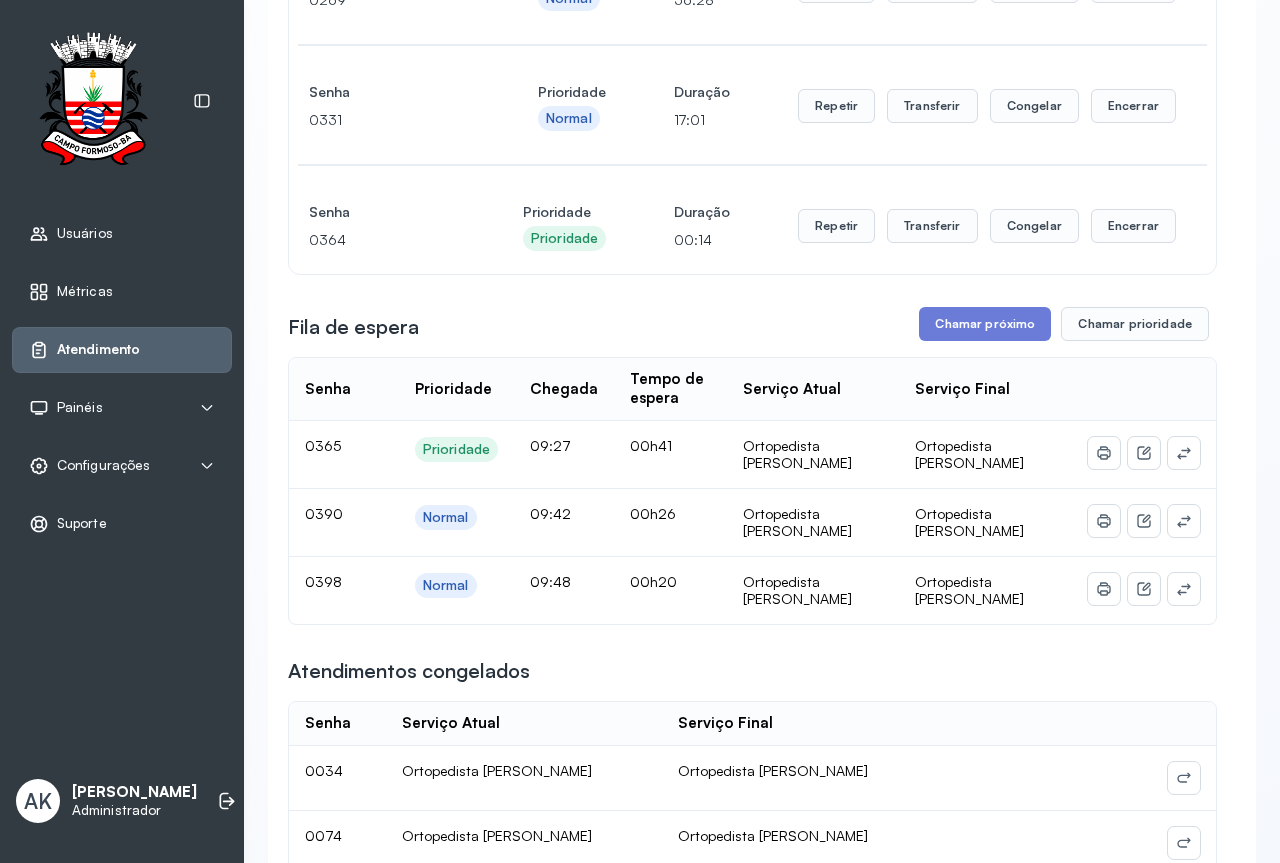 scroll, scrollTop: 1700, scrollLeft: 0, axis: vertical 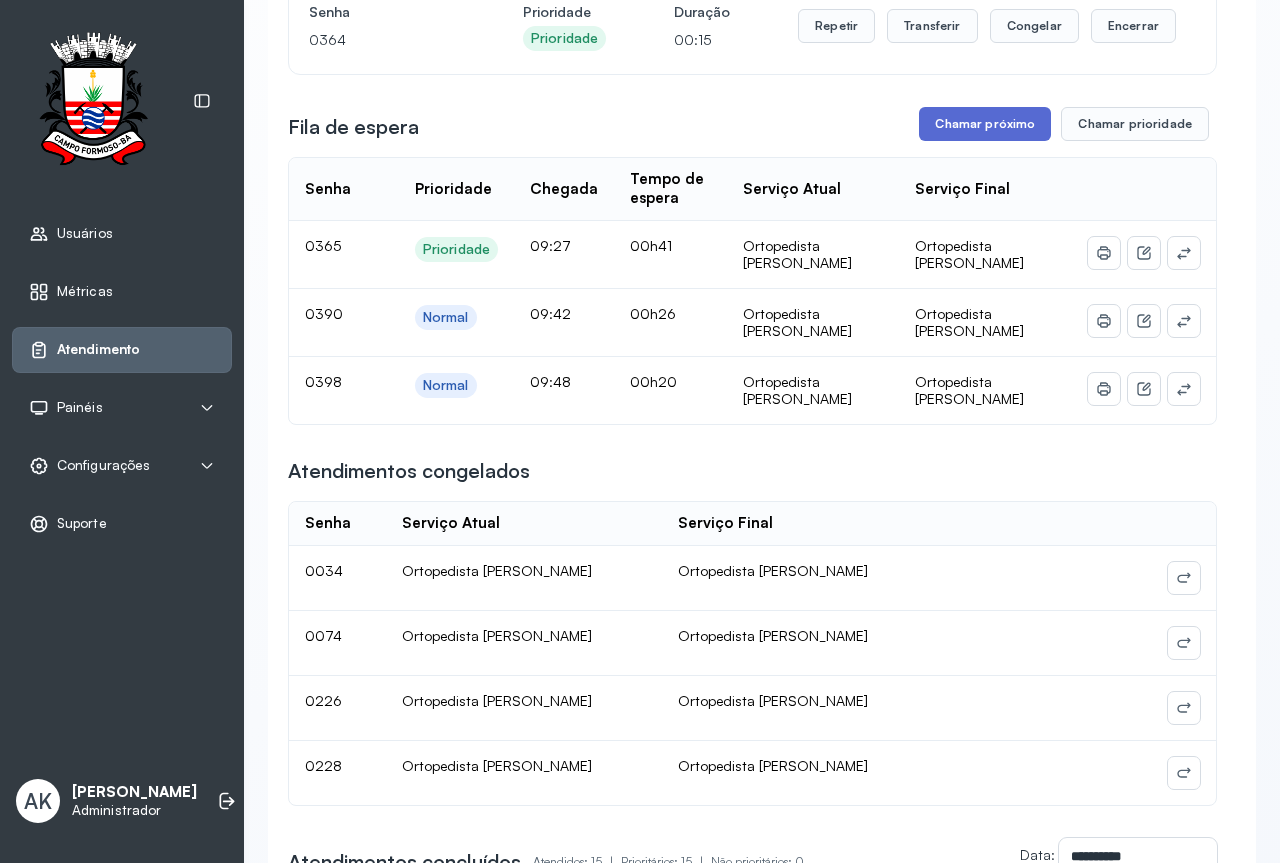 click on "Chamar próximo" at bounding box center [985, 124] 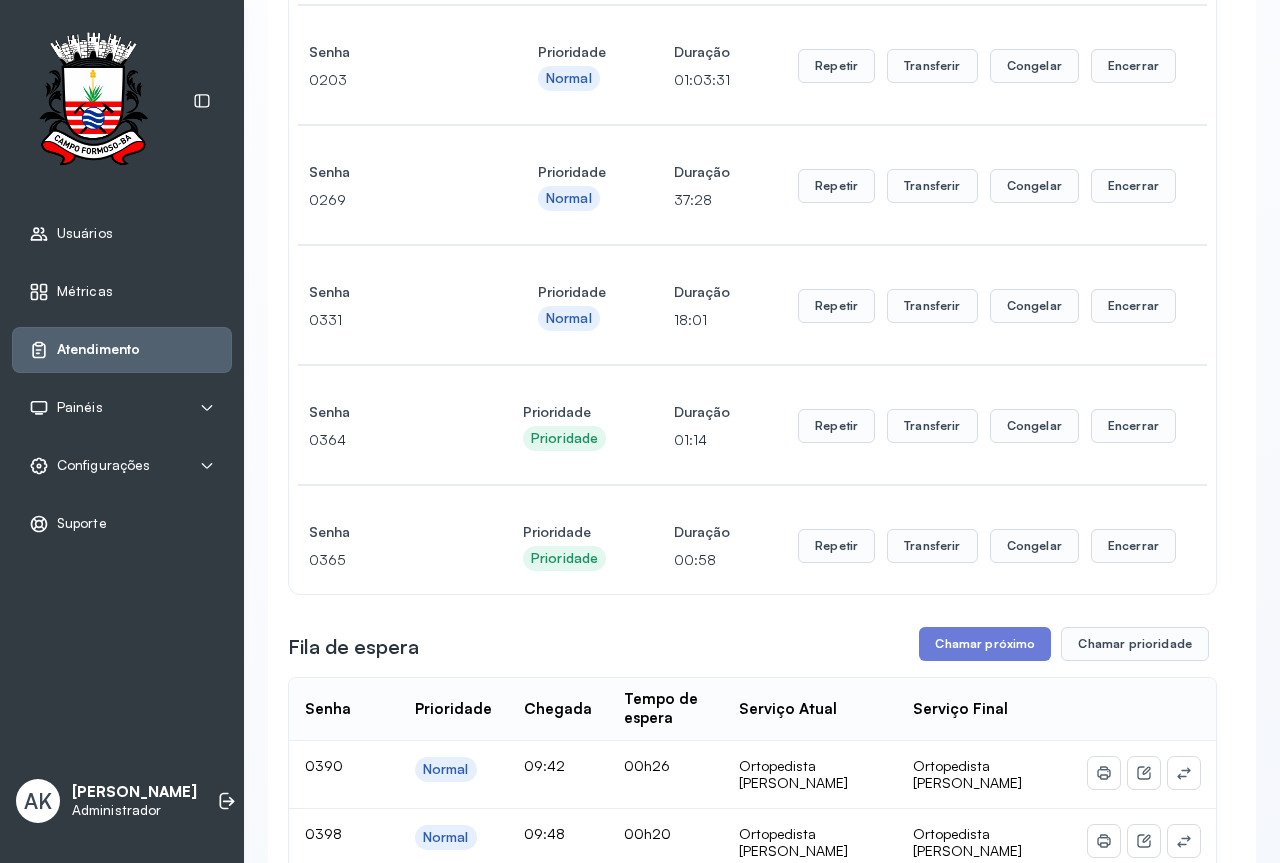 scroll, scrollTop: 1500, scrollLeft: 0, axis: vertical 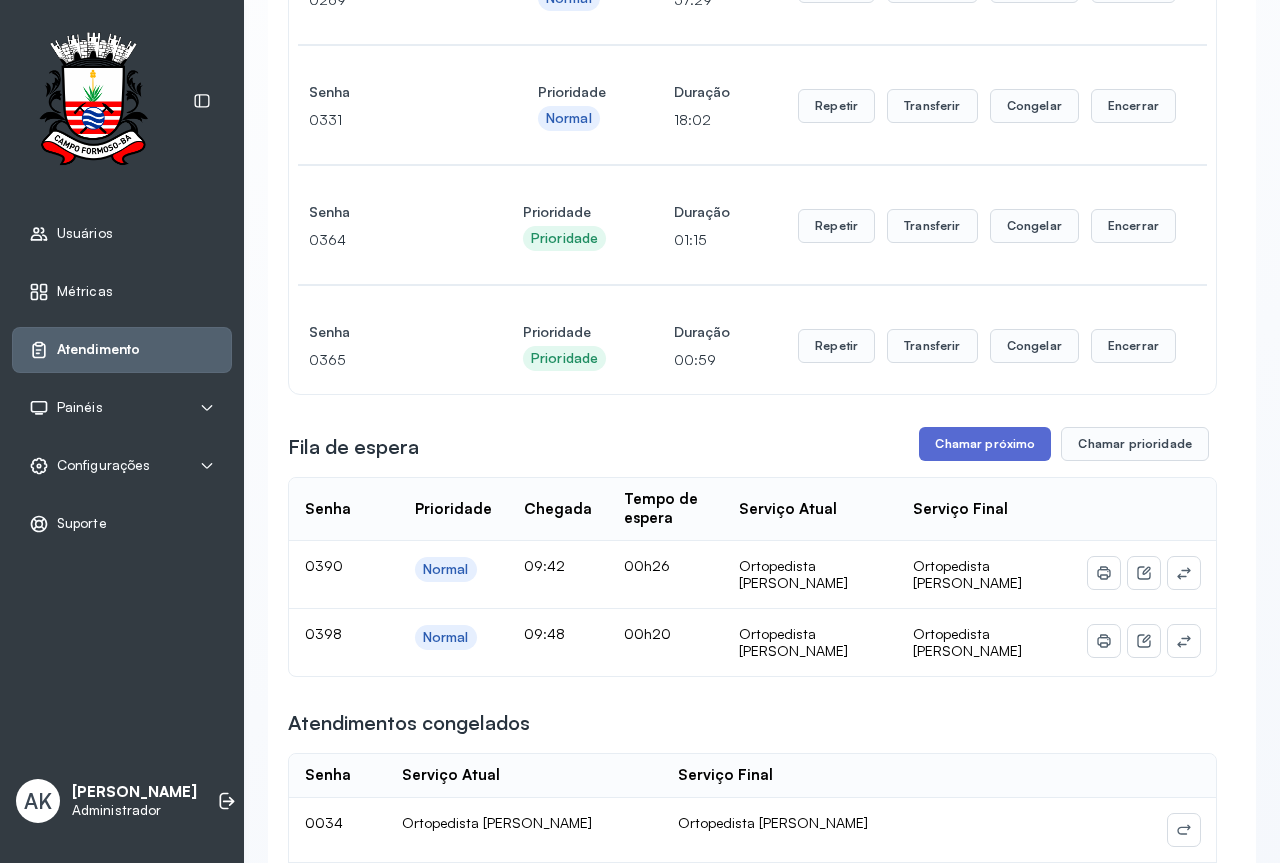 click on "Chamar próximo" at bounding box center [985, 444] 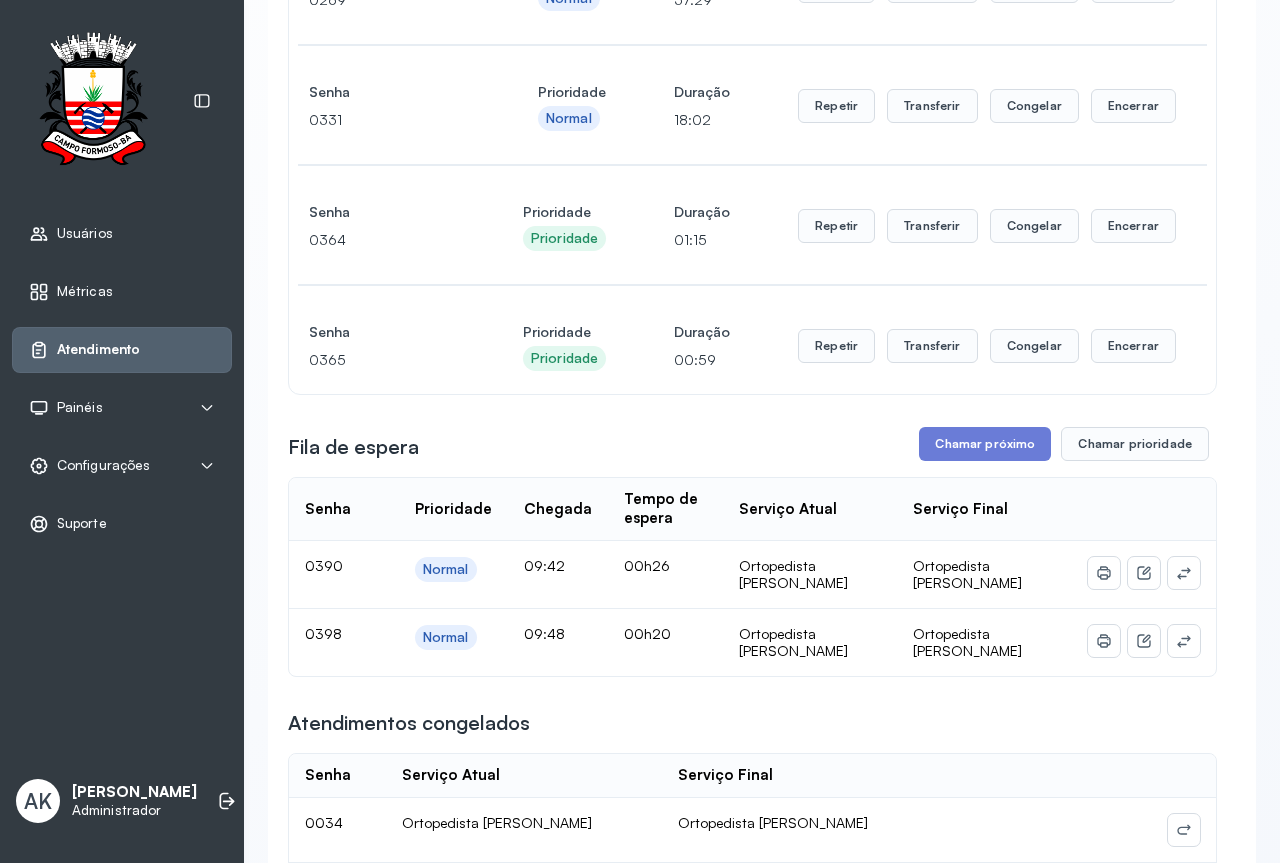 scroll, scrollTop: 0, scrollLeft: 0, axis: both 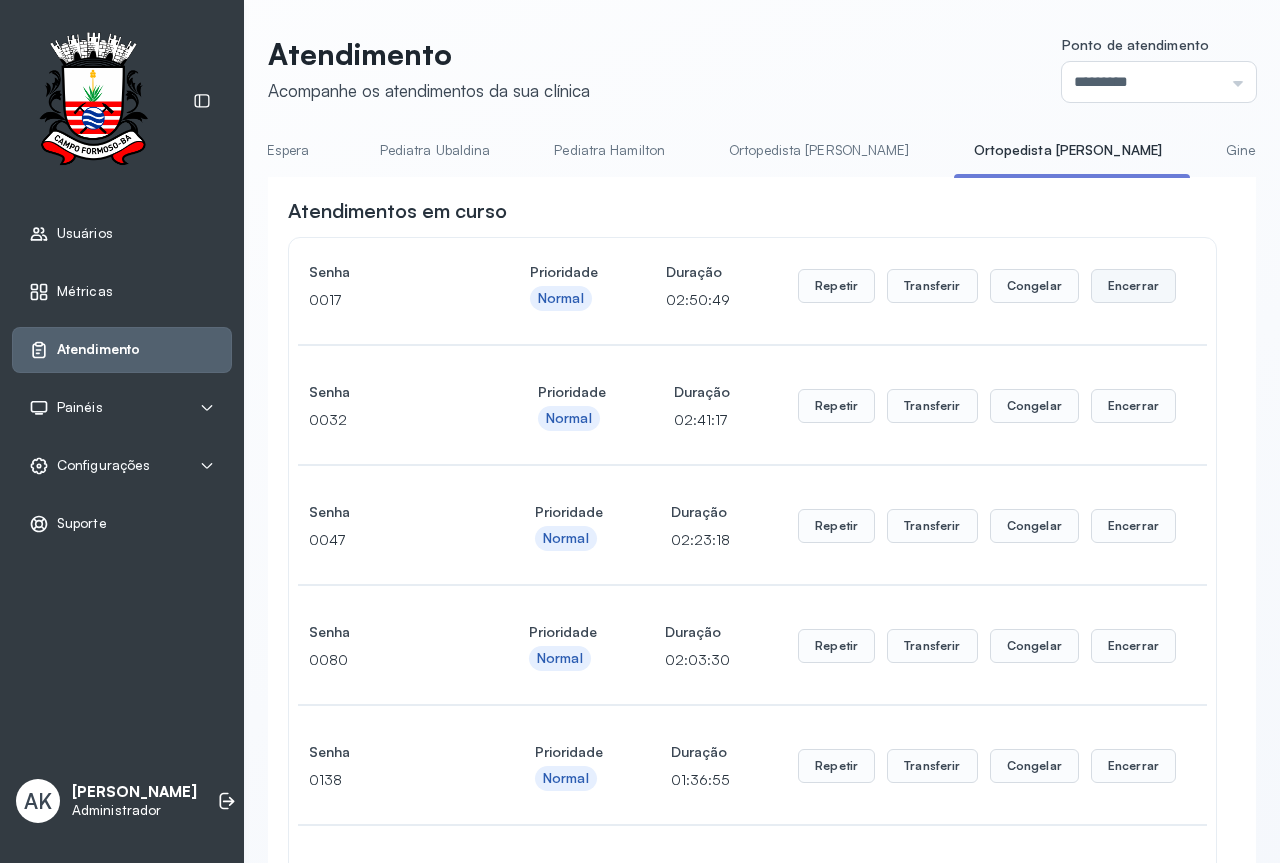 click on "Encerrar" at bounding box center (1133, 286) 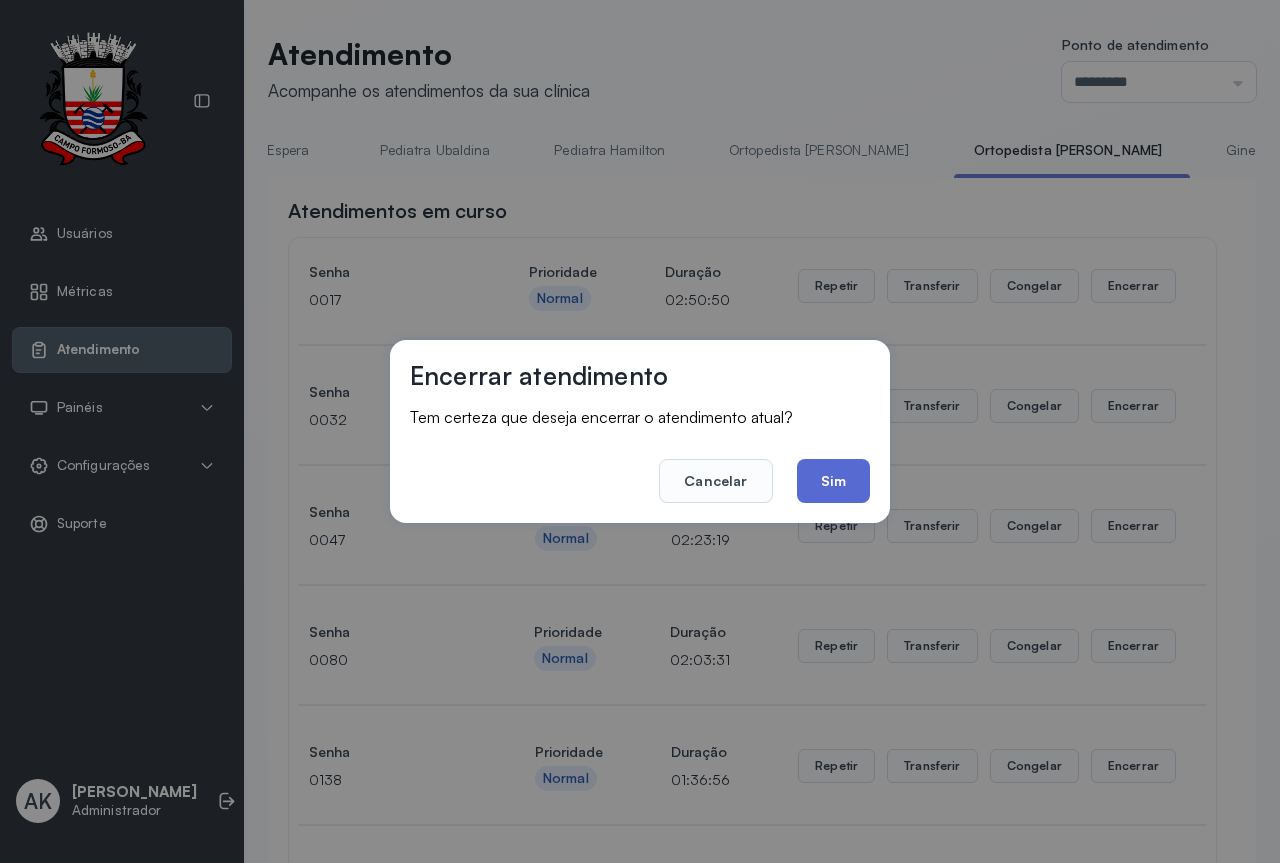 click on "Sim" 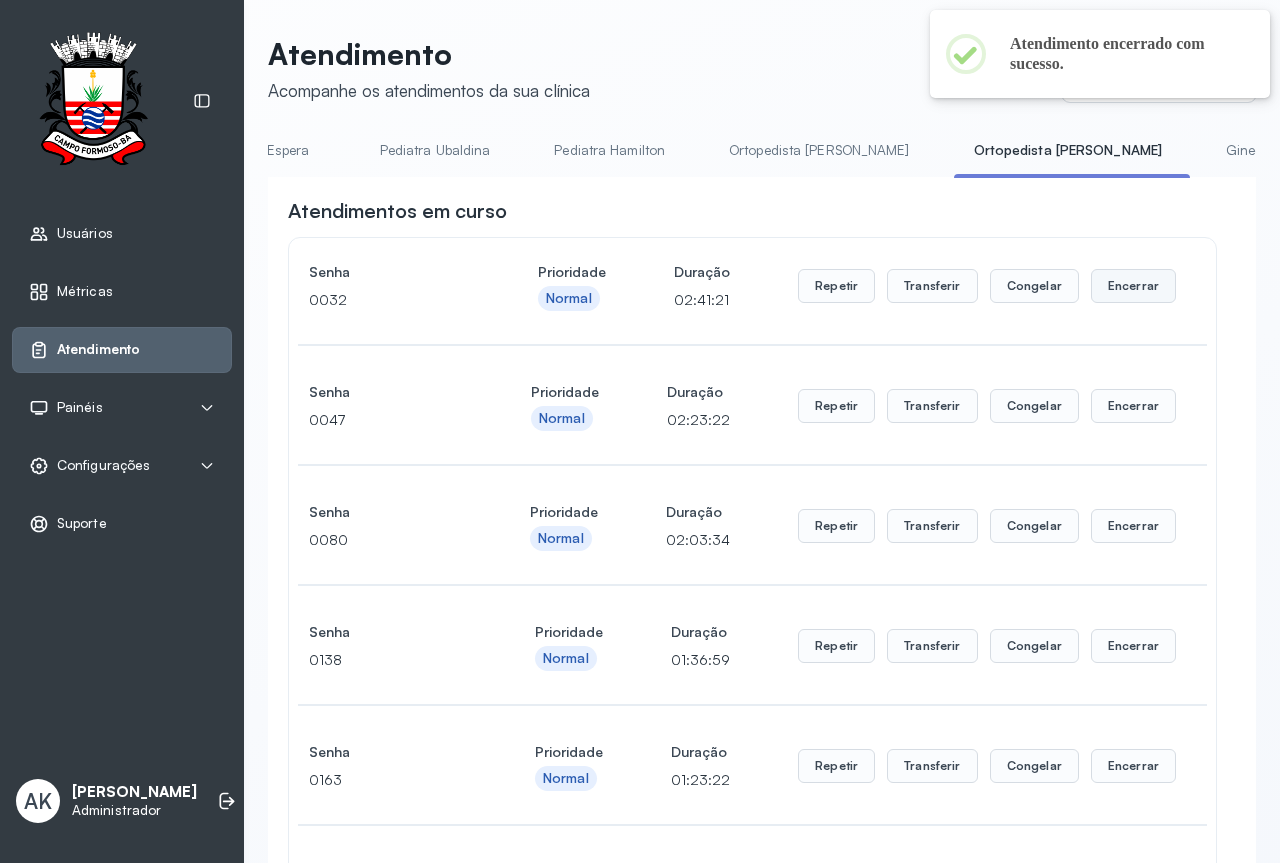 click on "Encerrar" at bounding box center (1133, 286) 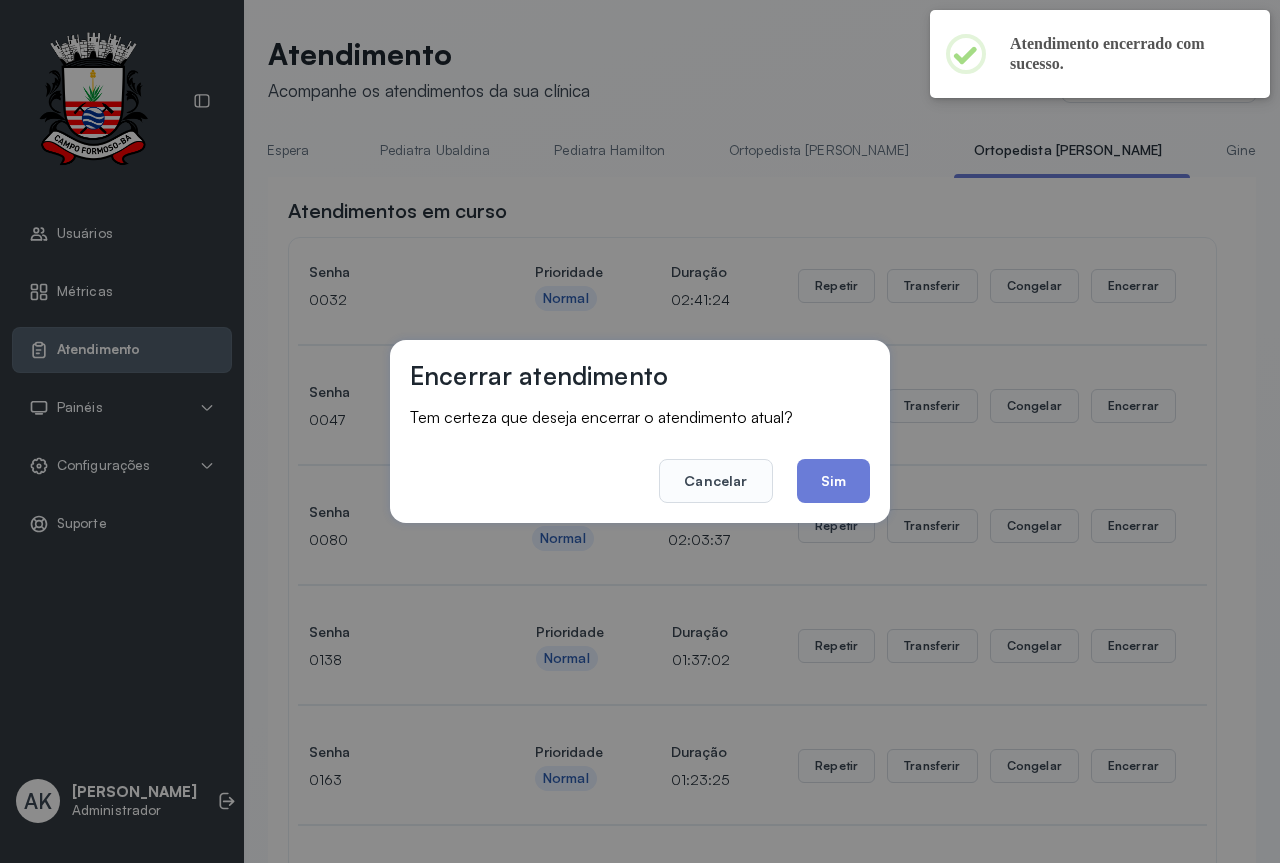 click on "Cancelar Sim" at bounding box center [640, 467] 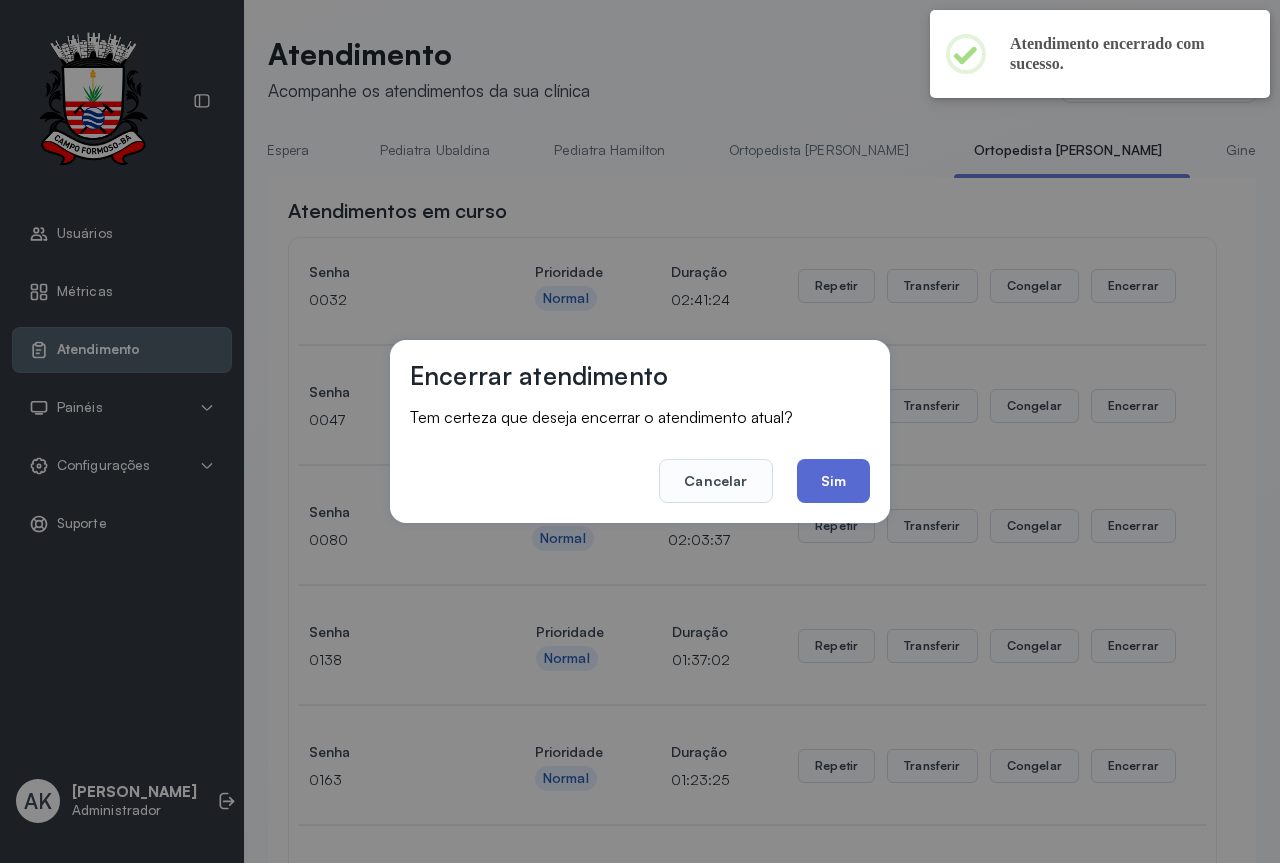 click on "Sim" 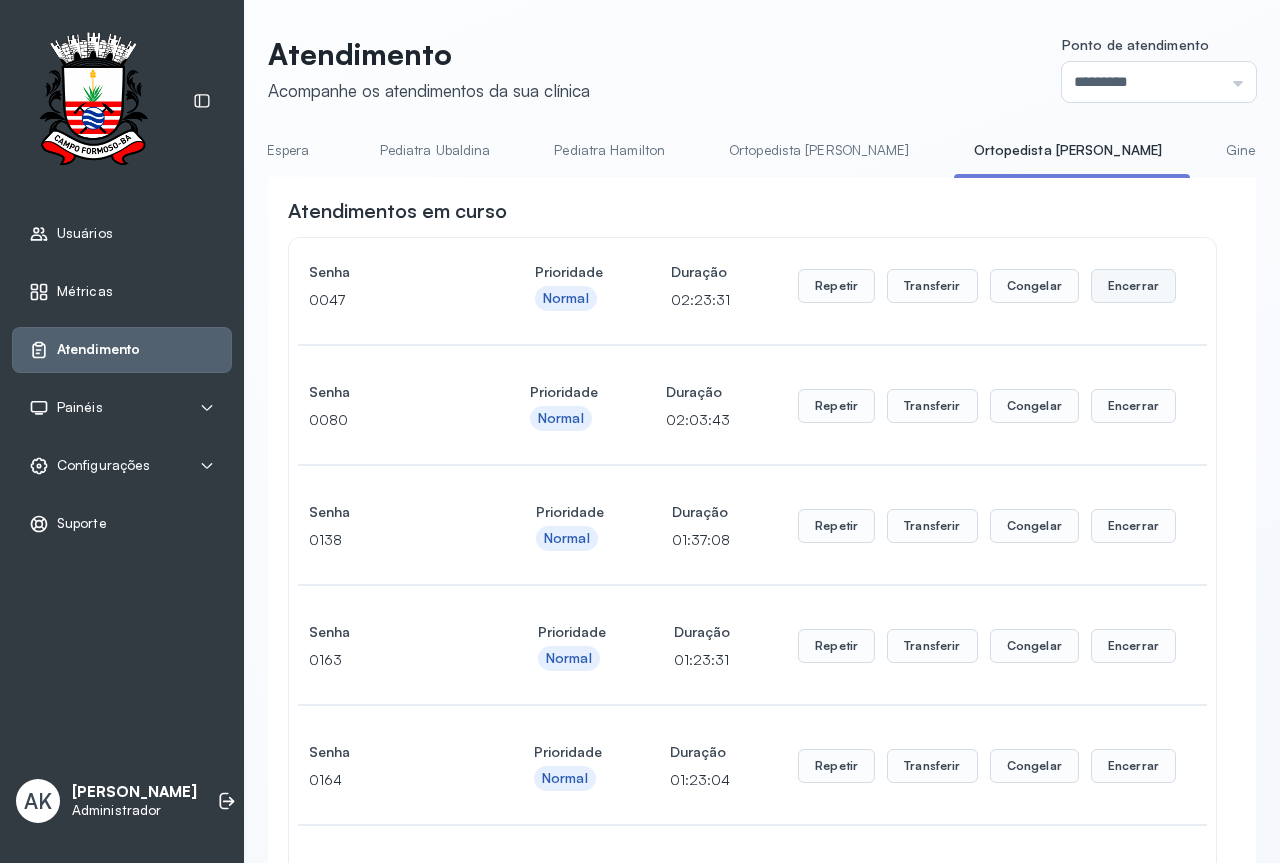 click on "Encerrar" at bounding box center [1133, 286] 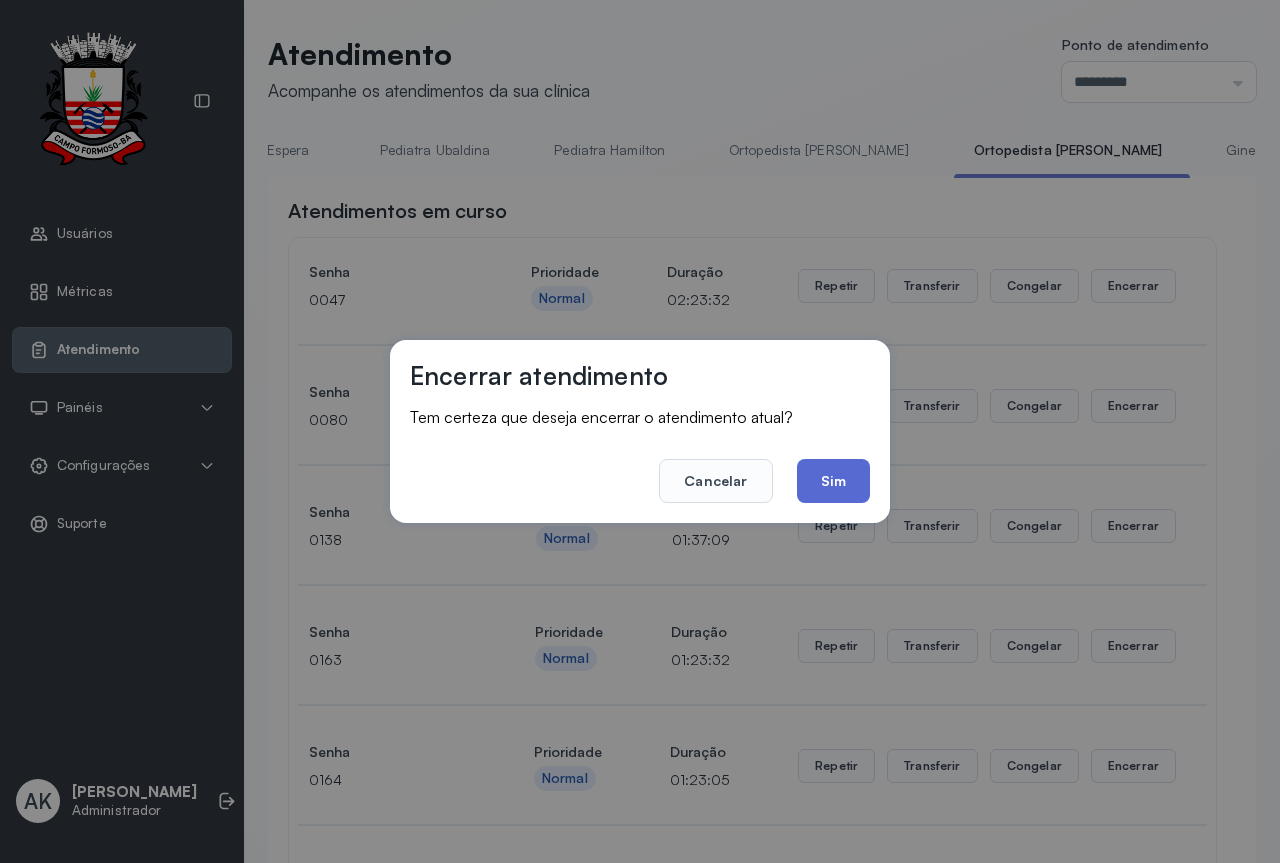 click on "Sim" 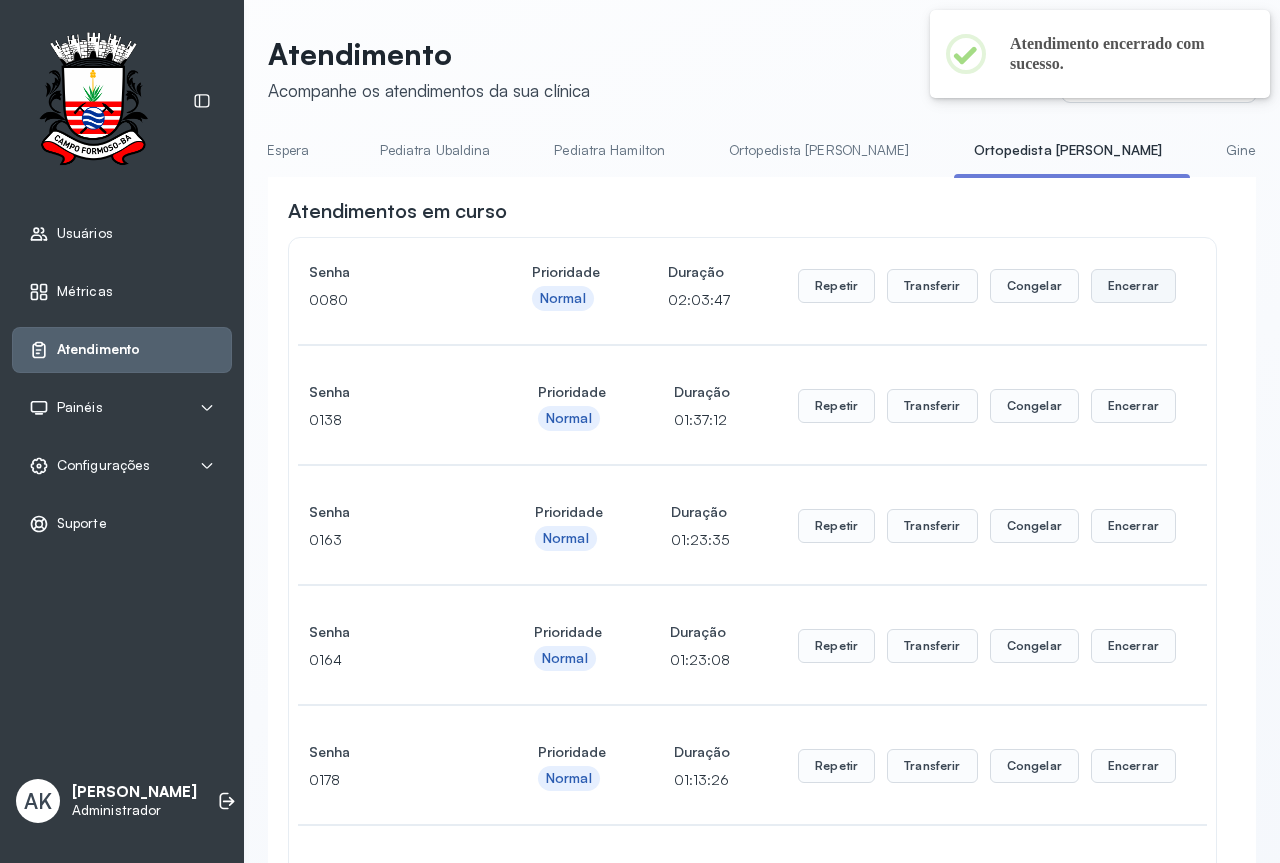 click on "Encerrar" at bounding box center (1133, 286) 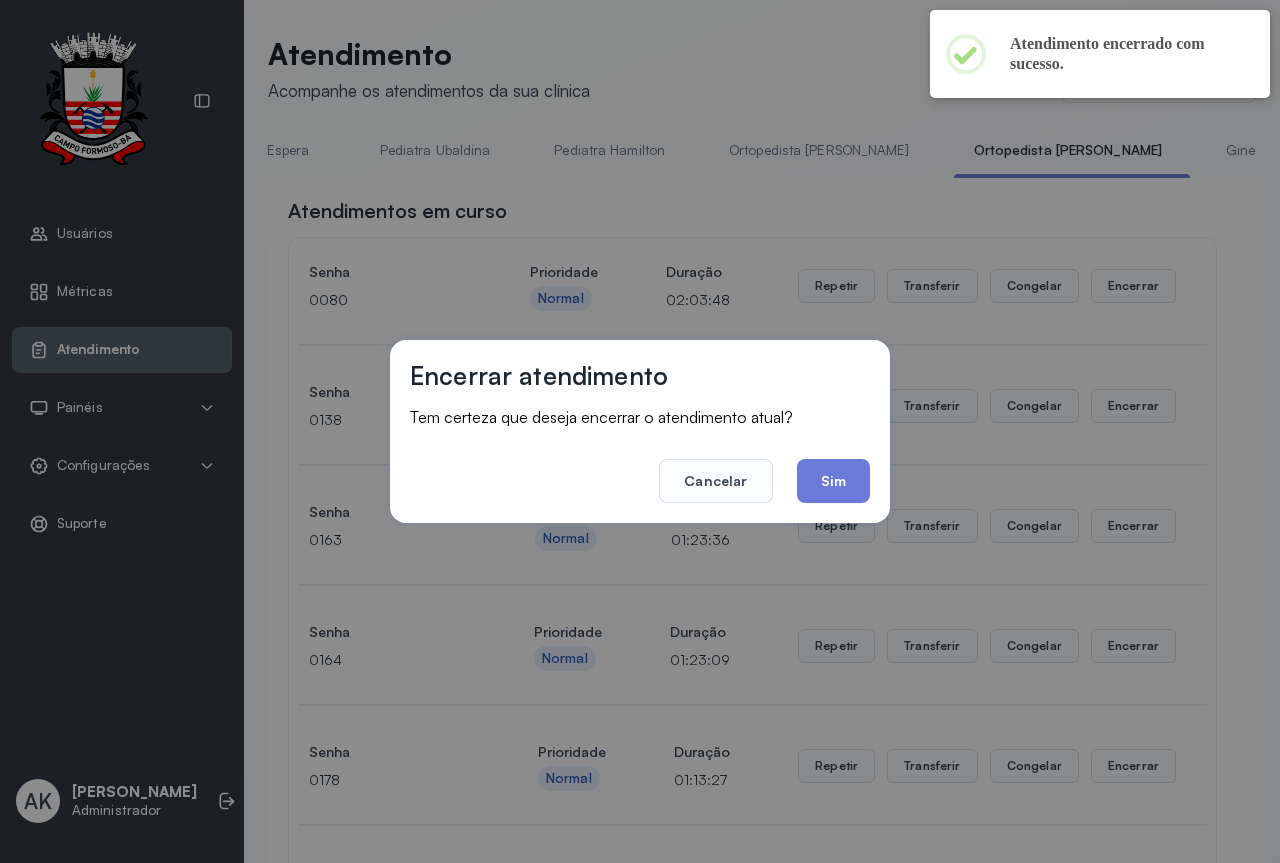 click on "Cancelar Sim" at bounding box center [640, 467] 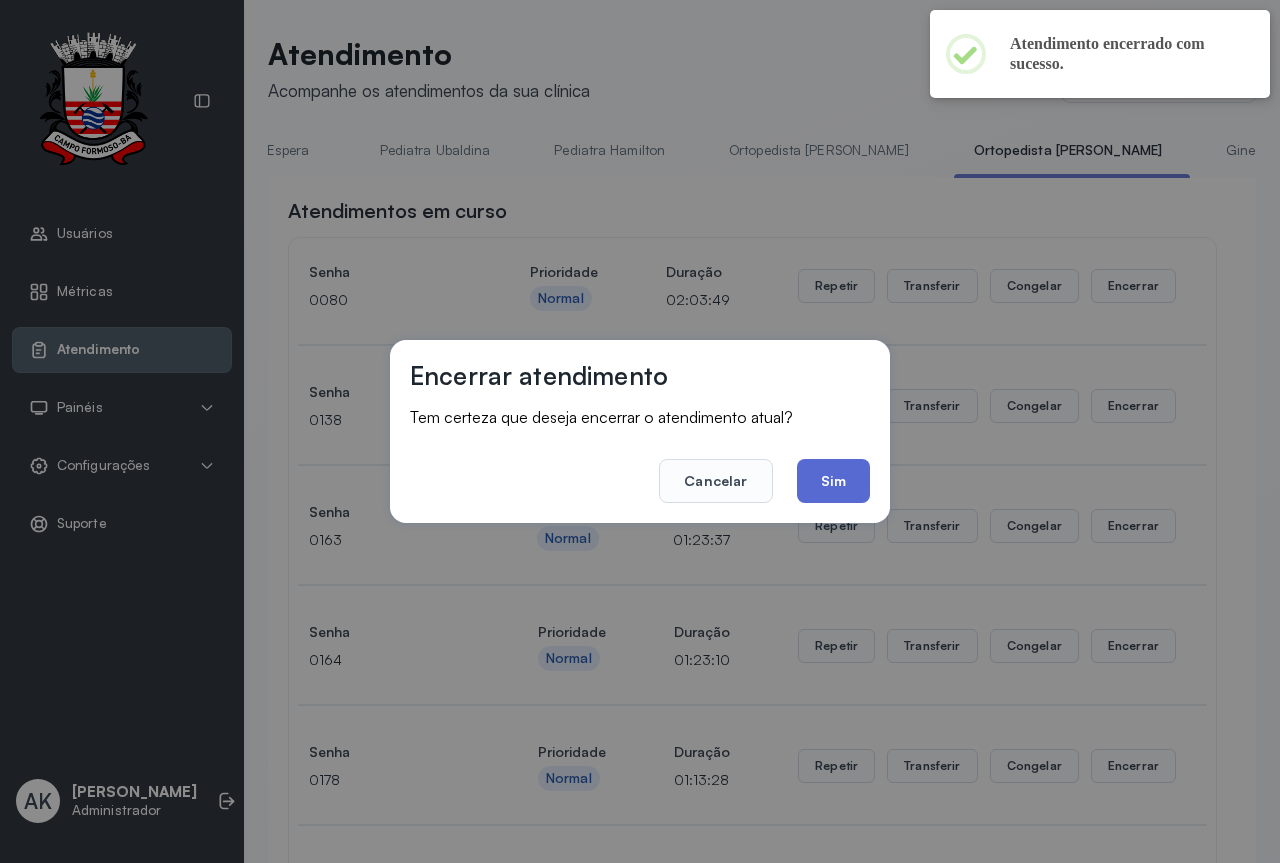 click on "Sim" 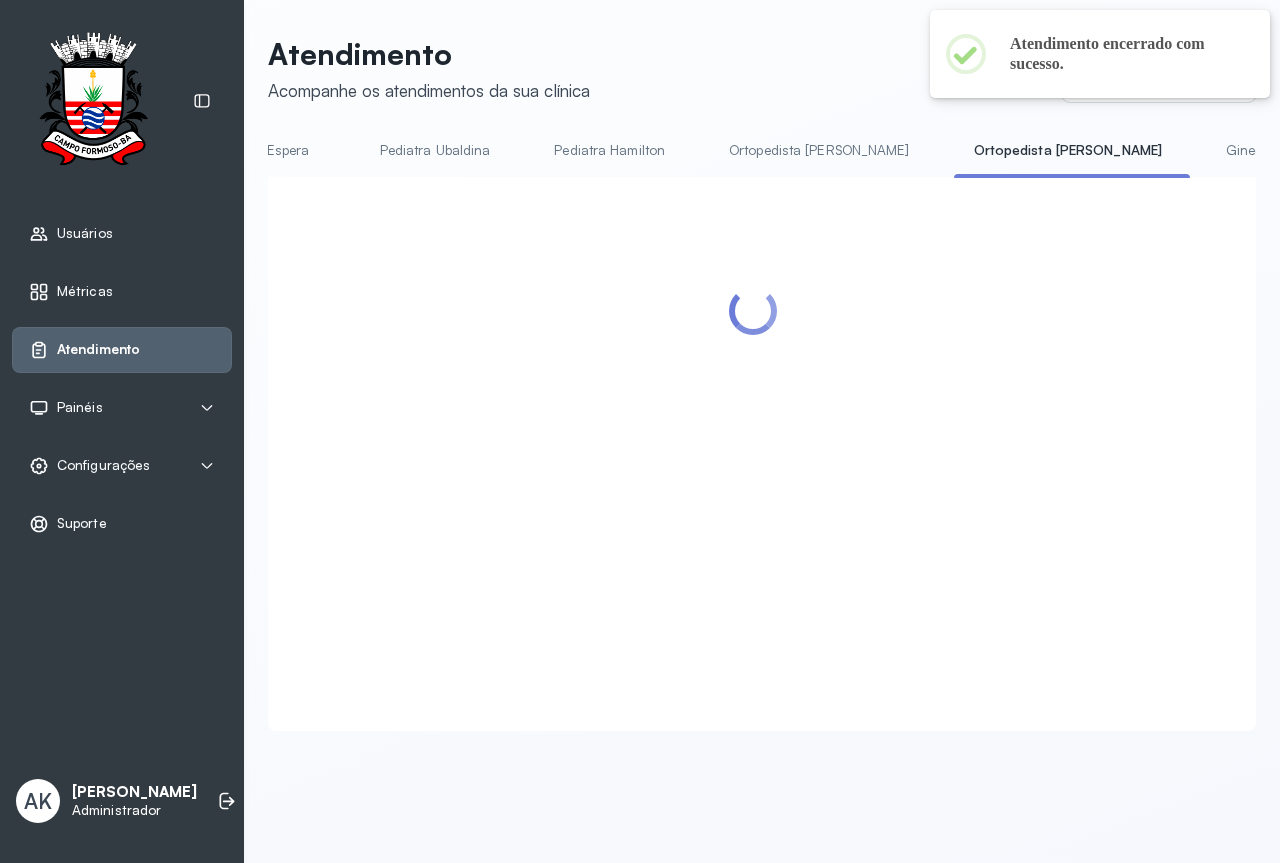 scroll, scrollTop: 0, scrollLeft: 0, axis: both 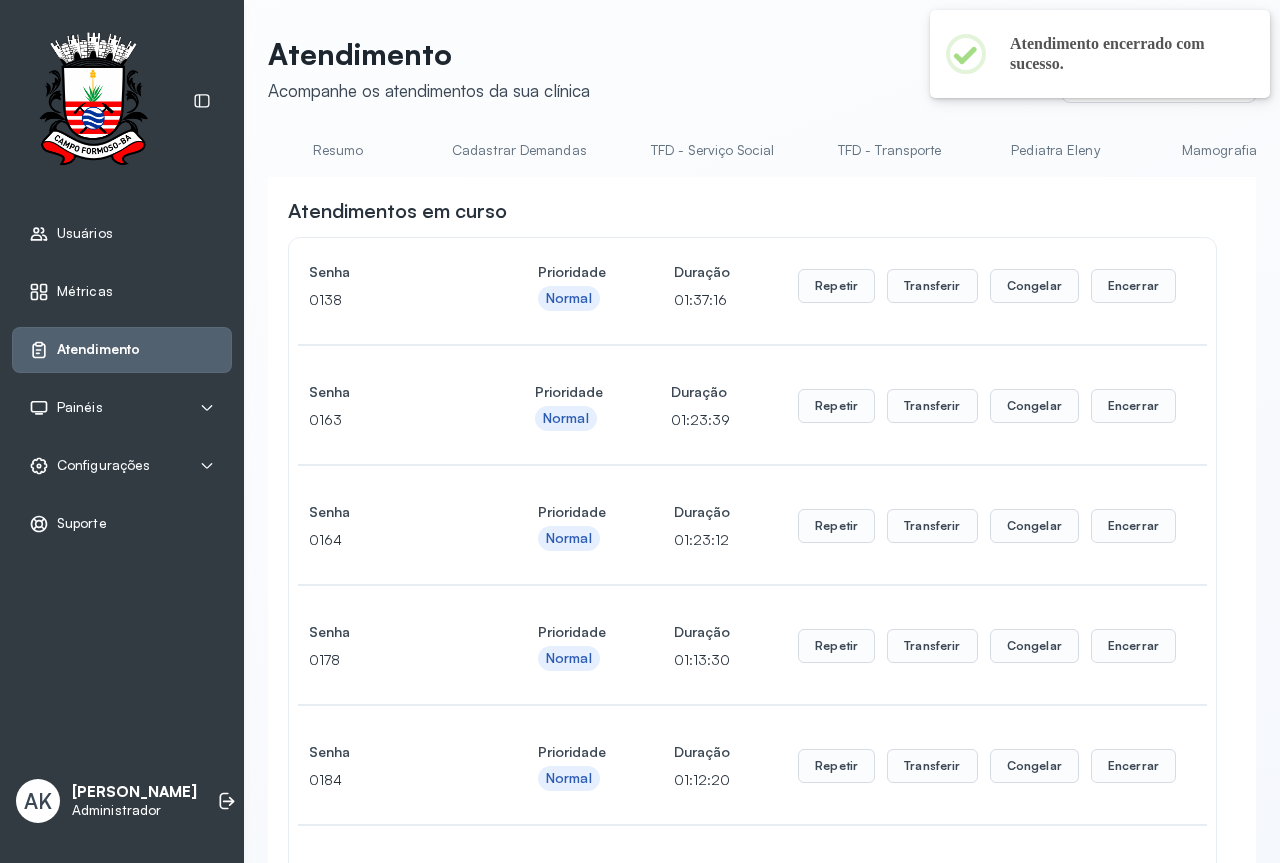 click on "Resumo" at bounding box center [338, 150] 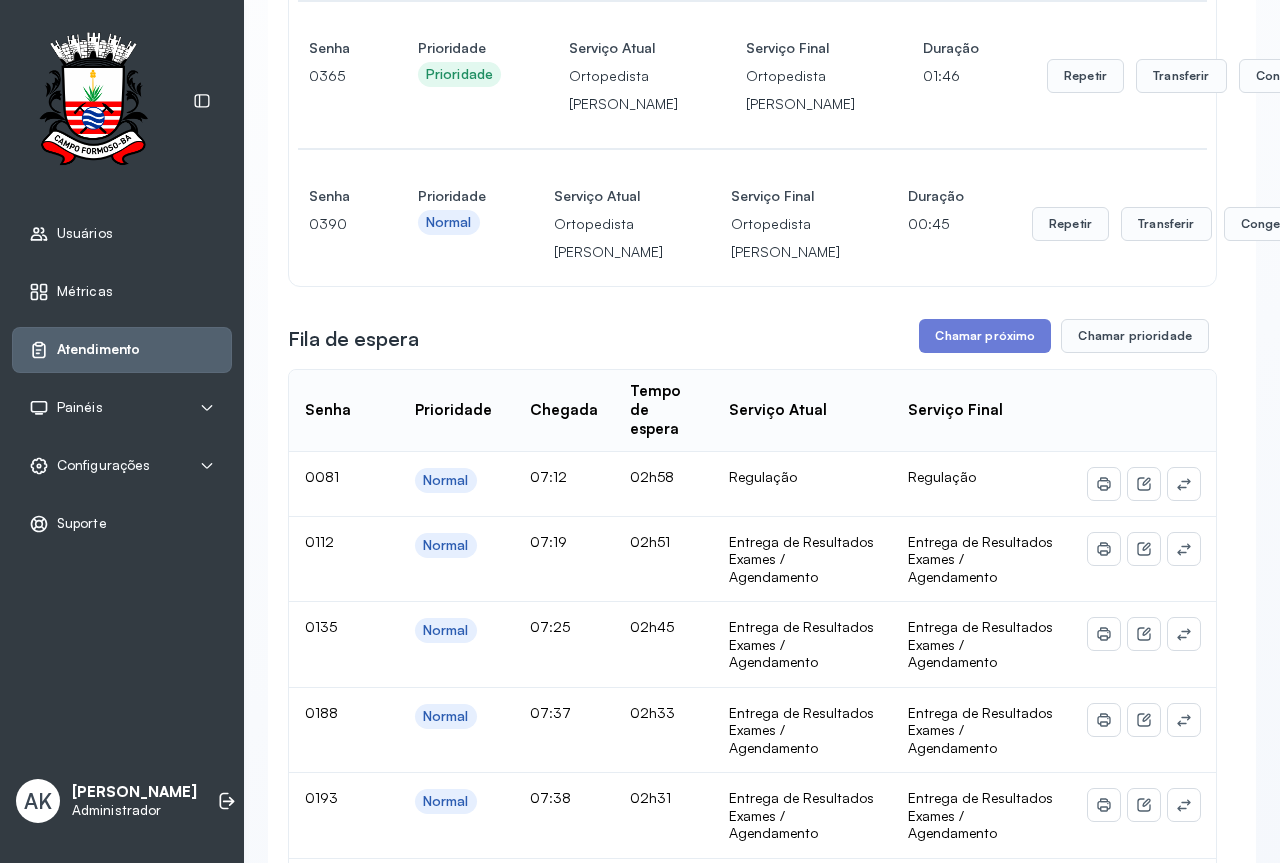 scroll, scrollTop: 0, scrollLeft: 0, axis: both 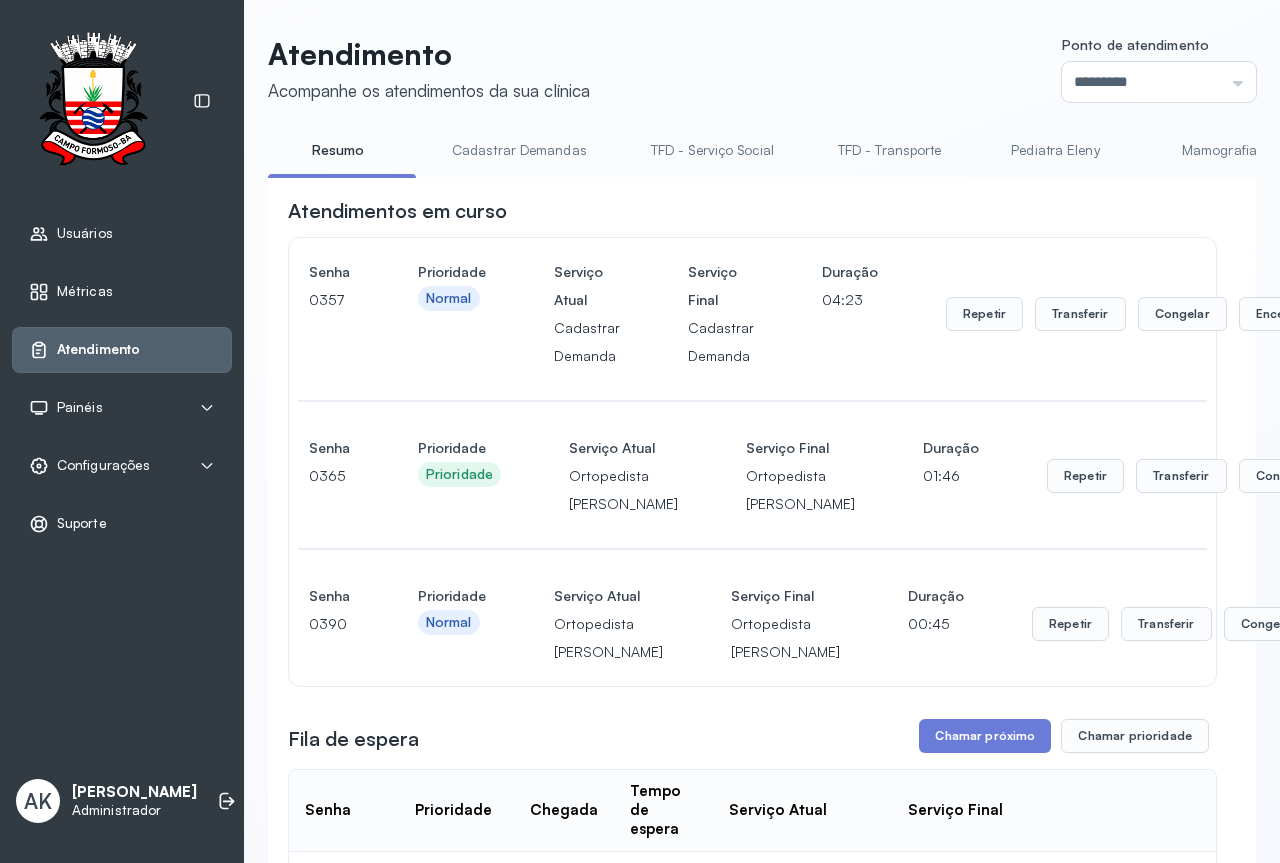 click on "Cadastrar Demandas" at bounding box center (519, 150) 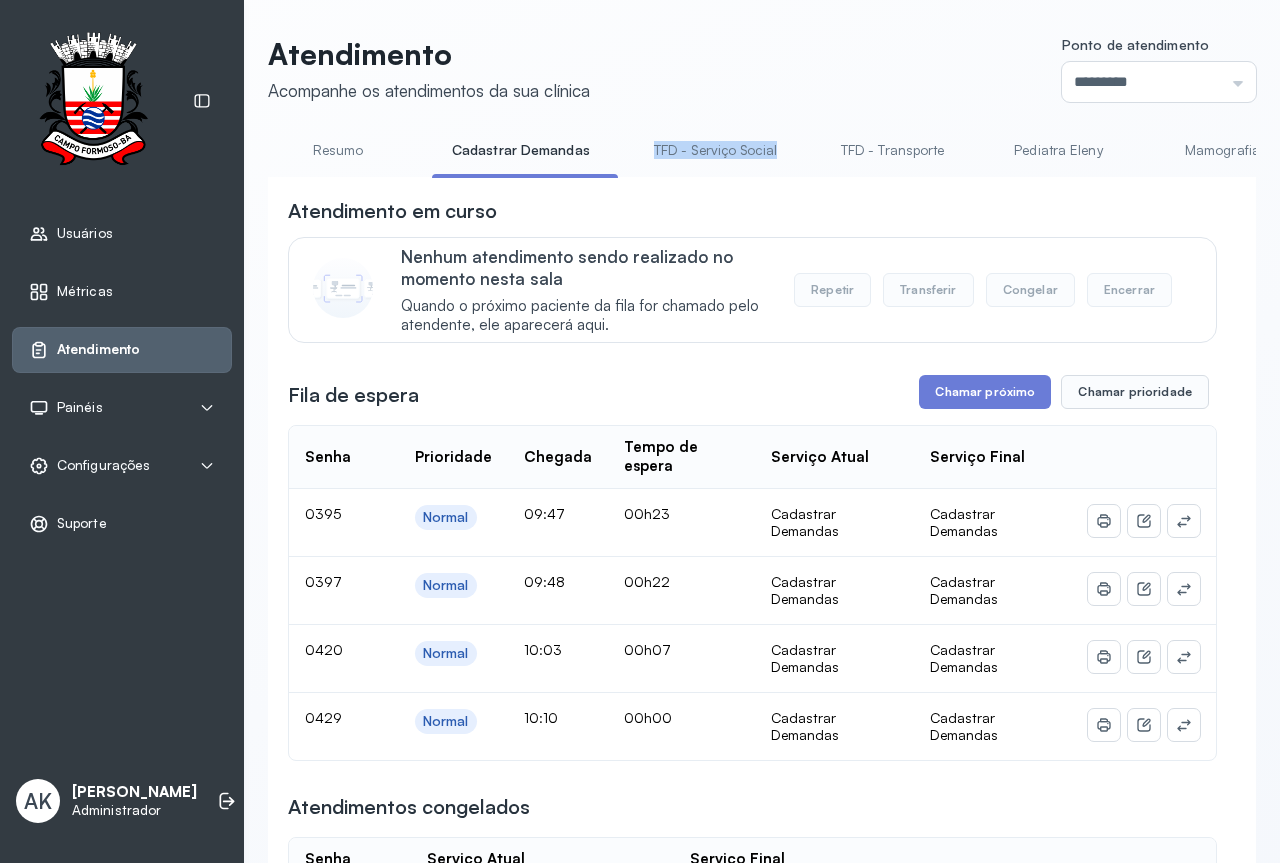drag, startPoint x: 626, startPoint y: 177, endPoint x: 518, endPoint y: 188, distance: 108.55874 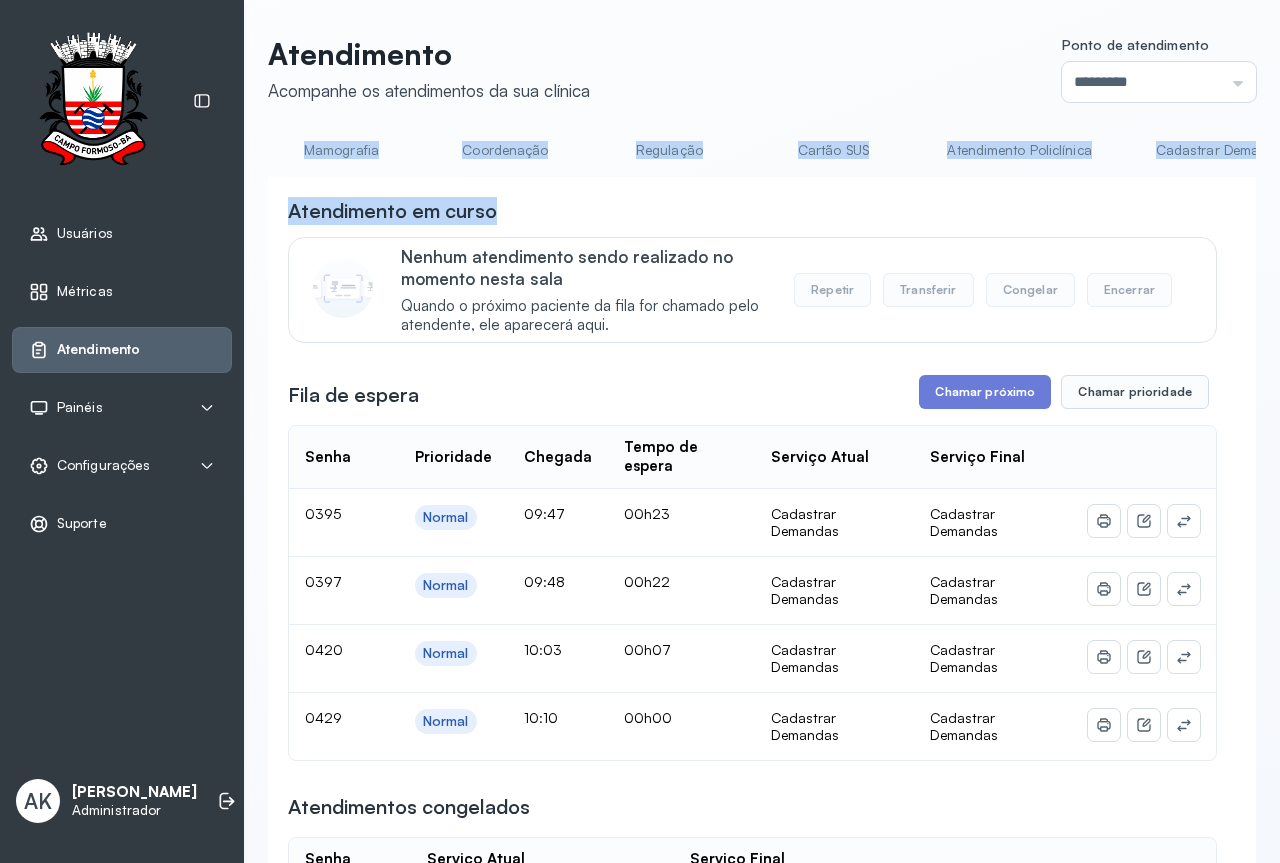 scroll, scrollTop: 0, scrollLeft: 886, axis: horizontal 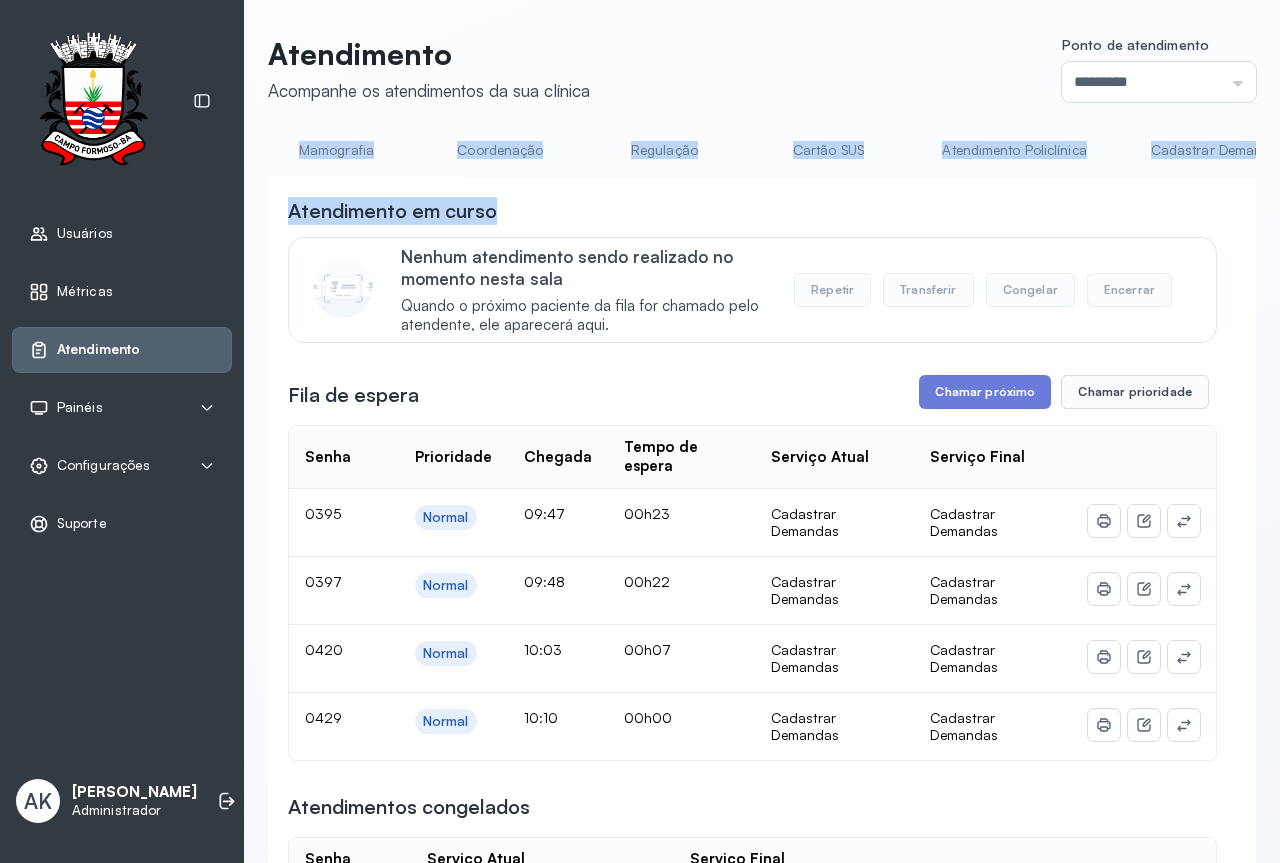 click on "Cadastrar Demanda" at bounding box center (1215, 150) 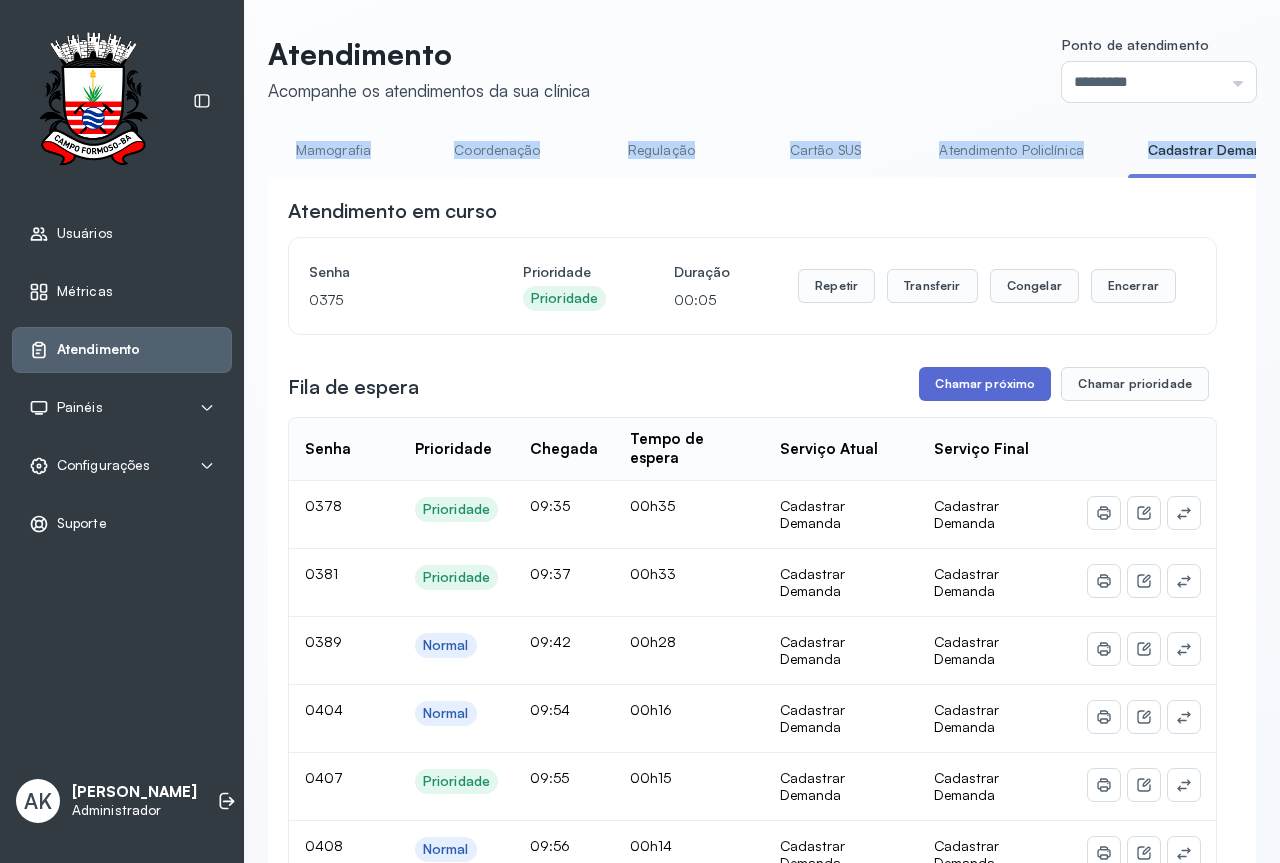 click on "Chamar próximo" at bounding box center [985, 384] 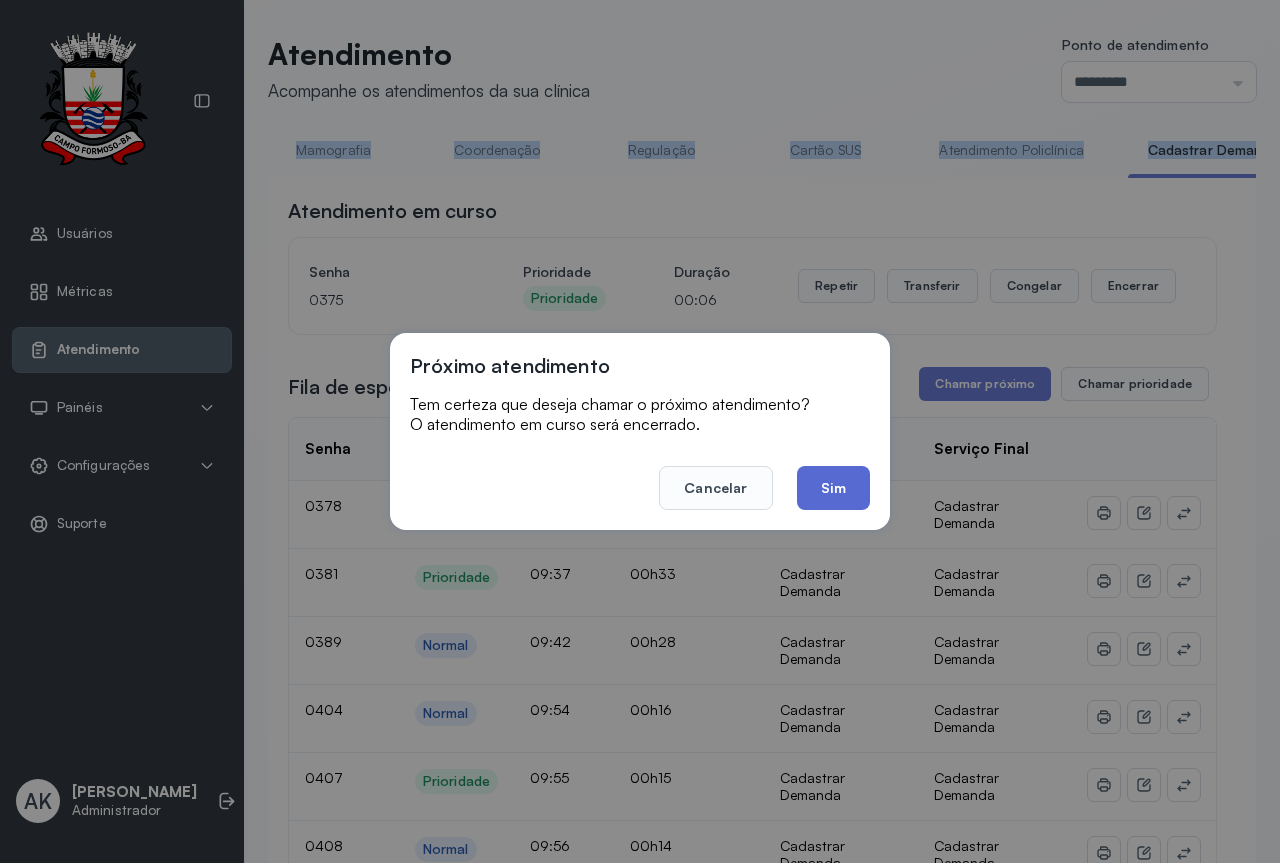 click on "Sim" 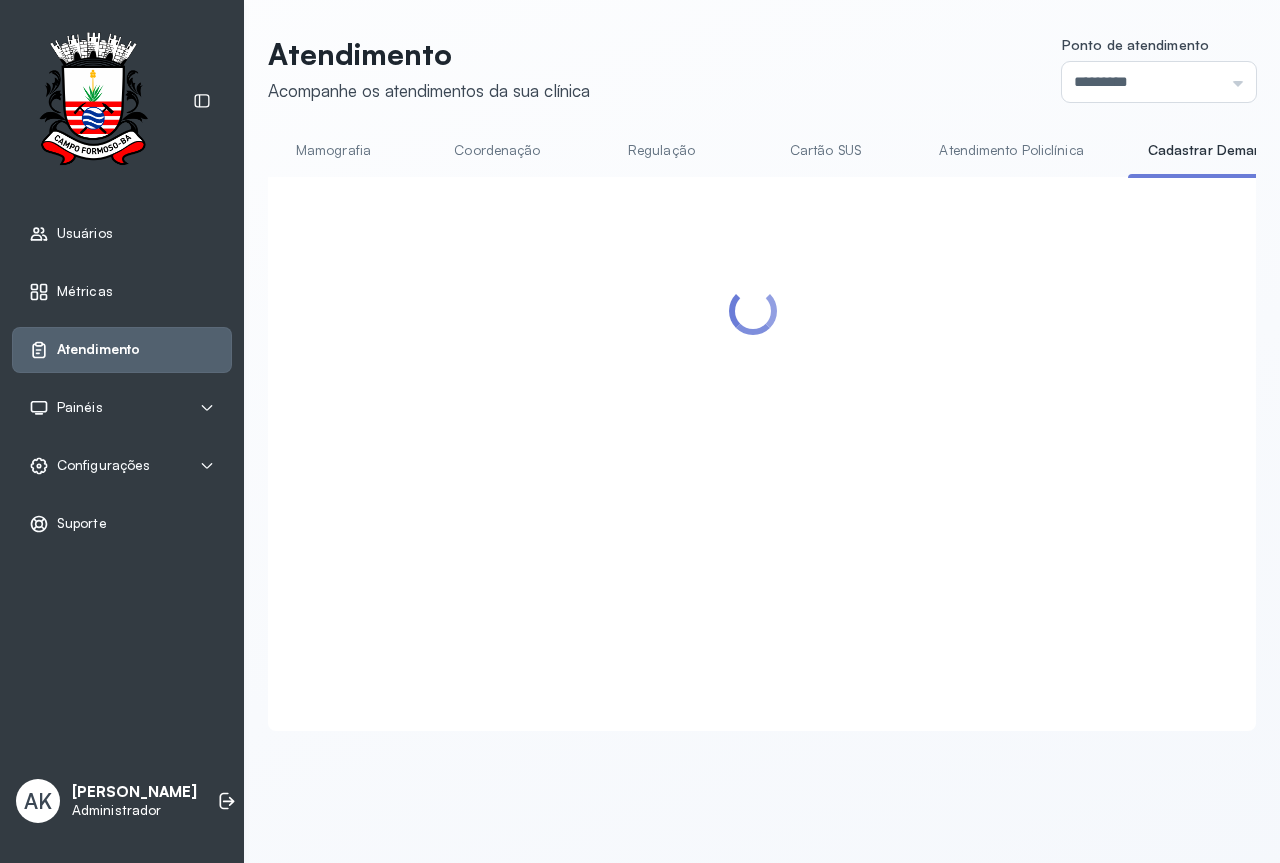 click on "Atendimento Acompanhe os atendimentos da sua clínica Ponto de atendimento ********* Nenhum Guichê 01 Guichê 02 Guichê 03 Guichê 04 Guichê 05 Guichê 06 Guichê 07 Guichê 08" at bounding box center [762, 69] 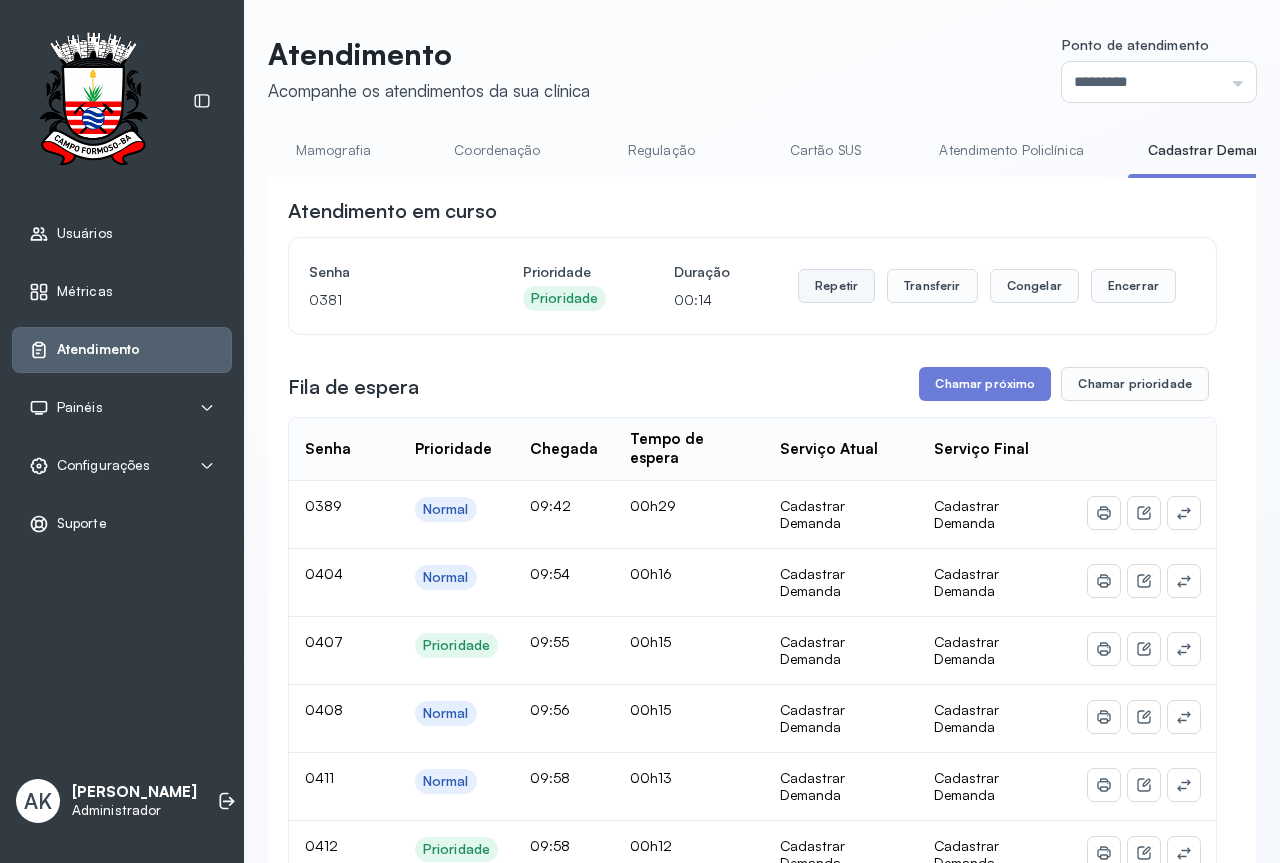 click on "Repetir" at bounding box center [836, 286] 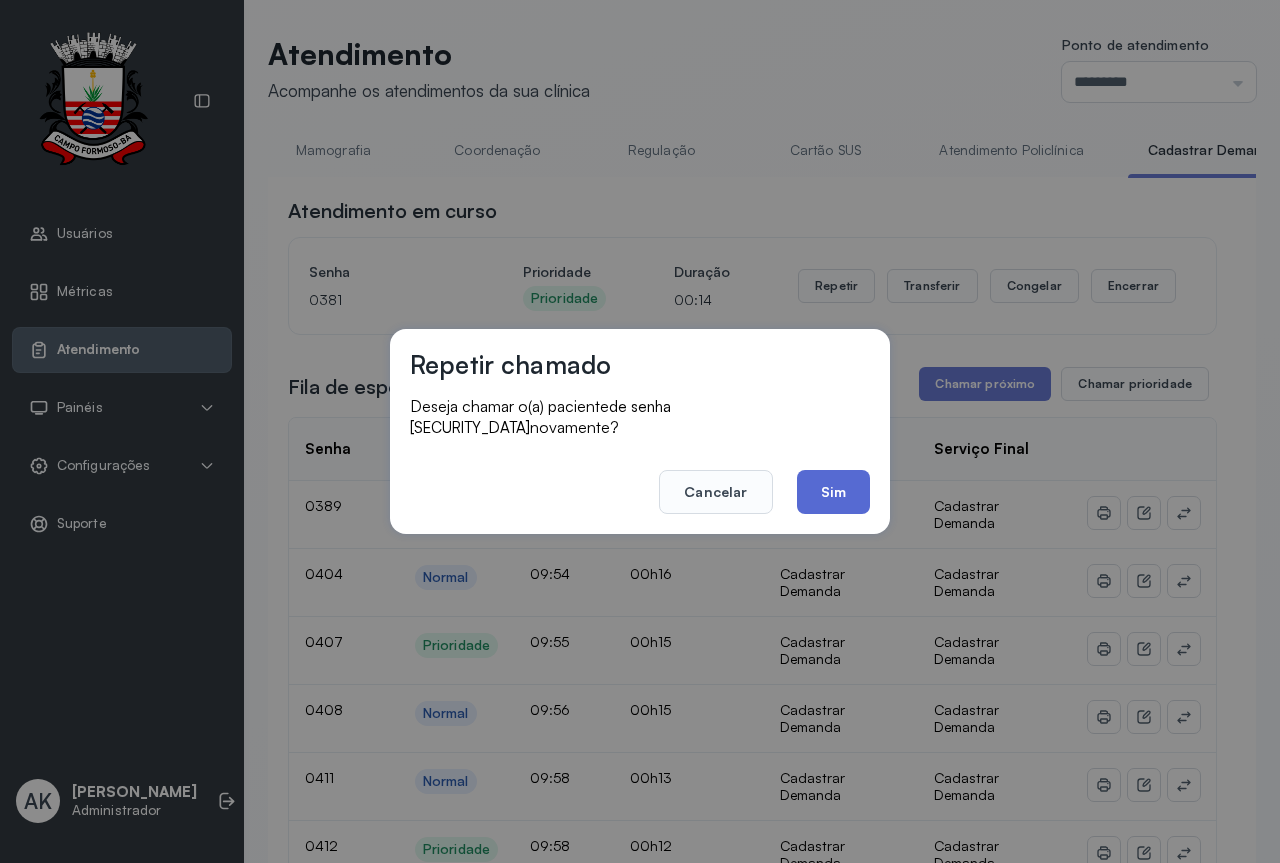 click on "Sim" 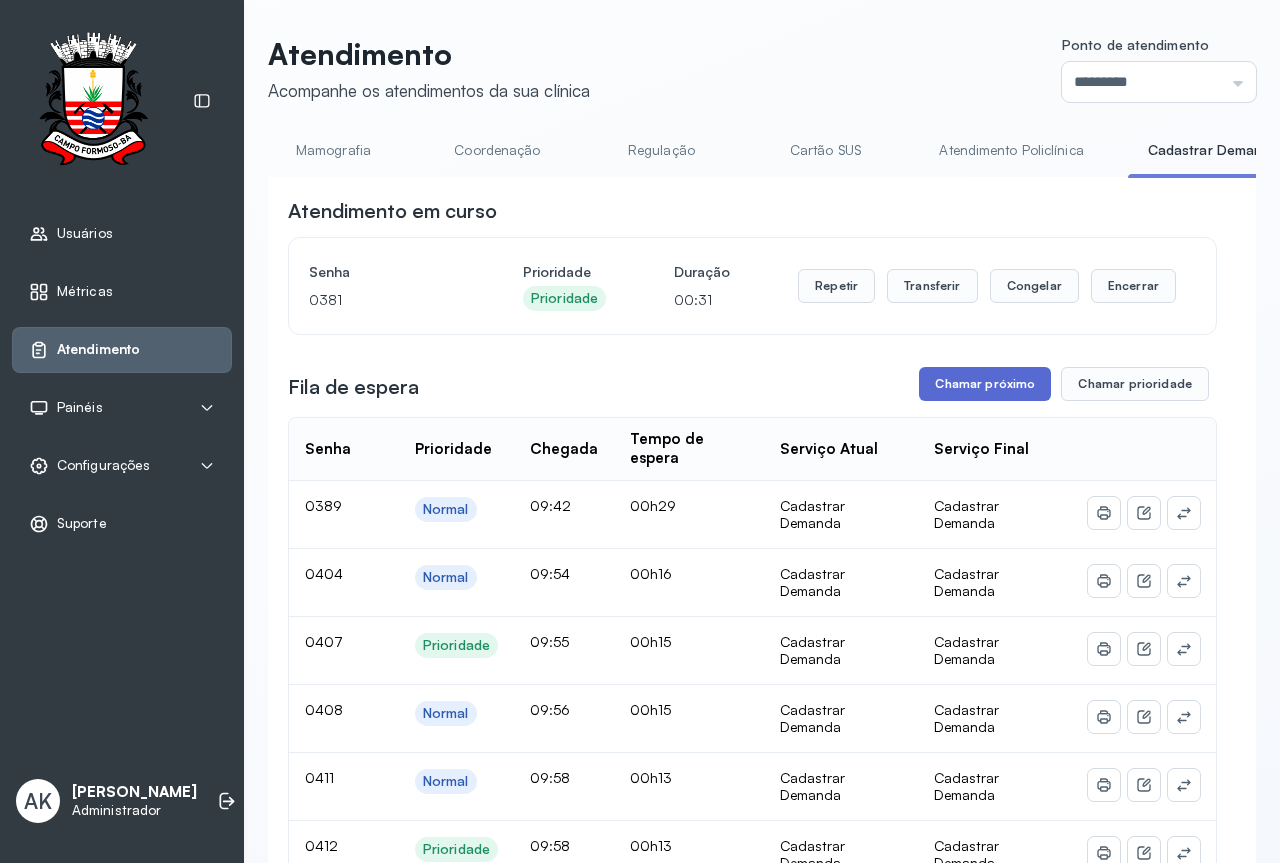 click on "Chamar próximo" at bounding box center (985, 384) 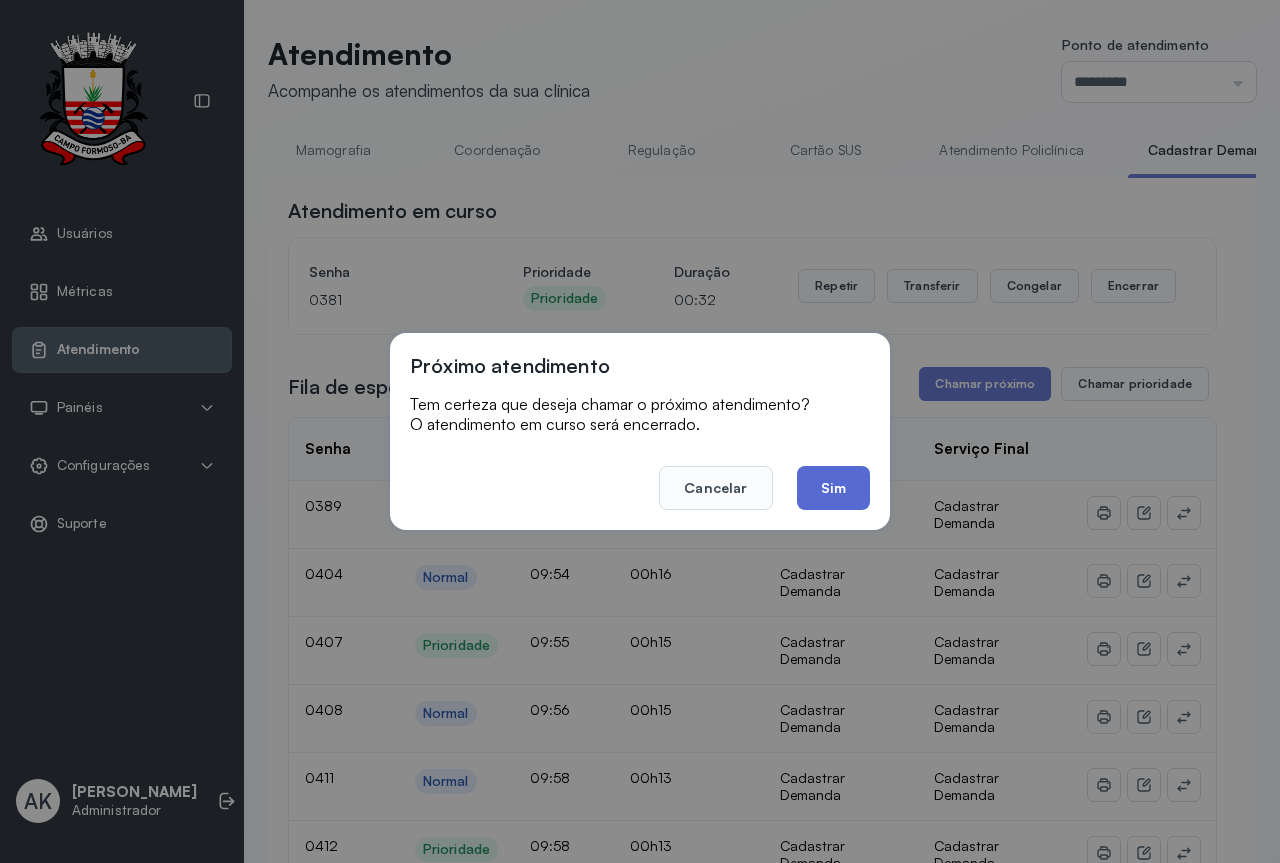 click on "Sim" 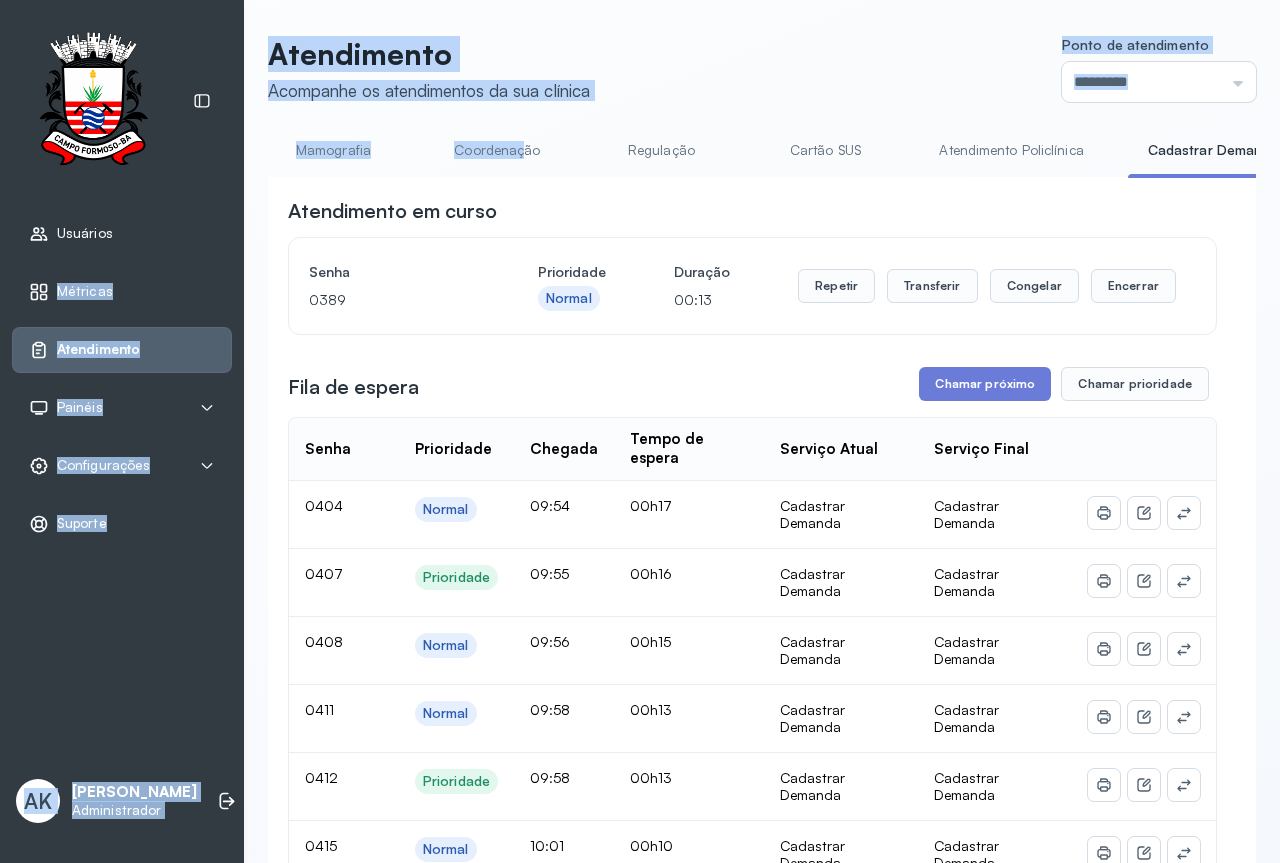 scroll, scrollTop: 0, scrollLeft: 0, axis: both 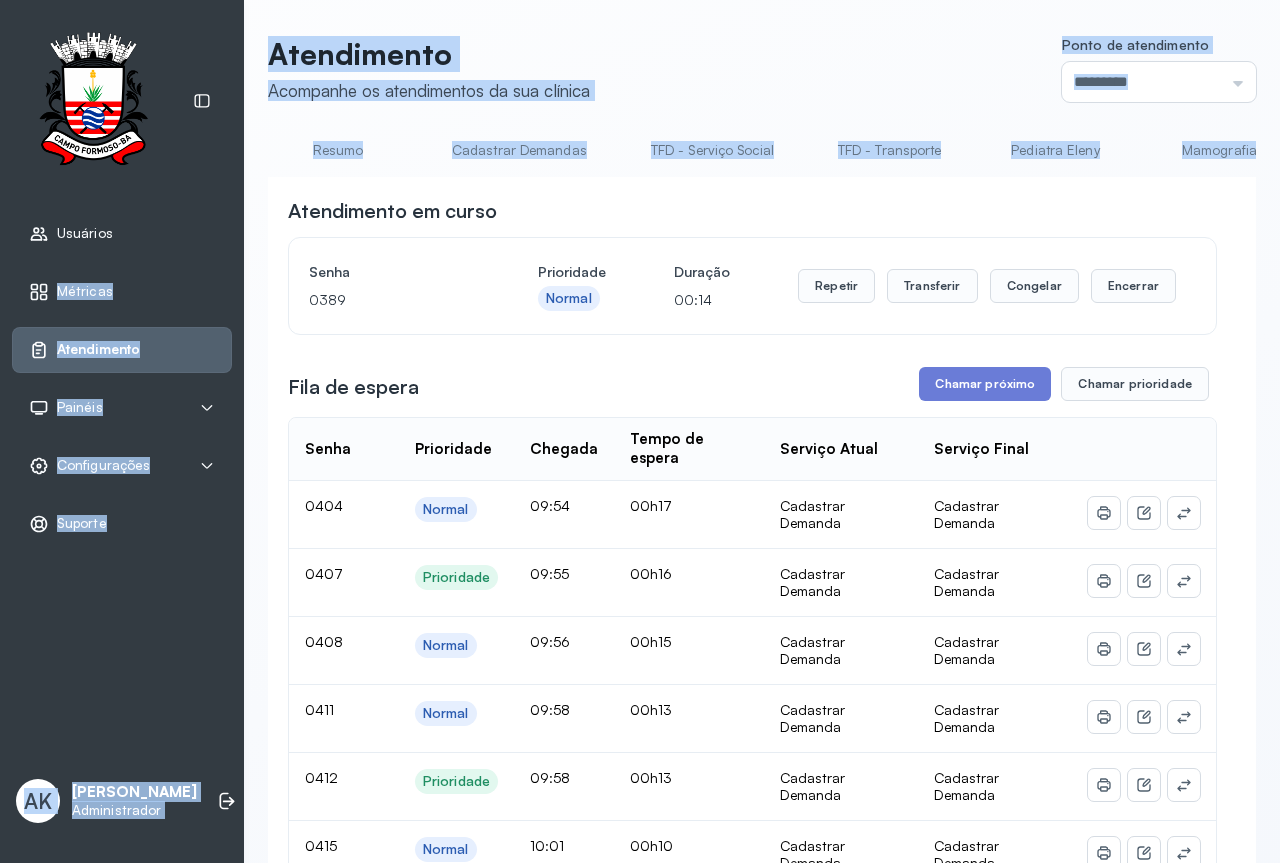 drag, startPoint x: 516, startPoint y: 177, endPoint x: 147, endPoint y: 172, distance: 369.03387 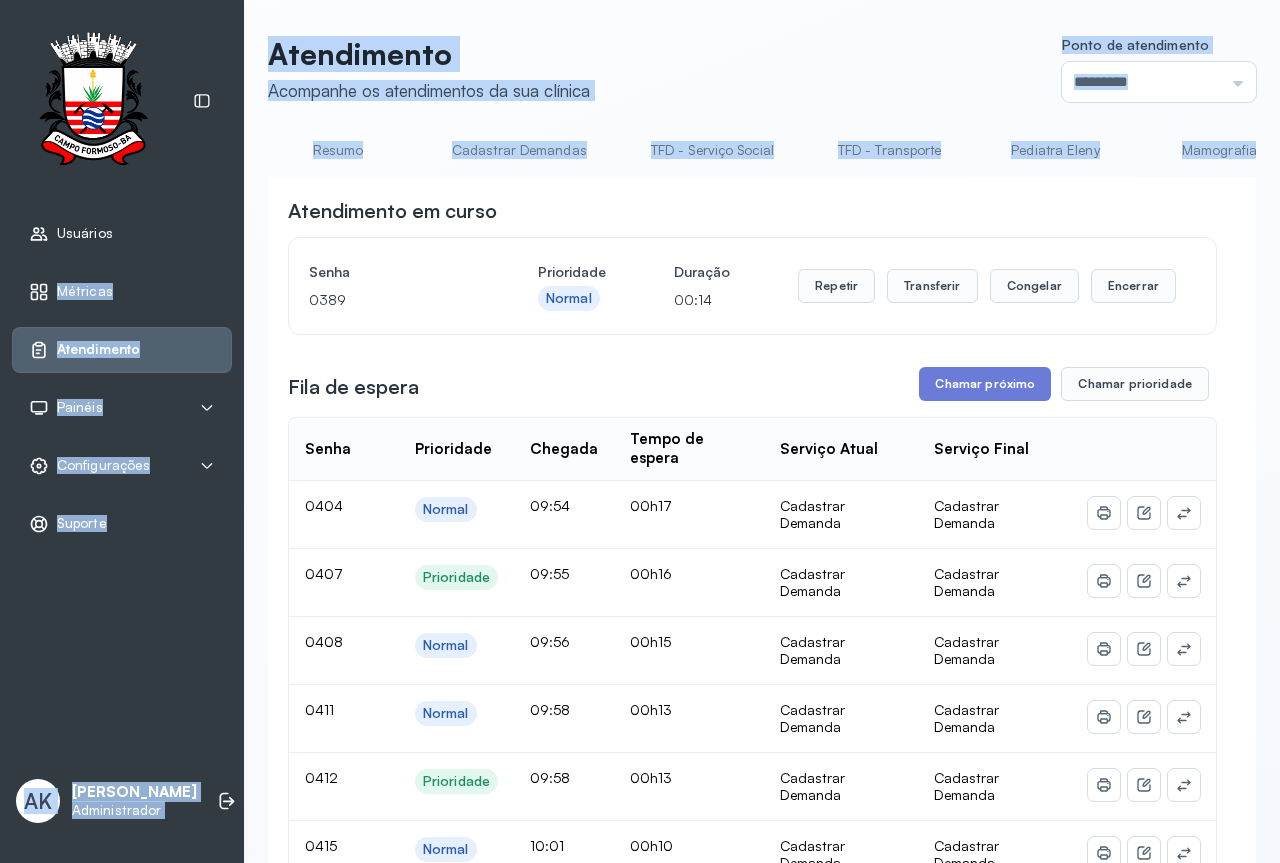 click on "Usuários Métricas Atendimento Painéis Totem  Tv  Configurações Geral Fluxo de atendimento Pontos de atendimento Serviços Prioridades Painéis Categorias Suporte AK Ana Karolainy Santos Serafim Administrador Atendimento Acompanhe os atendimentos da sua clínica Ponto de atendimento ********* Nenhum Guichê 01 Guichê 02 Guichê 03 Guichê 04 Guichê 05 Guichê 06 Guichê 07 Guichê 08 Resumo Cadastrar Demandas TFD - Serviço Social TFD - Transporte Pediatra Eleny Mamografia Coordenação Regulação Cartão SUS Atendimento Policlínica Cadastrar Demanda Entrega de Resultados Exames / Agendamento Fila de Espera Pediatra Ubaldina Pediatra Hamilton Ortopedista Mauricio Ortopedista Ramon Ginecologista Luana Ginecologista Amilton Endocrinologista Poliercio Endocrinologista Washington Obstetra Nefrologista Laboratório INFECTOLOGISTA GERIATRA Atendimento em curso Senha 0389 Prioridade Normal Duração 00:14 Repetir Transferir Congelar Encerrar Fila de espera Chamar próximo Chamar prioridade Senha    Chegada" at bounding box center (640, 431) 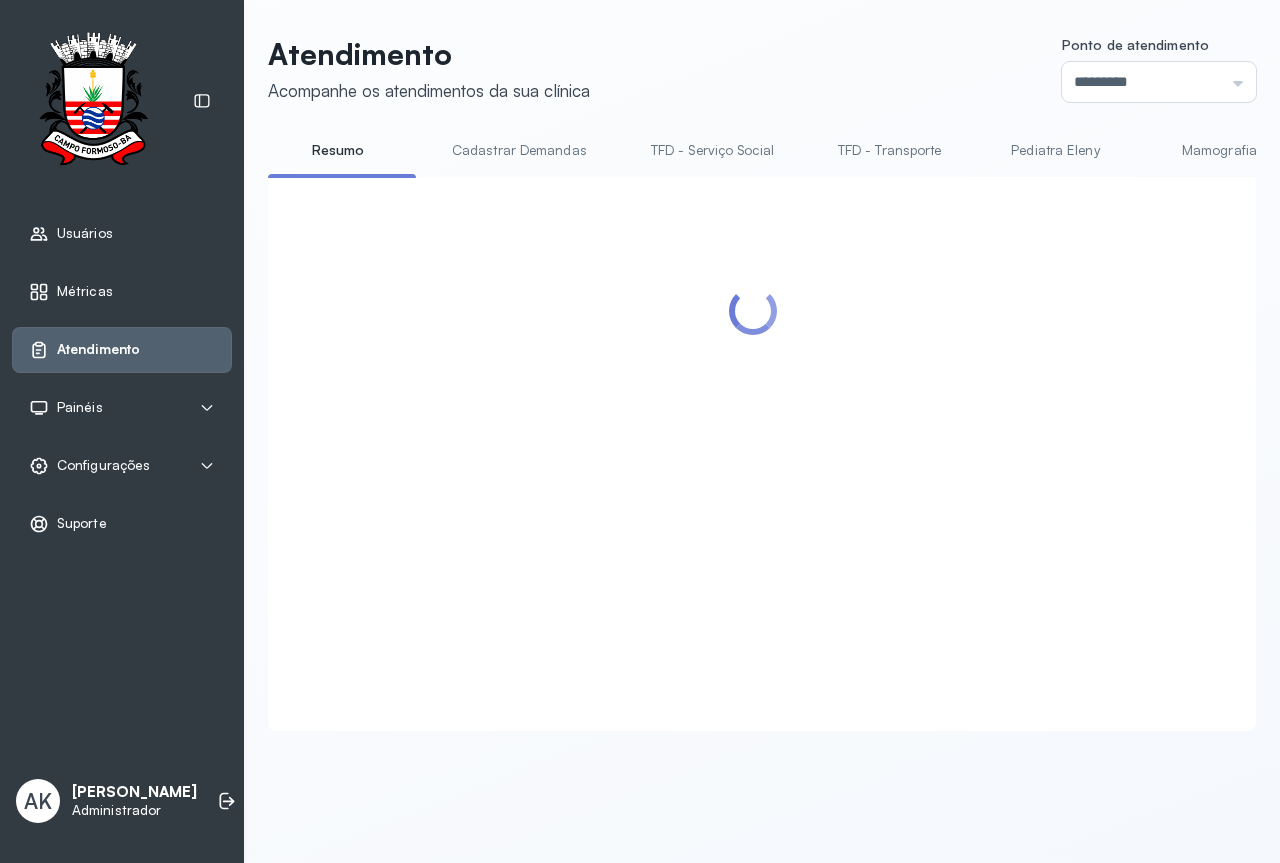 click at bounding box center [762, 454] 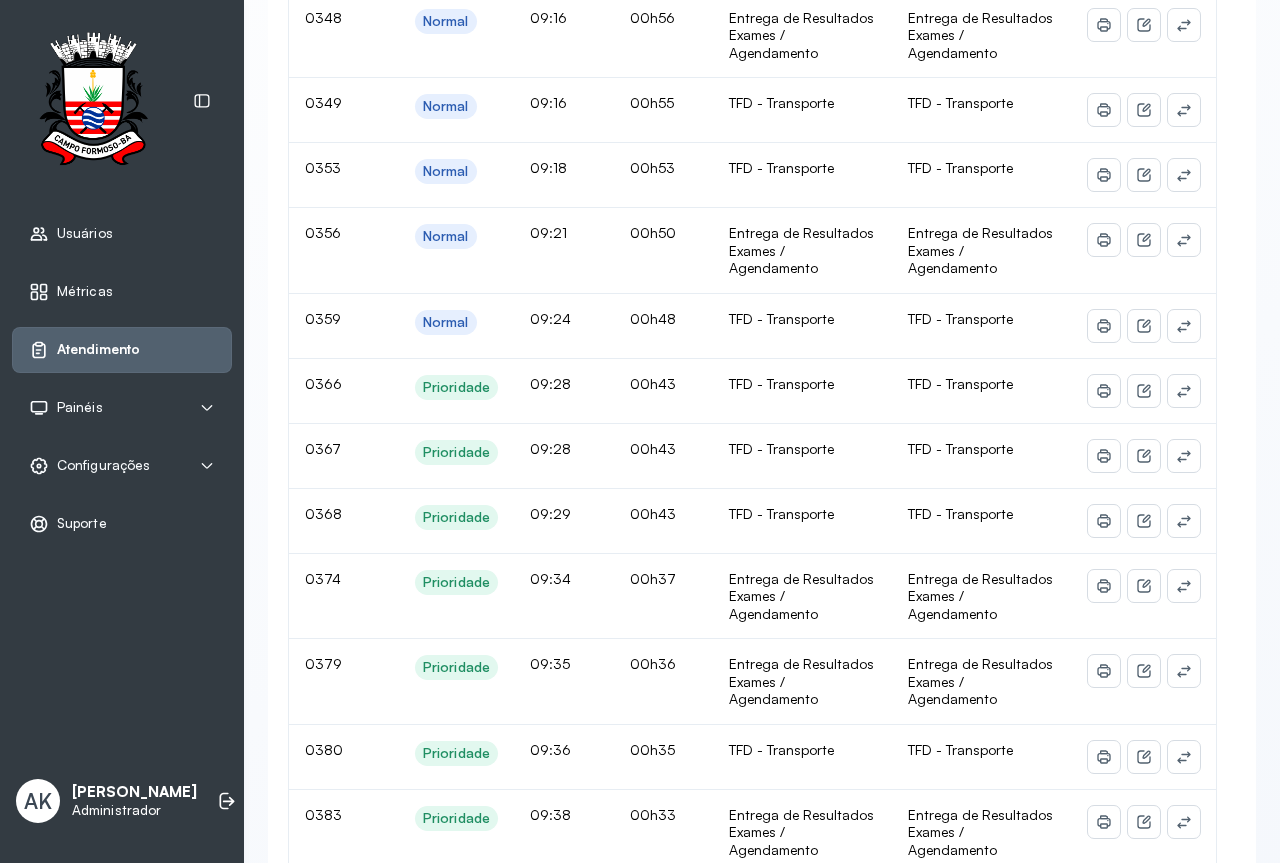 scroll, scrollTop: 0, scrollLeft: 0, axis: both 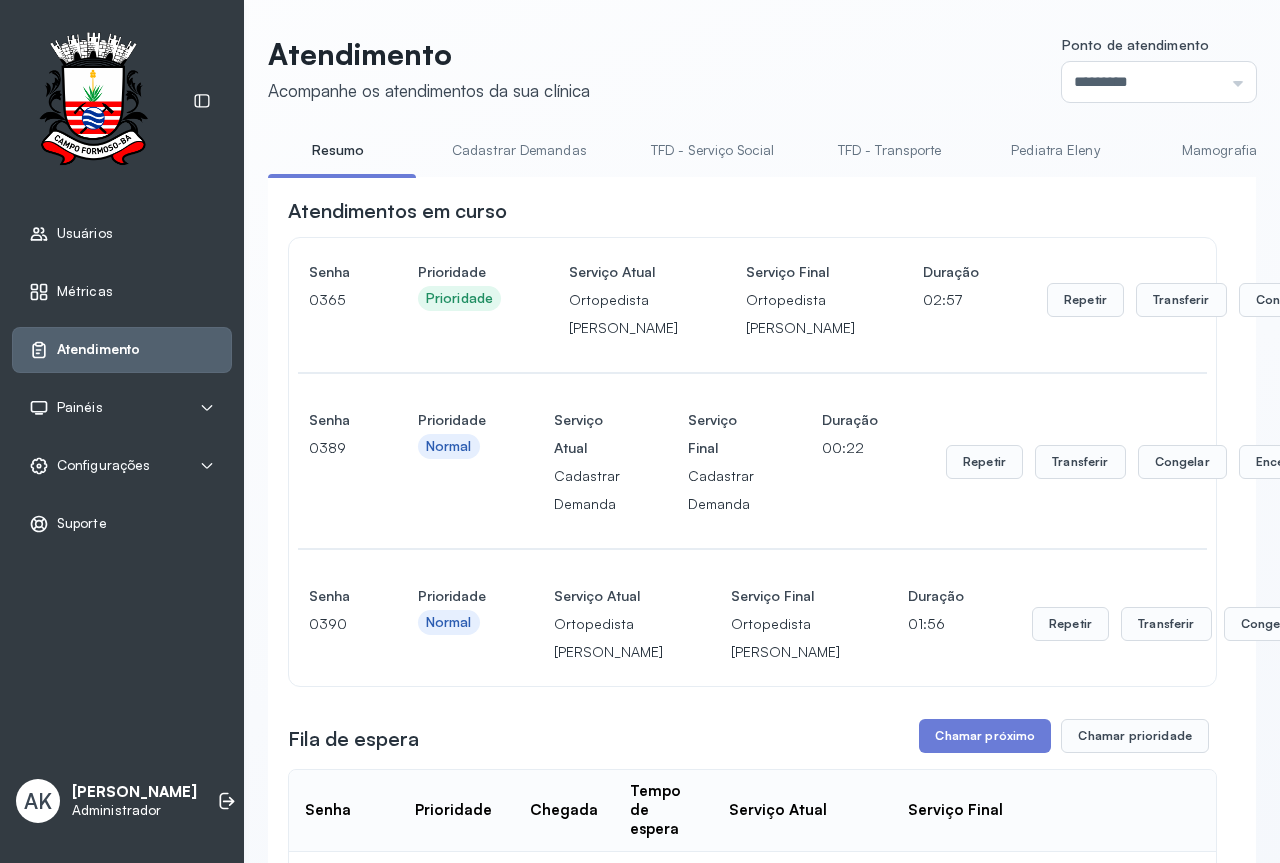 click on "Mamografia" at bounding box center (1219, 150) 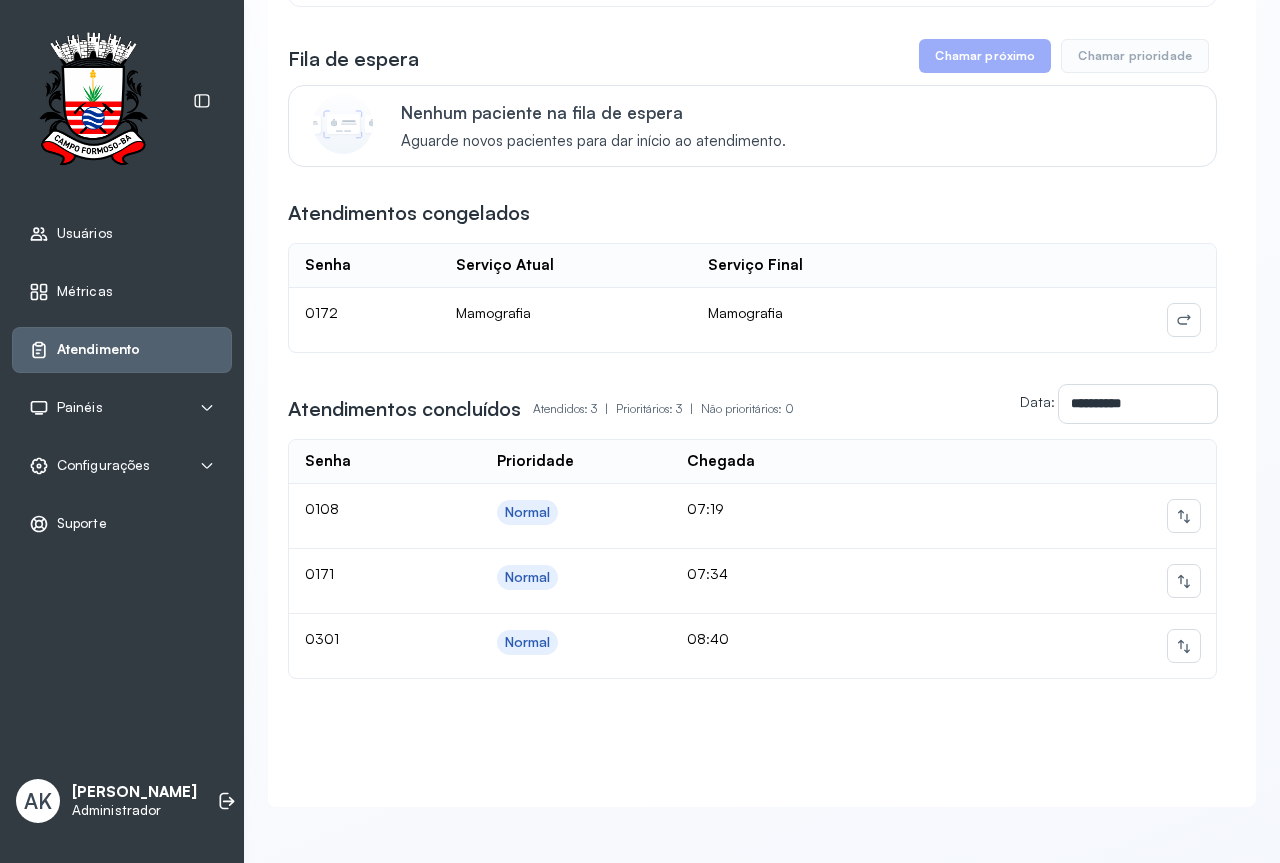 scroll, scrollTop: 749, scrollLeft: 0, axis: vertical 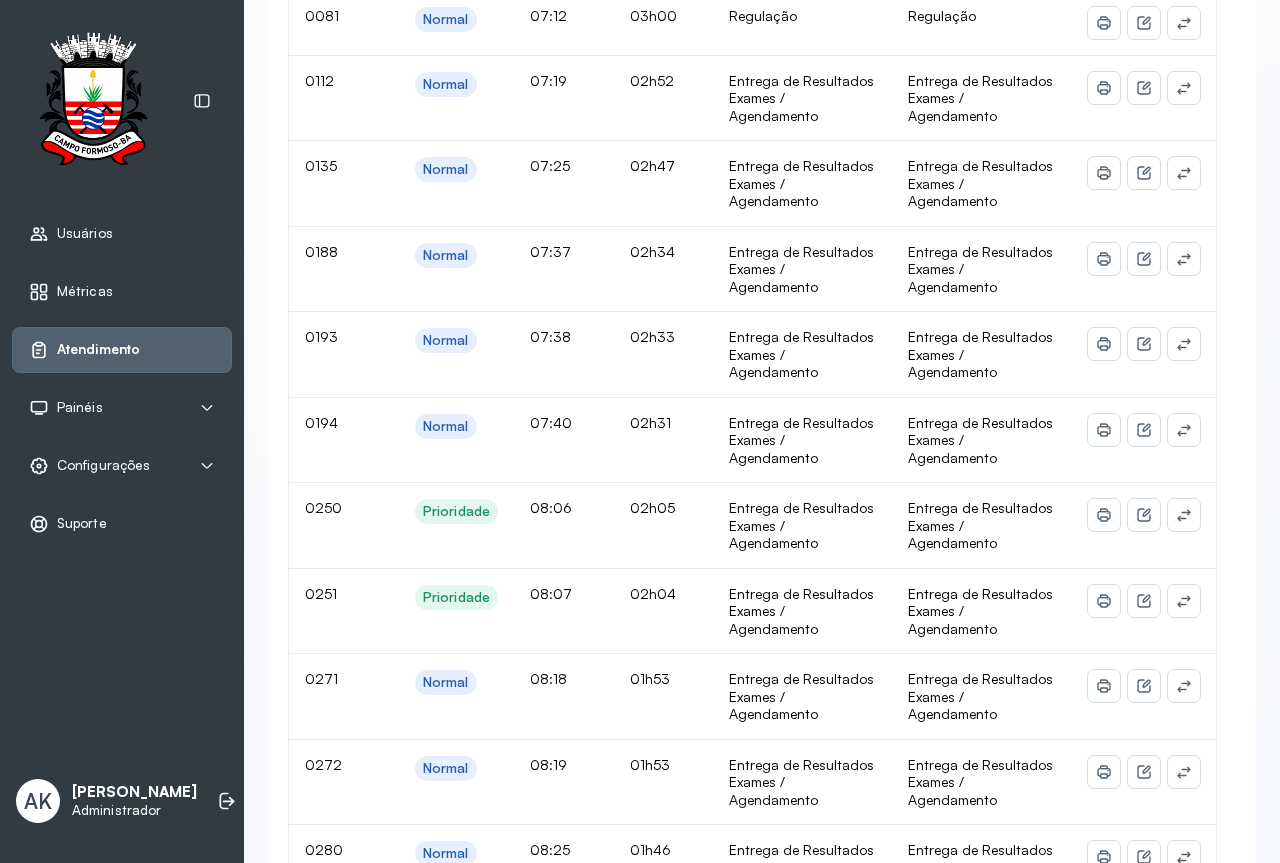 click on "Entrega de Resultados Exames / Agendamento" 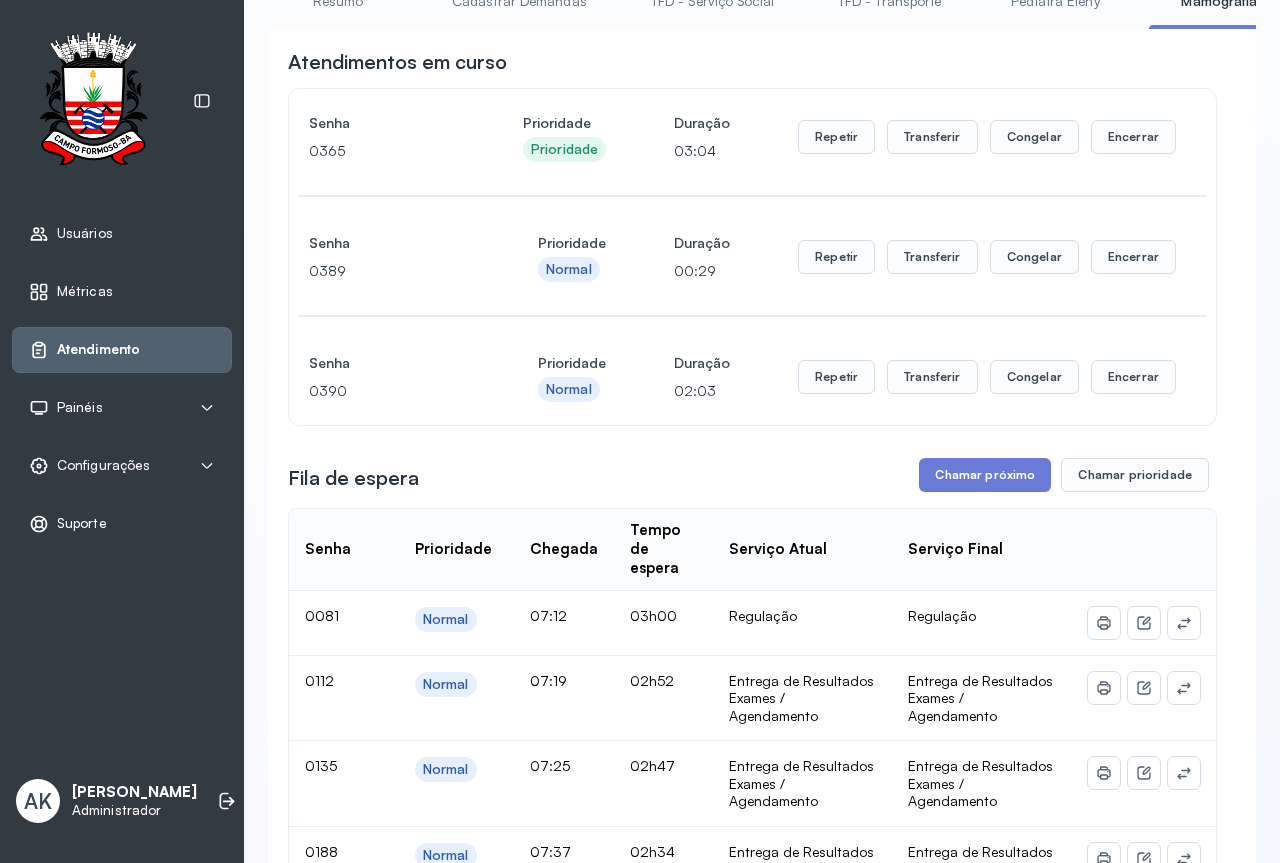 scroll, scrollTop: 0, scrollLeft: 0, axis: both 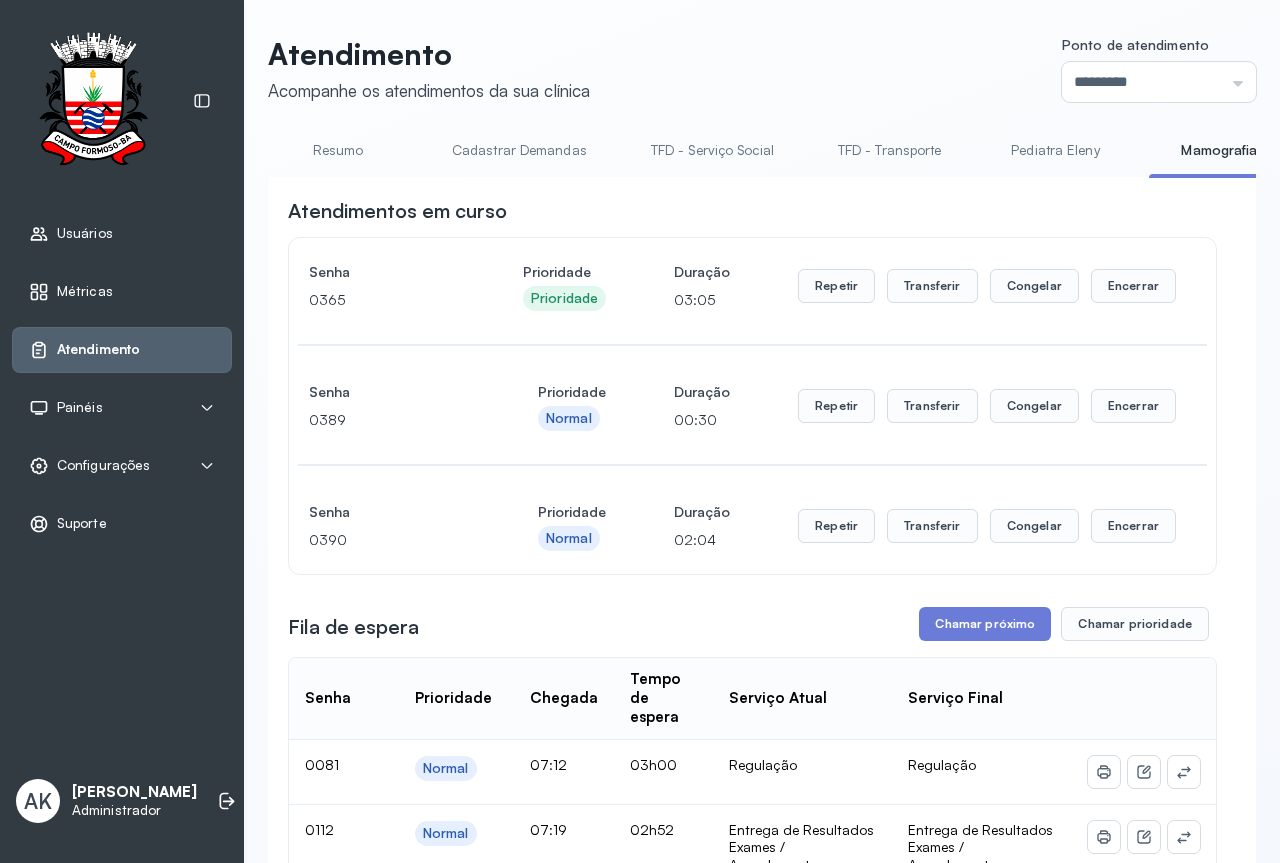 click on "Pediatra Eleny" at bounding box center [1055, 150] 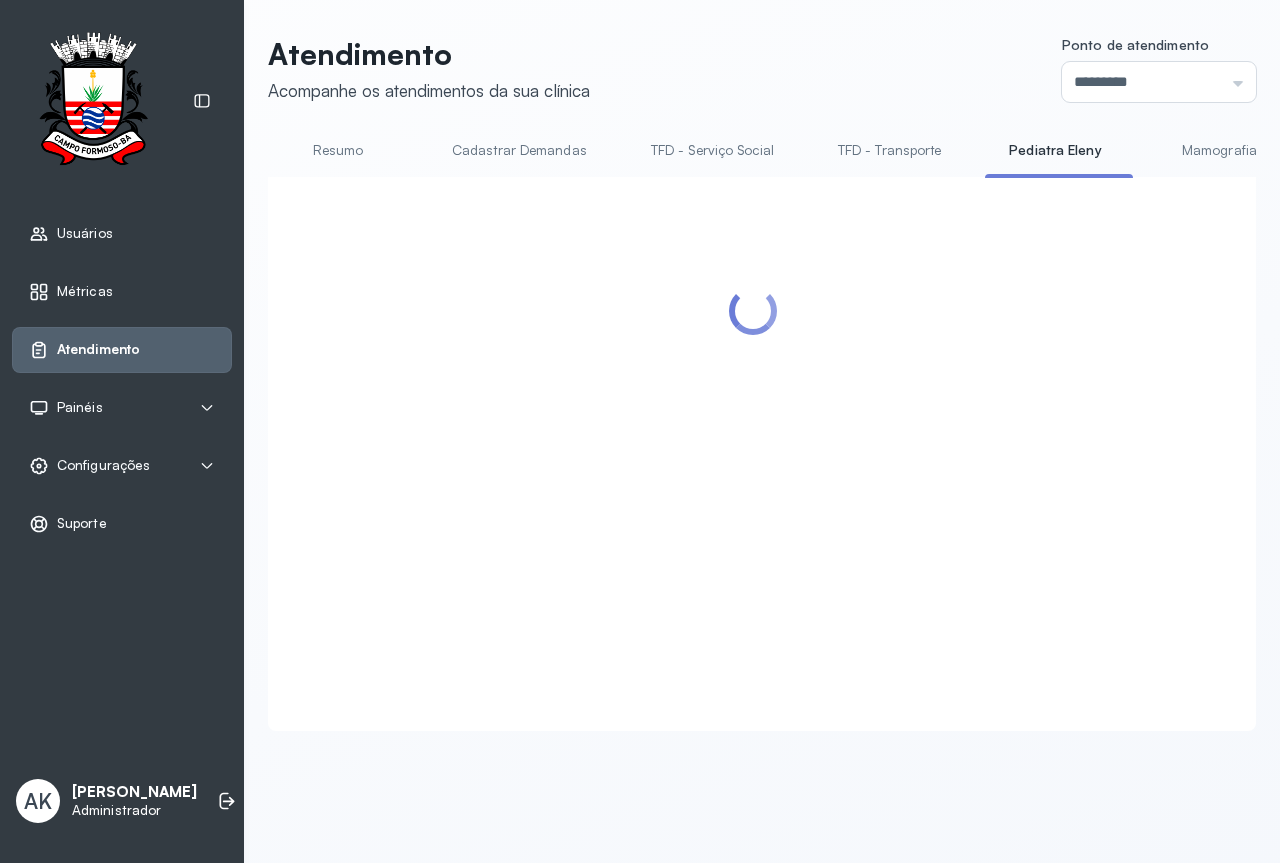 click on "Mamografia" at bounding box center (1219, 150) 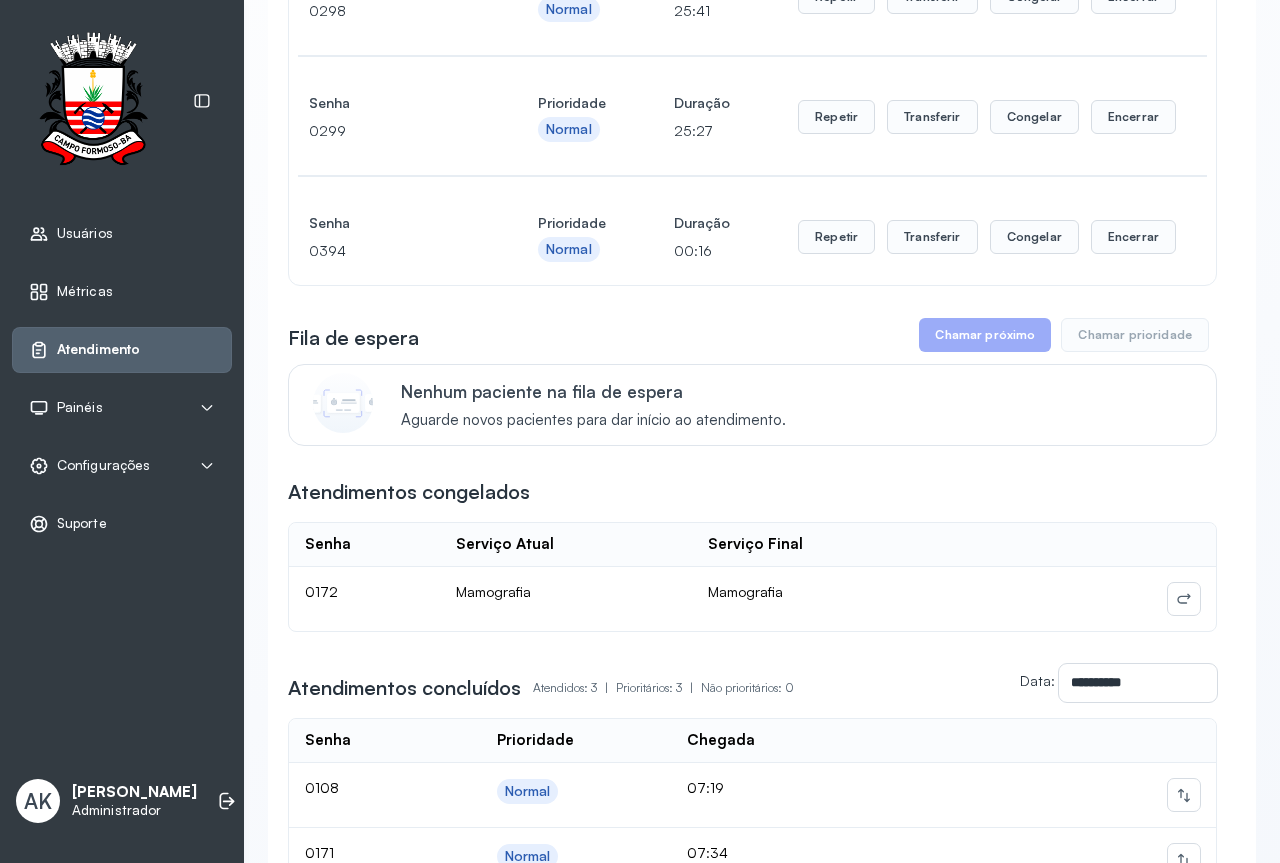 scroll, scrollTop: 49, scrollLeft: 0, axis: vertical 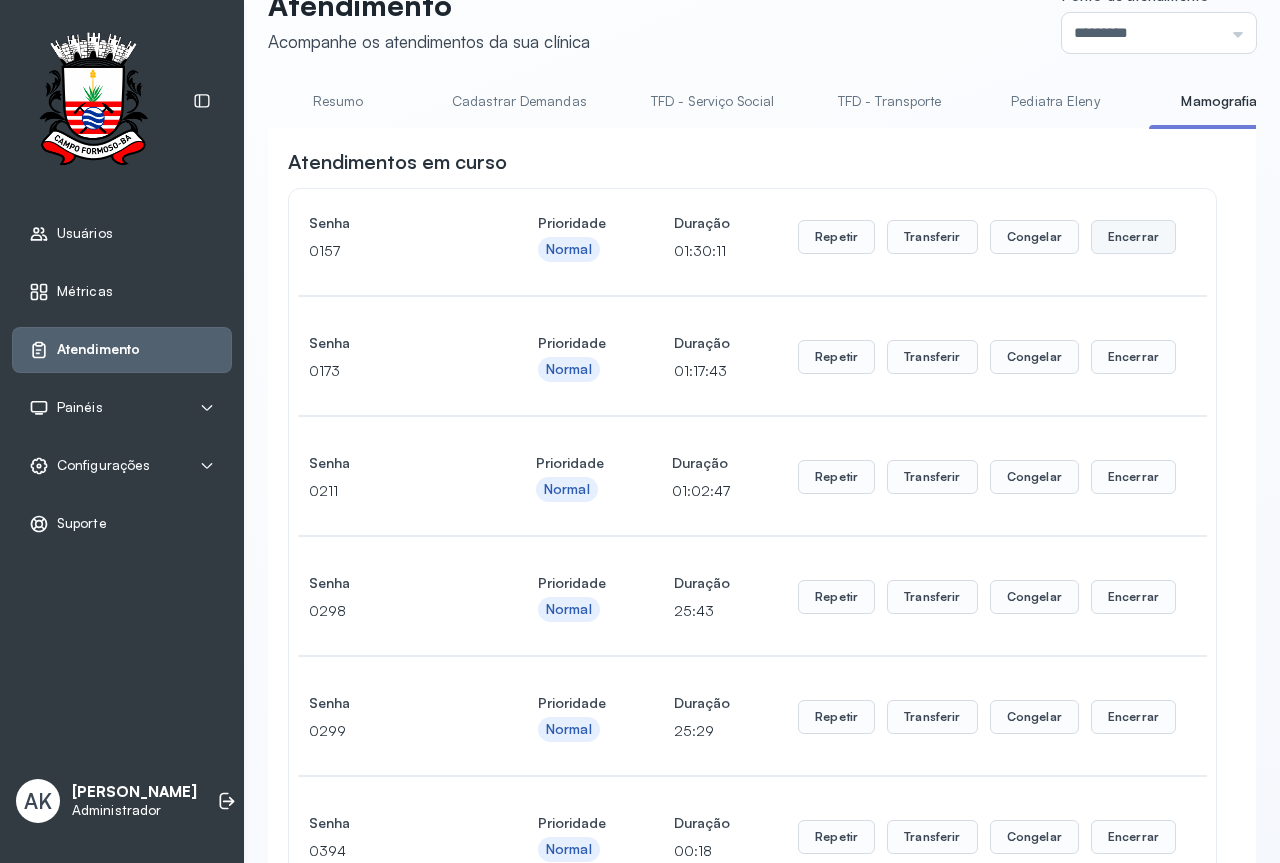 click on "Encerrar" at bounding box center [1133, 237] 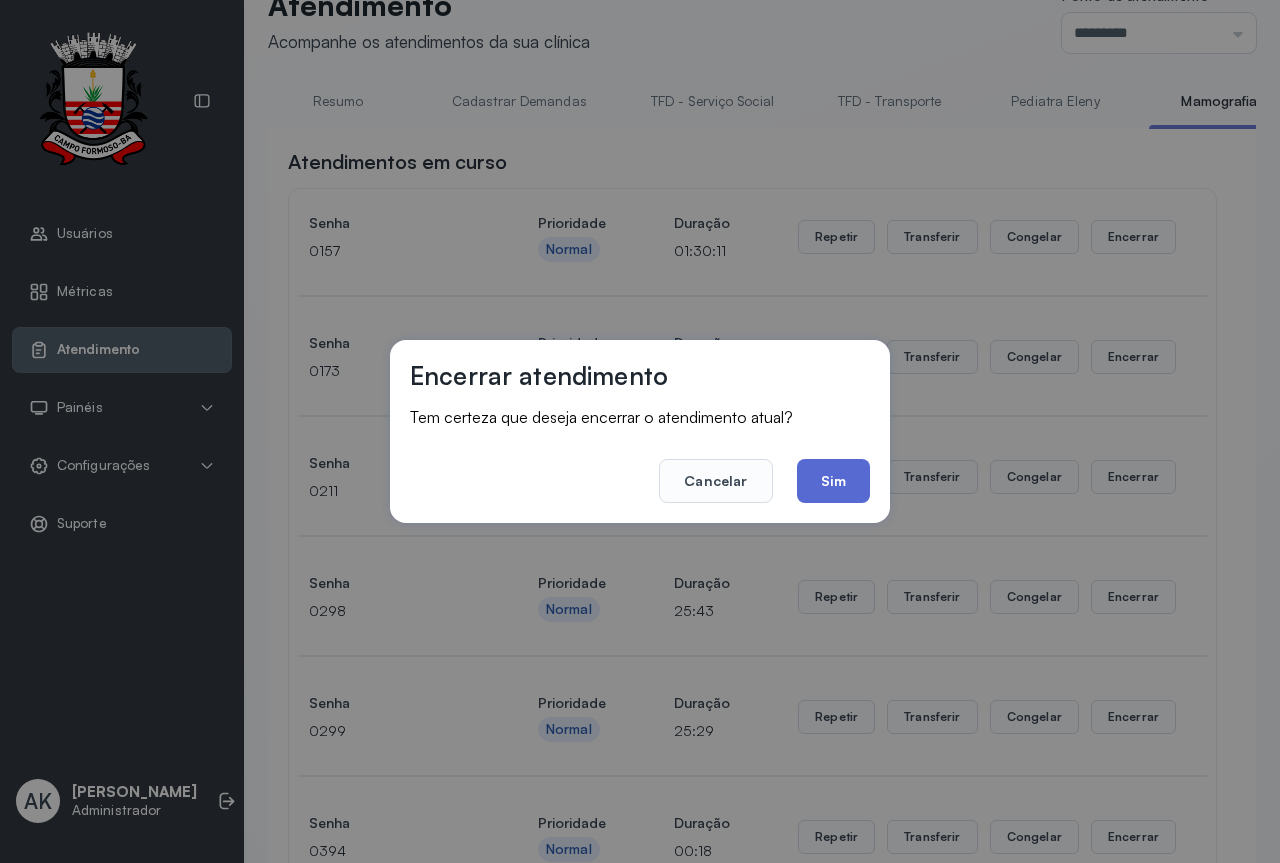 click on "Sim" 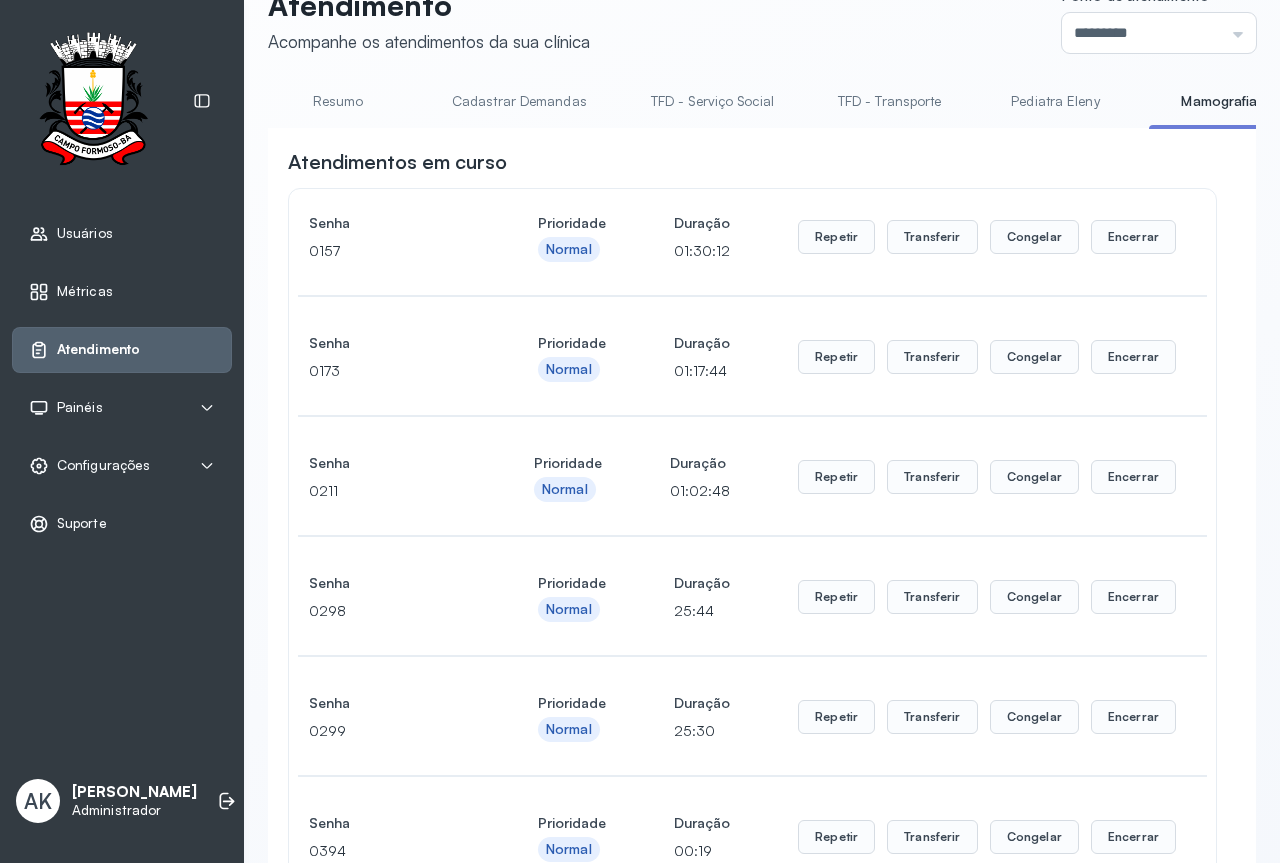 scroll, scrollTop: 0, scrollLeft: 0, axis: both 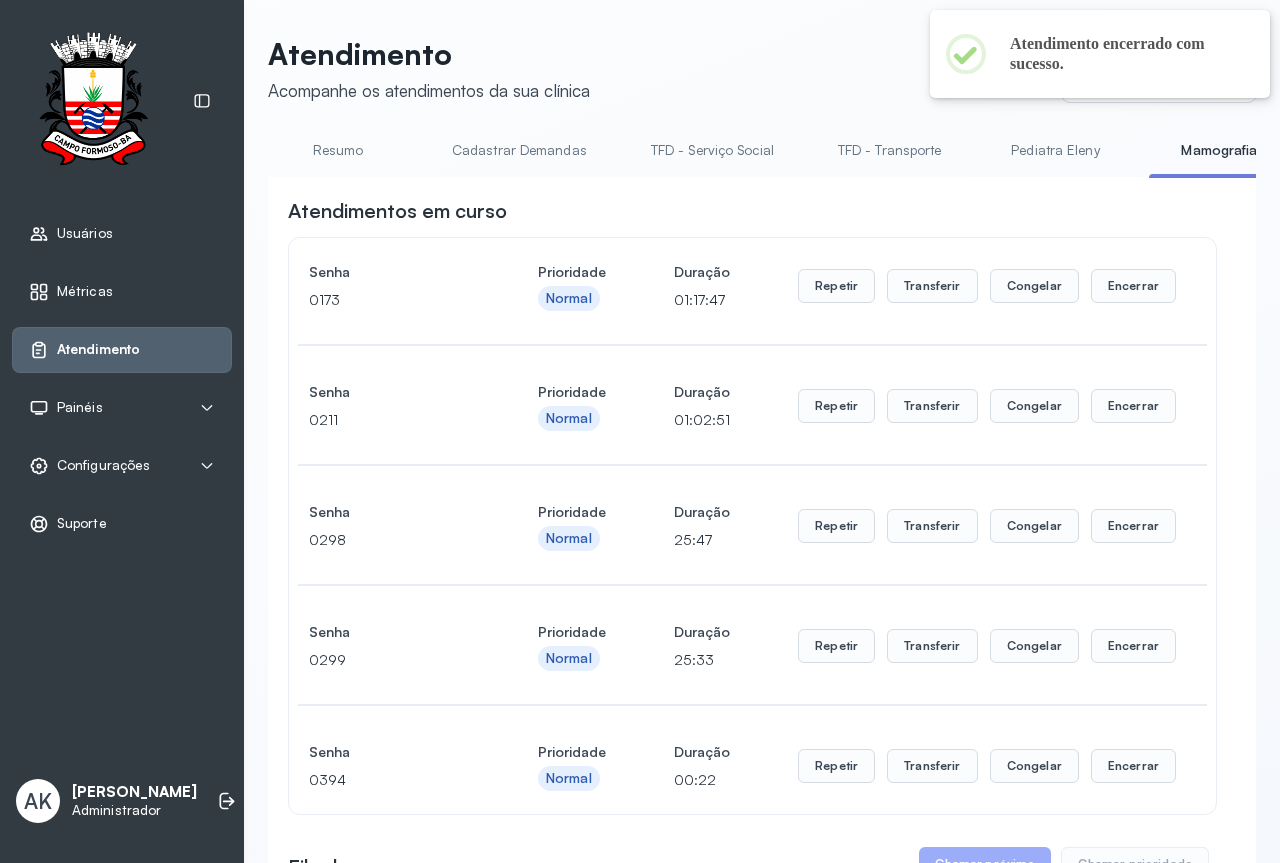 click on "Resumo" at bounding box center [338, 150] 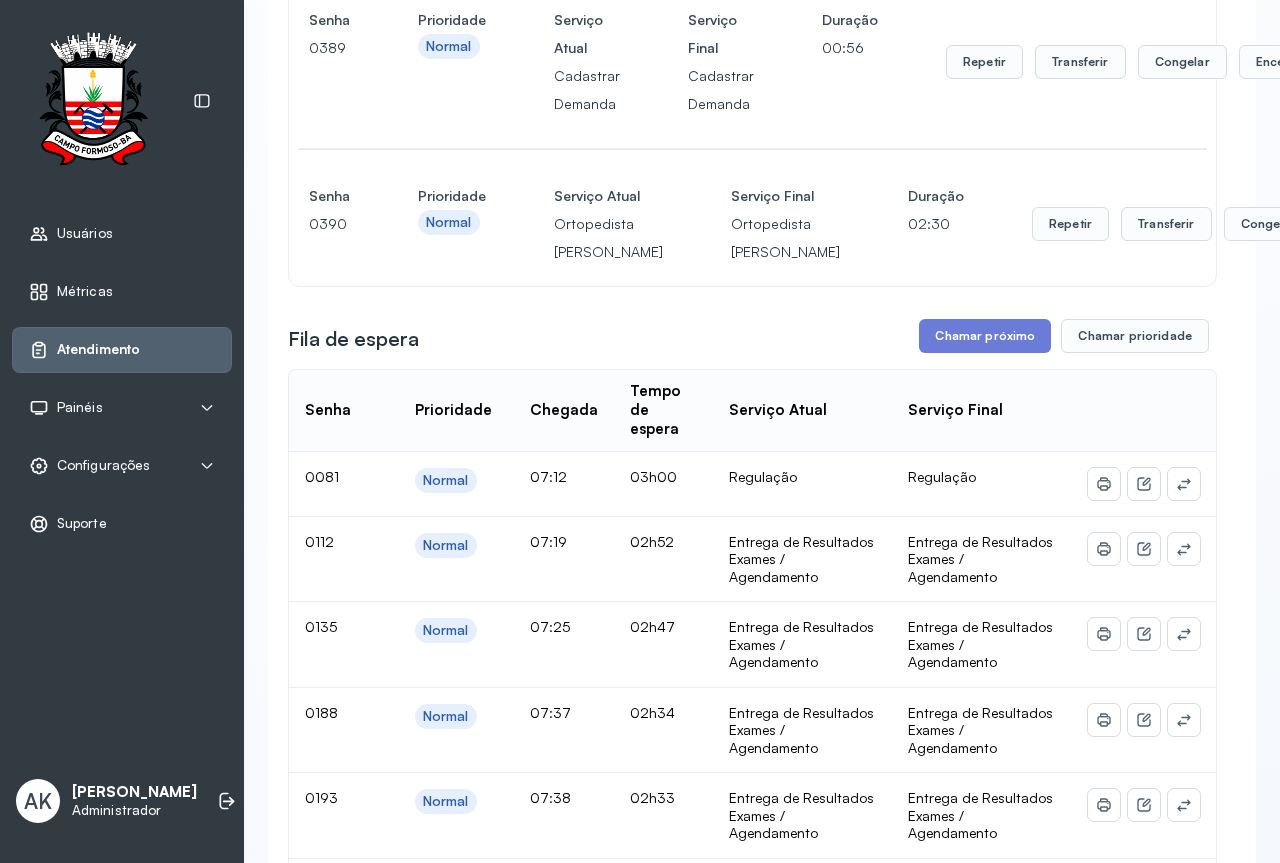 scroll, scrollTop: 0, scrollLeft: 0, axis: both 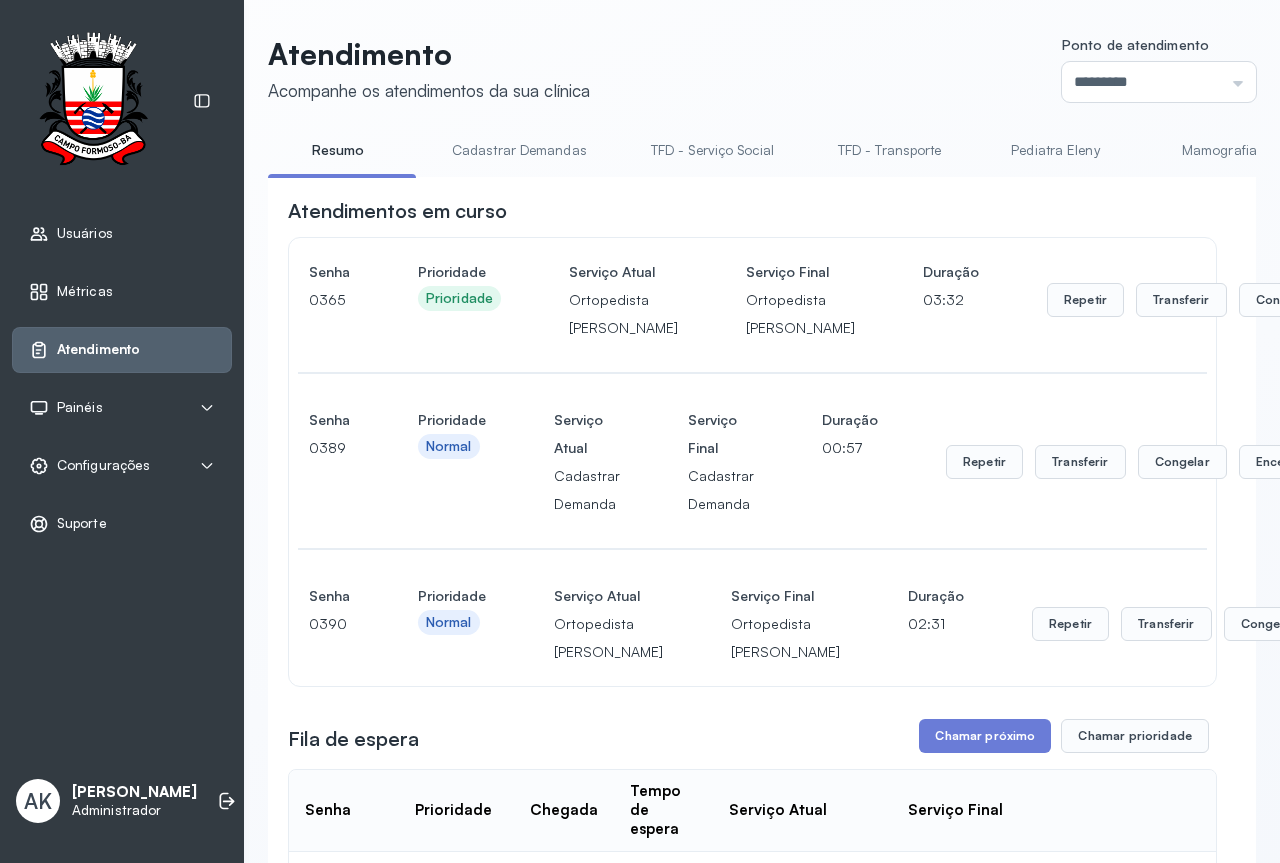 click on "Cadastrar Demandas" at bounding box center [519, 150] 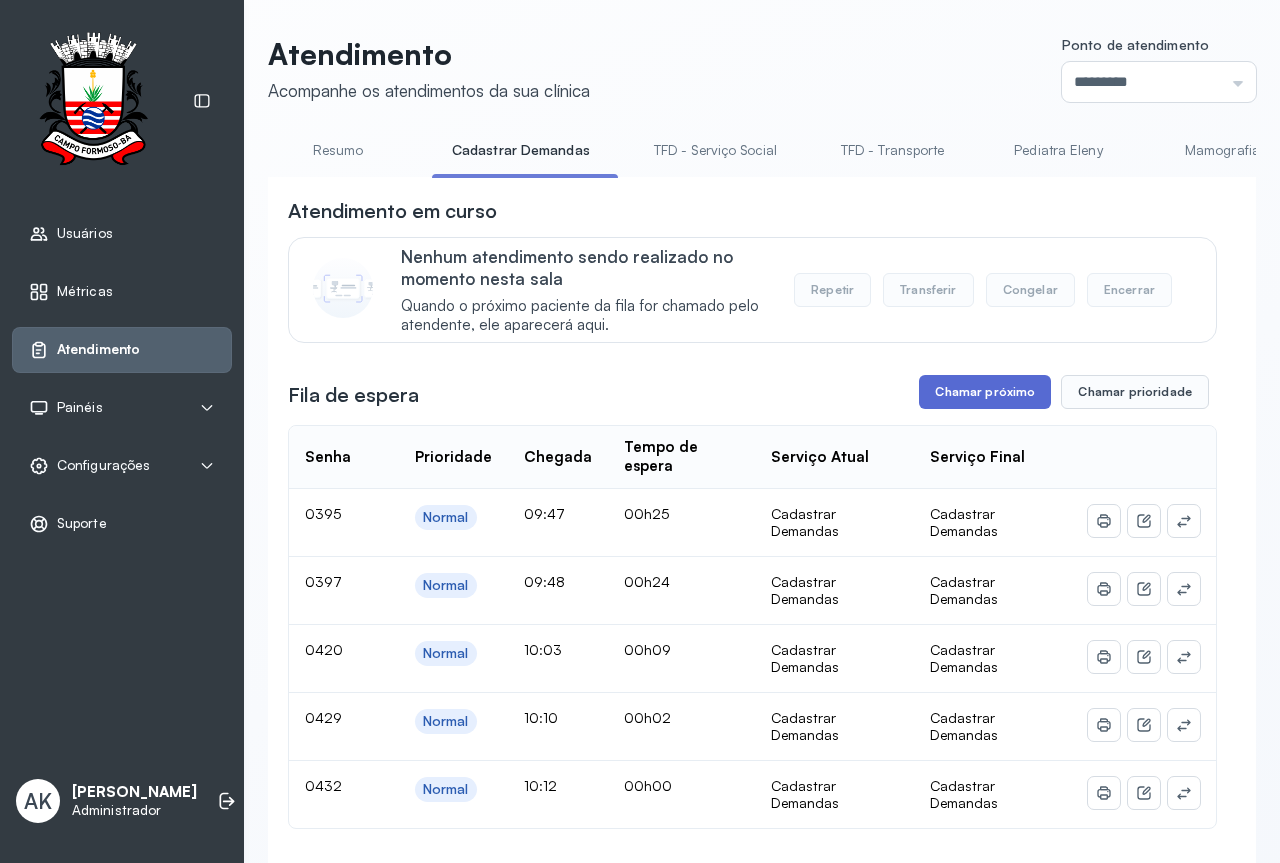 click on "Chamar próximo" at bounding box center (985, 392) 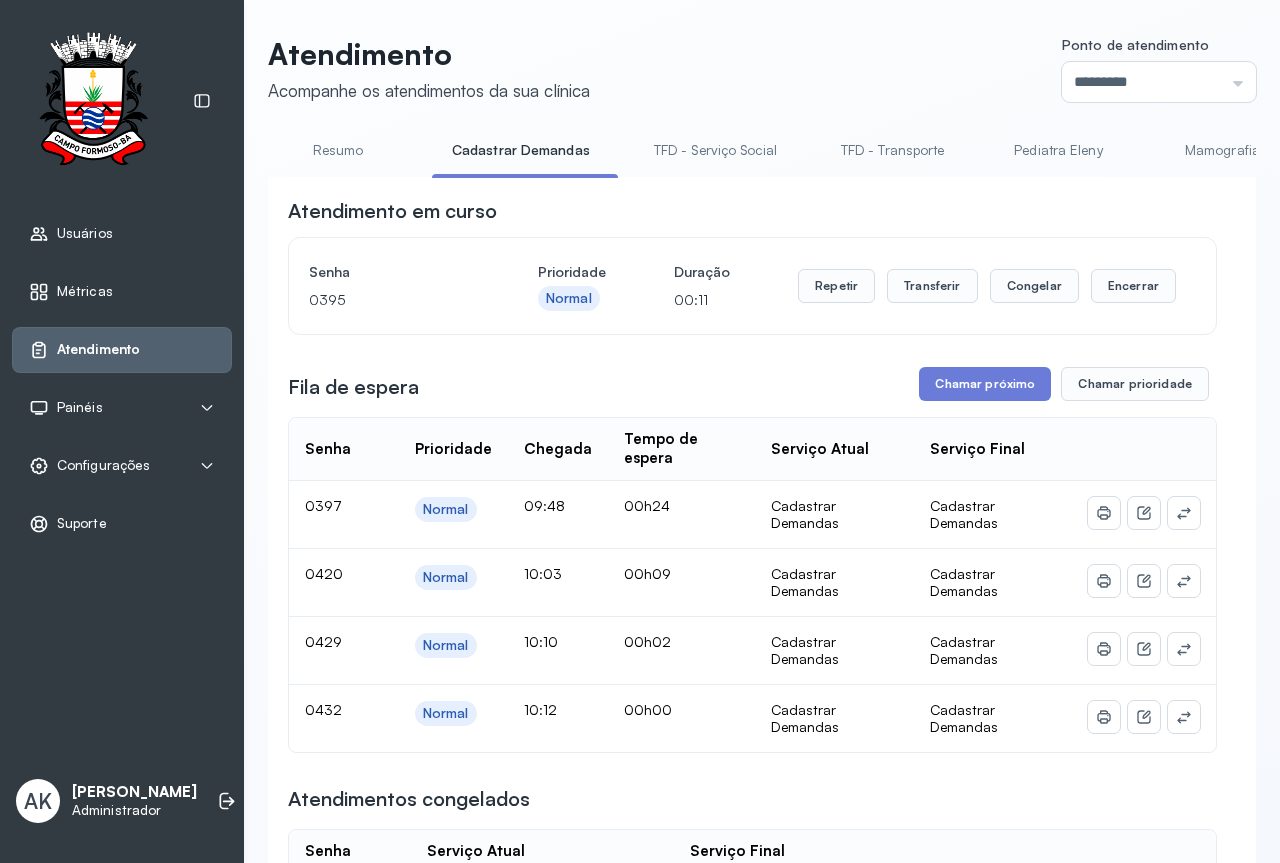 click on "Resumo" at bounding box center [338, 150] 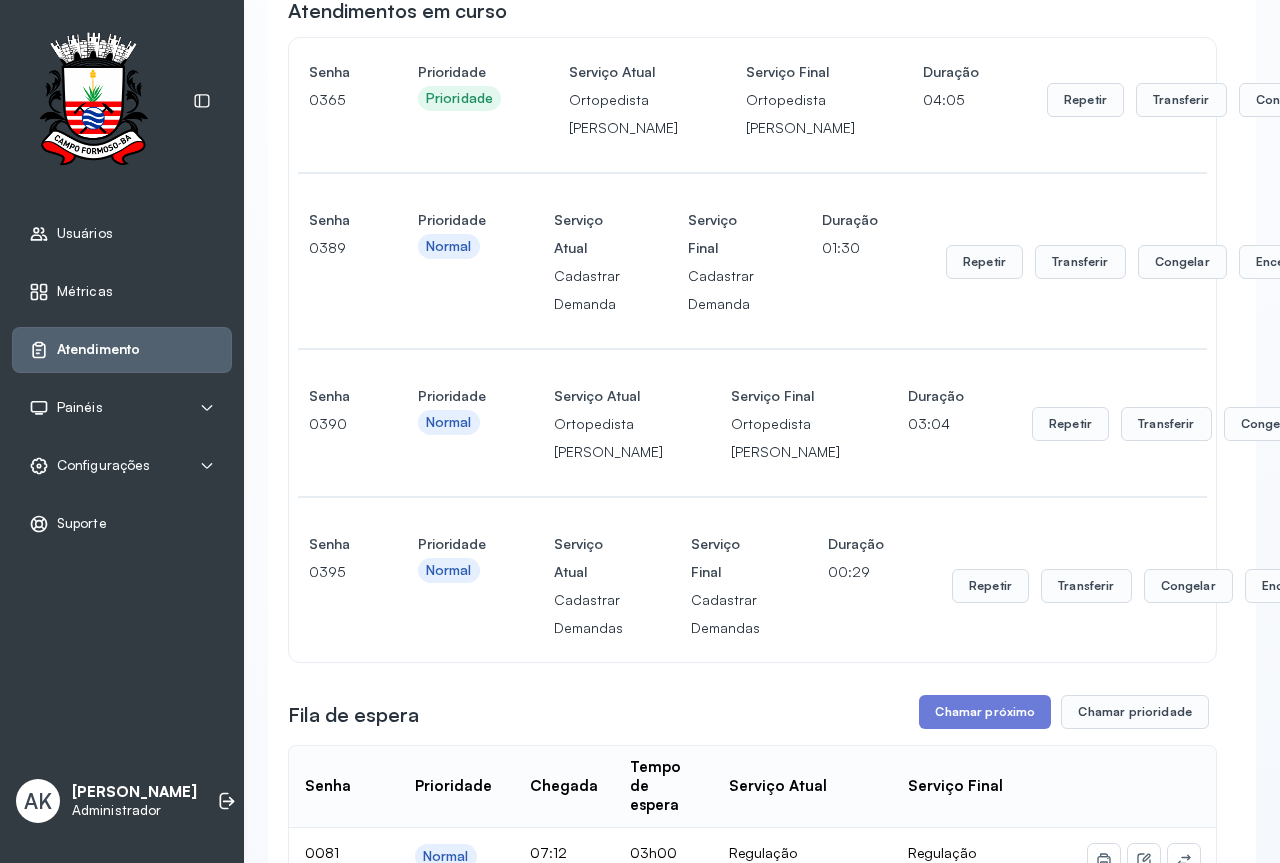 scroll, scrollTop: 0, scrollLeft: 0, axis: both 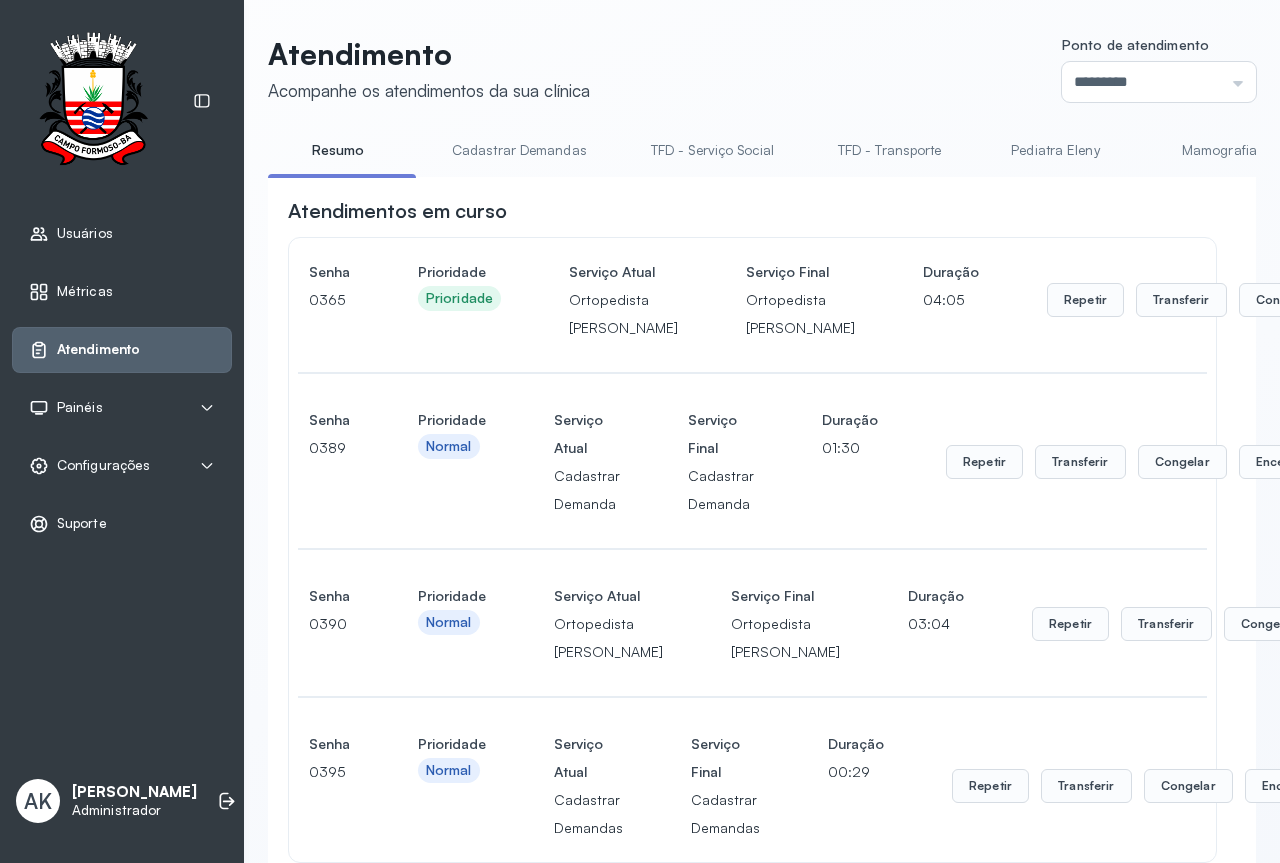 click on "Cadastrar Demandas" at bounding box center (519, 150) 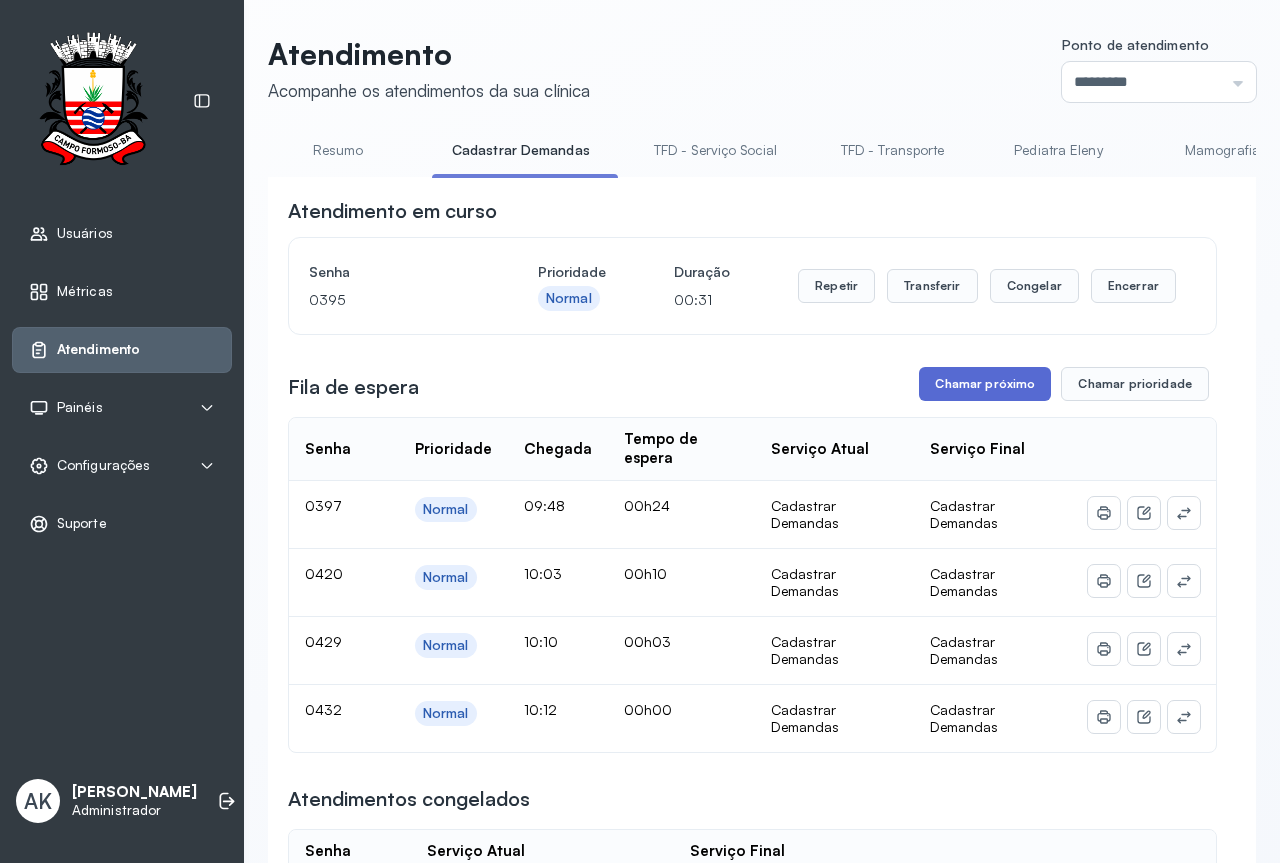 click on "Chamar próximo" at bounding box center [985, 384] 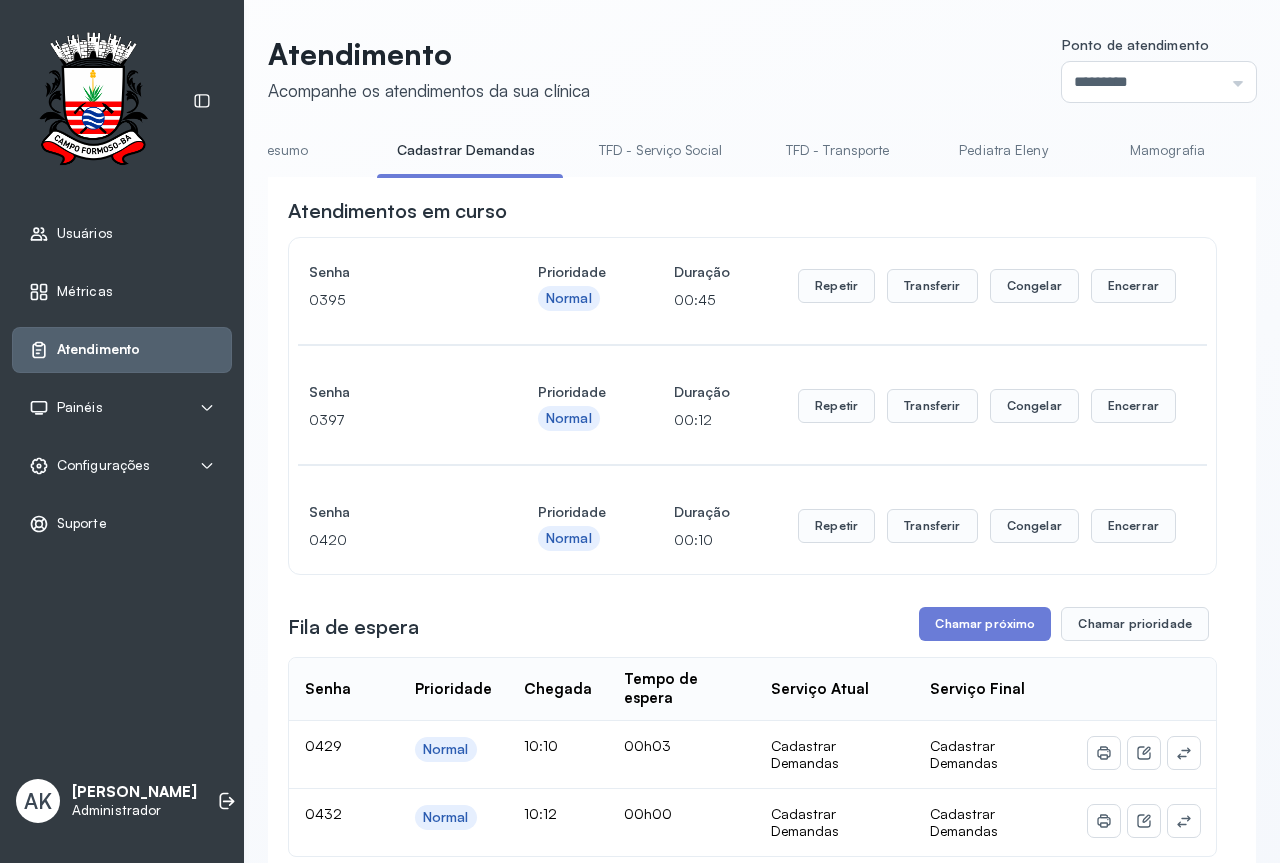scroll, scrollTop: 0, scrollLeft: 40, axis: horizontal 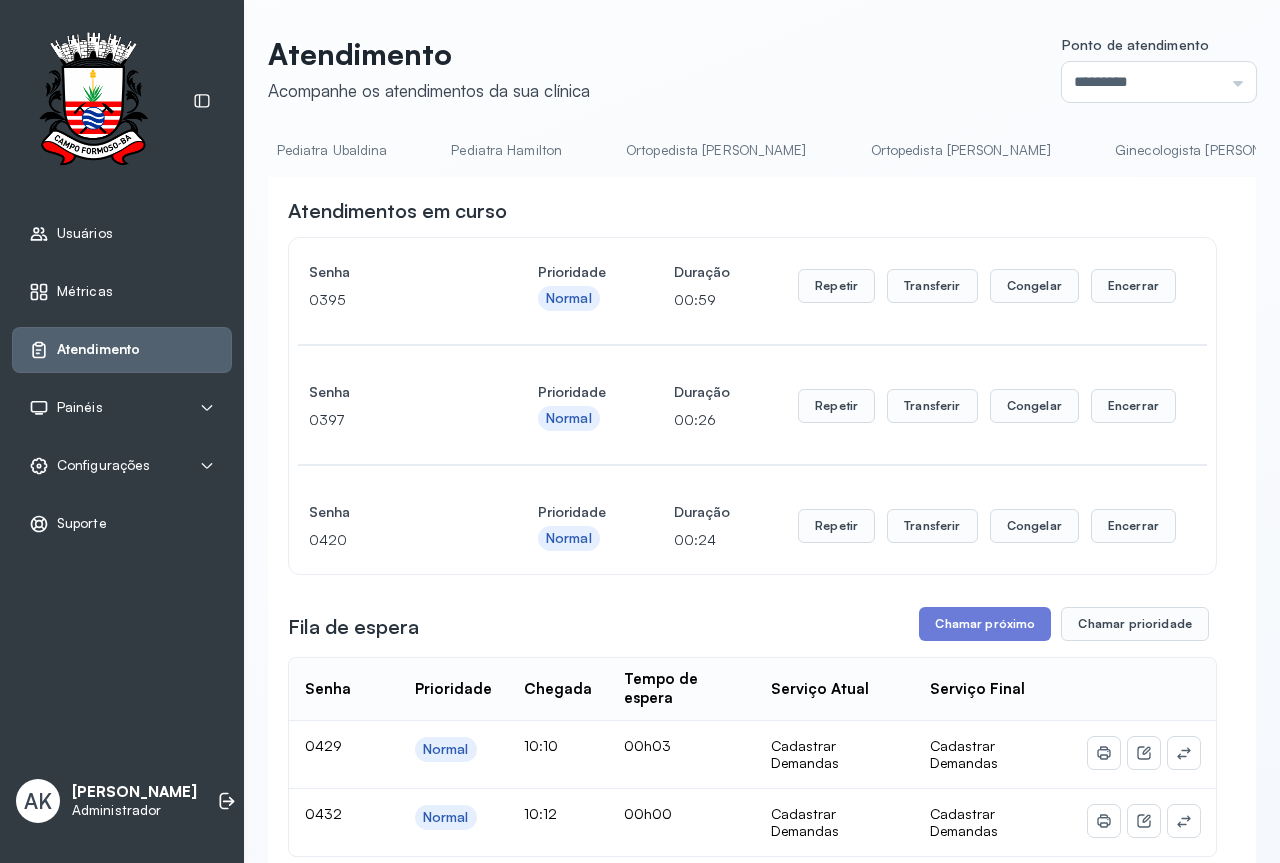 click on "Ortopedista [PERSON_NAME]" at bounding box center (961, 150) 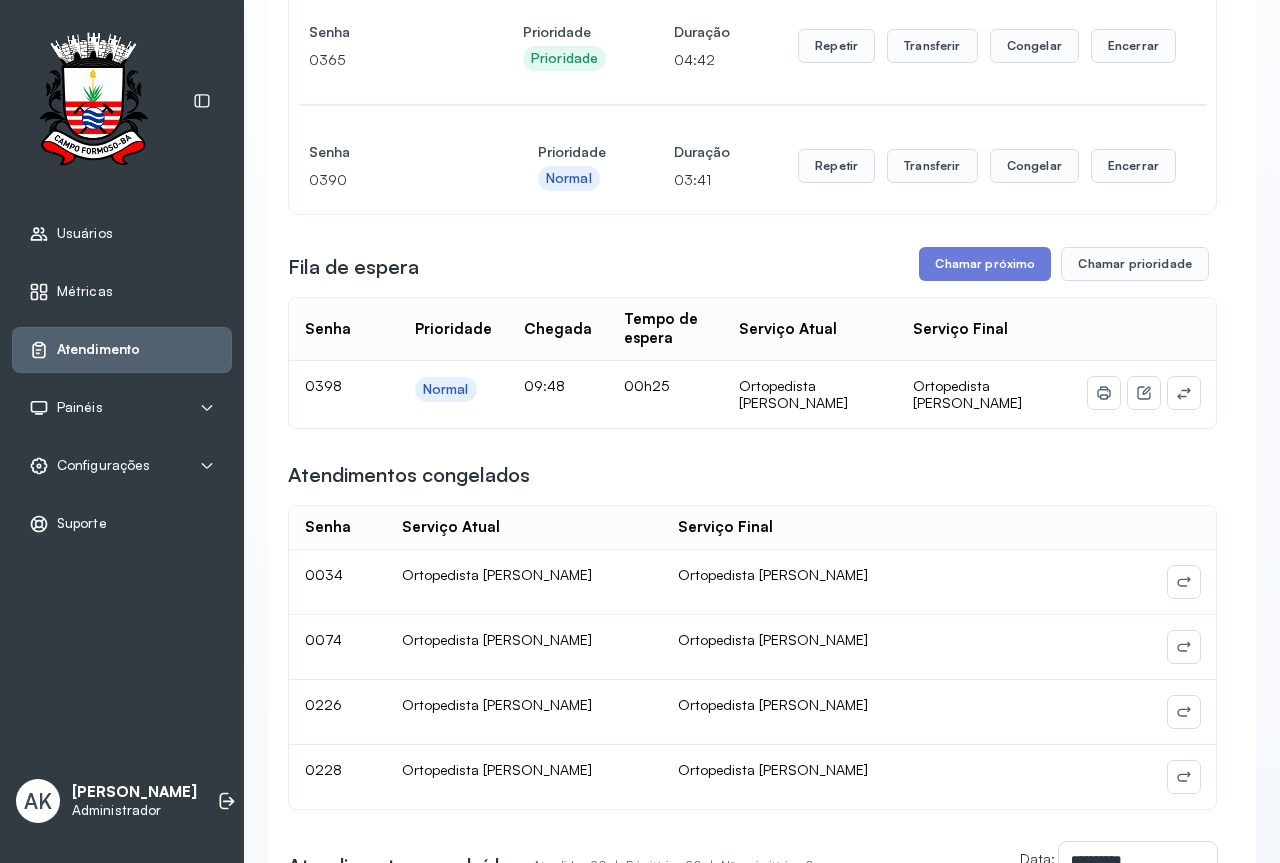 scroll, scrollTop: 1100, scrollLeft: 0, axis: vertical 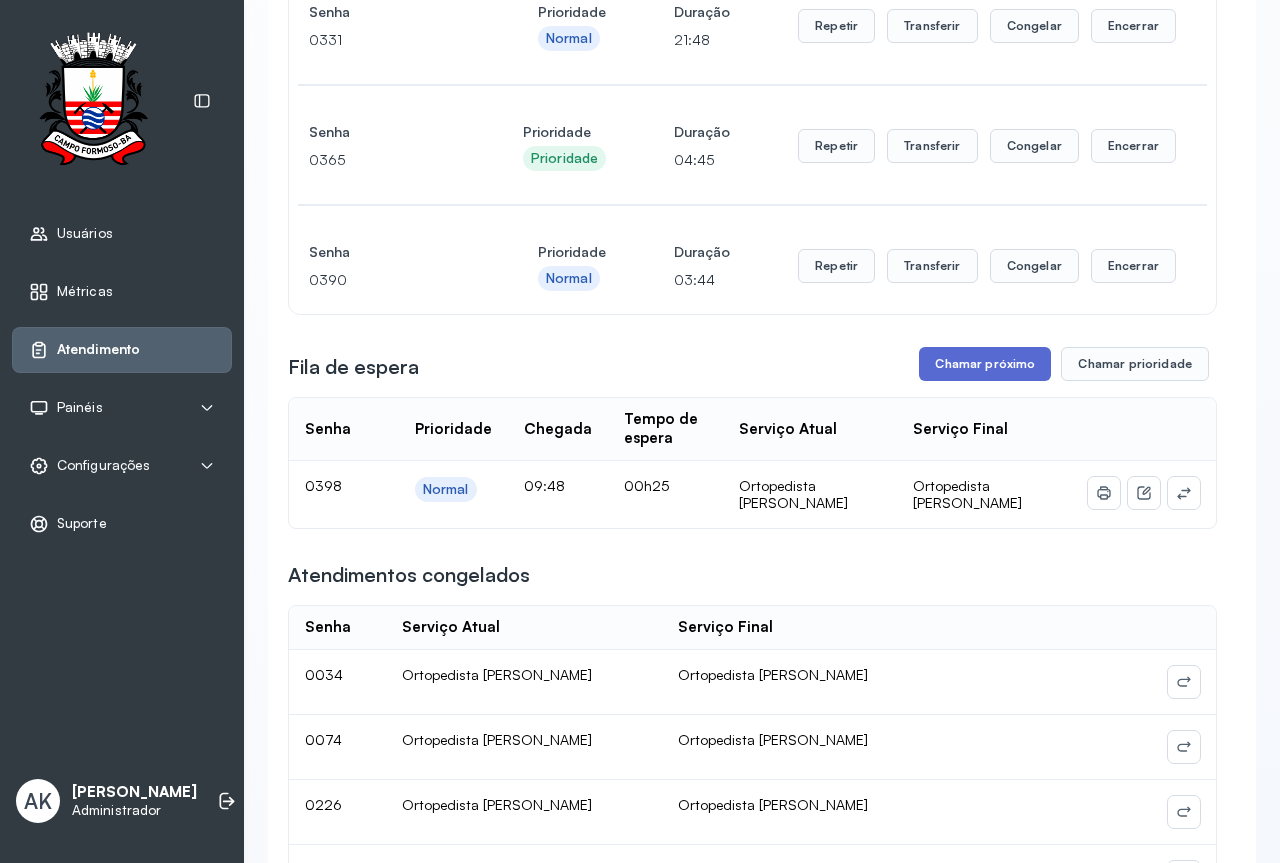 click on "Chamar próximo" at bounding box center (985, 364) 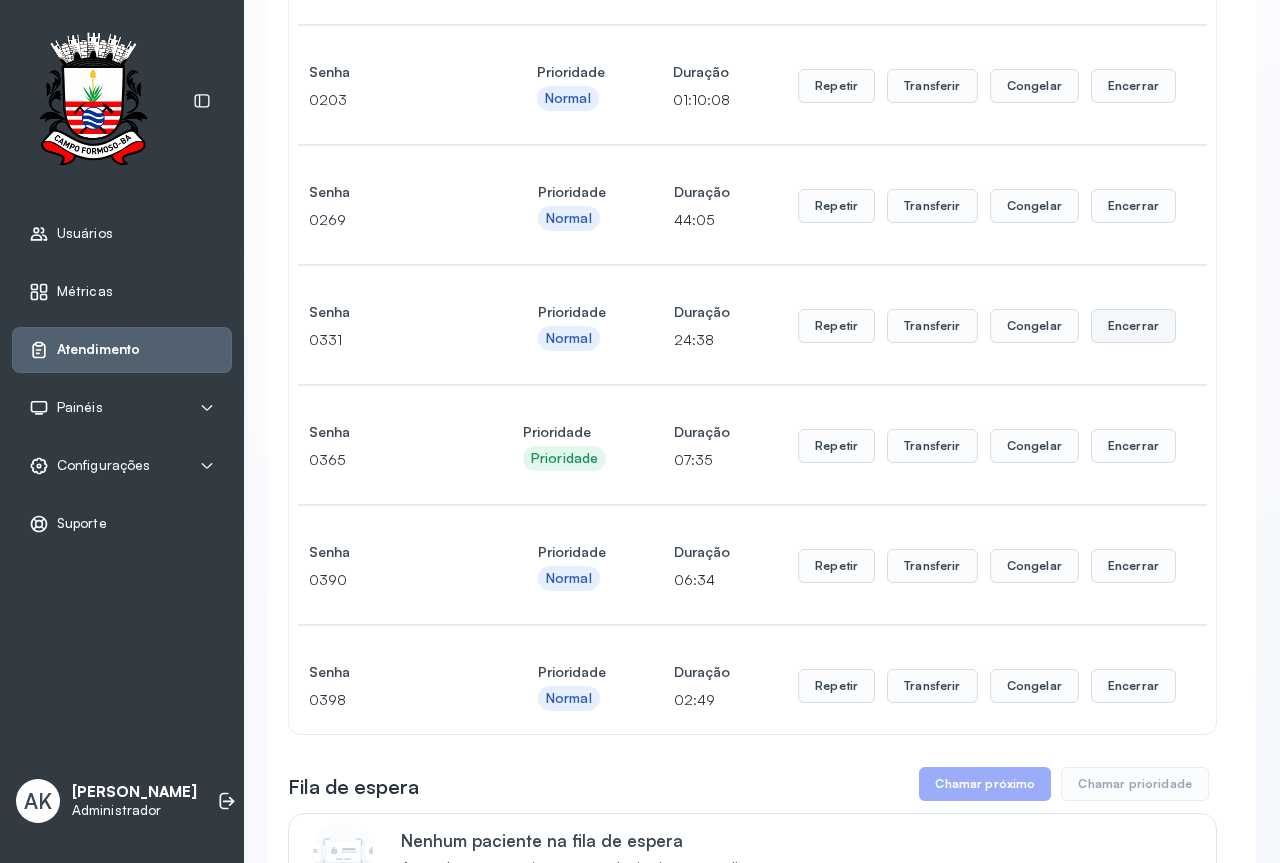 scroll, scrollTop: 0, scrollLeft: 0, axis: both 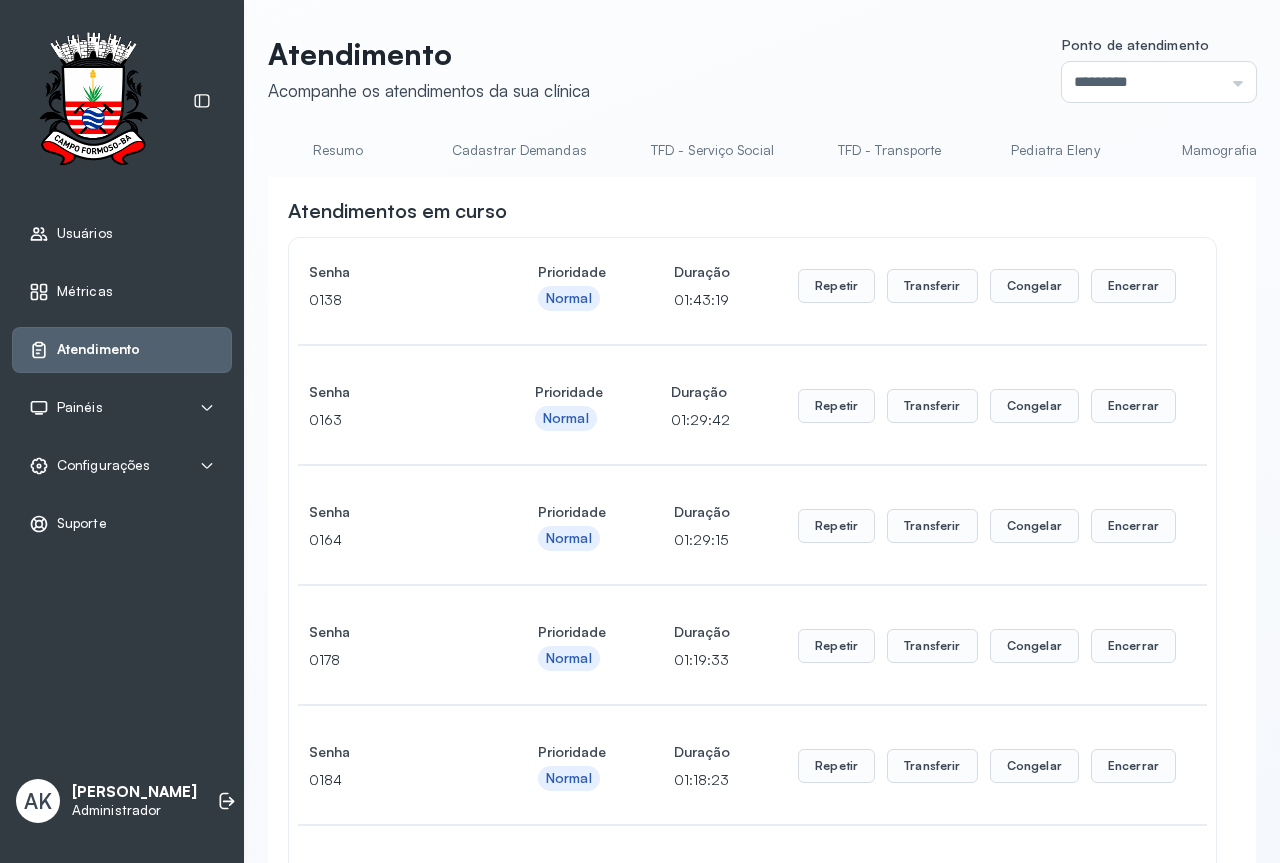click on "Resumo" at bounding box center (338, 150) 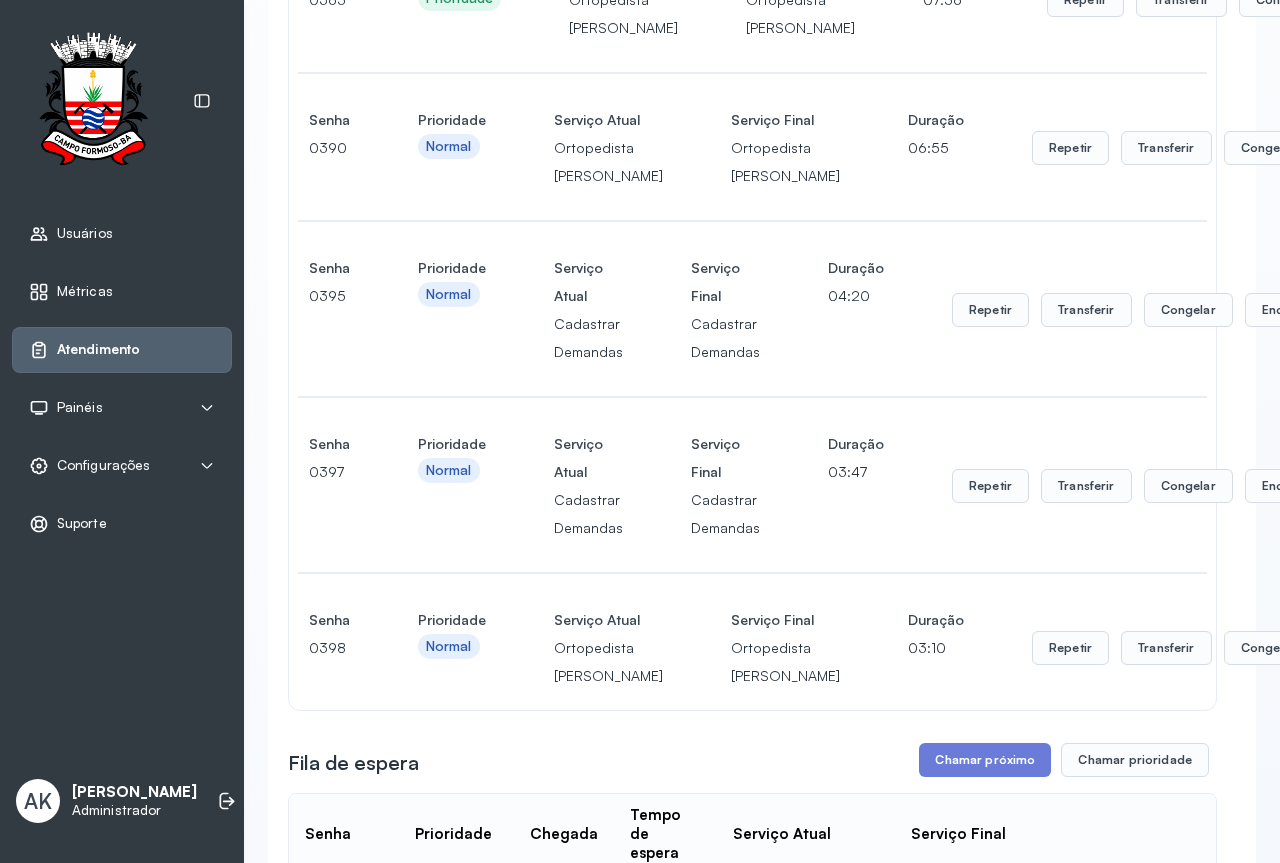 scroll, scrollTop: 0, scrollLeft: 0, axis: both 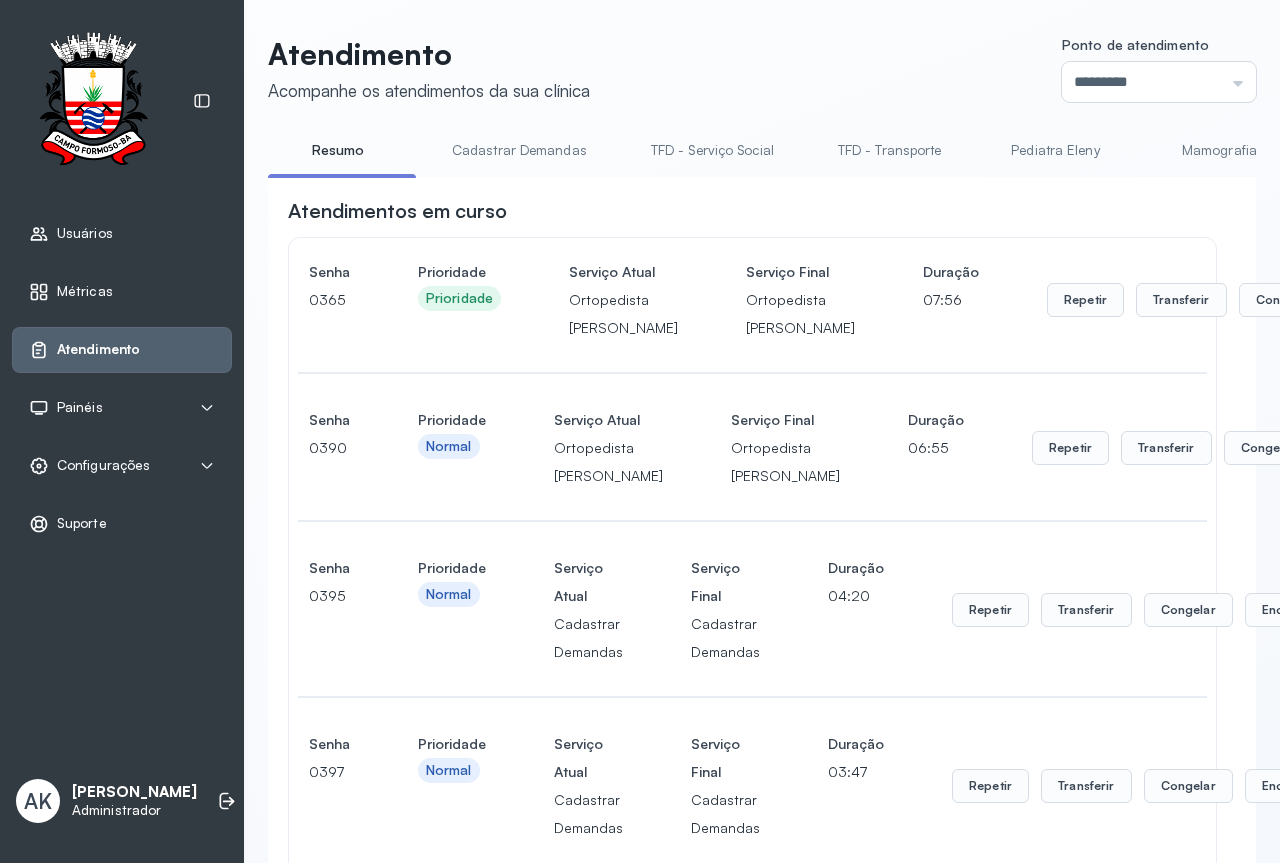 click on "Cadastrar Demandas" at bounding box center [519, 150] 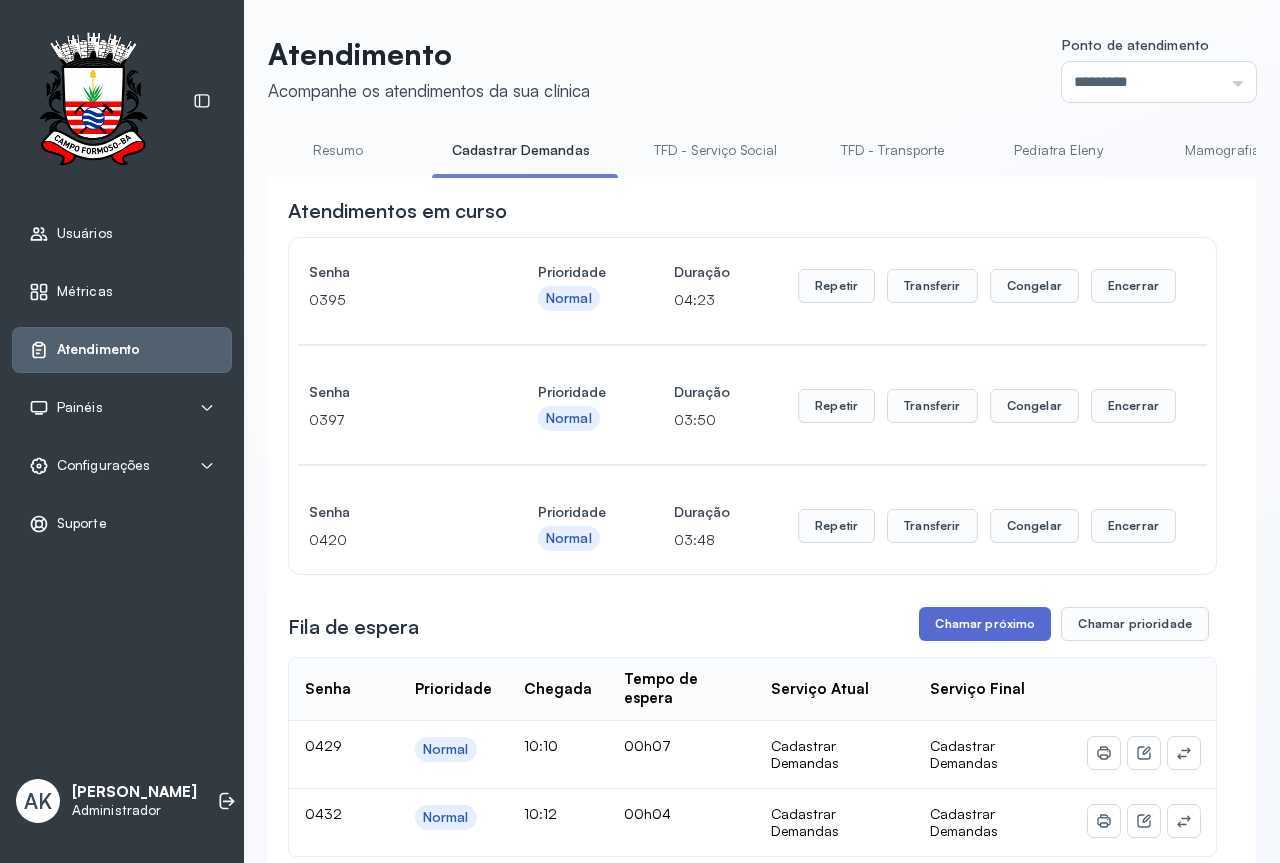 click on "Chamar próximo" at bounding box center [985, 624] 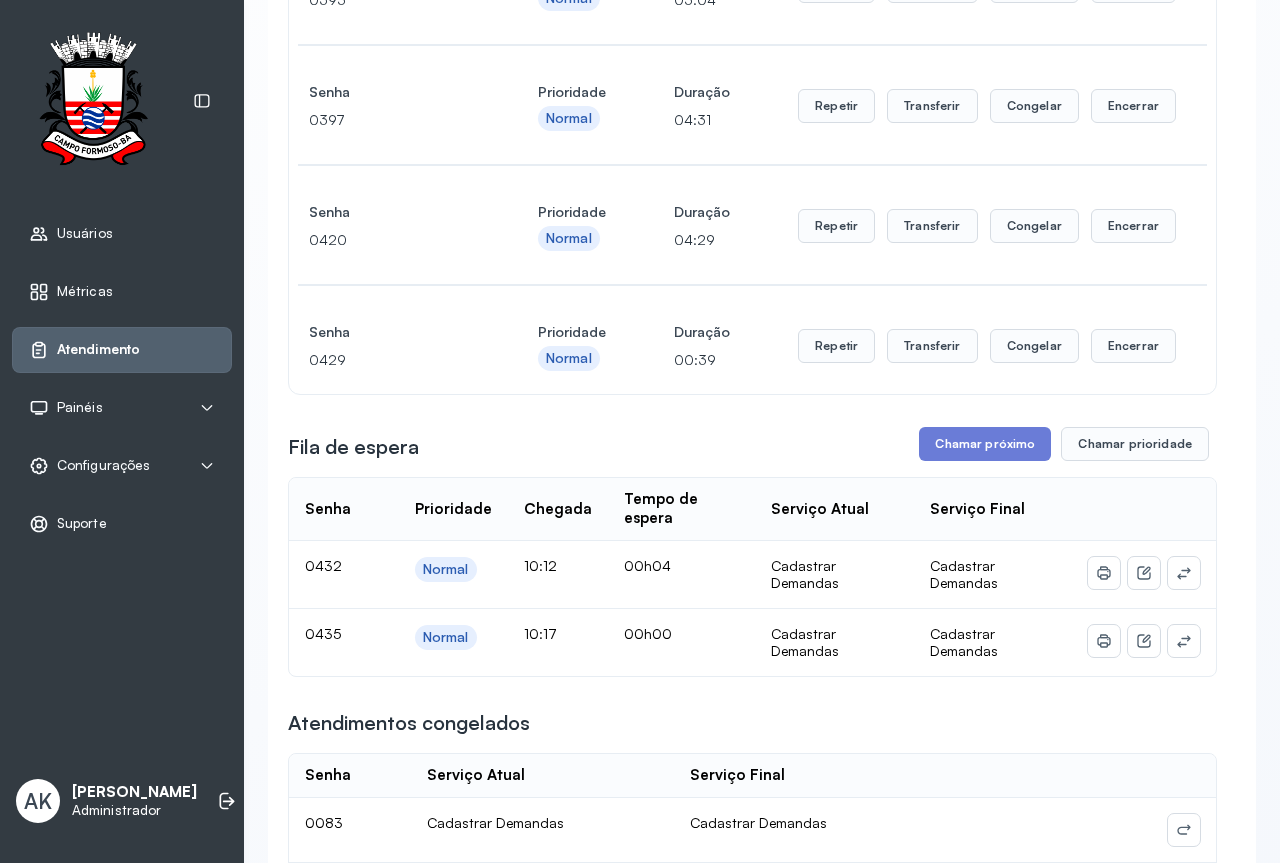 scroll, scrollTop: 0, scrollLeft: 0, axis: both 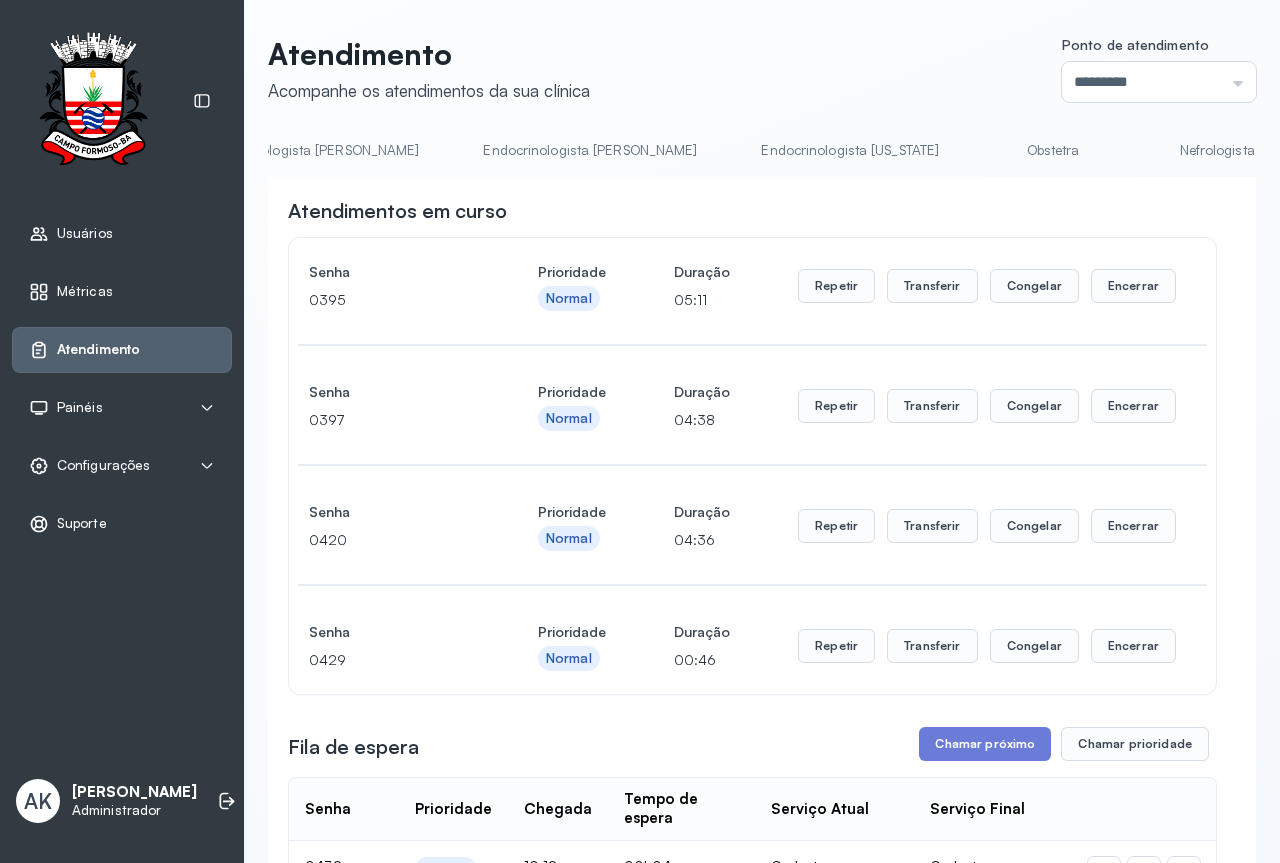 click on "Nefrologista" at bounding box center (1217, 150) 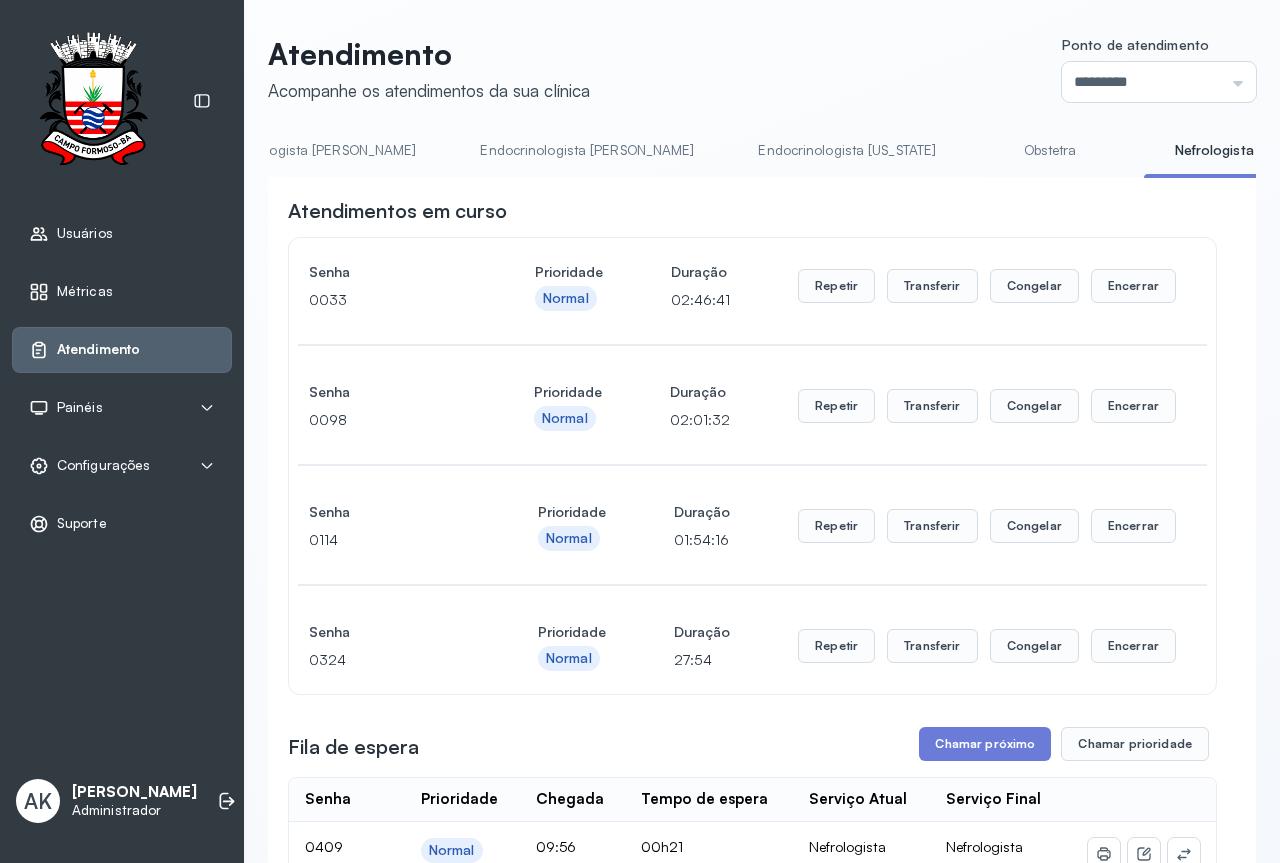 scroll, scrollTop: 200, scrollLeft: 0, axis: vertical 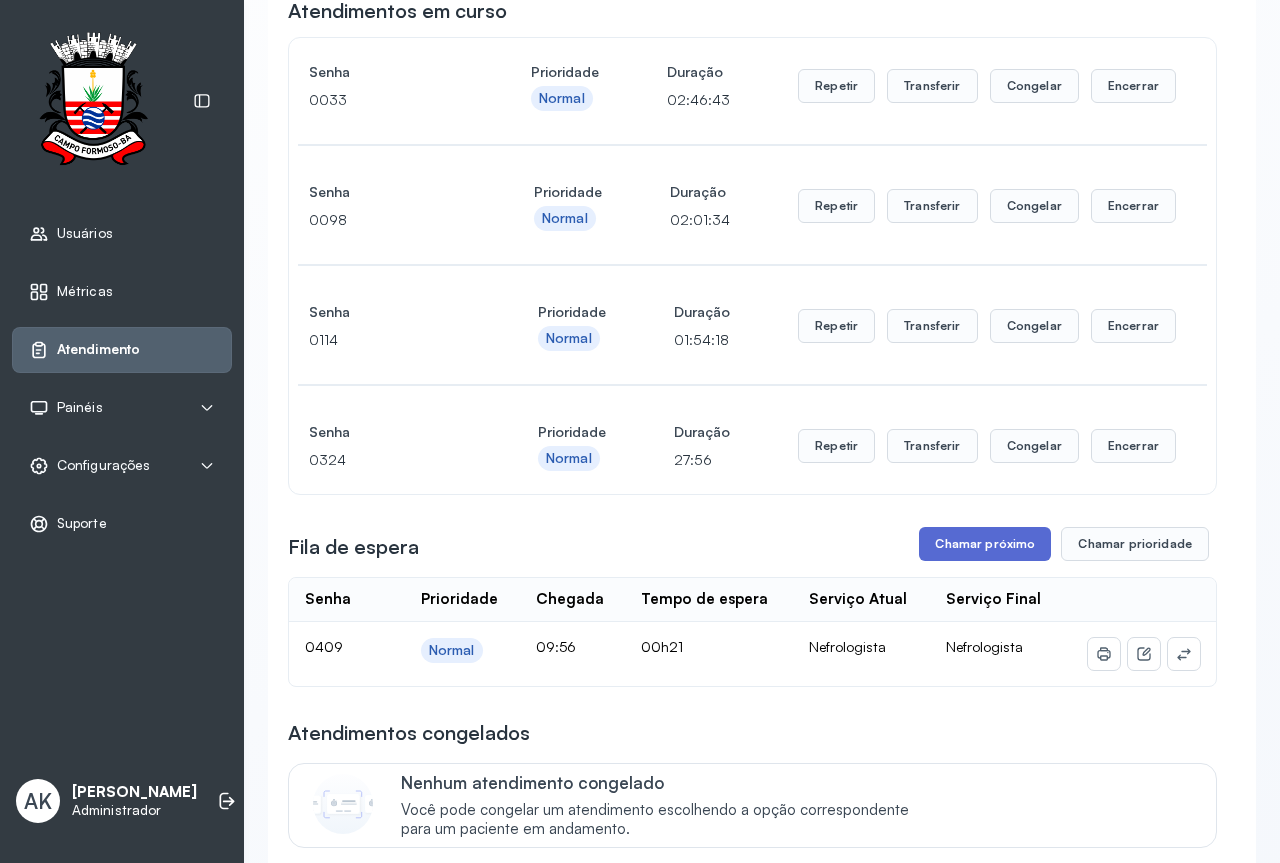 click on "Chamar próximo" at bounding box center (985, 544) 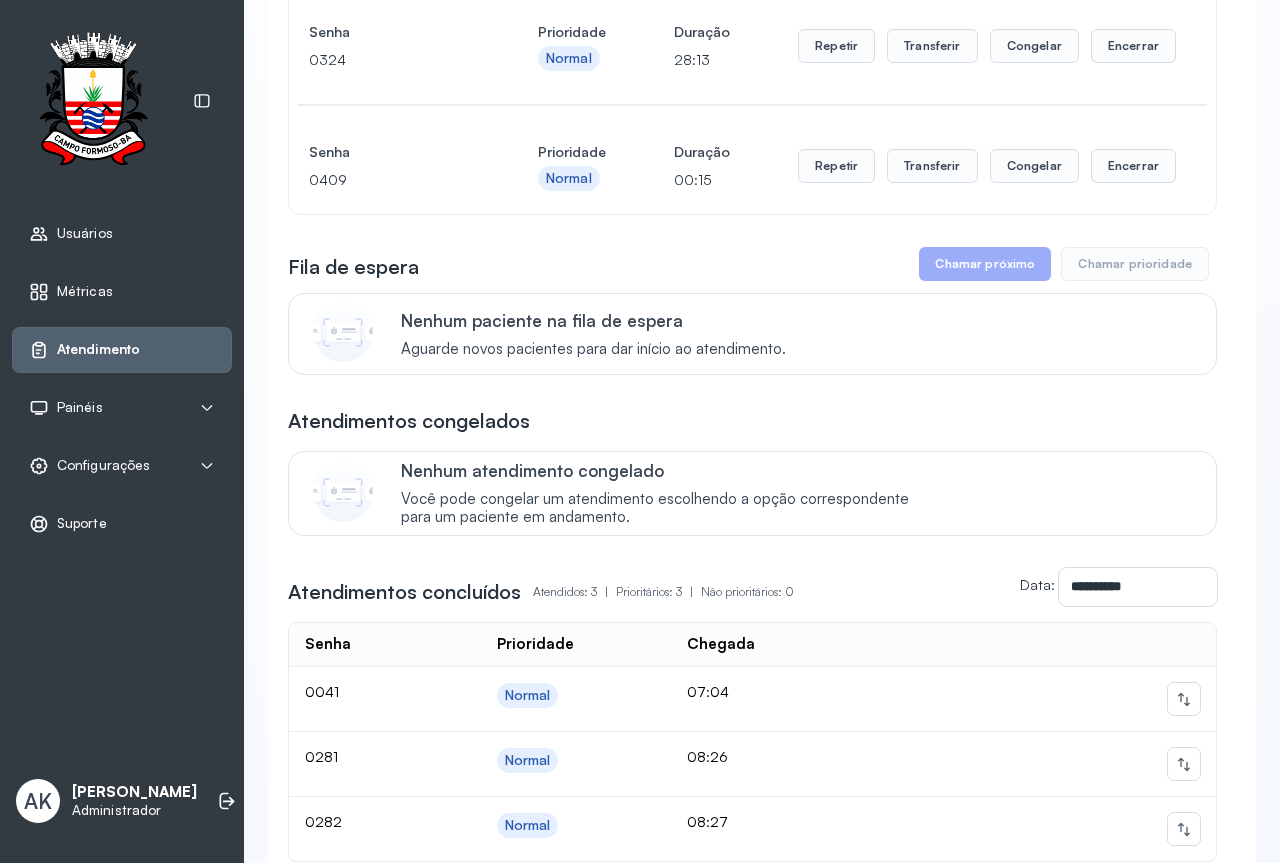 scroll, scrollTop: 0, scrollLeft: 0, axis: both 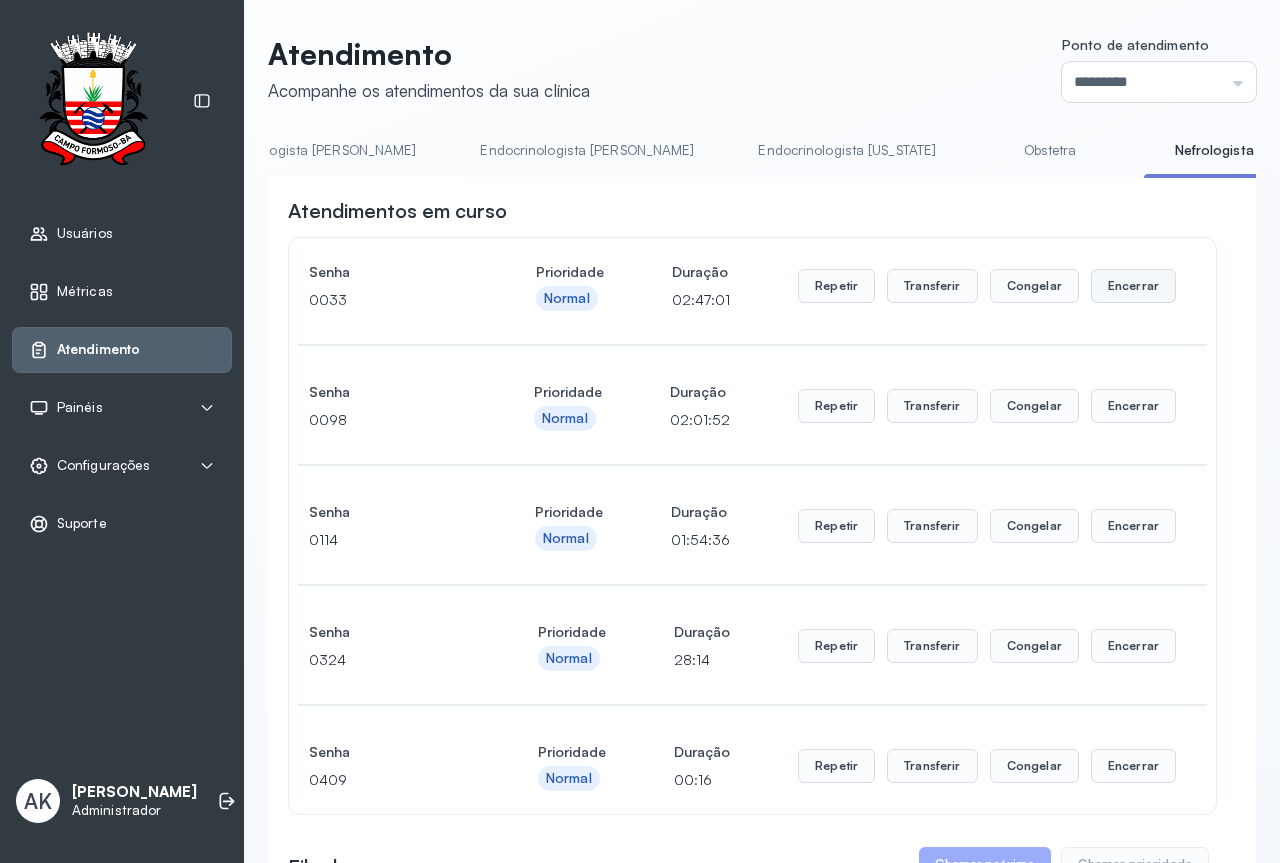 click on "Encerrar" at bounding box center (1133, 286) 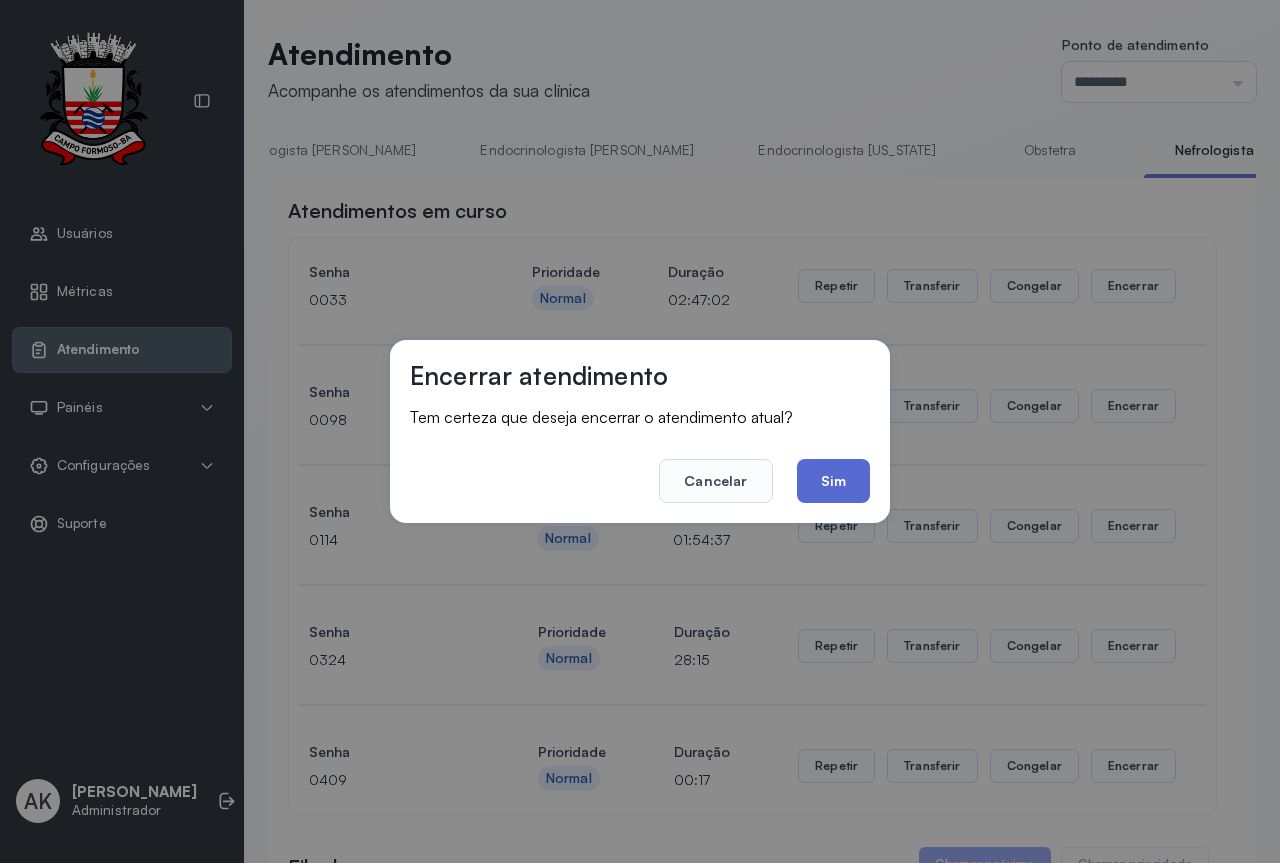 click on "Sim" 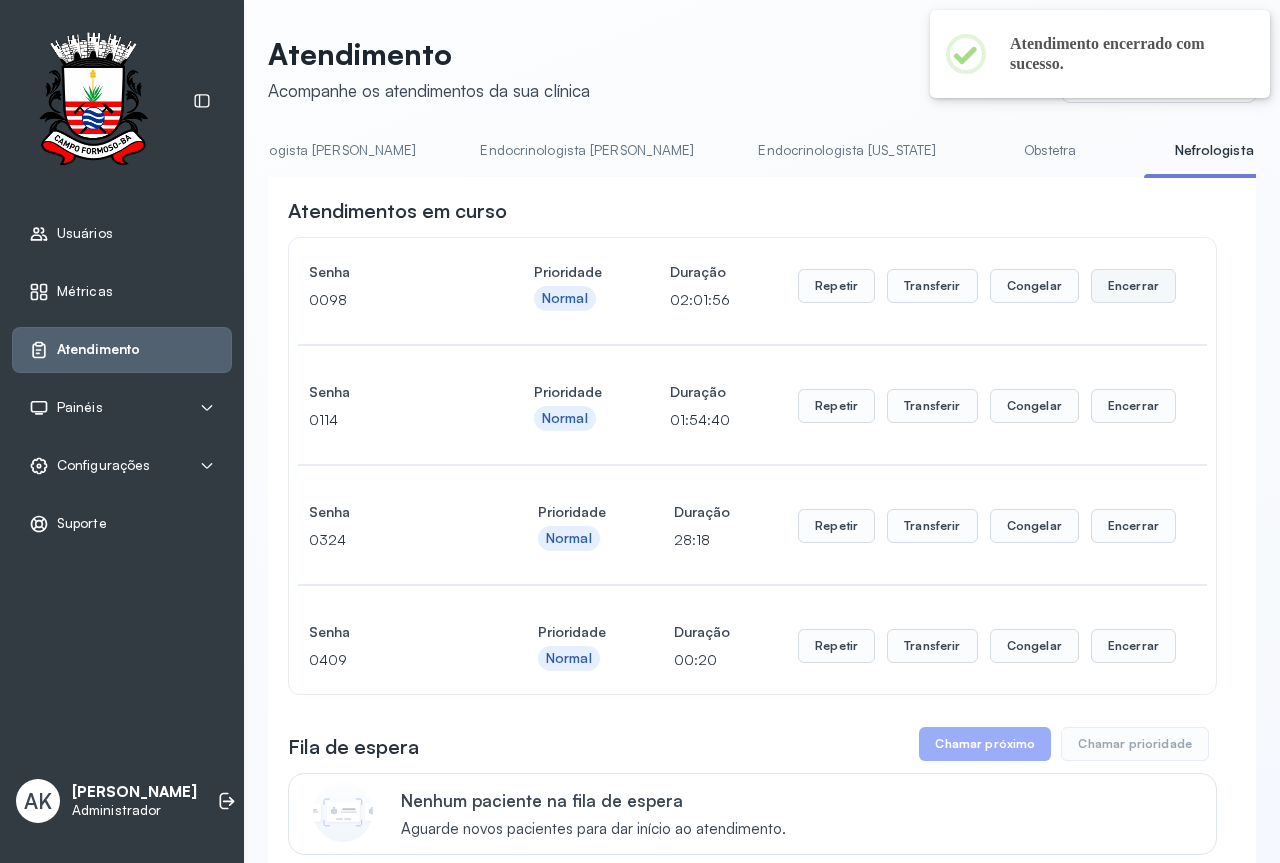 click on "Encerrar" at bounding box center (1133, 286) 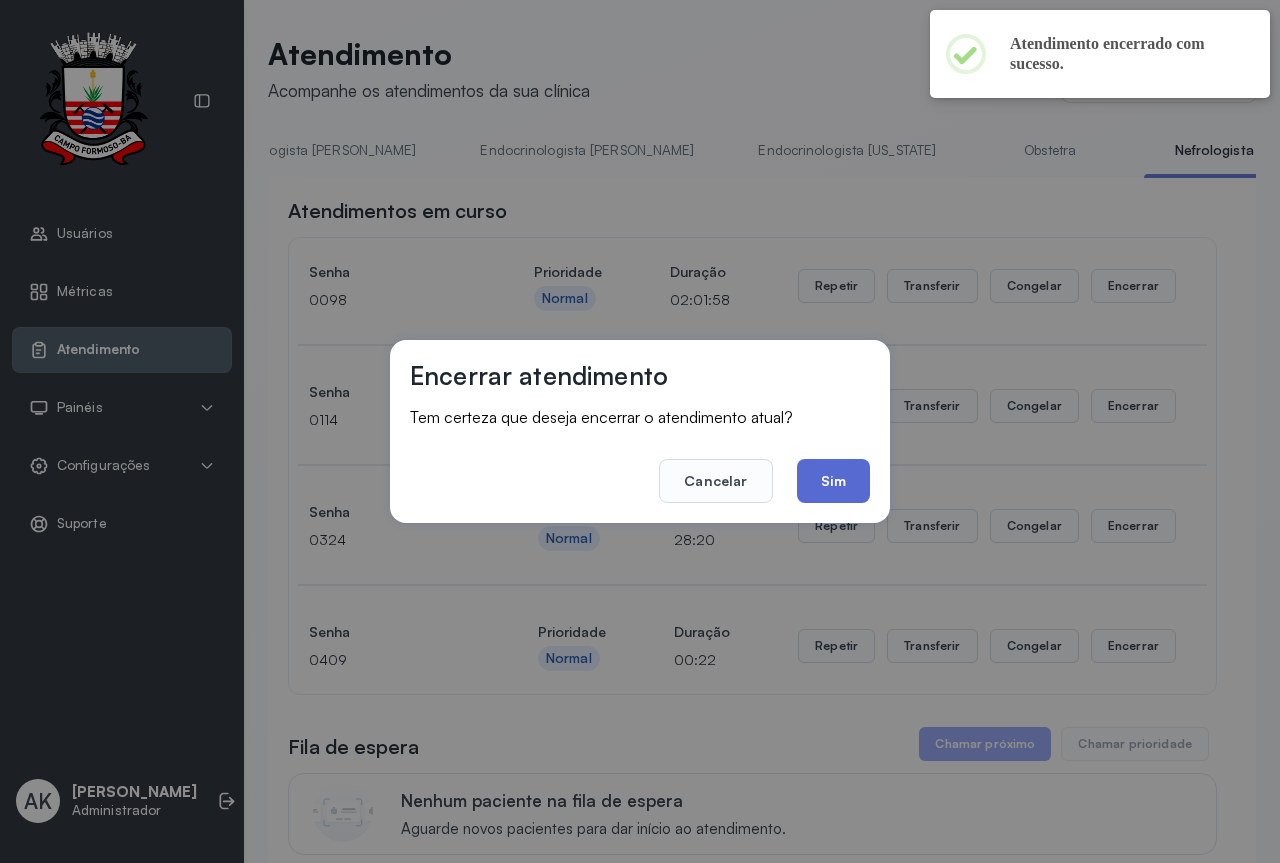 click on "Sim" 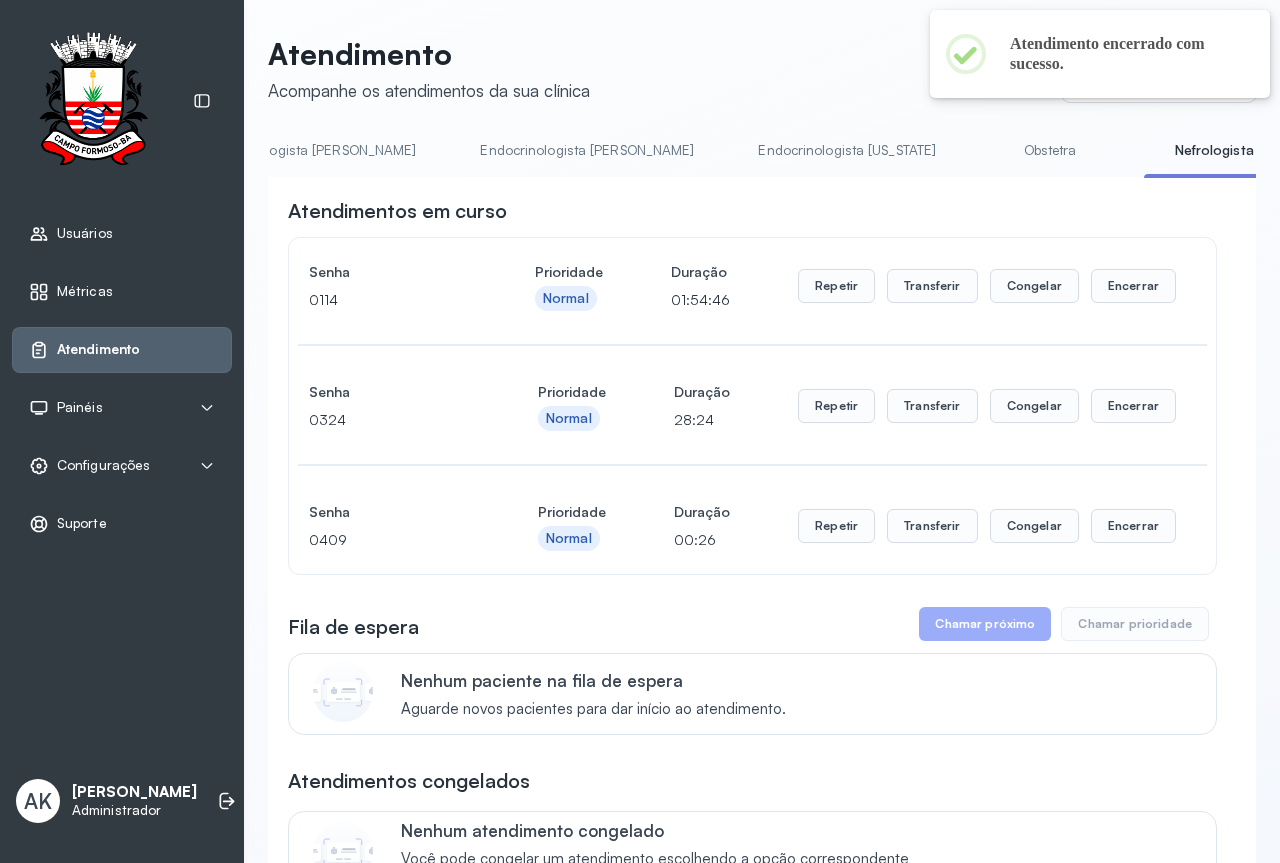 click on "Encerrar" at bounding box center [1133, 286] 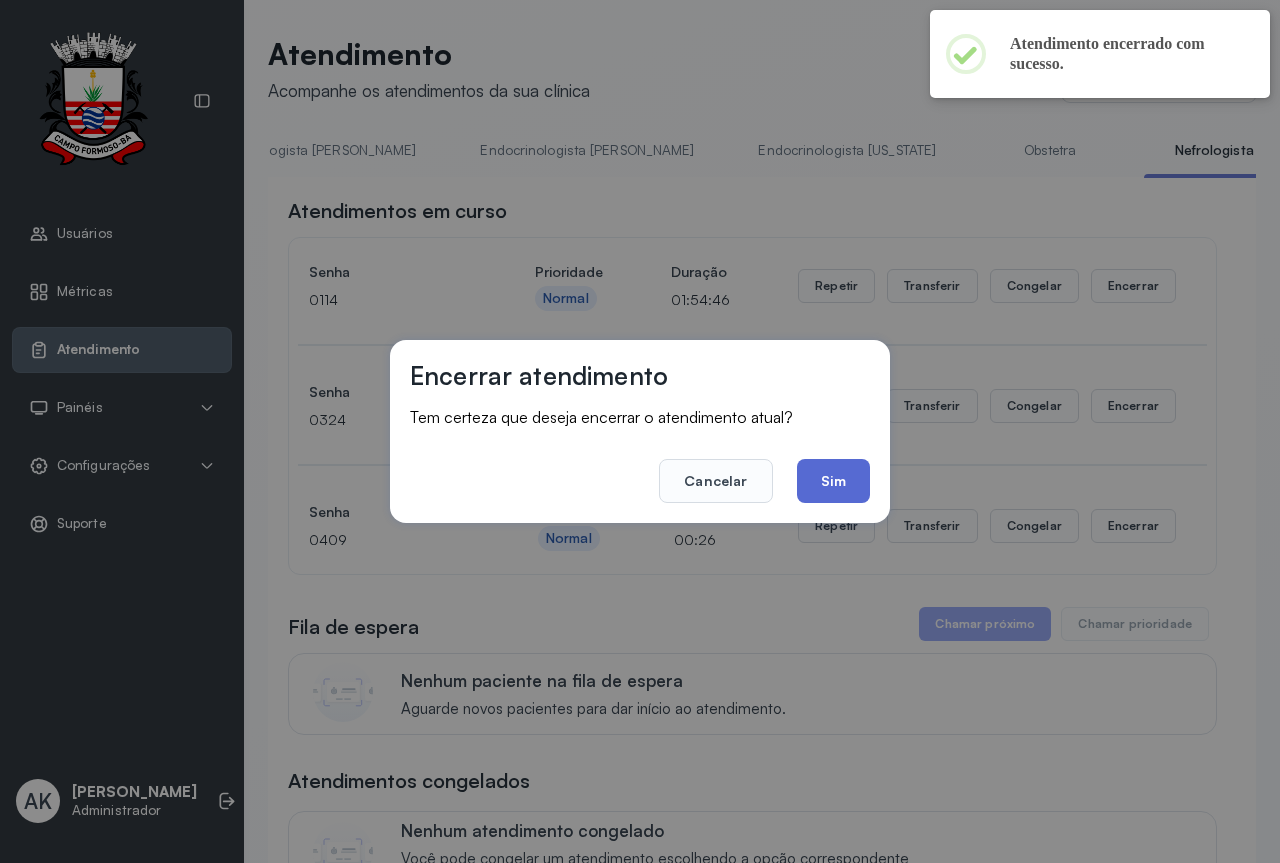 click on "Sim" 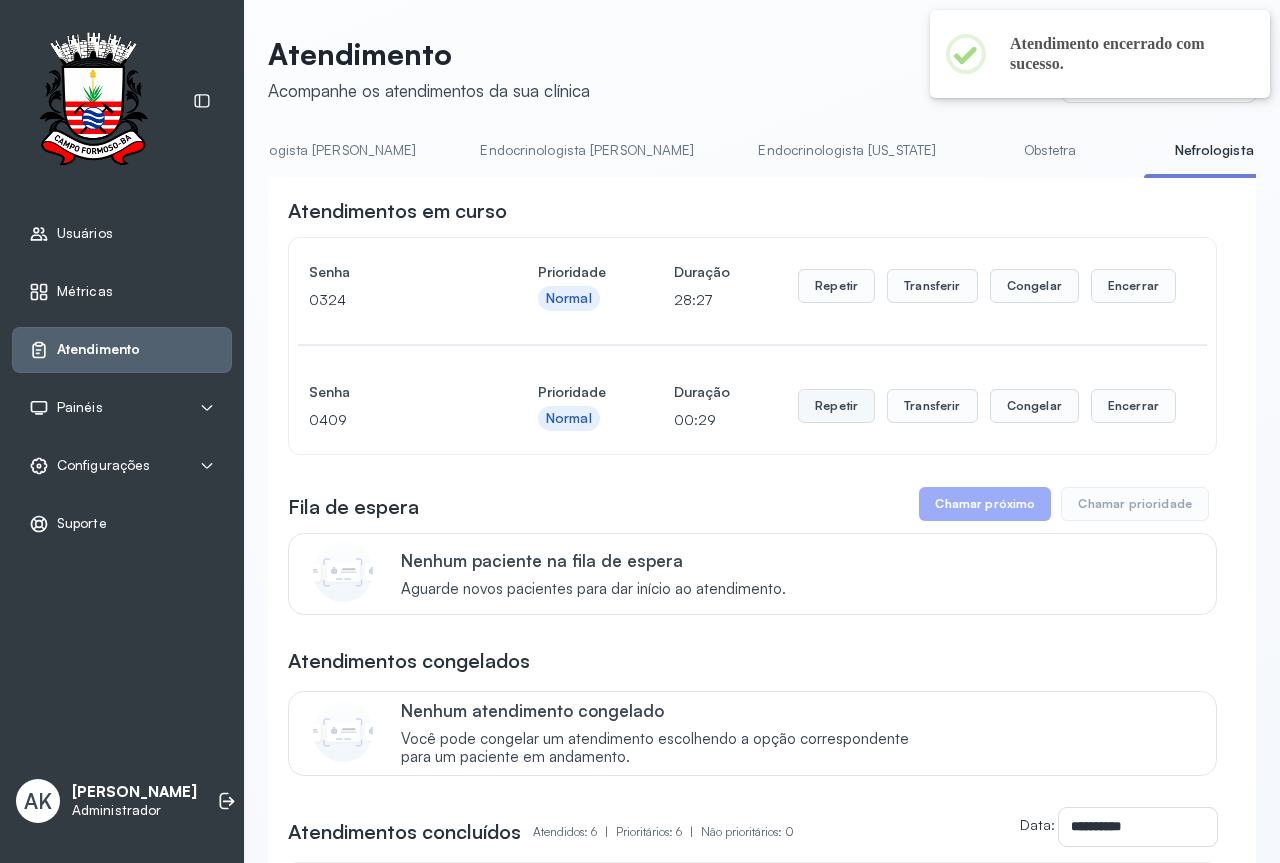 click on "Repetir" at bounding box center [836, 286] 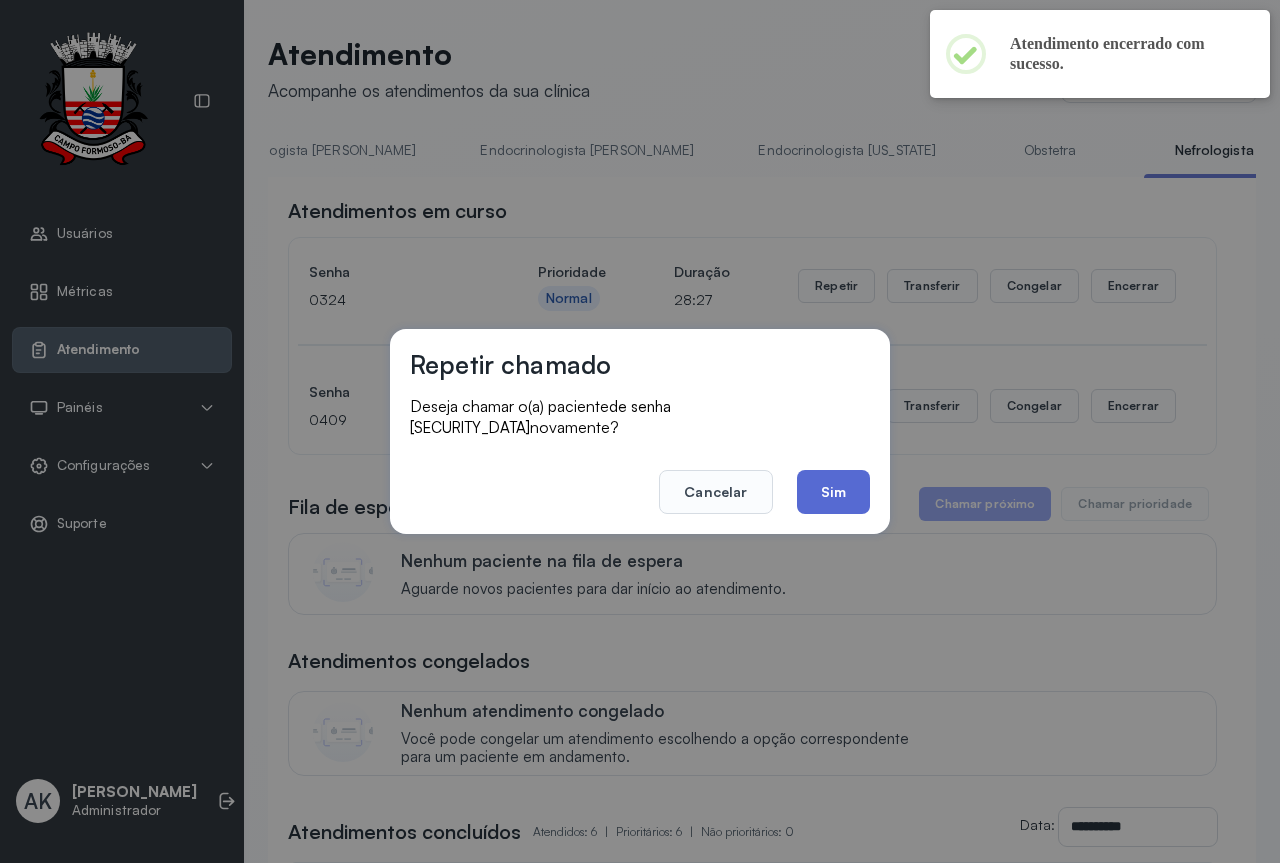 click on "Sim" 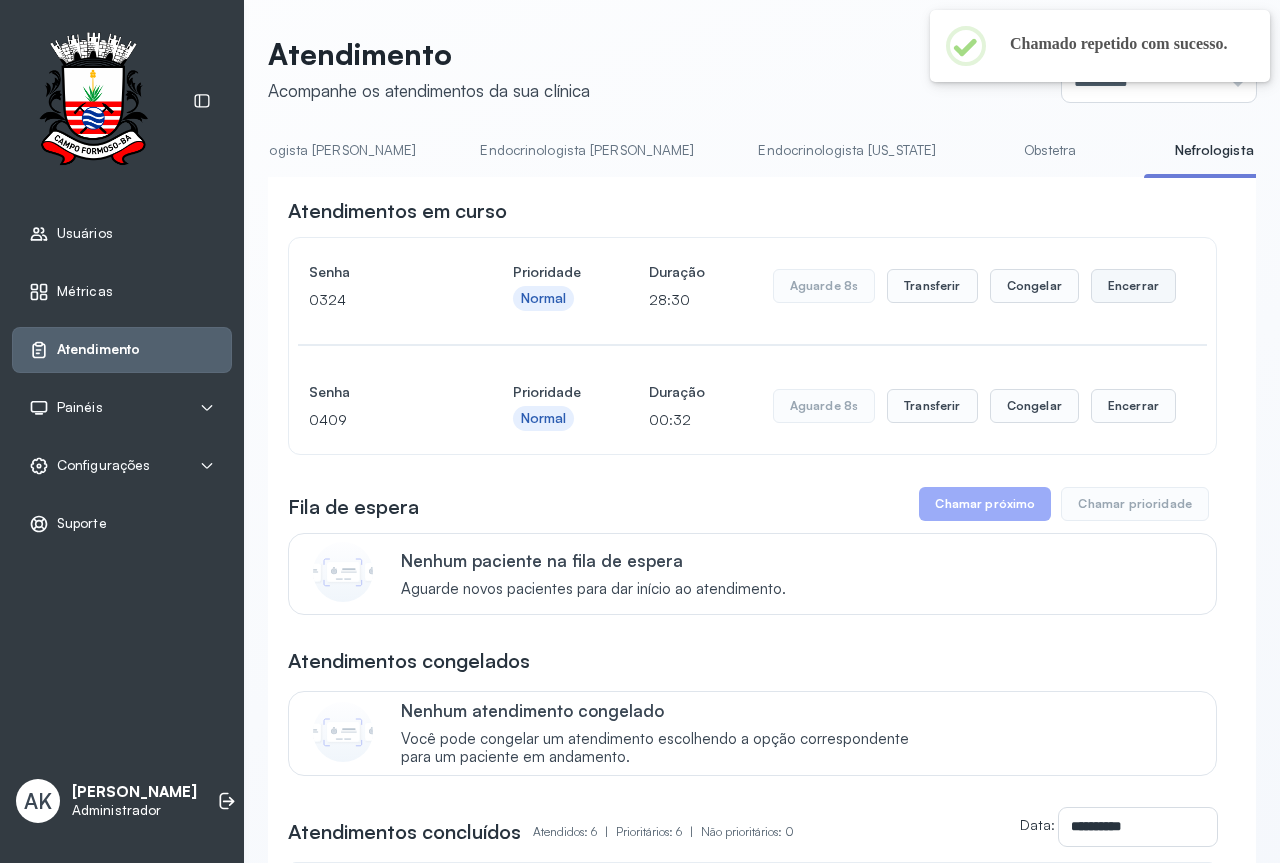 click on "Encerrar" at bounding box center [1133, 286] 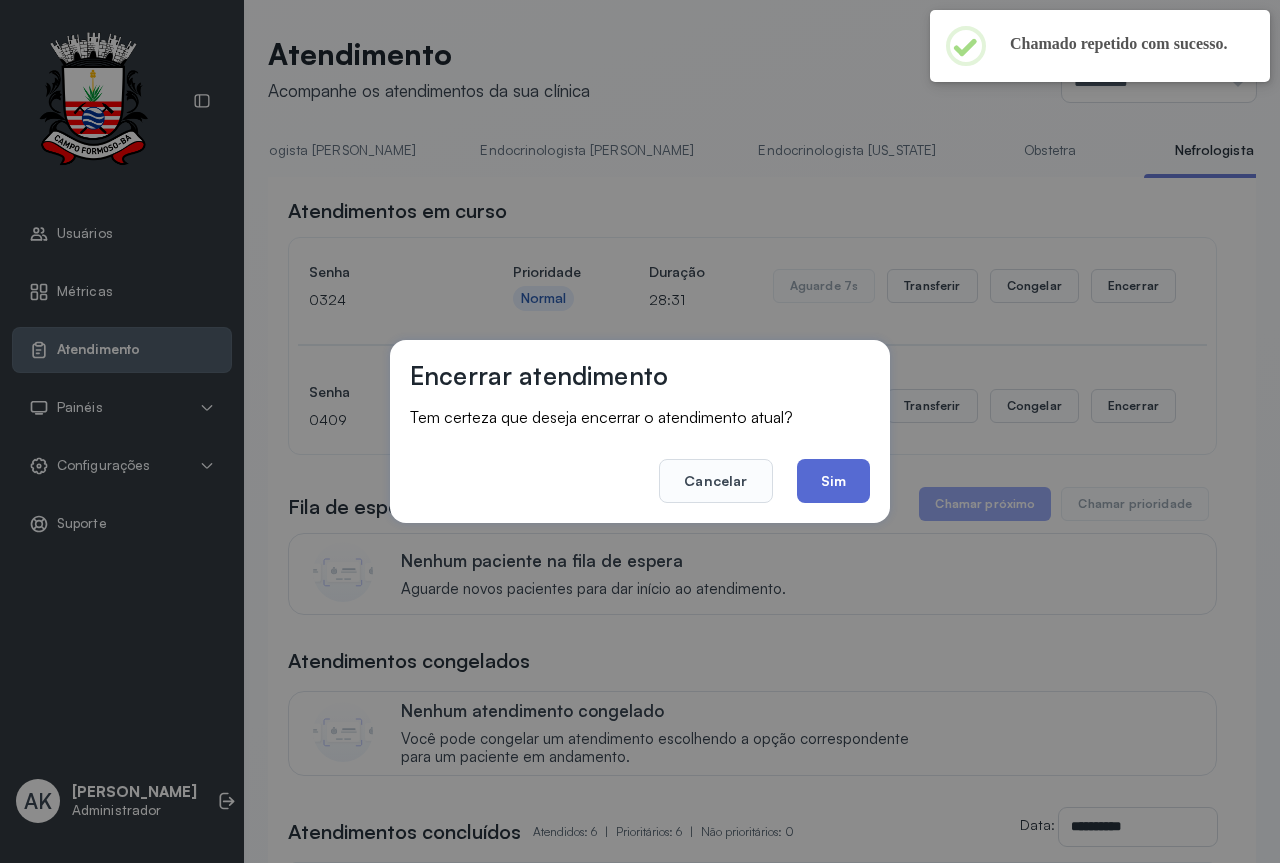 click on "Sim" 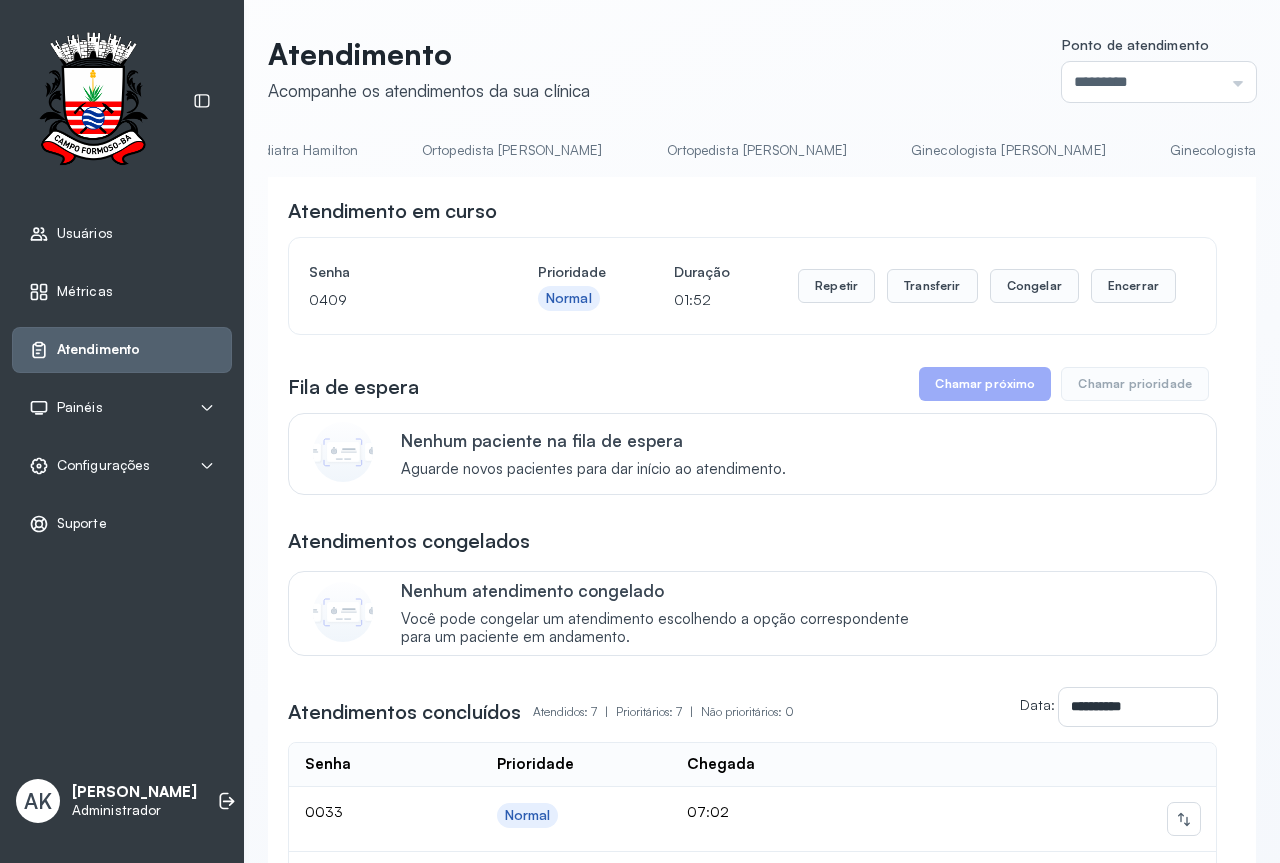 scroll, scrollTop: 0, scrollLeft: 2660, axis: horizontal 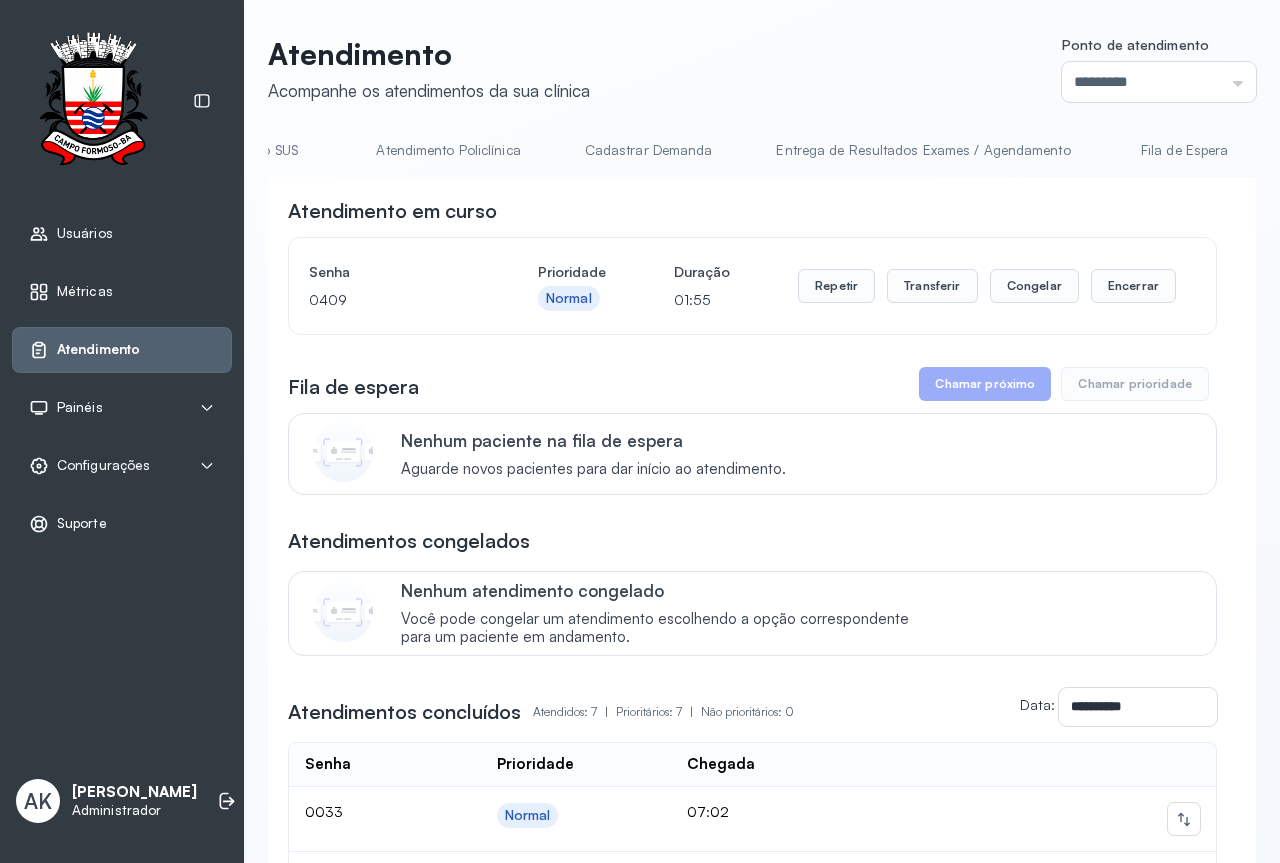 click on "Cadastrar Demanda" at bounding box center (649, 150) 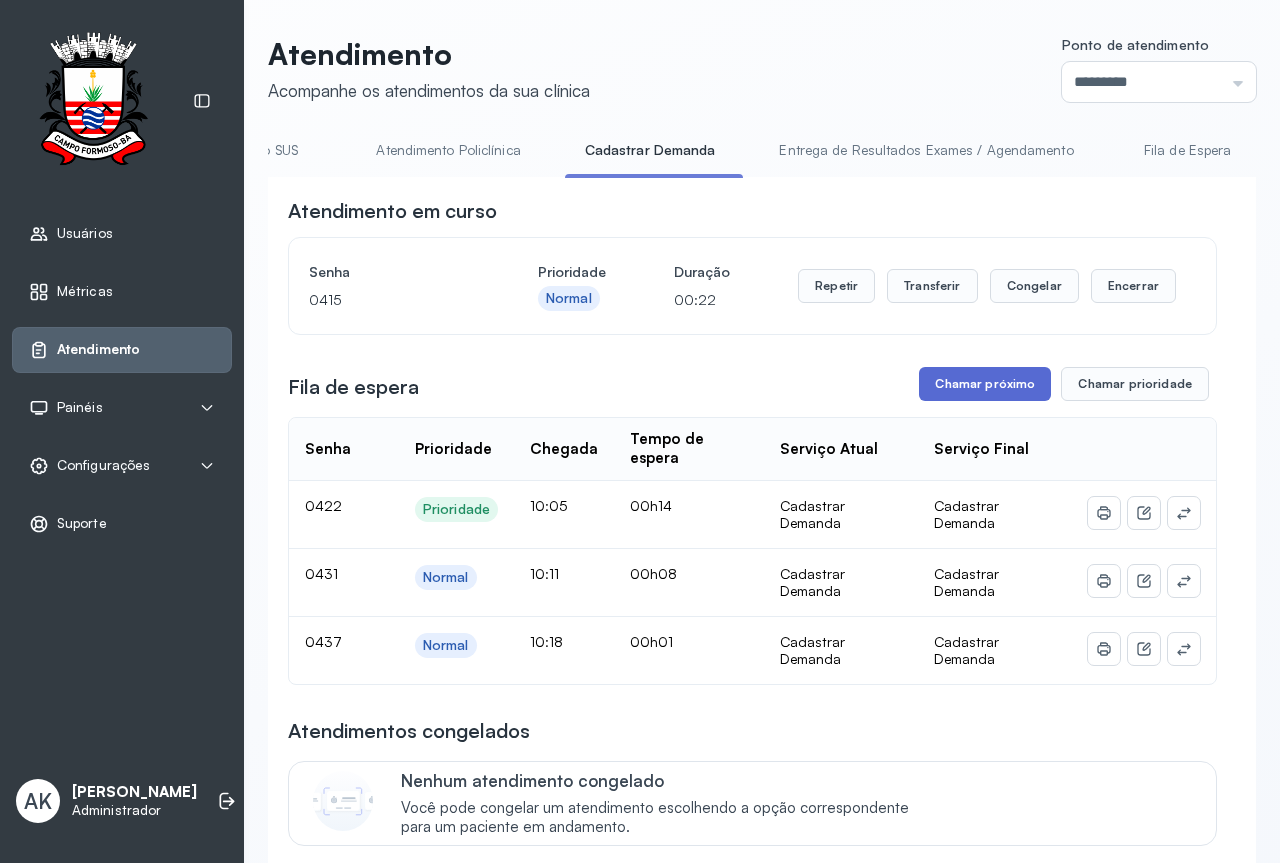 click on "Chamar próximo" at bounding box center (985, 384) 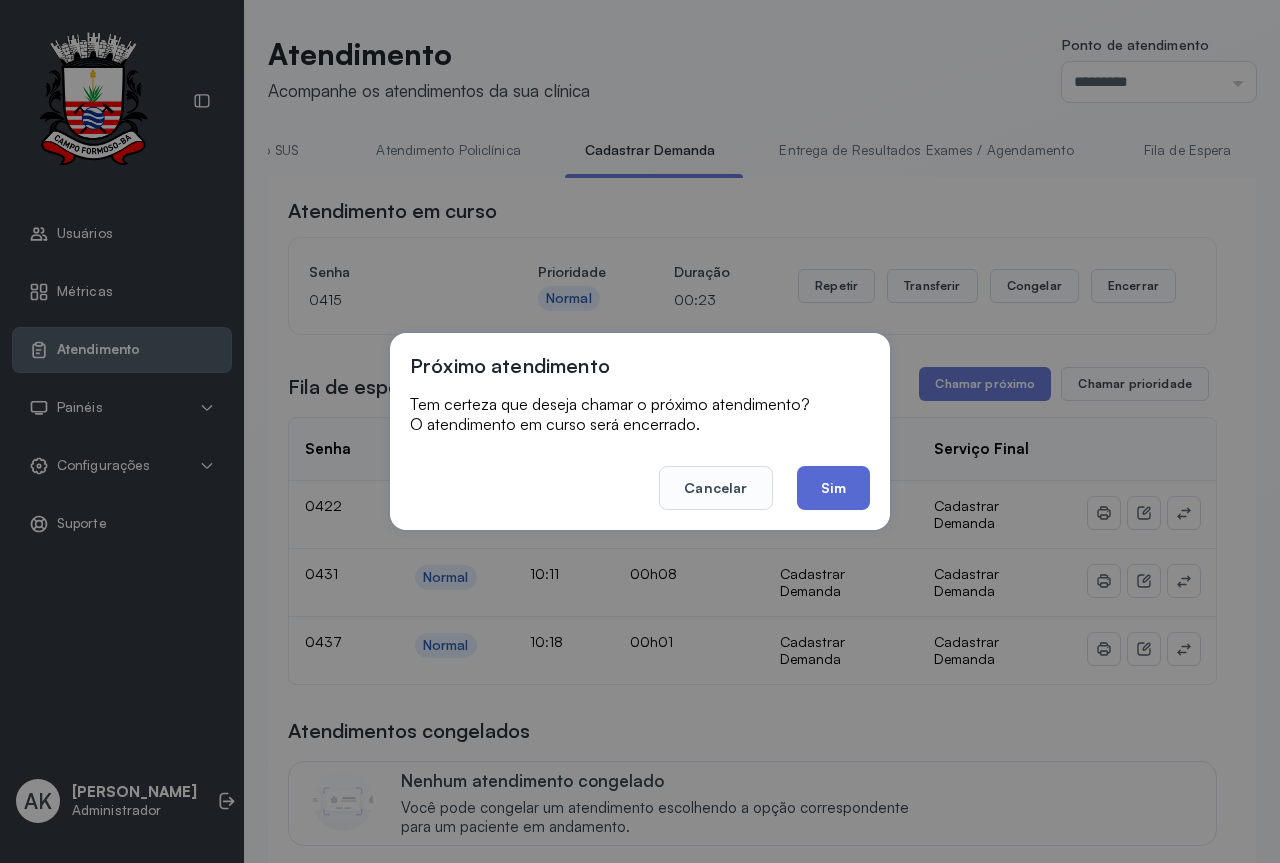 click on "Sim" 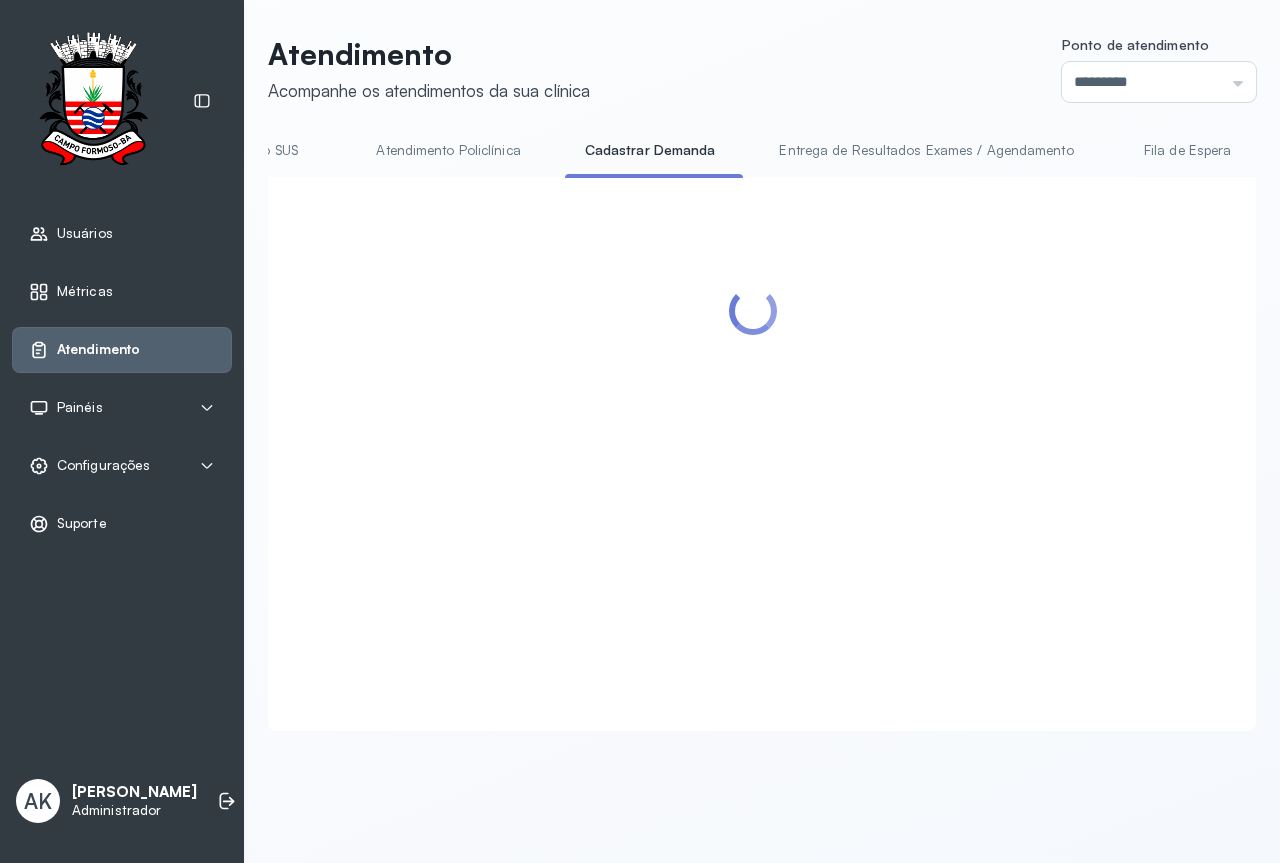 click at bounding box center (752, 430) 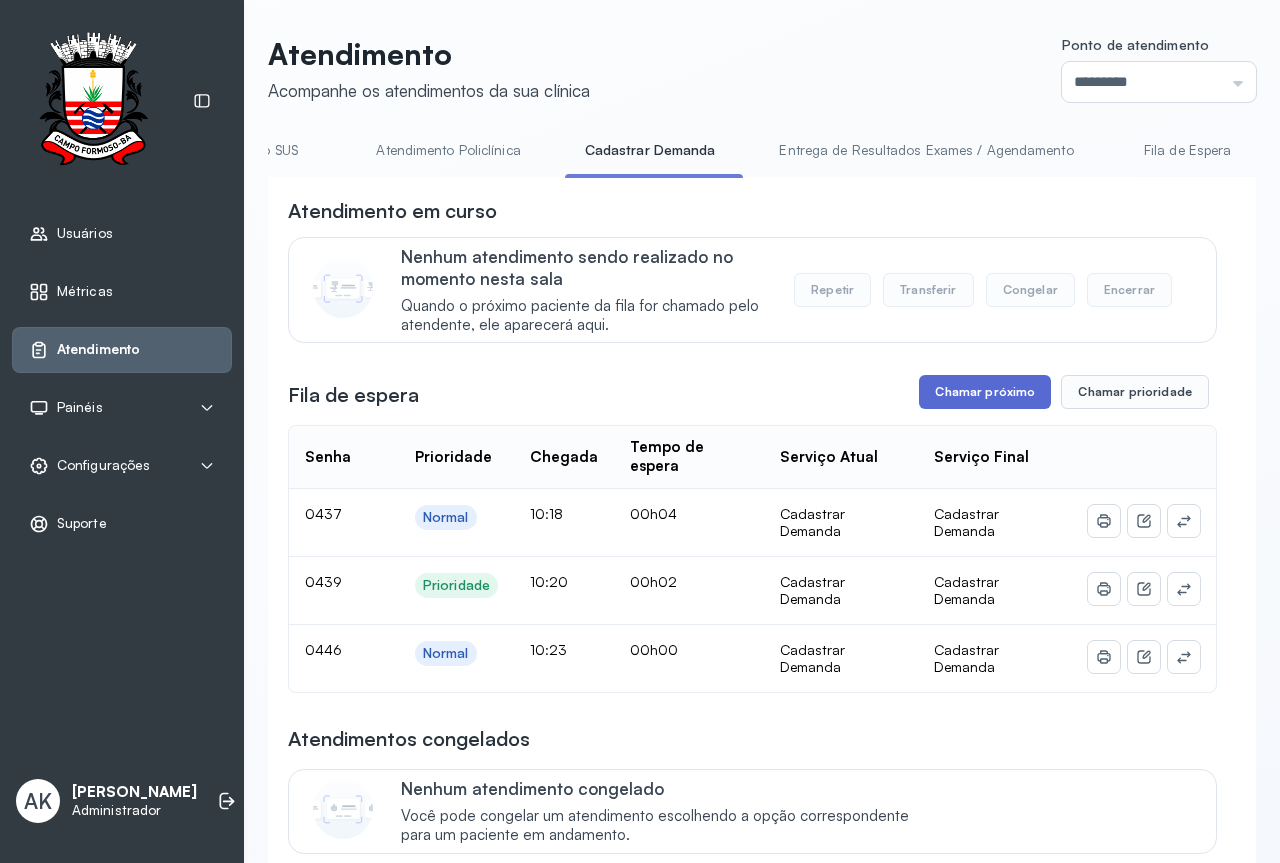 click on "Chamar próximo" at bounding box center [985, 392] 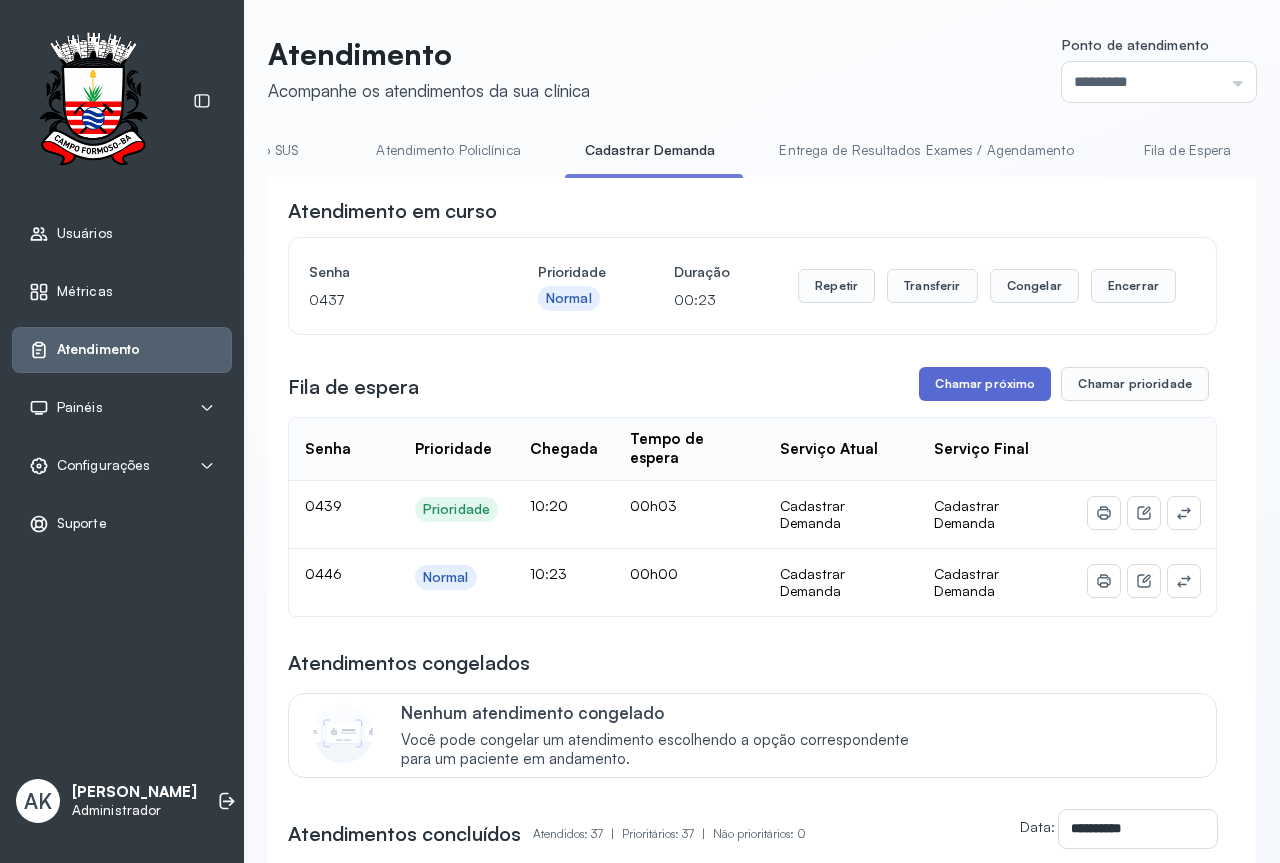click on "Chamar próximo" at bounding box center (985, 384) 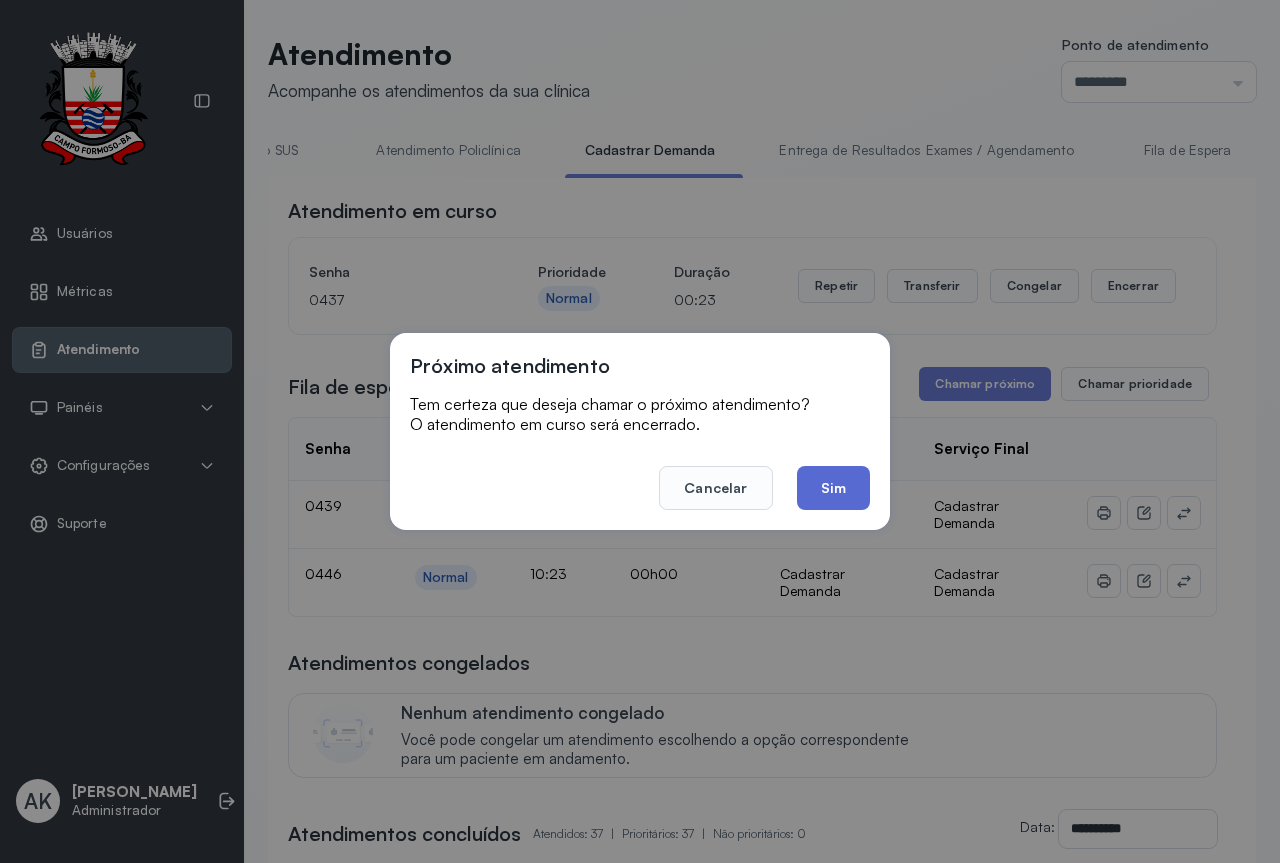 click on "Sim" 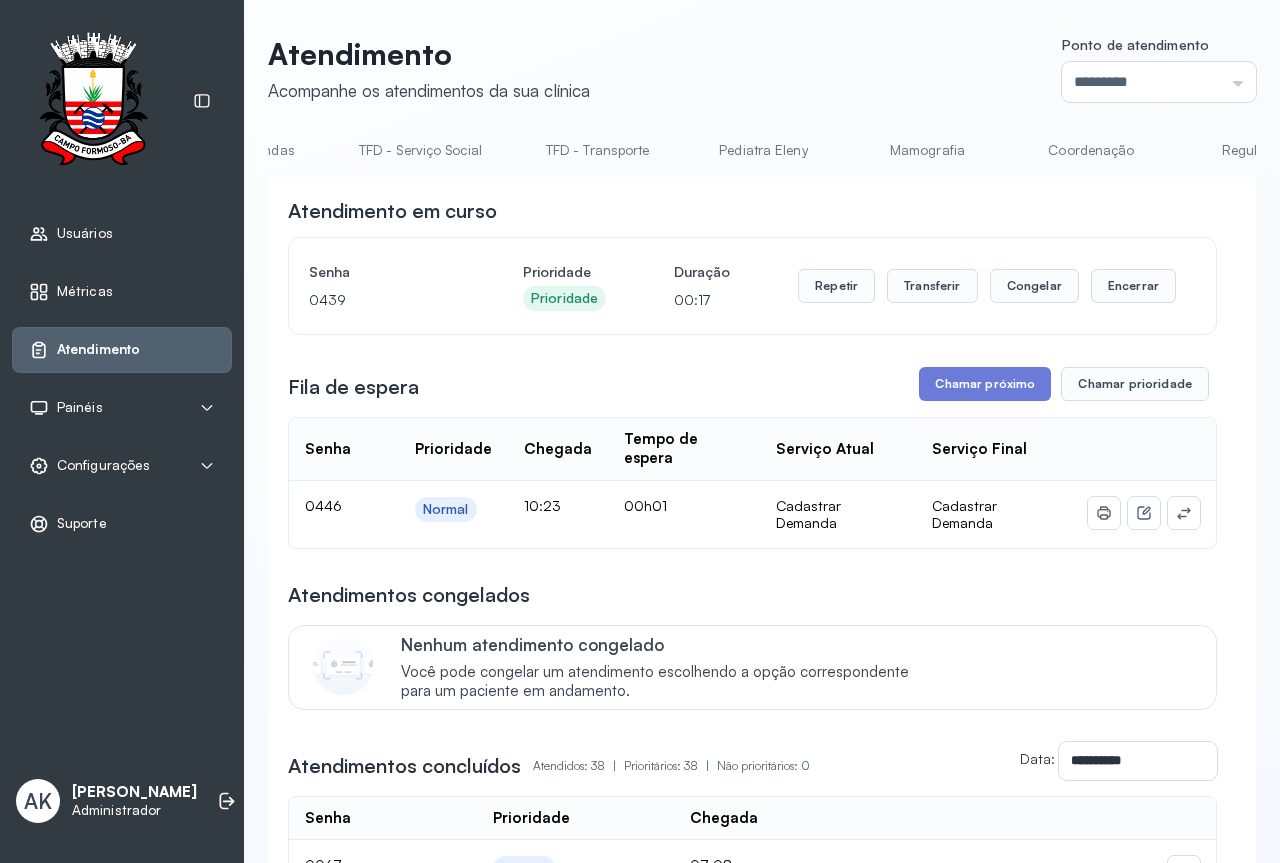 scroll, scrollTop: 0, scrollLeft: 0, axis: both 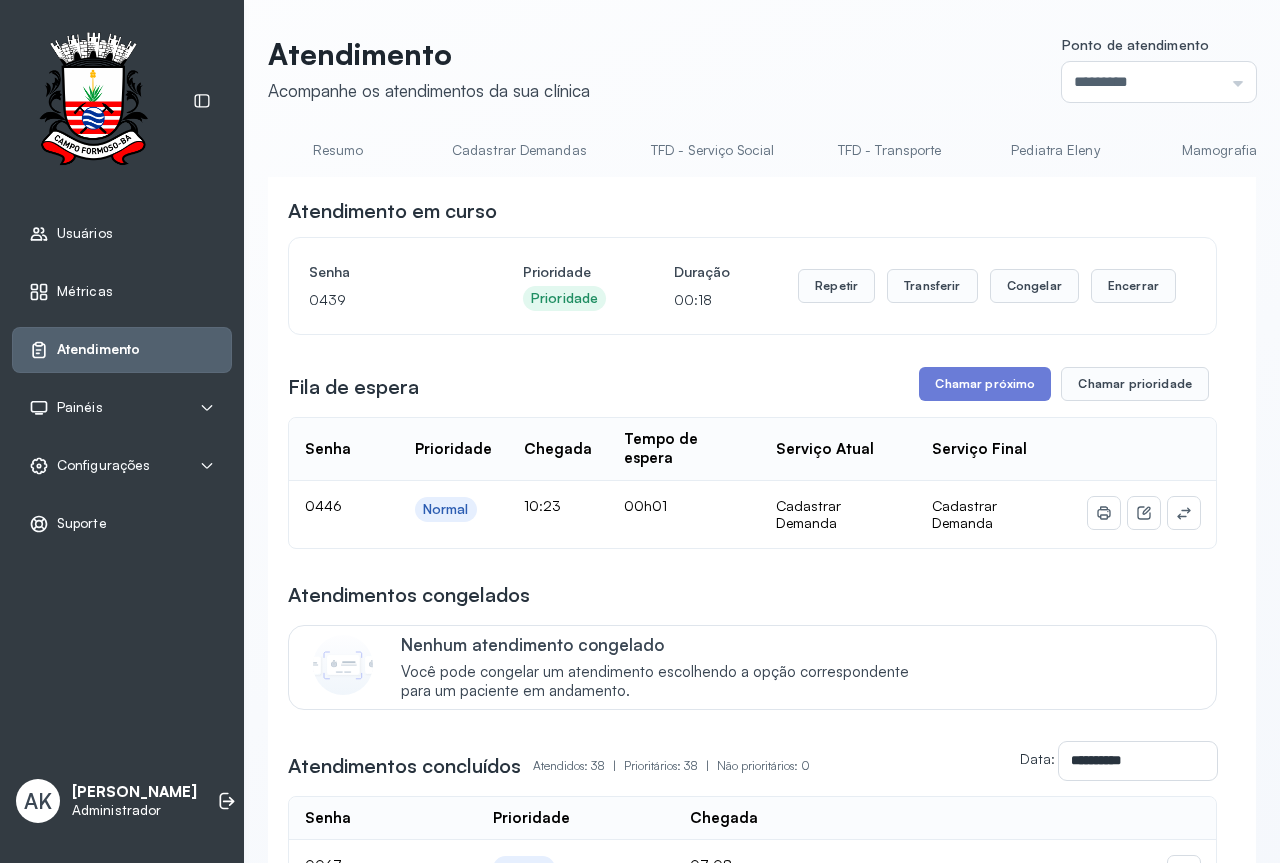 click on "Resumo" at bounding box center (338, 150) 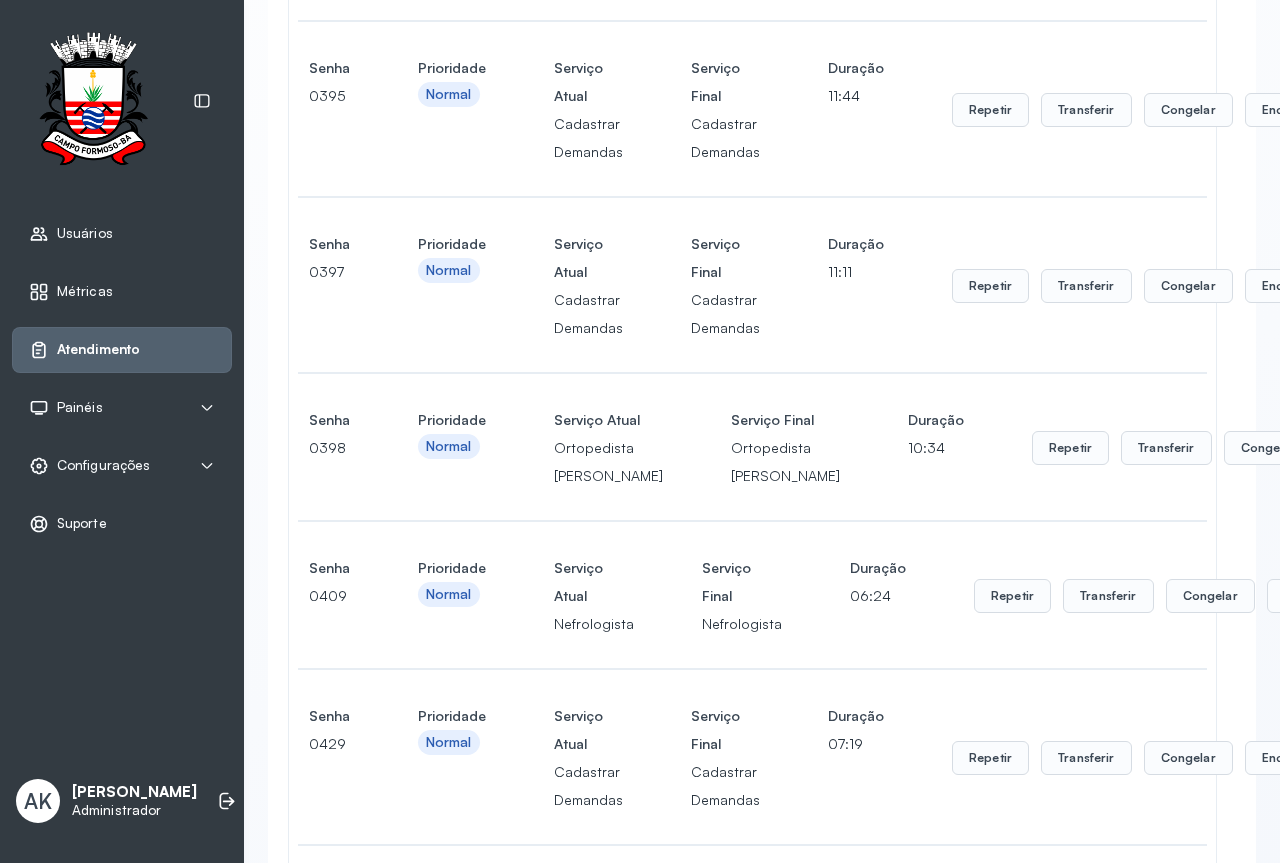 scroll, scrollTop: 0, scrollLeft: 0, axis: both 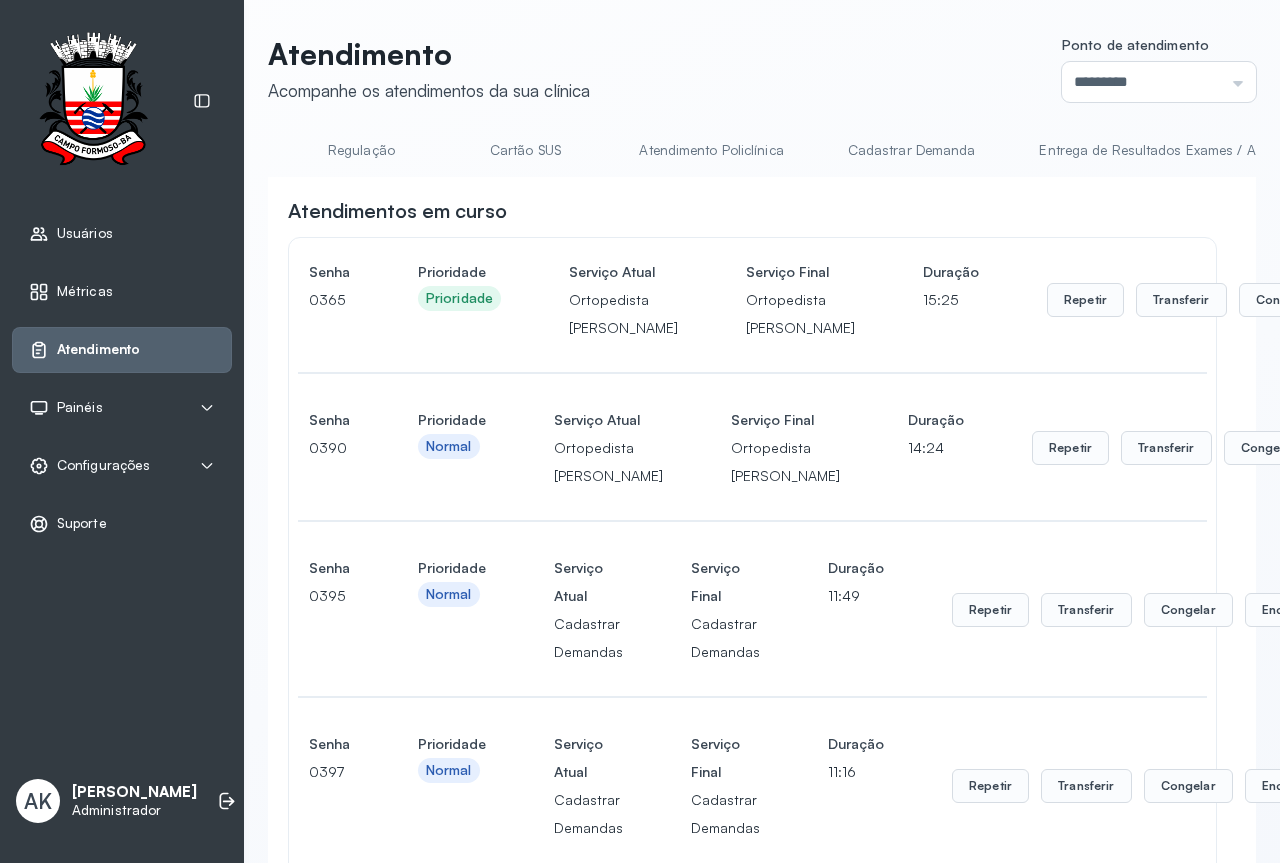 drag, startPoint x: 842, startPoint y: 149, endPoint x: 868, endPoint y: 194, distance: 51.971146 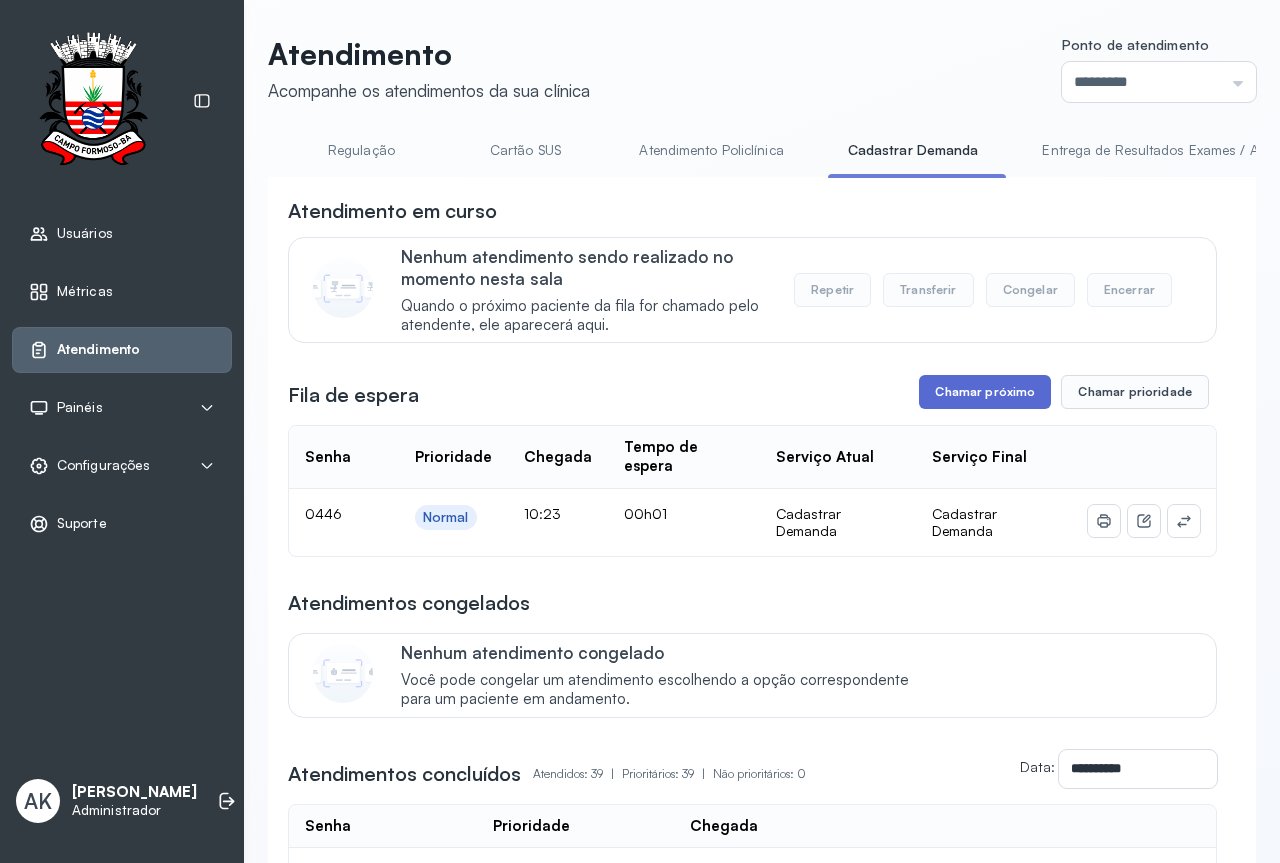 click on "Chamar próximo" at bounding box center (985, 392) 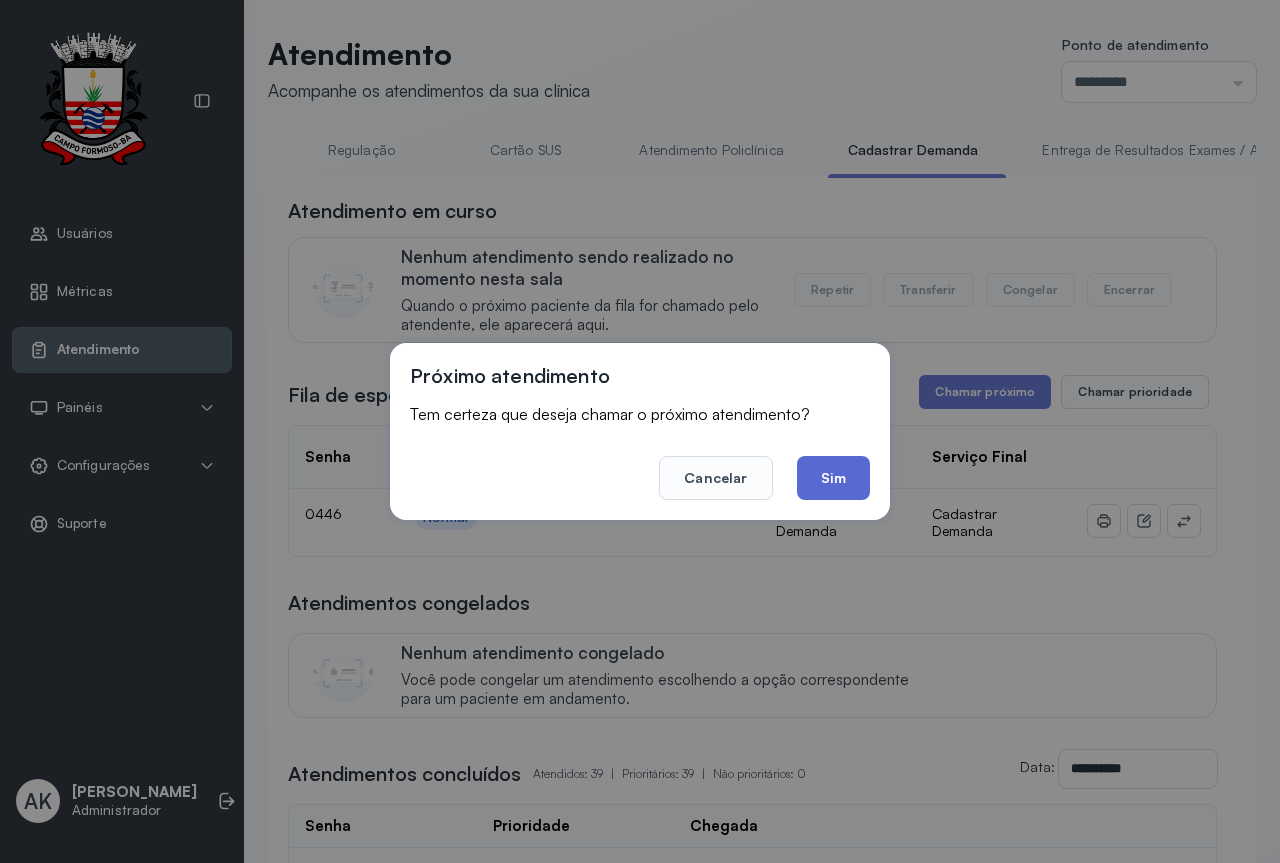 click on "Sim" 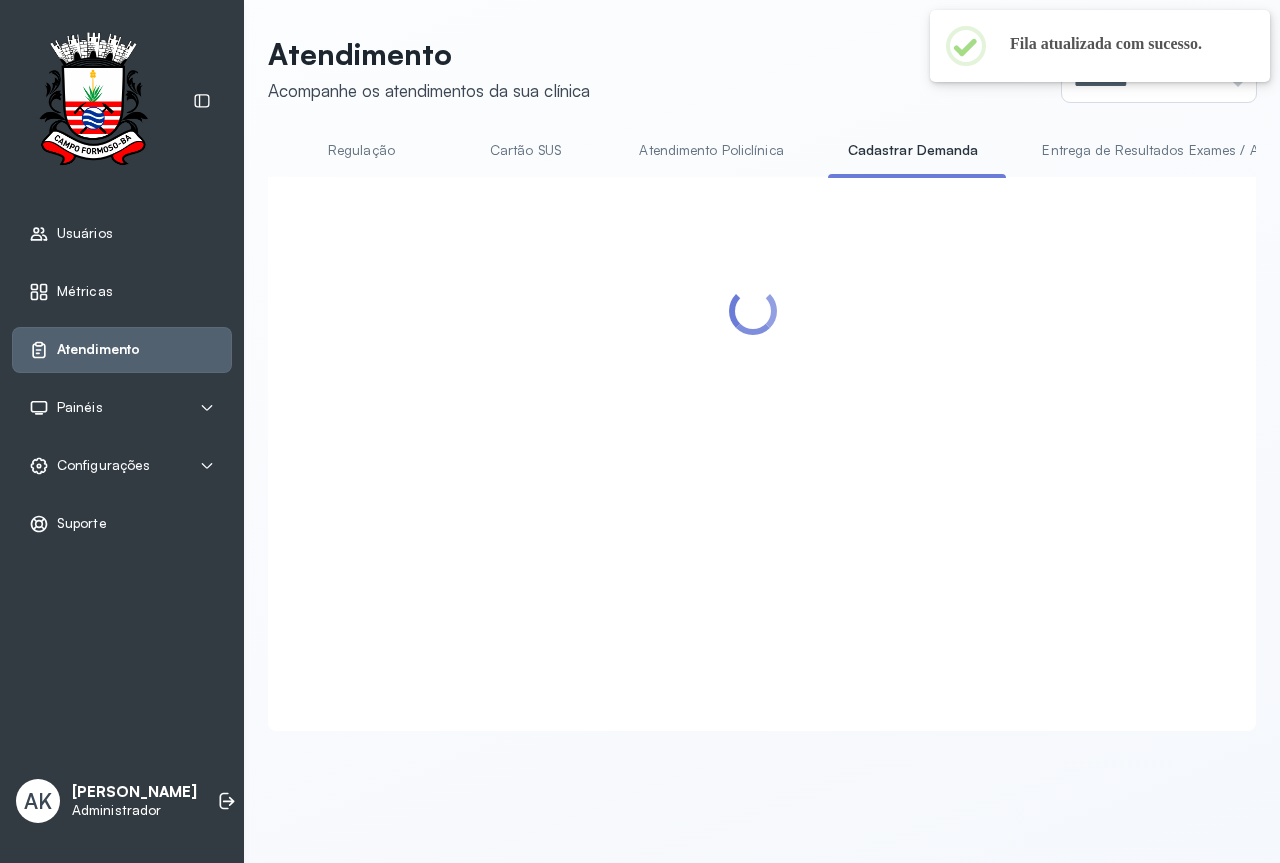 scroll, scrollTop: 0, scrollLeft: 0, axis: both 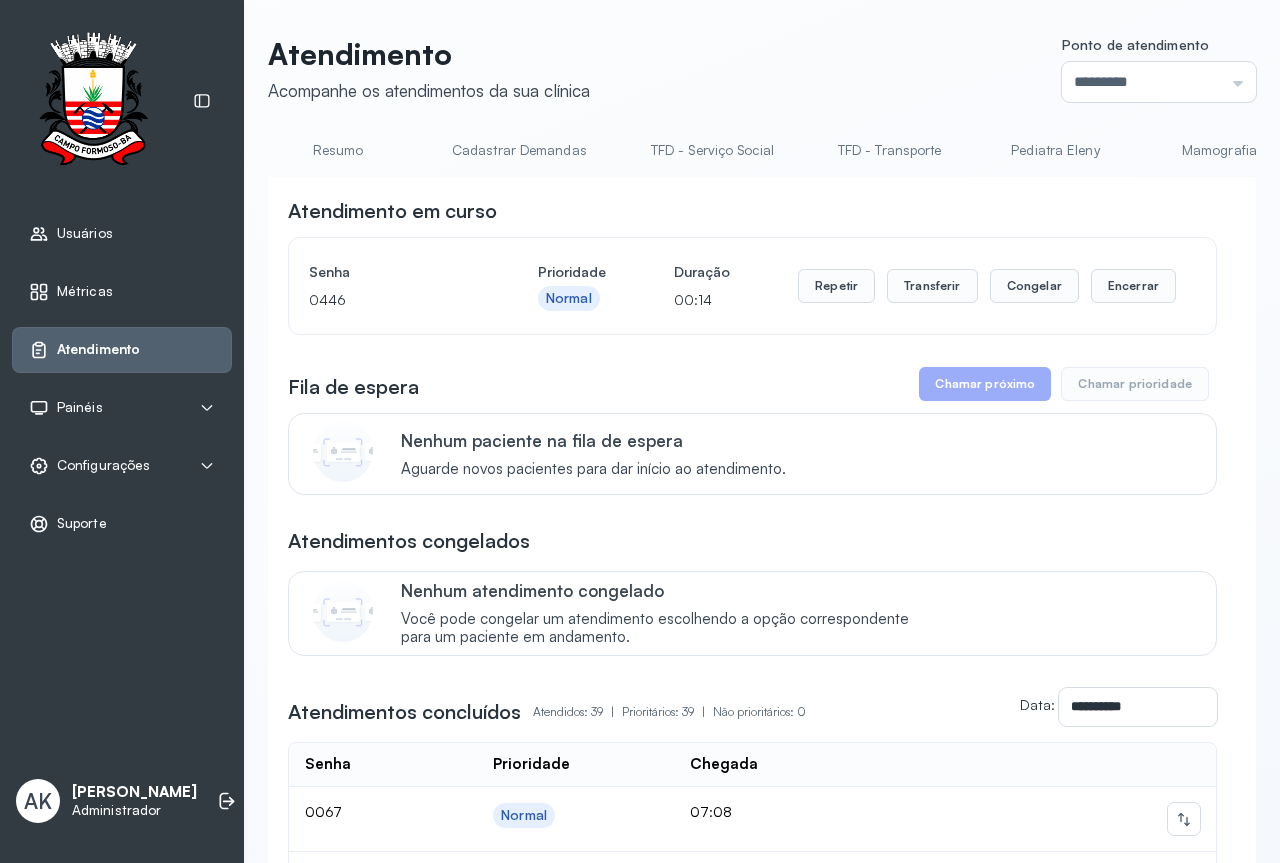 click on "Resumo" at bounding box center (338, 150) 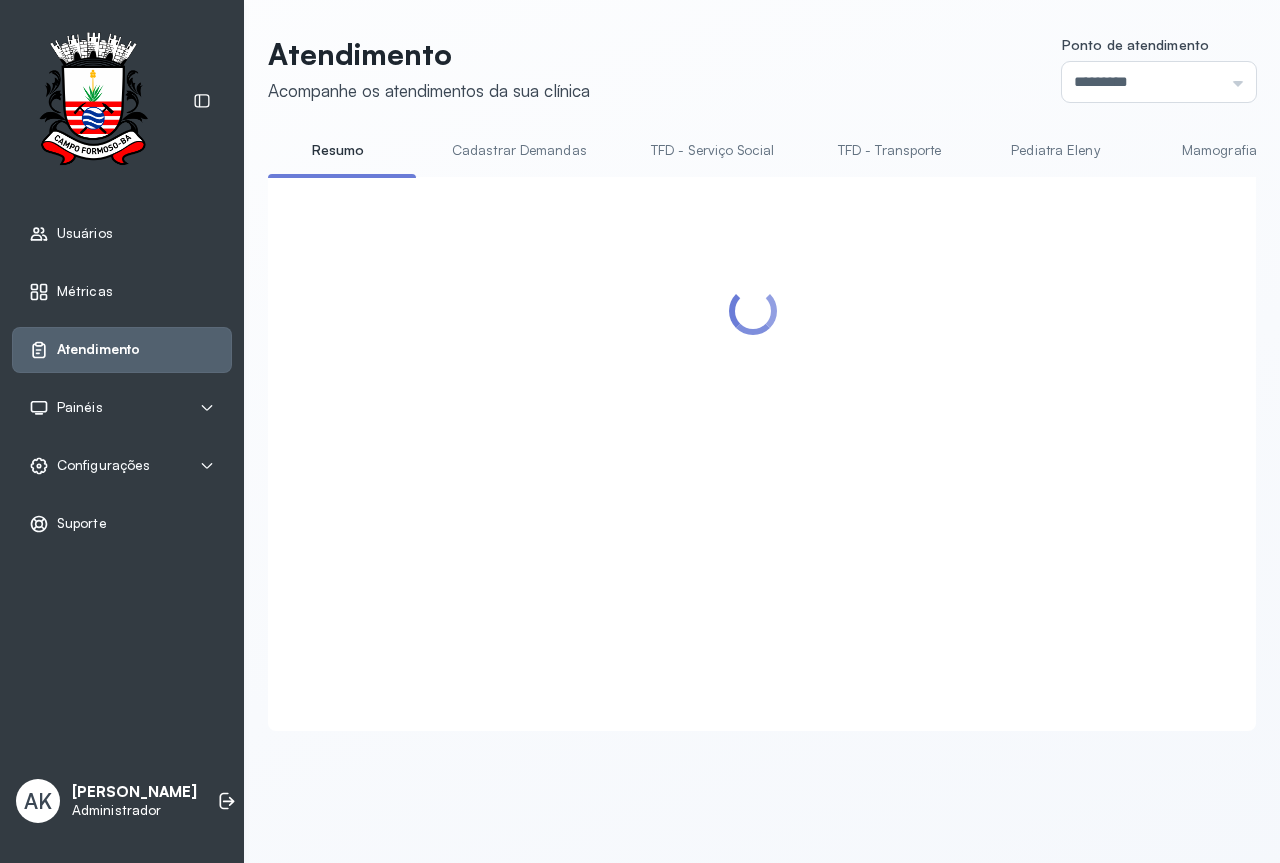 click on "Cadastrar Demandas" at bounding box center [519, 150] 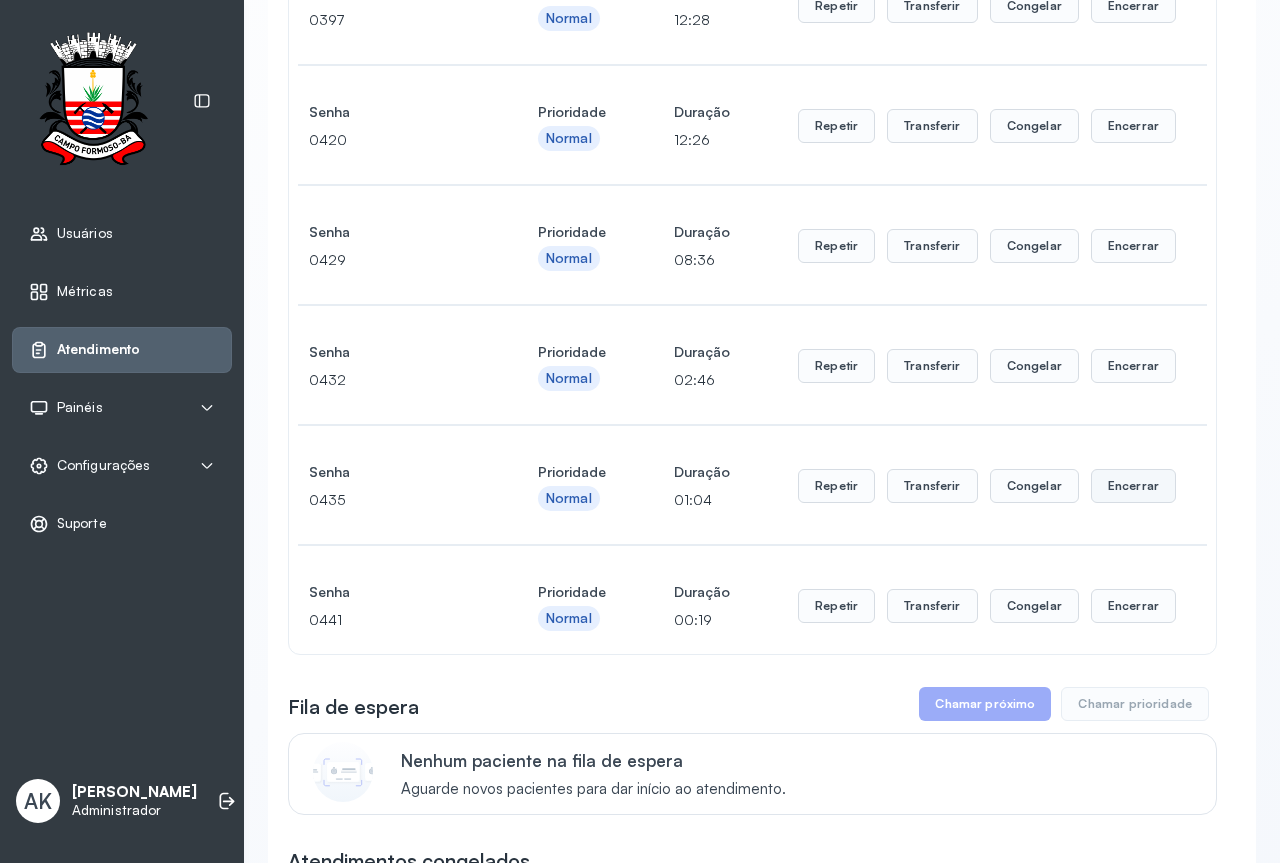 scroll, scrollTop: 0, scrollLeft: 0, axis: both 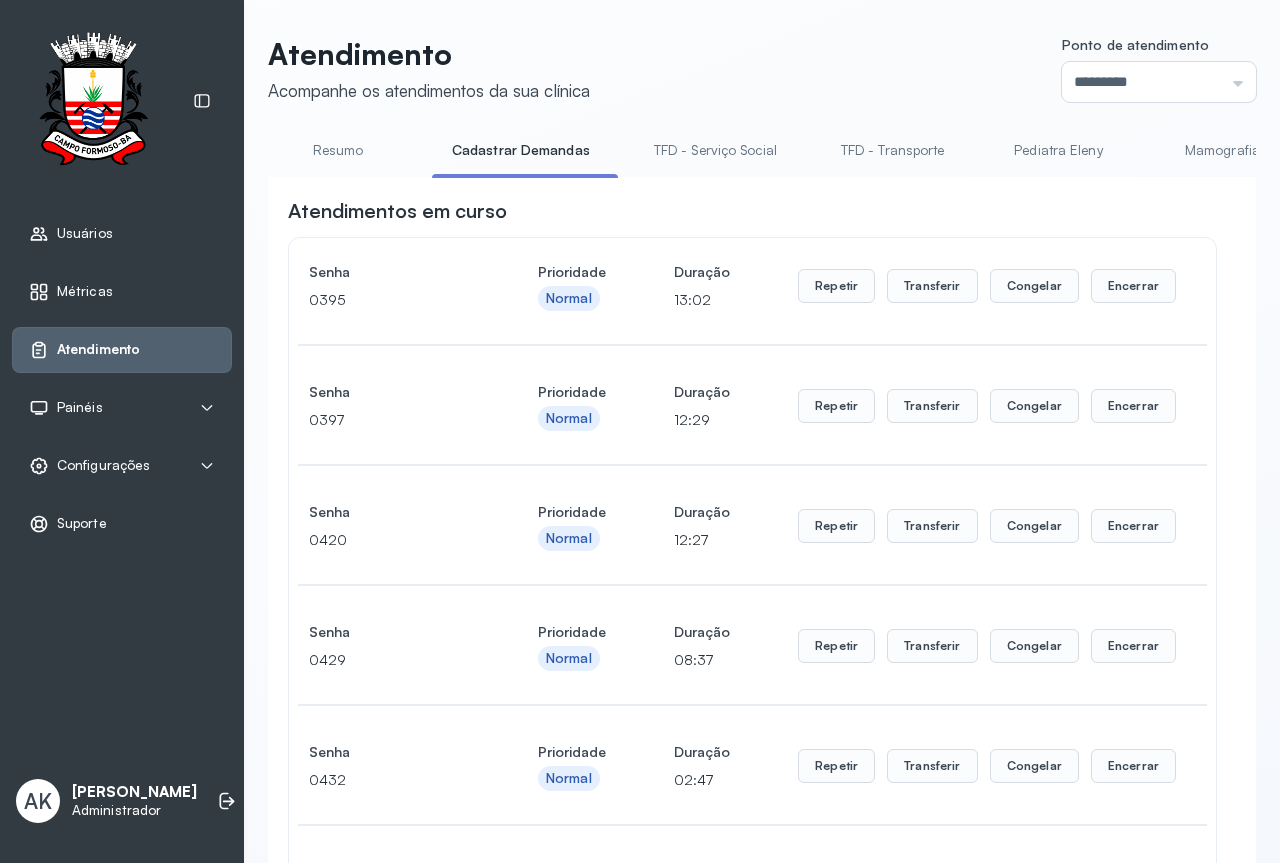 click on "Resumo" at bounding box center [338, 150] 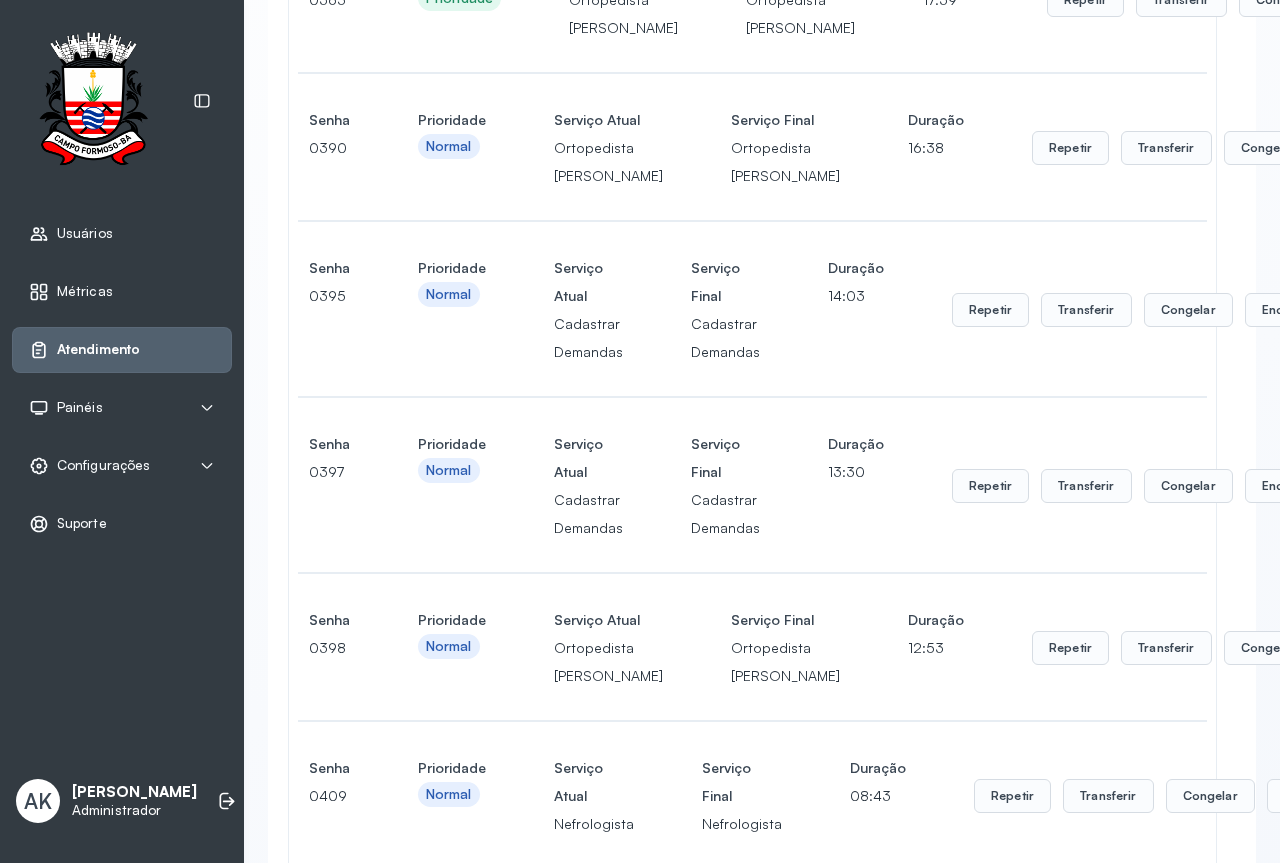 scroll, scrollTop: 0, scrollLeft: 0, axis: both 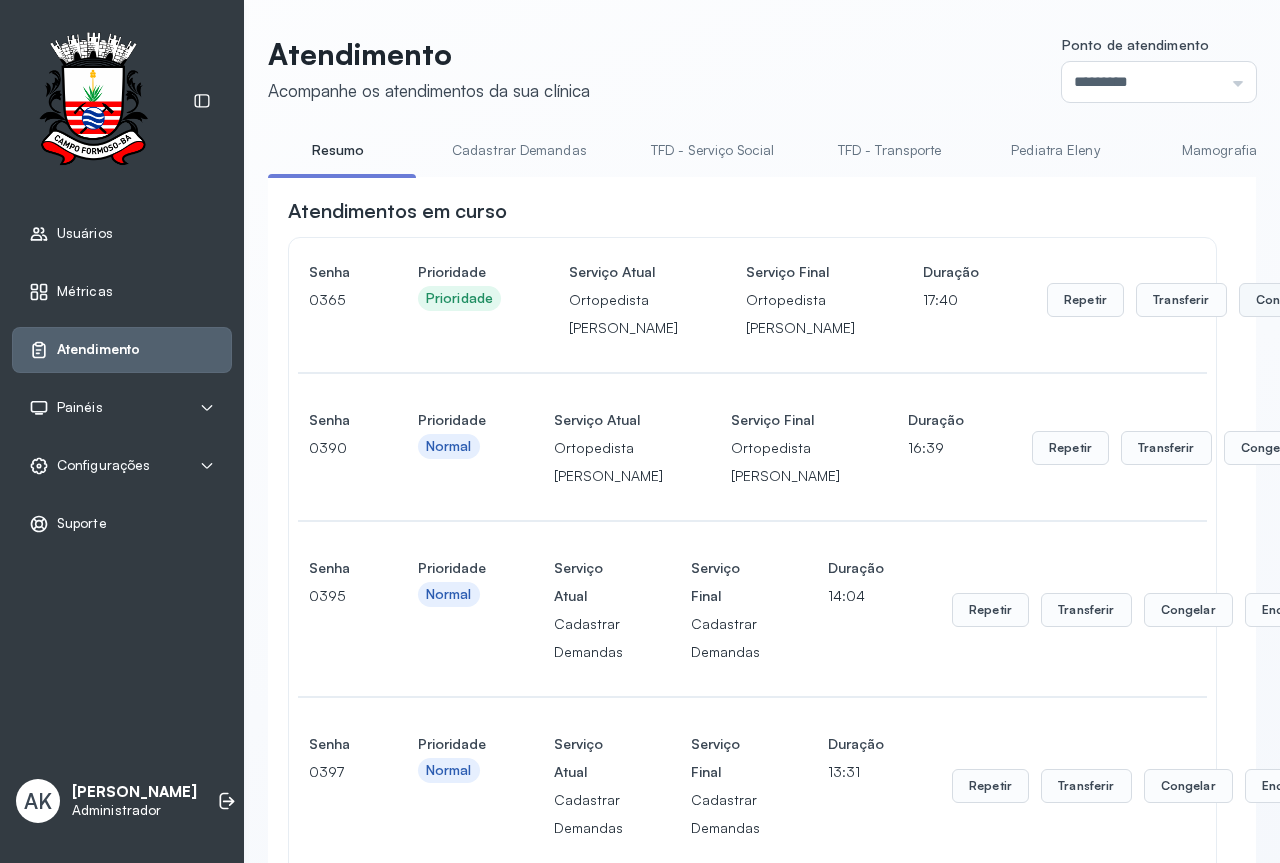 click on "Congelar" at bounding box center (1283, 300) 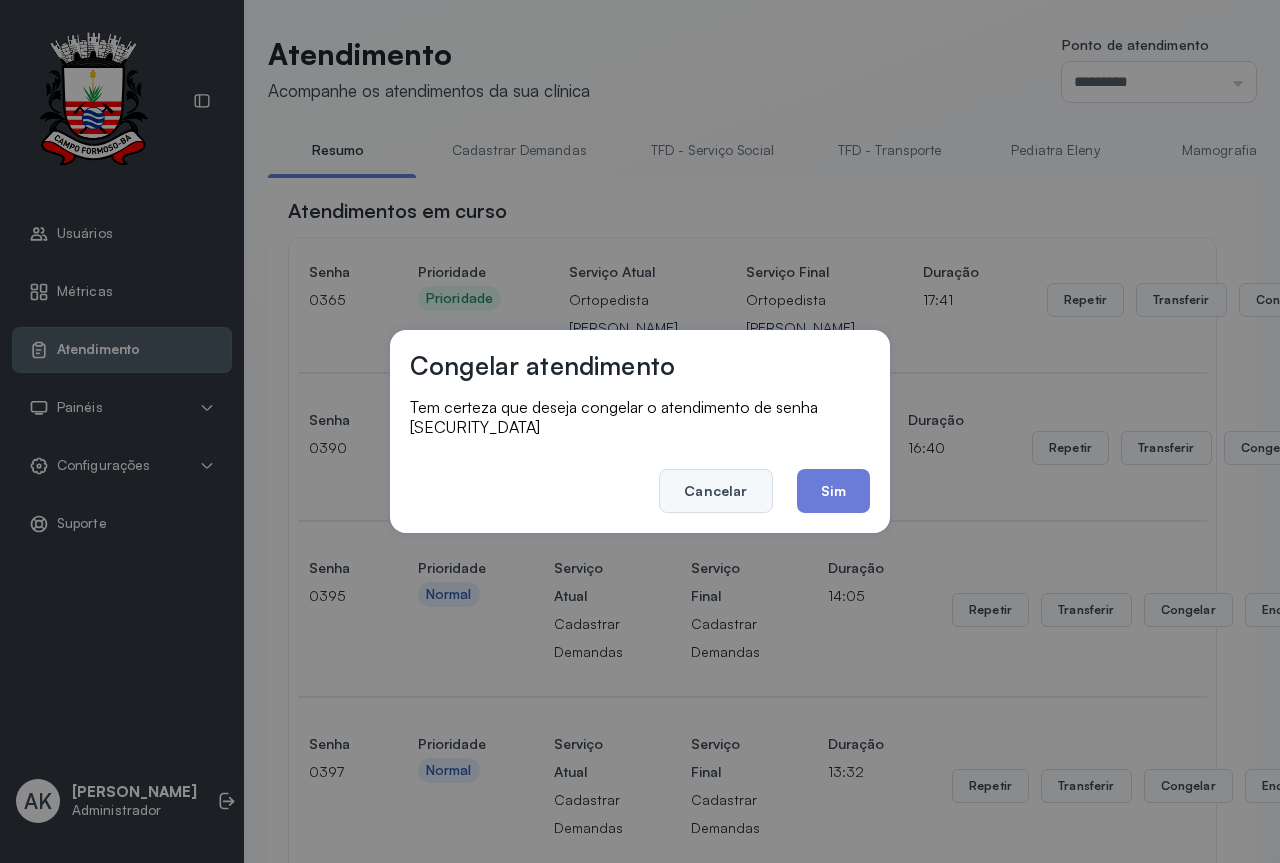 click on "Cancelar" 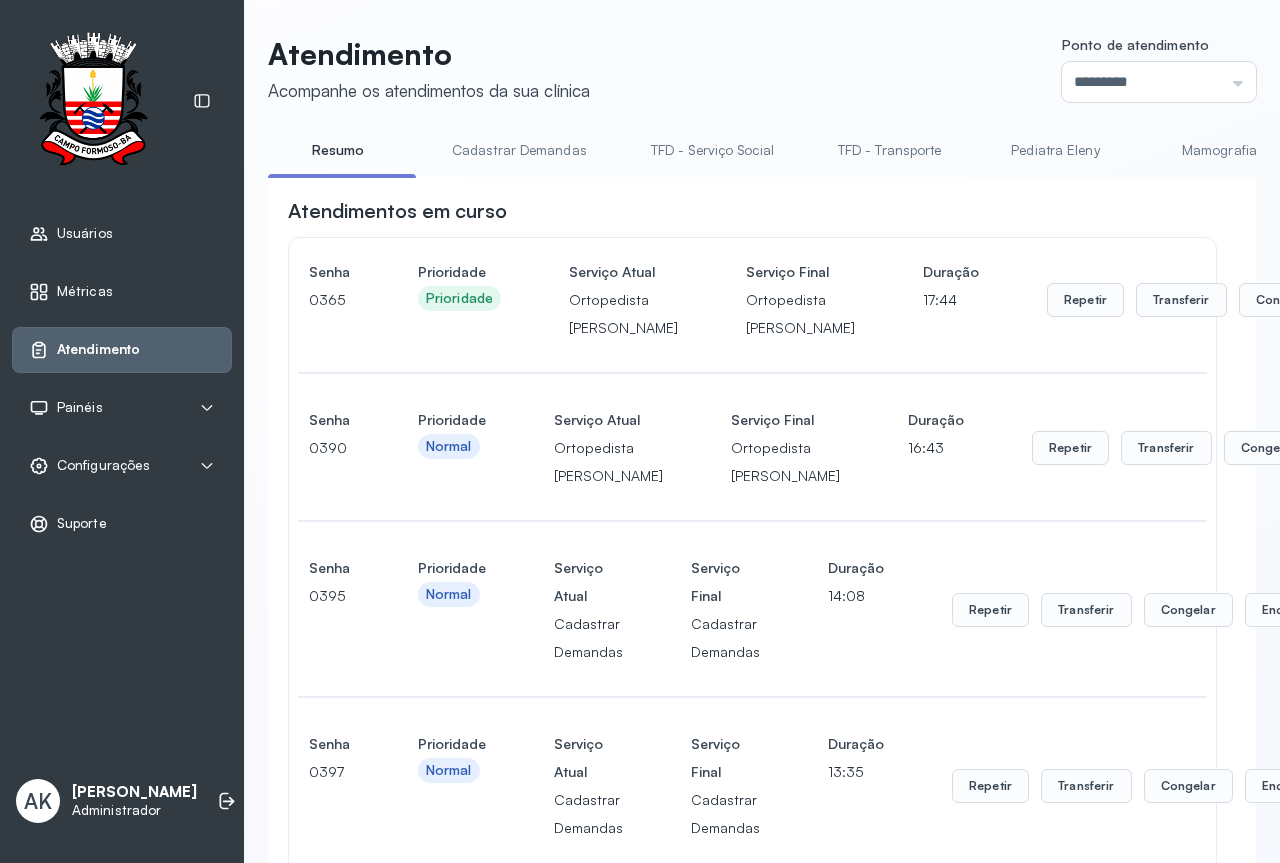 click on "Encerrar" at bounding box center (1382, 300) 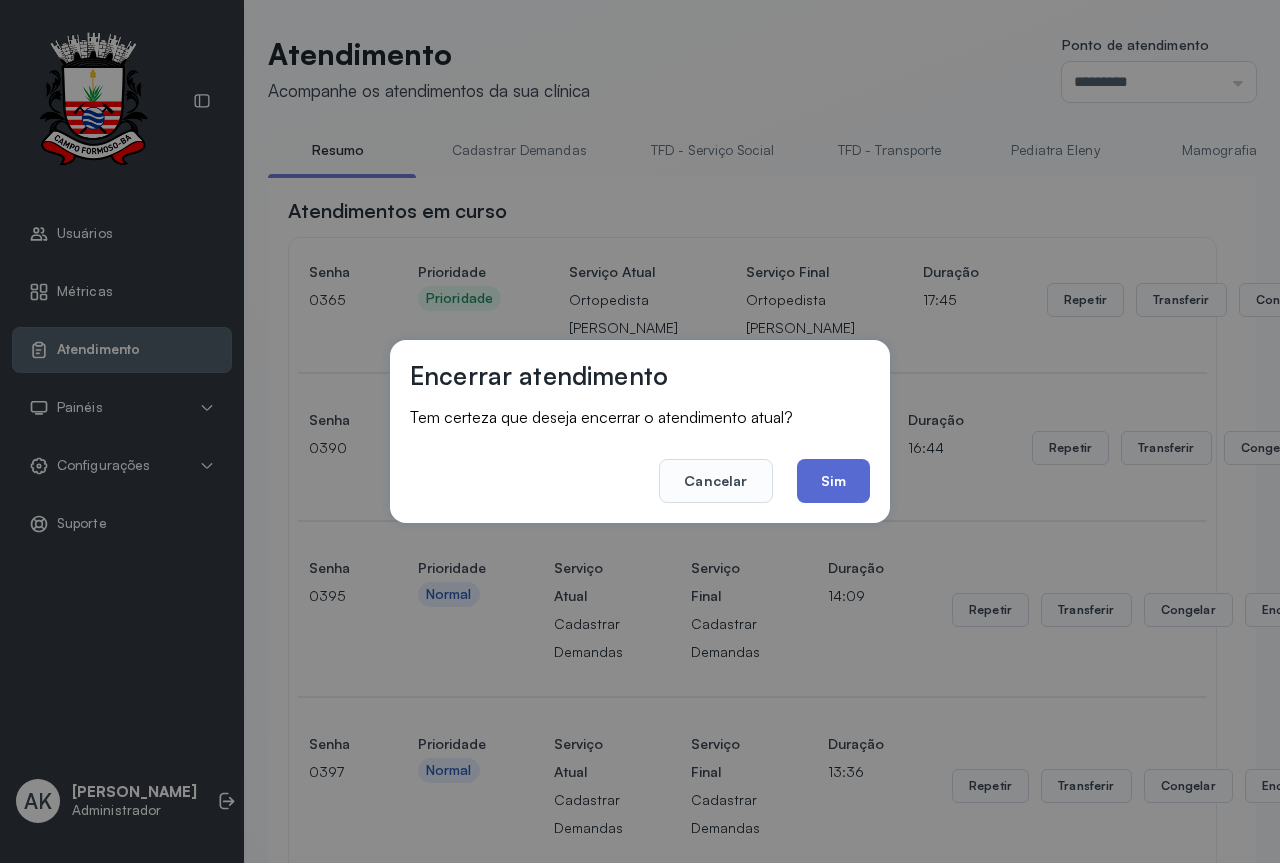 click on "Sim" 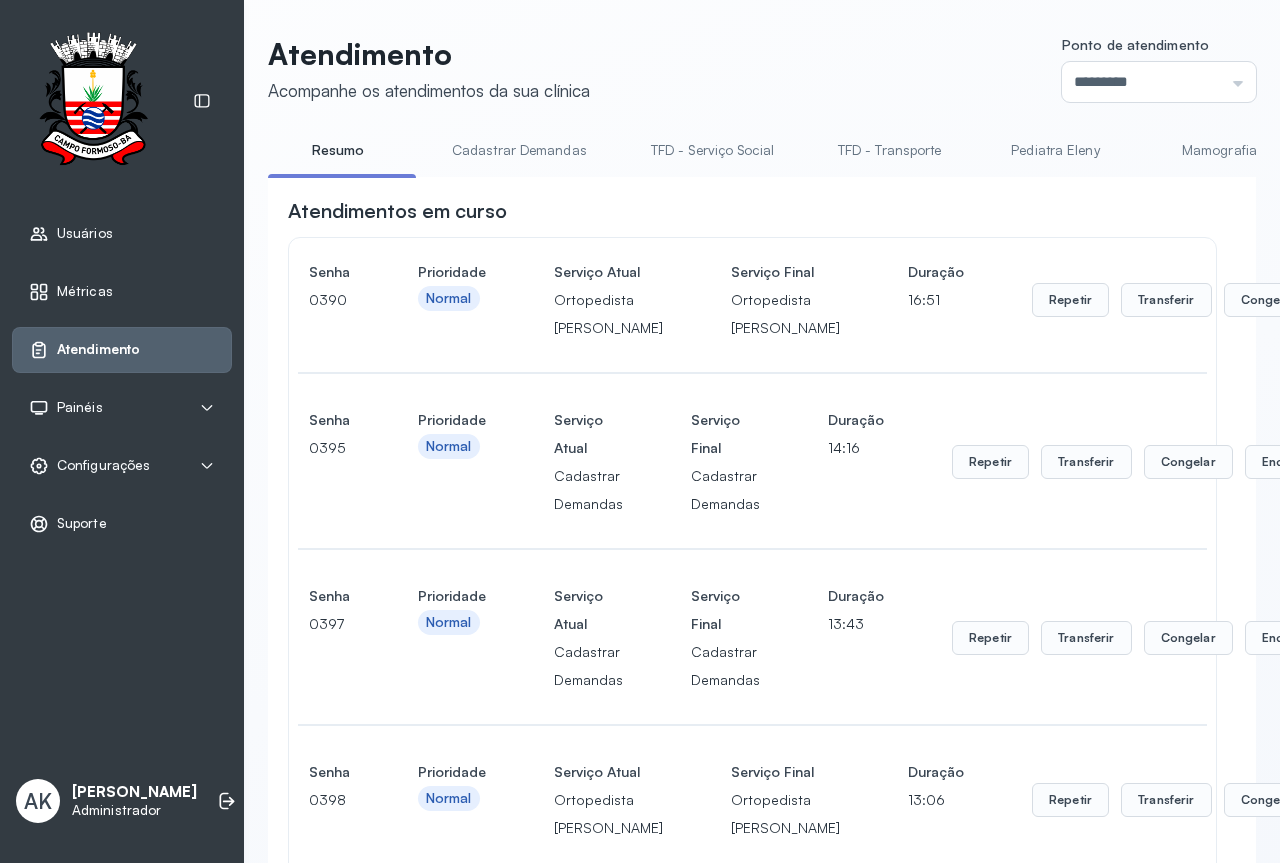 click on "Encerrar" at bounding box center [1367, 300] 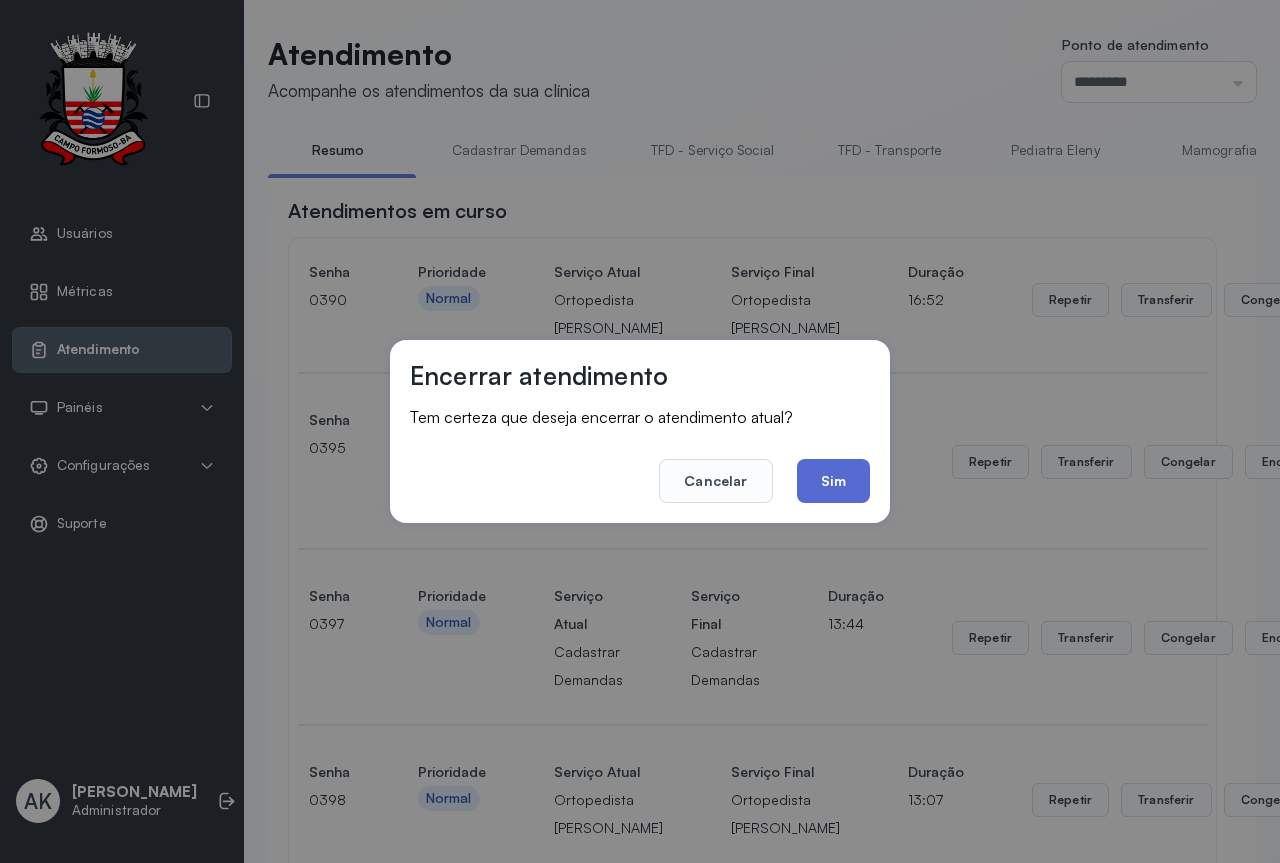click on "Sim" 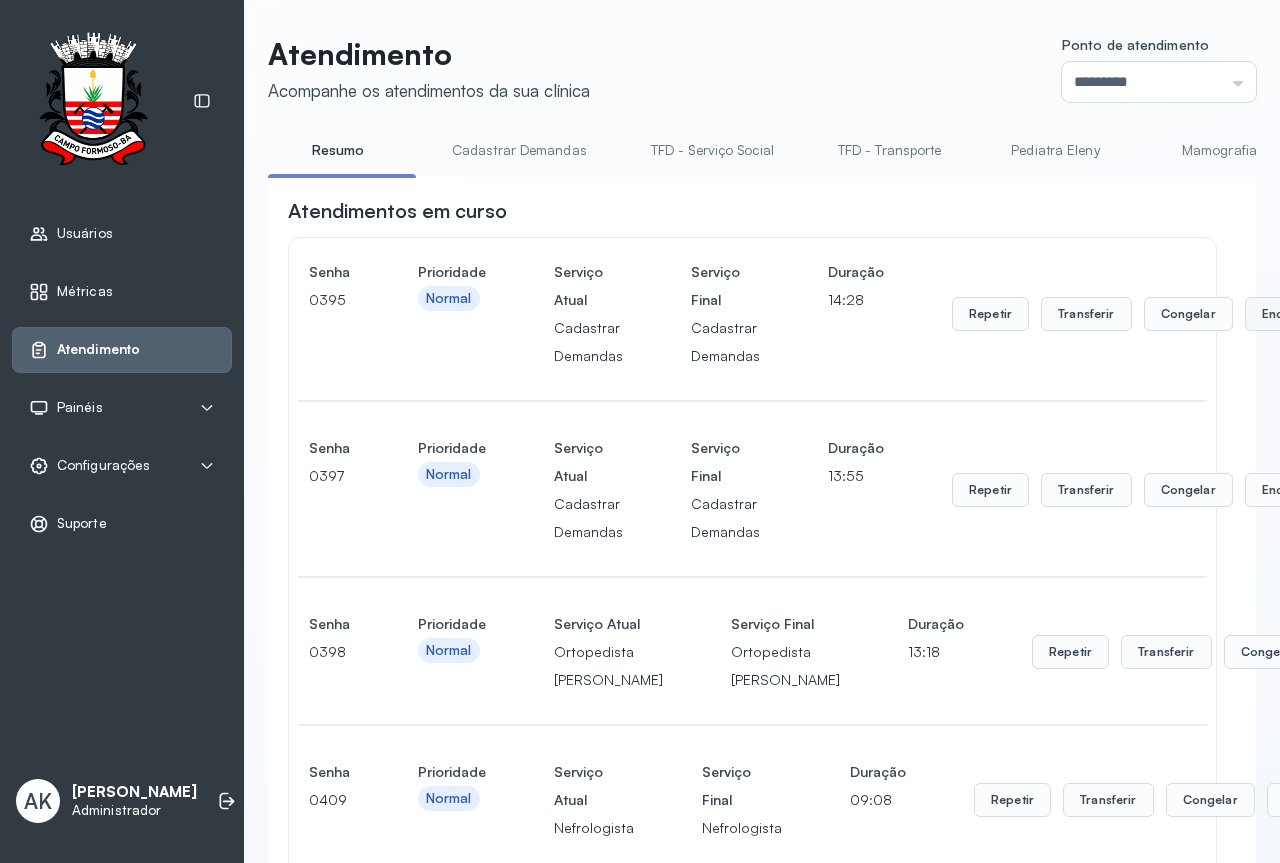 click on "Encerrar" at bounding box center [1287, 314] 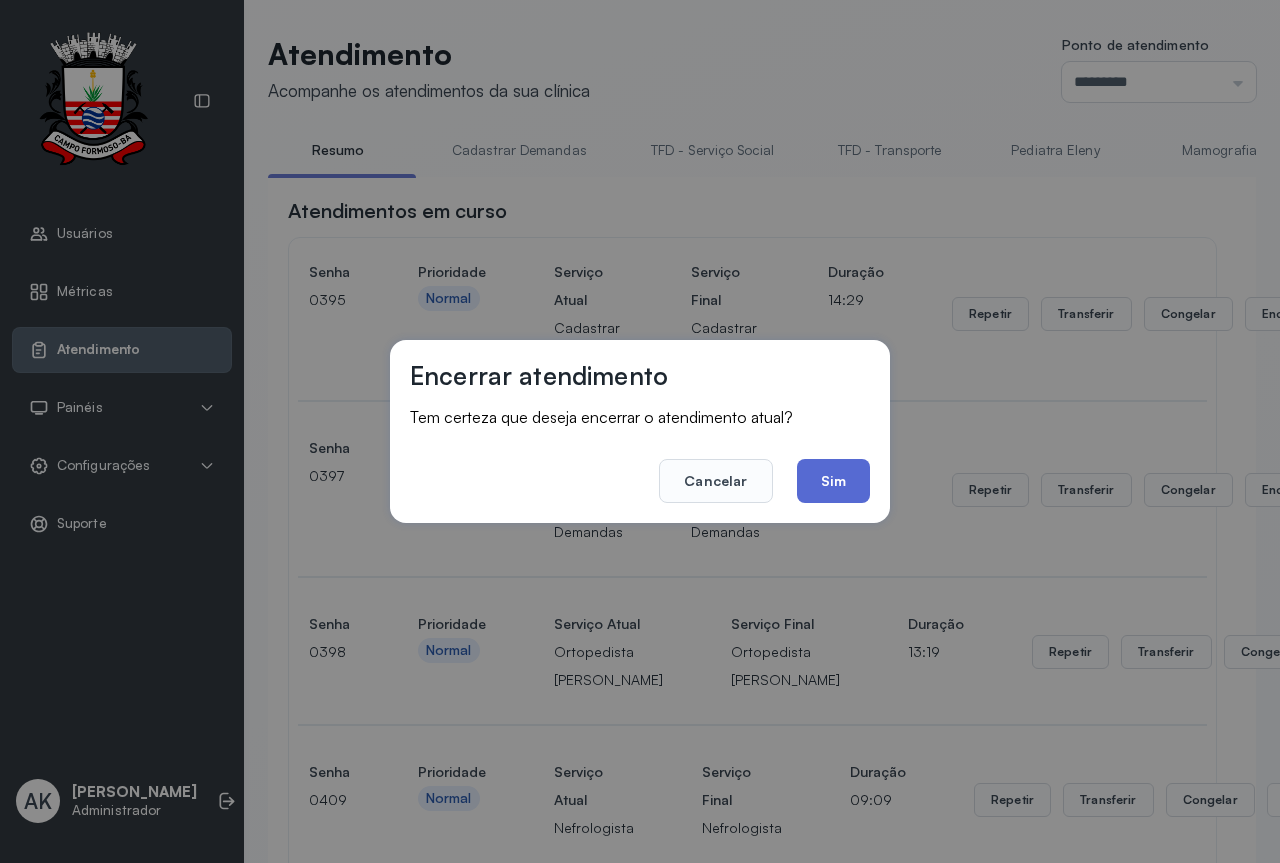click on "Sim" 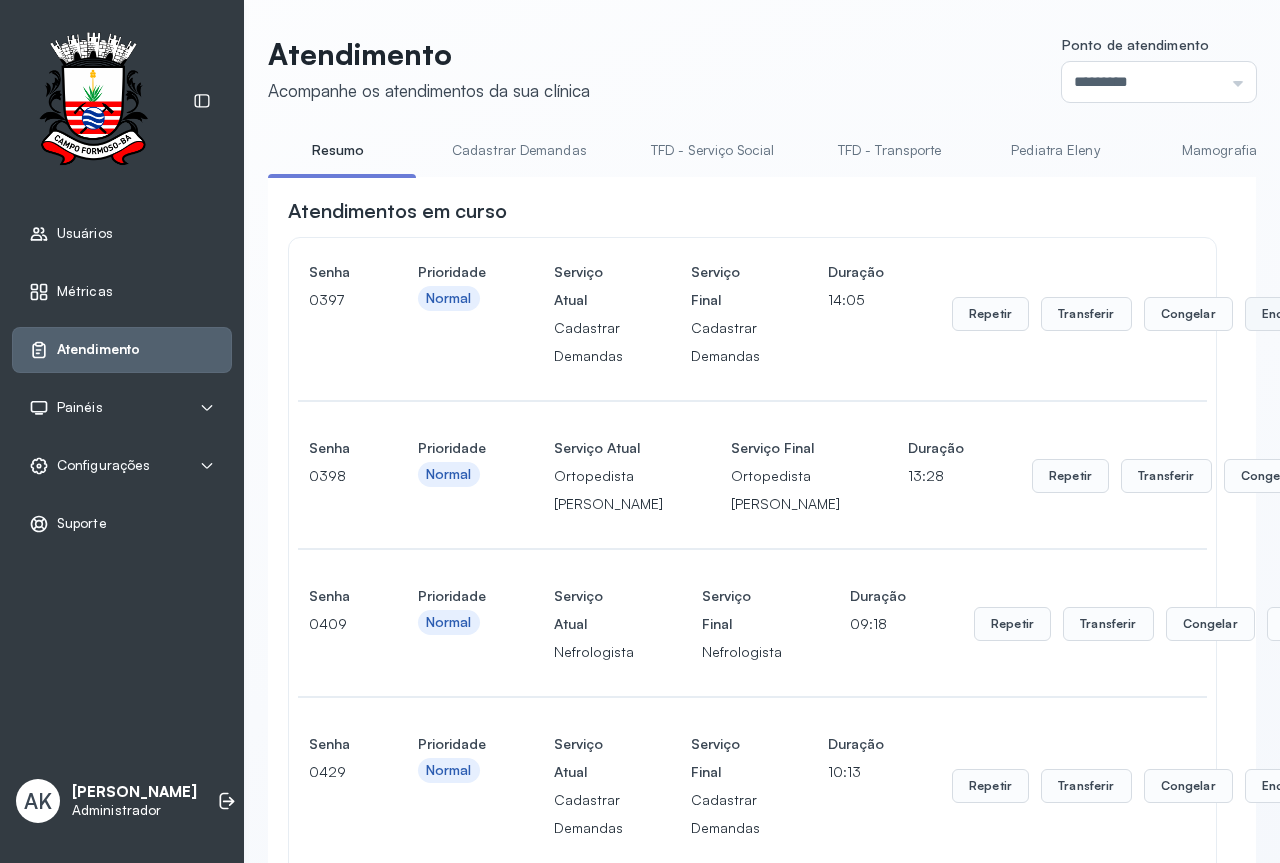 click on "Encerrar" at bounding box center (1287, 314) 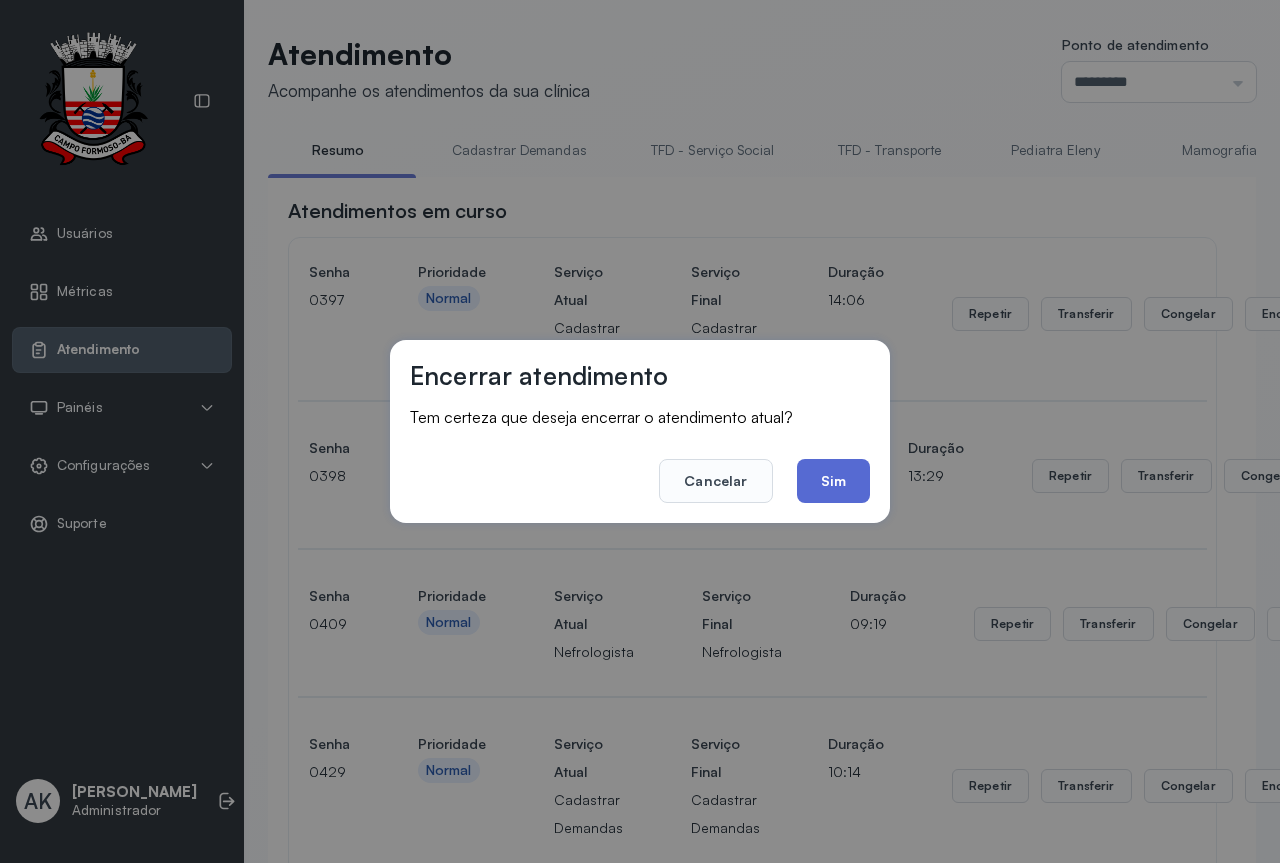 click on "Sim" 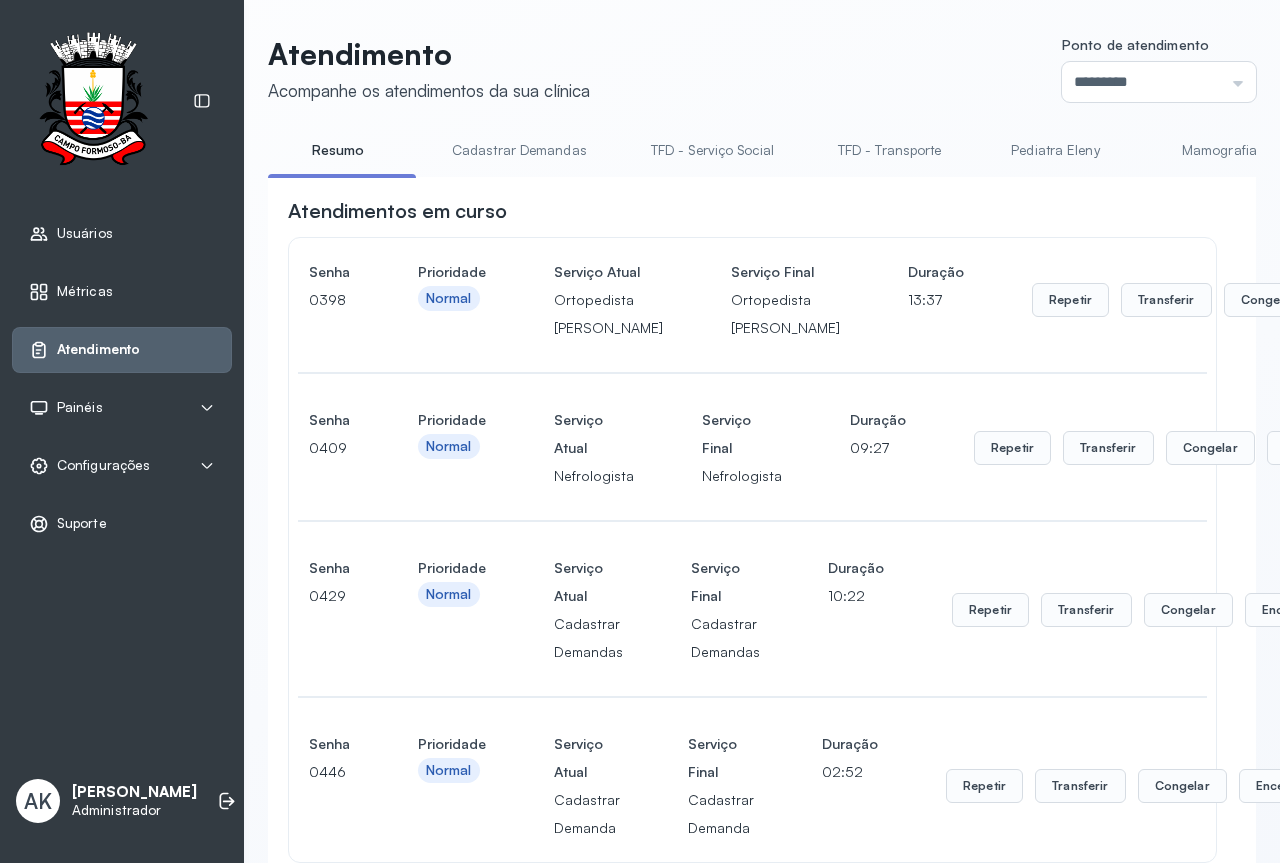 click on "Encerrar" at bounding box center [1367, 300] 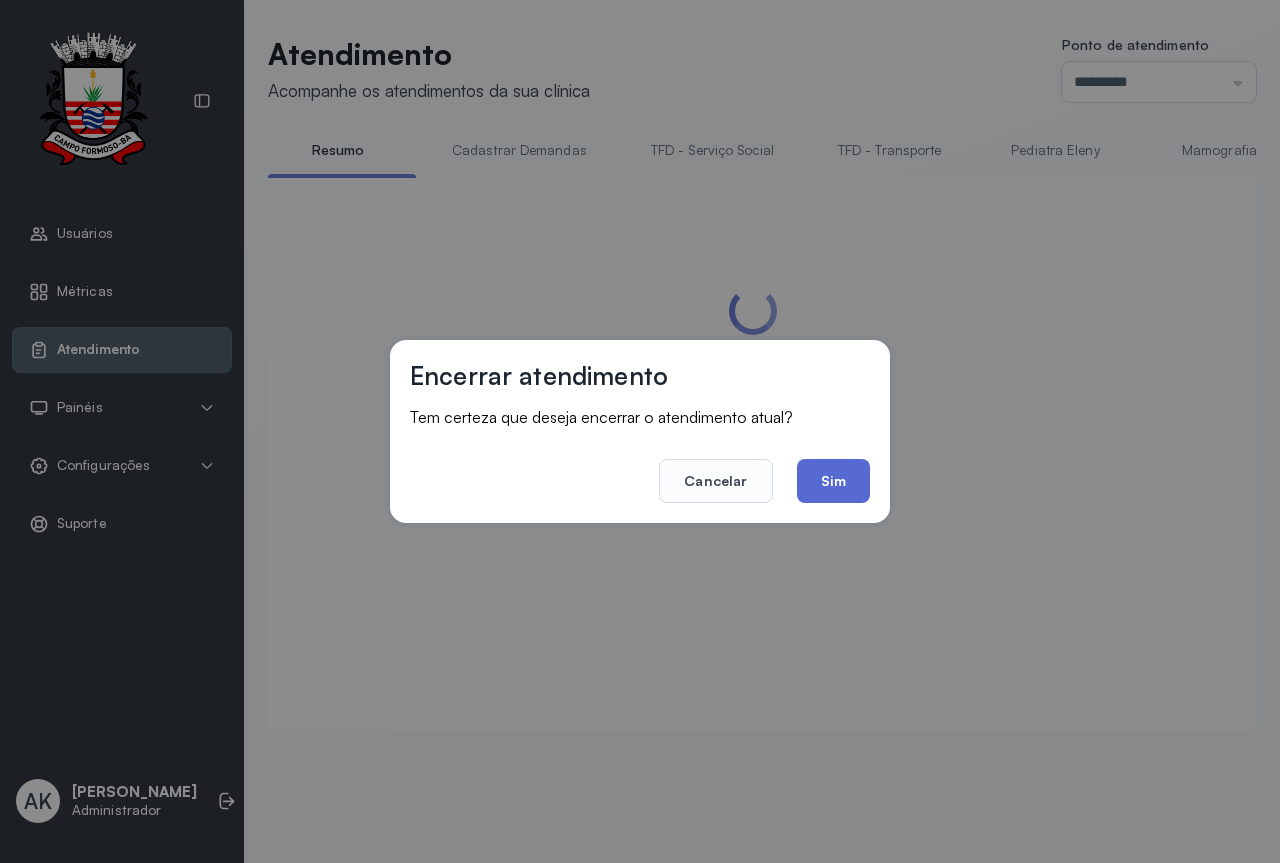 click on "Sim" 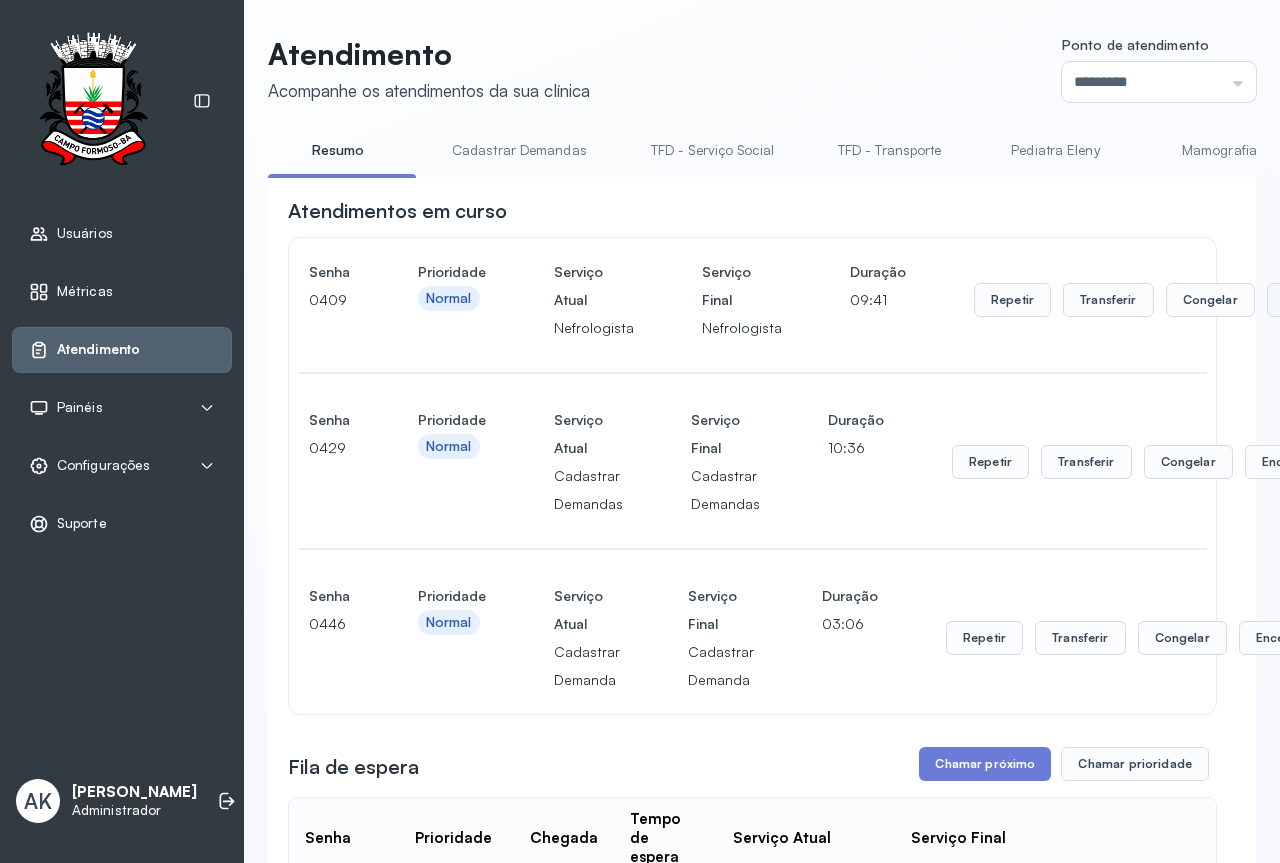 click on "Encerrar" at bounding box center (1309, 300) 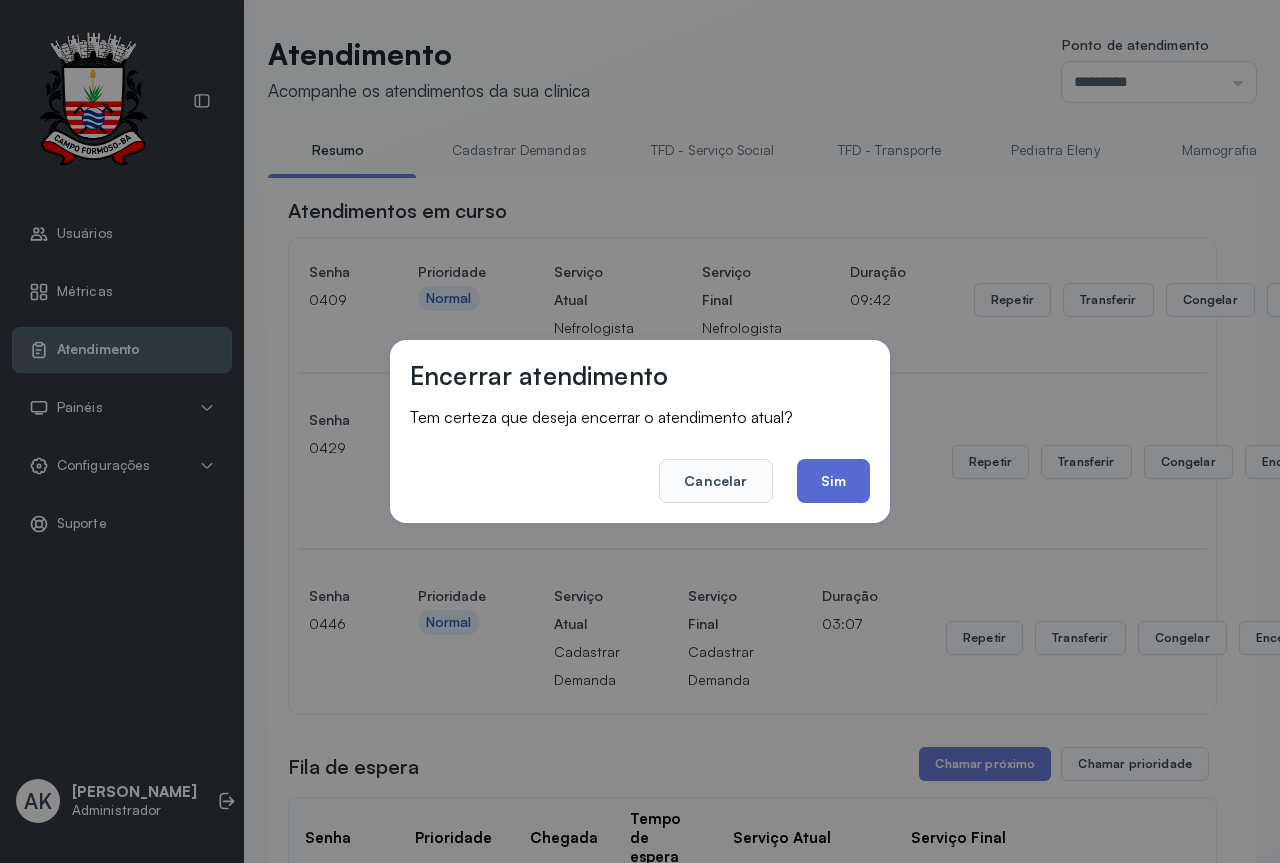 click on "Sim" 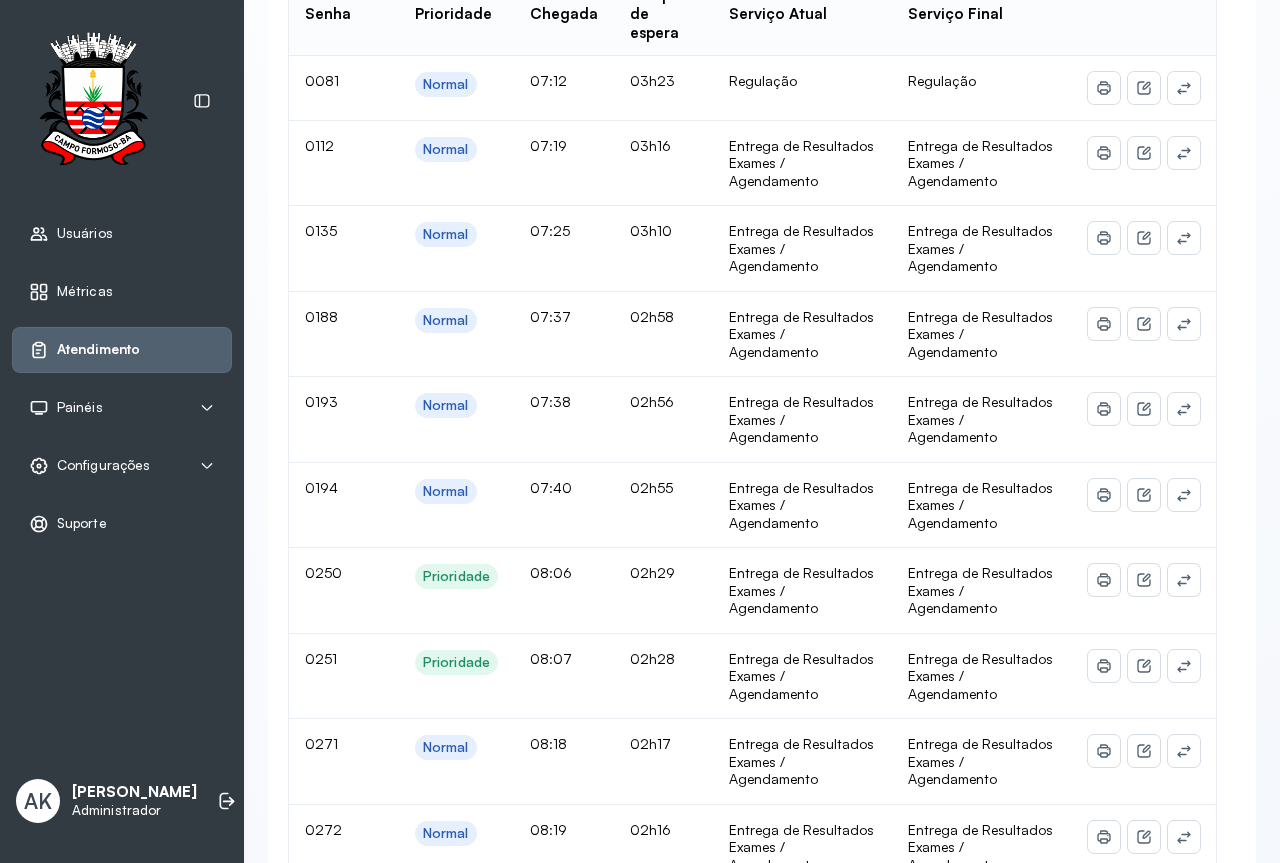 scroll, scrollTop: 0, scrollLeft: 0, axis: both 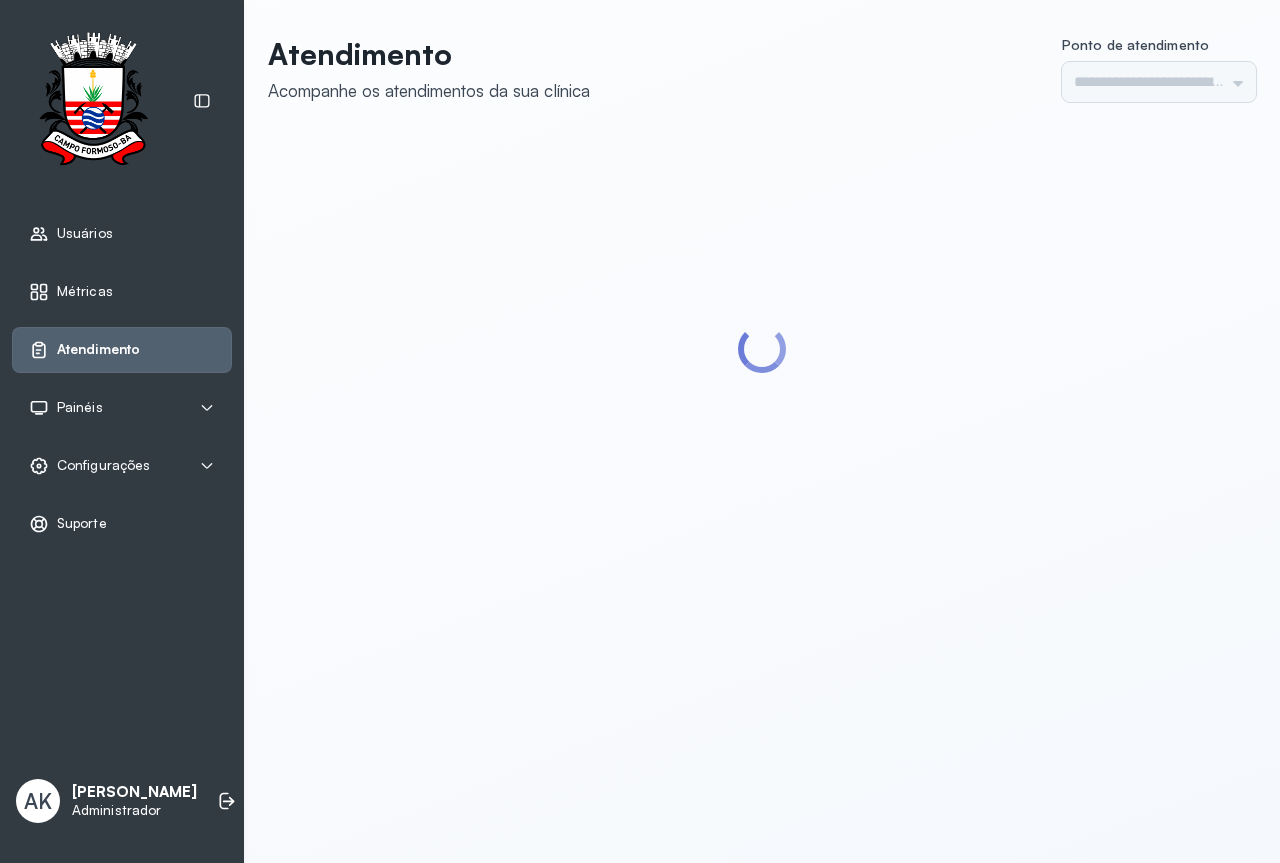type on "*********" 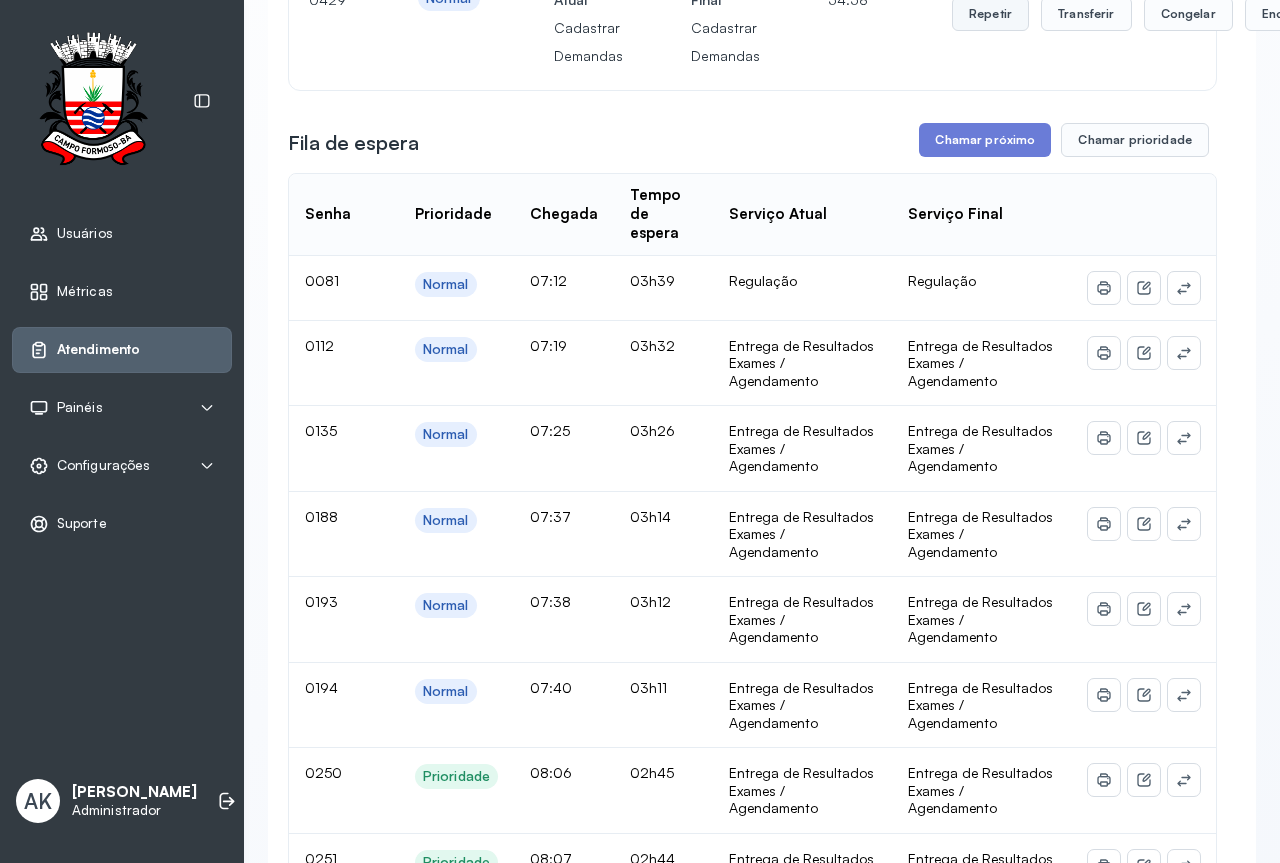 scroll, scrollTop: 0, scrollLeft: 0, axis: both 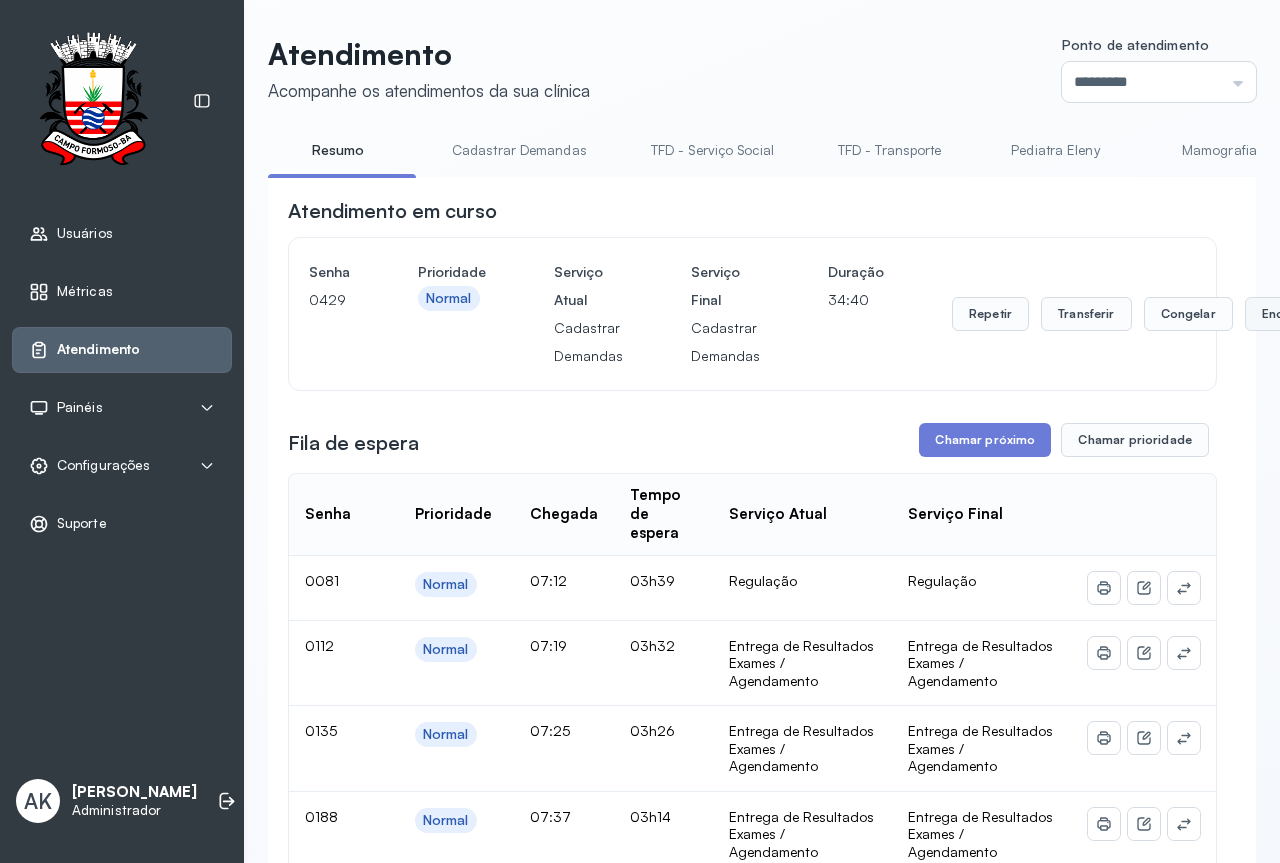 click on "Encerrar" at bounding box center [1287, 314] 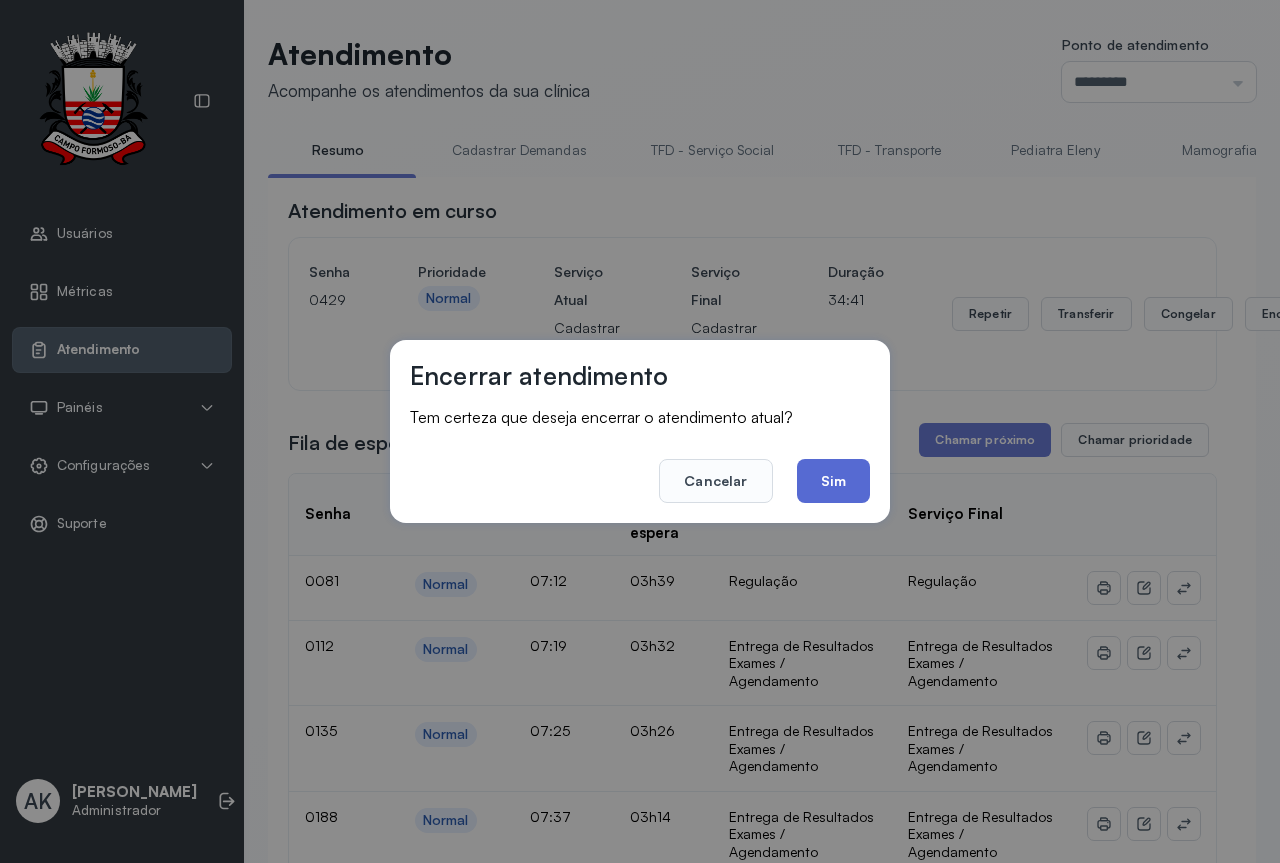 click on "Cancelar Sim" at bounding box center [640, 467] 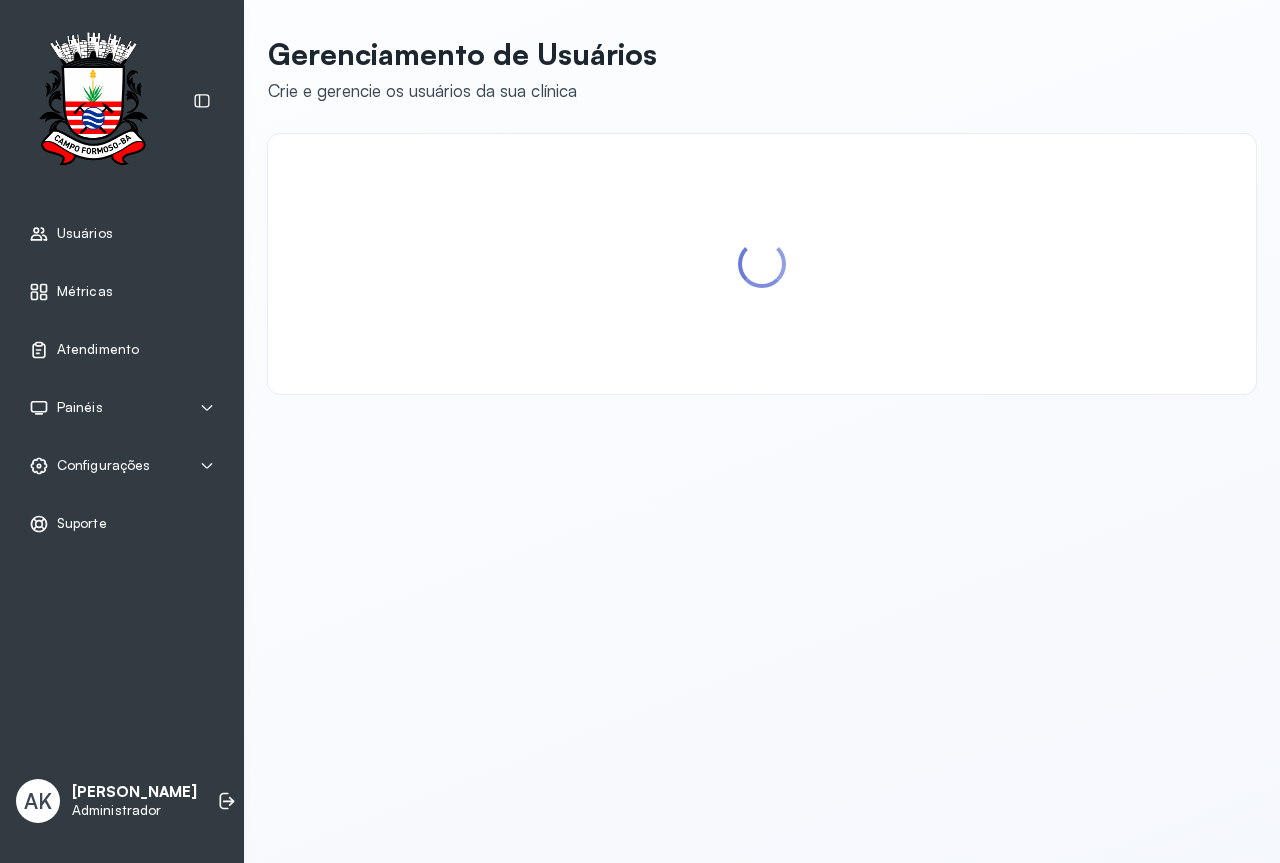 scroll, scrollTop: 0, scrollLeft: 0, axis: both 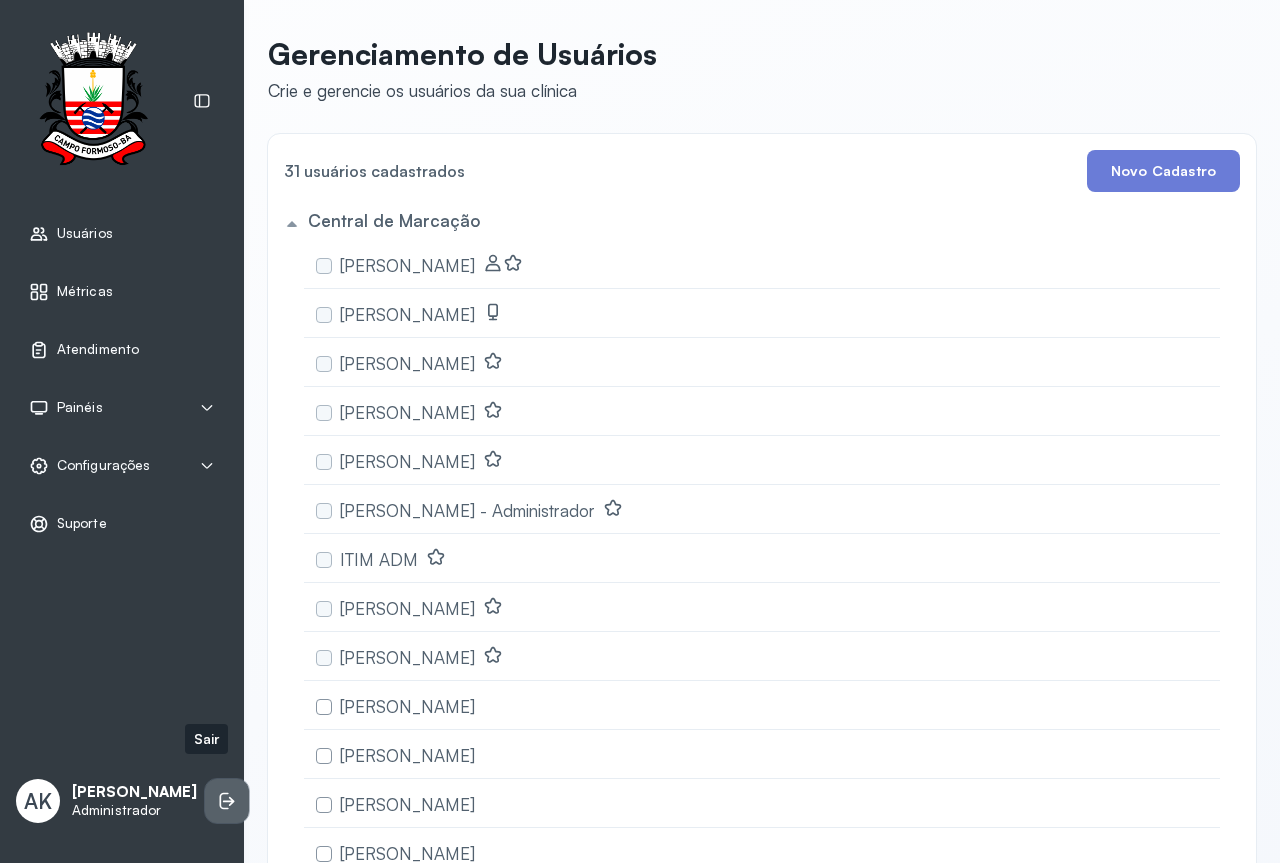 click 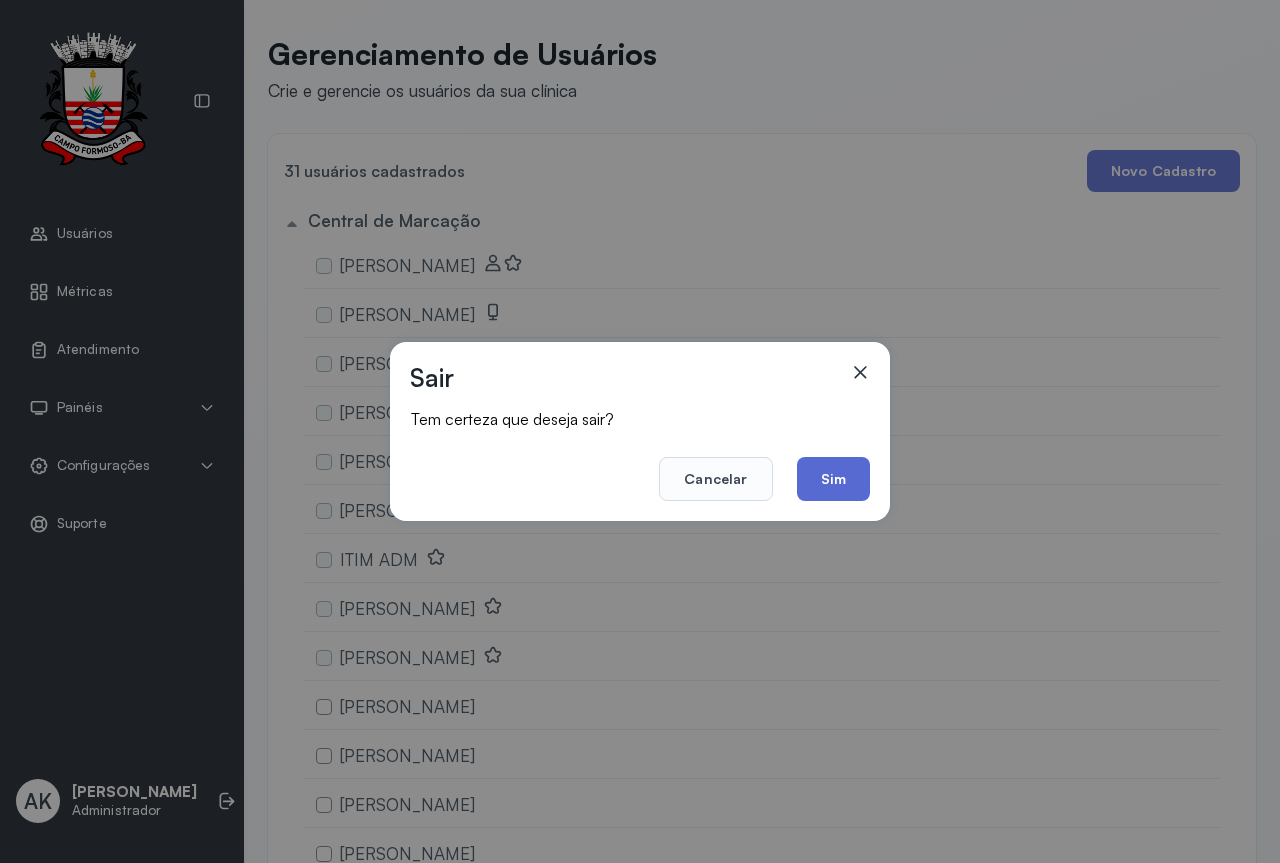 click on "Sim" 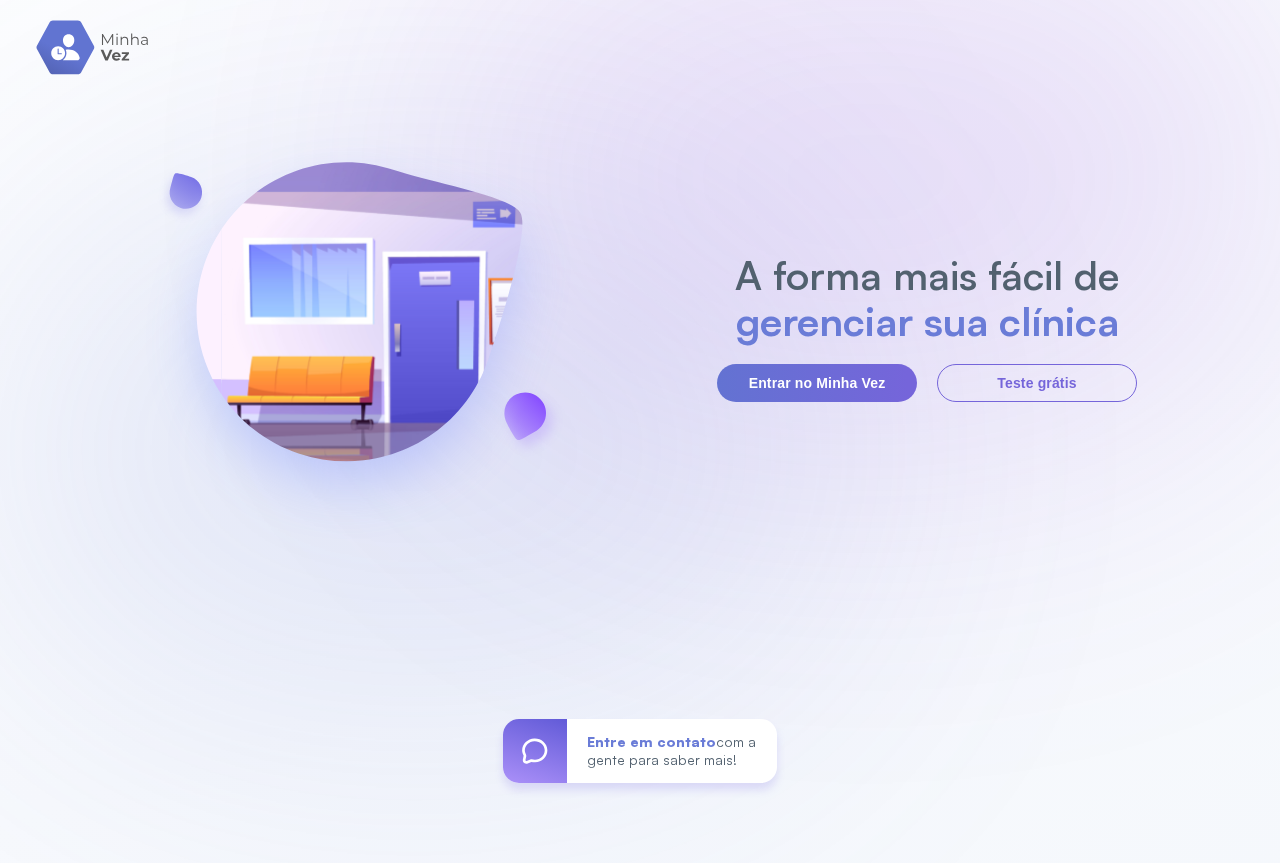 scroll, scrollTop: 0, scrollLeft: 0, axis: both 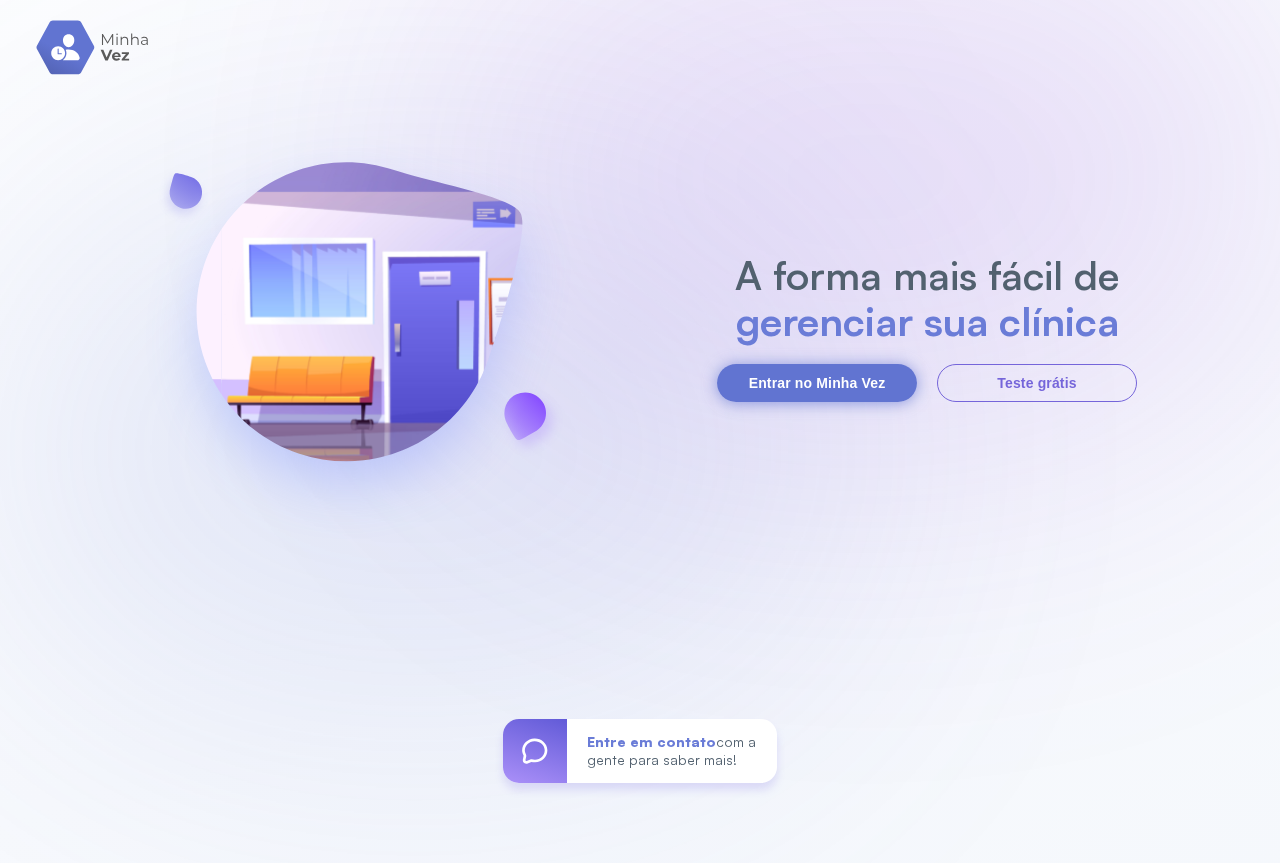 click on "Entrar no Minha Vez" at bounding box center (817, 383) 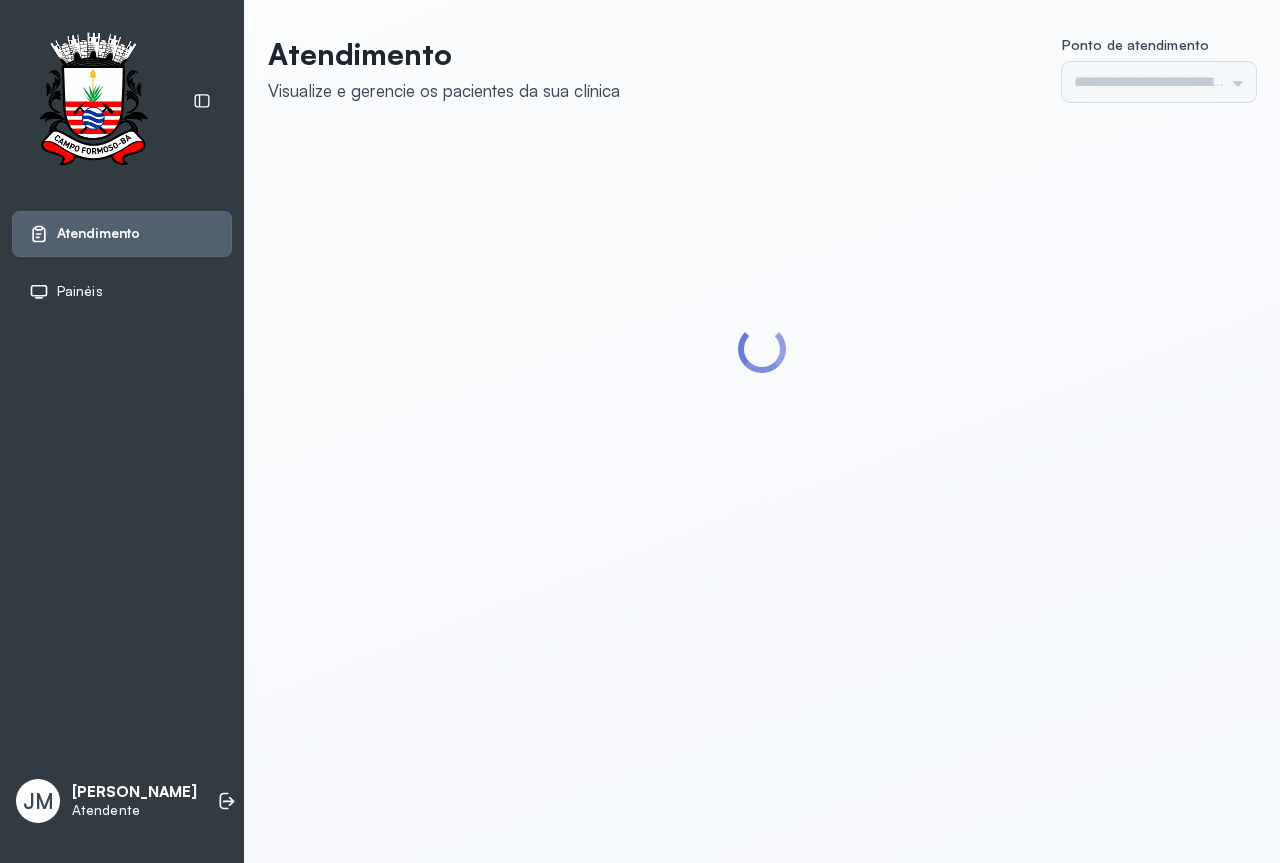 scroll, scrollTop: 0, scrollLeft: 0, axis: both 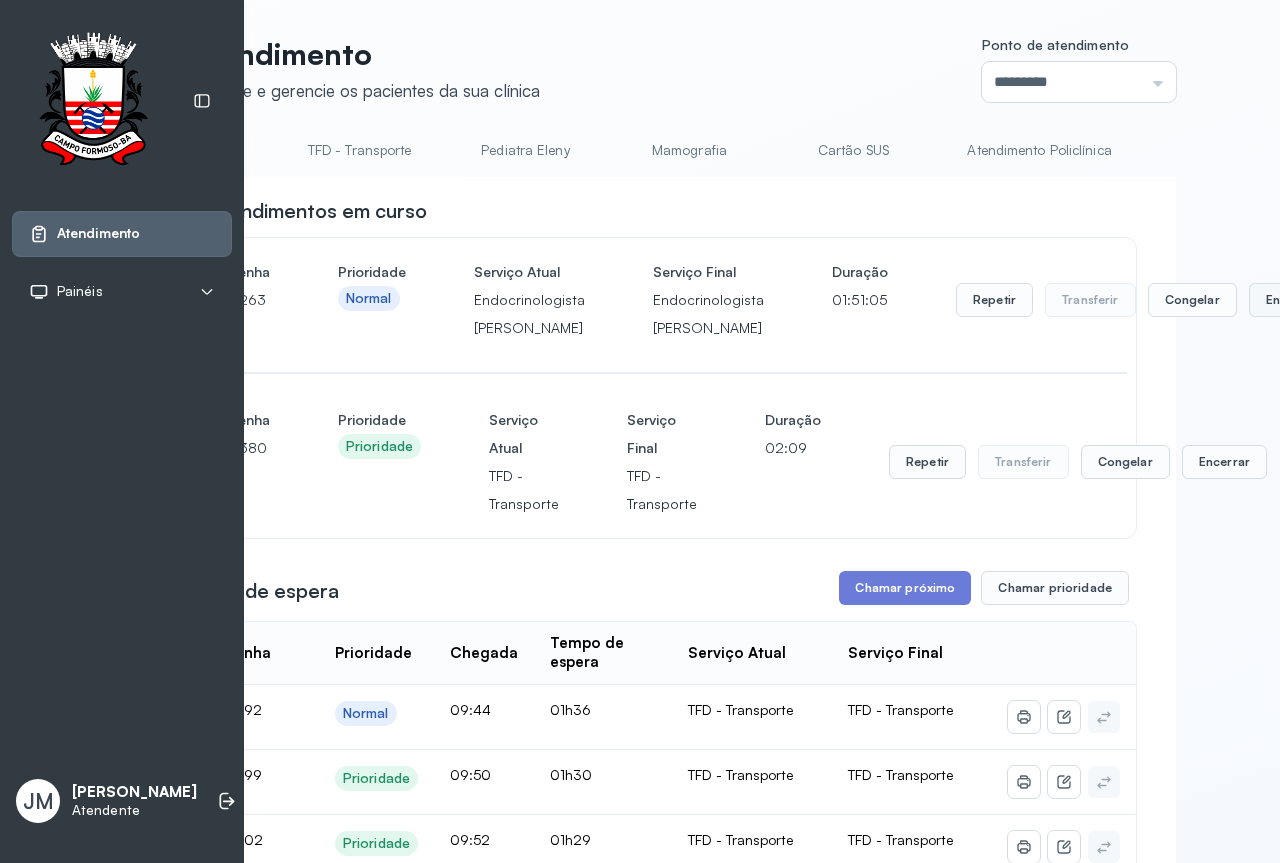click on "Encerrar" at bounding box center (1291, 300) 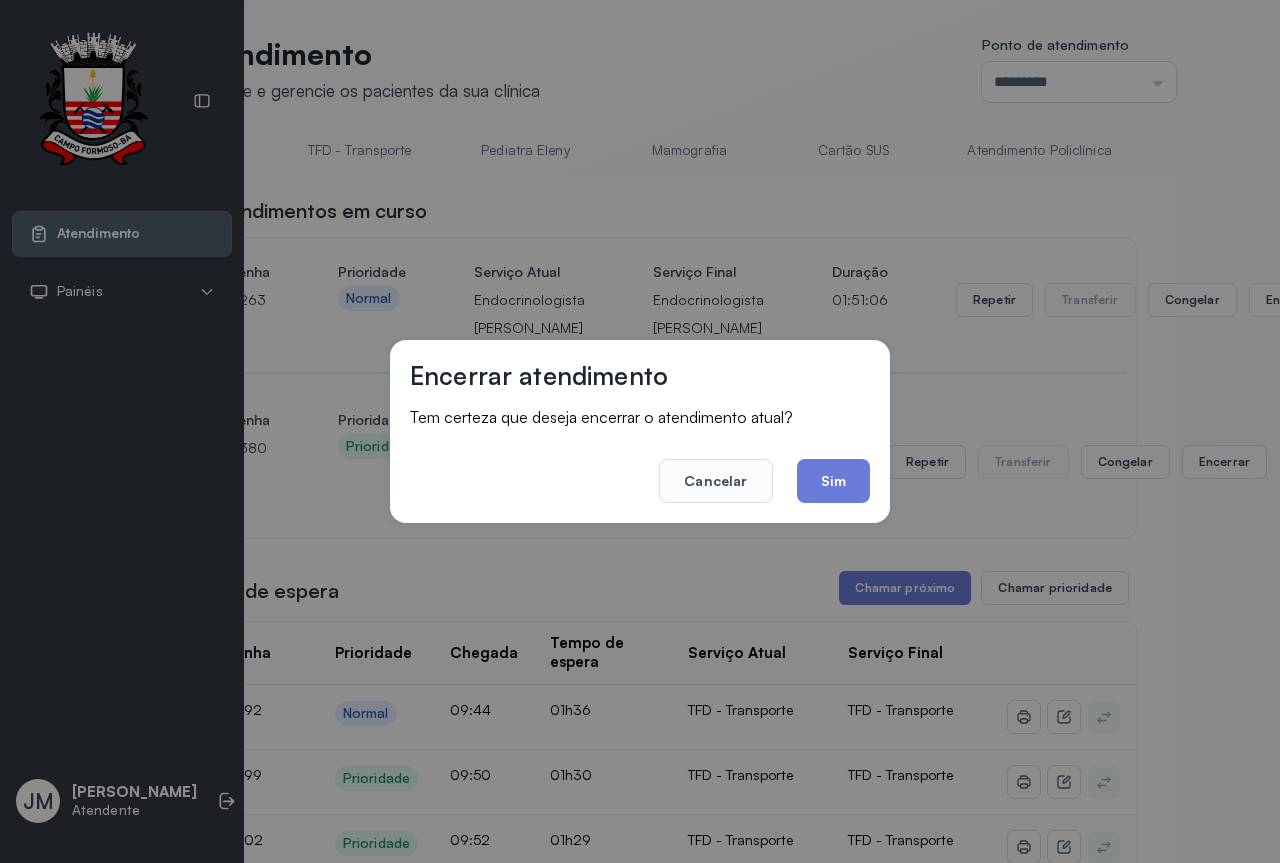 click on "Sim" 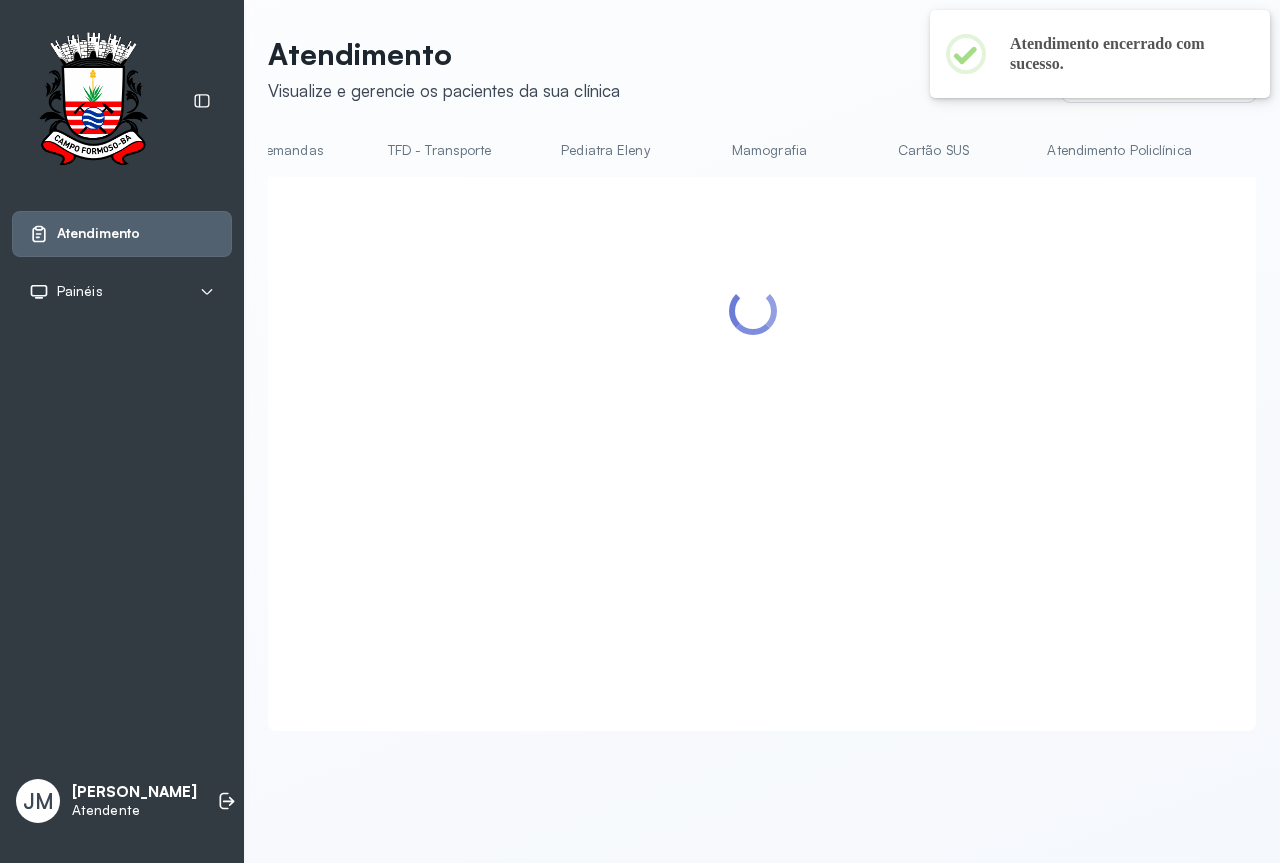 scroll, scrollTop: 0, scrollLeft: 0, axis: both 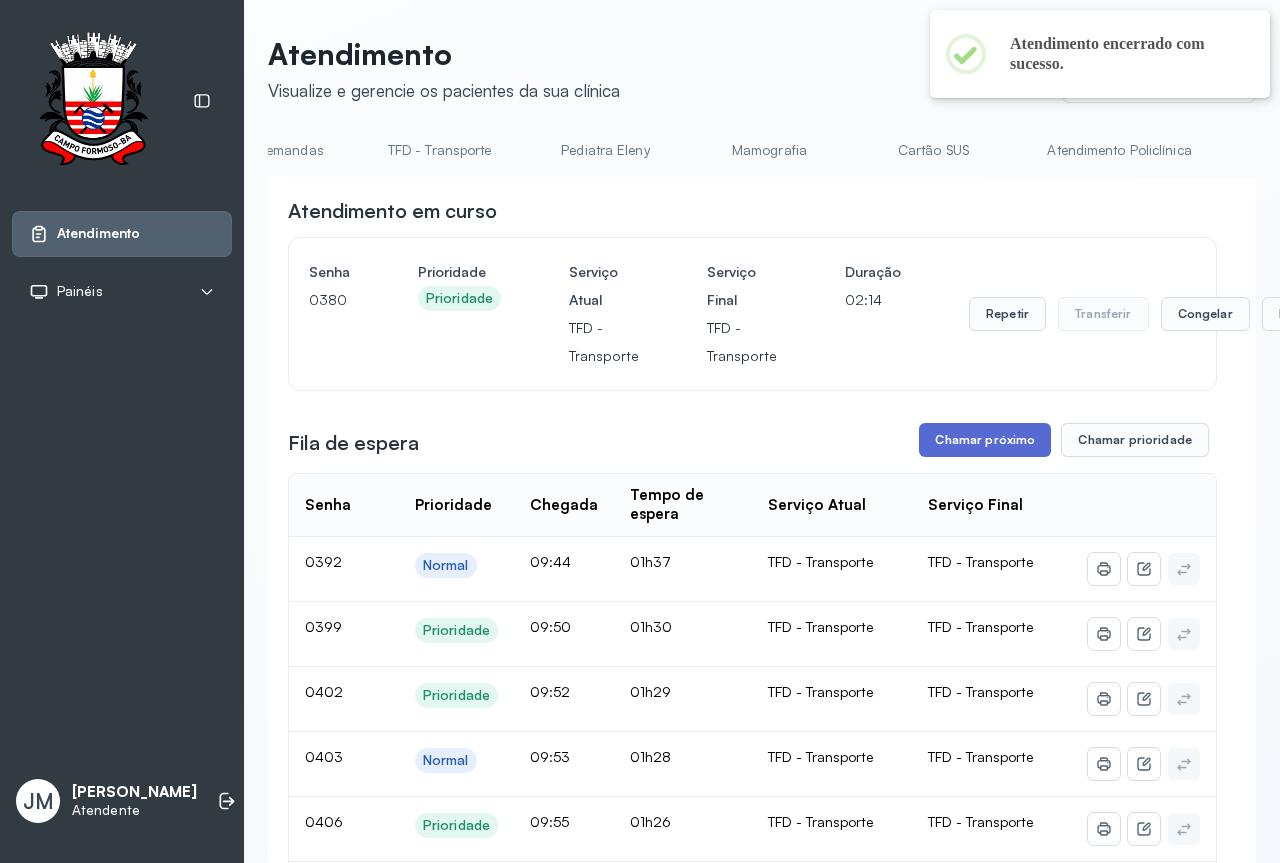 click on "Chamar próximo" at bounding box center [985, 440] 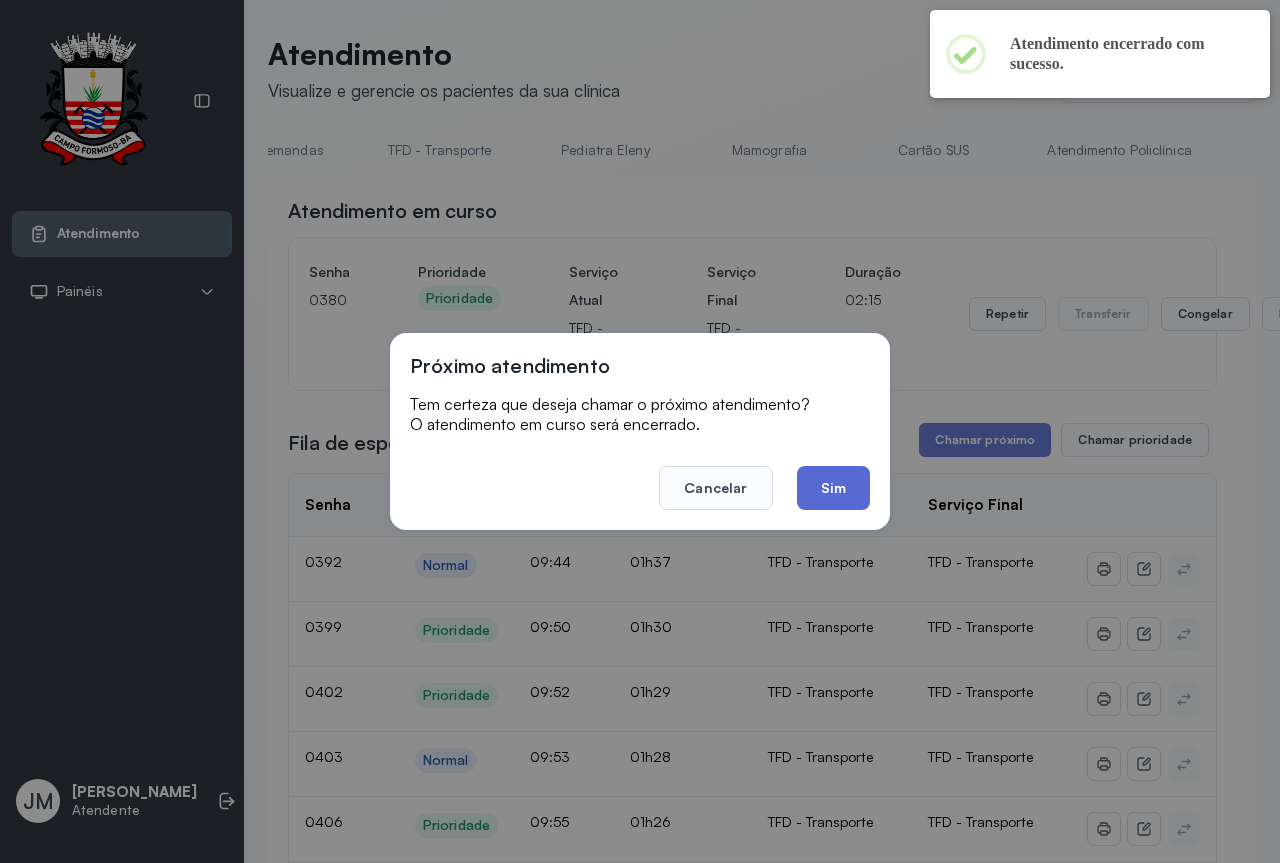 click on "Sim" 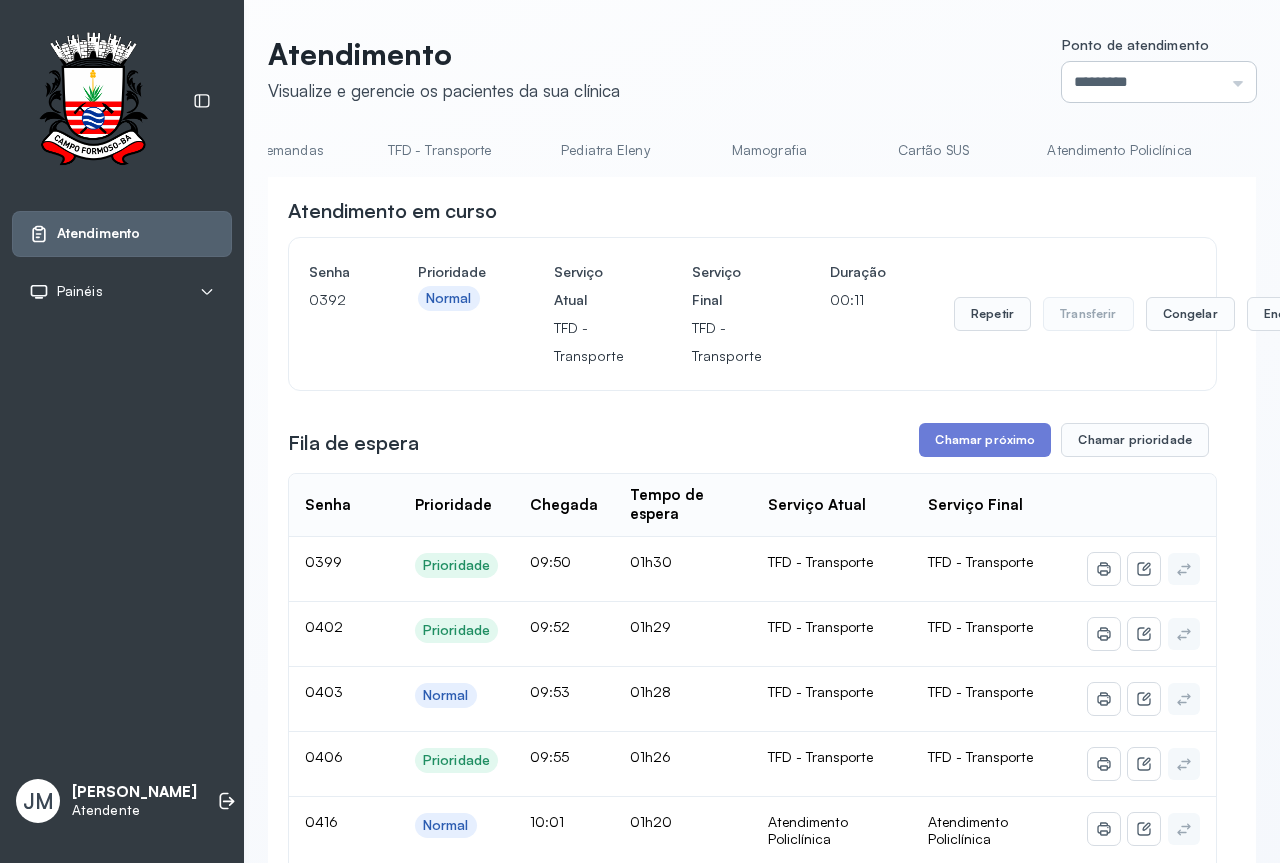 click on "*********" at bounding box center (1159, 82) 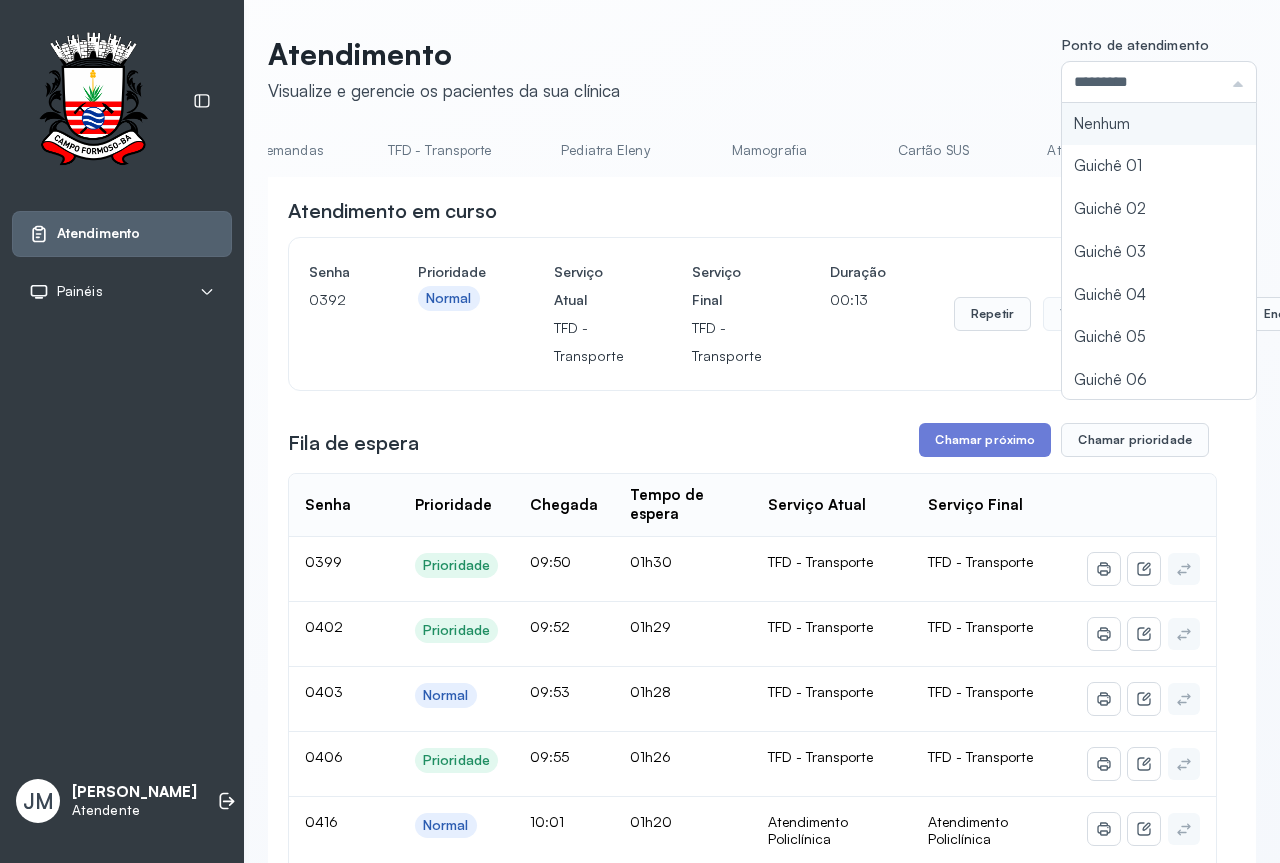 scroll, scrollTop: 88, scrollLeft: 0, axis: vertical 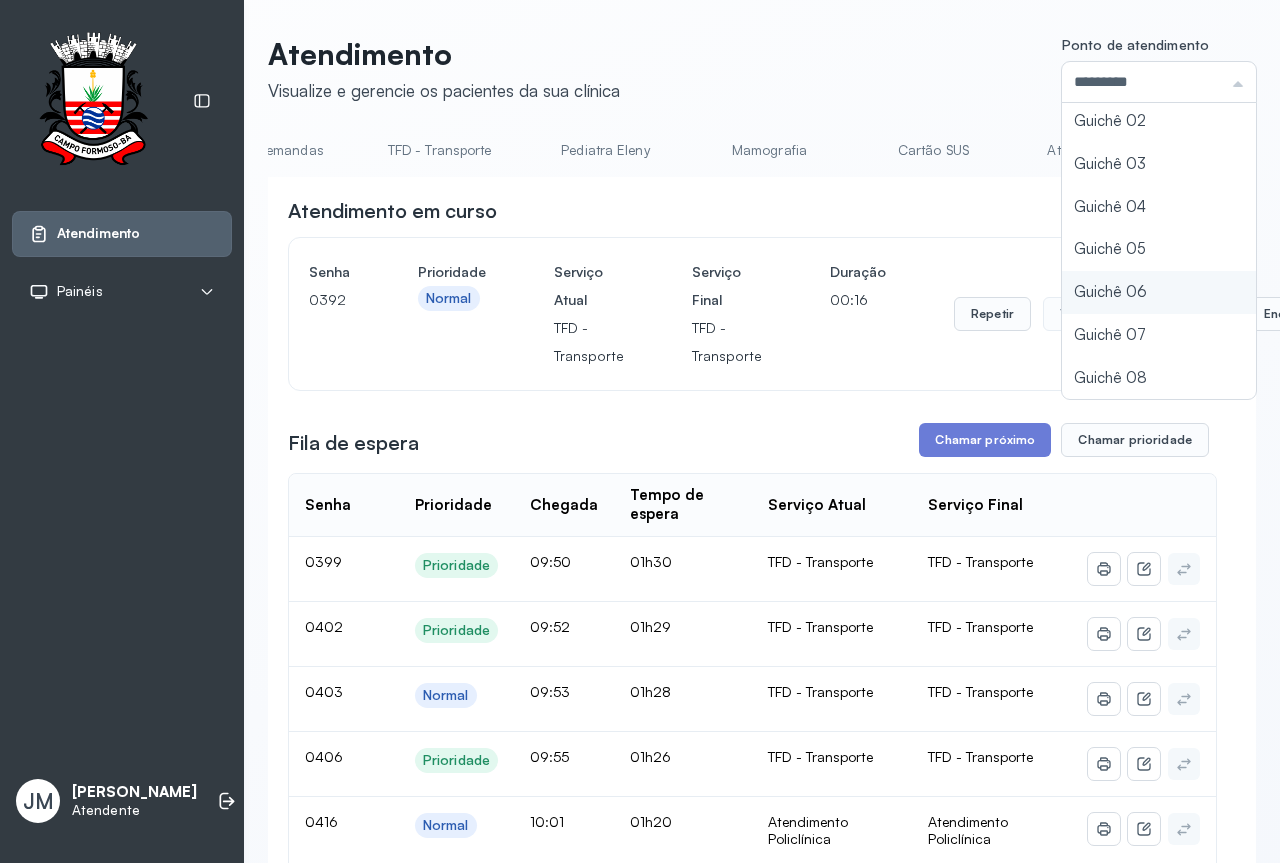 type on "*********" 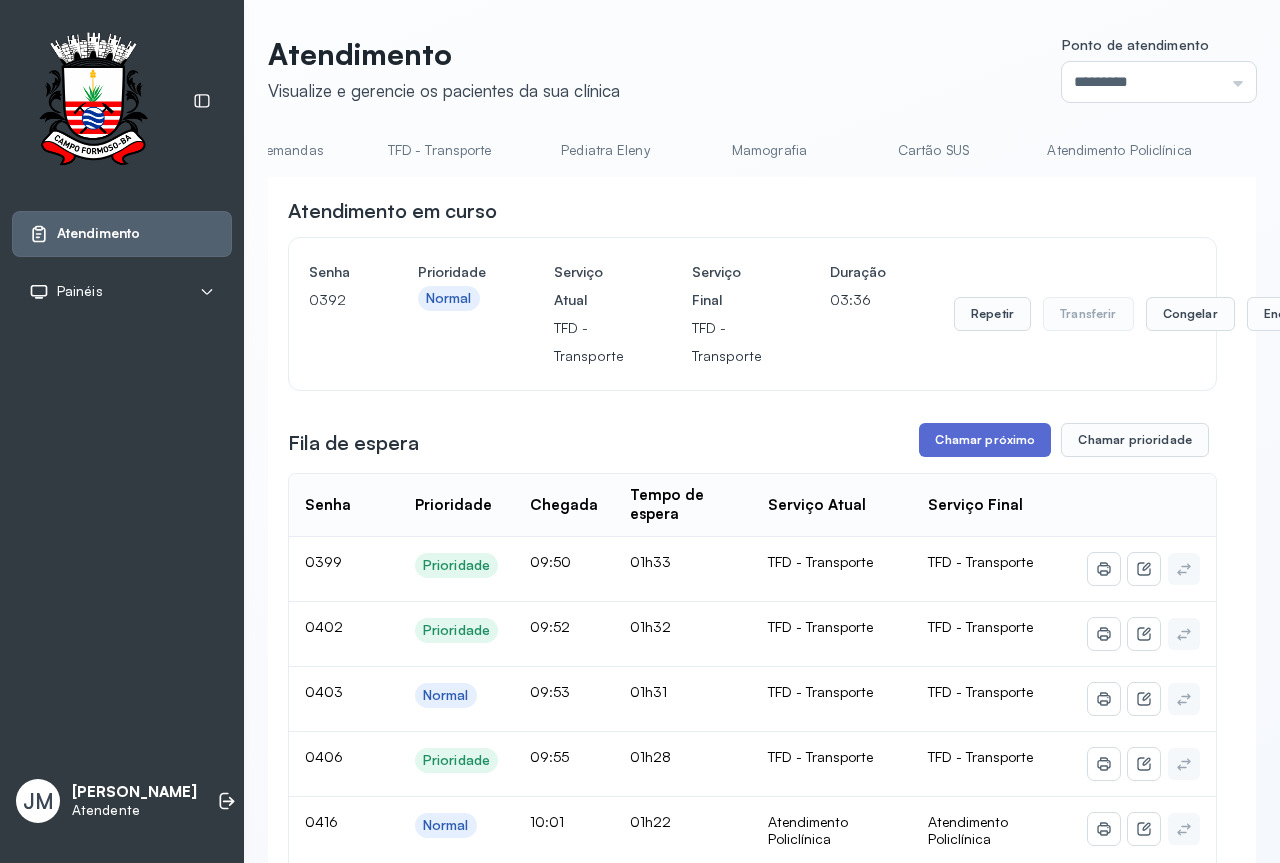 click on "Chamar próximo" at bounding box center (985, 440) 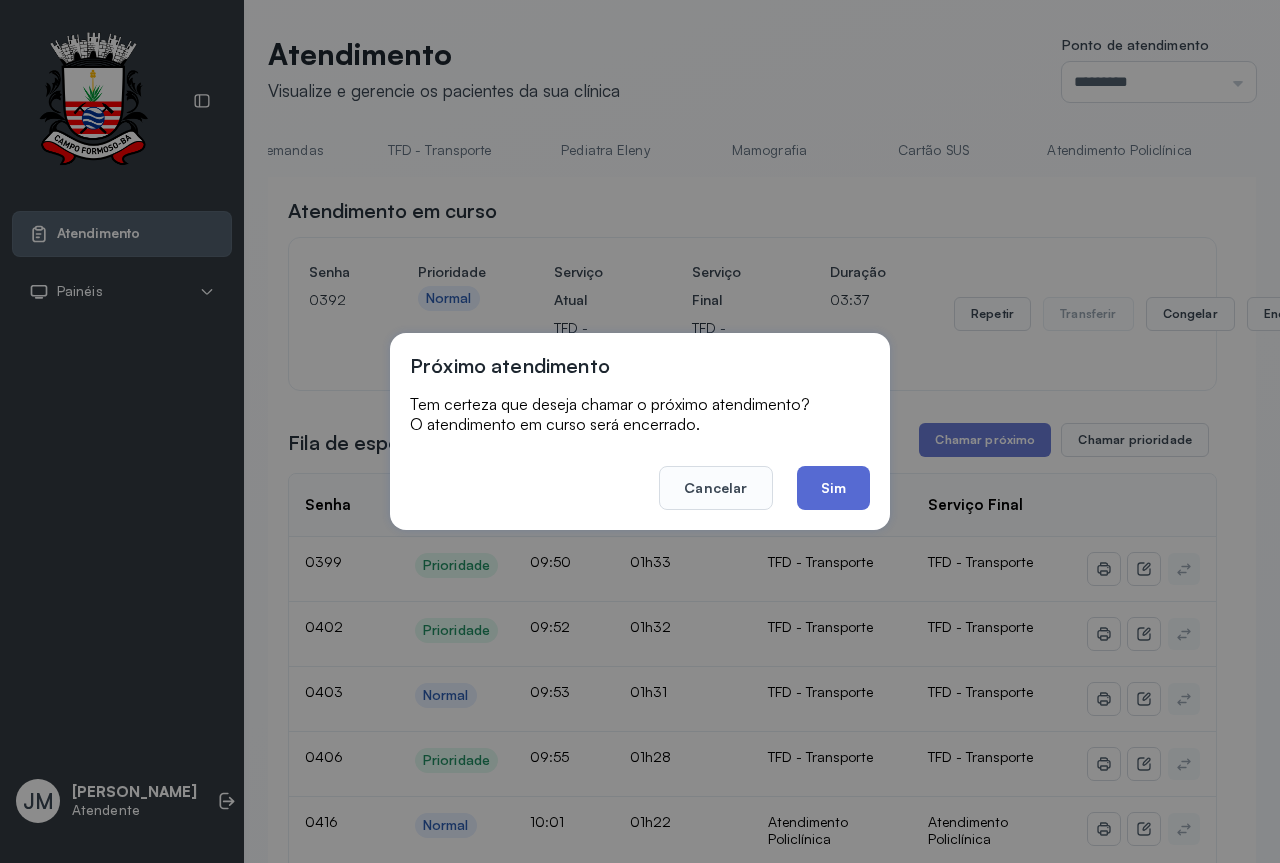 click on "Sim" 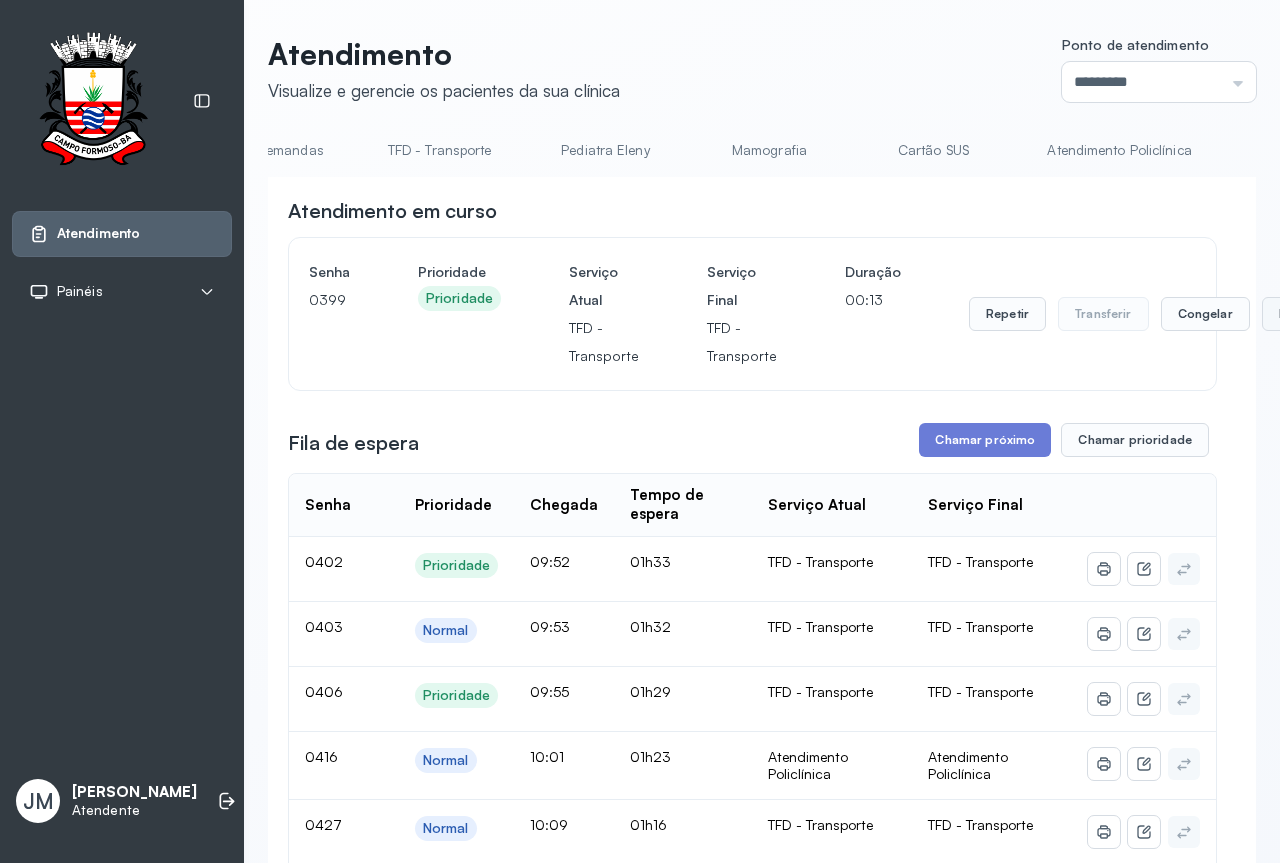 click on "Encerrar" at bounding box center (1304, 314) 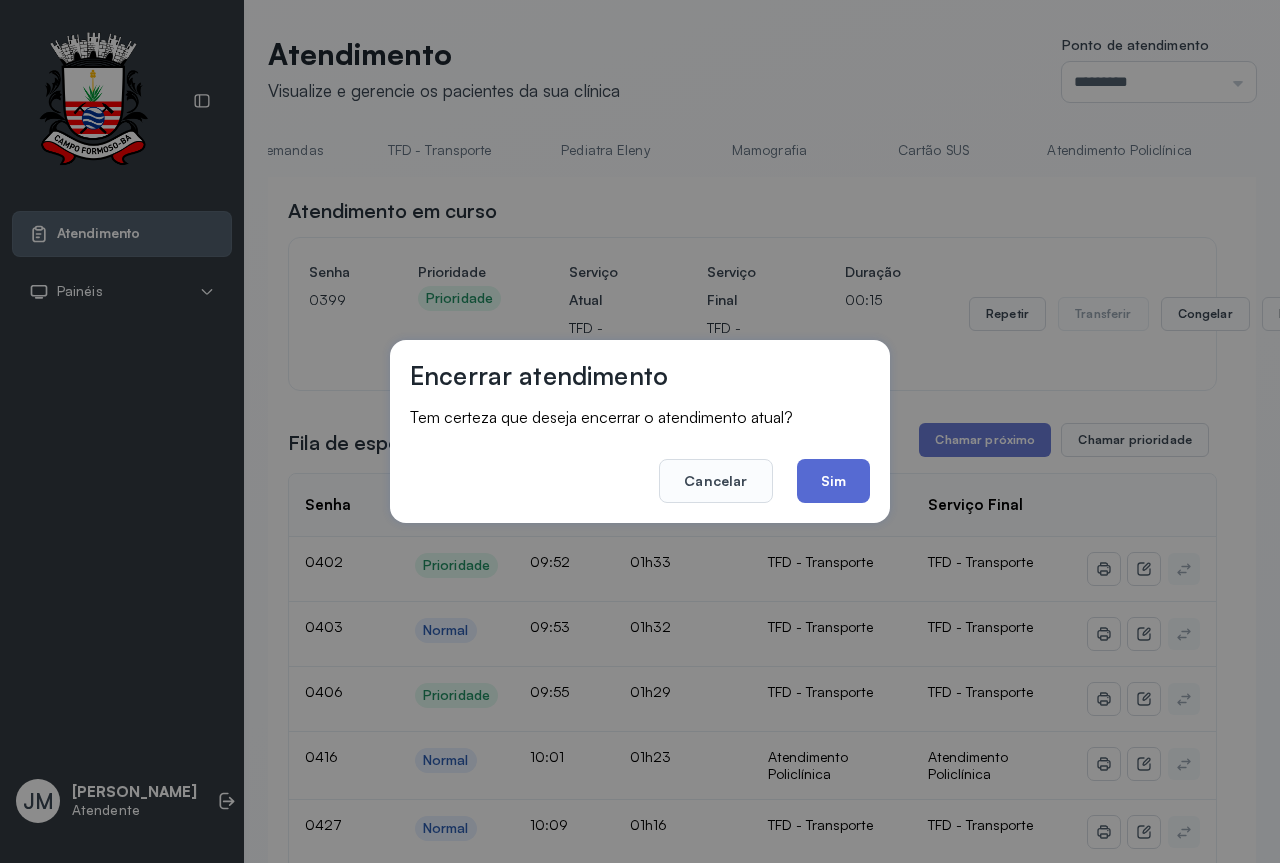 click on "Sim" 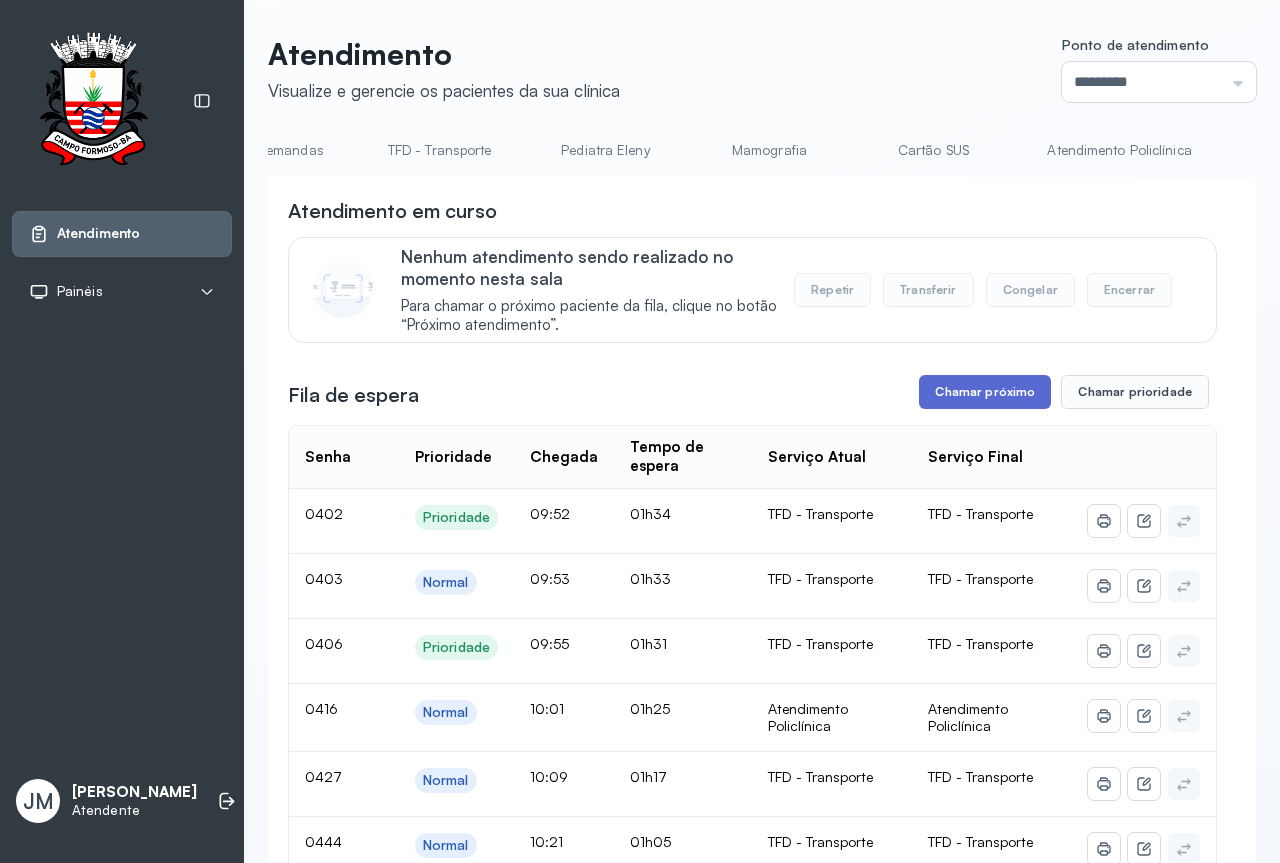 click on "Chamar próximo" at bounding box center (985, 392) 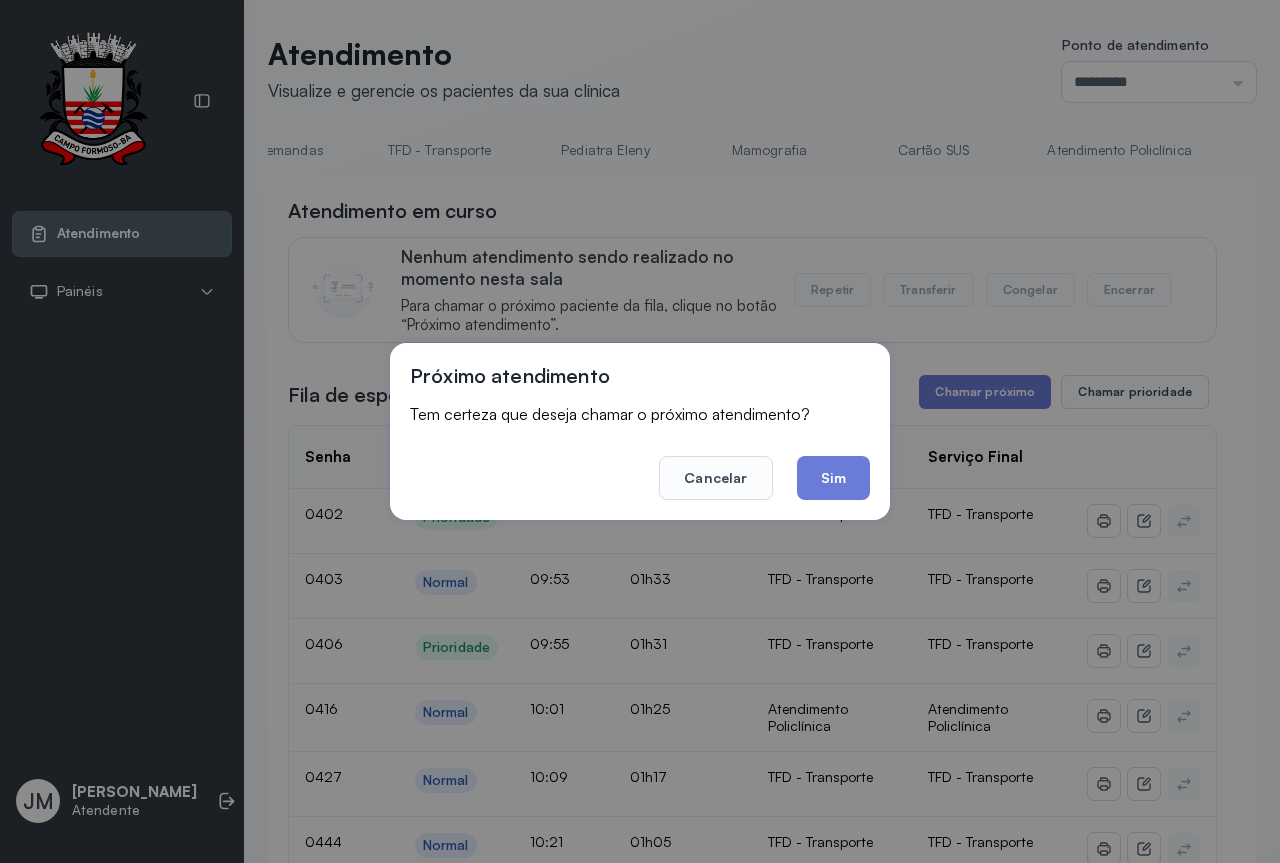 drag, startPoint x: 836, startPoint y: 458, endPoint x: 831, endPoint y: 472, distance: 14.866069 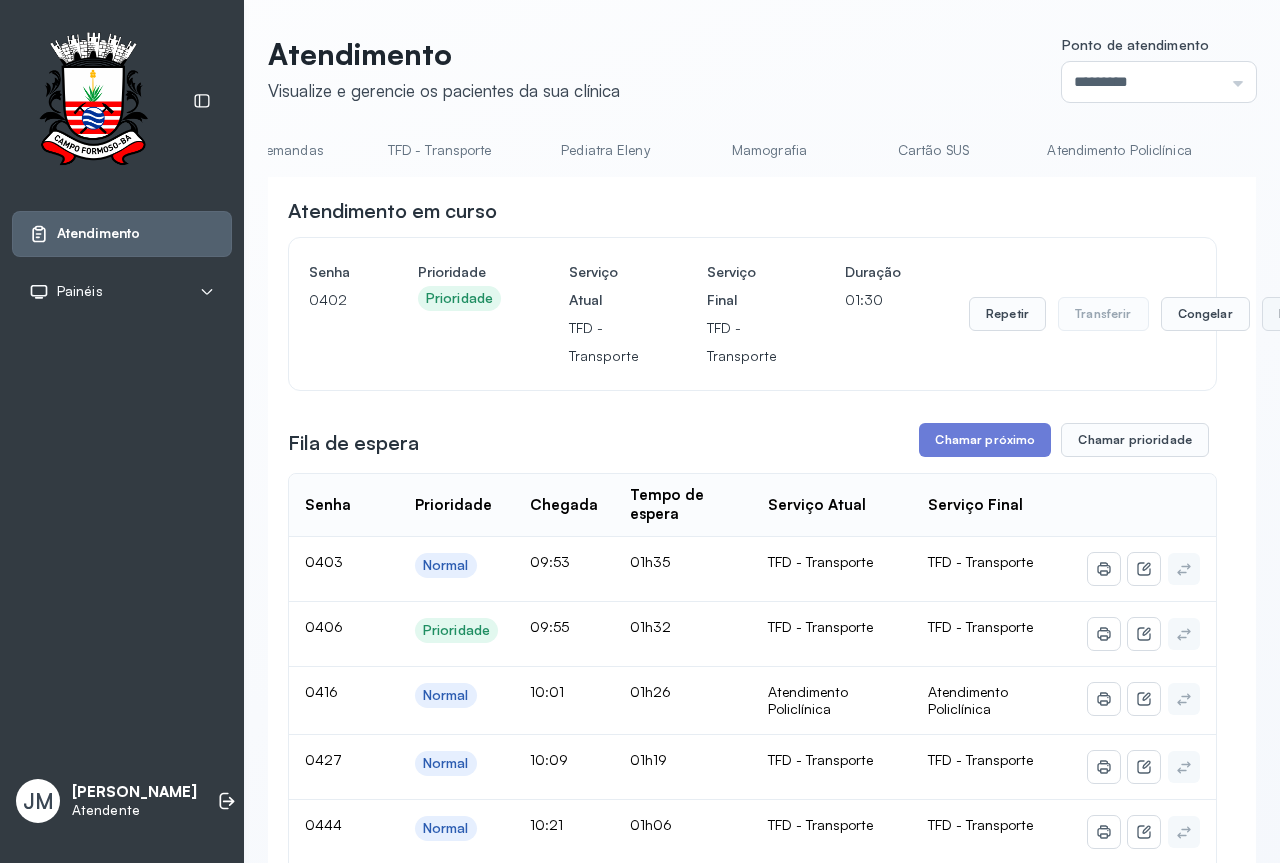 click on "Encerrar" at bounding box center (1304, 314) 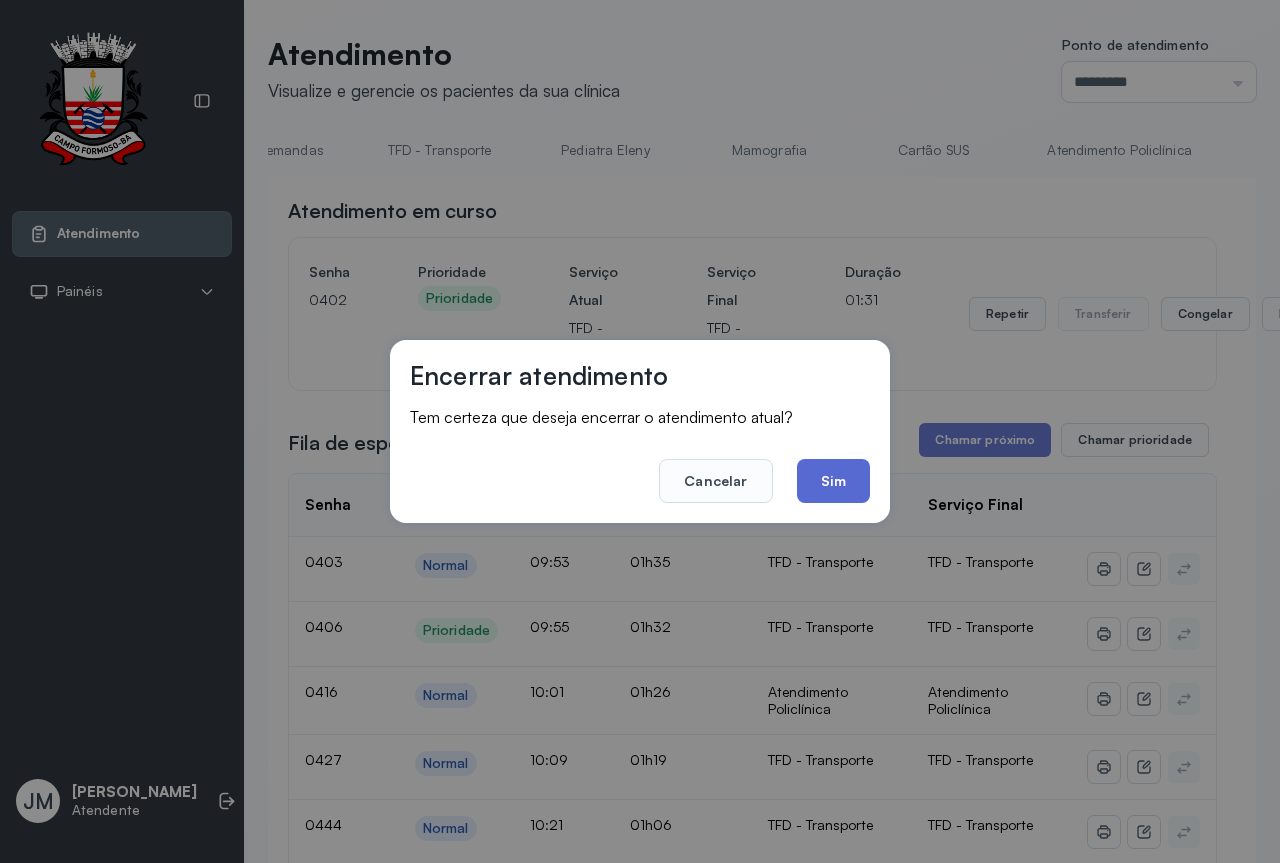 click on "Sim" 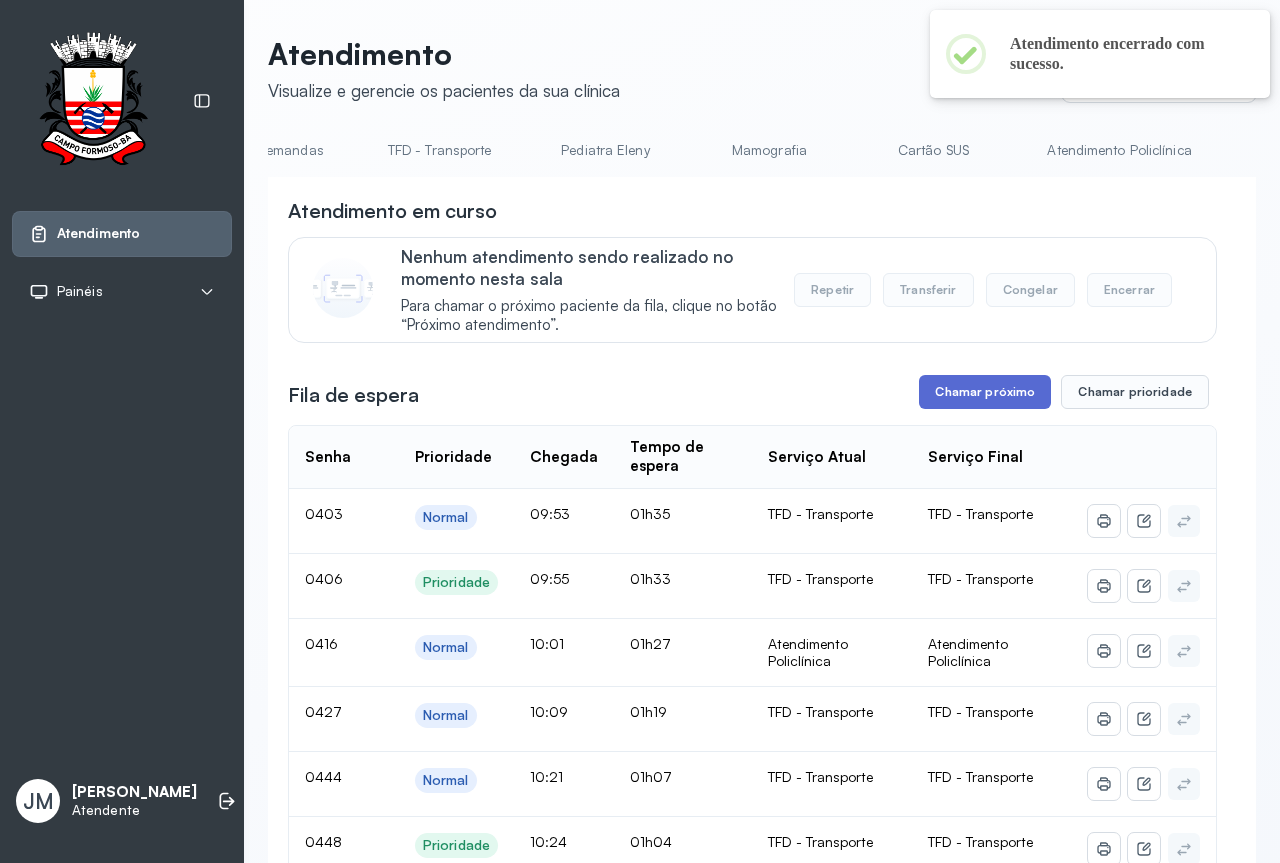 click on "Chamar próximo" at bounding box center (985, 392) 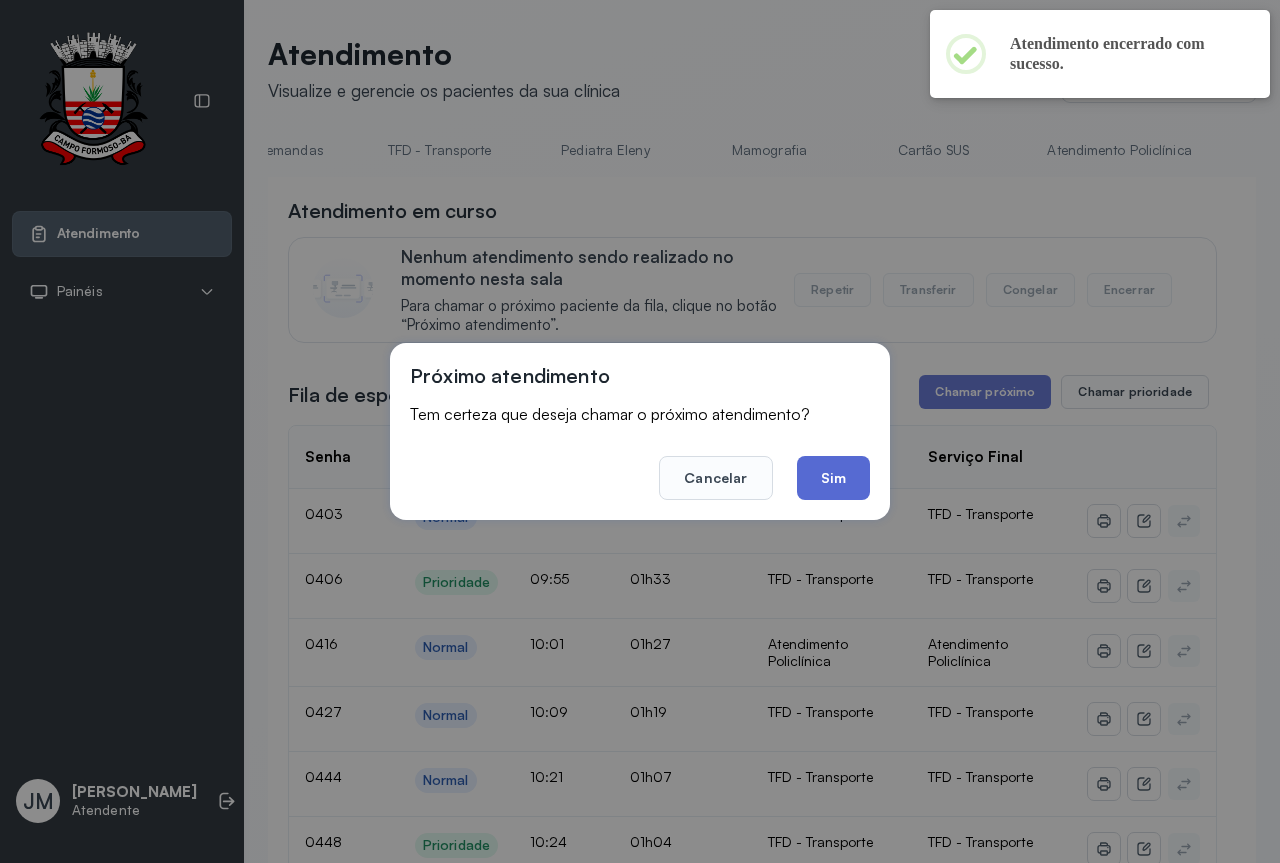 click on "Sim" 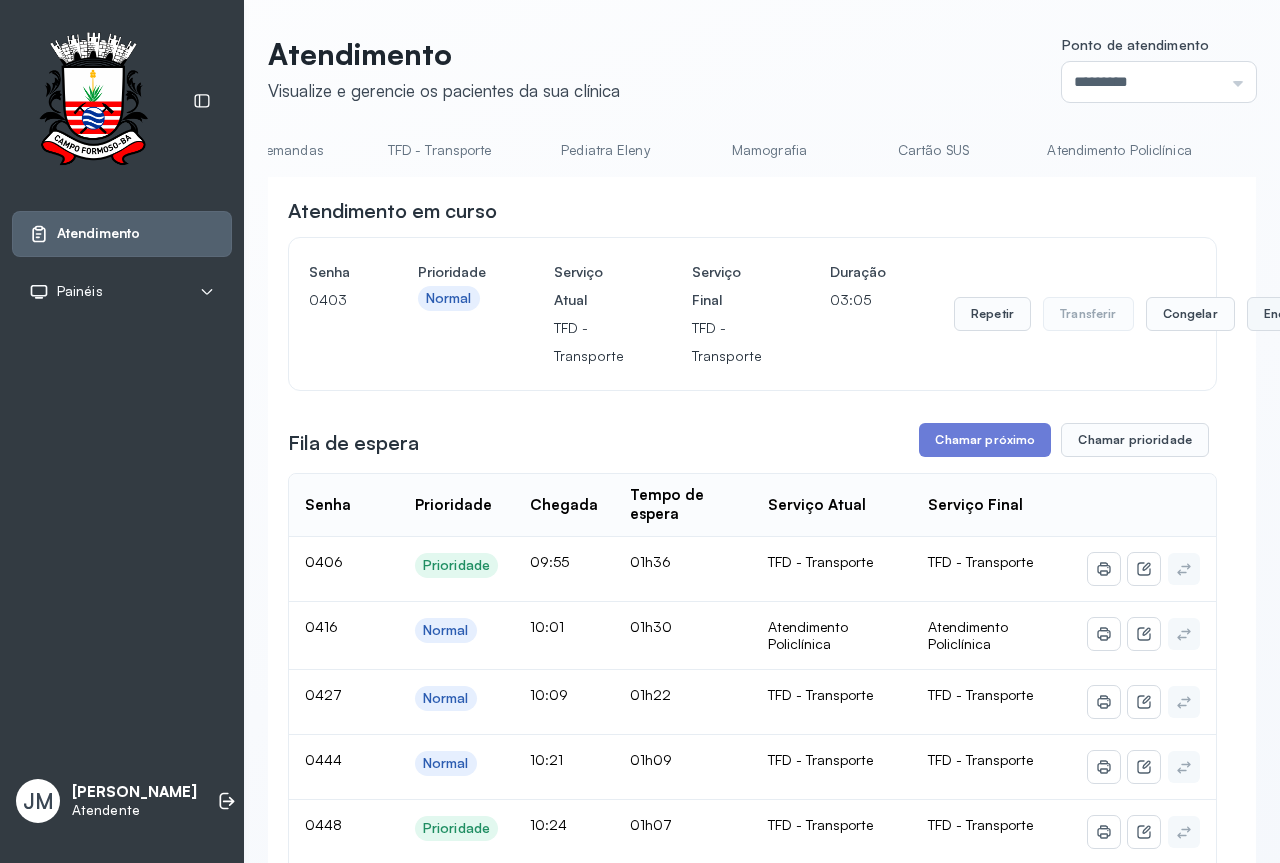 click on "Encerrar" at bounding box center [1289, 314] 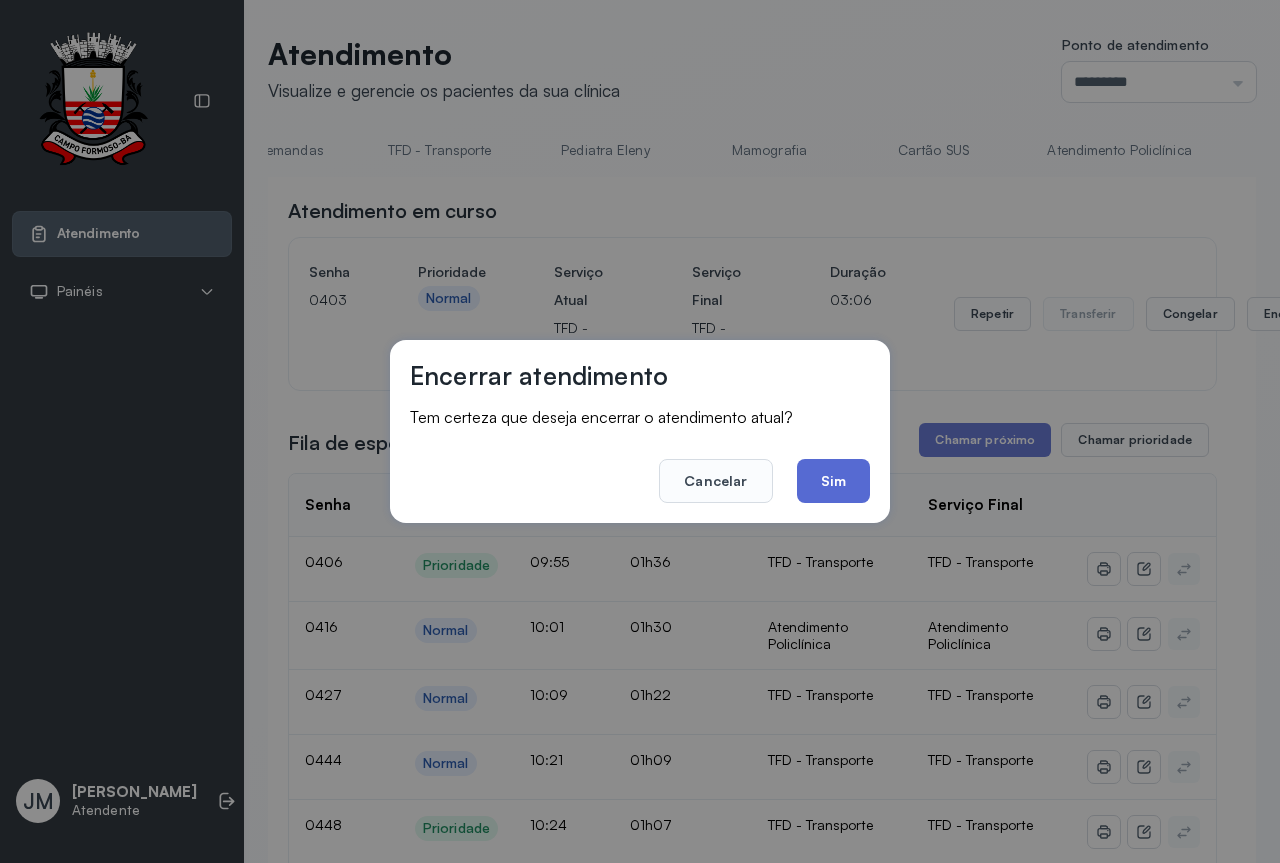 click on "Sim" 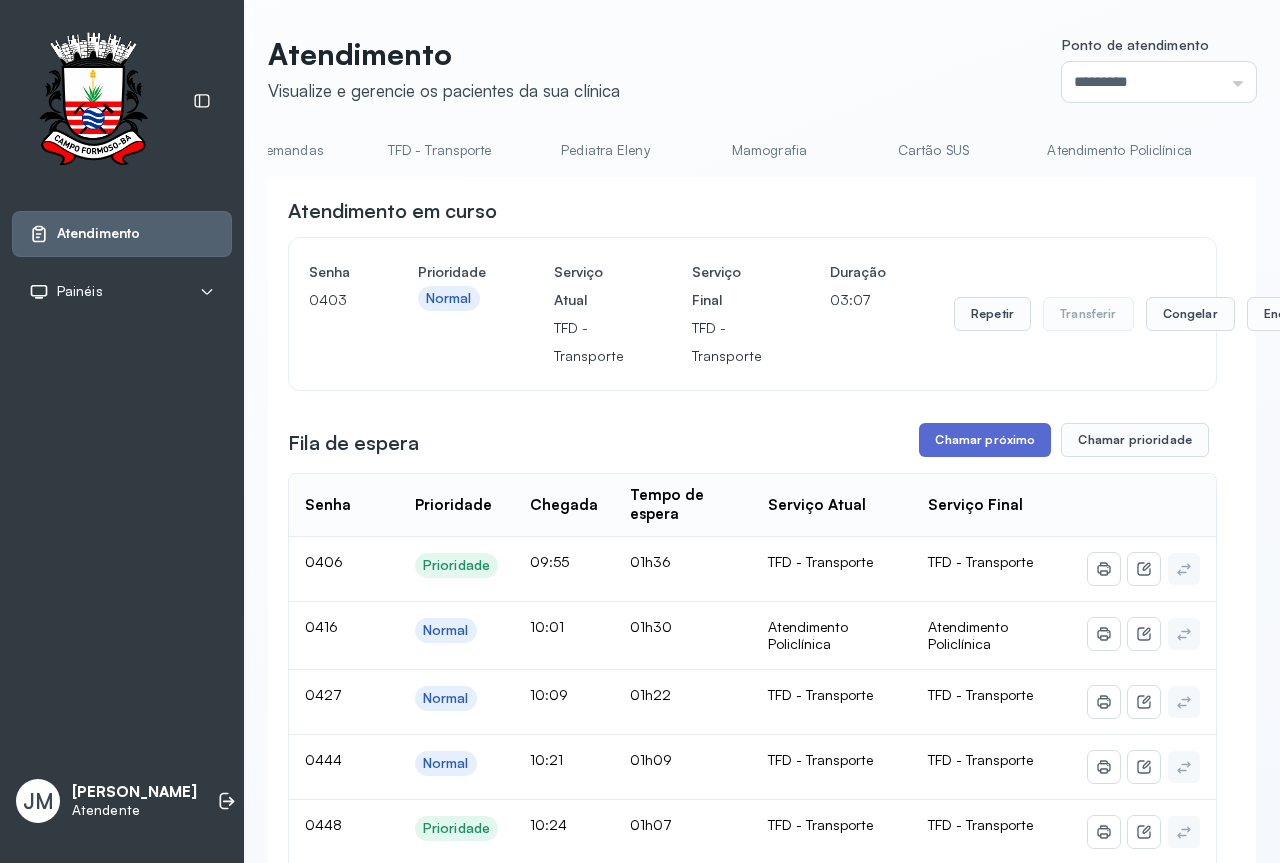 click on "Chamar próximo" at bounding box center (985, 440) 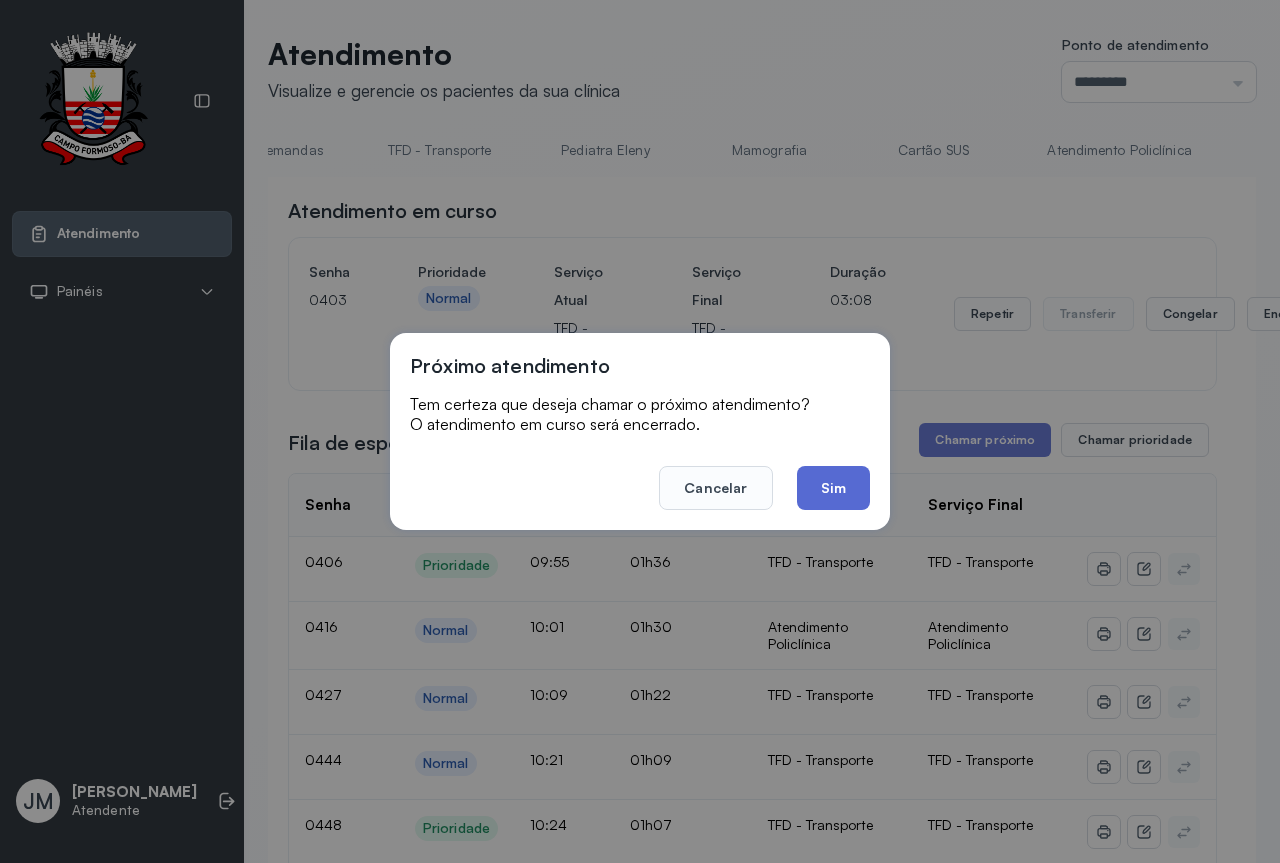 click on "Atendimento em curso Senha [SECURITY_DATA] Prioridade Normal Serviço Atual TFD - Transporte Serviço Final TFD - Transporte Duração 03:08 Repetir Transferir Congelar Encerrar Fila de espera Chamar próximo Chamar prioridade Próximo atendimento Tem certeza que deseja chamar o próximo atendimento?  O atendimento em curso será encerrado.  Cancelar Sim Senha    Prioridade  Chegada  Tempo de espera  Serviço Atual  Serviço Final    0406 Prioridade 09:55 01h36 TFD - Transporte TFD - Transporte 0416 Normal 10:01 01h30 Atendimento Policlínica Atendimento Policlínica 0427 Normal 10:09 01h22 TFD - Transporte TFD - Transporte 0444 Normal 10:21 01h09 TFD - Transporte TFD - Transporte 0448 Prioridade 10:24 01h07 TFD - Transporte TFD - Transporte 0456 Normal 10:29 01h02 TFD - Transporte TFD - Transporte 0472 Prioridade 10:37 00h54 TFD - Transporte TFD - Transporte 0473 Normal 10:38 00h53 TFD - Transporte TFD - Transporte 0480 Prioridade 10:48 00h43 TFD - Transporte TFD - Transporte 0487 Prioridade 10:52 00h39 0493 Prioridade" at bounding box center [752, 2822] 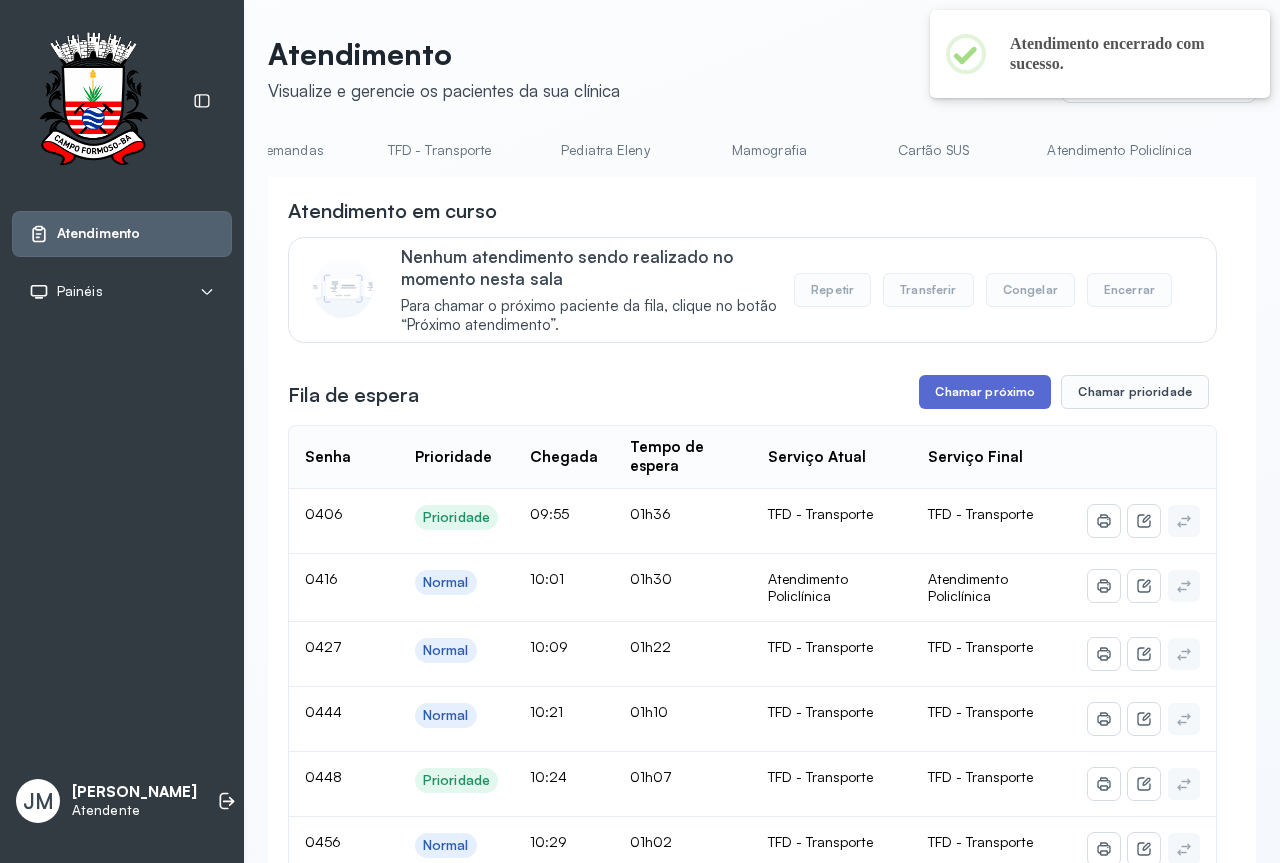 click on "Chamar próximo" at bounding box center [985, 392] 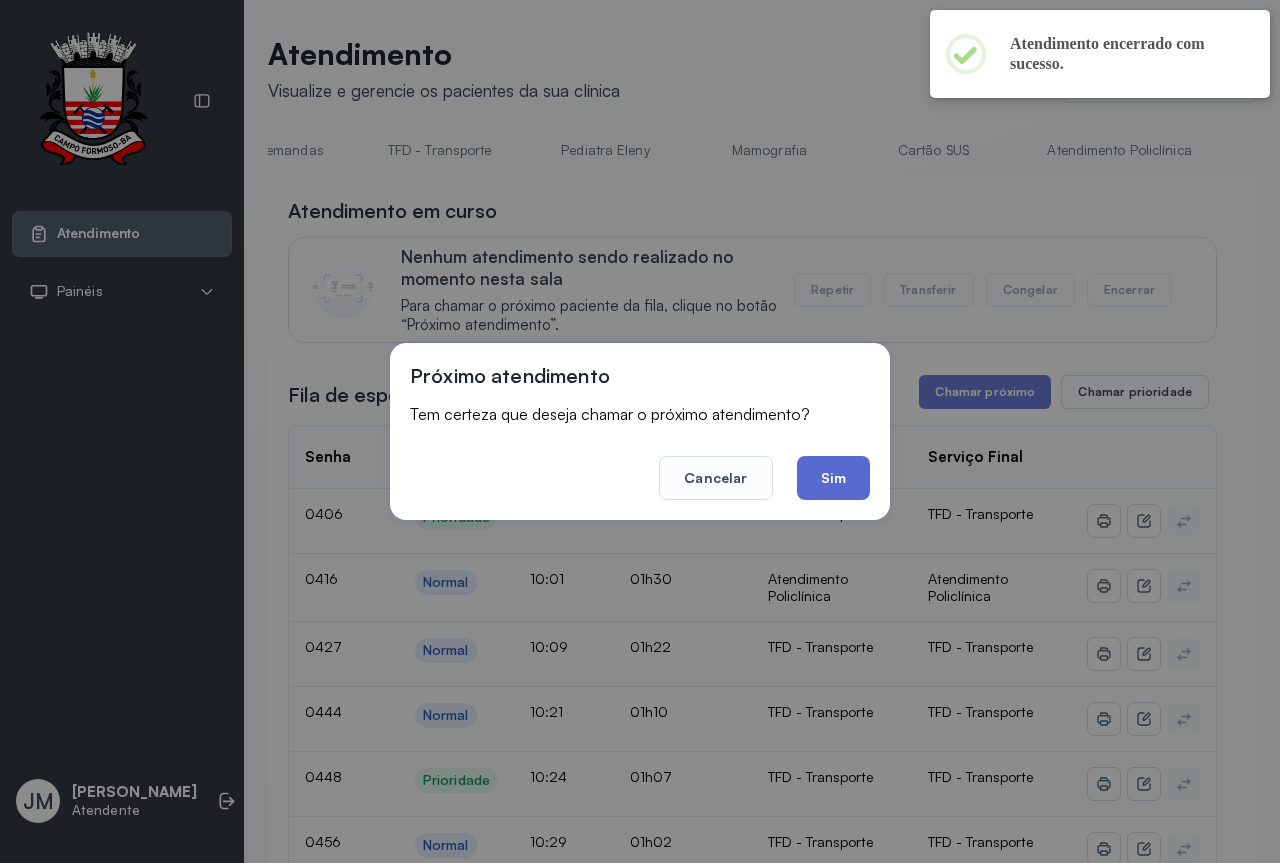 click on "Sim" 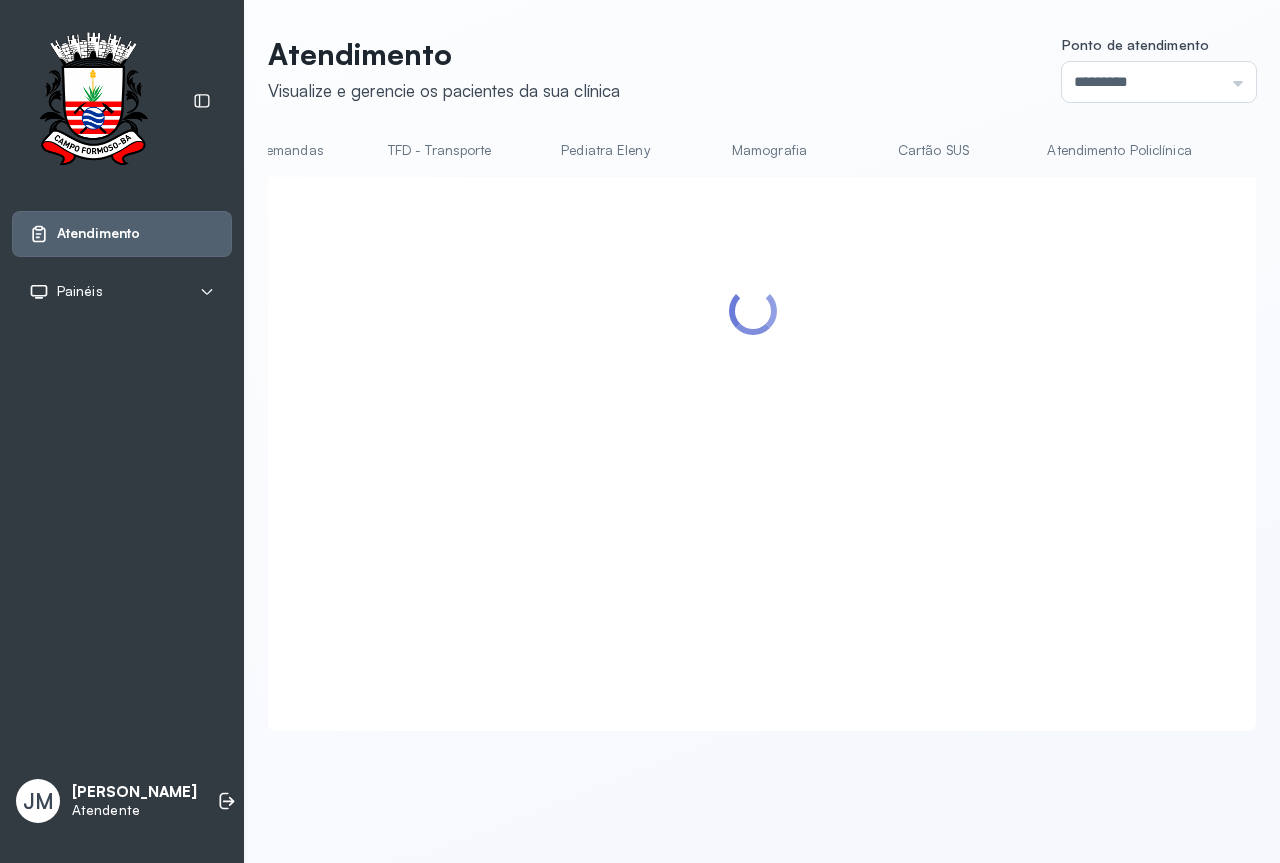 click on "TFD - Transporte" at bounding box center (440, 150) 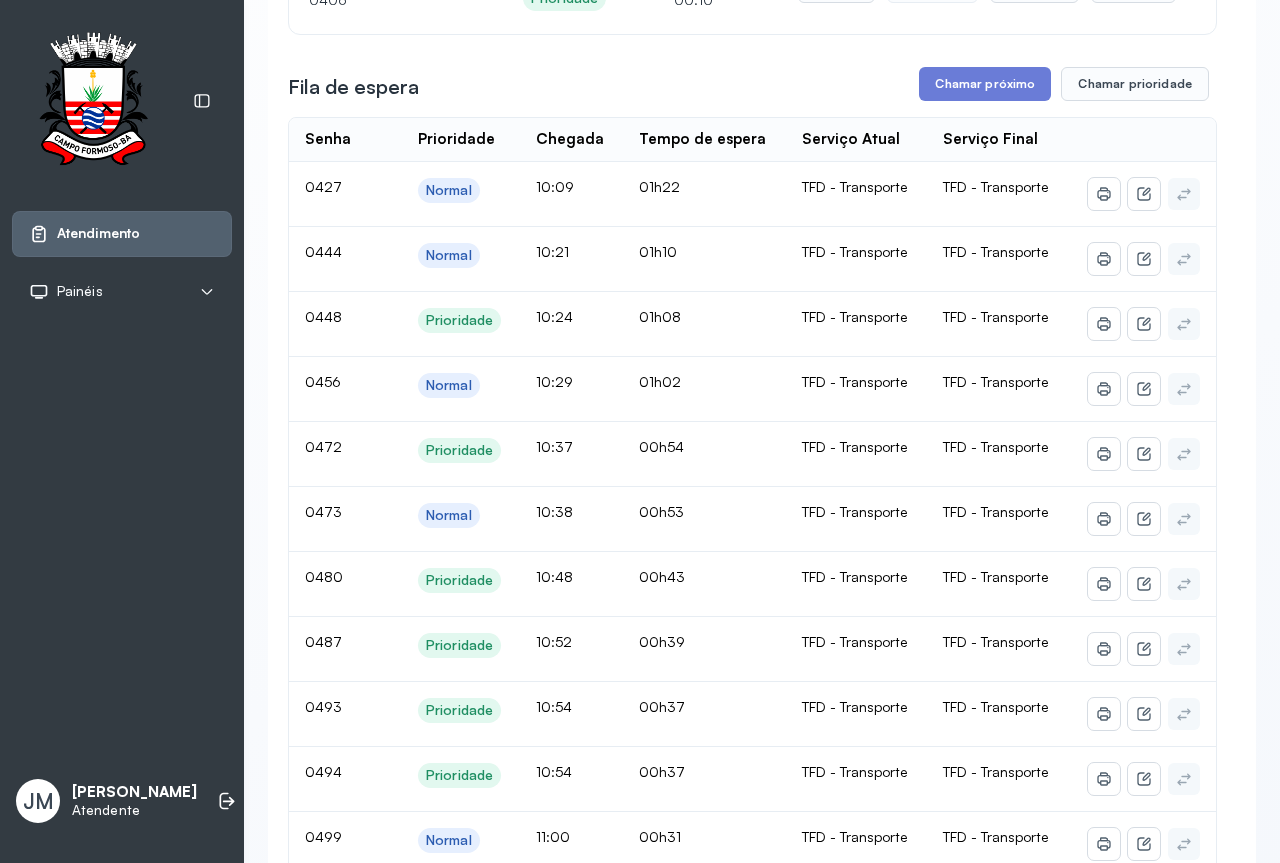 scroll, scrollTop: 0, scrollLeft: 0, axis: both 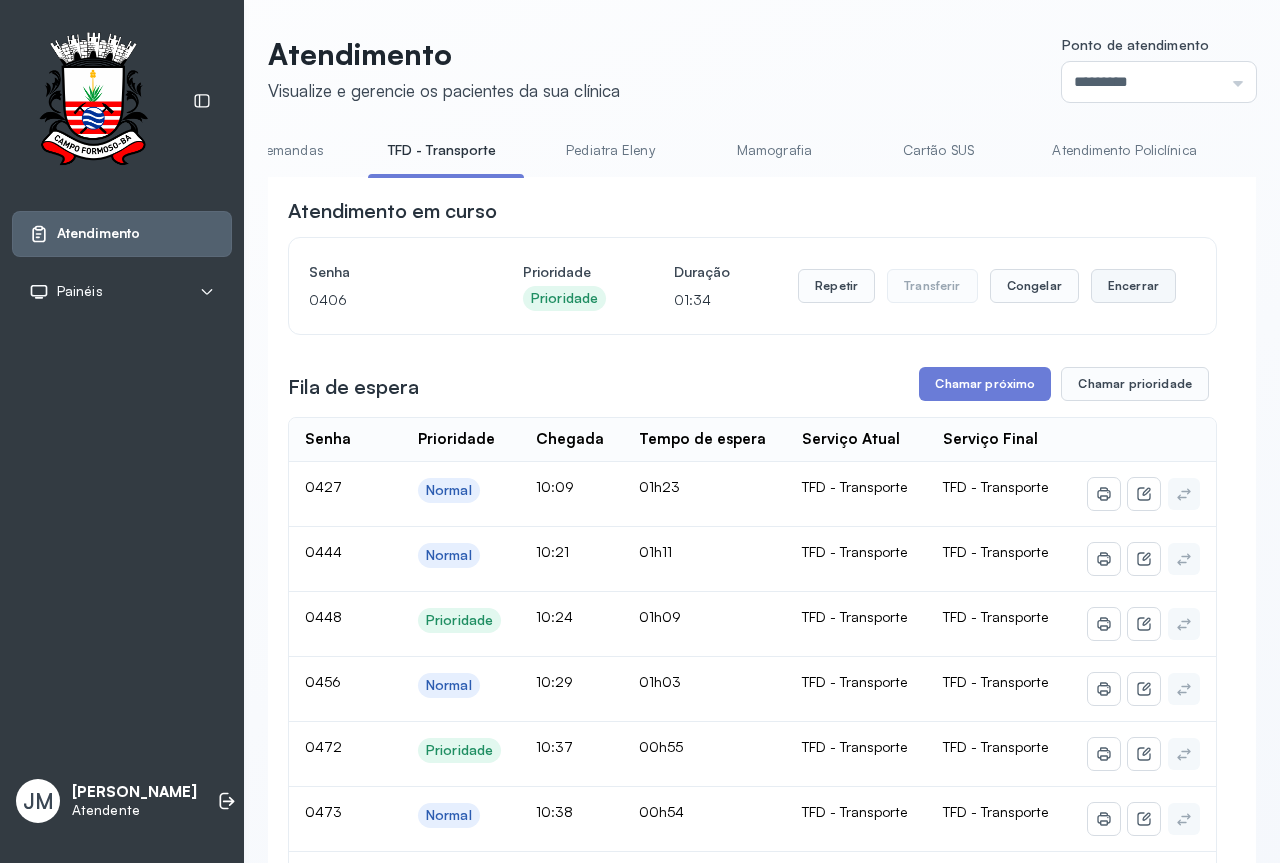click on "Encerrar" at bounding box center [1133, 286] 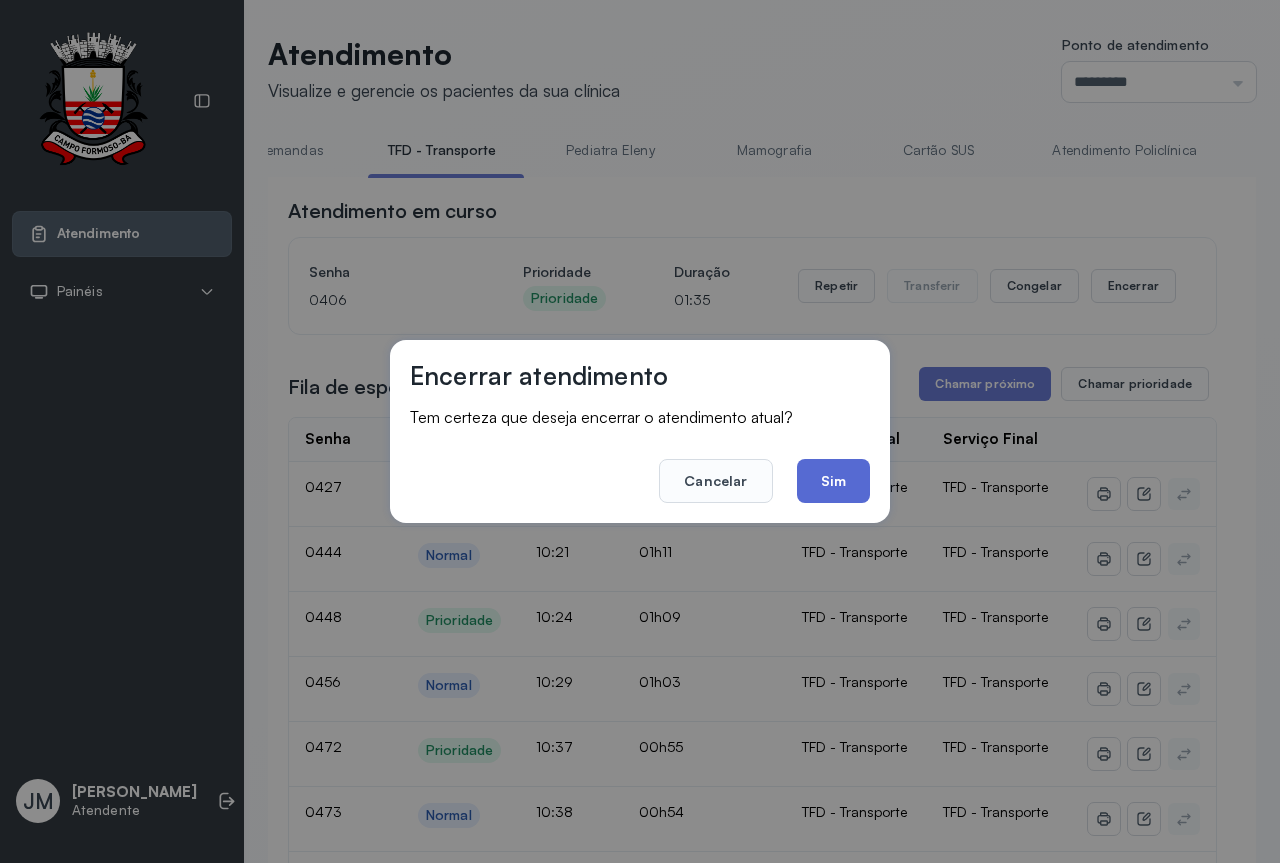 click on "Sim" 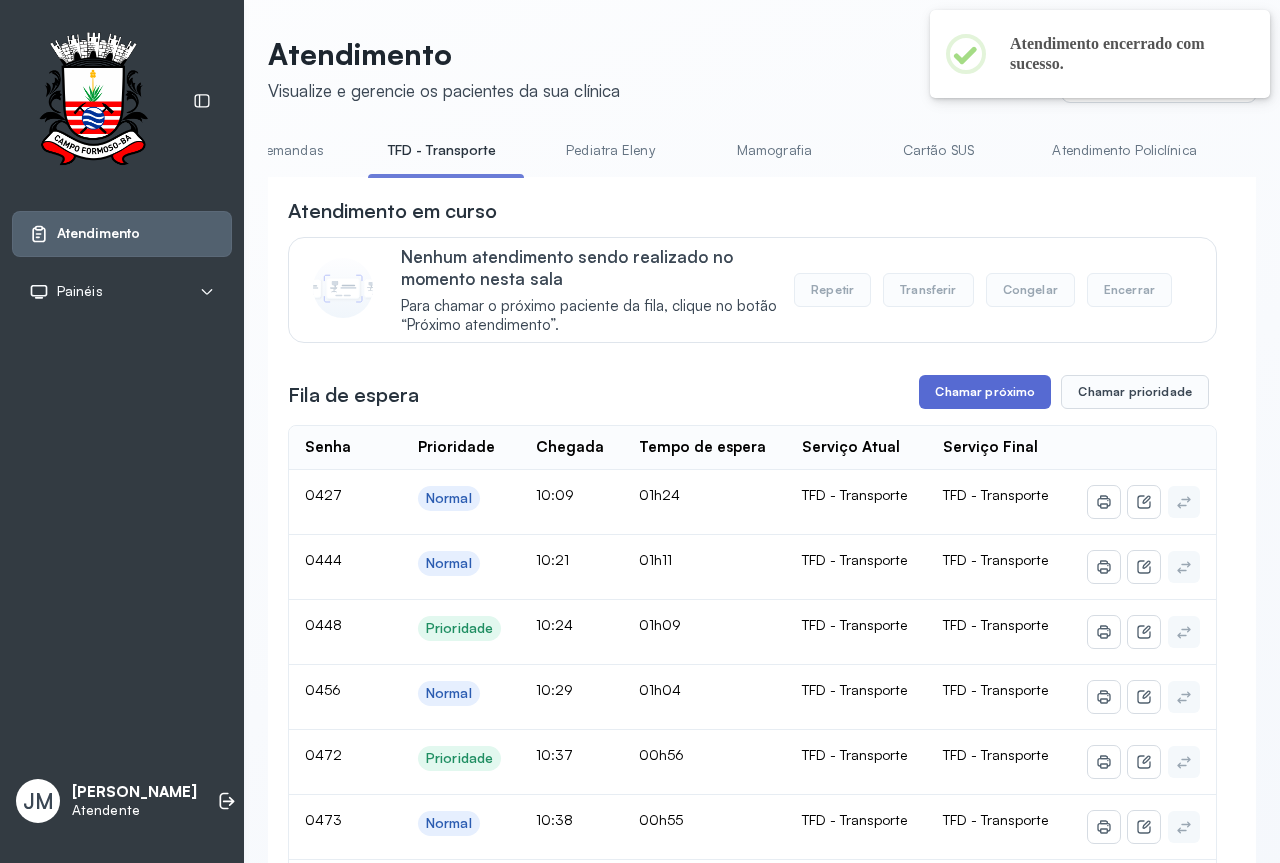 click on "Chamar próximo" at bounding box center (985, 392) 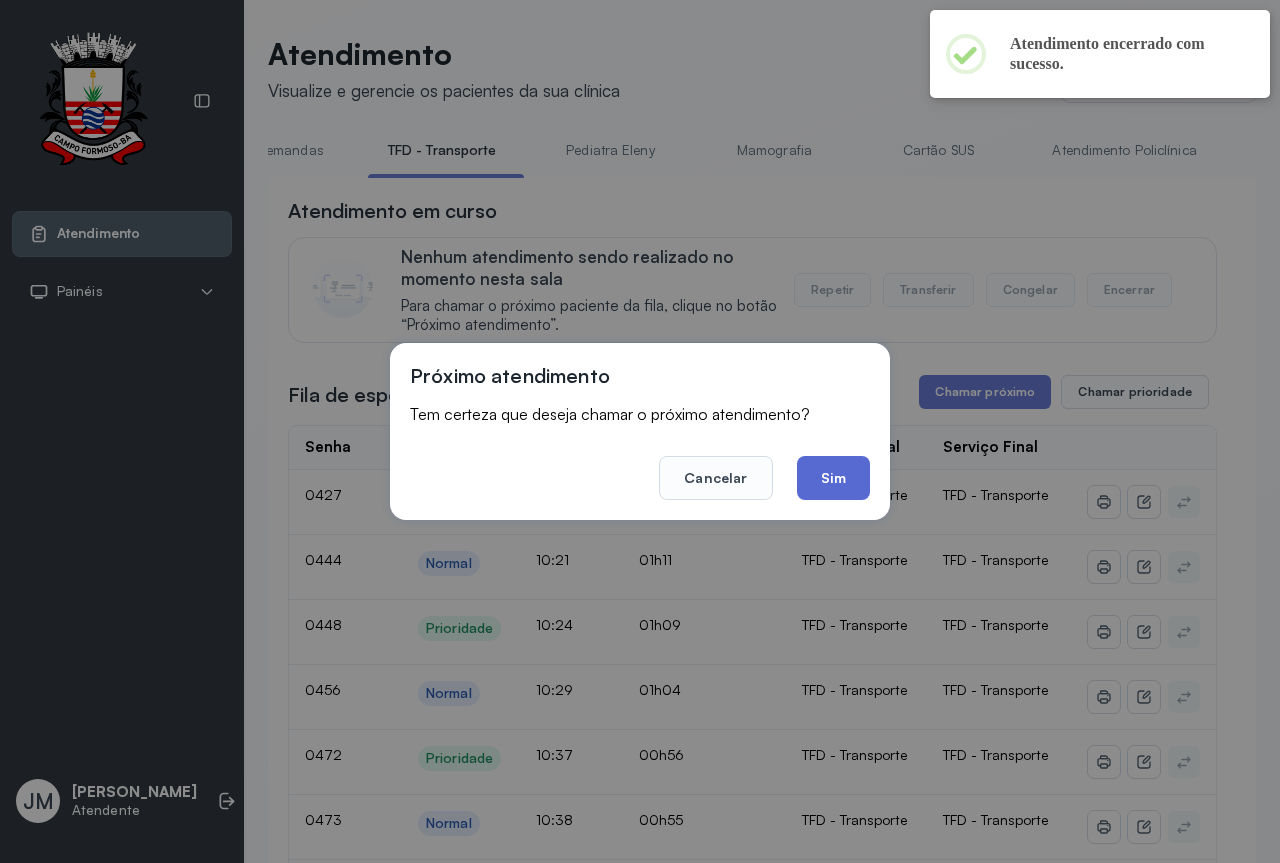 click on "Sim" 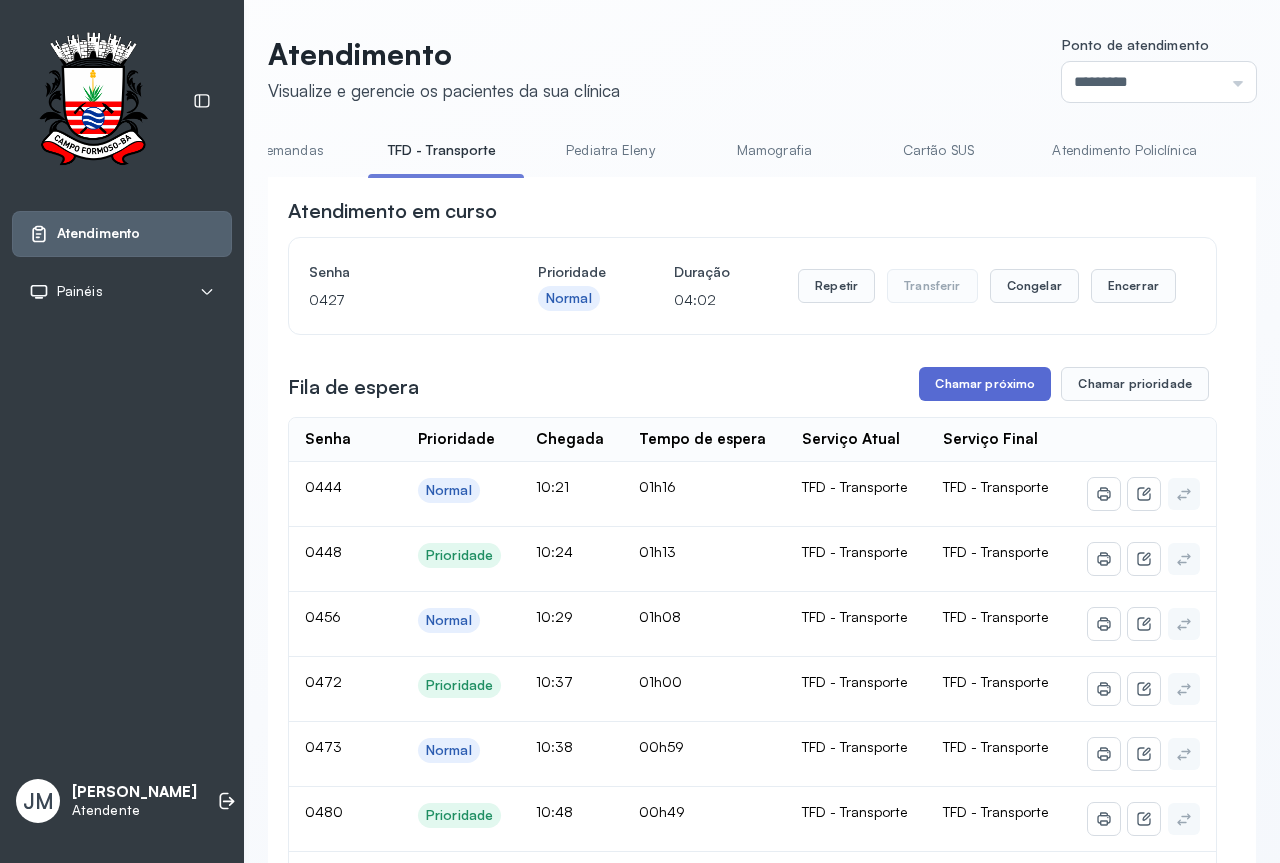 click on "Chamar próximo" at bounding box center [985, 384] 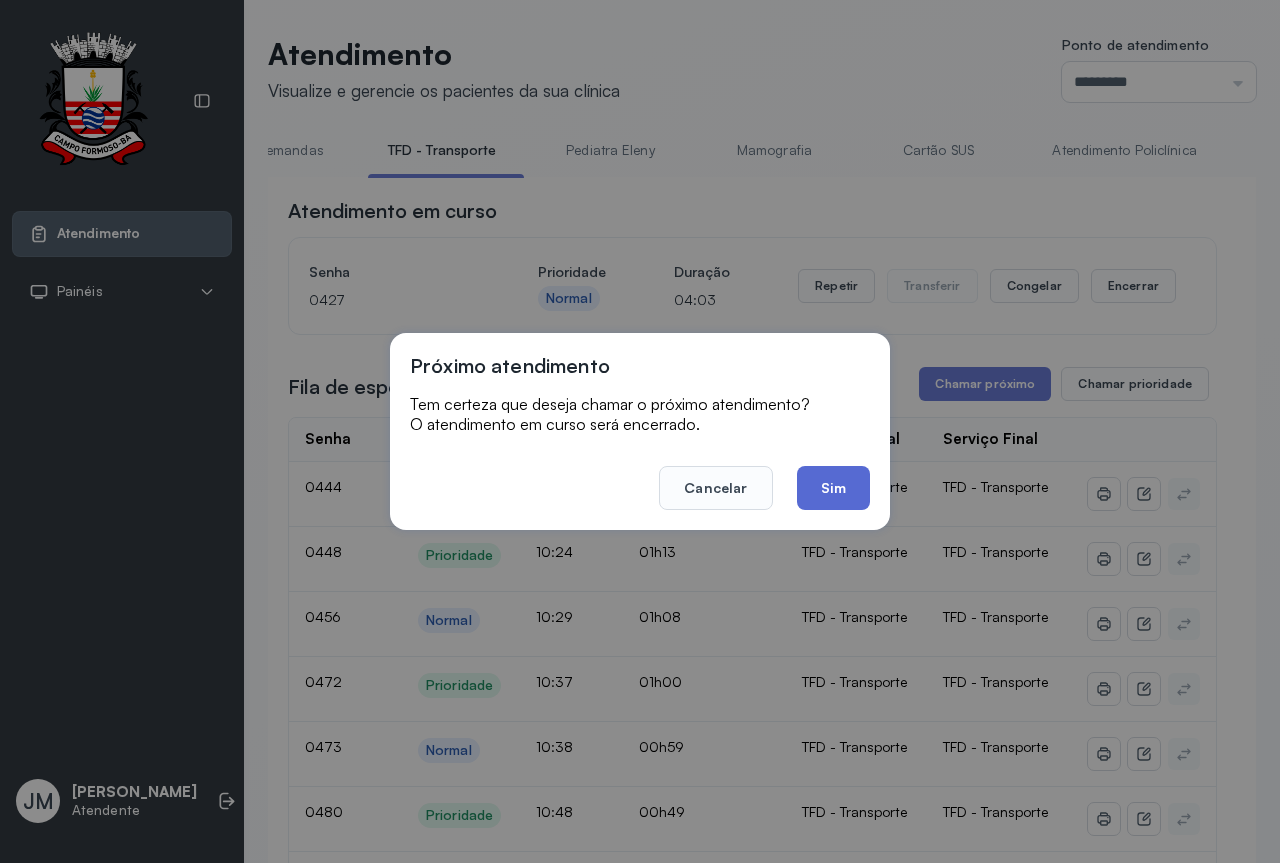 click on "Sim" 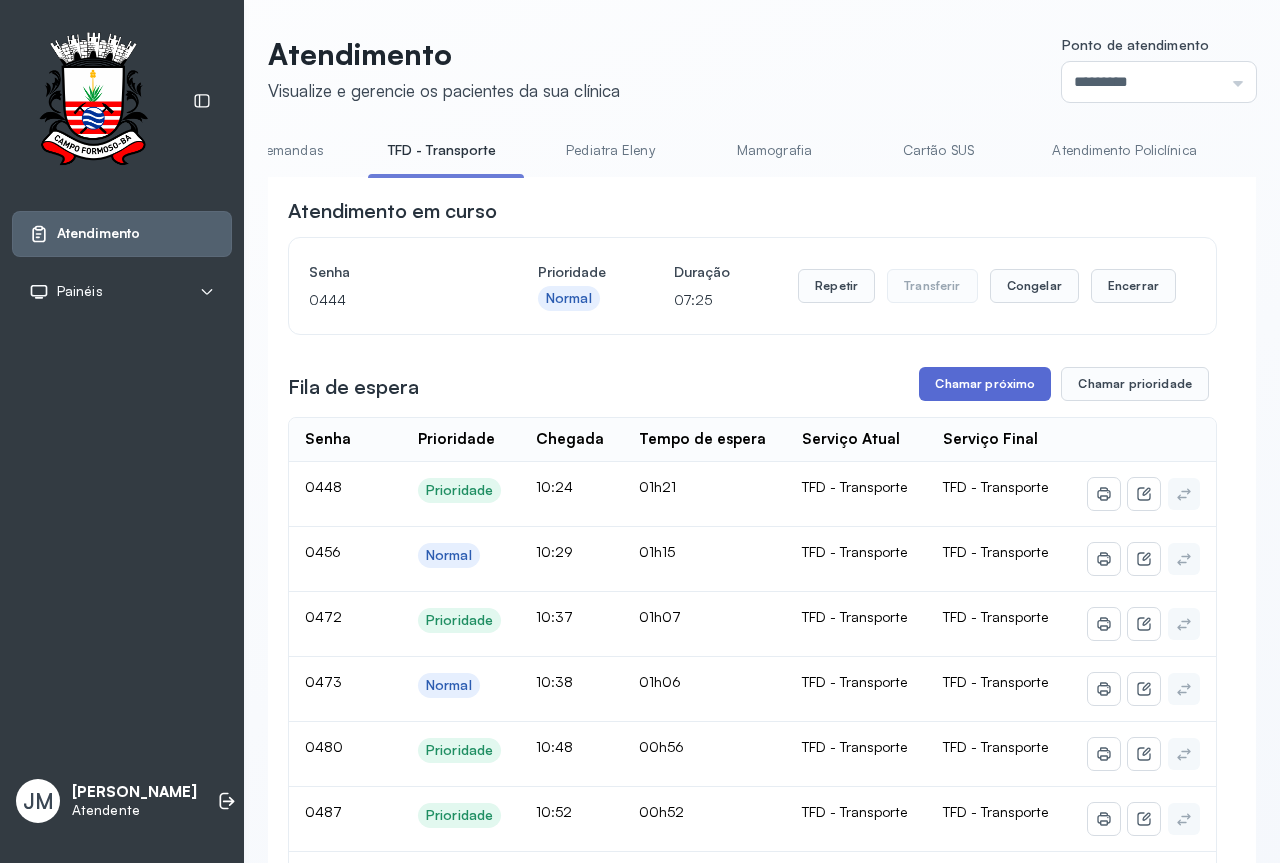 click on "Chamar próximo" at bounding box center [985, 384] 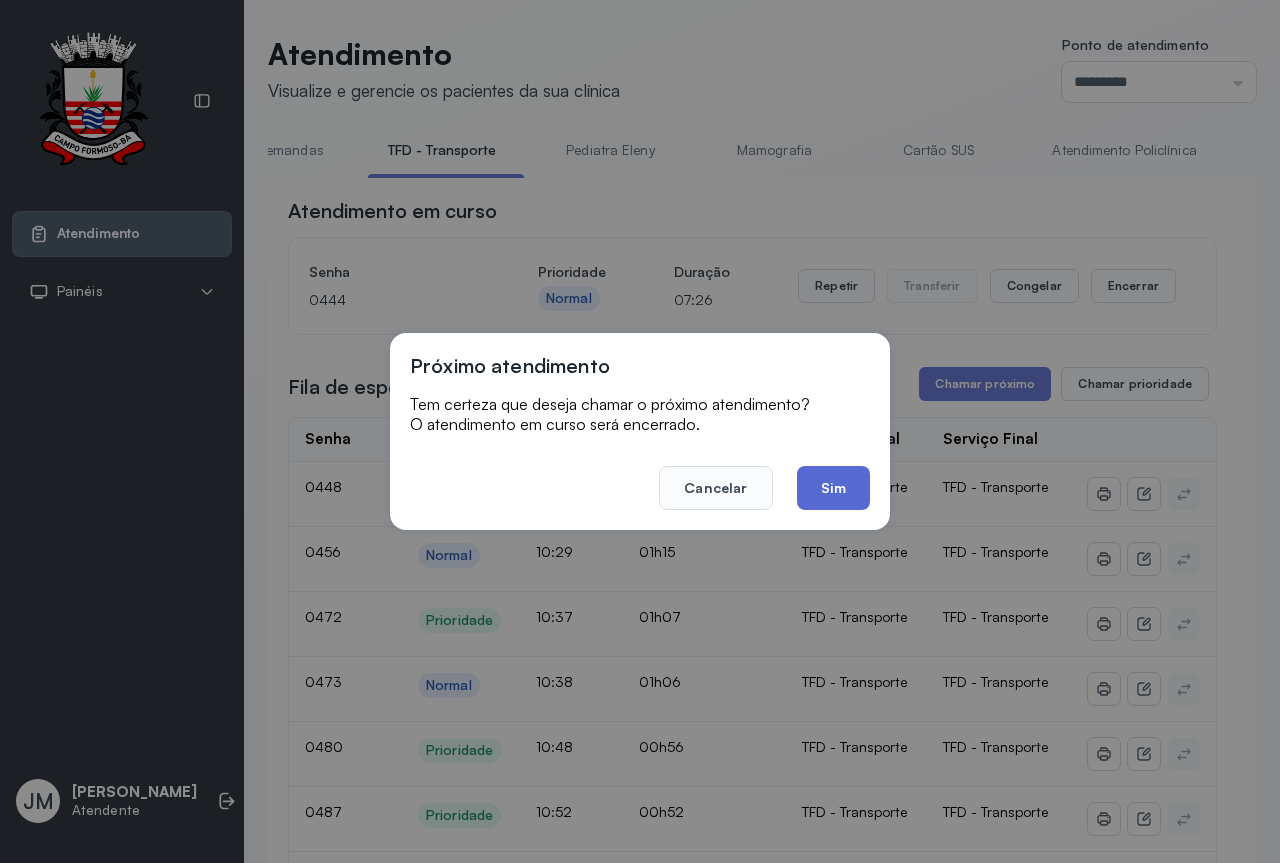 click on "Sim" 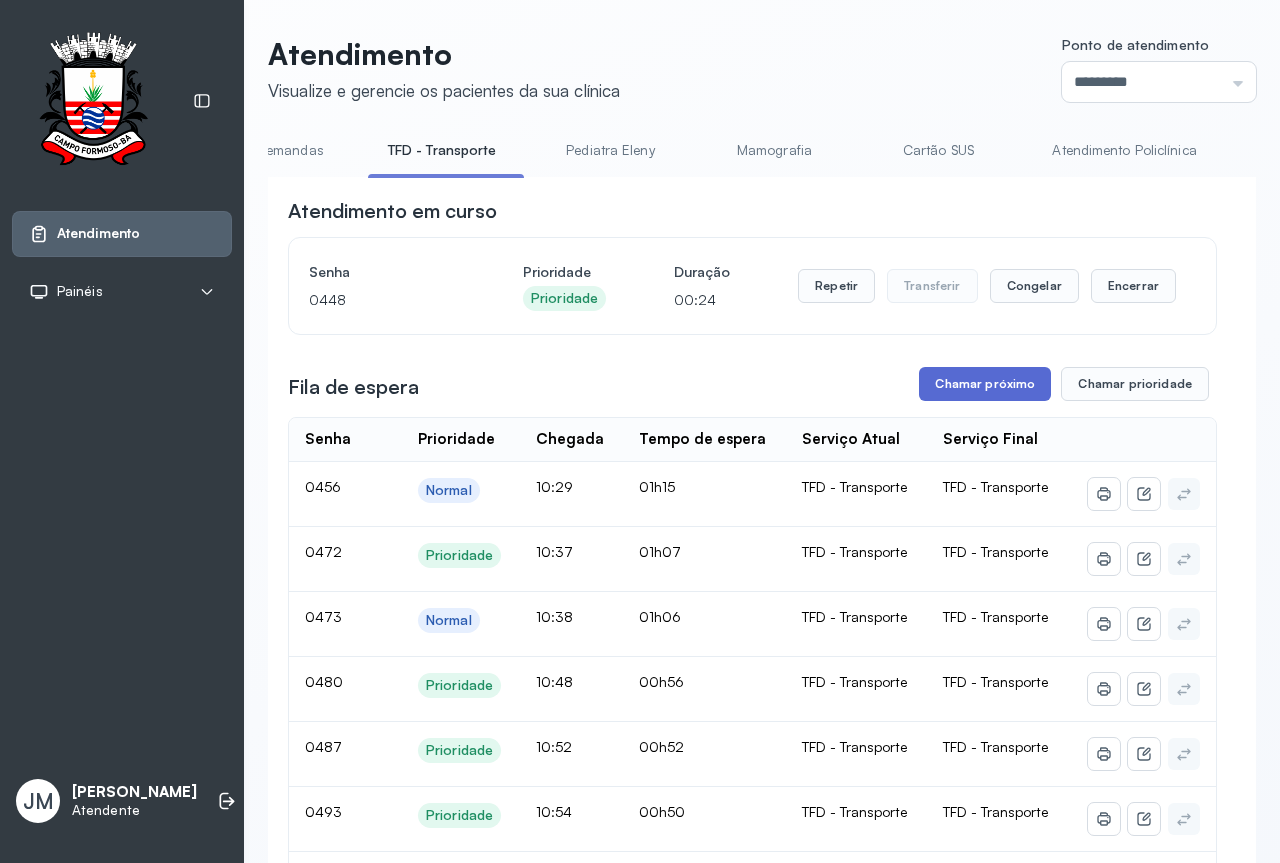 click on "Chamar próximo" at bounding box center (985, 384) 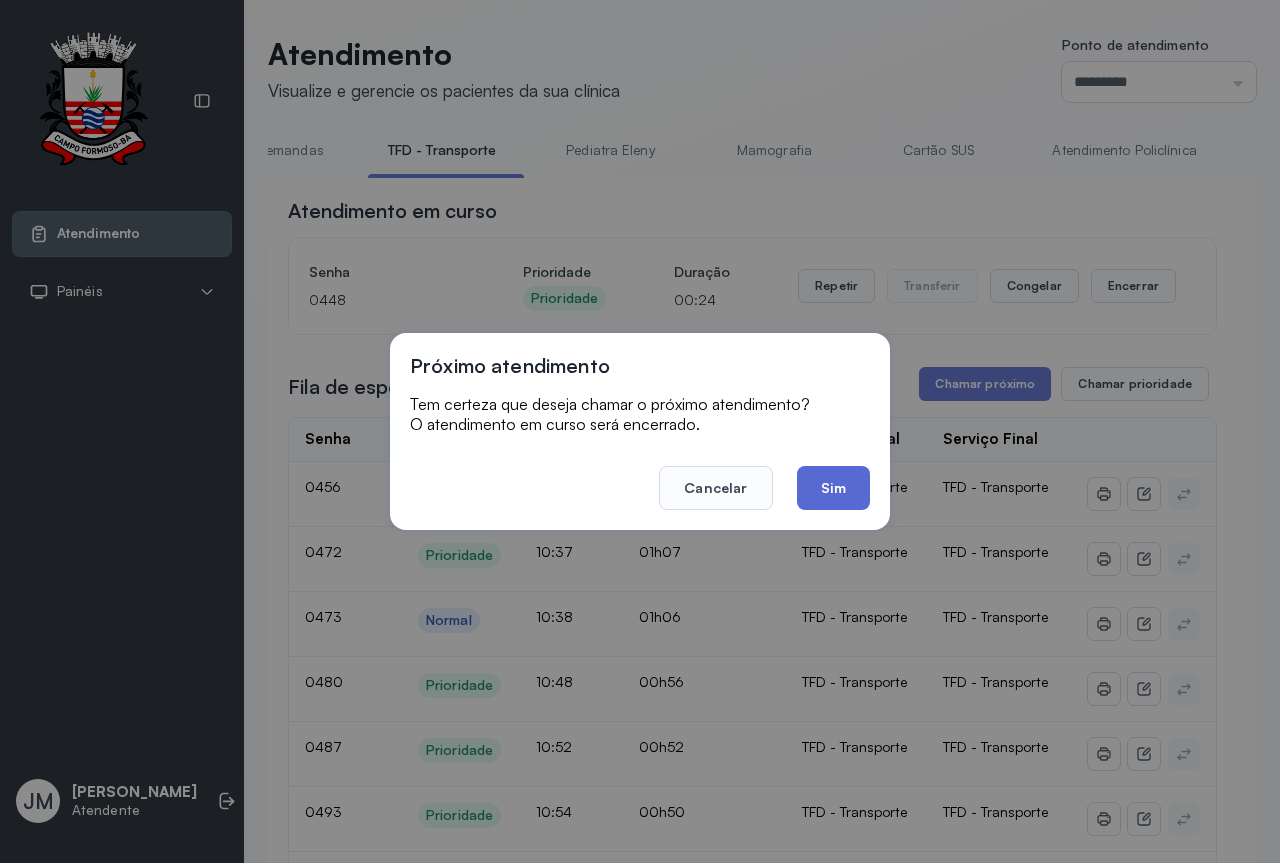 click on "Sim" 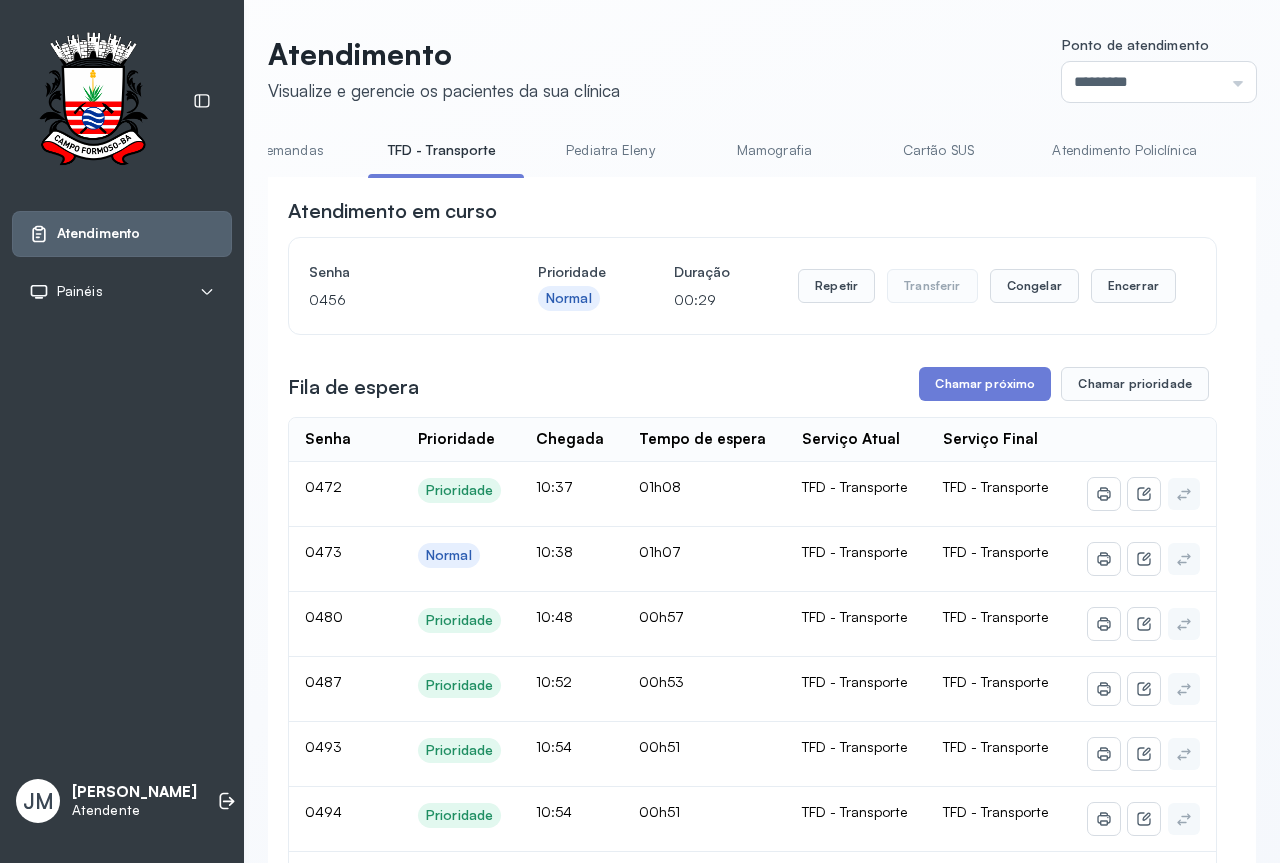 scroll, scrollTop: 100, scrollLeft: 0, axis: vertical 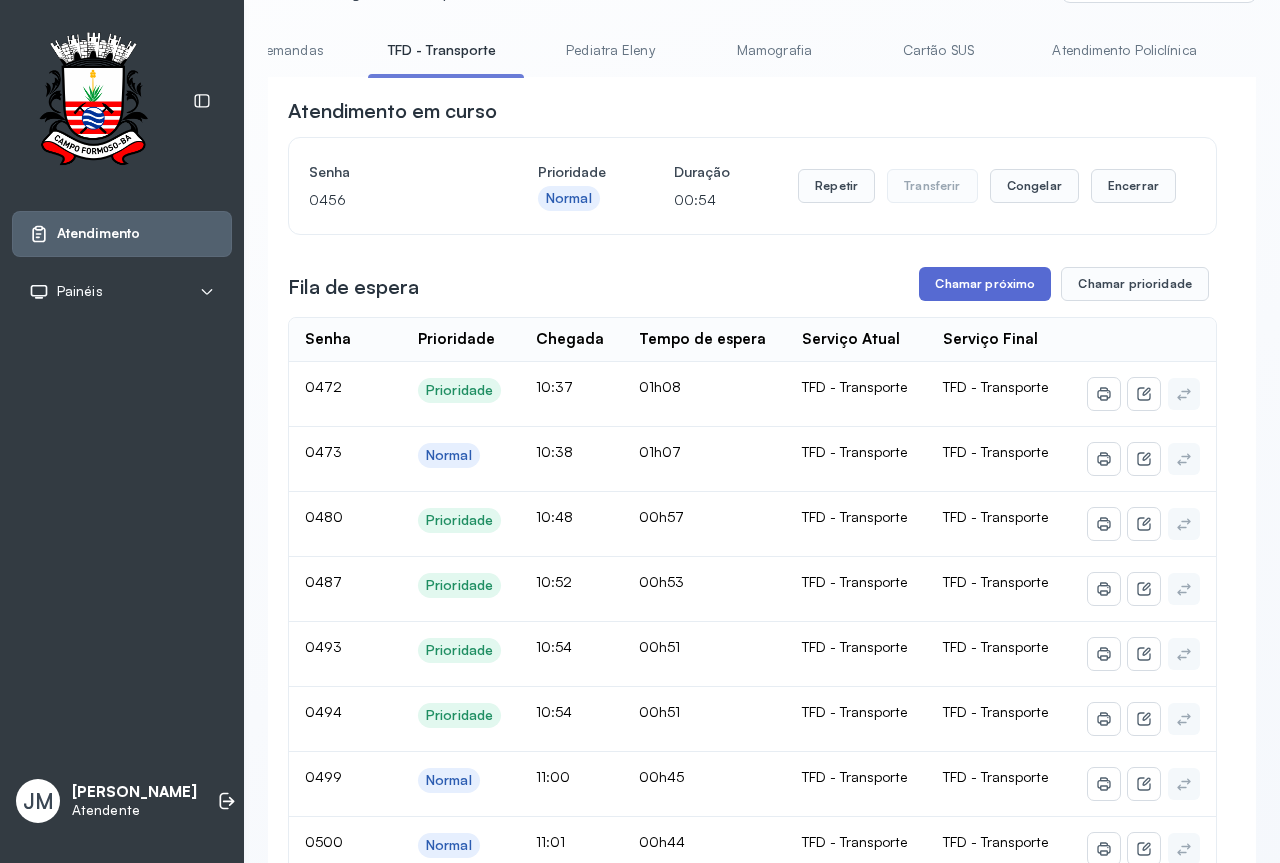 click on "Chamar próximo" at bounding box center [985, 284] 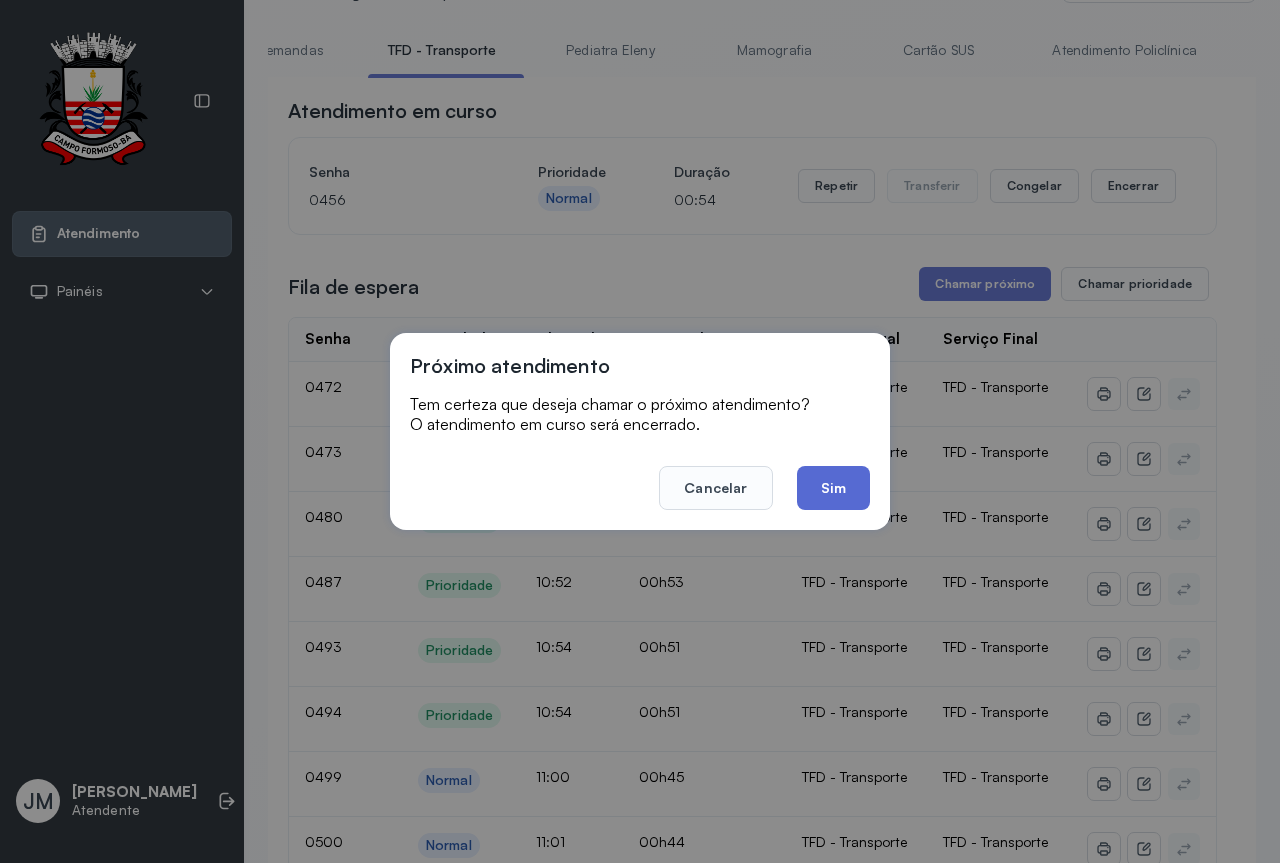 click on "Sim" 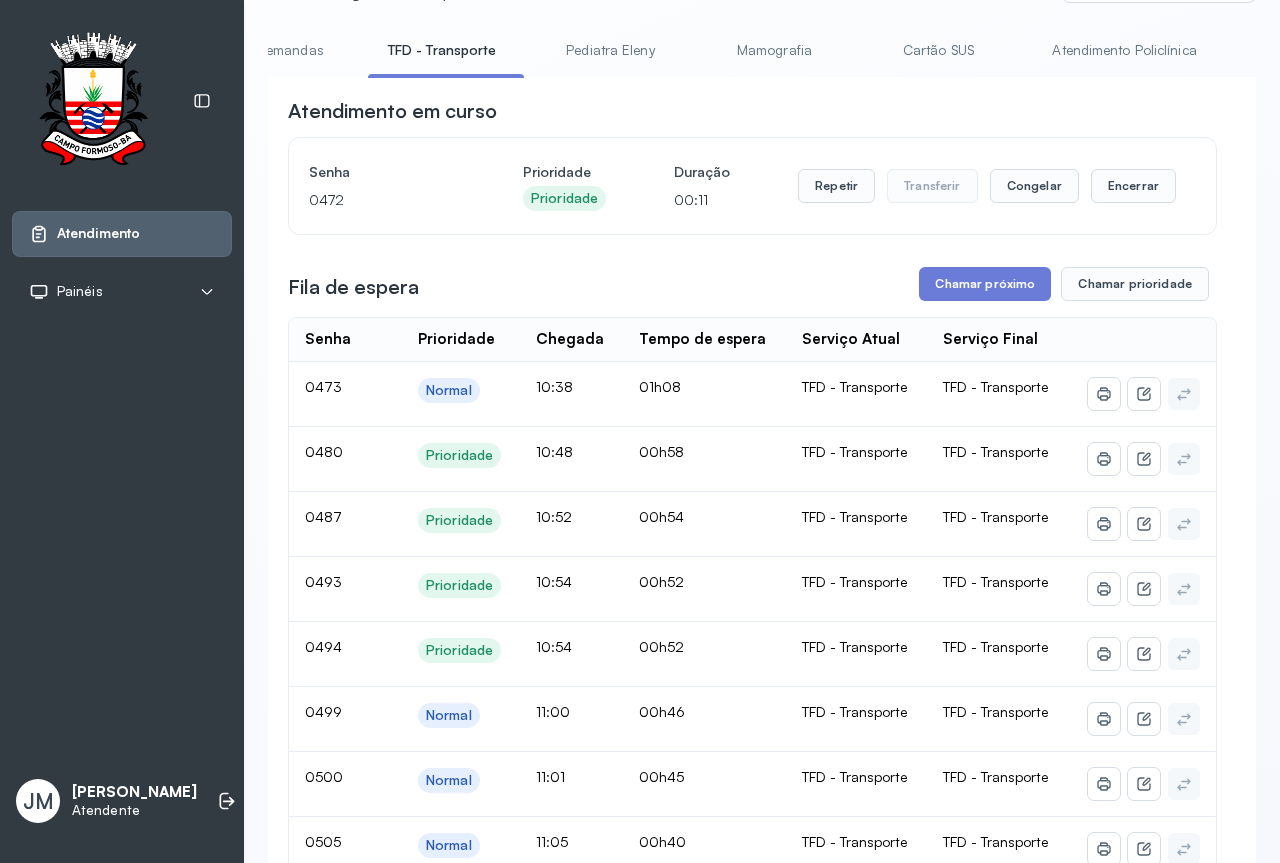 scroll, scrollTop: 0, scrollLeft: 0, axis: both 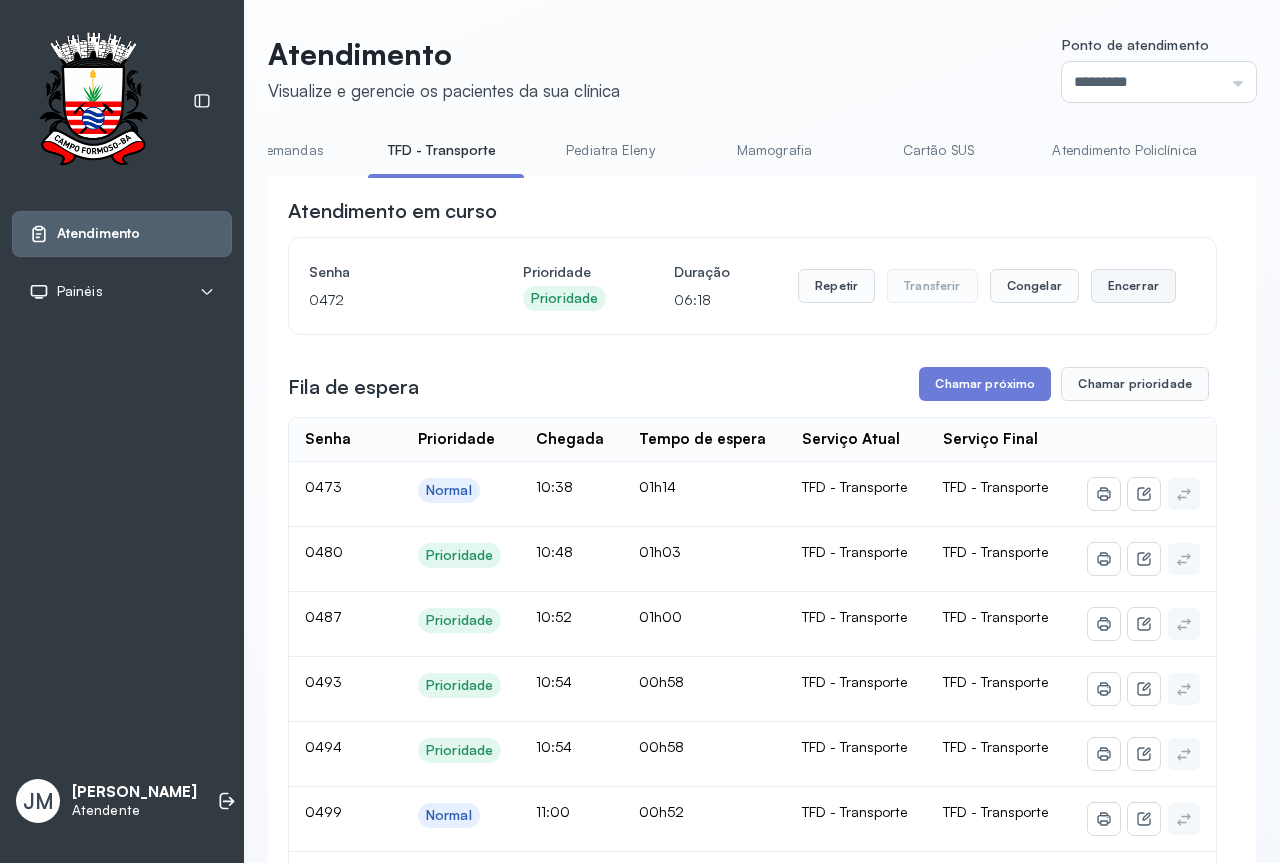 click on "Encerrar" at bounding box center (1133, 286) 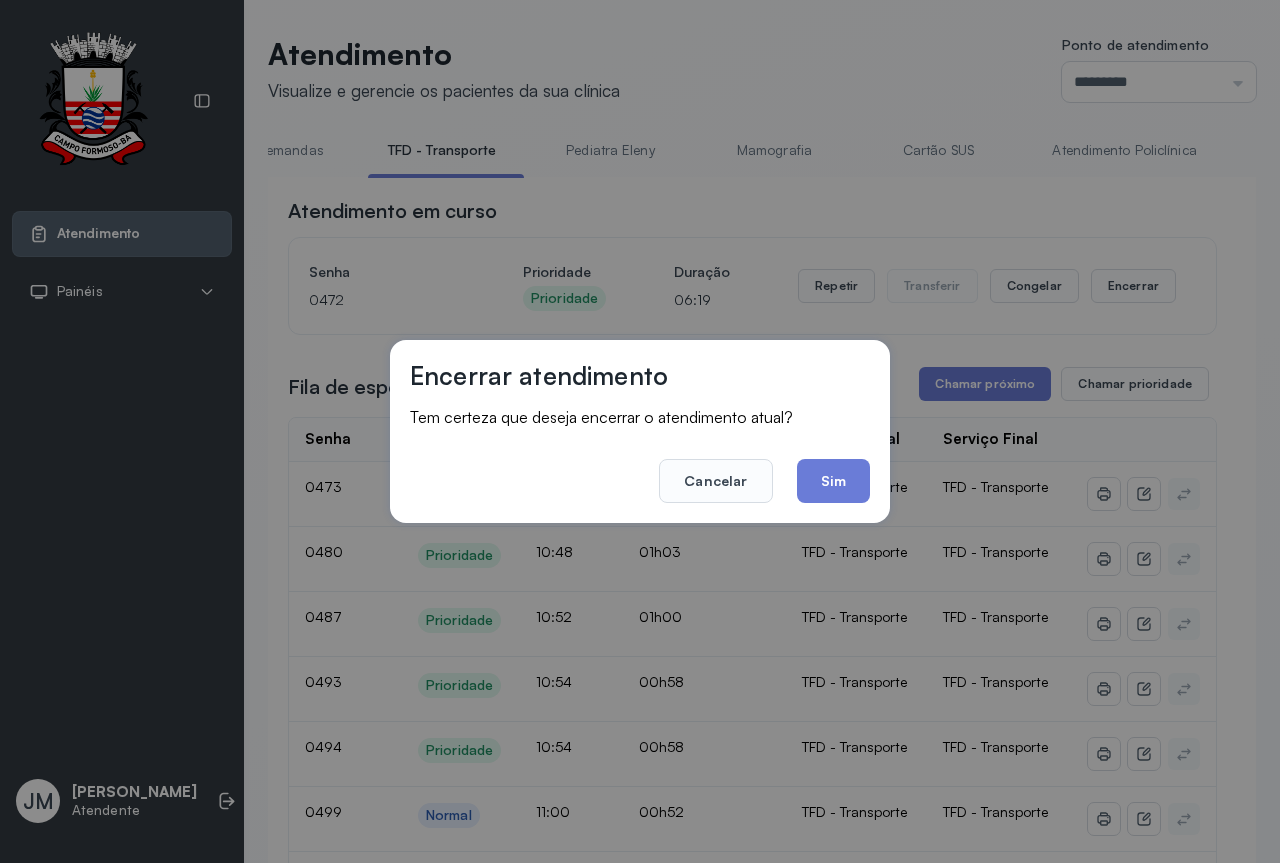 drag, startPoint x: 830, startPoint y: 471, endPoint x: 939, endPoint y: 429, distance: 116.81181 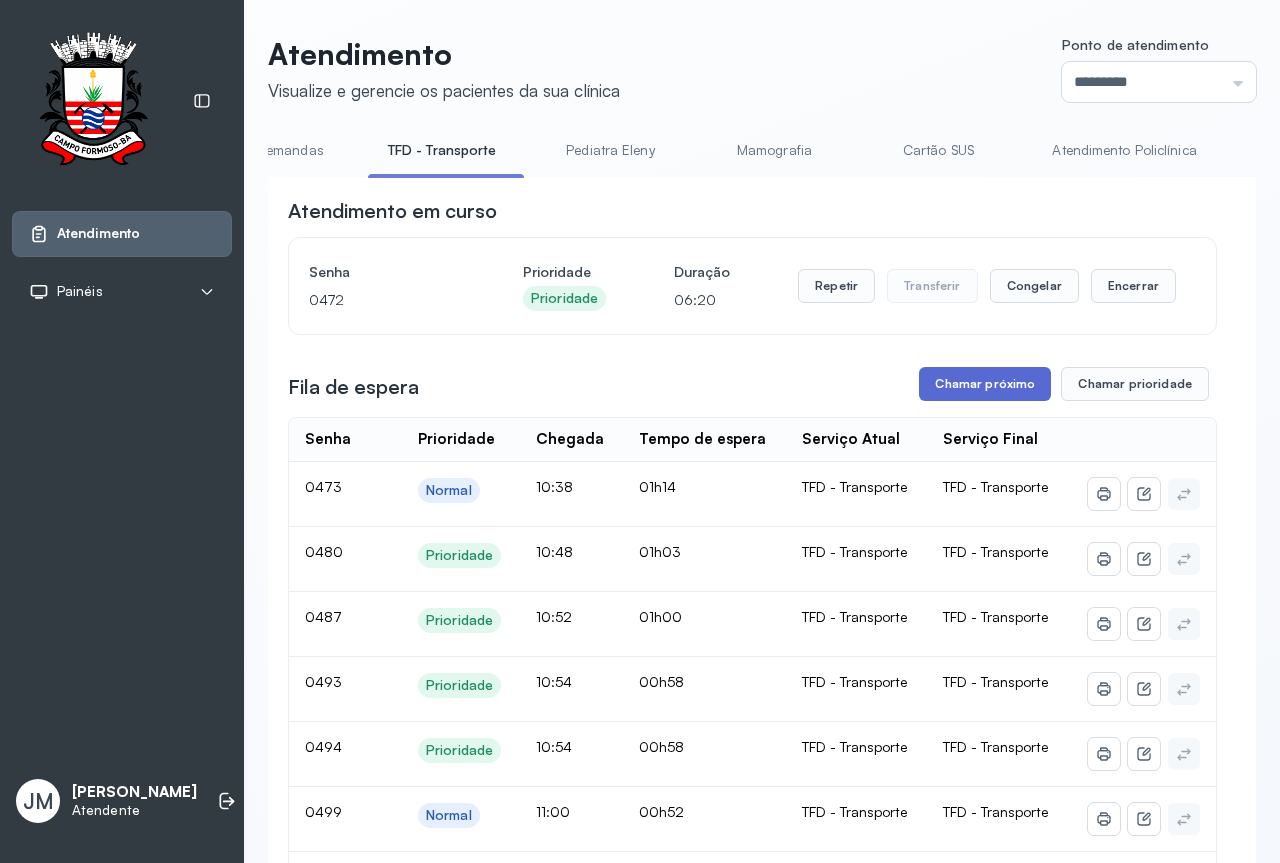 click on "Chamar próximo" at bounding box center [985, 384] 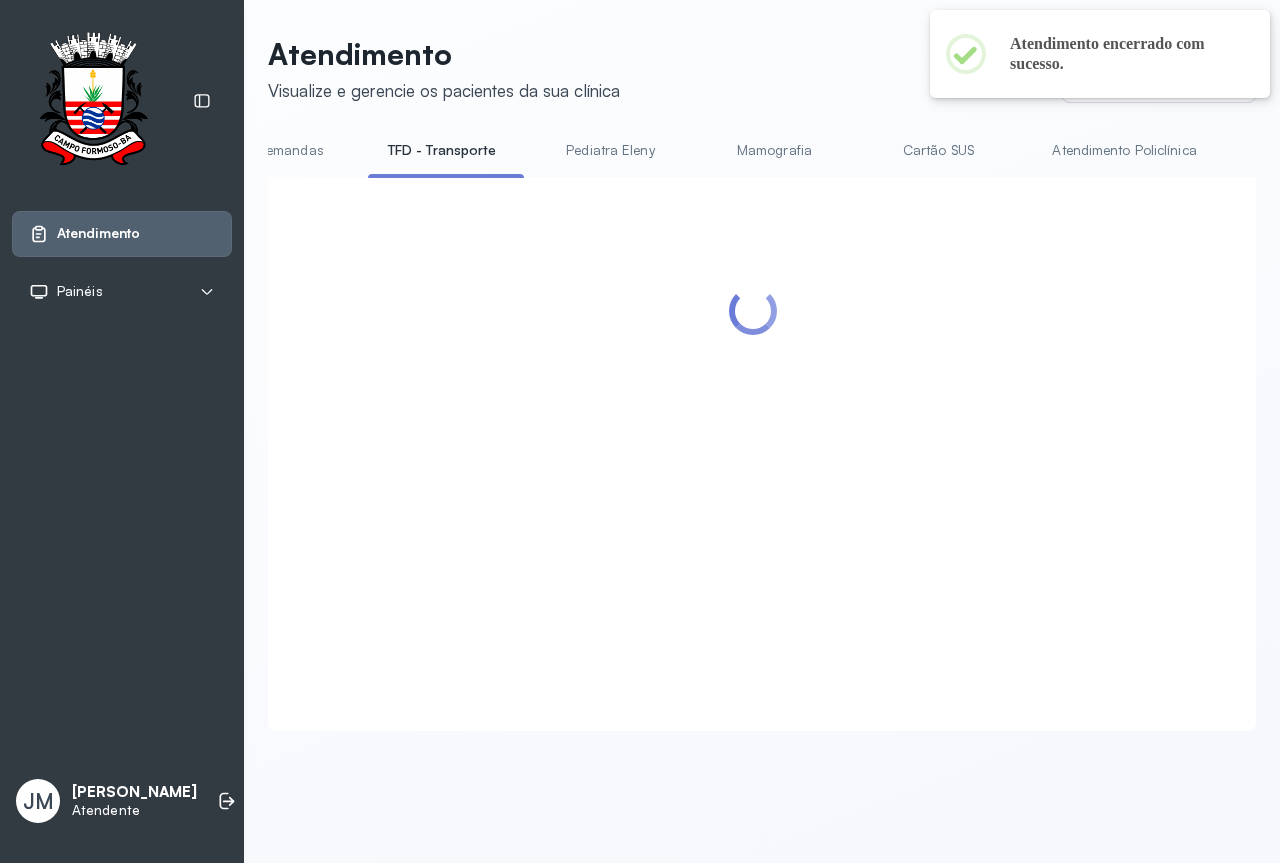 click at bounding box center (752, 430) 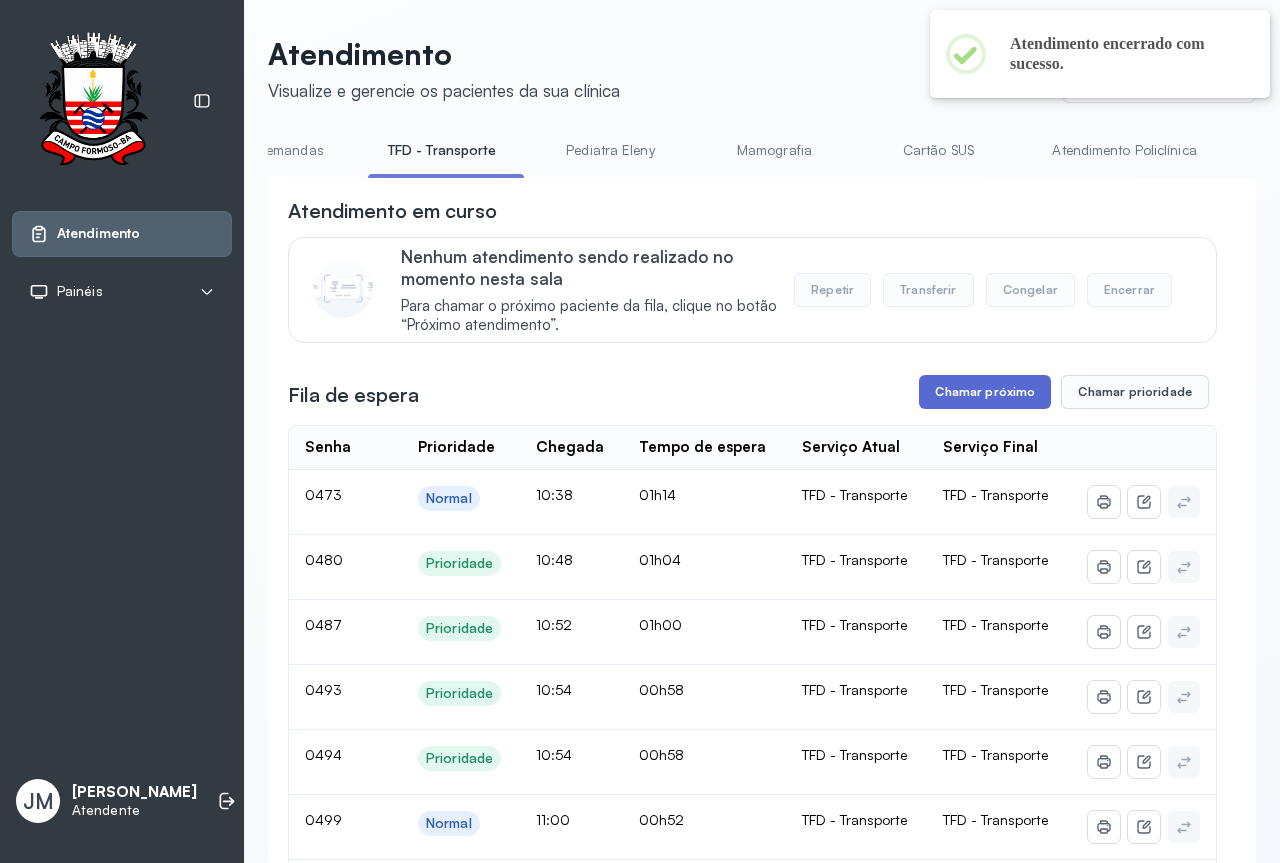 click on "Chamar próximo" at bounding box center (985, 392) 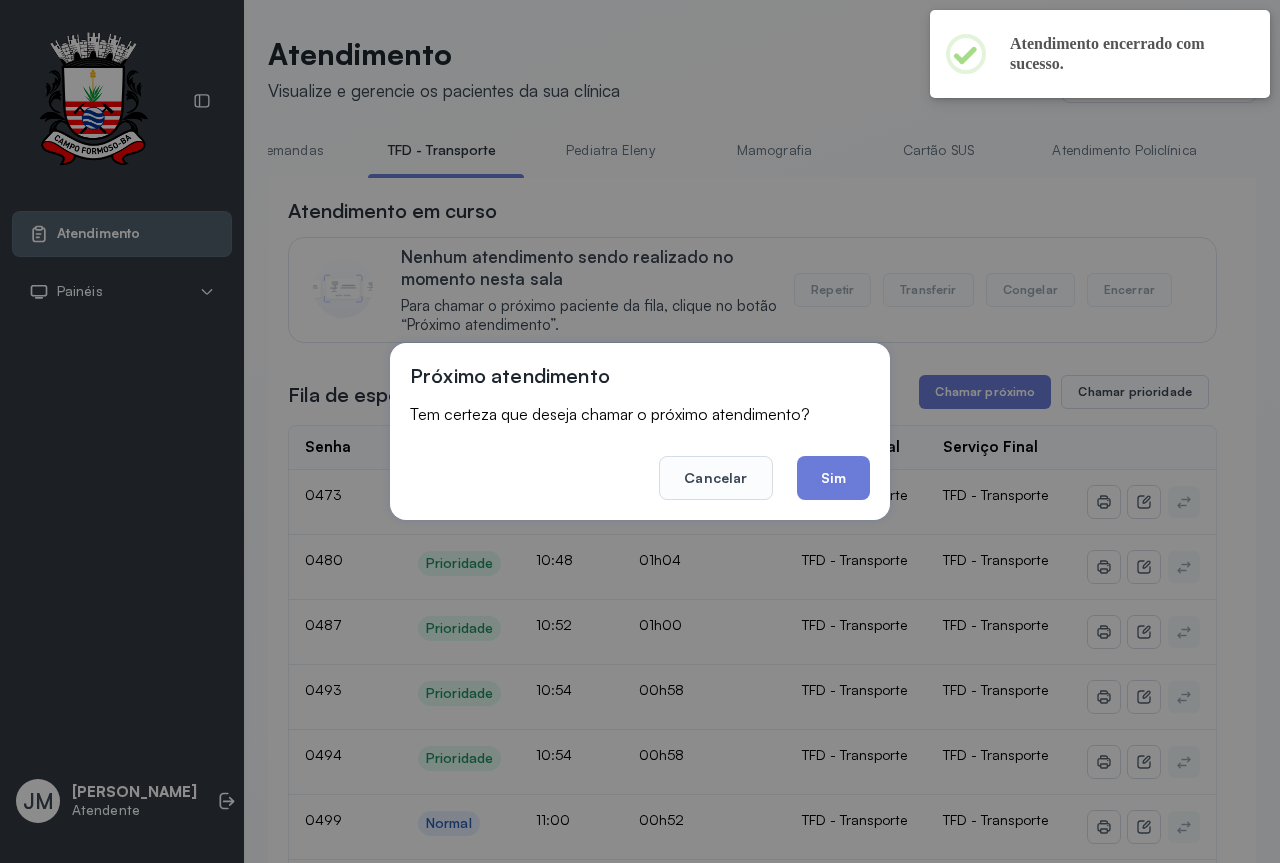 drag, startPoint x: 825, startPoint y: 474, endPoint x: 839, endPoint y: 461, distance: 19.104973 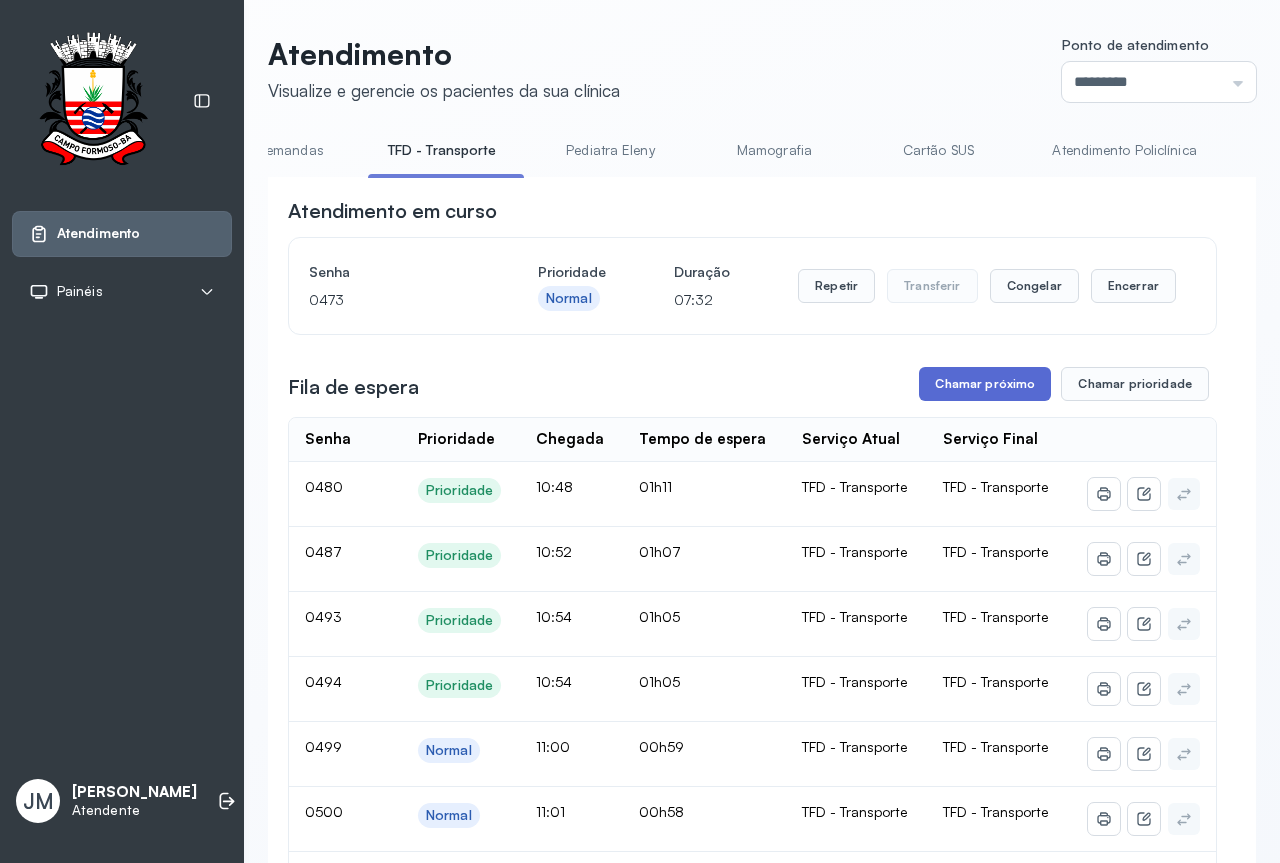 click on "Chamar próximo" at bounding box center [985, 384] 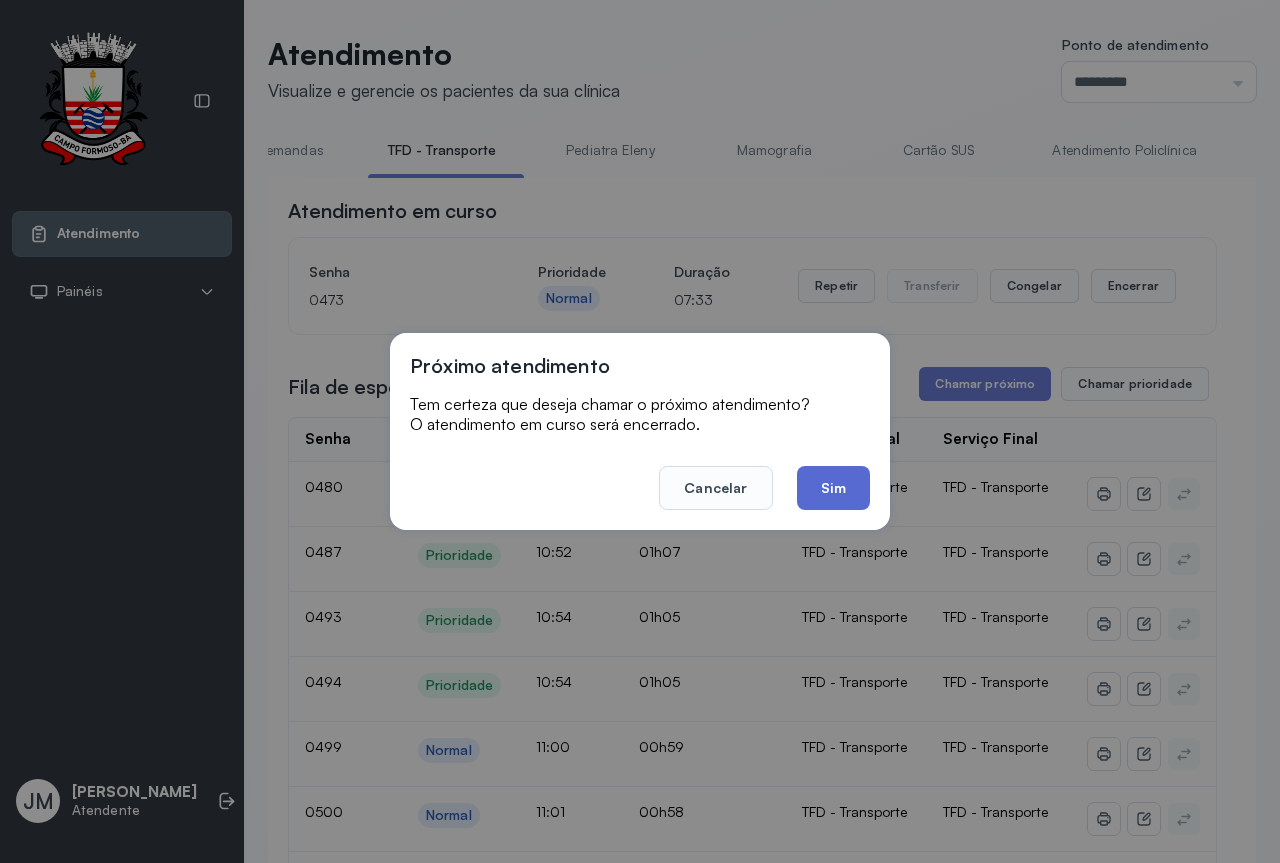 click on "Sim" 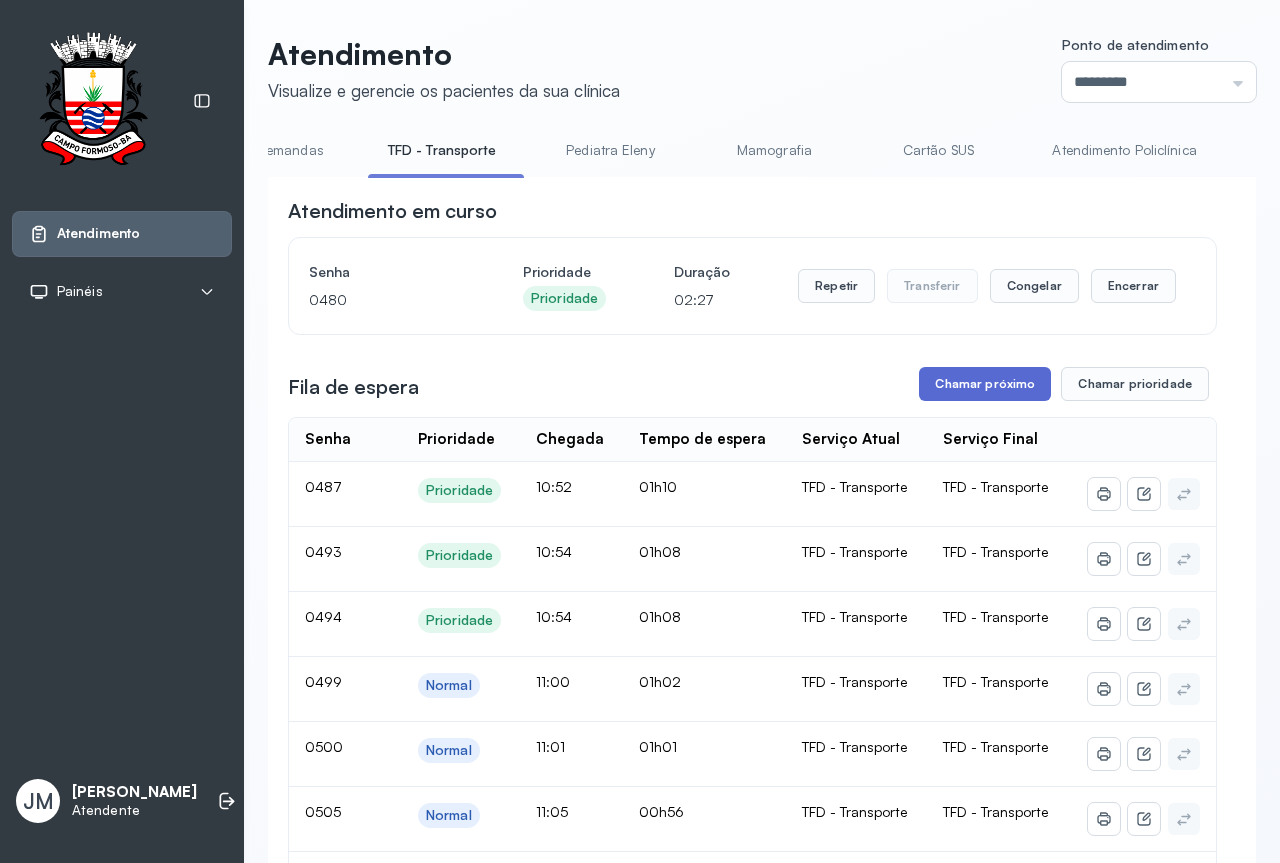 click on "Chamar próximo" at bounding box center [985, 384] 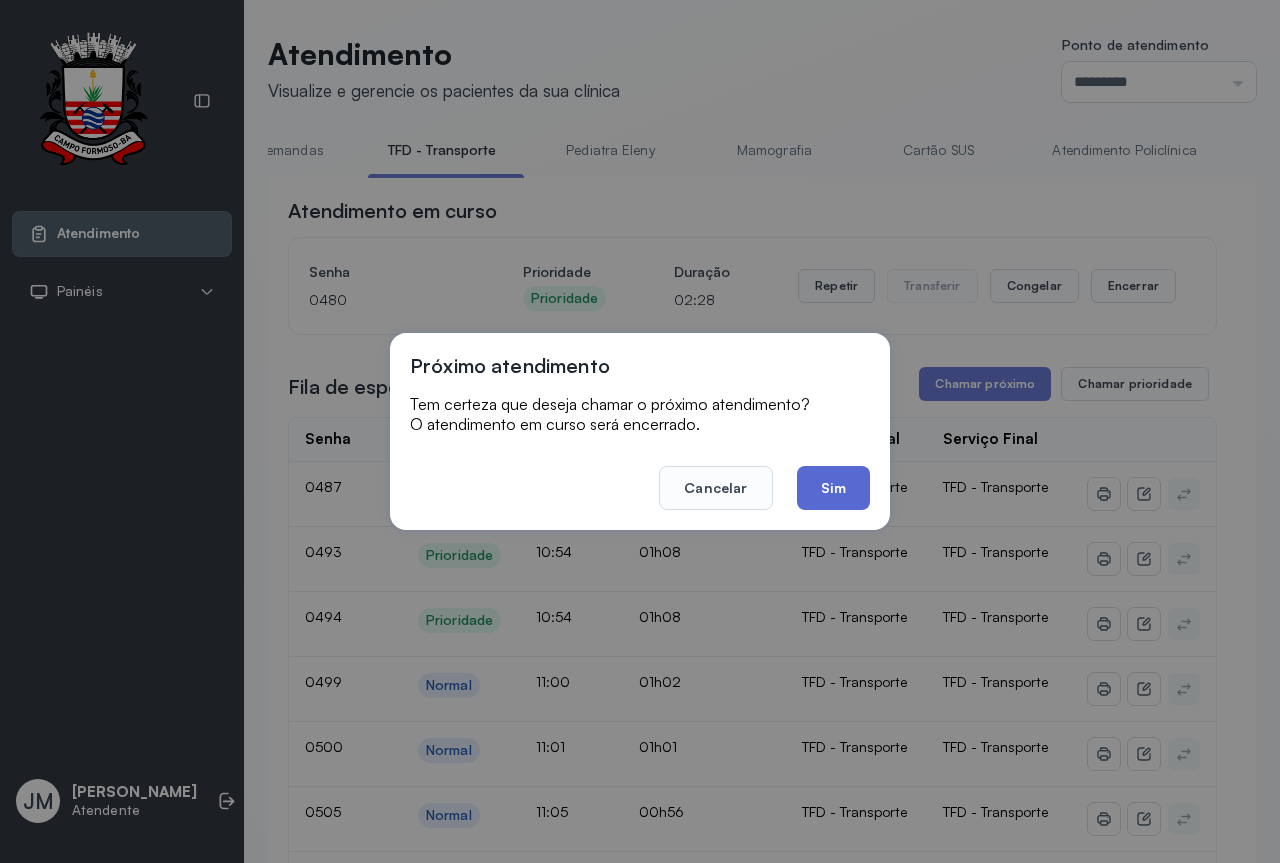 click on "Sim" 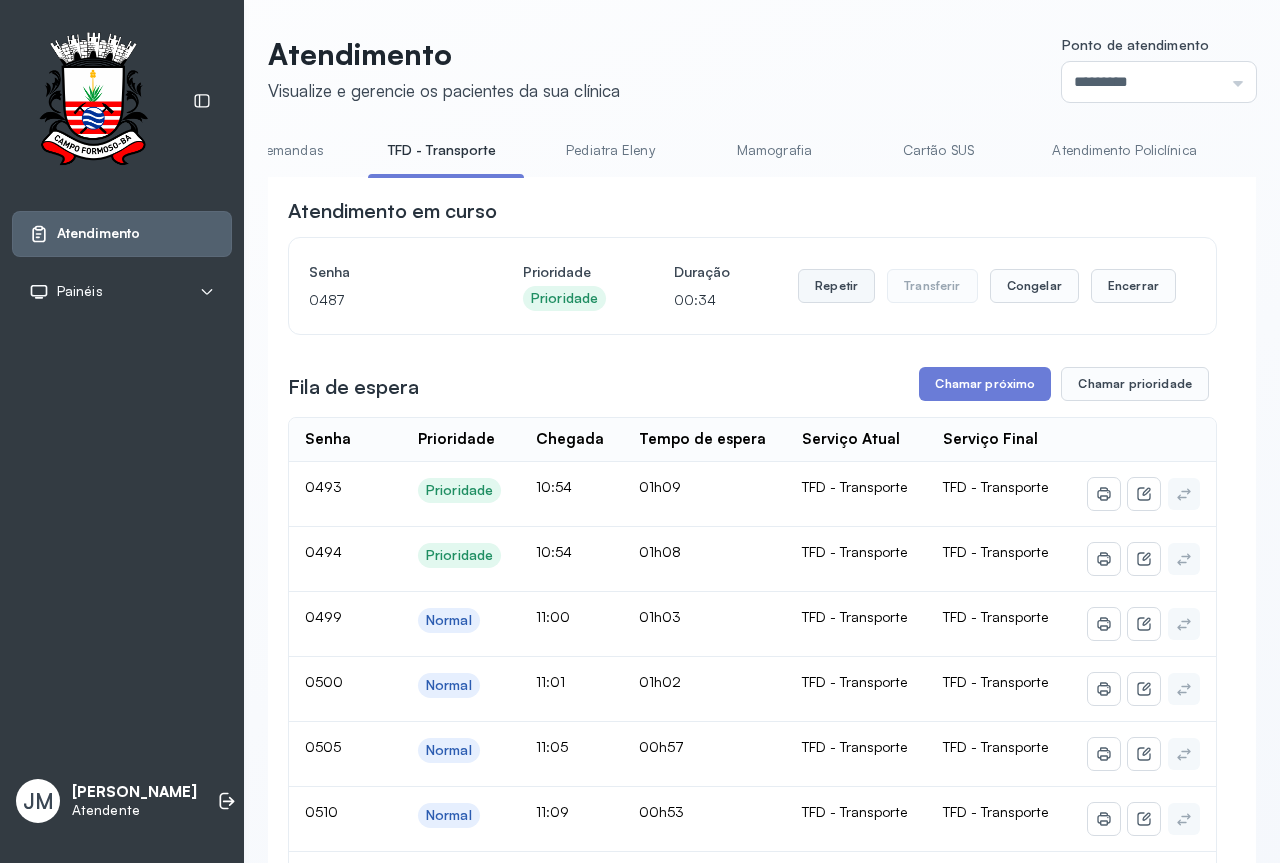 click on "Repetir" at bounding box center (836, 286) 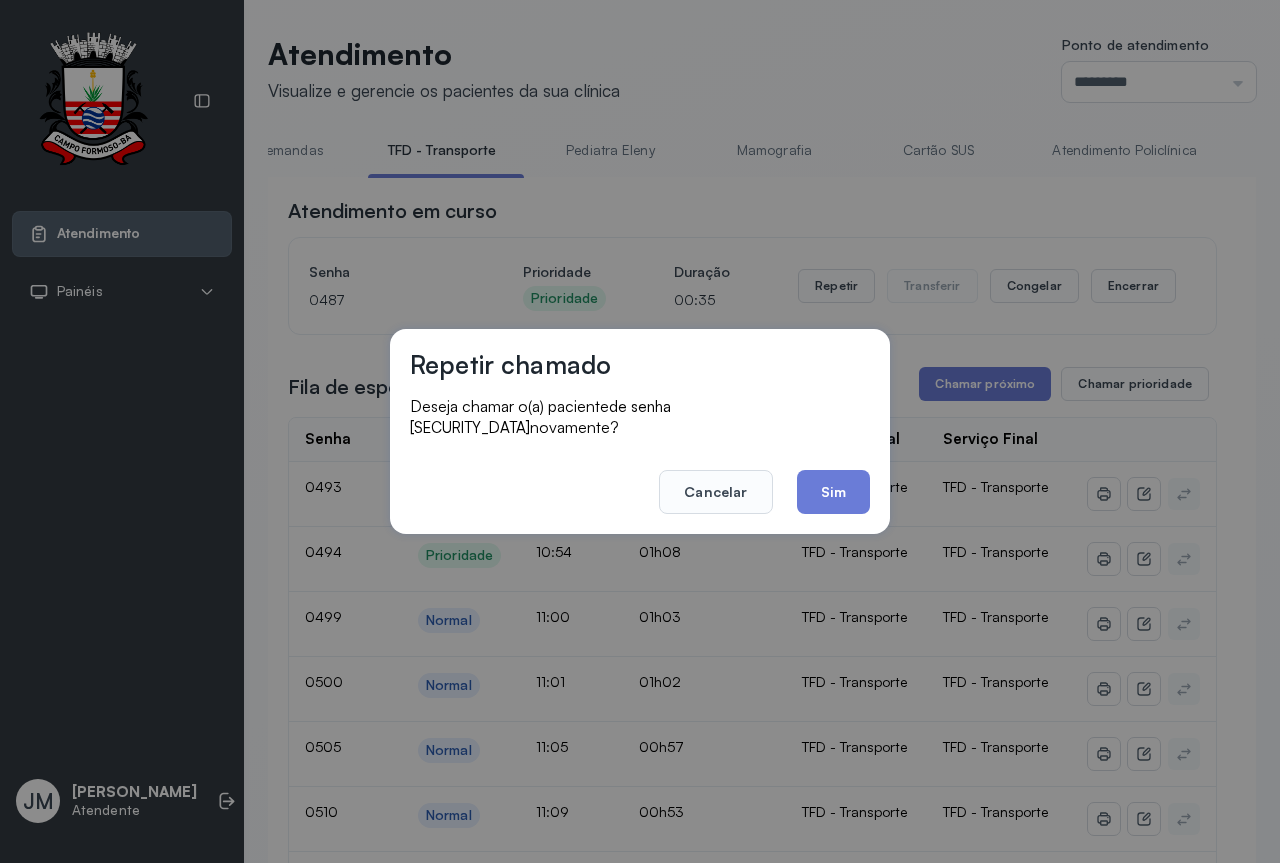 click on "Sim" 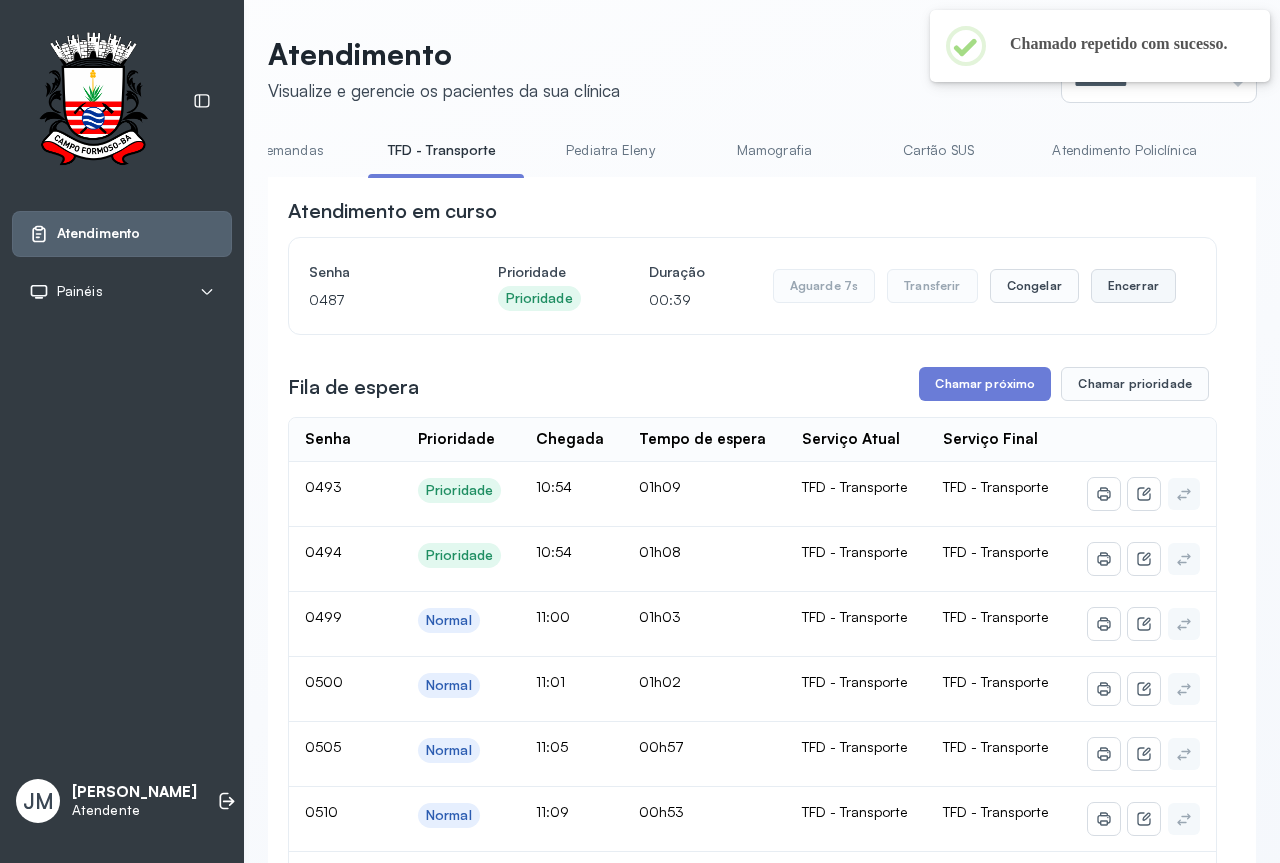 click on "Encerrar" at bounding box center [1133, 286] 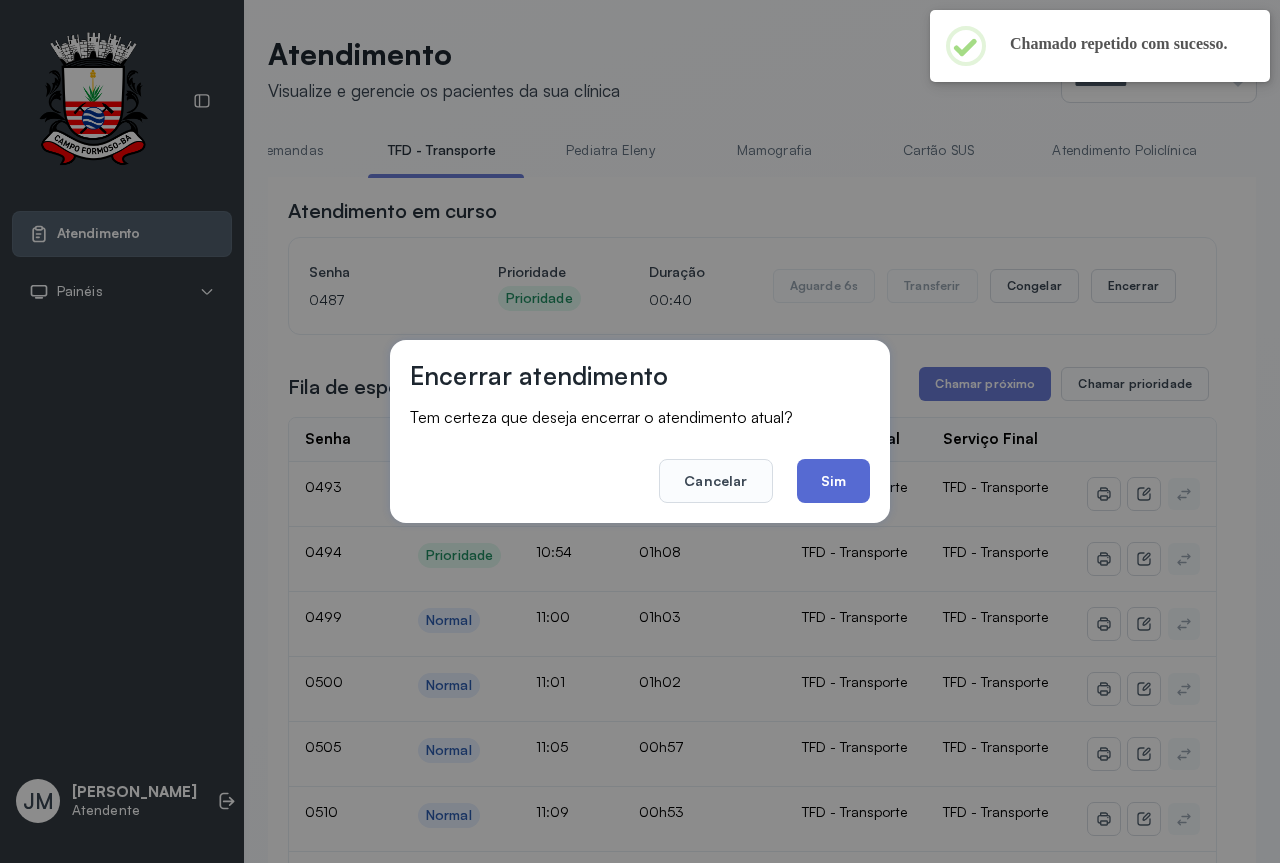 click on "Sim" 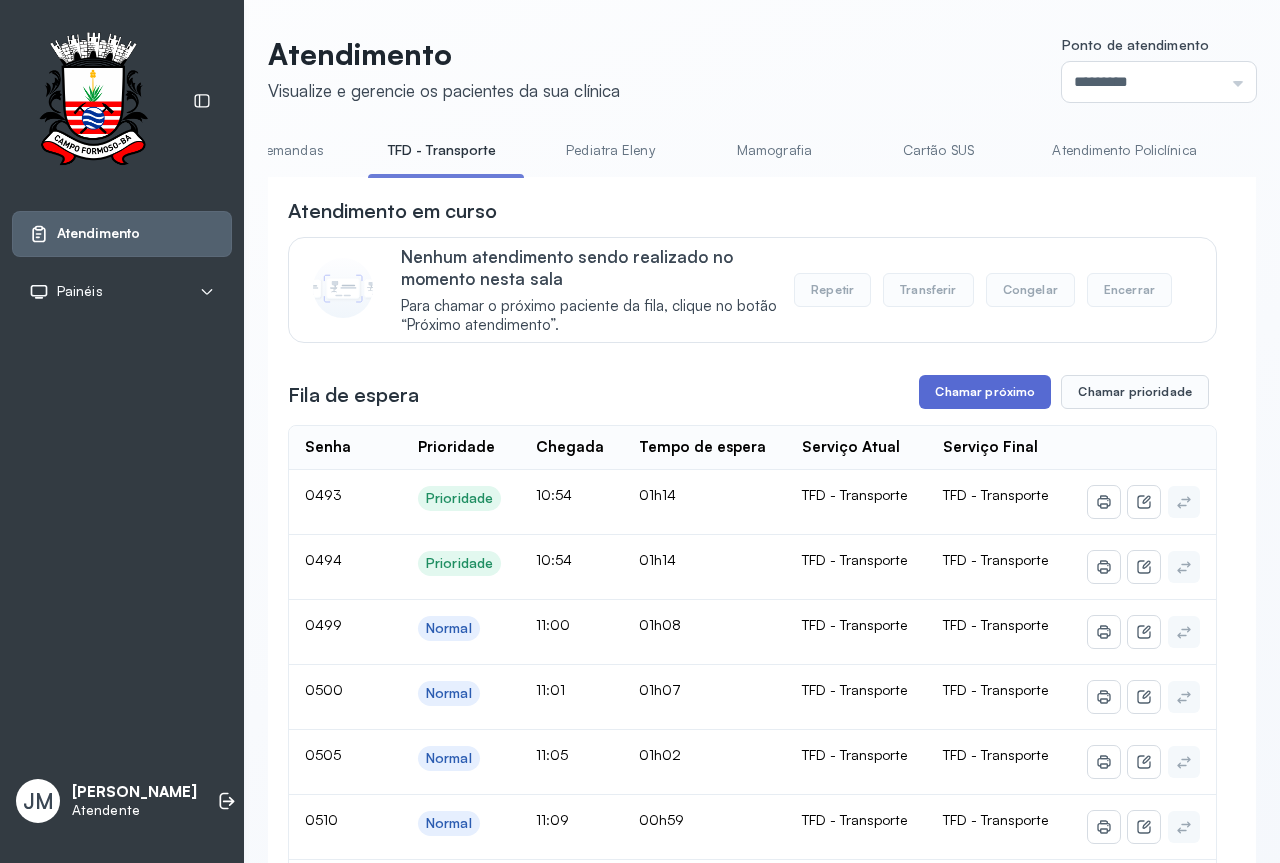 click on "Chamar próximo" at bounding box center (985, 392) 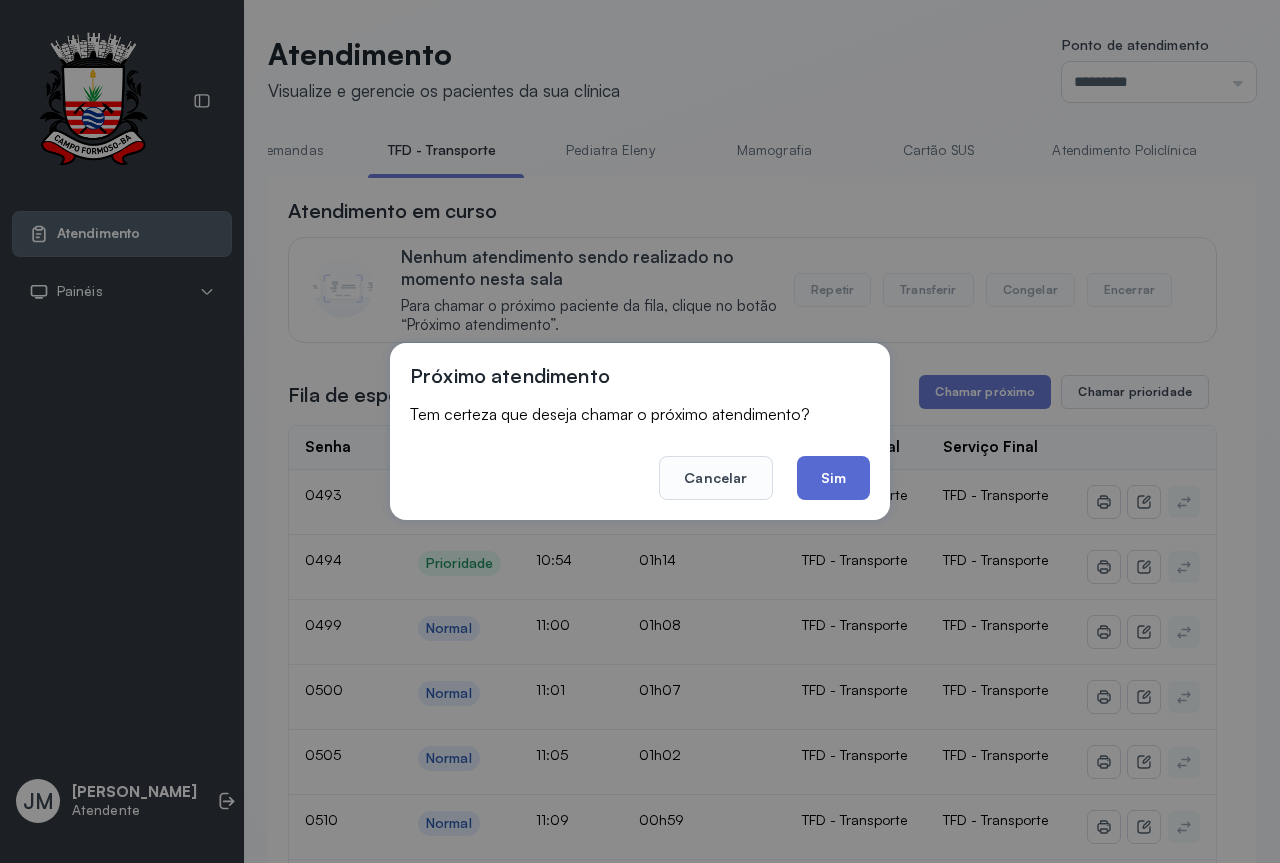 click on "Sim" 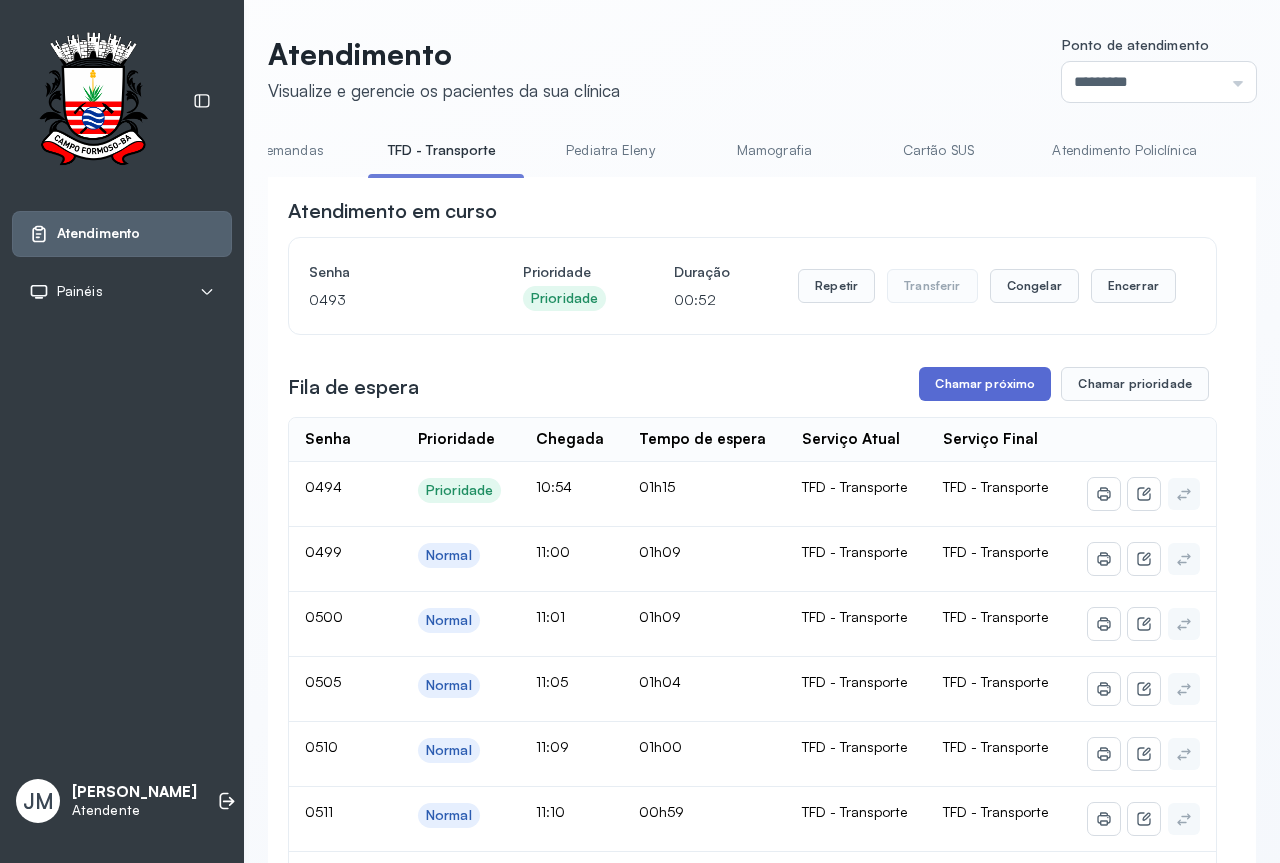 click on "Chamar próximo" at bounding box center (985, 384) 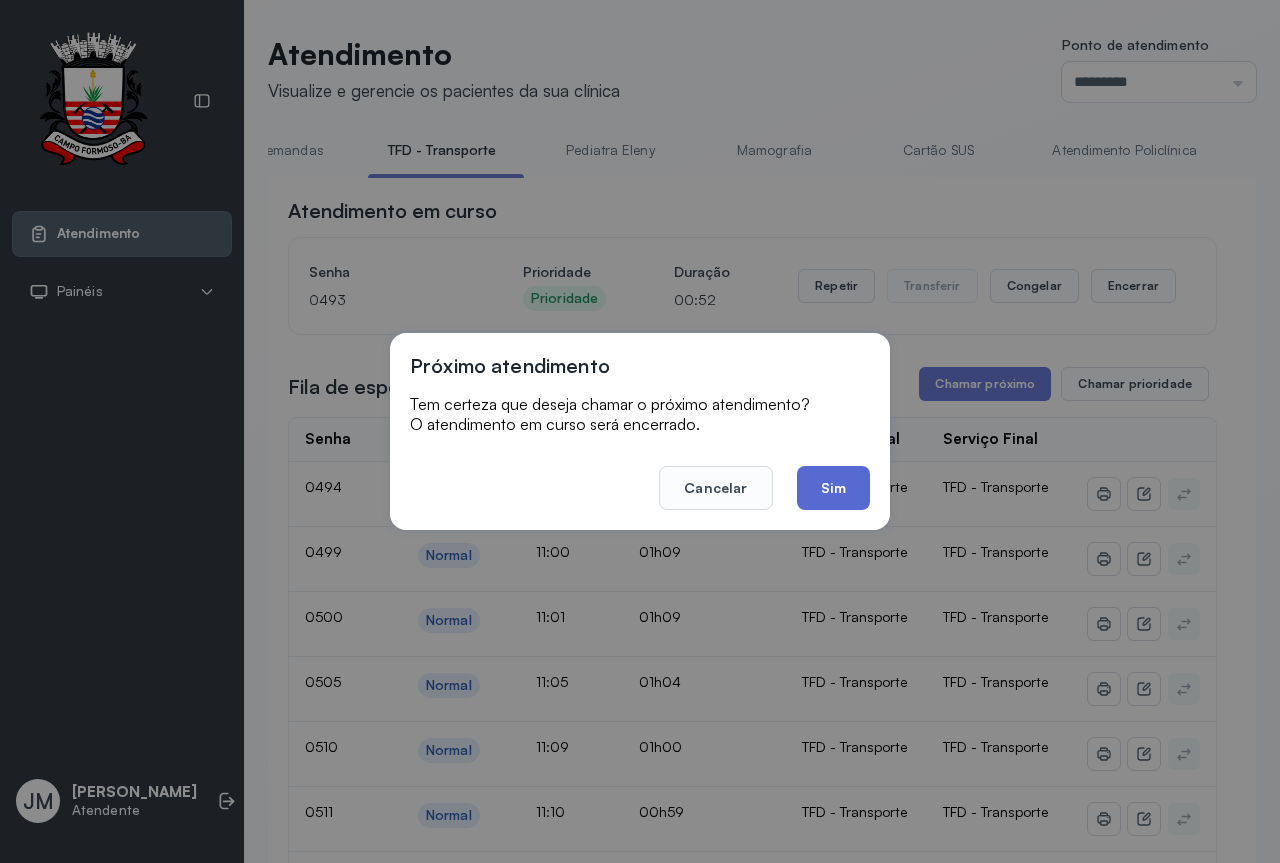click on "Sim" 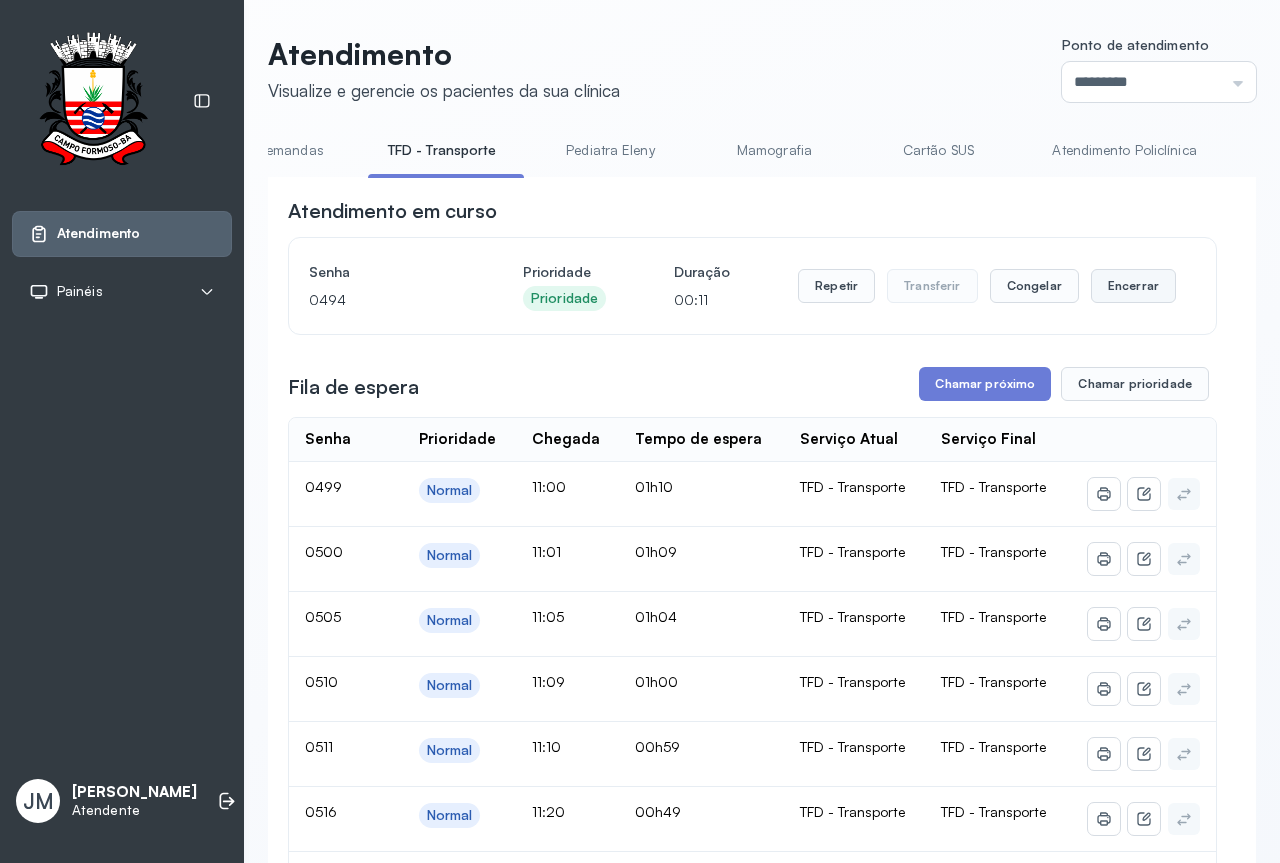 click on "Encerrar" at bounding box center (1133, 286) 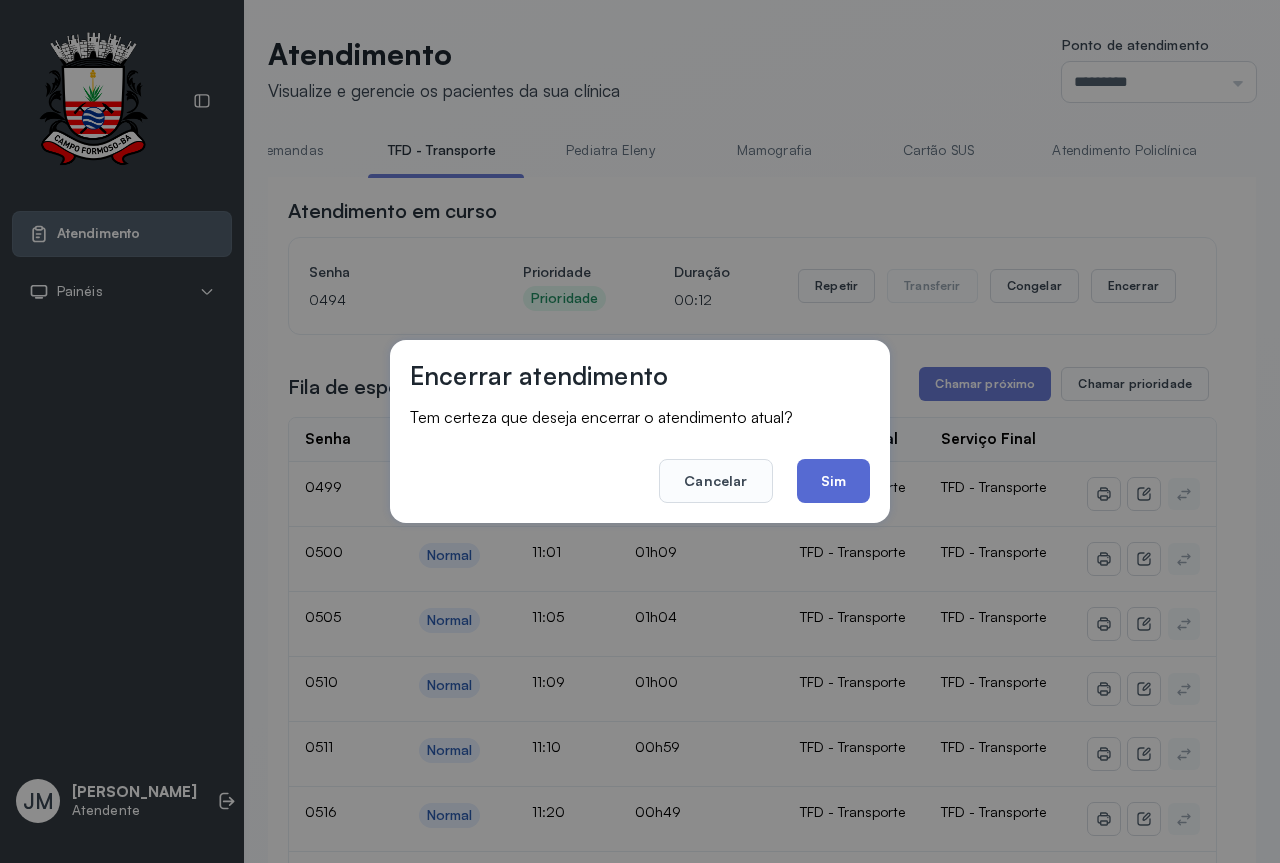 click on "Sim" 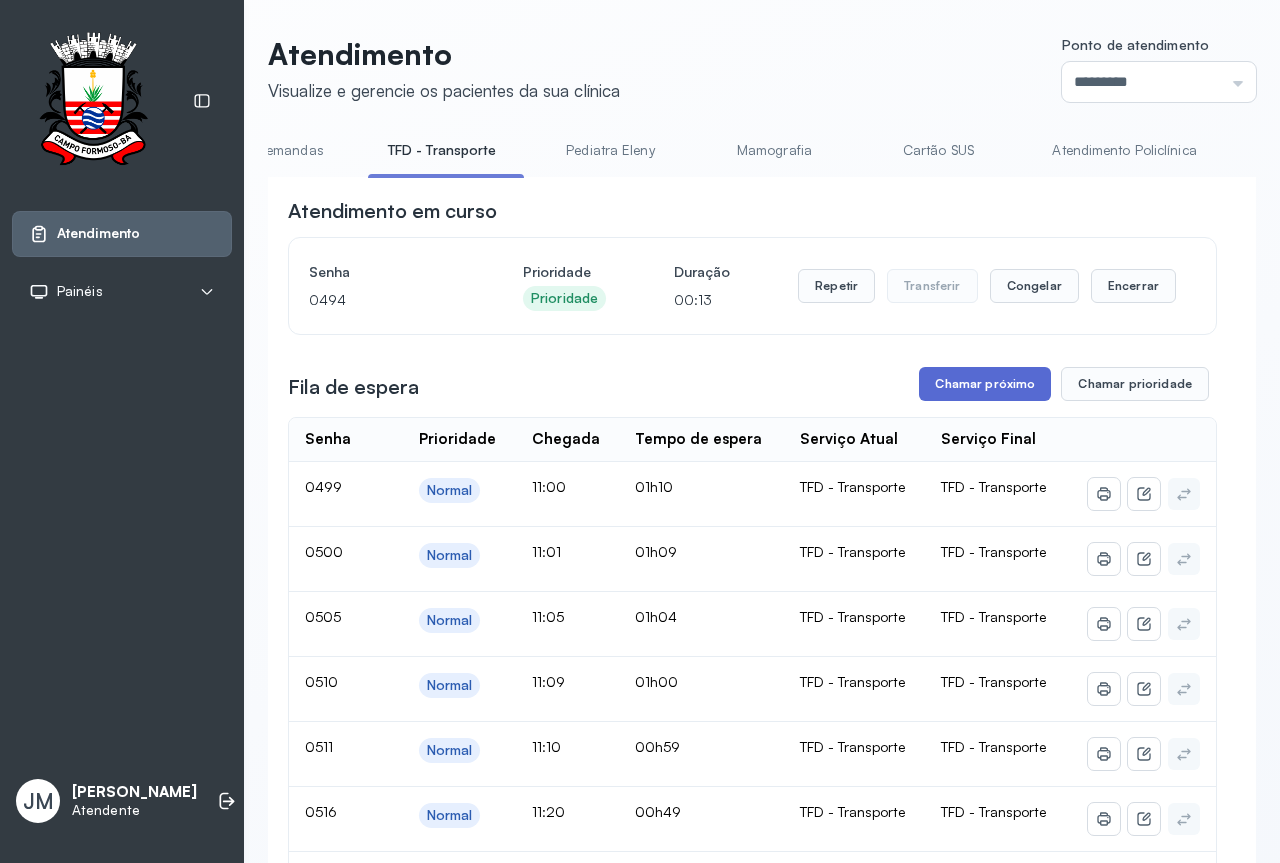 click on "Chamar próximo" at bounding box center [985, 384] 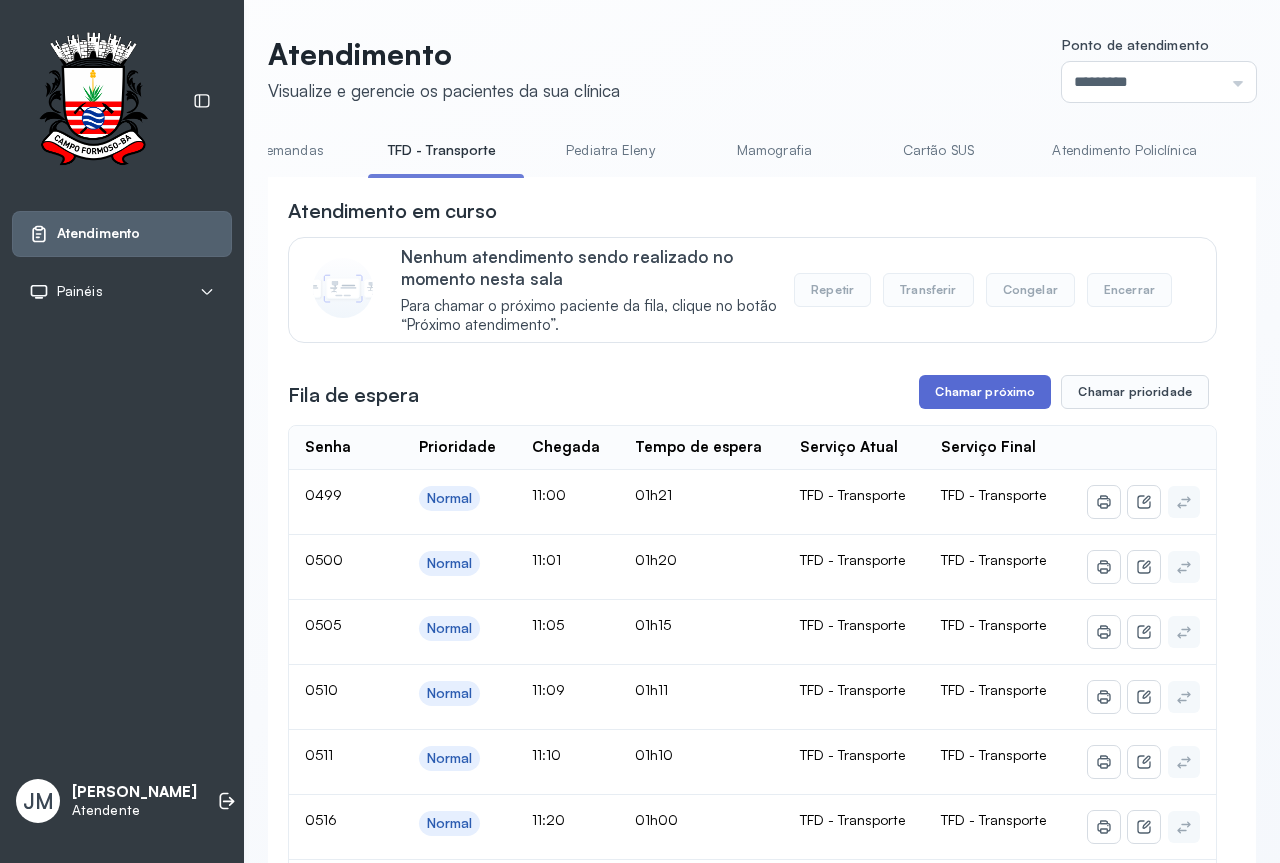 click on "Chamar próximo" at bounding box center [985, 392] 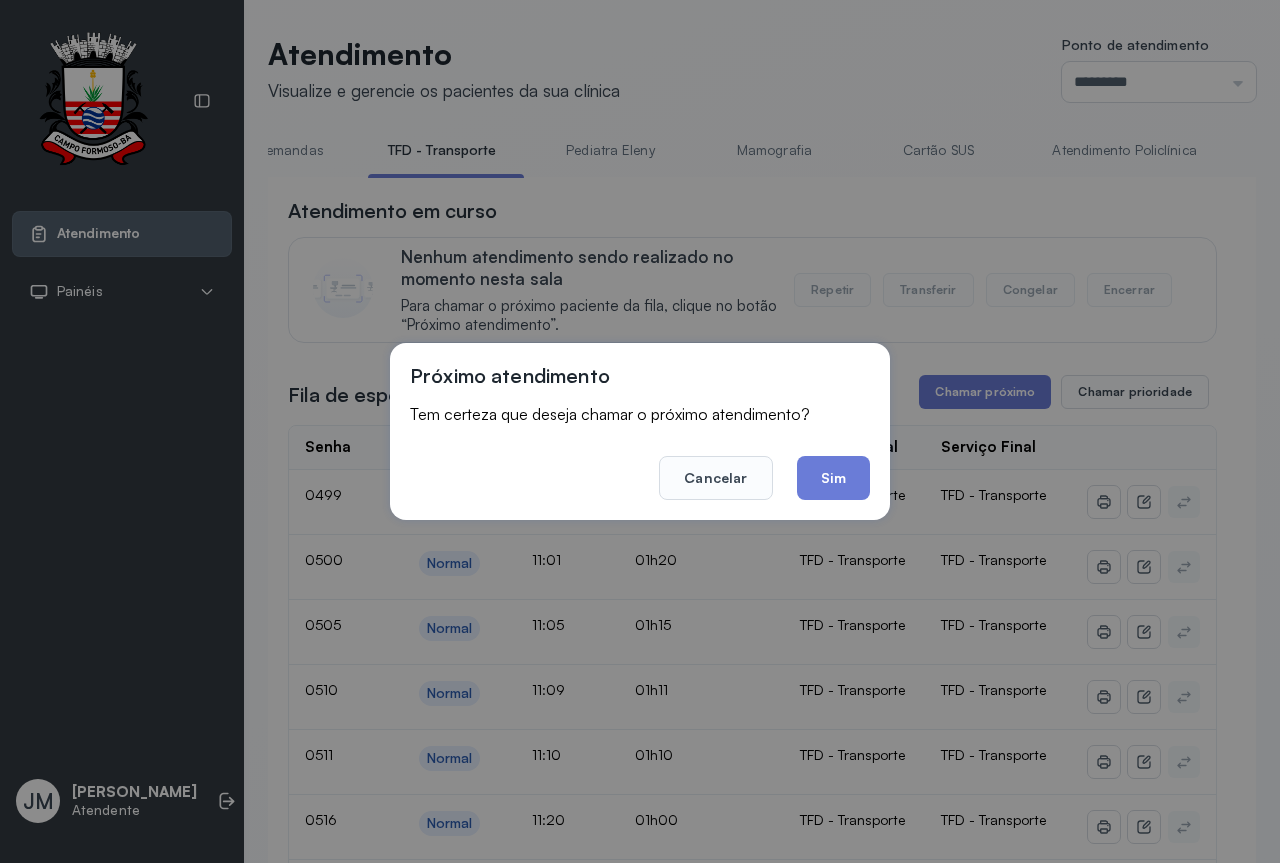 drag, startPoint x: 861, startPoint y: 477, endPoint x: 876, endPoint y: 424, distance: 55.081757 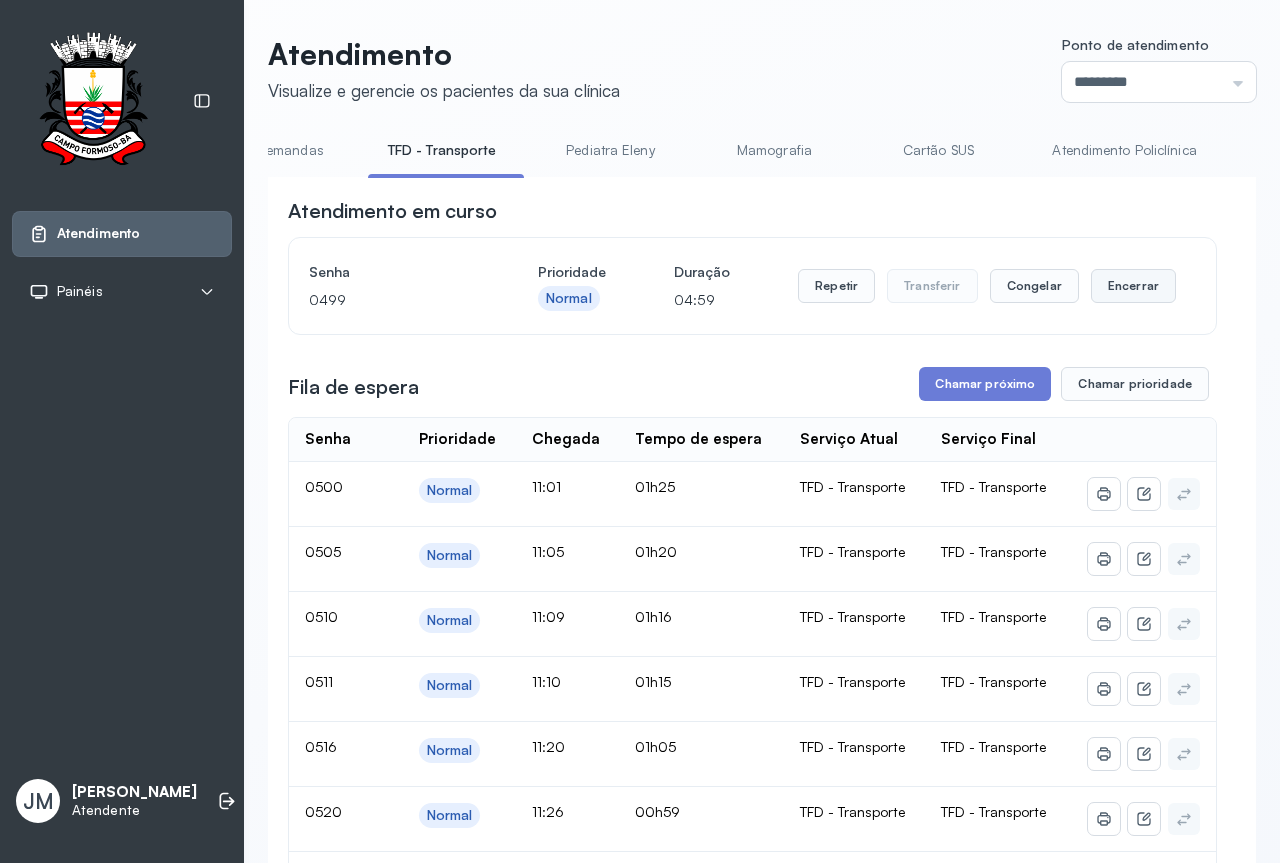 click on "Encerrar" at bounding box center [1133, 286] 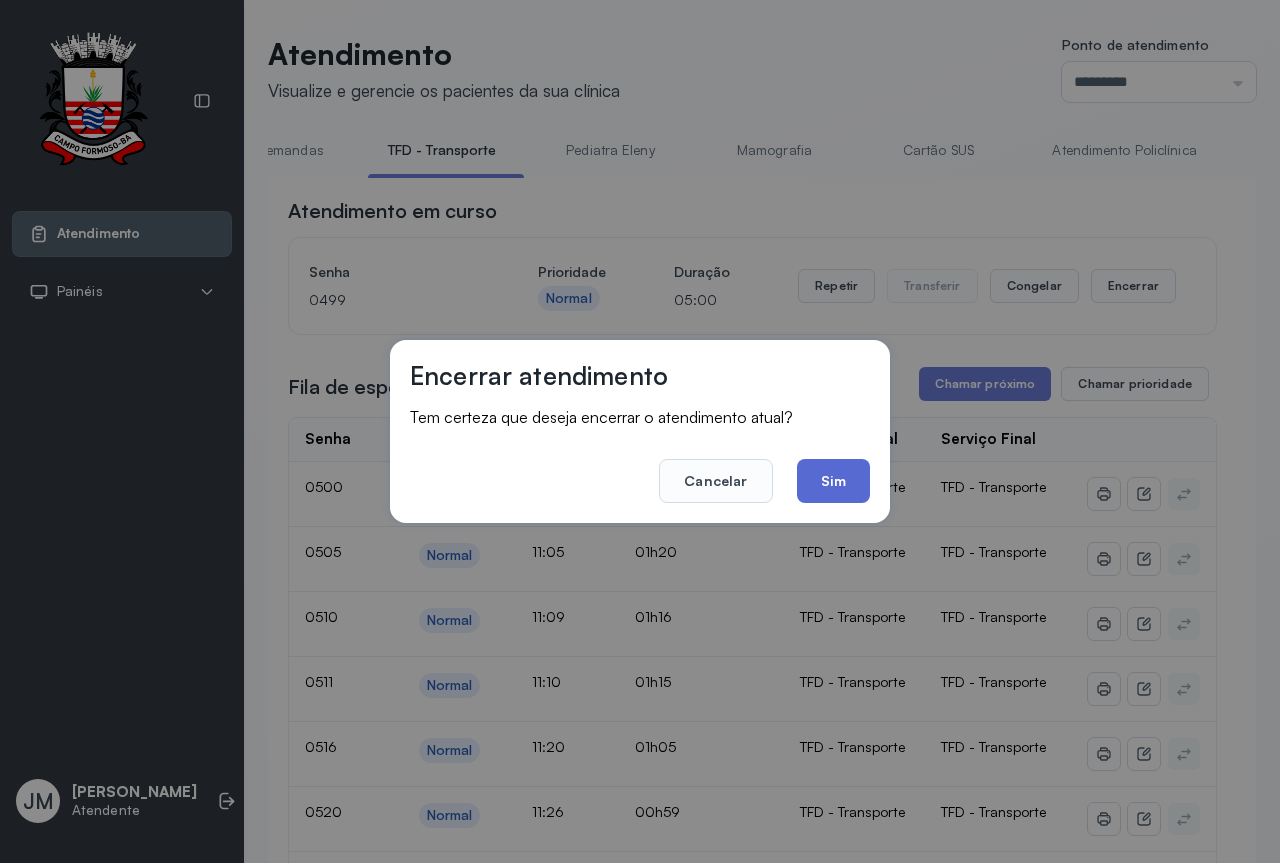 click on "Sim" 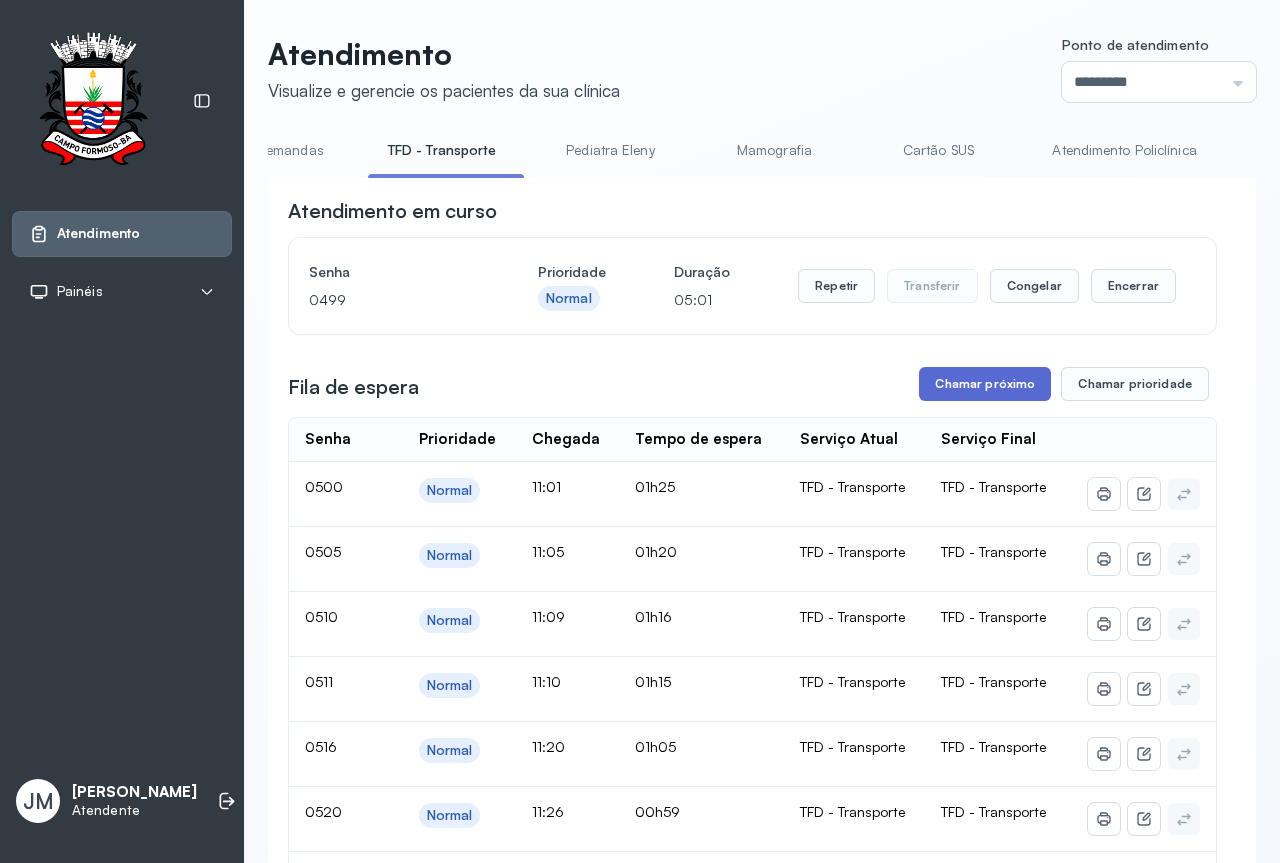 click on "Chamar próximo" at bounding box center (985, 384) 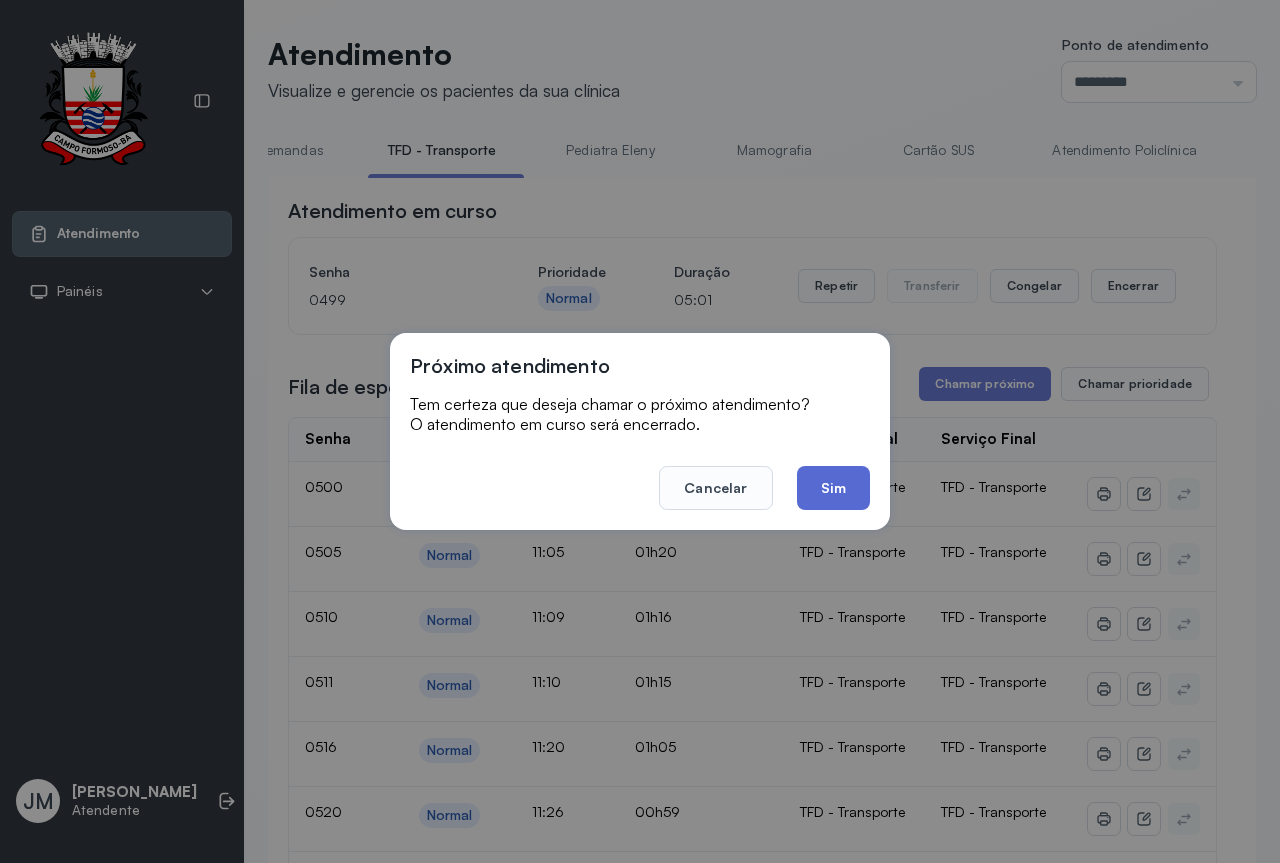 click on "Sim" 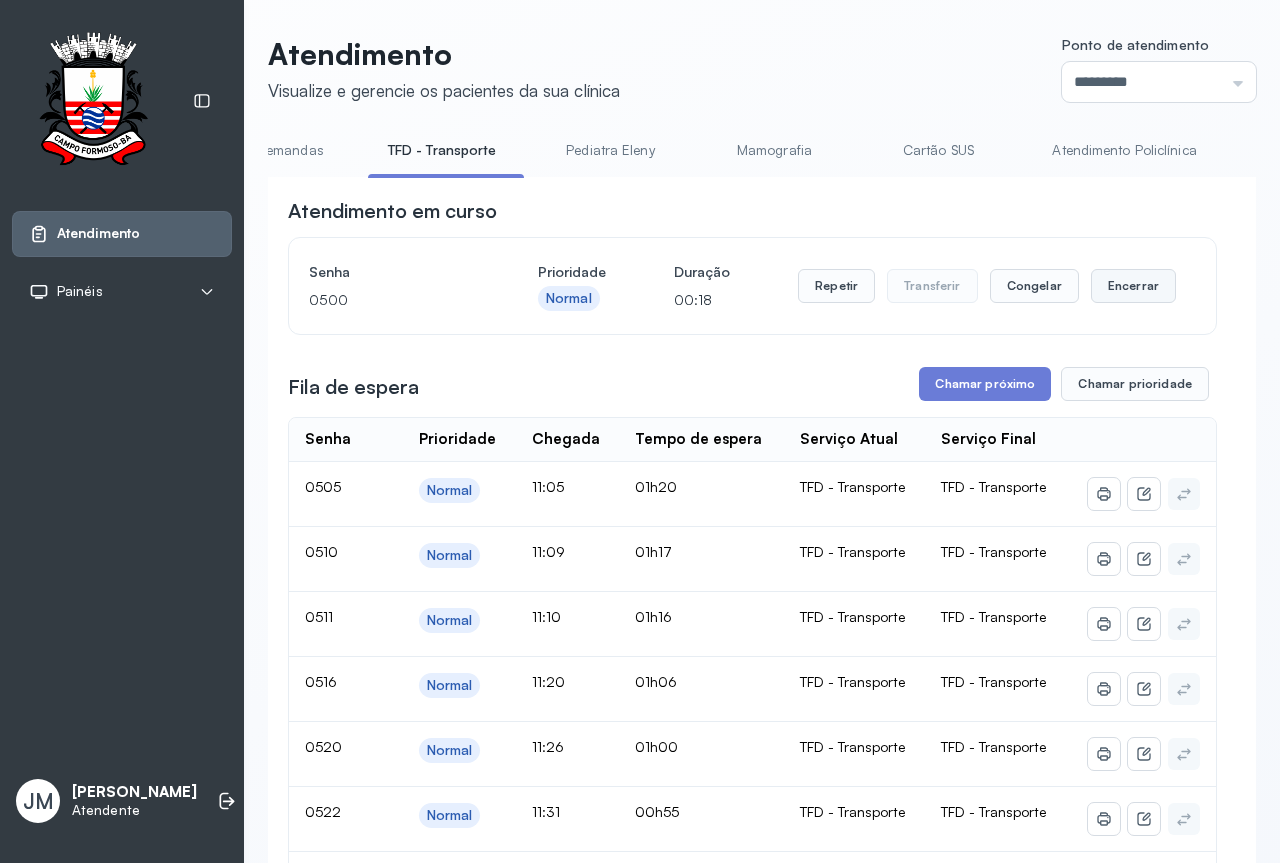 click on "Encerrar" at bounding box center [1133, 286] 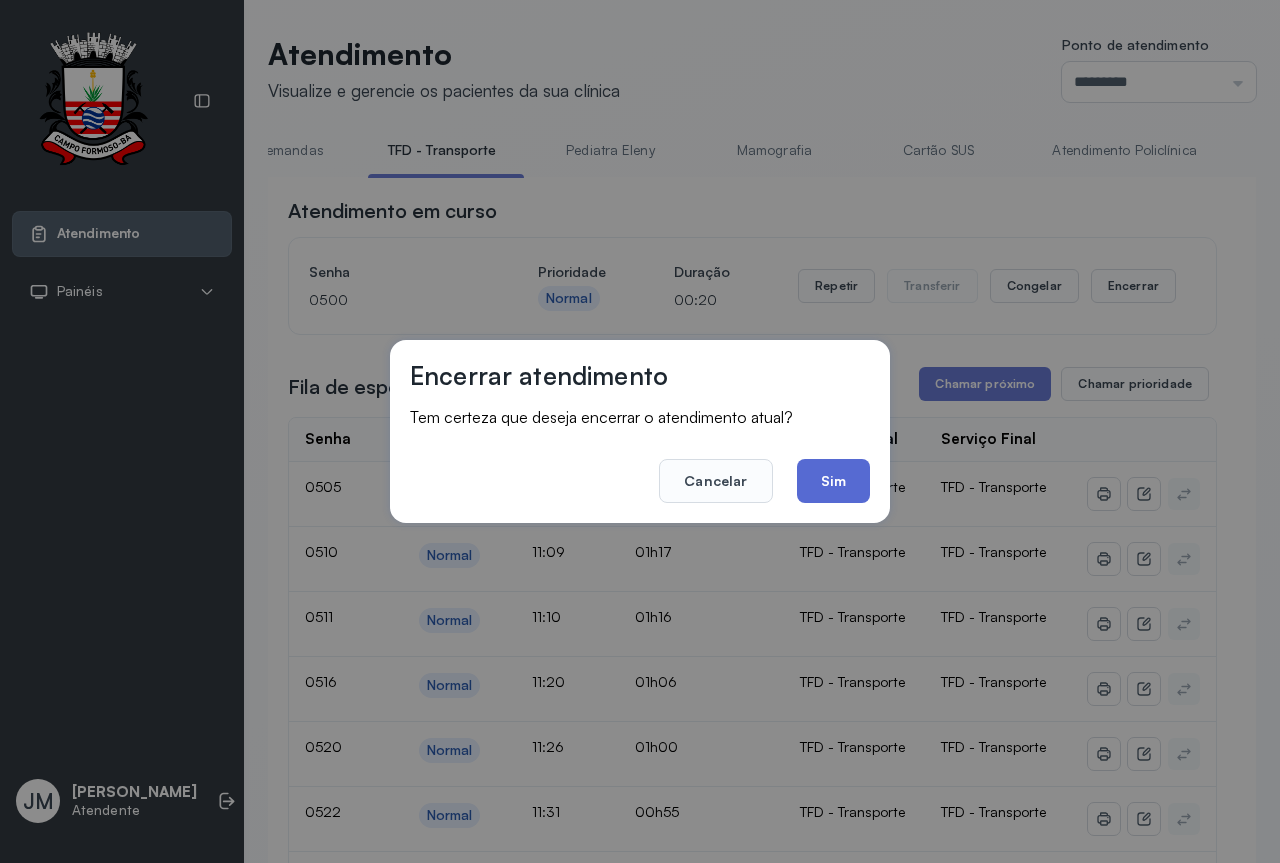 click on "Sim" 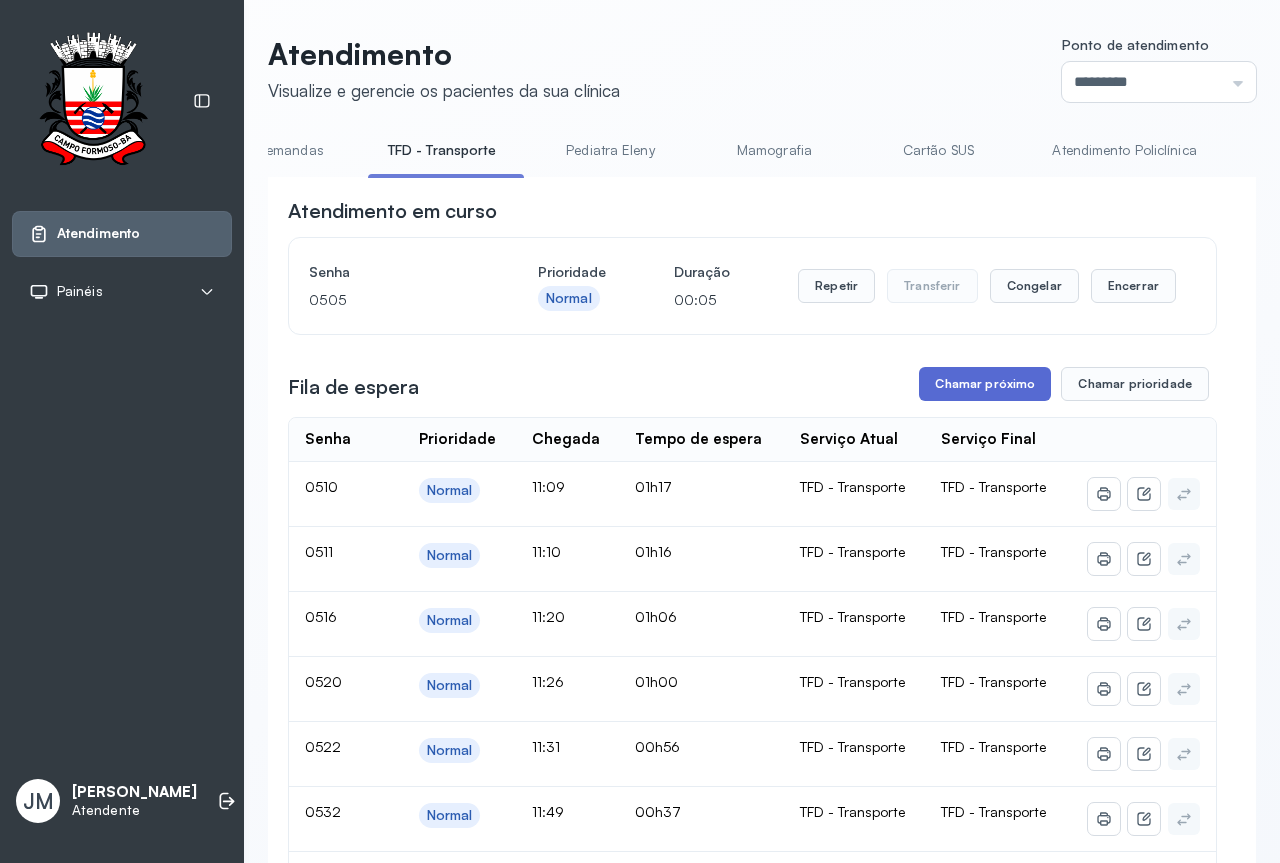 click on "Chamar próximo" at bounding box center (985, 384) 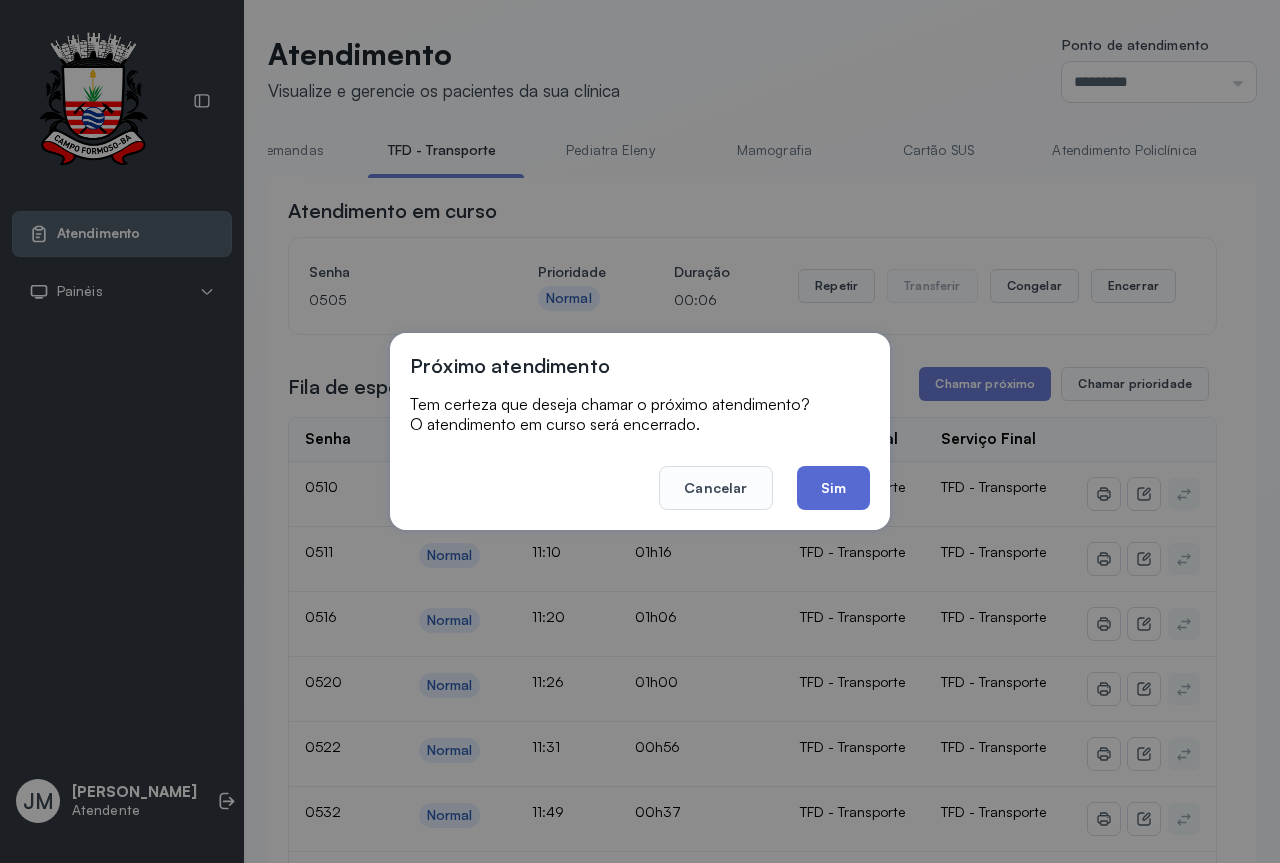 click on "Sim" 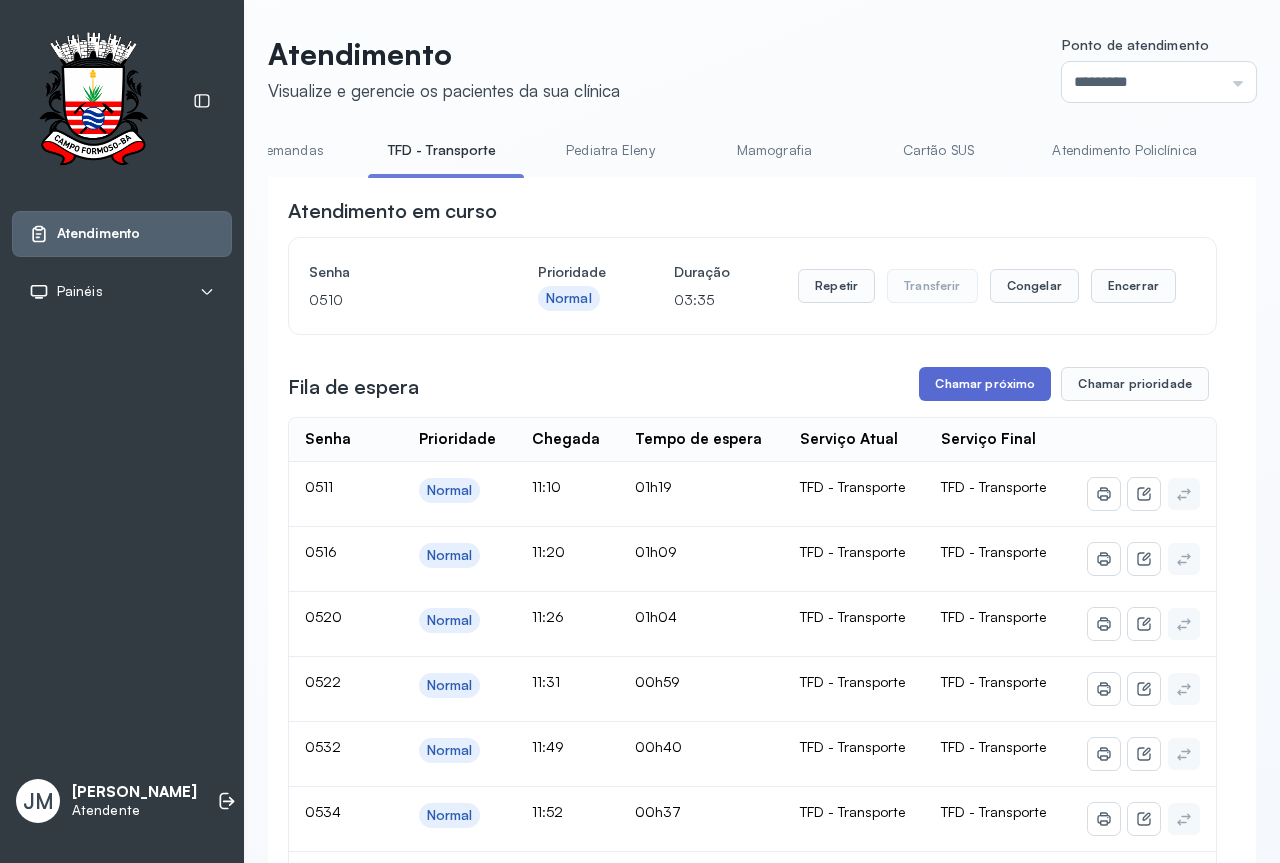 click on "Chamar próximo" at bounding box center [985, 384] 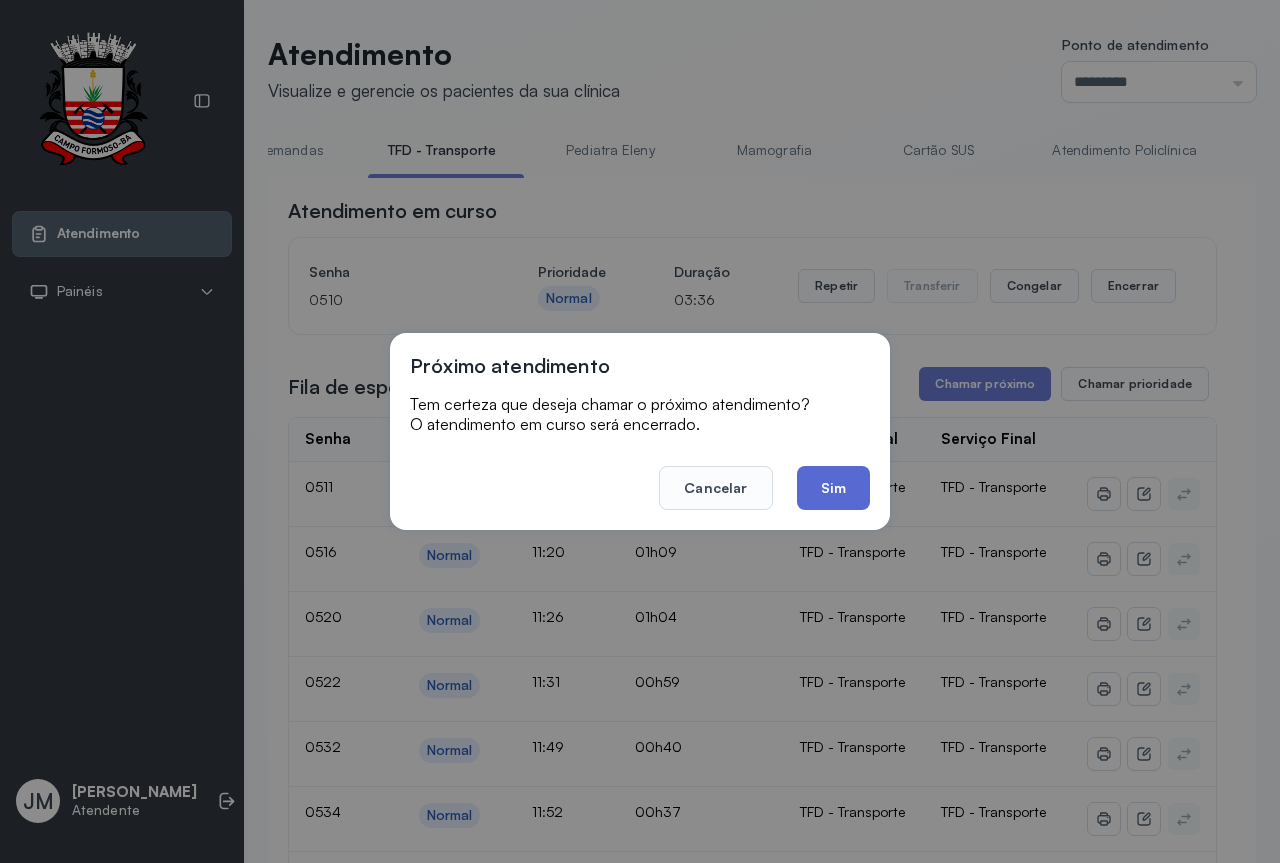 click on "Sim" 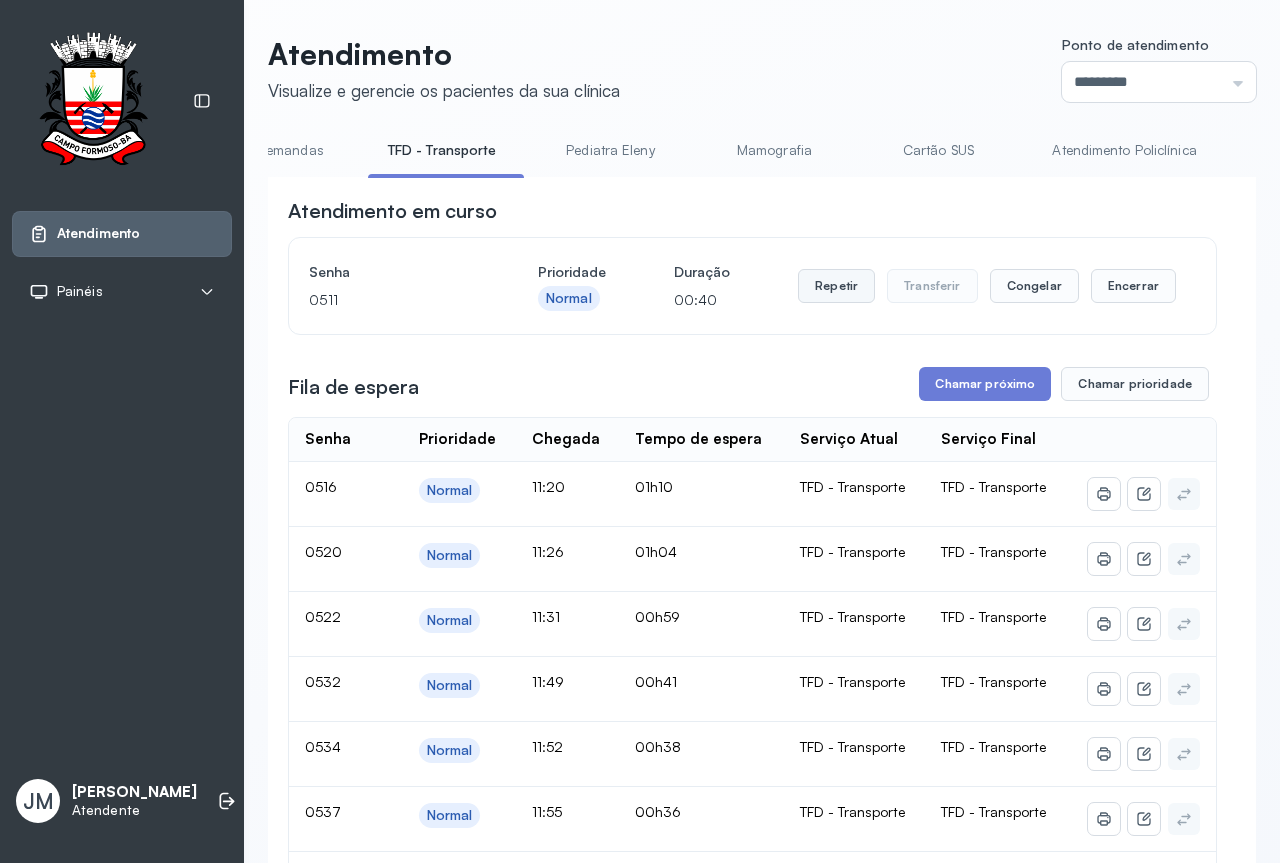 click on "Repetir" at bounding box center [836, 286] 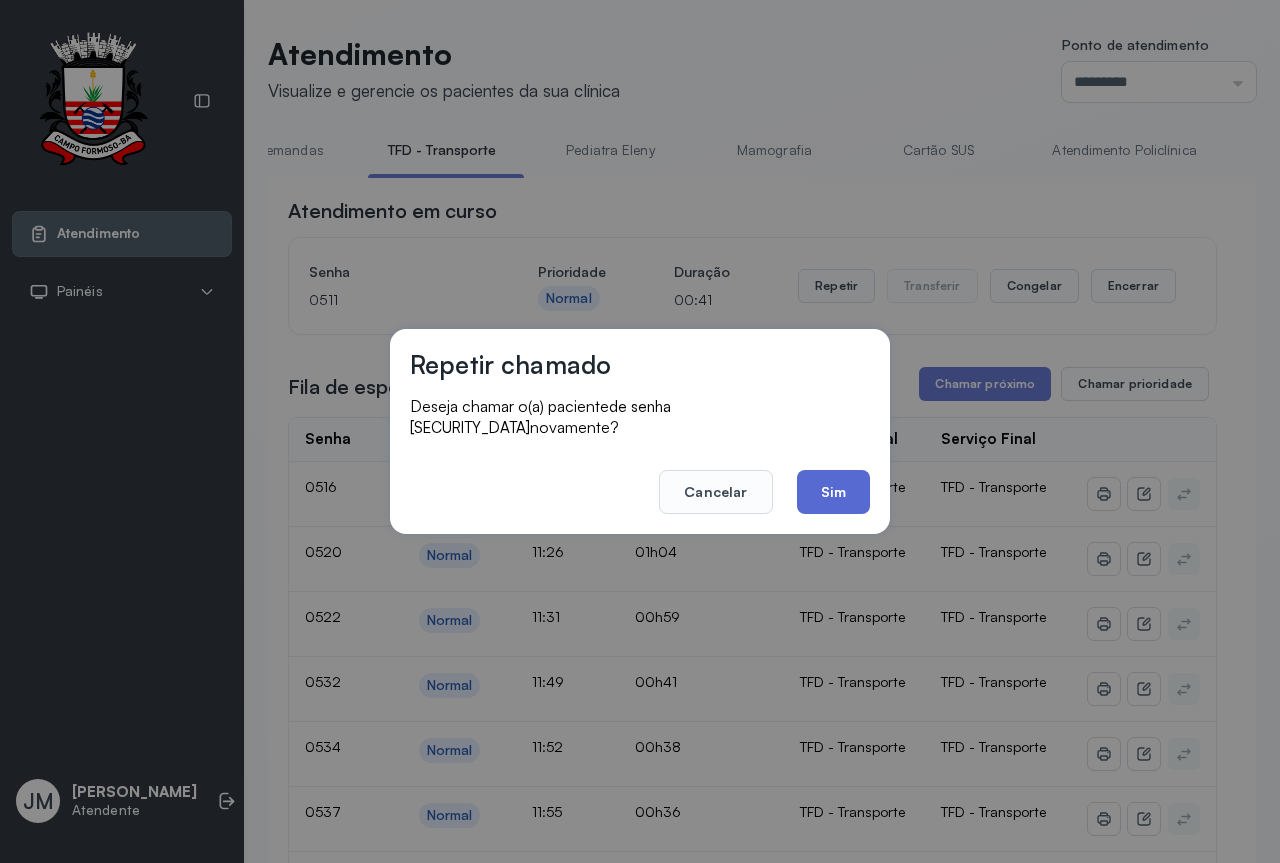 click on "Sim" 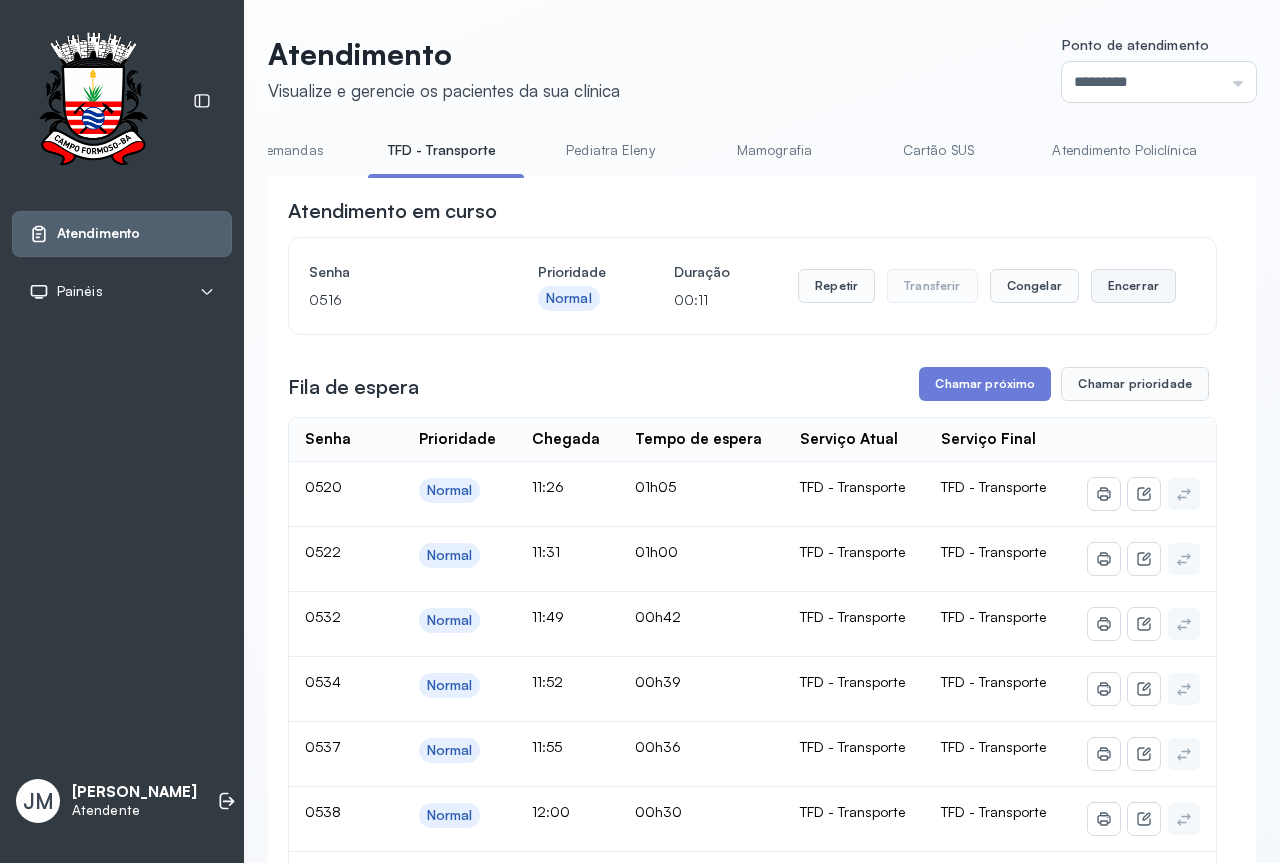 click on "Encerrar" at bounding box center (1133, 286) 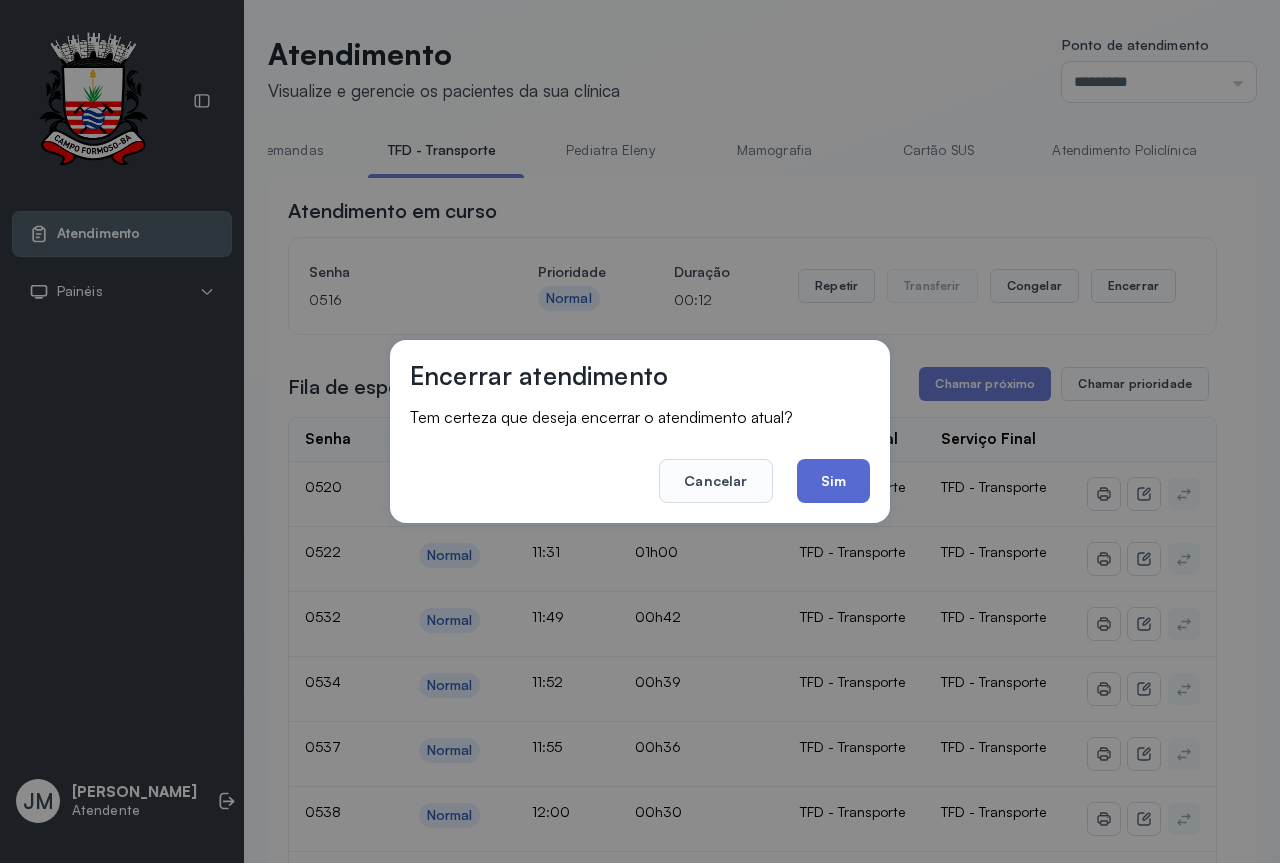 click on "Sim" 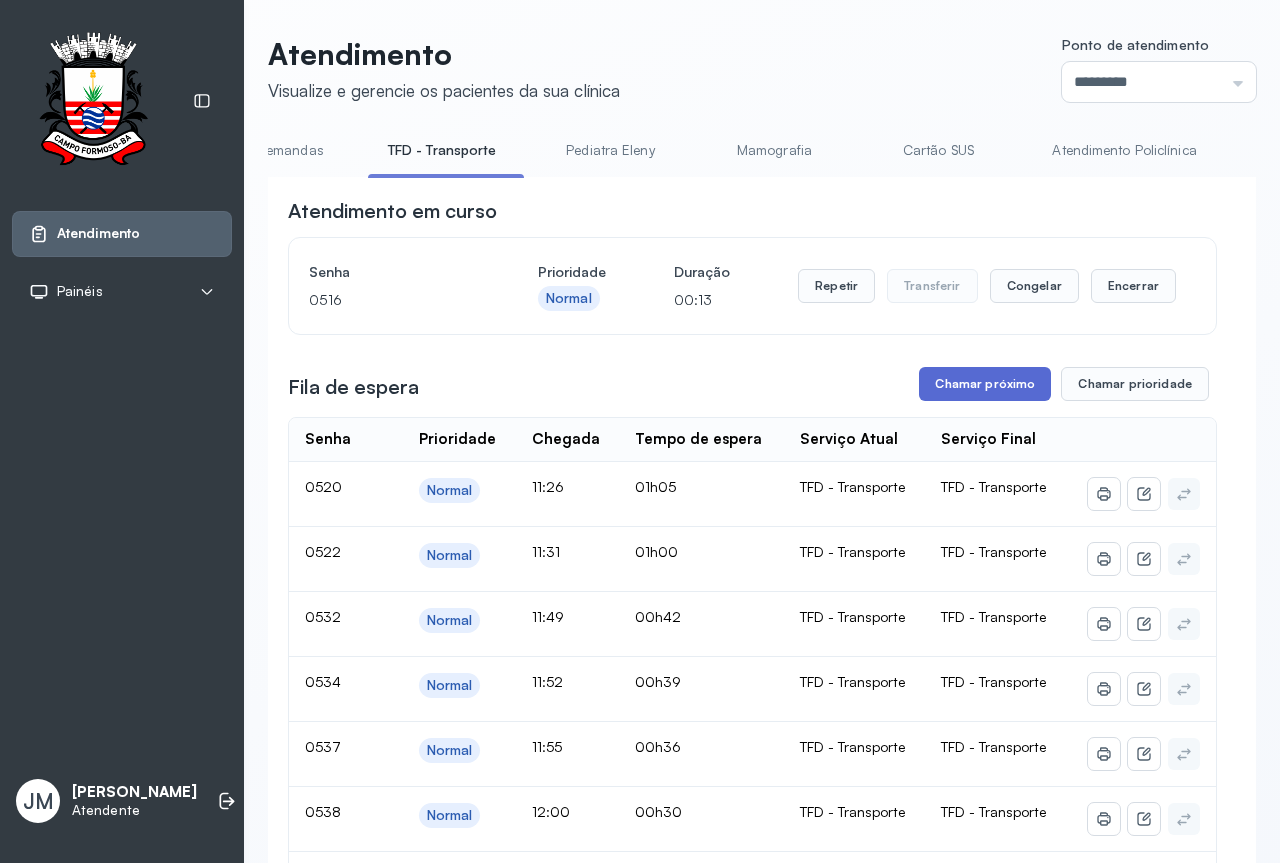 click on "Chamar próximo" at bounding box center [985, 384] 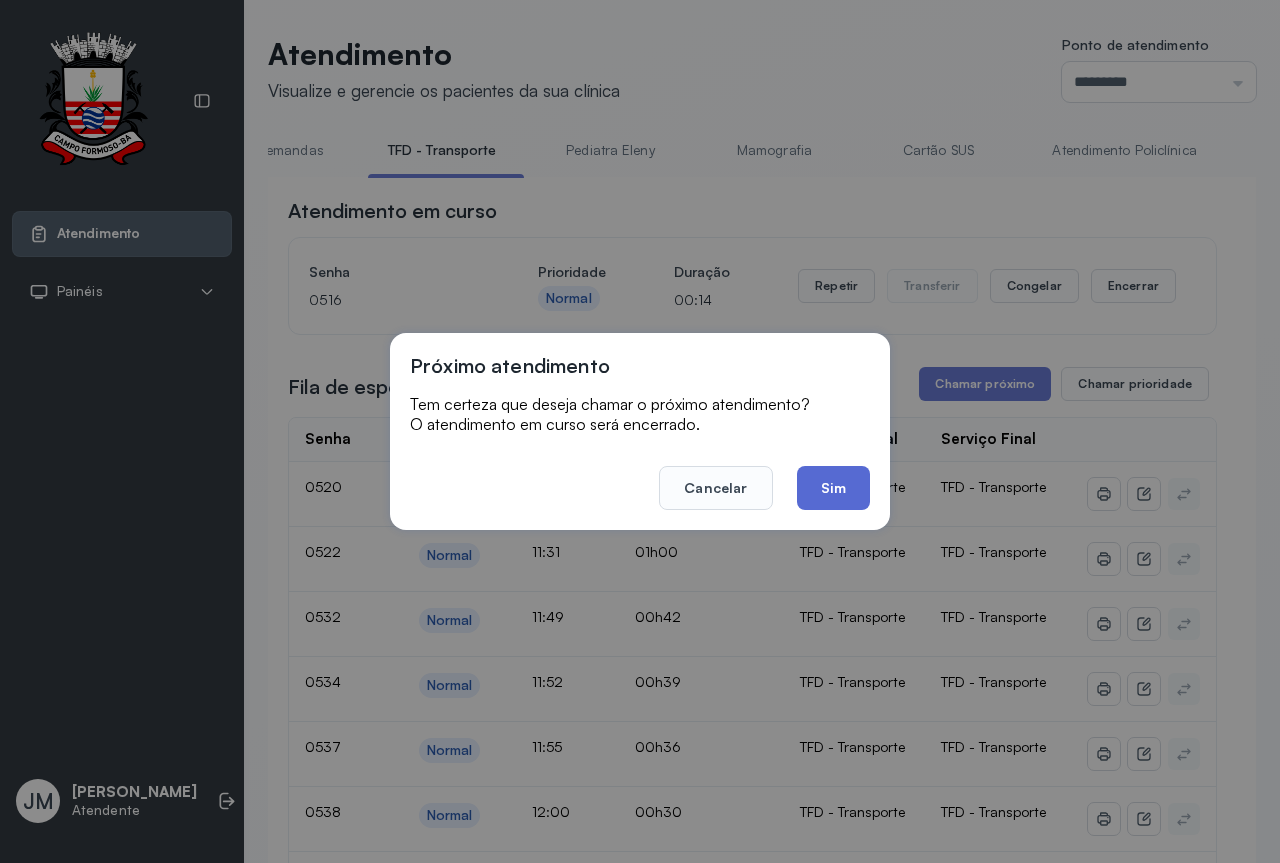 click on "Sim" 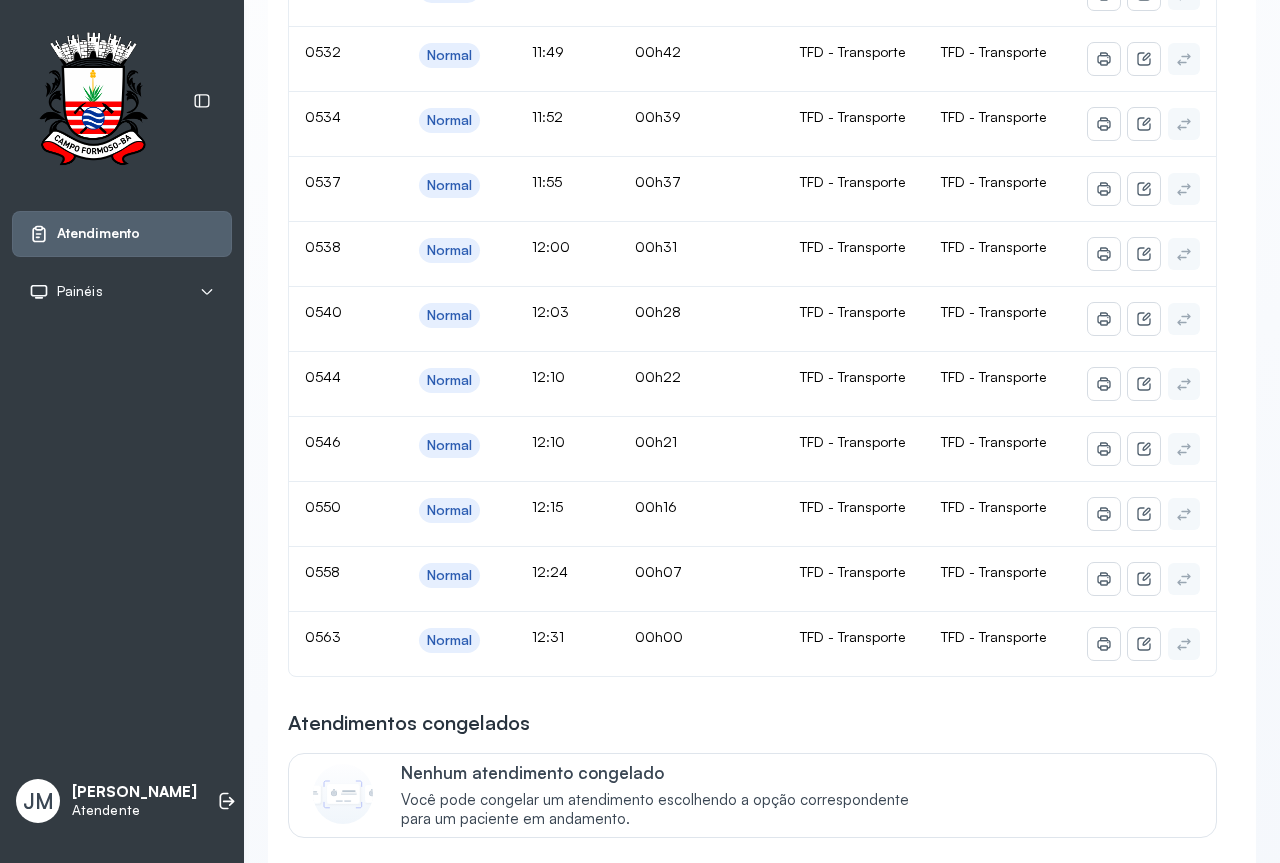 scroll, scrollTop: 0, scrollLeft: 0, axis: both 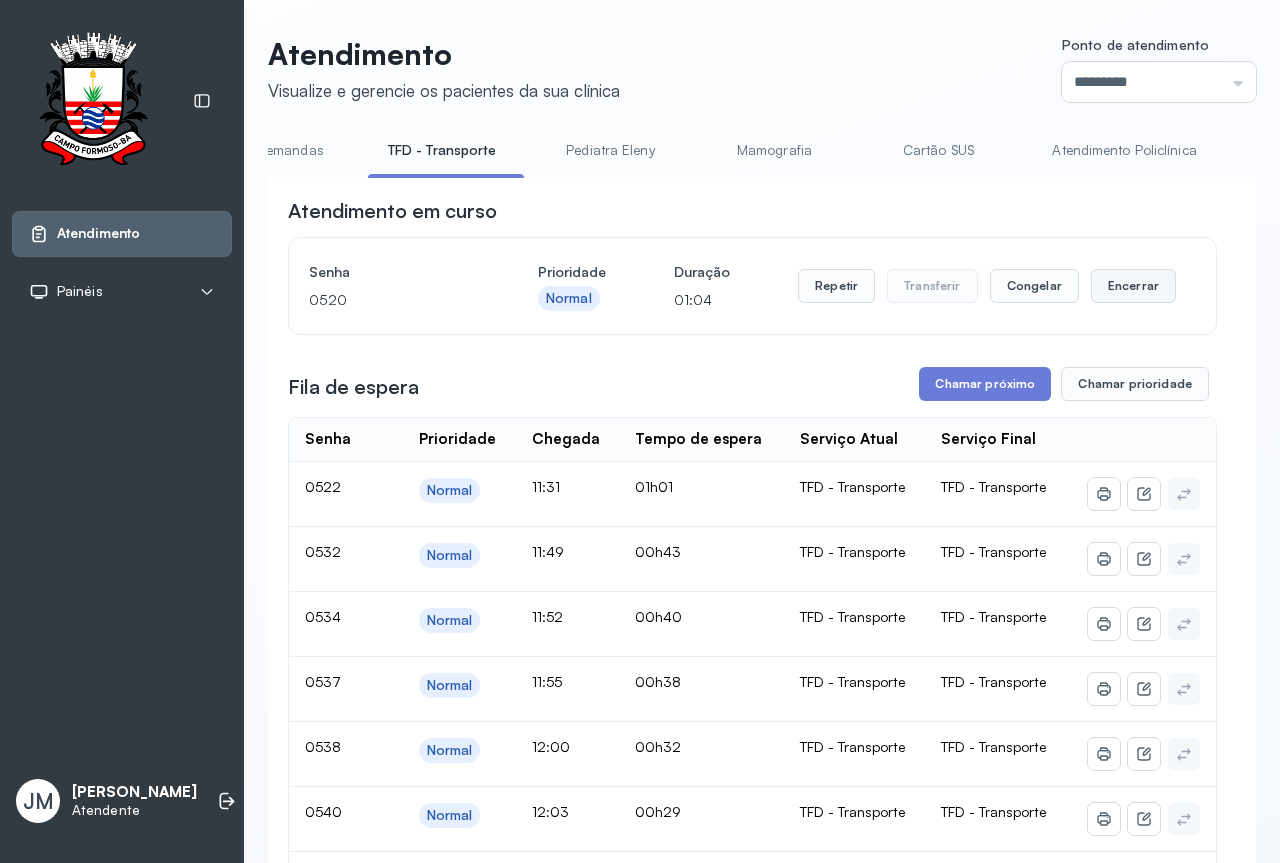 click on "Encerrar" at bounding box center (1133, 286) 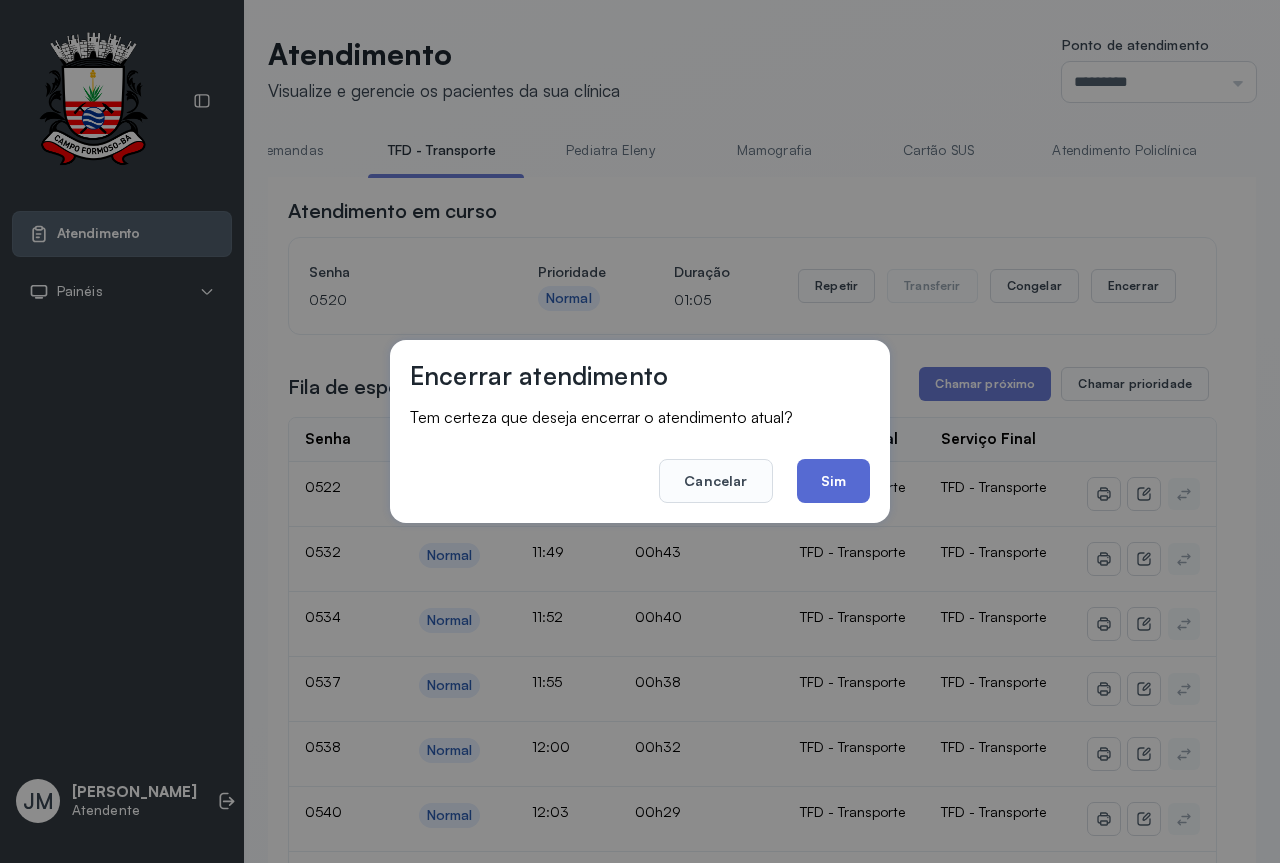 click on "Sim" 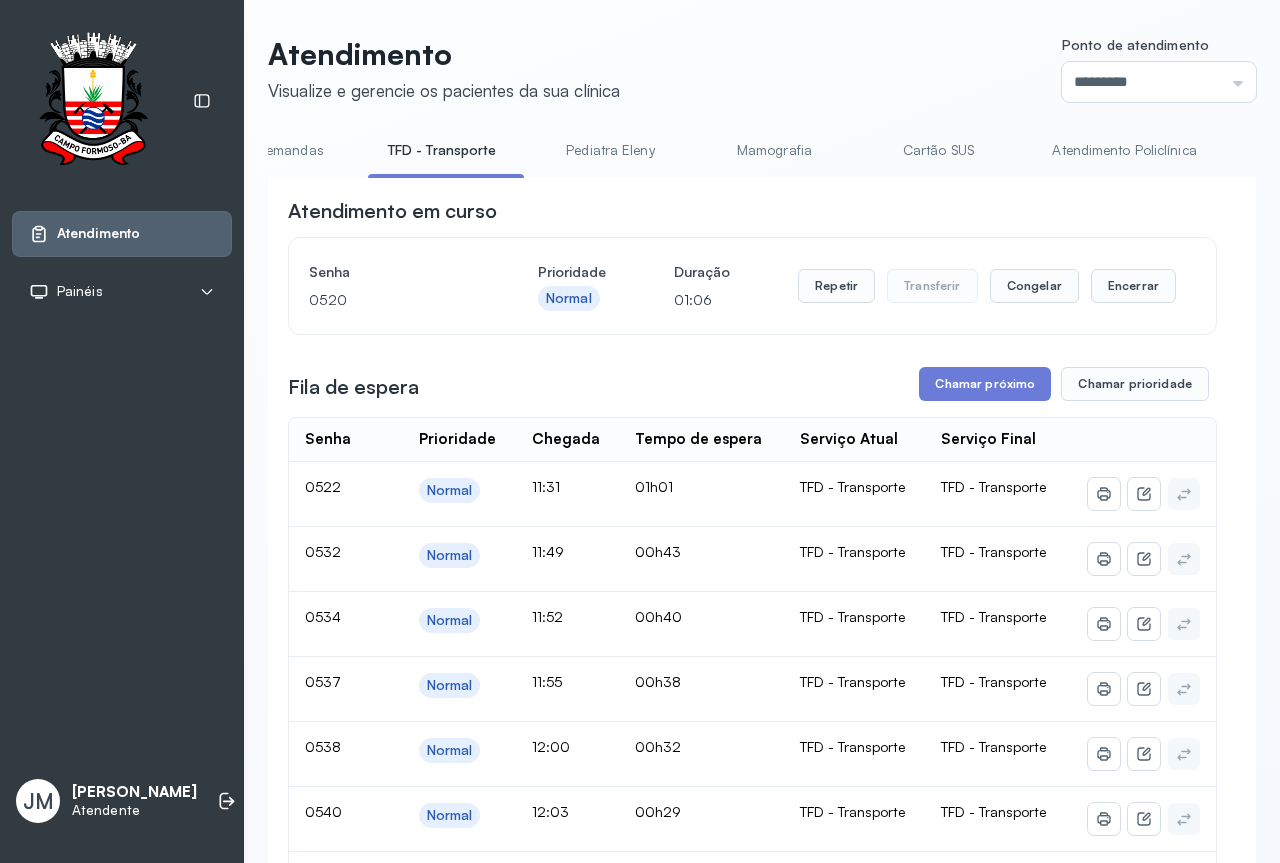 click on "Atendimento em curso Senha [SECURITY_DATA] Prioridade Normal Duração 01:06 Repetir Transferir Congelar Encerrar Fila de espera Chamar próximo Chamar prioridade Senha    Prioridade  Chegada  Tempo de espera  Serviço Atual  Serviço Final    0522 Normal 11:31 01h01 TFD - Transporte TFD - Transporte 0532 Normal 11:49 00h43 TFD - Transporte TFD - Transporte 0534 Normal 11:52 00h40 TFD - Transporte TFD - Transporte 0537 Normal 11:55 00h38 TFD - Transporte TFD - Transporte 0538 Normal 12:00 00h32 TFD - Transporte TFD - Transporte 0540 Normal 12:03 00h29 TFD - Transporte TFD - Transporte 0544 Normal 12:10 00h23 TFD - Transporte TFD - Transporte 0546 Normal 12:10 00h22 TFD - Transporte TFD - Transporte 0550 Normal 12:15 00h17 TFD - Transporte TFD - Transporte 0558 Normal 12:24 00h08 TFD - Transporte TFD - Transporte 0563 Normal 12:31 00h01 TFD - Transporte TFD - Transporte Atendimentos congelados Nenhum atendimento congelado Atendimentos concluídos  Atendidos: 72  |  Prioritários: 72  |  Não prioritários: 0 Data:" at bounding box center [752, 2916] 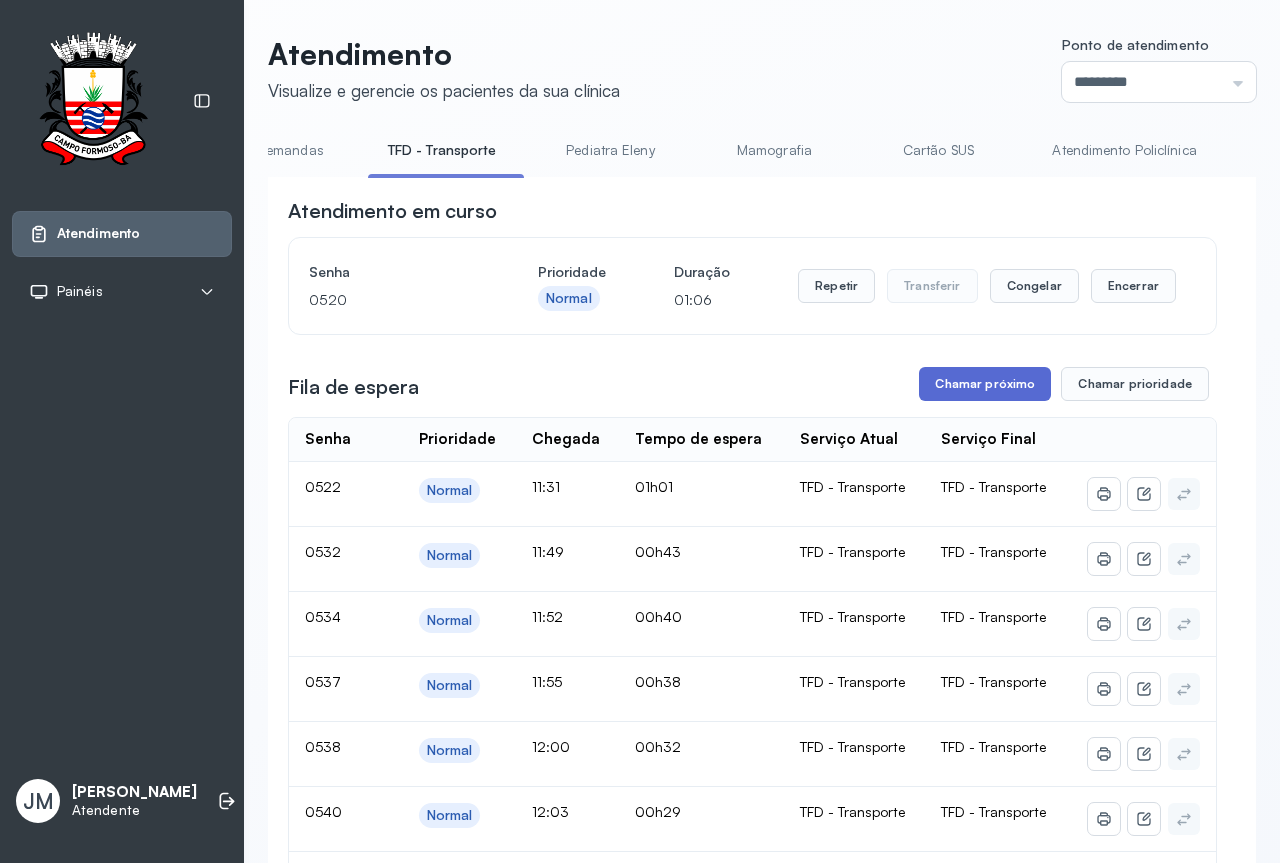 click on "Chamar próximo" at bounding box center (985, 384) 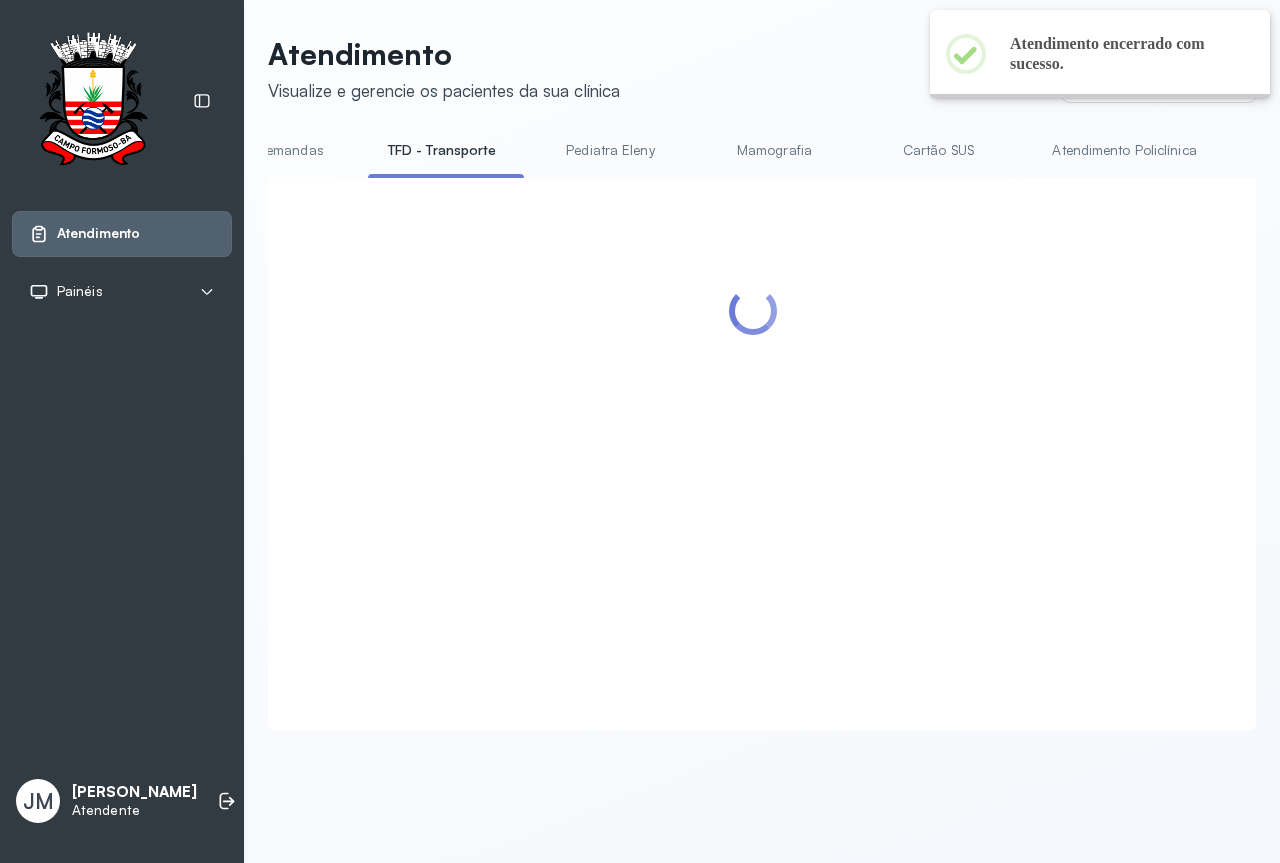 click at bounding box center [752, 430] 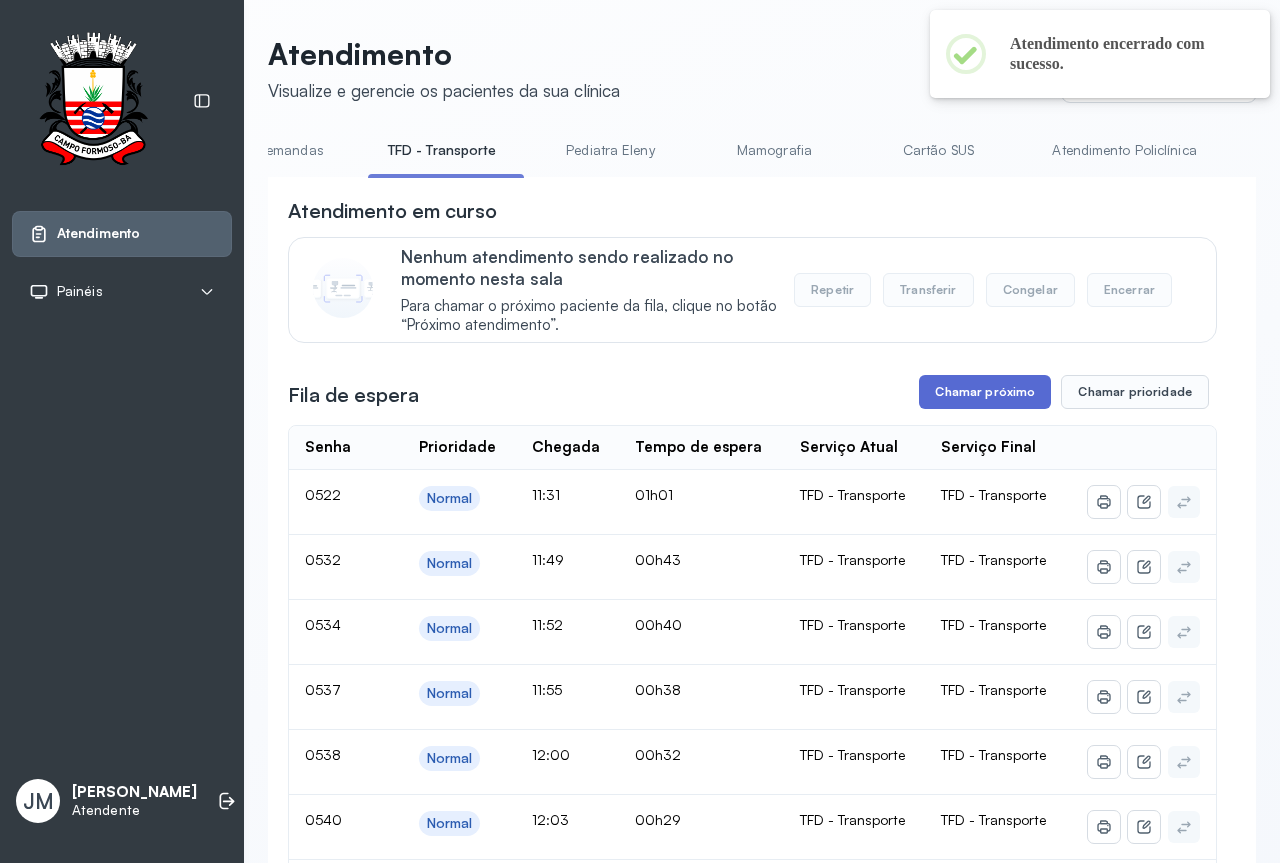 click on "Chamar próximo" at bounding box center [985, 392] 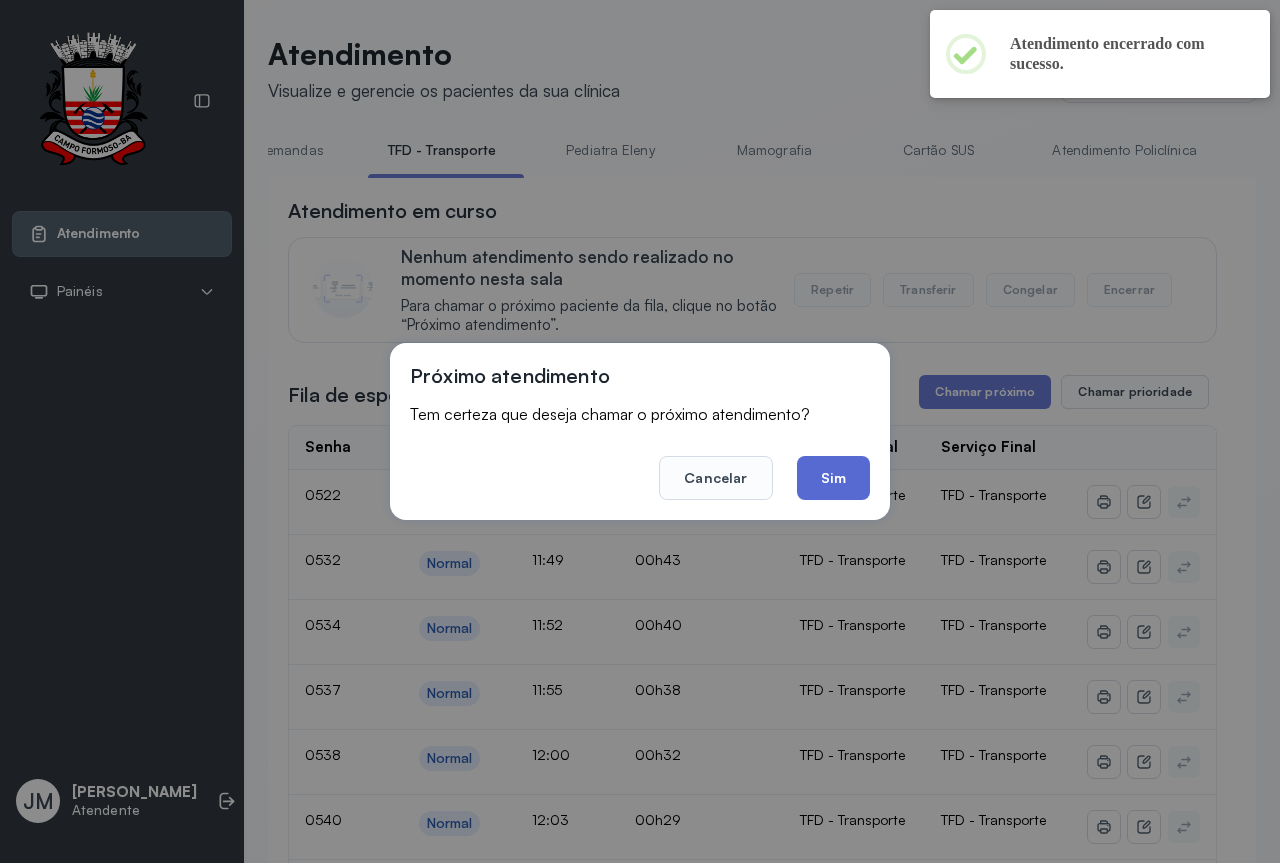 click on "Sim" 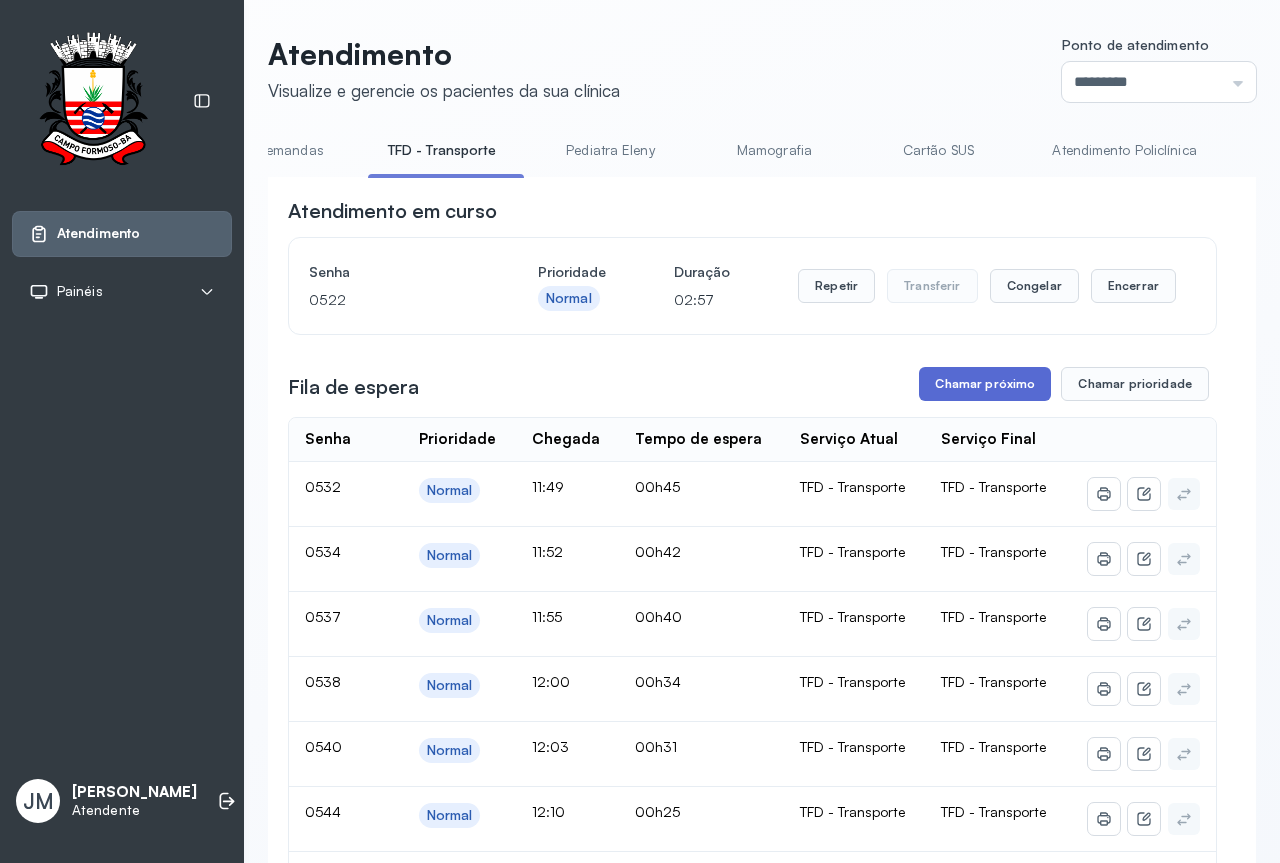 click on "Chamar próximo" at bounding box center [985, 384] 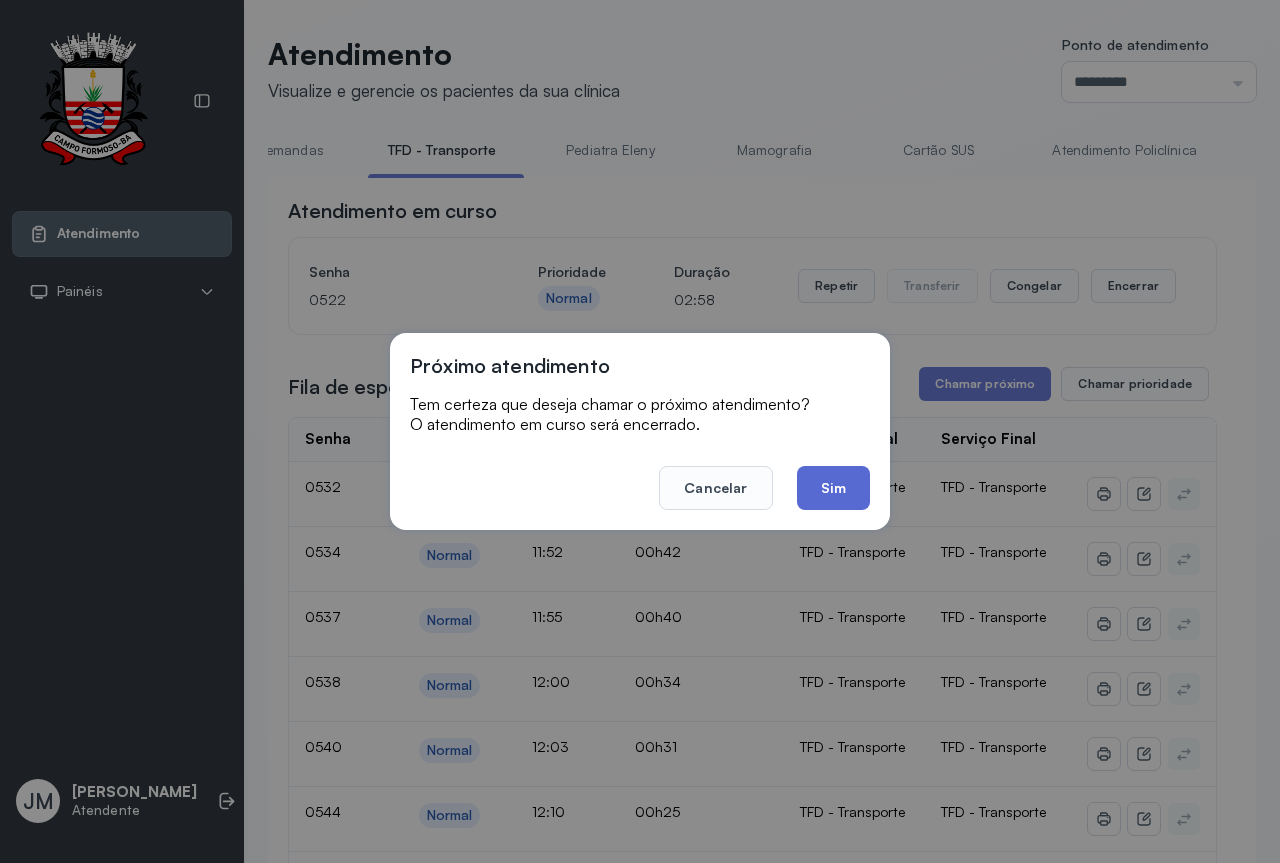 click on "Sim" 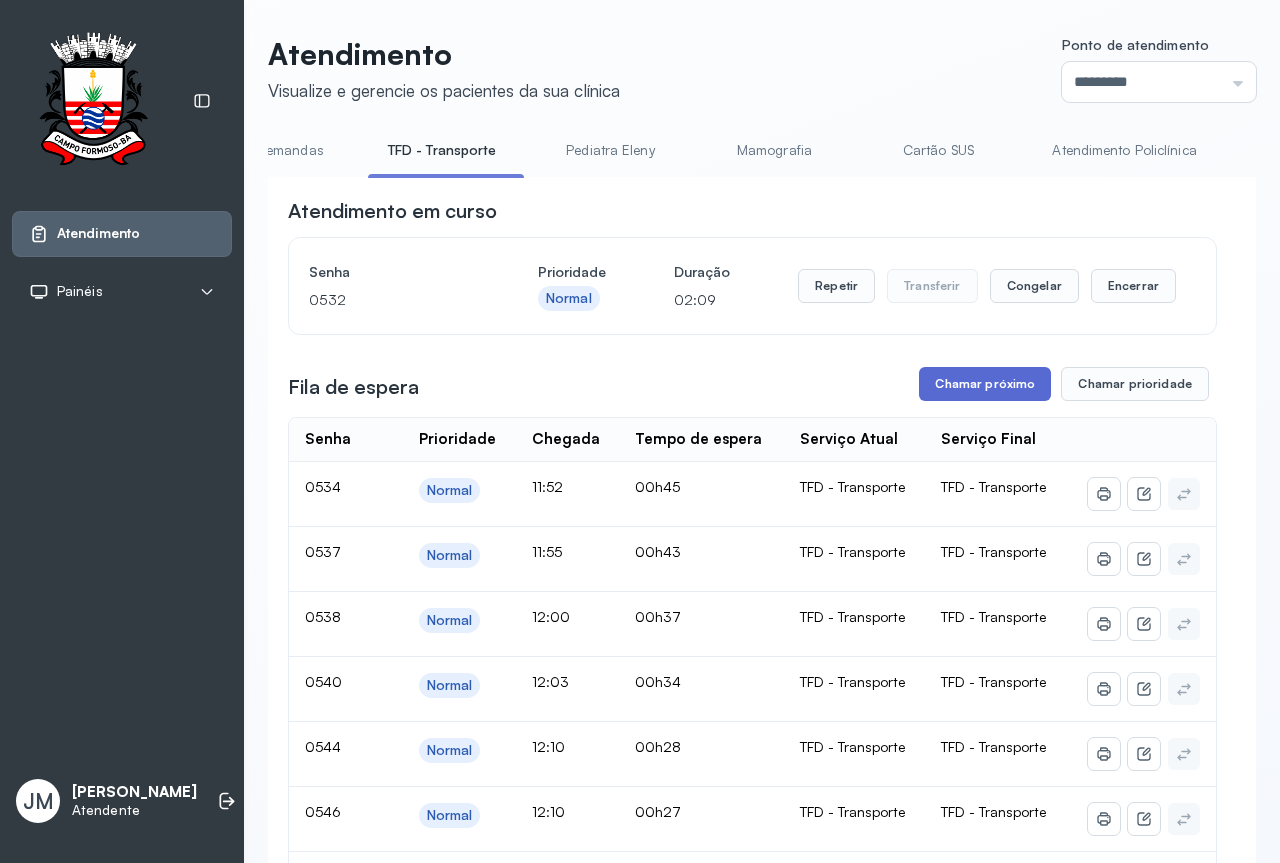 click on "Chamar próximo" at bounding box center (985, 384) 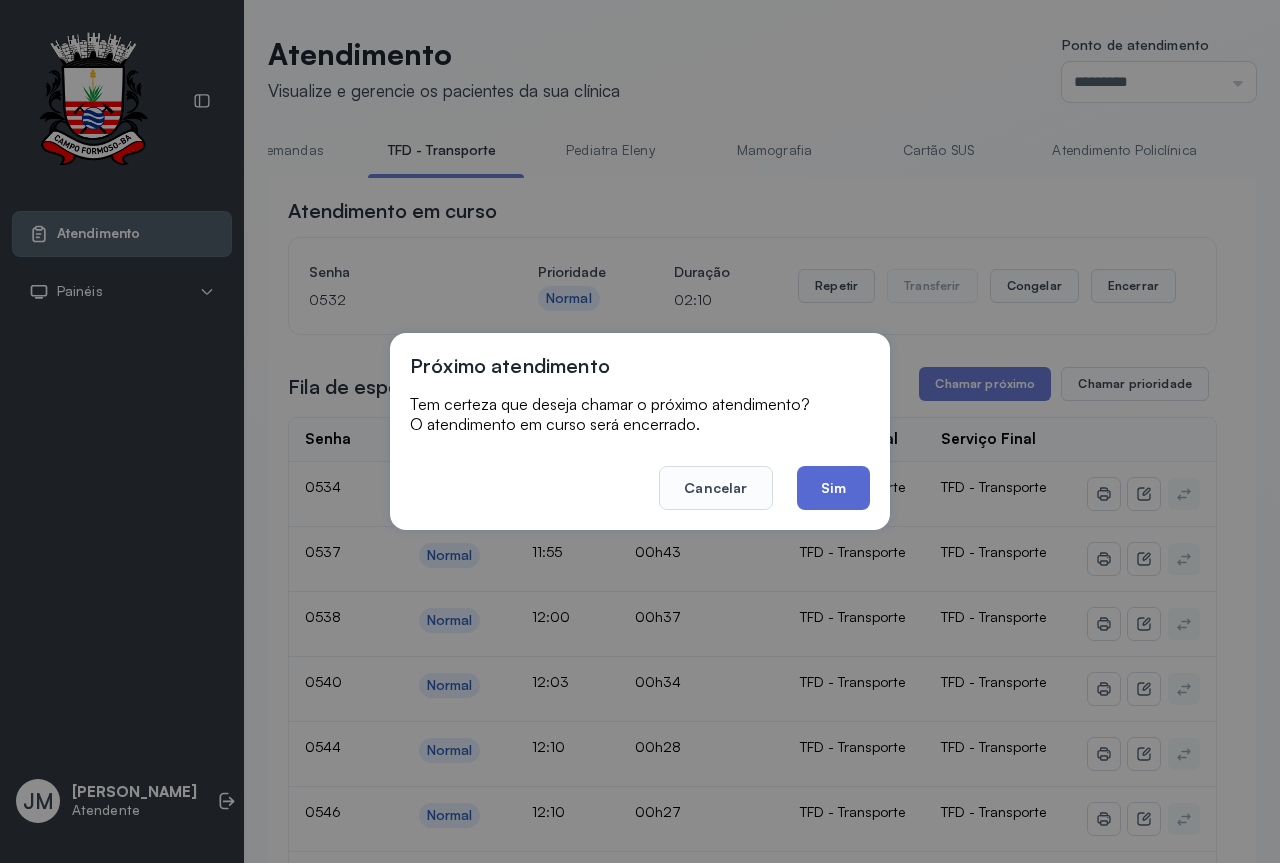 click on "Sim" 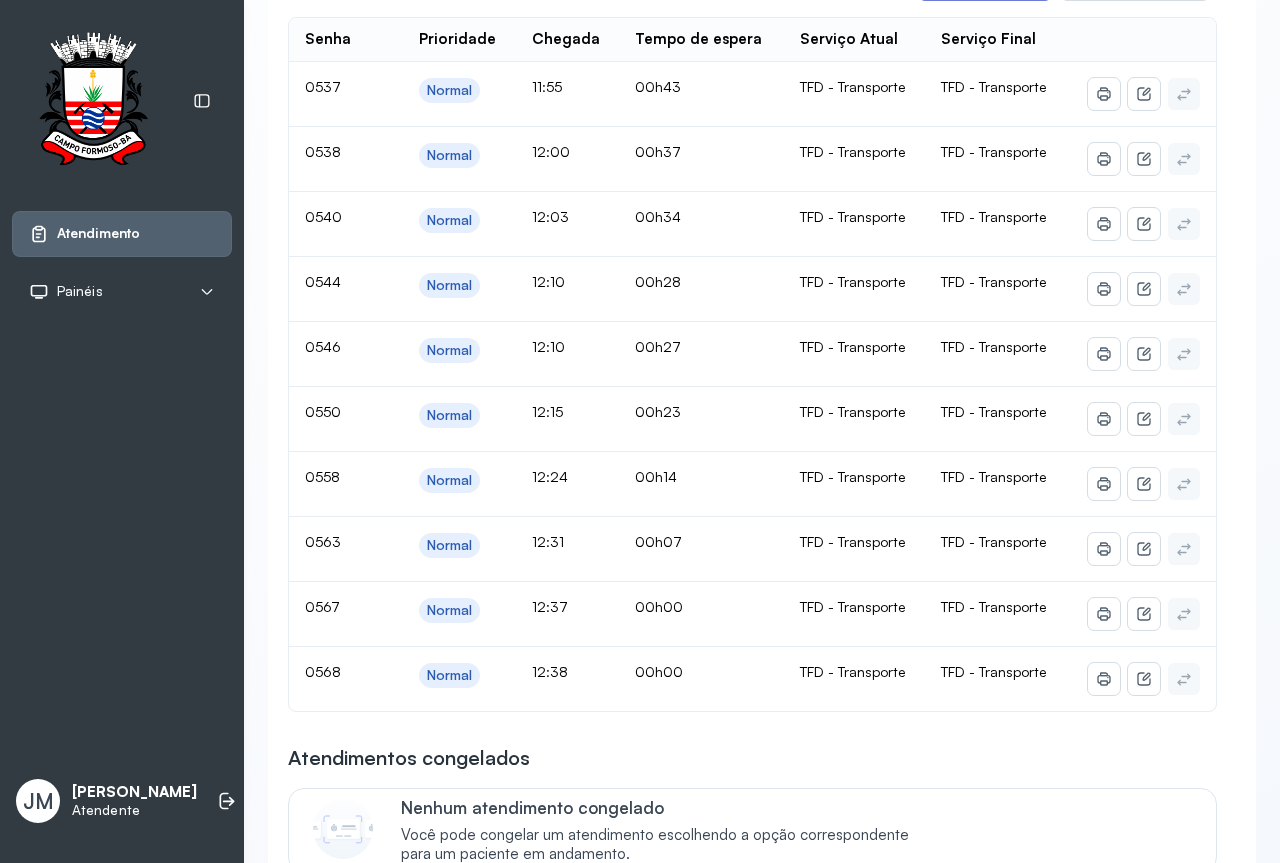 scroll, scrollTop: 0, scrollLeft: 0, axis: both 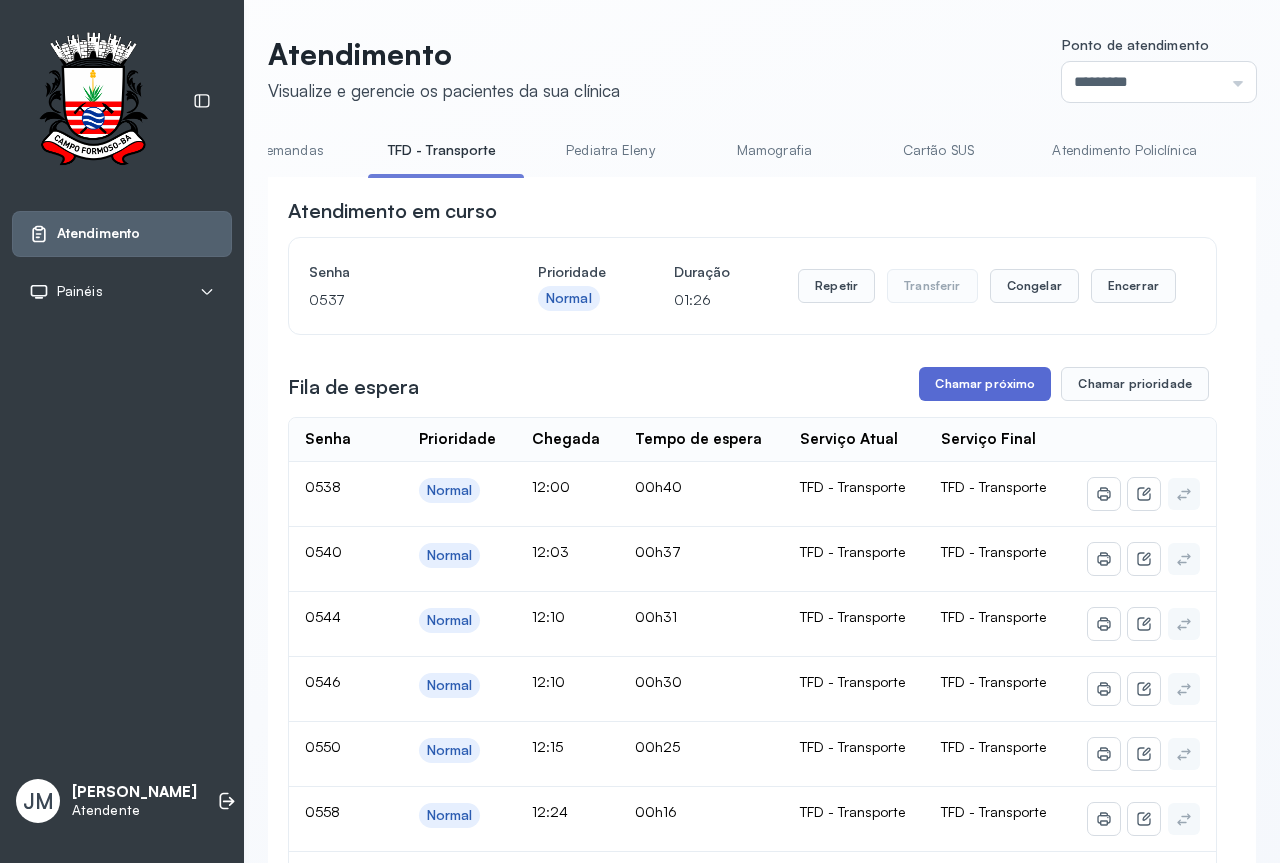 click on "Chamar próximo" at bounding box center [985, 384] 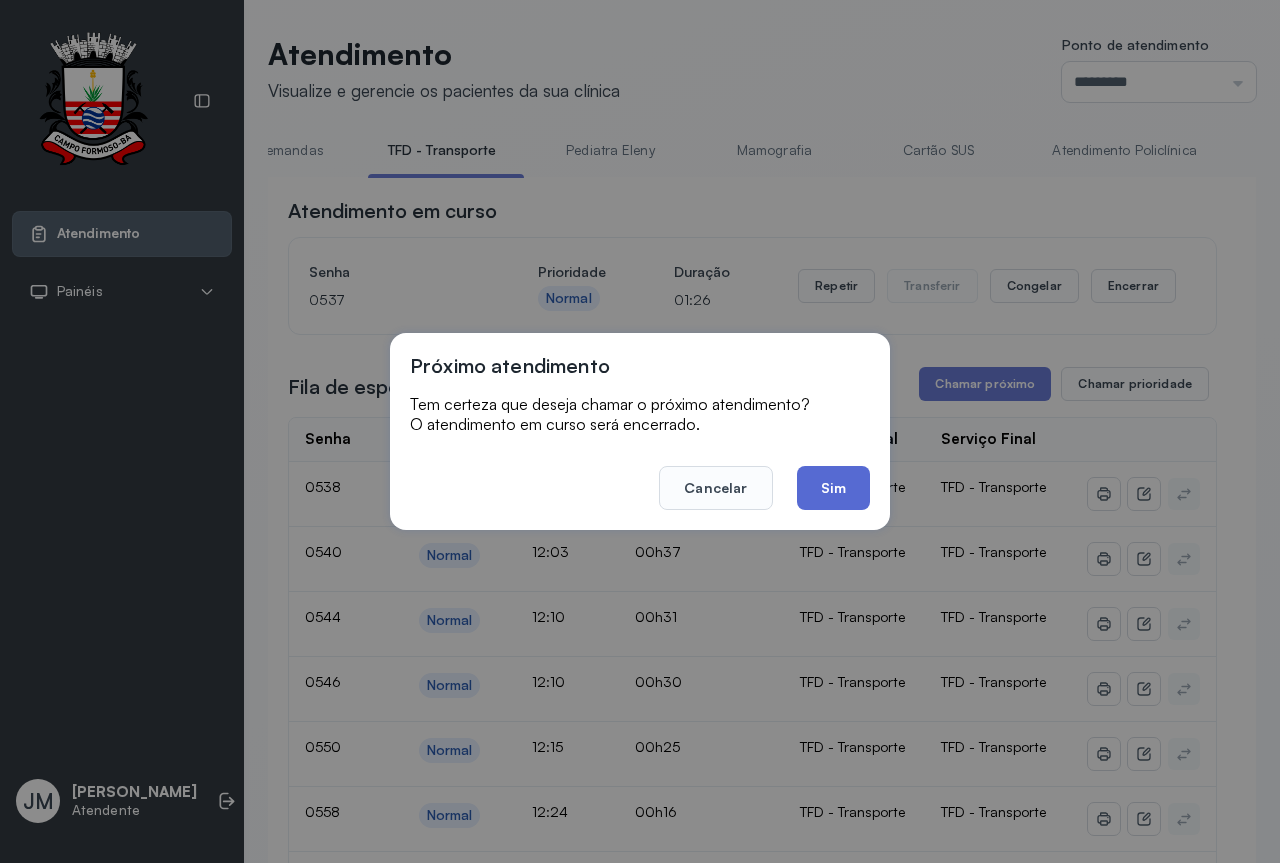 click on "Sim" 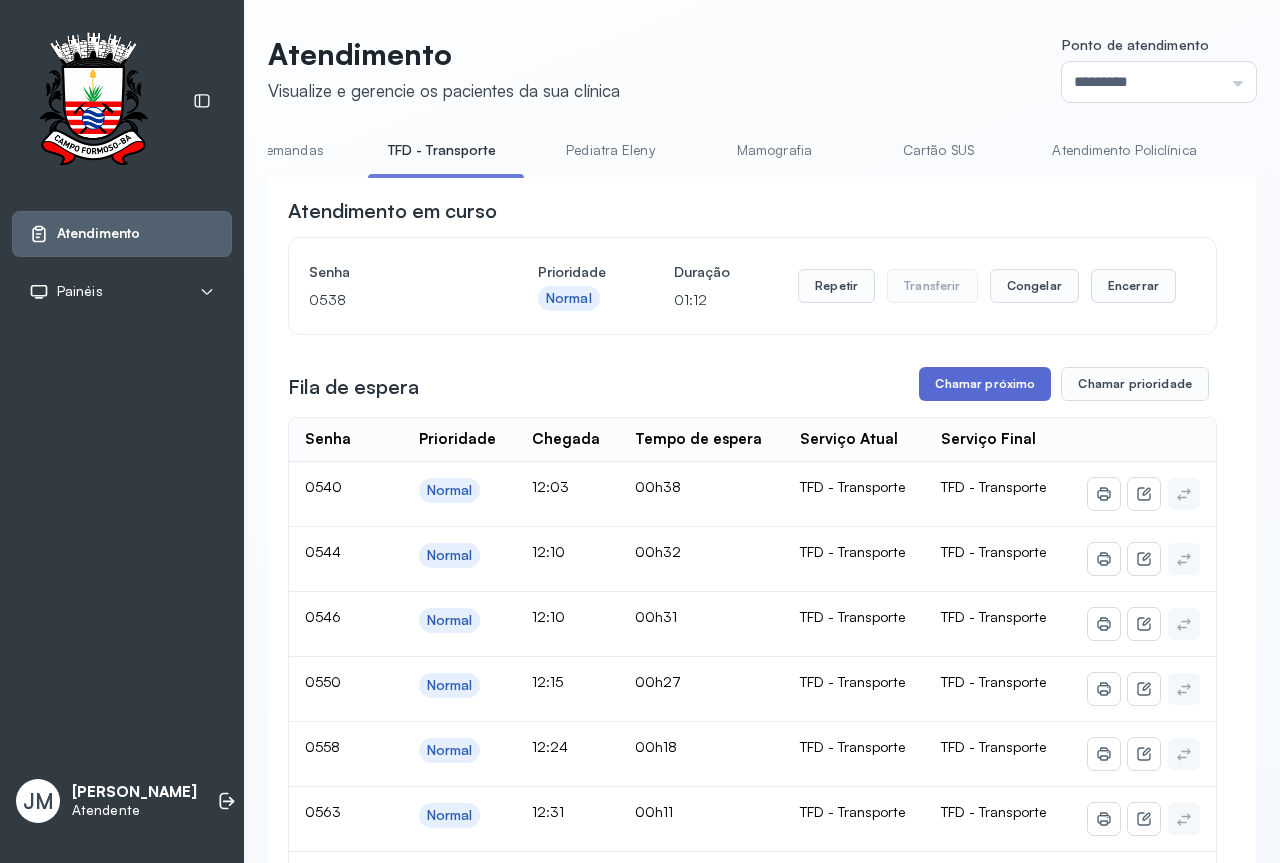 click on "Chamar próximo" at bounding box center (985, 384) 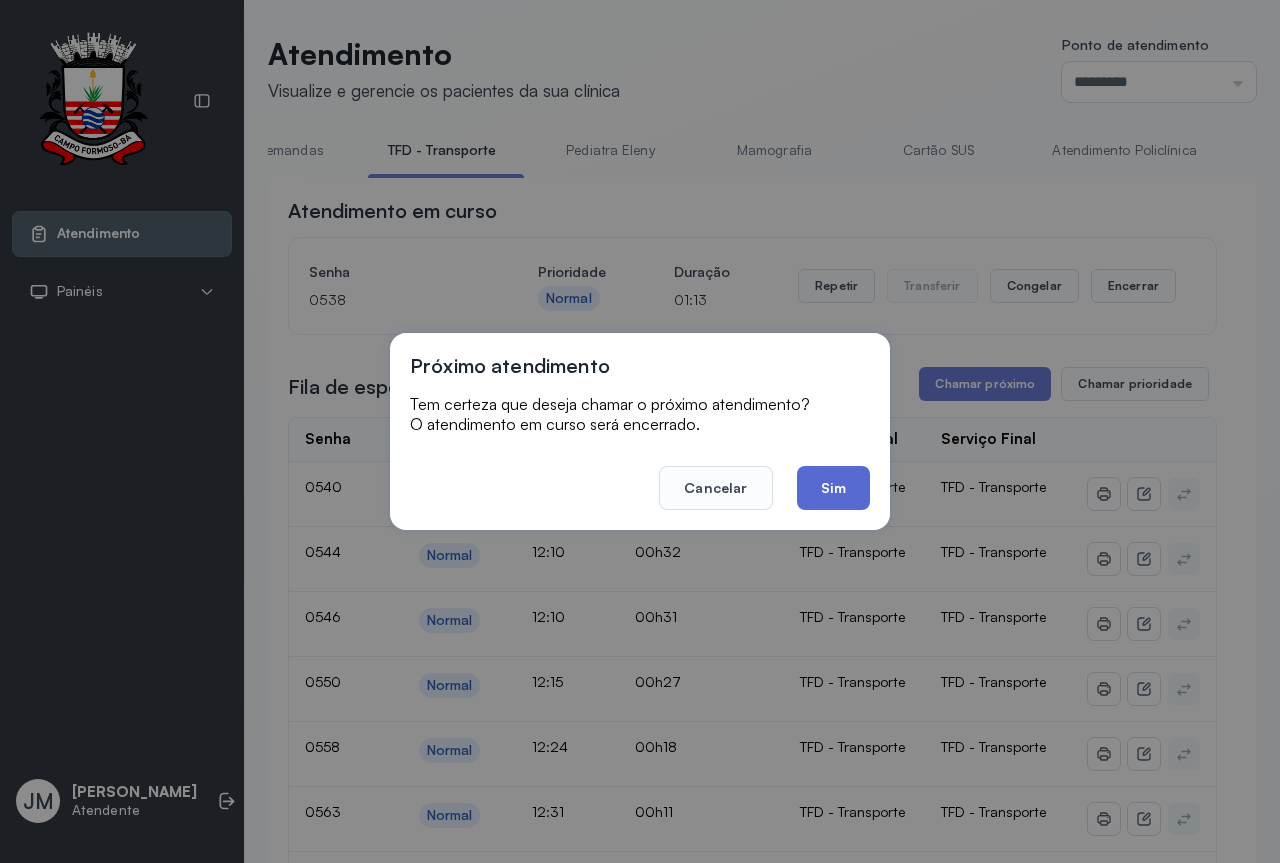 click on "Sim" 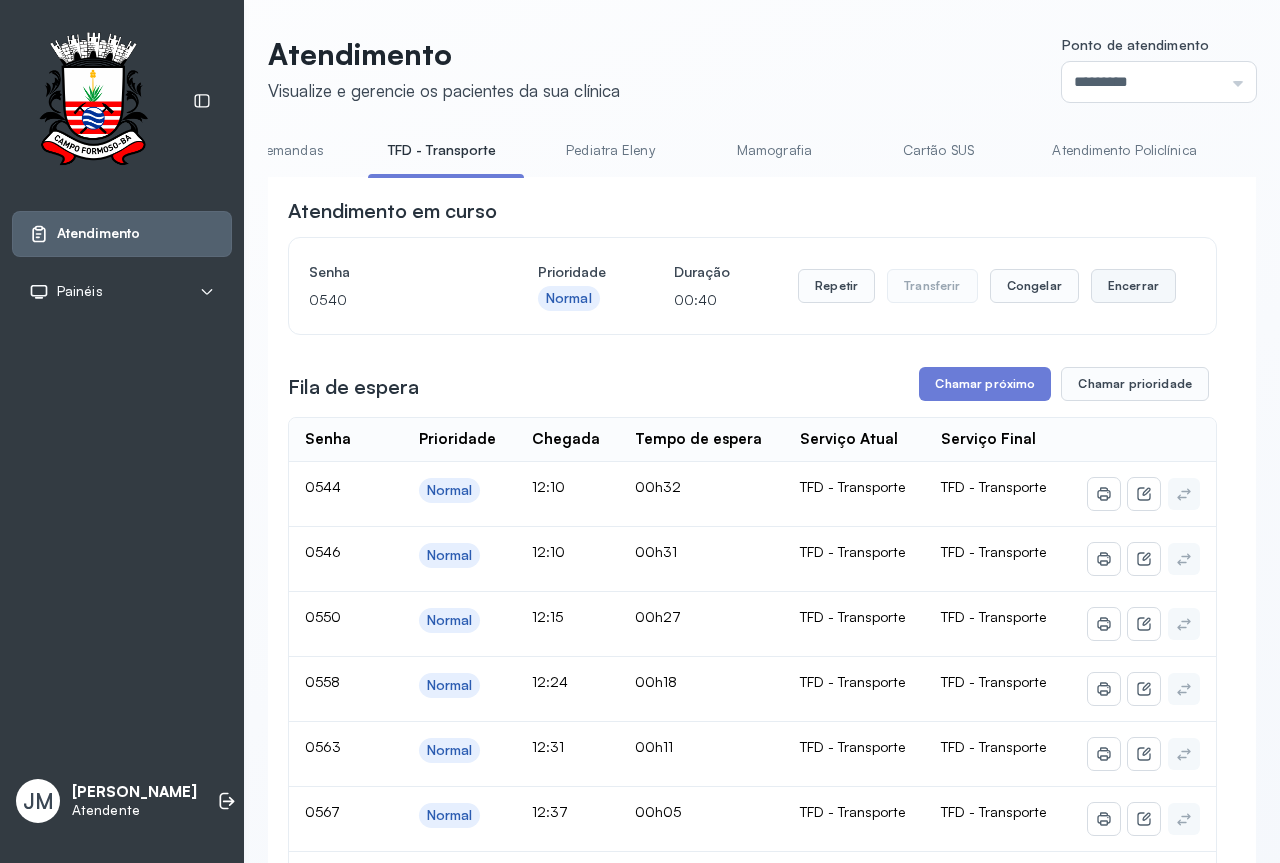 click on "Encerrar" at bounding box center (1133, 286) 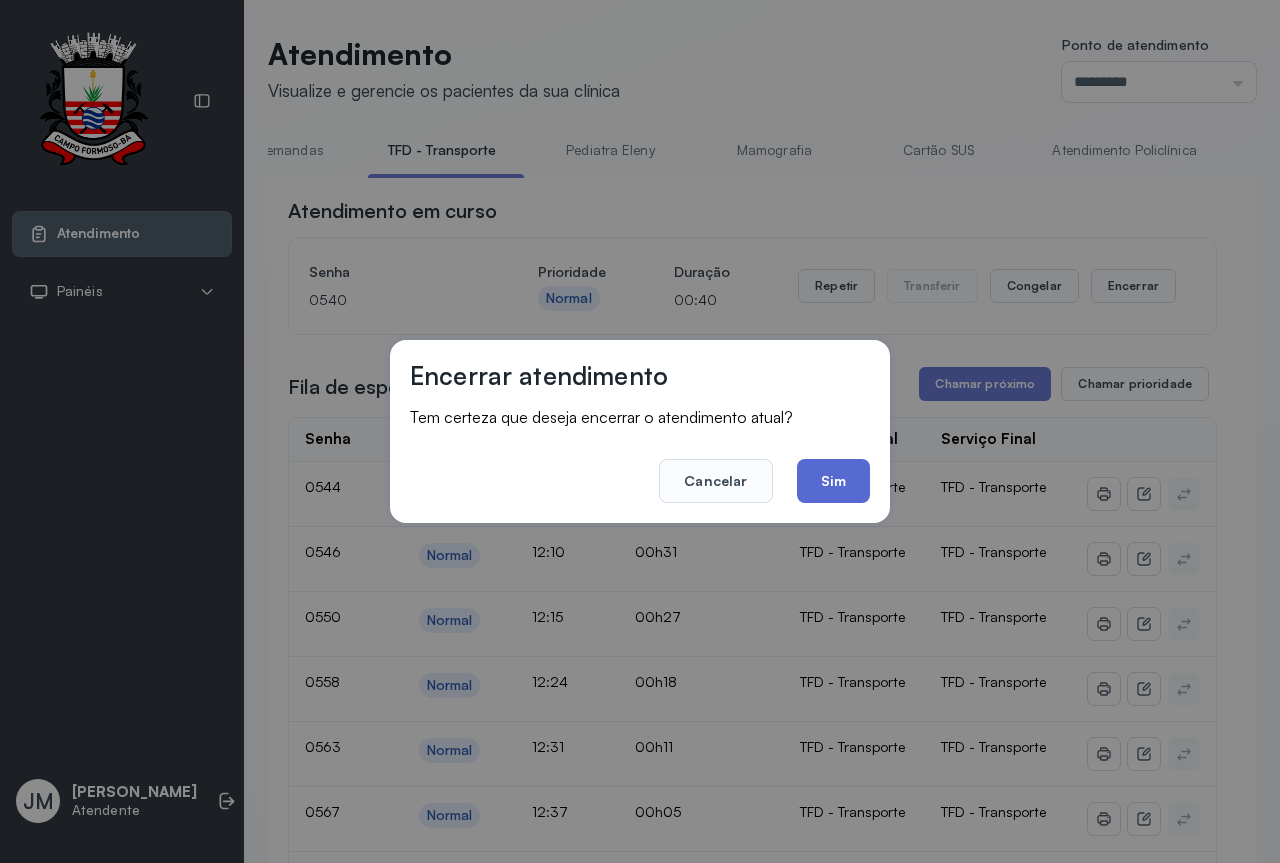 click on "Sim" 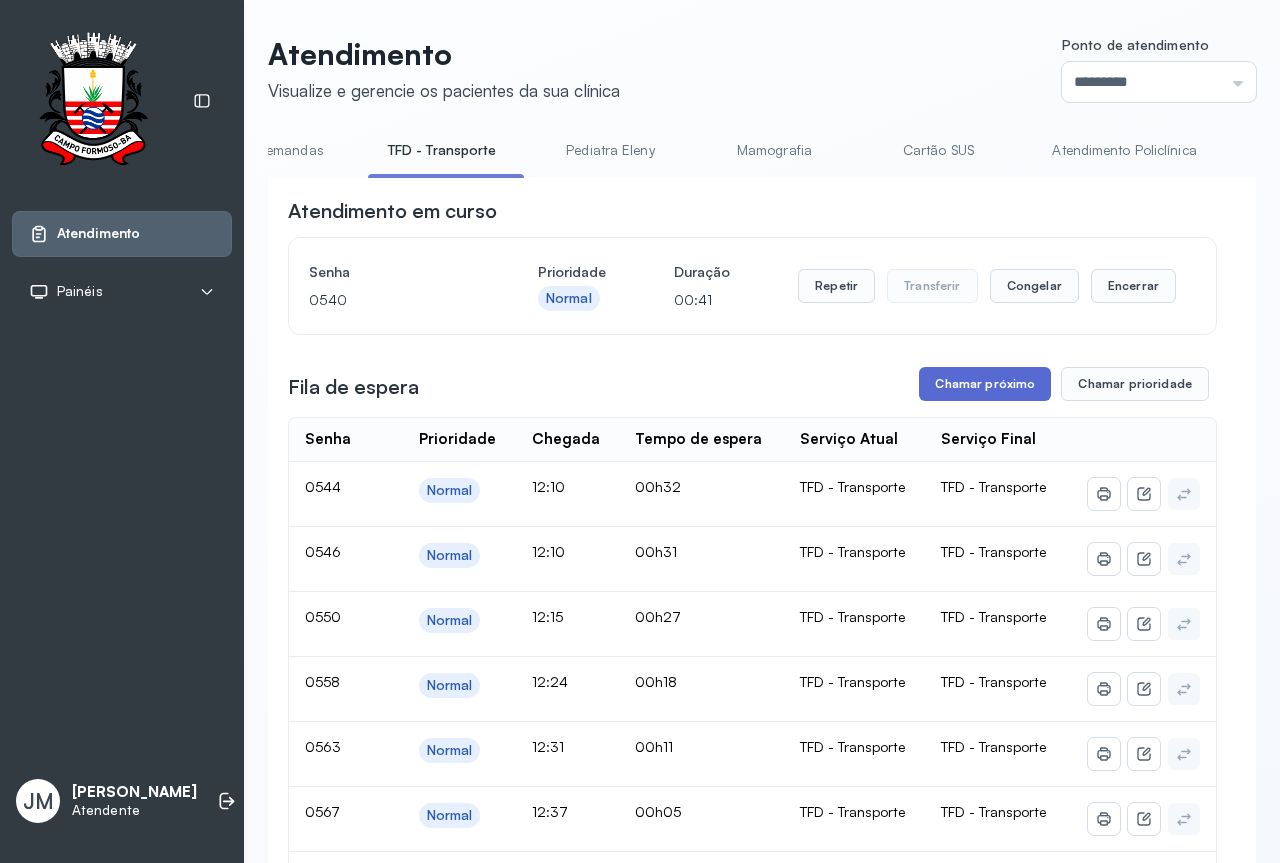click on "Chamar próximo" at bounding box center [985, 384] 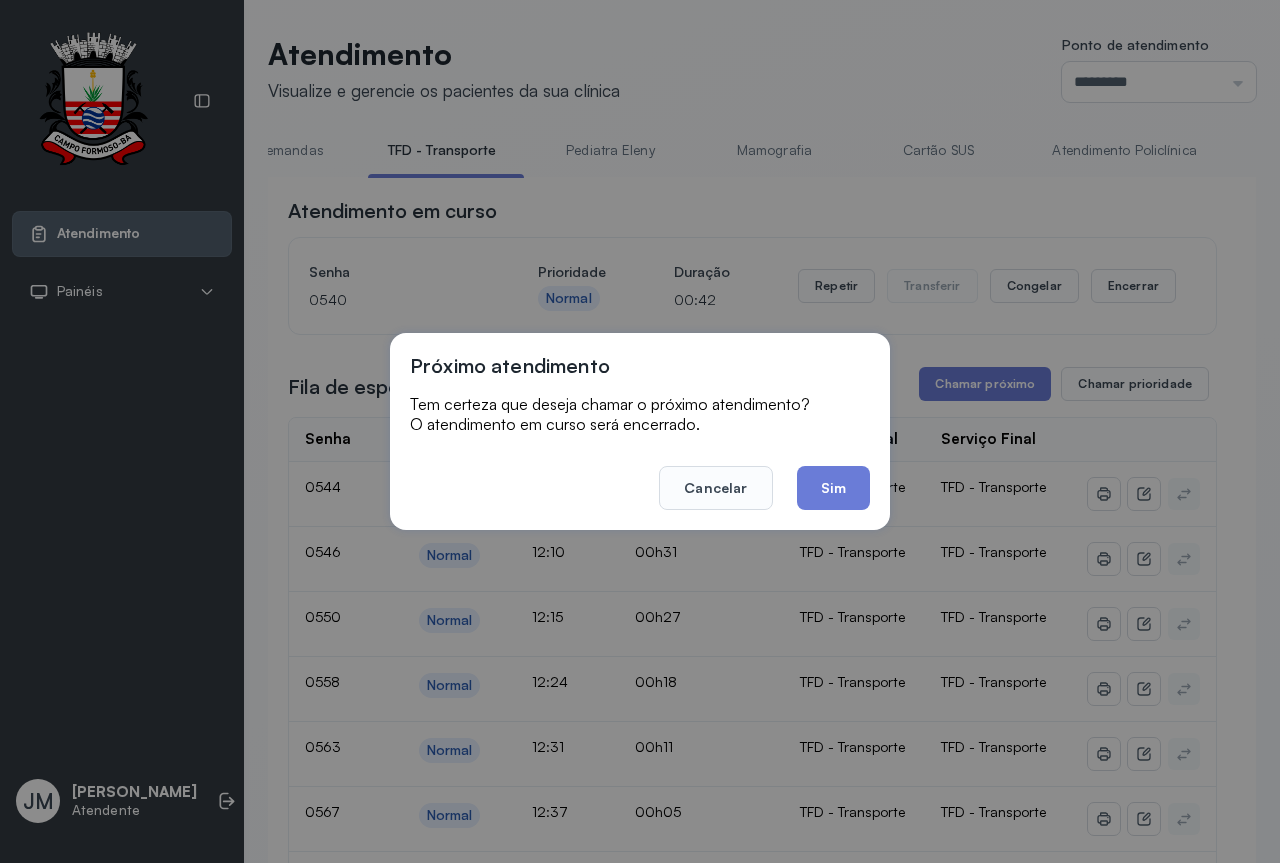 click on "Sim" 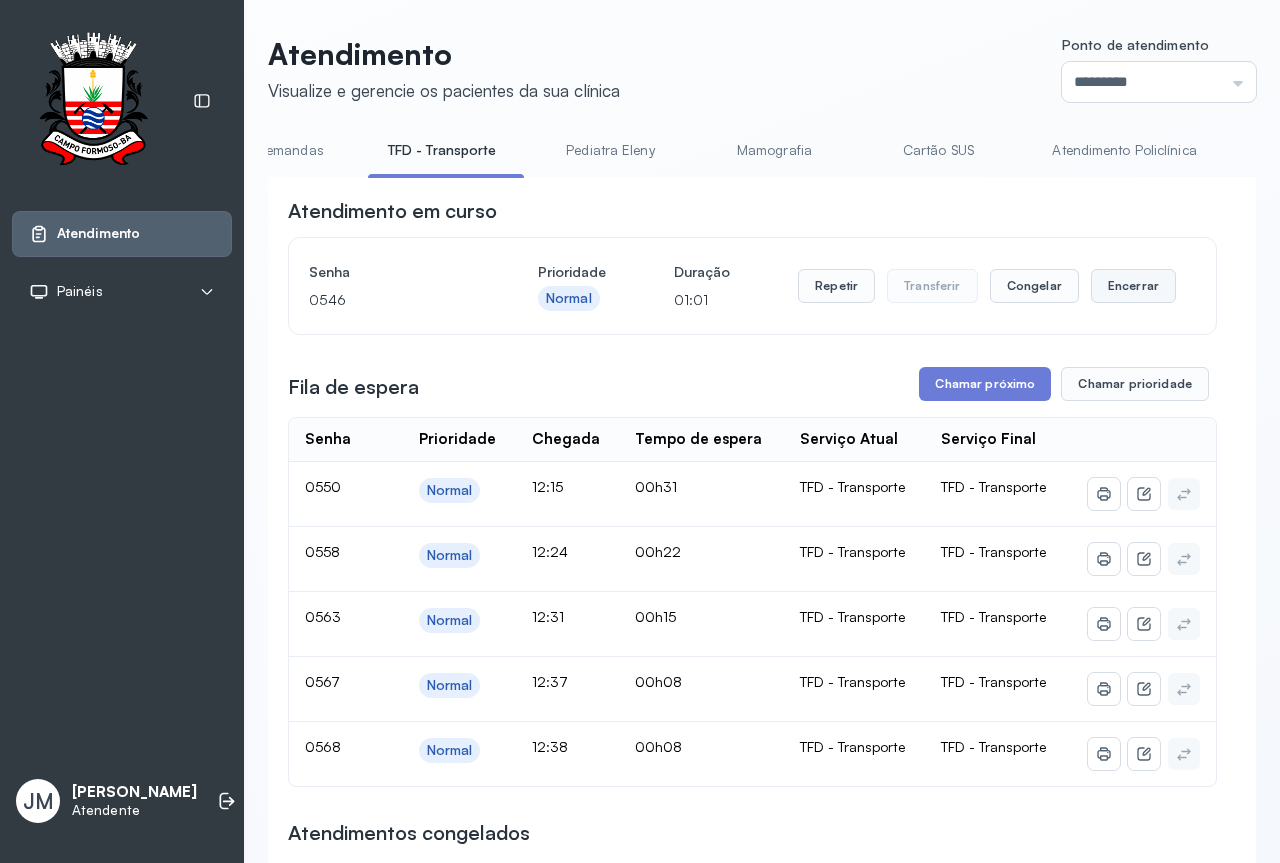 click on "Encerrar" at bounding box center (1133, 286) 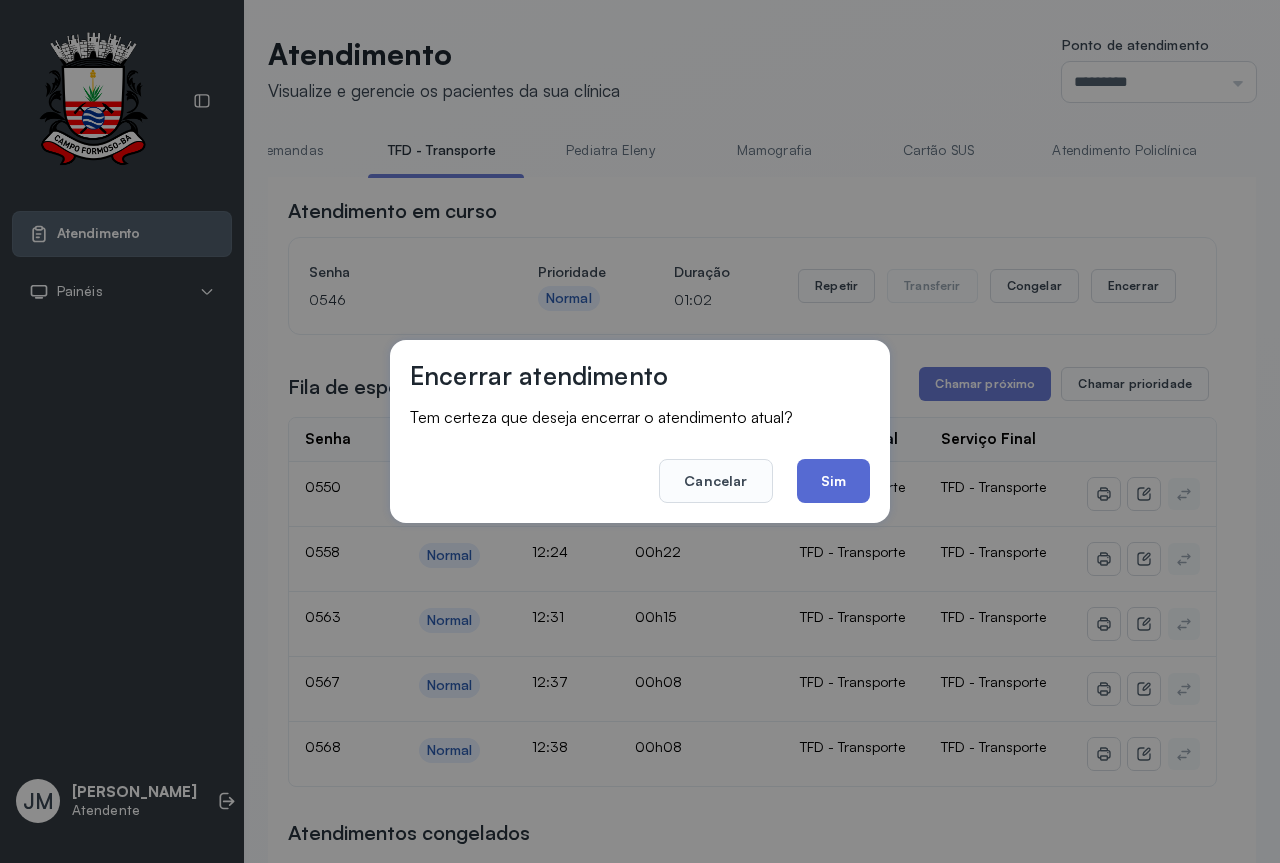 click on "Sim" 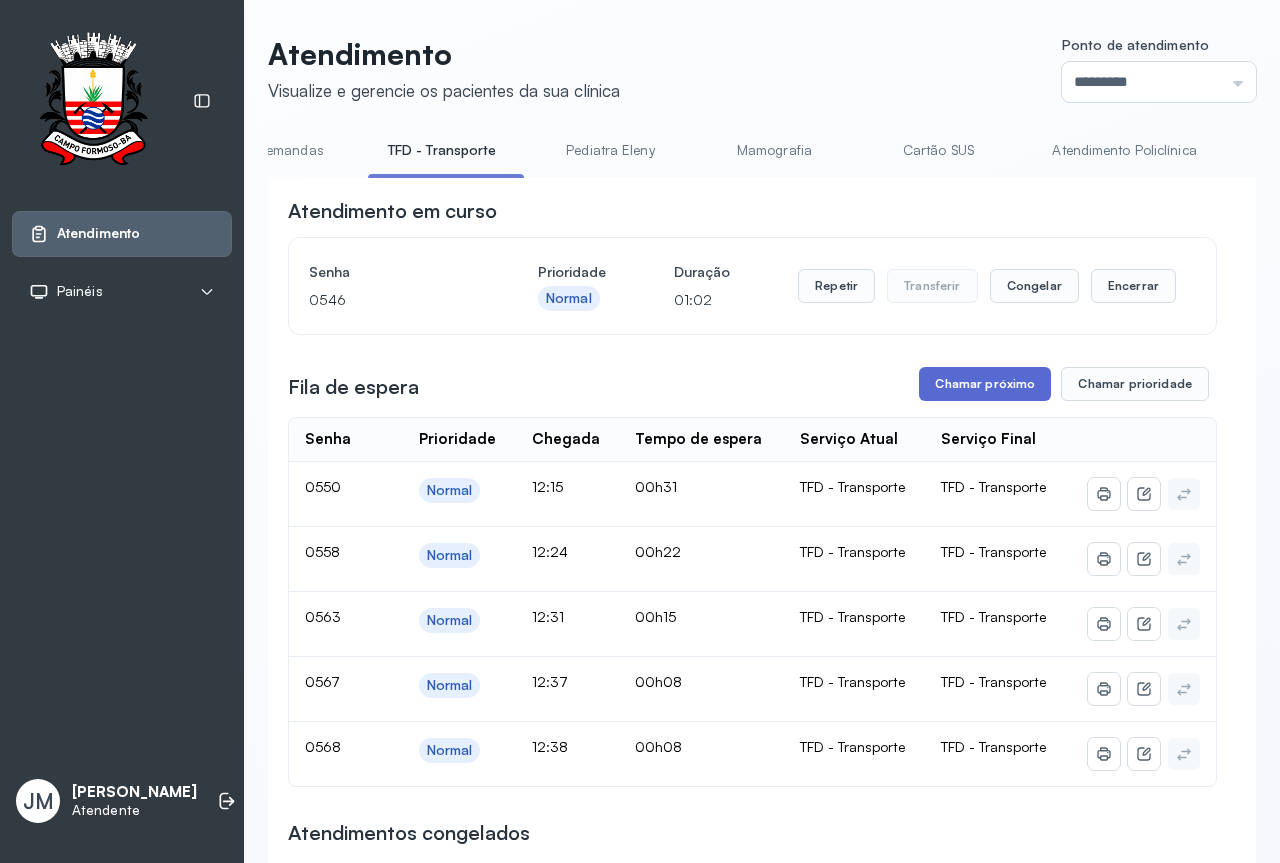 click on "Chamar próximo" at bounding box center (985, 384) 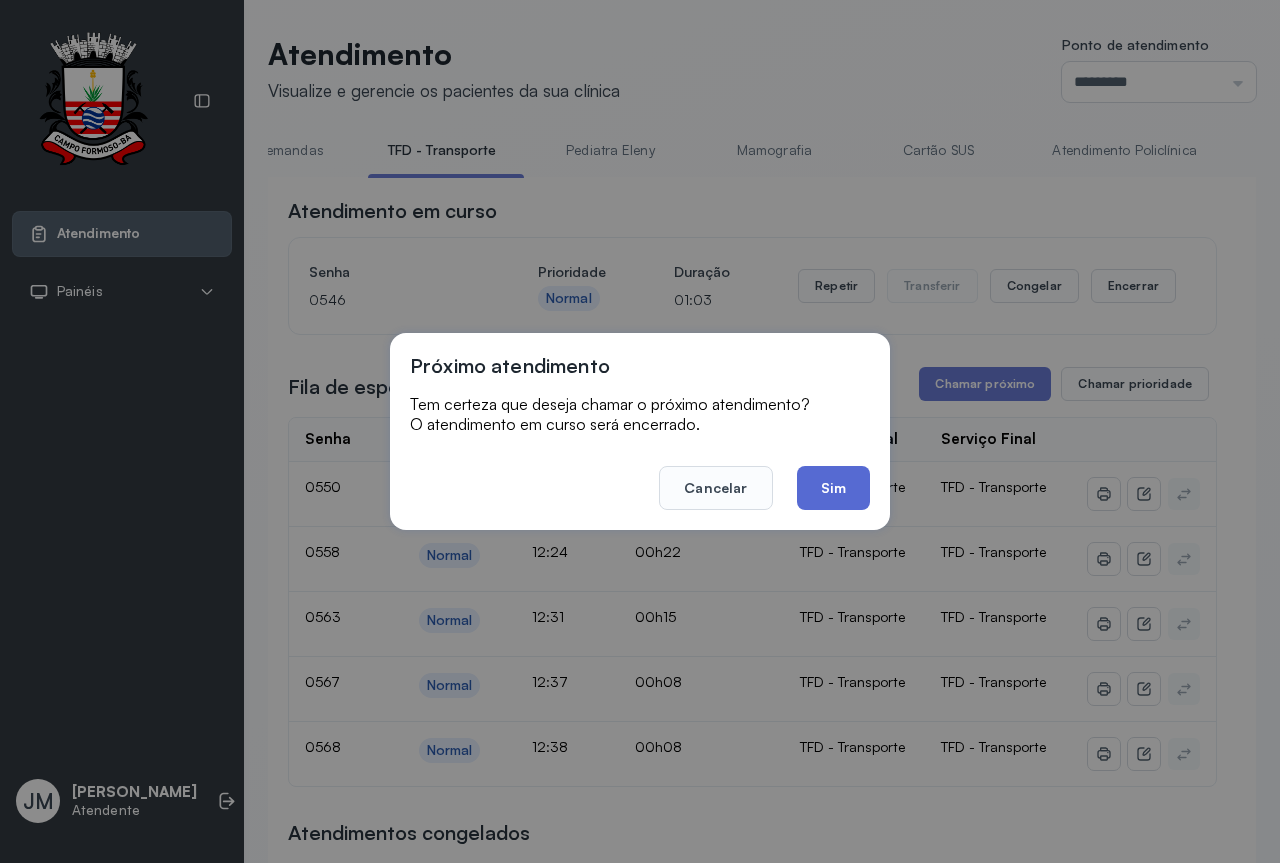 click on "Sim" 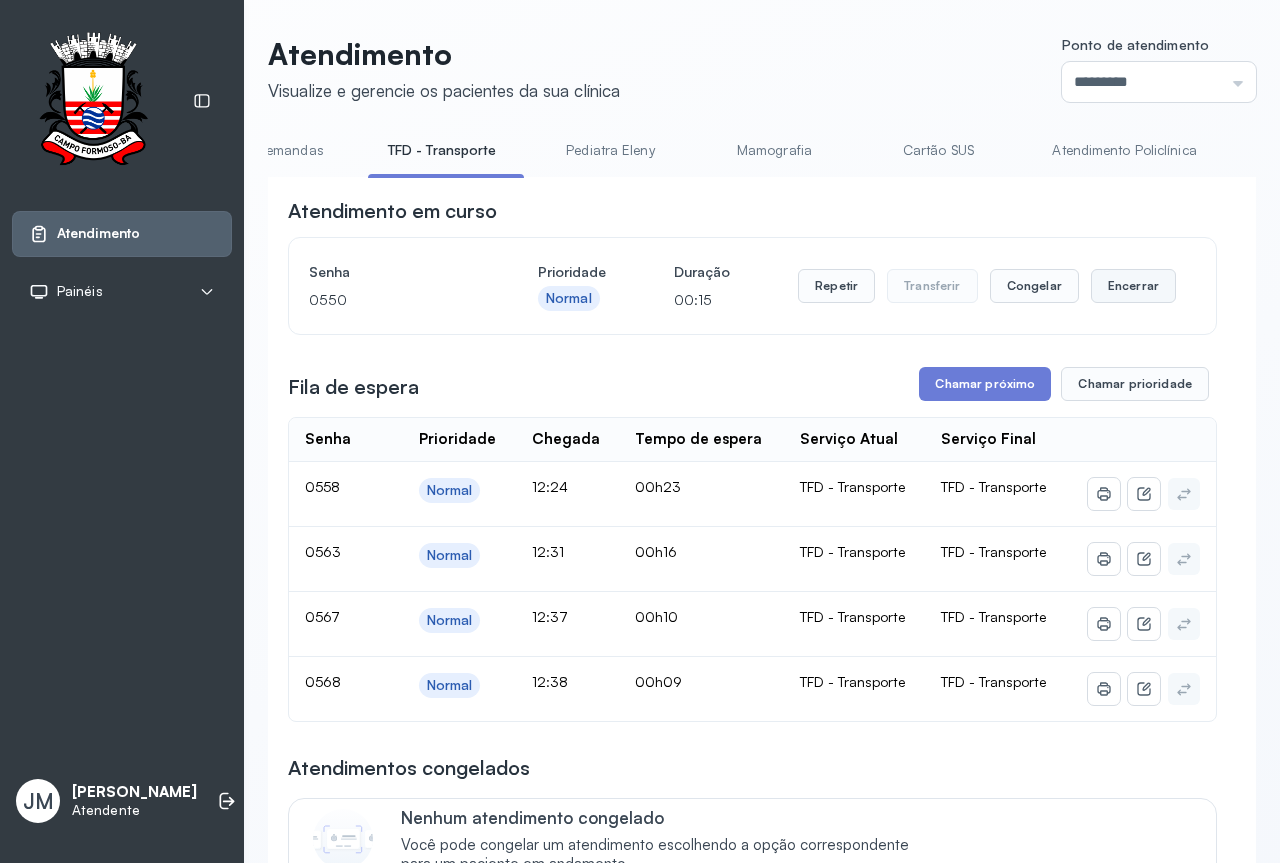 click on "Encerrar" at bounding box center (1133, 286) 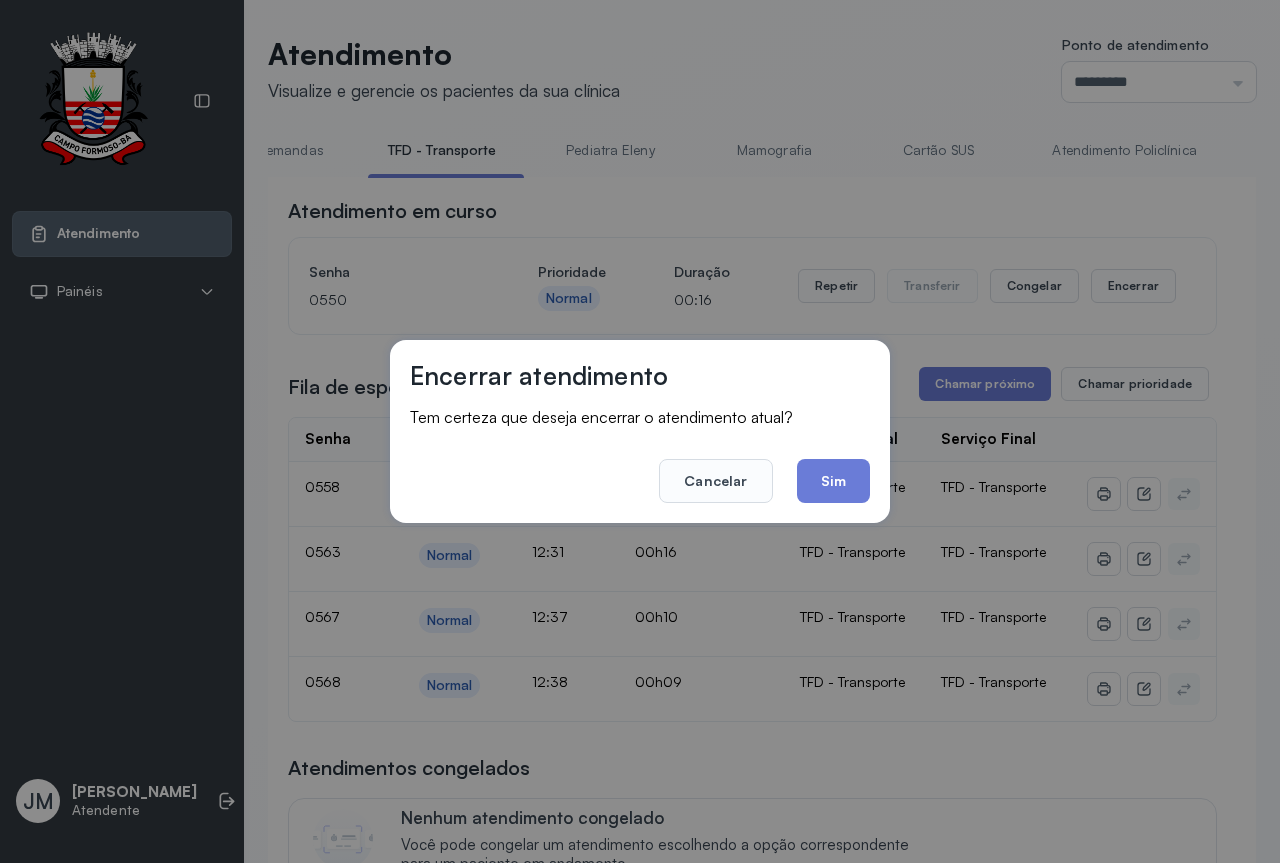 drag, startPoint x: 827, startPoint y: 472, endPoint x: 911, endPoint y: 430, distance: 93.914856 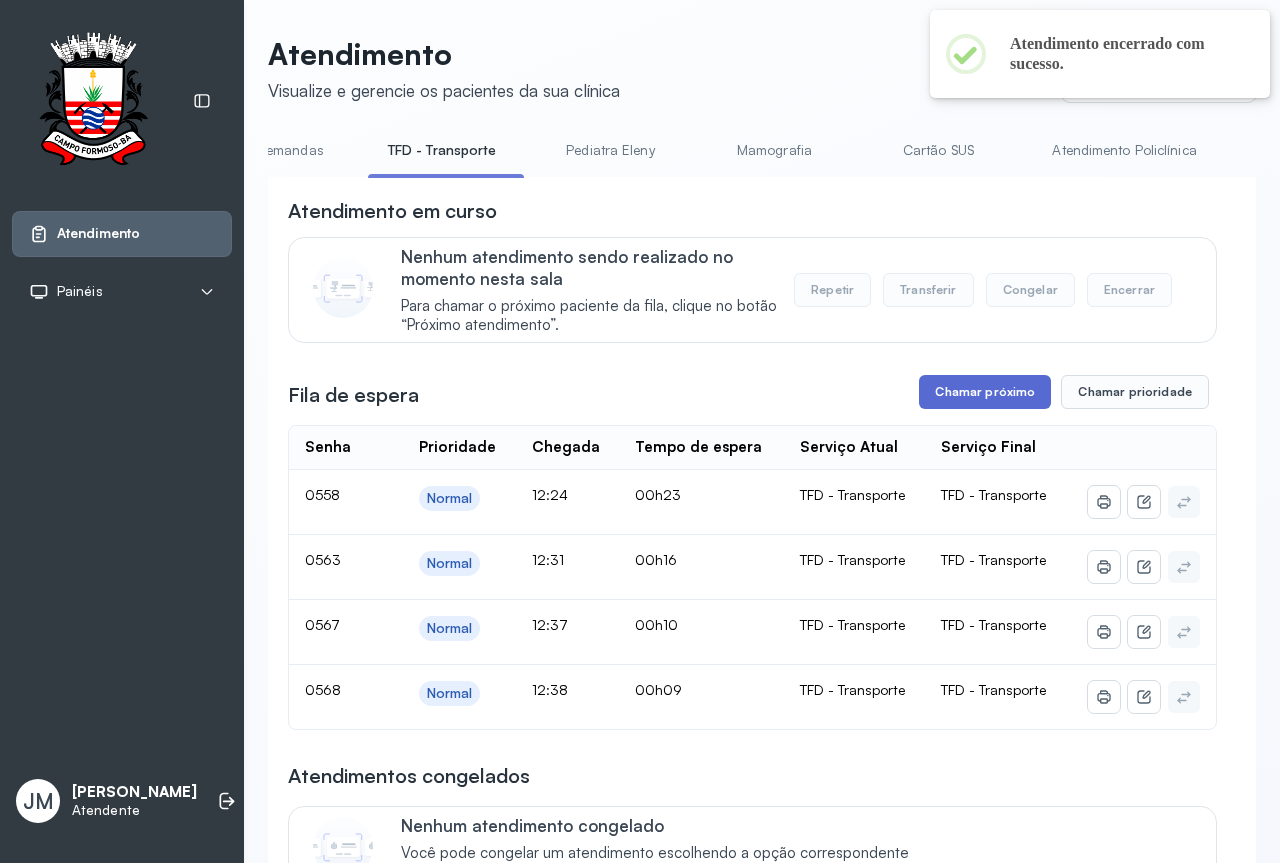 click on "Chamar próximo" at bounding box center (985, 392) 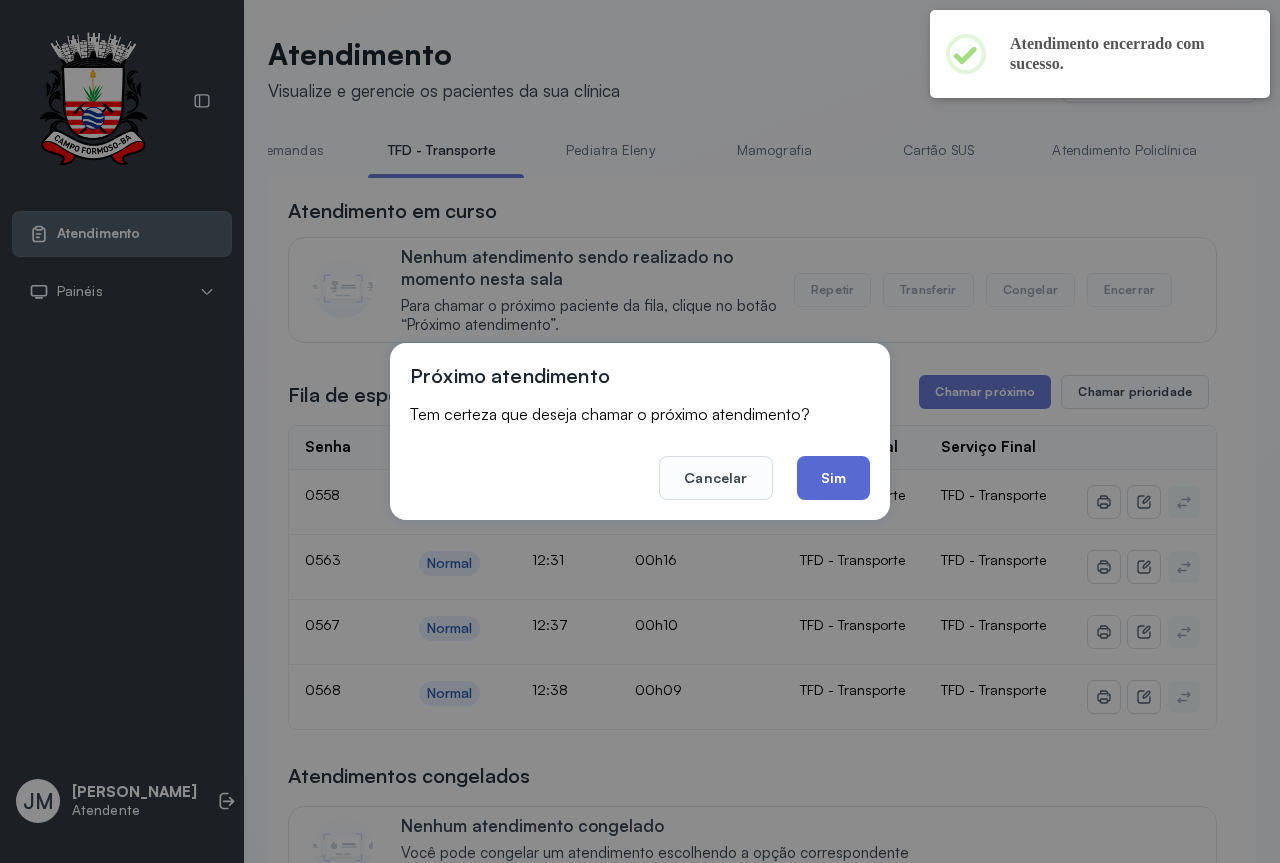 click on "Sim" 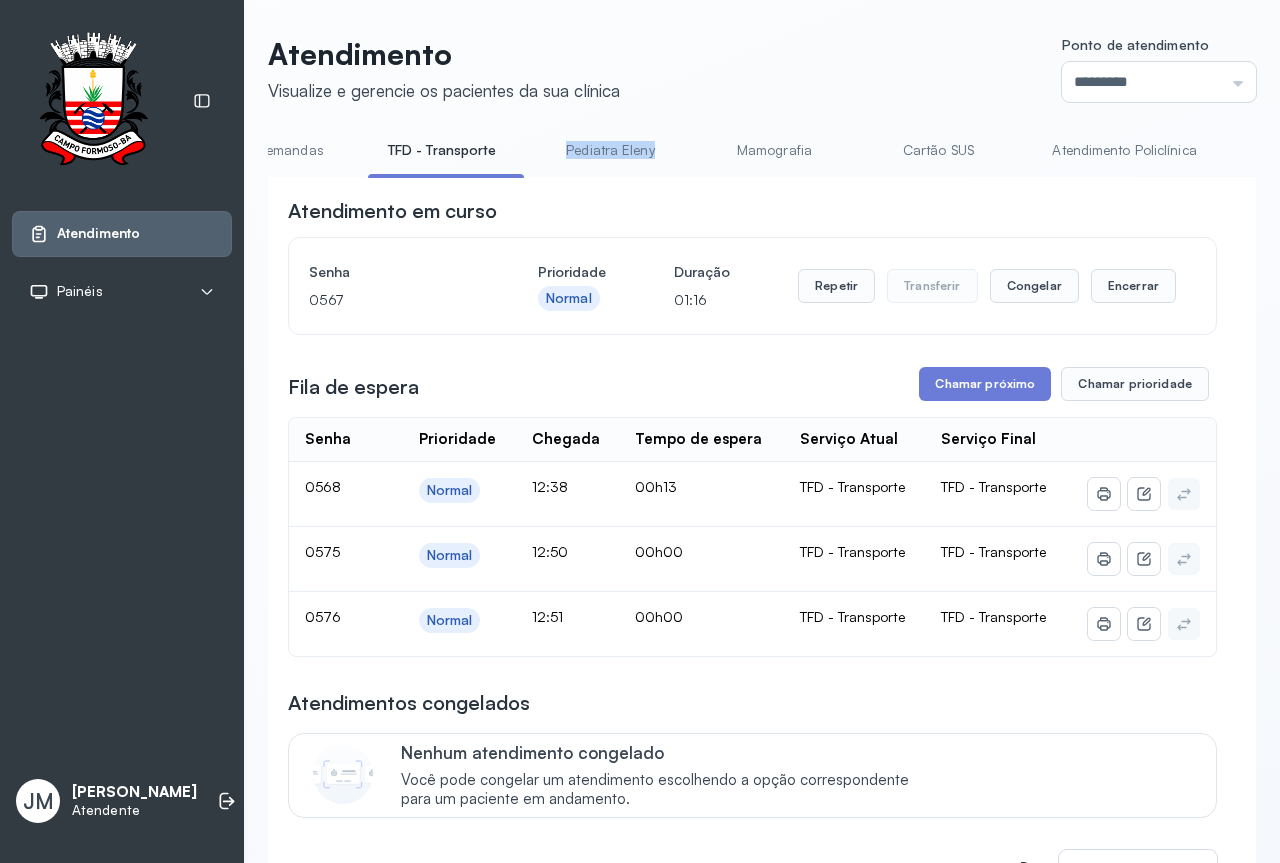 drag, startPoint x: 536, startPoint y: 176, endPoint x: 677, endPoint y: 168, distance: 141.22676 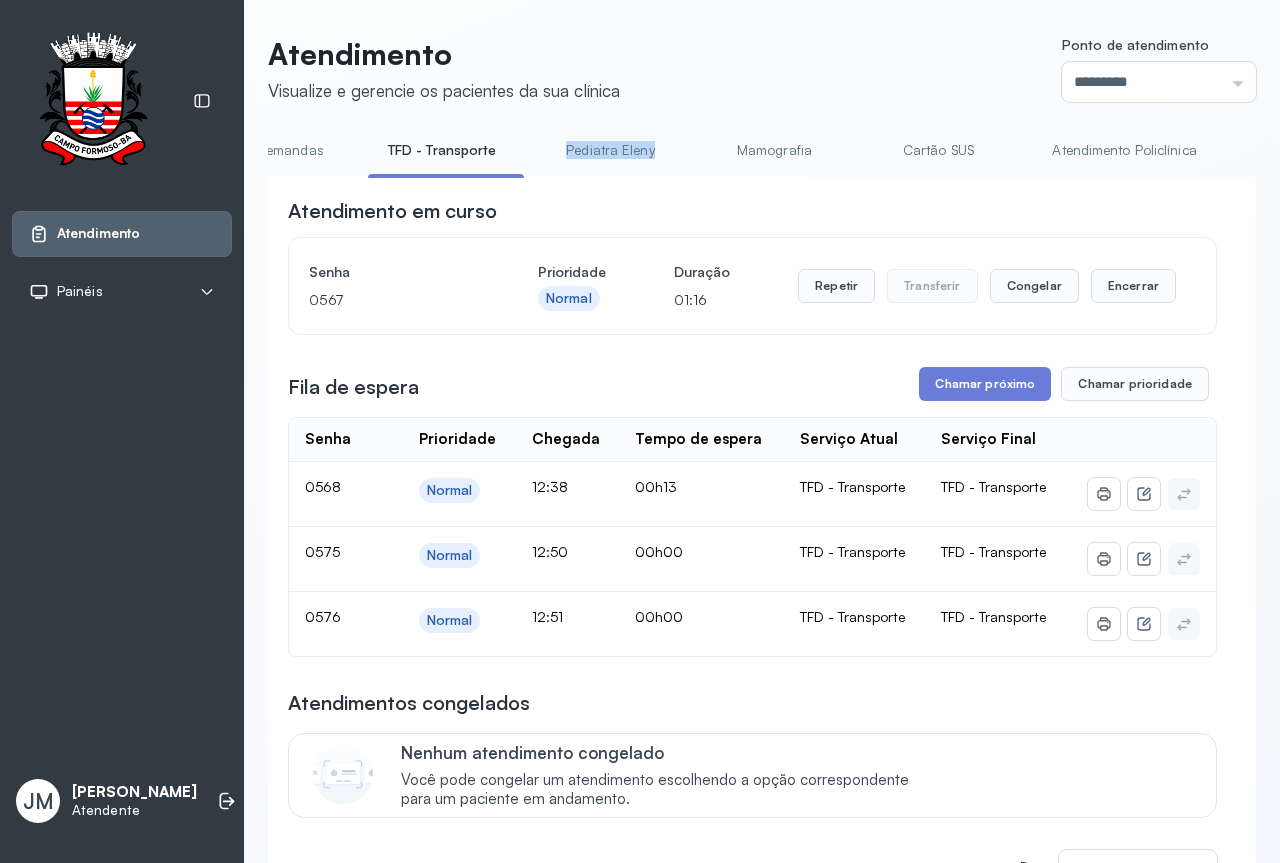 click on "Pediatra Eleny" 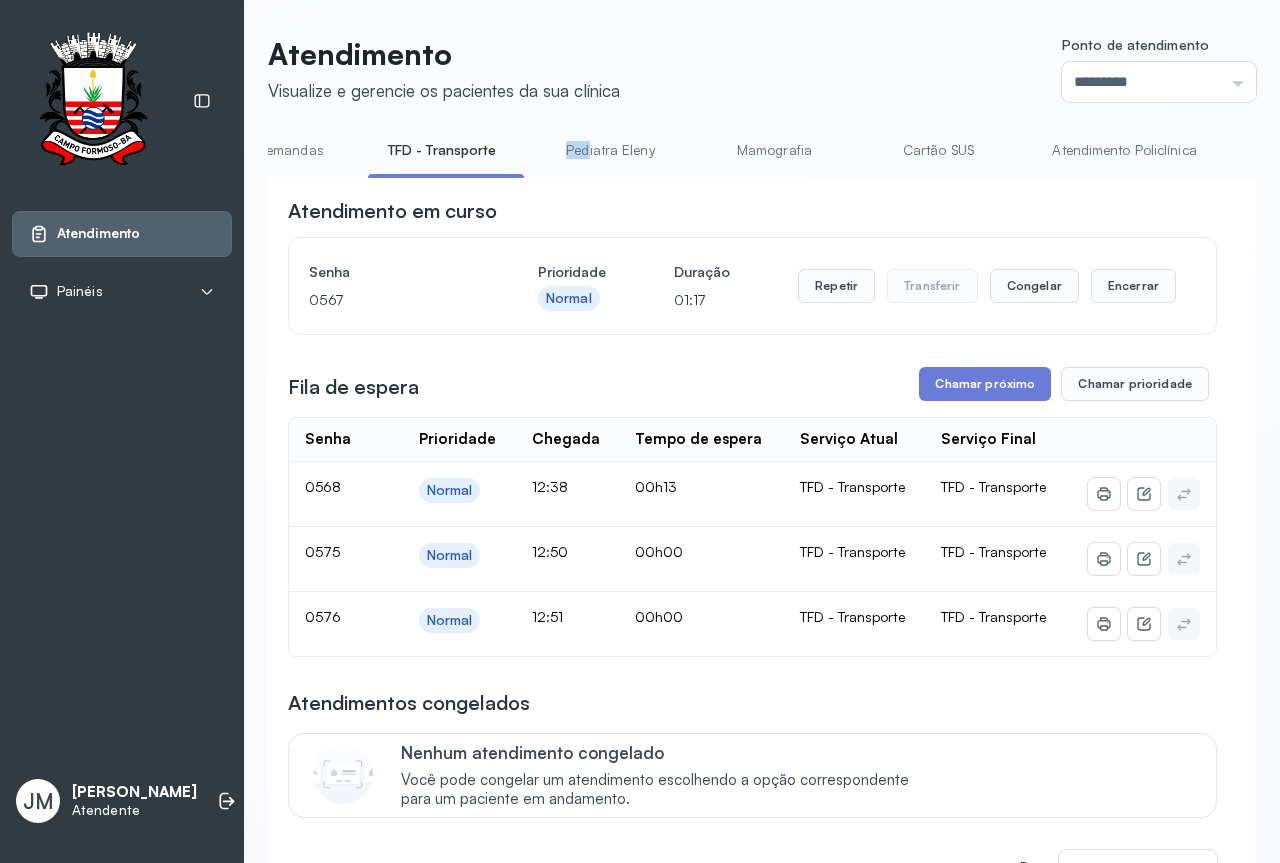 drag, startPoint x: 514, startPoint y: 177, endPoint x: 559, endPoint y: 178, distance: 45.01111 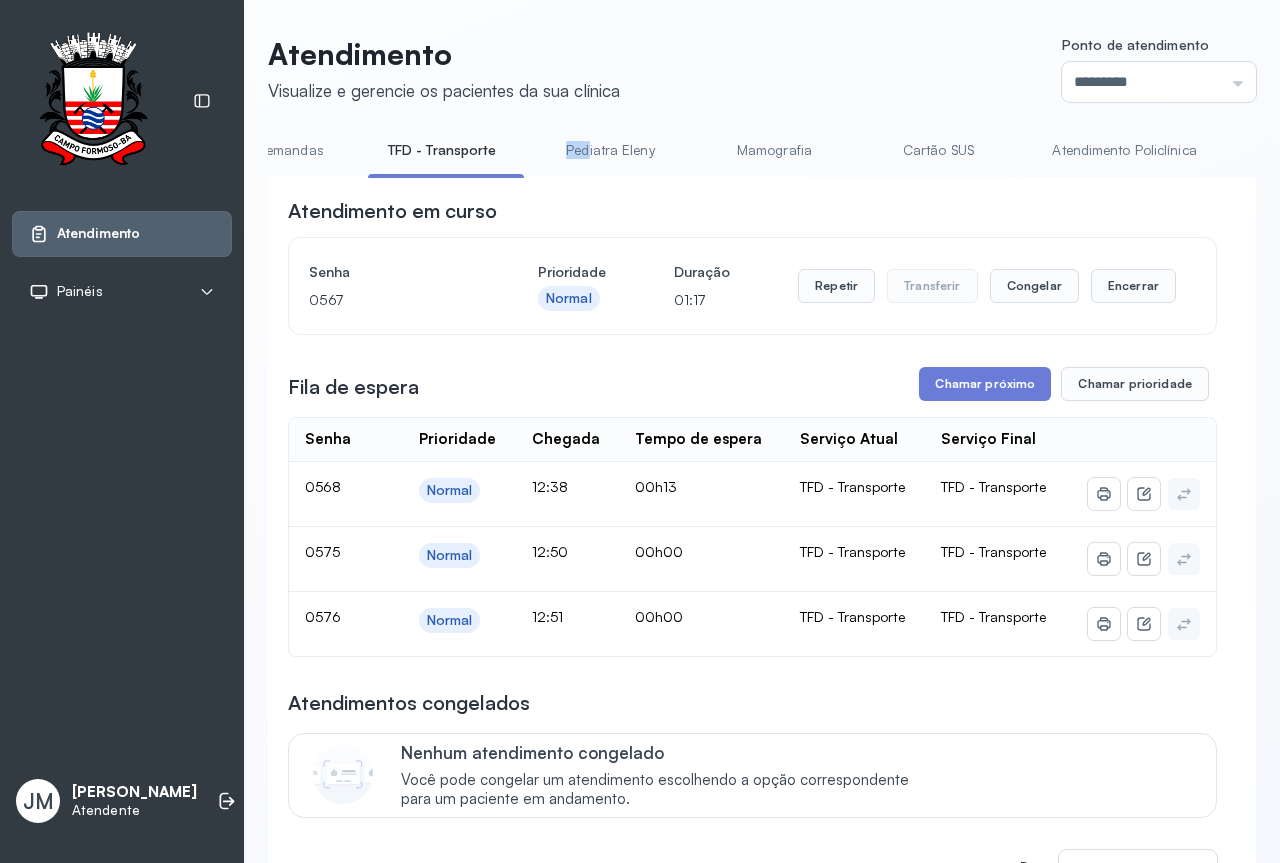 click on "Resumo Cadastrar Demandas TFD - Transporte Pediatra Eleny Mamografia Cartão SUS Atendimento Policlínica Cadastrar Demanda Fila de Espera Pediatra [PERSON_NAME] Ortopedista [PERSON_NAME] [PERSON_NAME] [PERSON_NAME] Amilton Endocrinologista Poliercio Endocrinologista [US_STATE] Obstetra Nefrologista Laboratório" at bounding box center [499, 156] 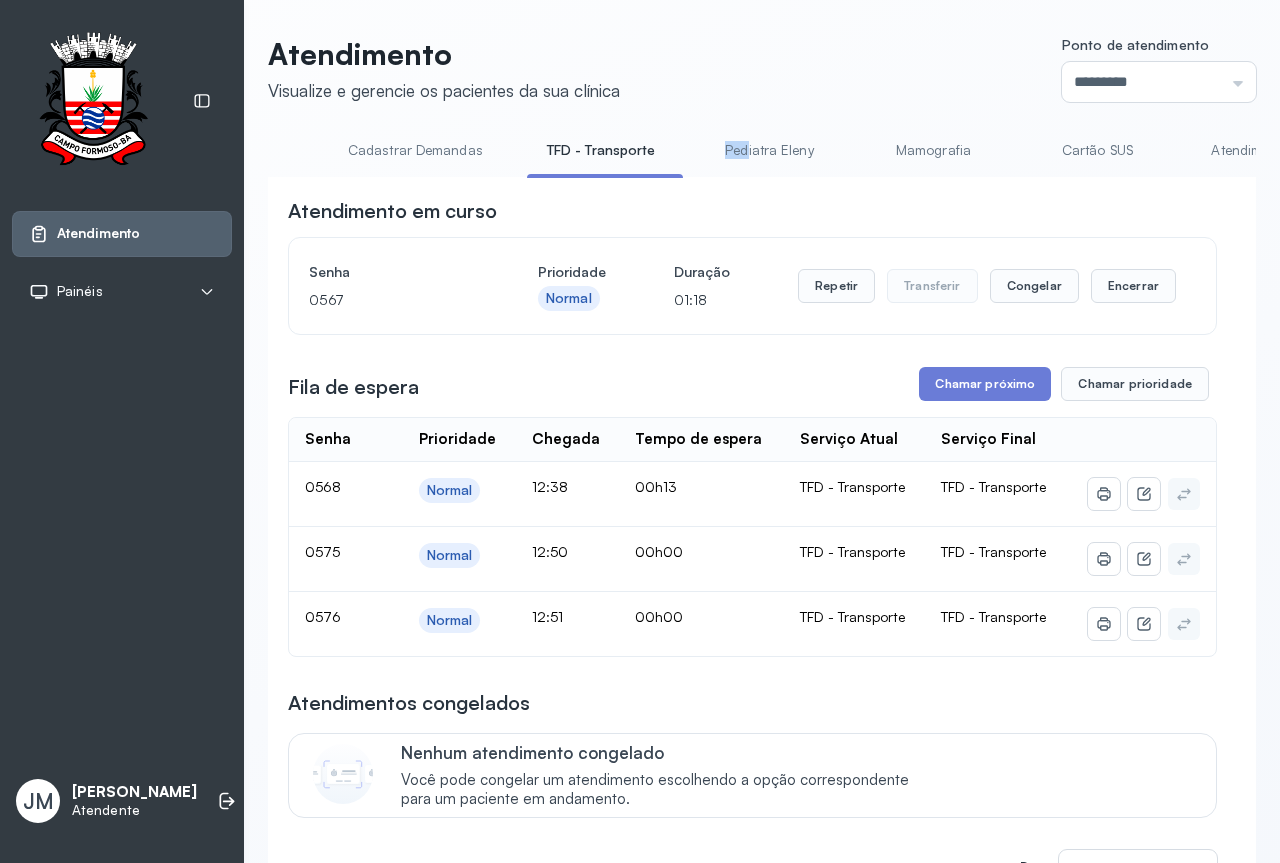 scroll, scrollTop: 0, scrollLeft: 0, axis: both 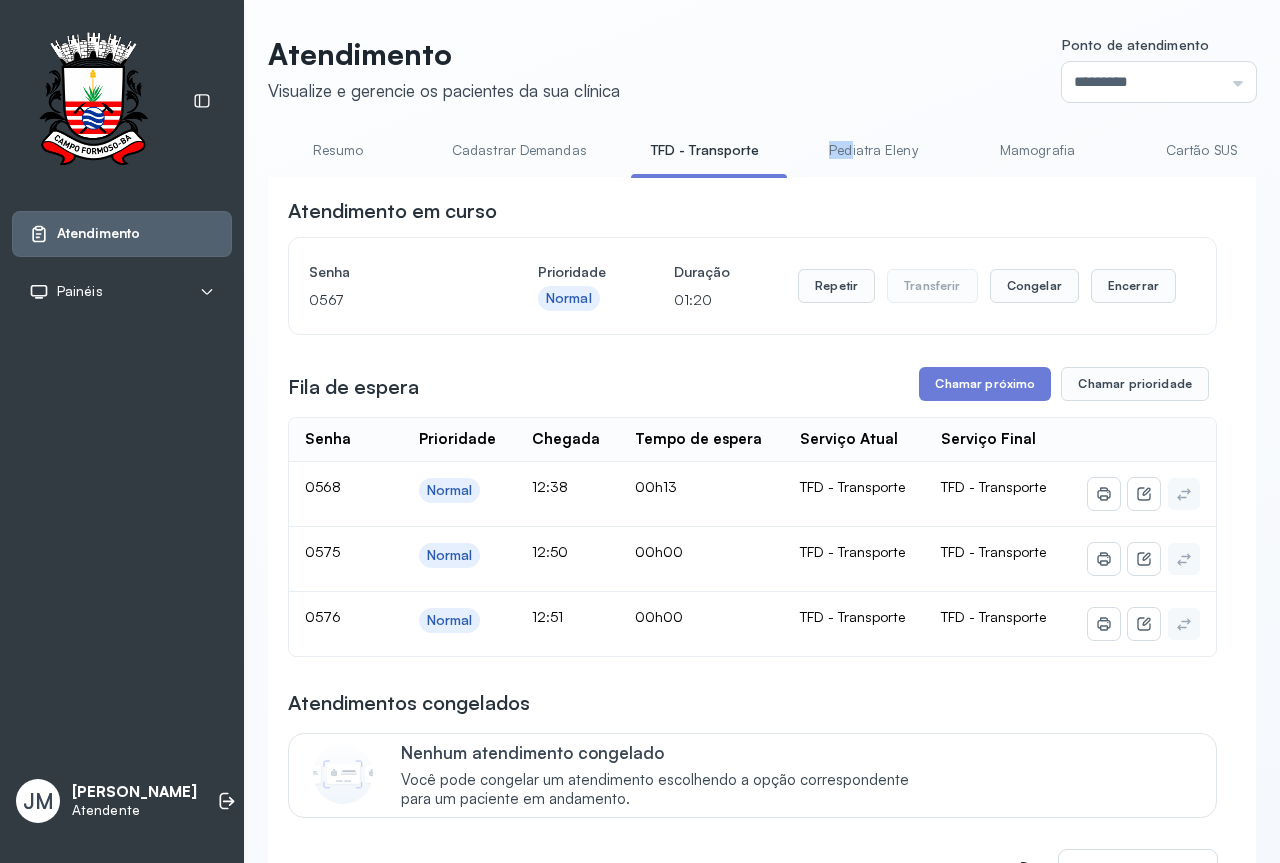 click on "Resumo" at bounding box center [338, 150] 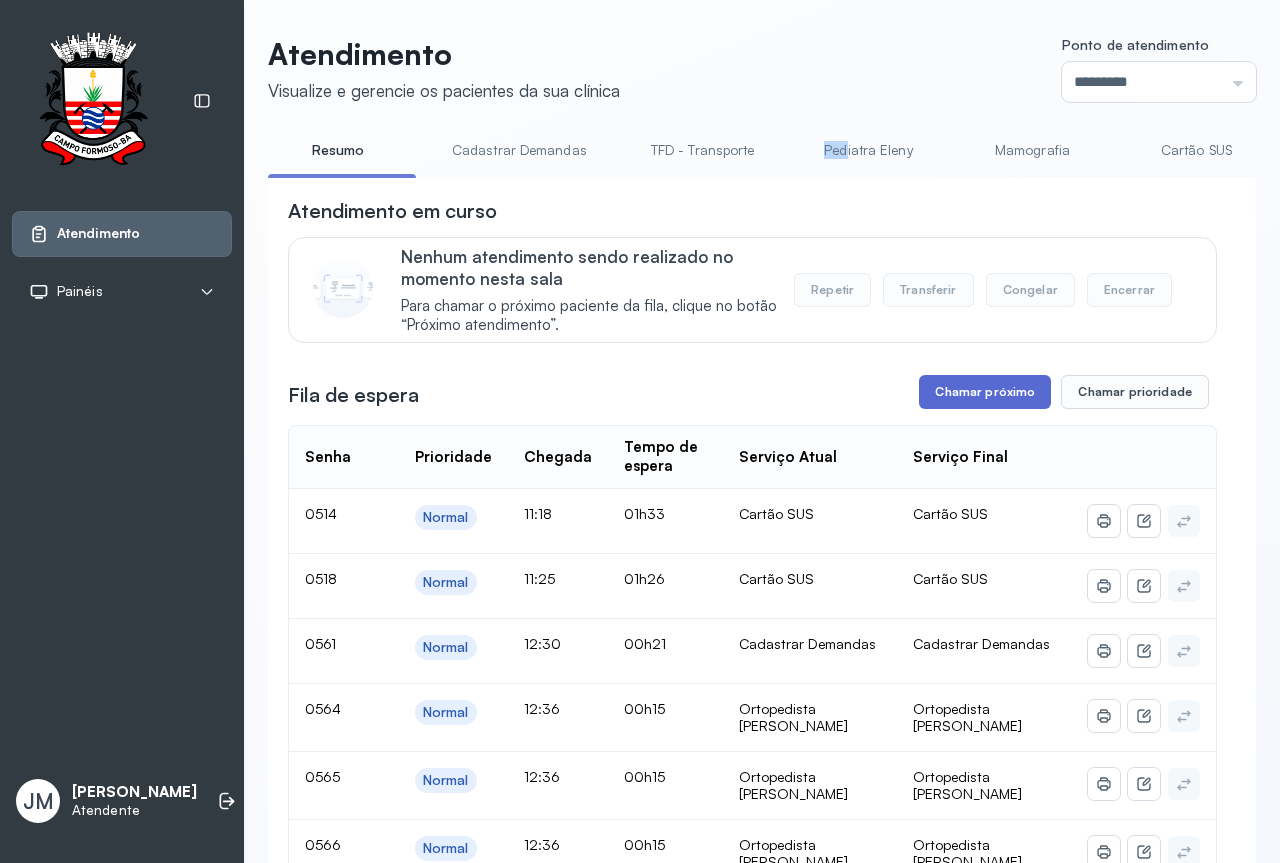 click on "Chamar próximo" at bounding box center [985, 392] 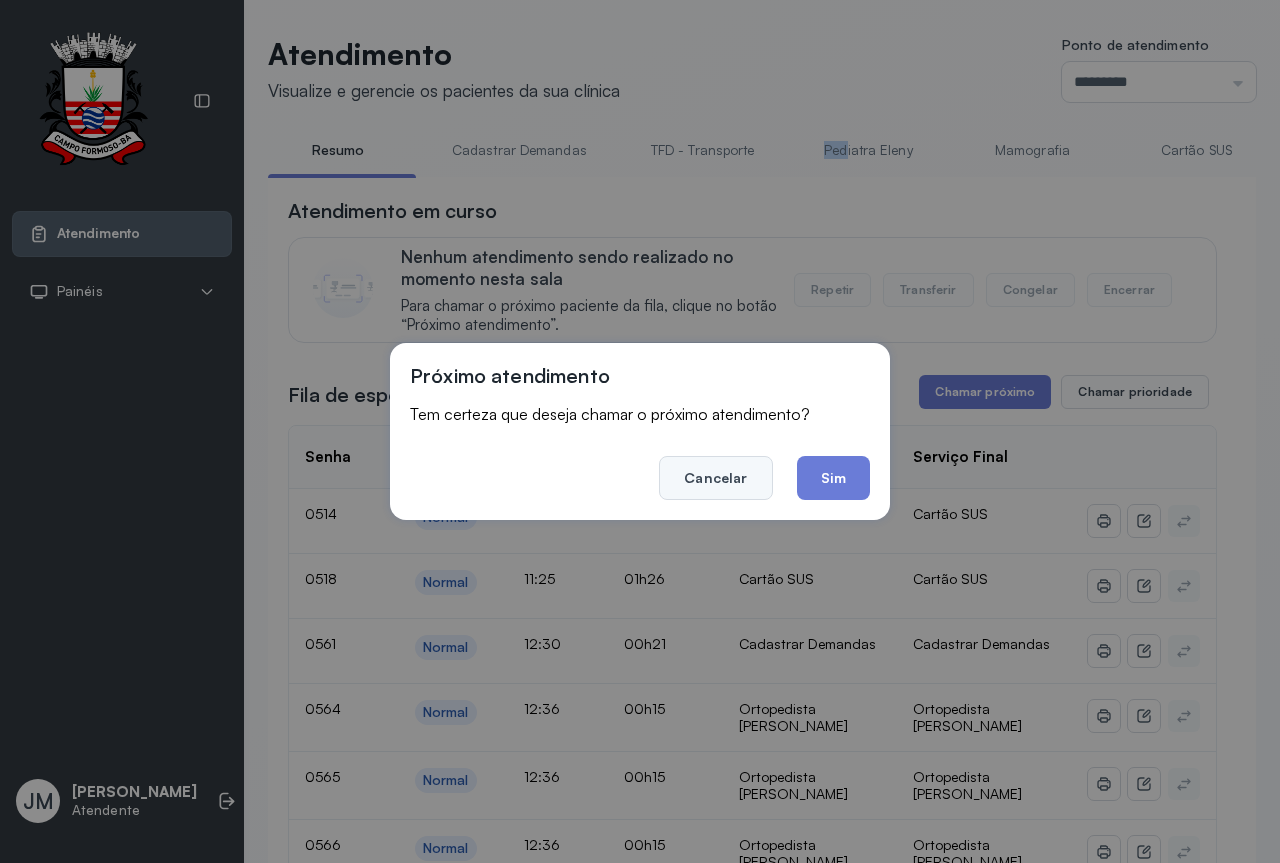 click on "Cancelar" 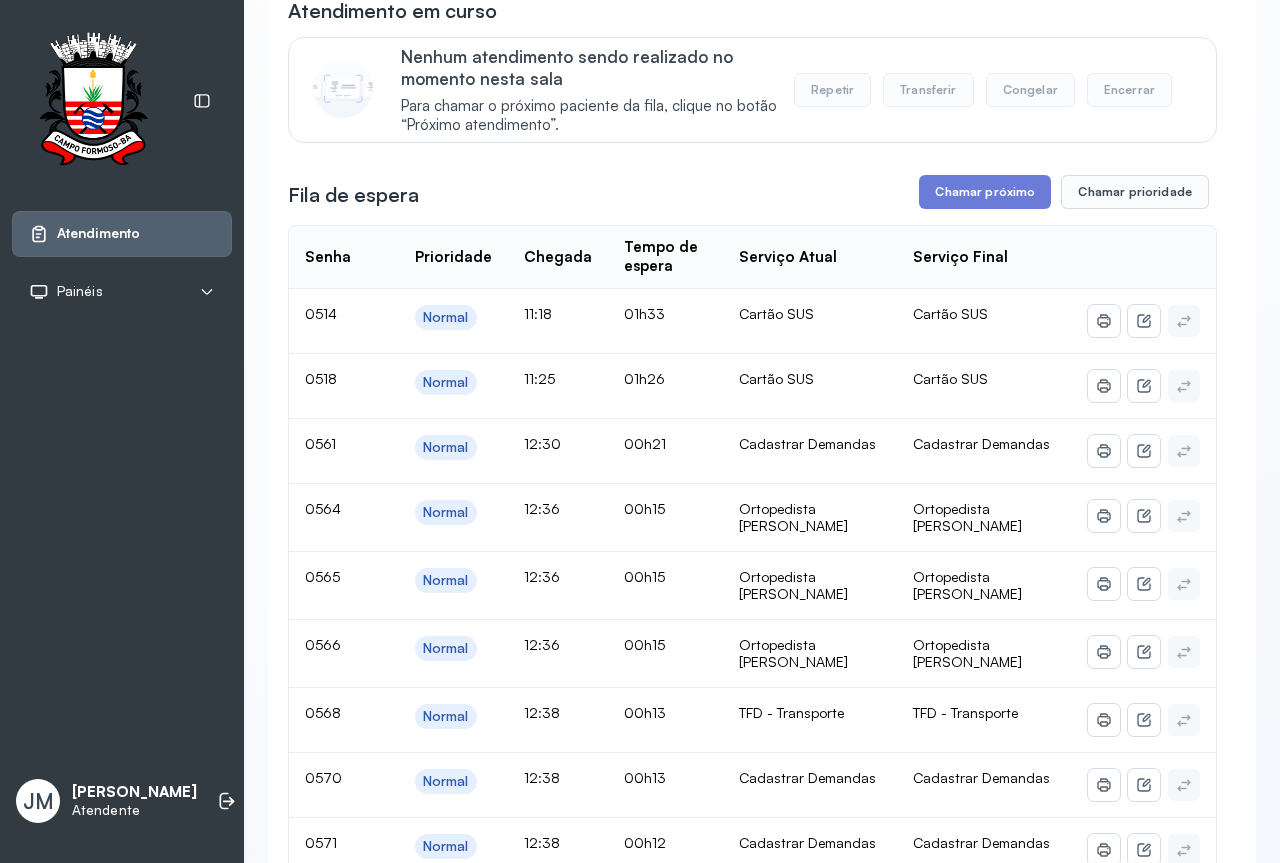 scroll, scrollTop: 0, scrollLeft: 0, axis: both 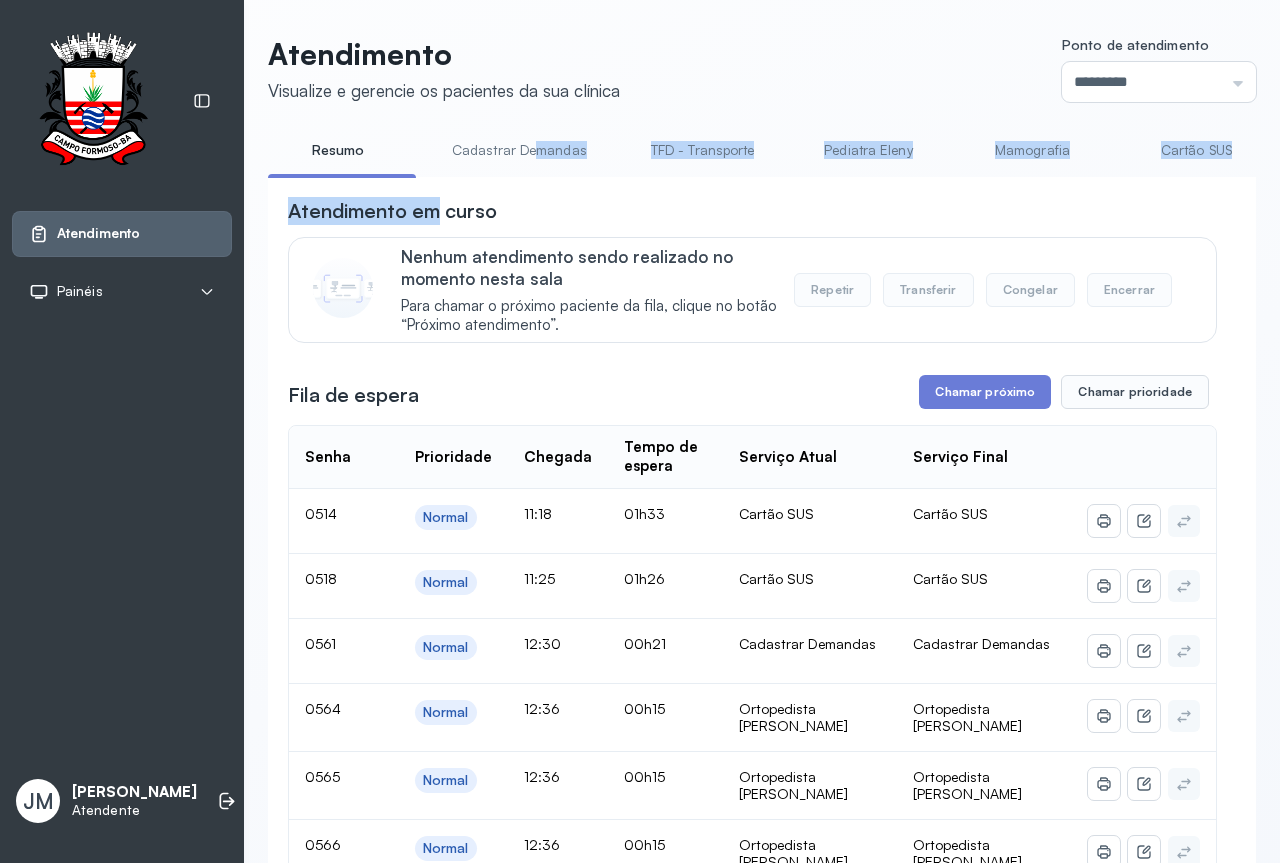 drag, startPoint x: 440, startPoint y: 183, endPoint x: 535, endPoint y: 174, distance: 95.42536 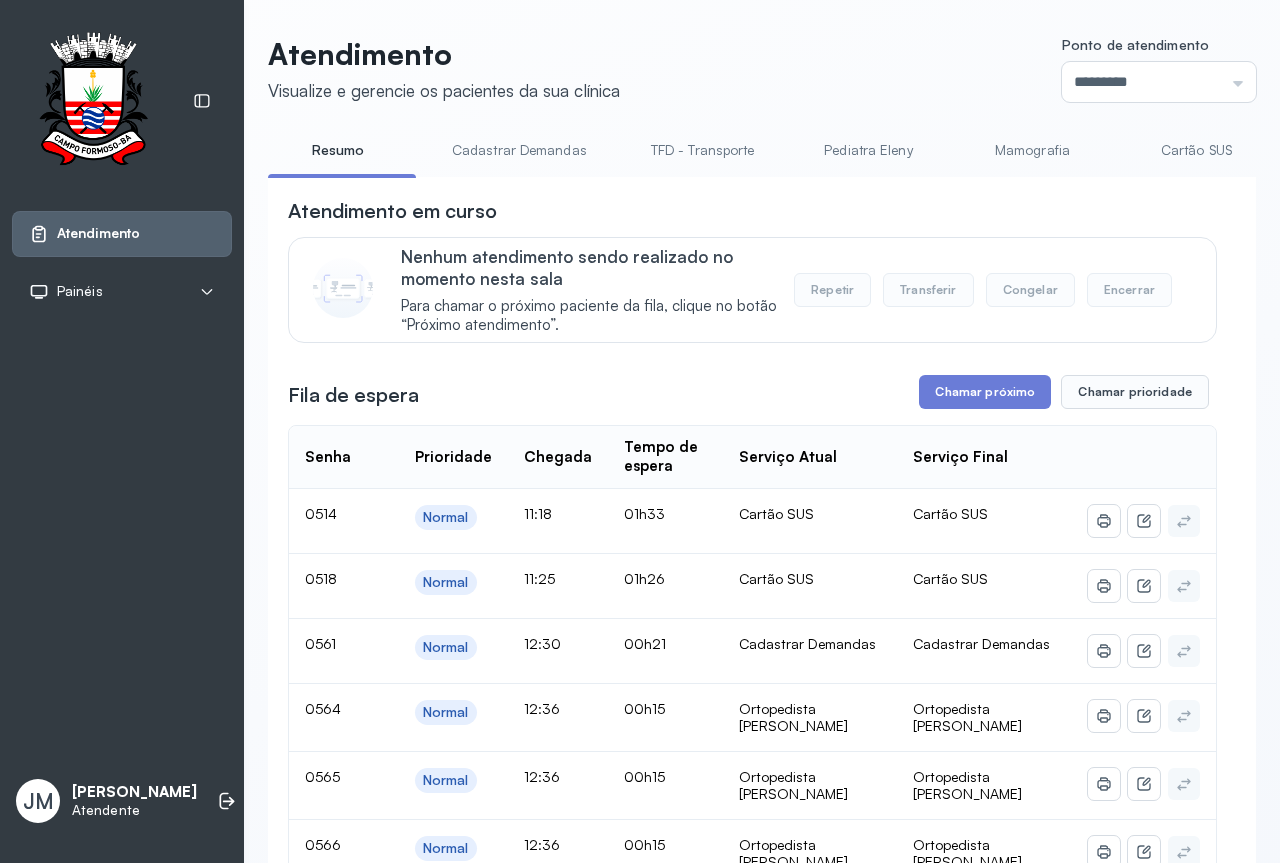 drag, startPoint x: 538, startPoint y: 221, endPoint x: 533, endPoint y: 204, distance: 17.720045 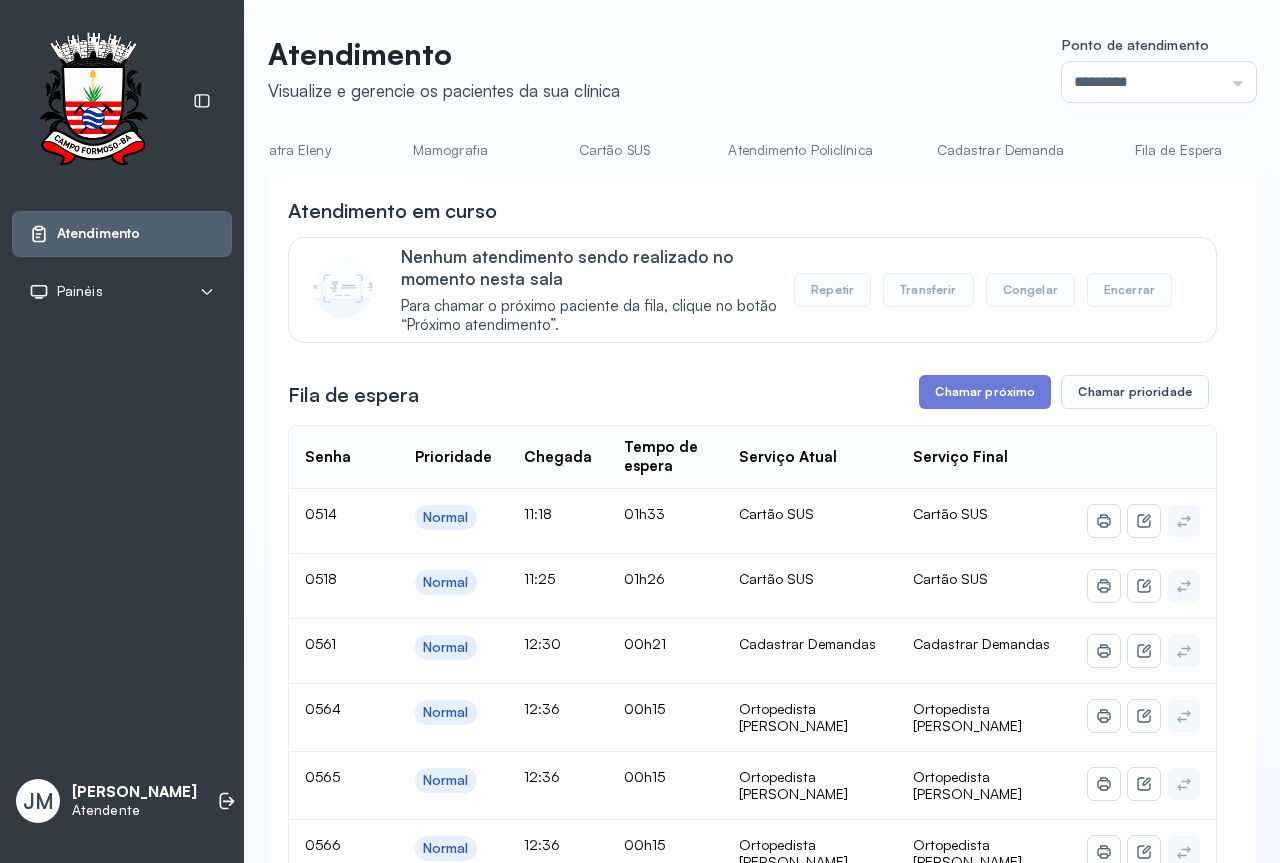 scroll, scrollTop: 0, scrollLeft: 667, axis: horizontal 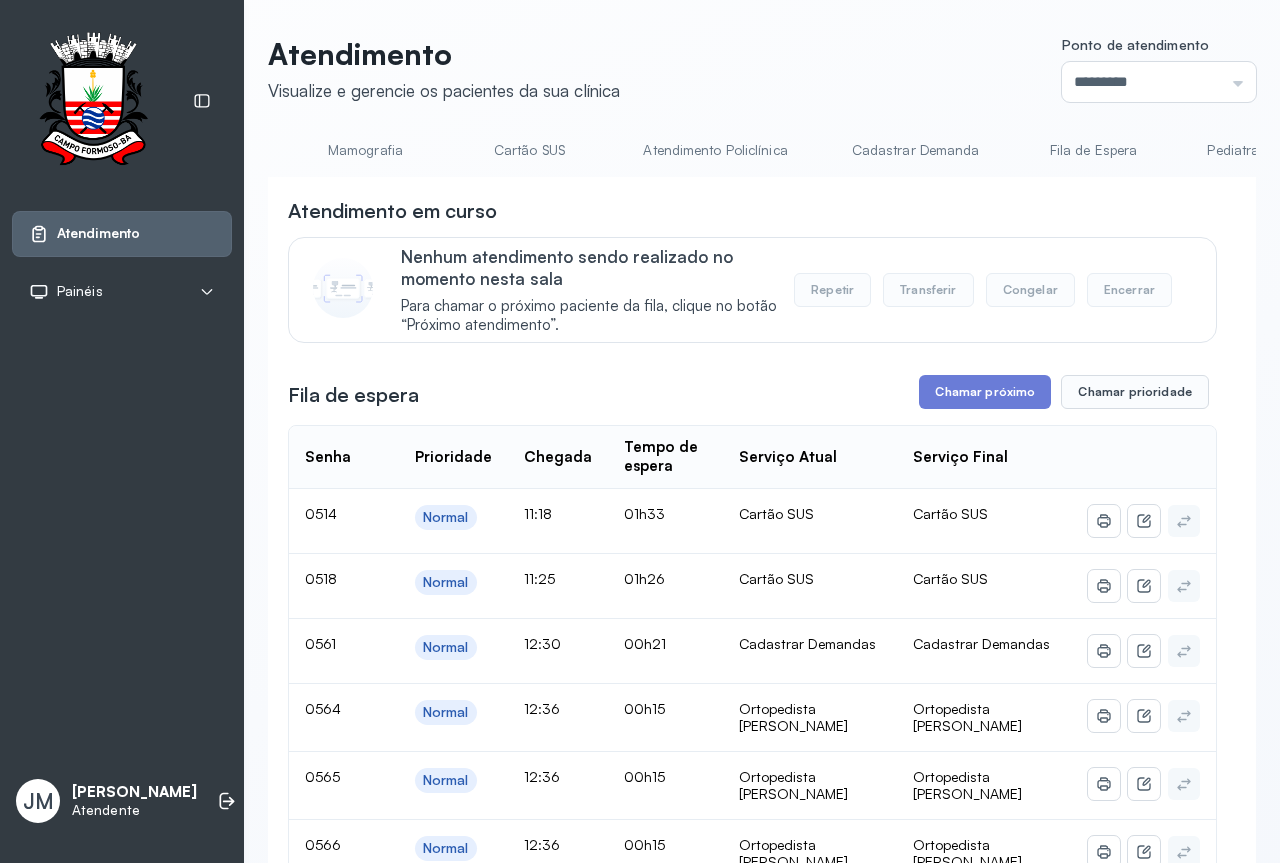 click on "Cadastrar Demanda" at bounding box center [916, 150] 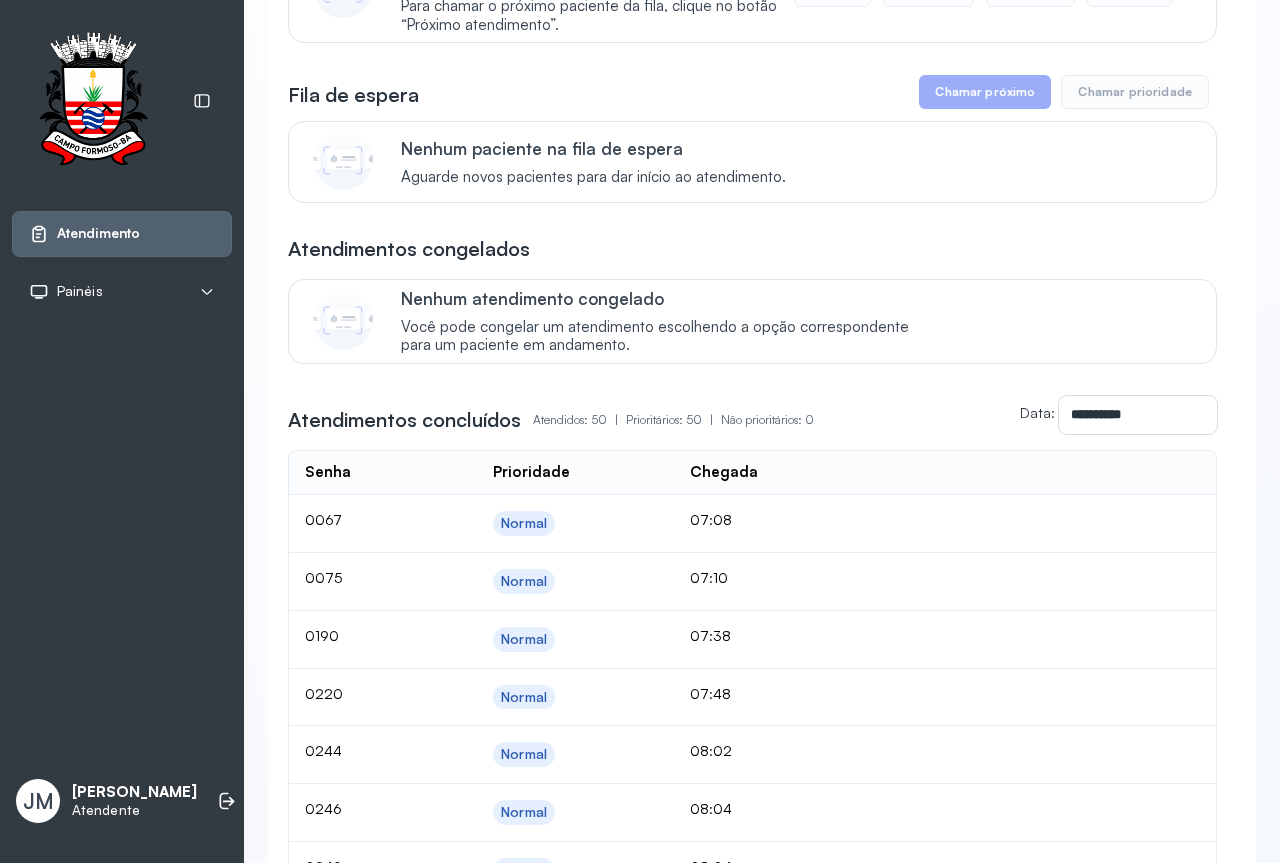 scroll, scrollTop: 0, scrollLeft: 0, axis: both 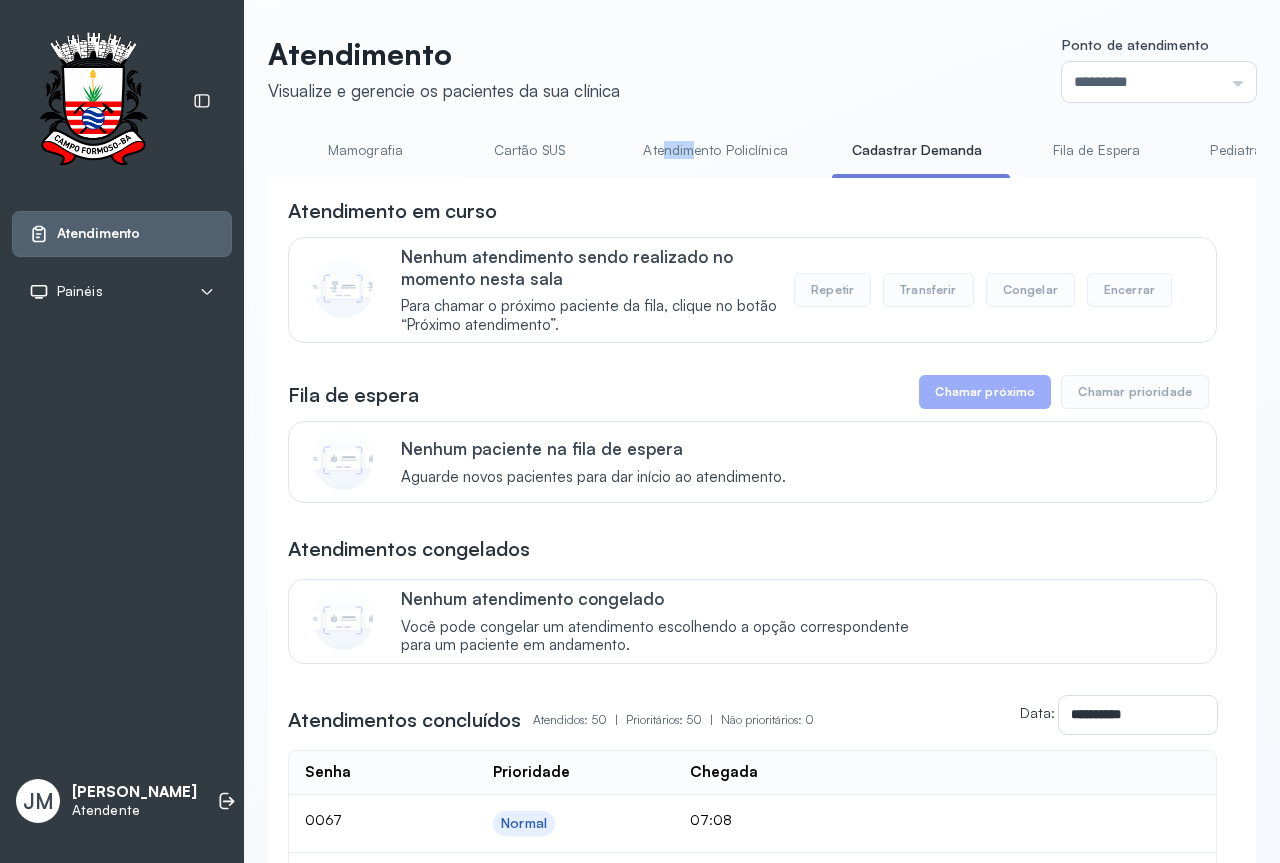 drag, startPoint x: 683, startPoint y: 177, endPoint x: 659, endPoint y: 182, distance: 24.5153 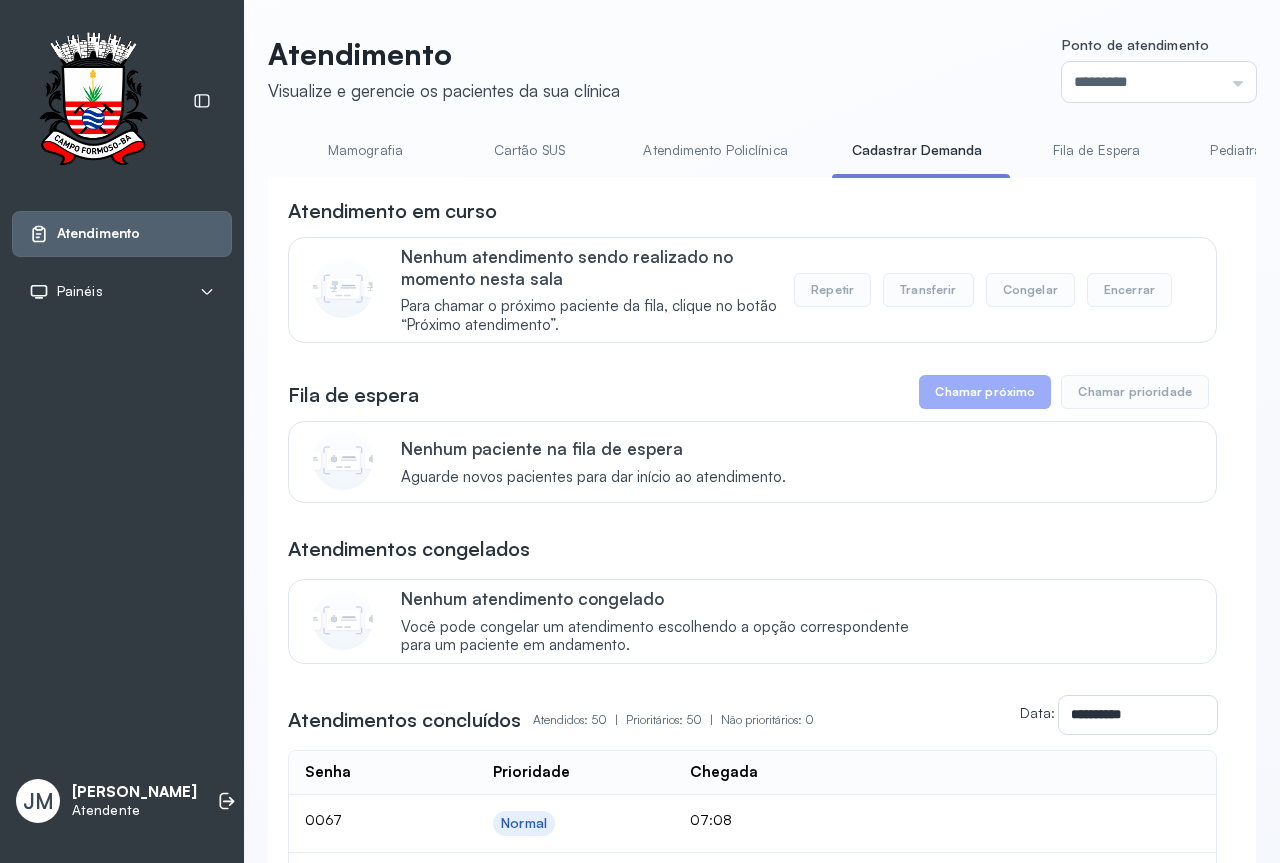 click on "Atendimento em curso" at bounding box center (752, 211) 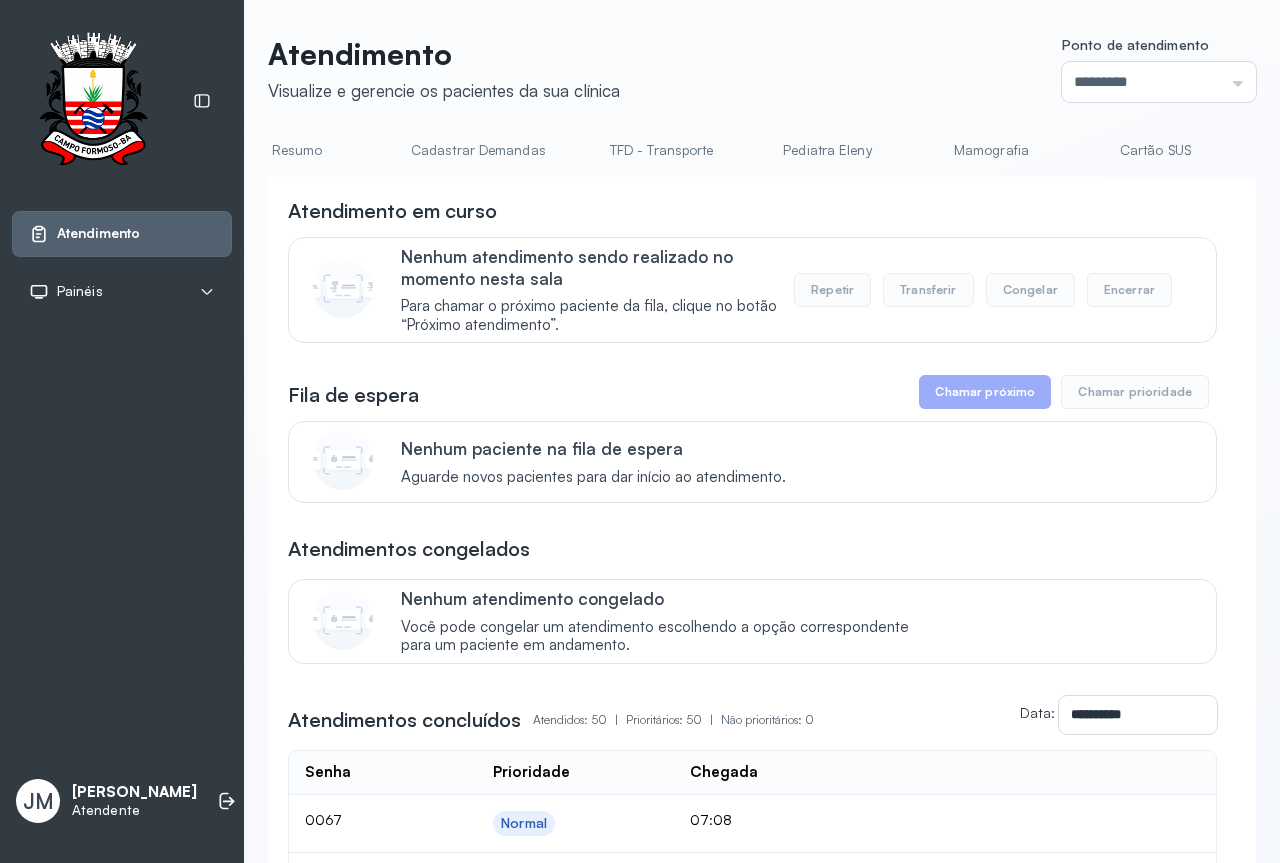 scroll, scrollTop: 0, scrollLeft: 33, axis: horizontal 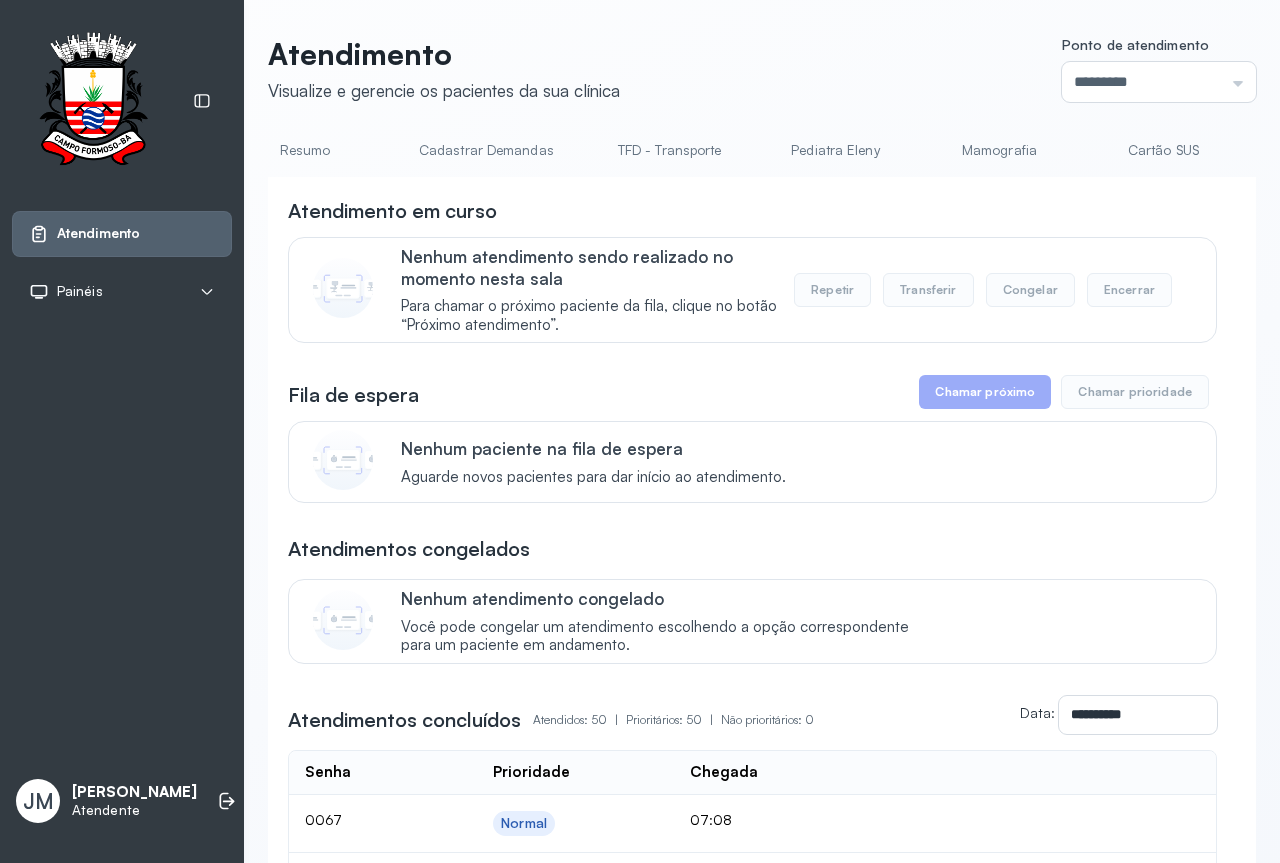 click on "Cadastrar Demandas" at bounding box center (486, 150) 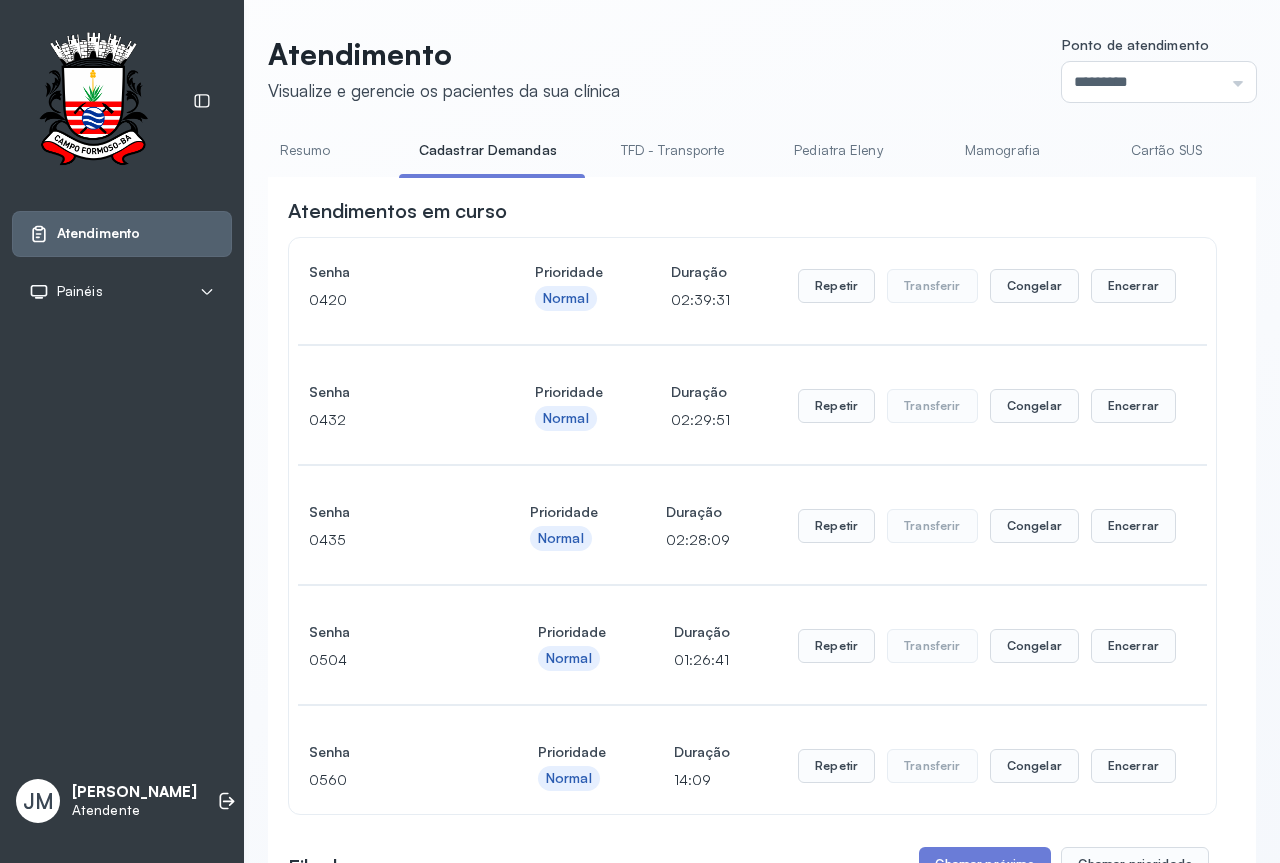 scroll, scrollTop: 700, scrollLeft: 0, axis: vertical 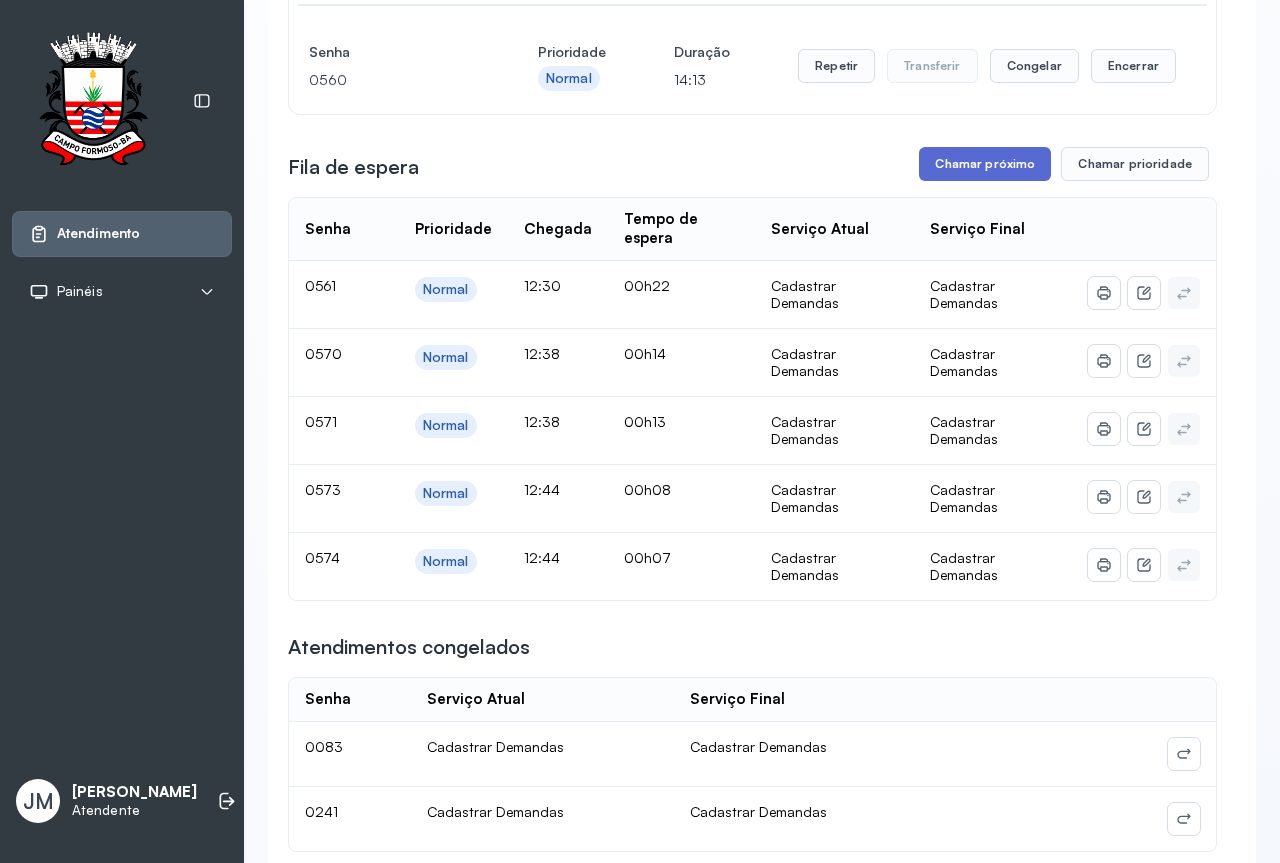 click on "Chamar próximo" at bounding box center [985, 164] 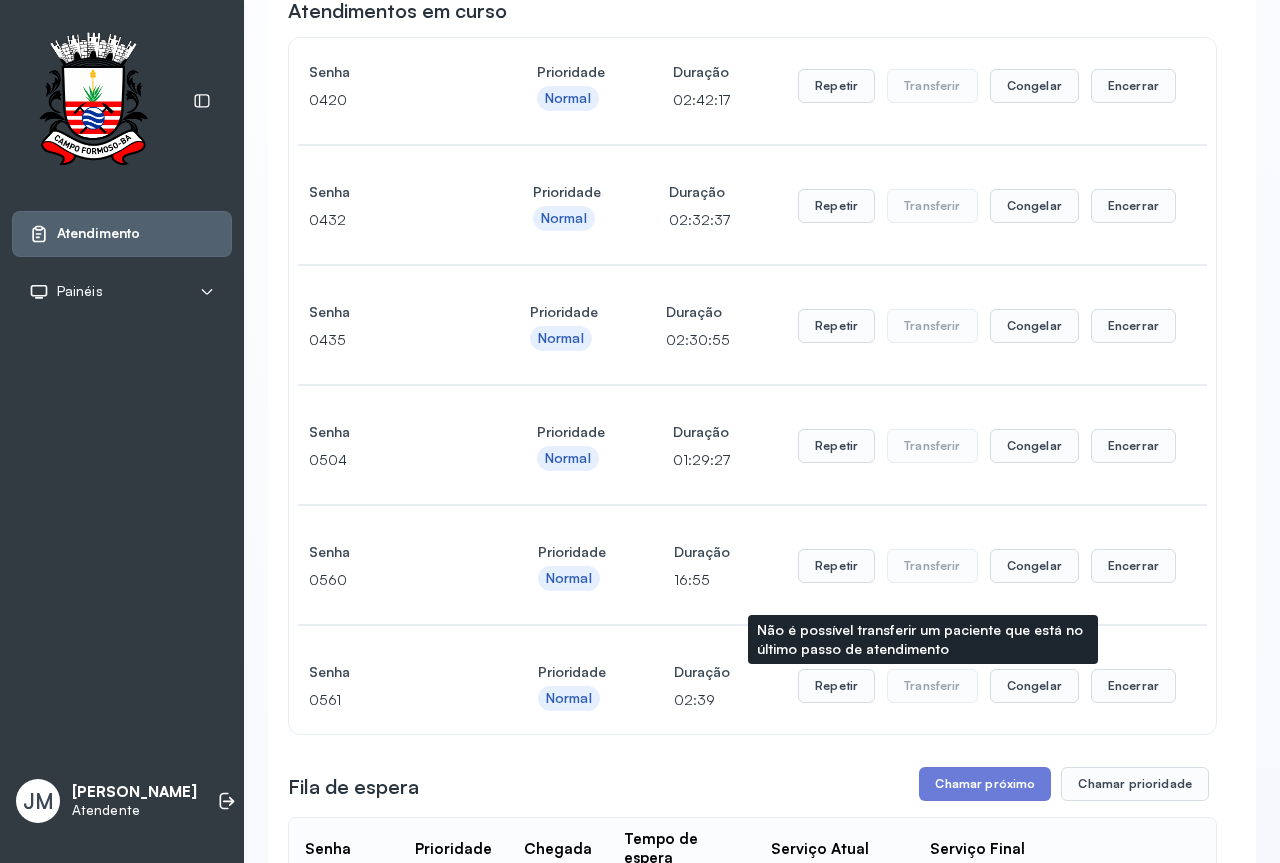 scroll, scrollTop: 0, scrollLeft: 0, axis: both 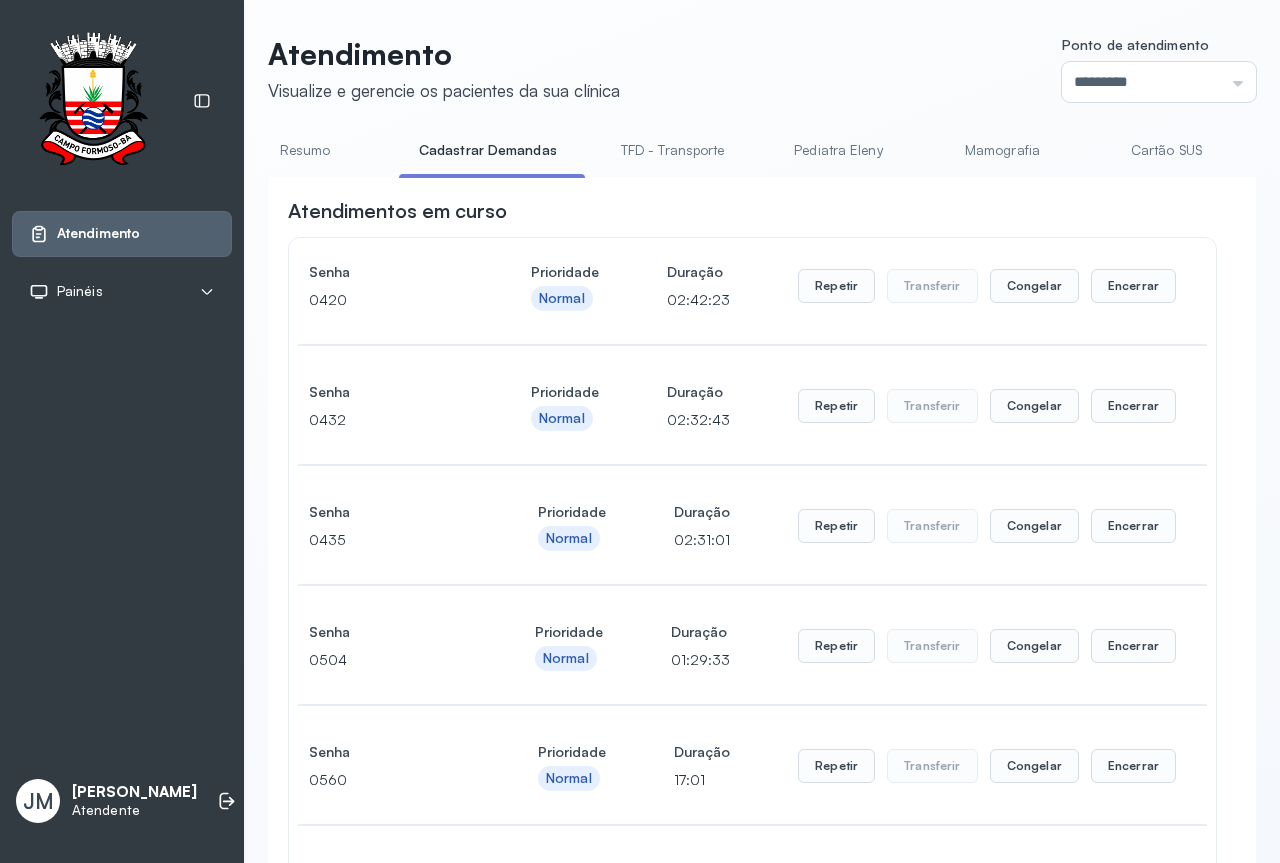 click on "Resumo" at bounding box center (305, 150) 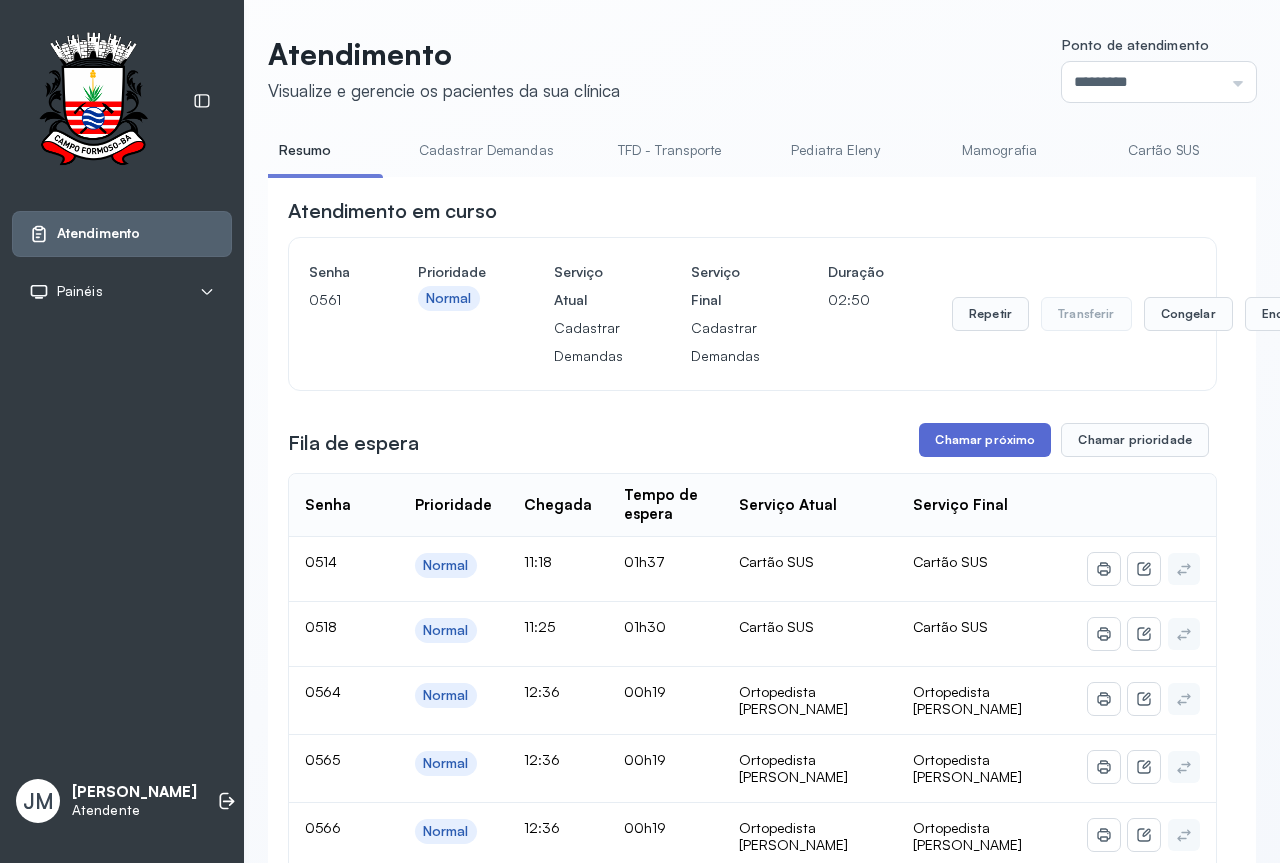 click on "Chamar próximo" at bounding box center [985, 440] 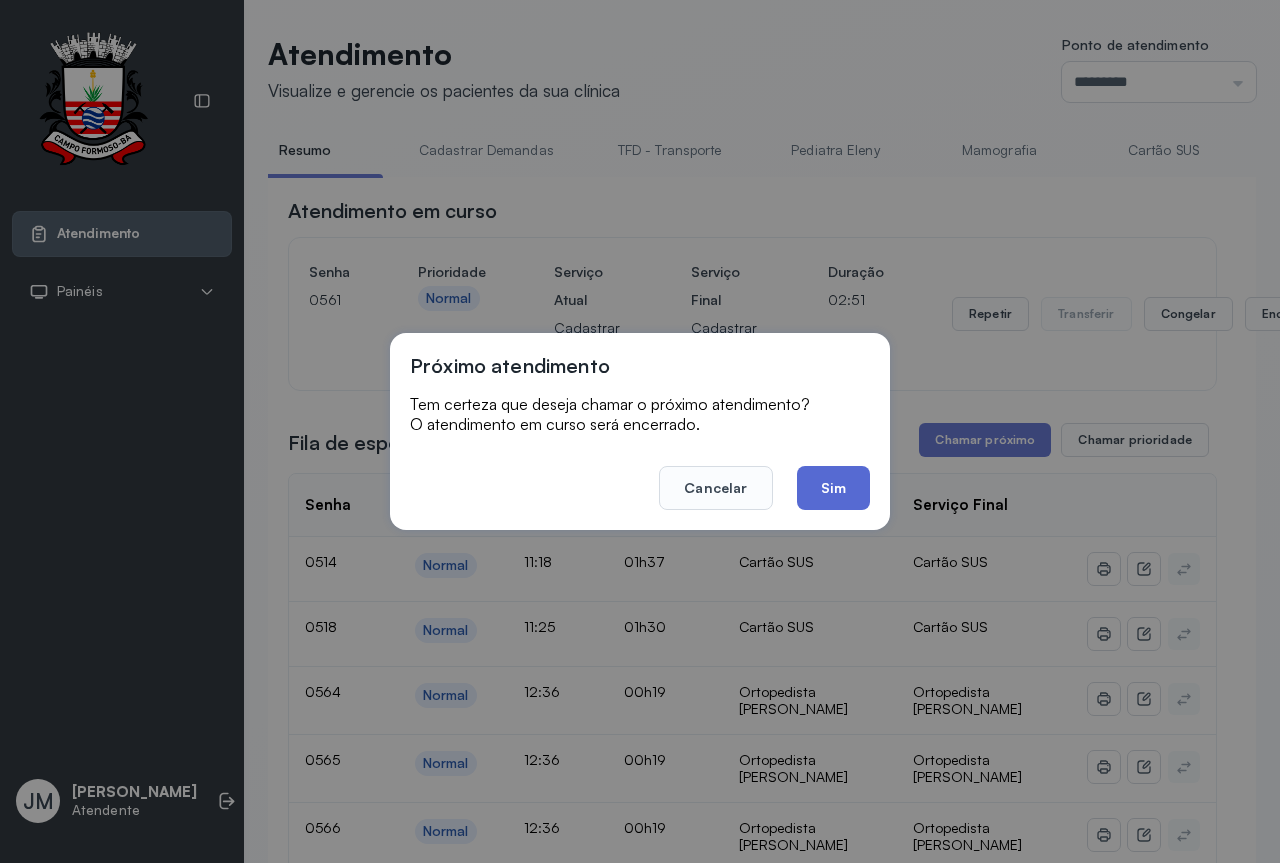 click on "Sim" 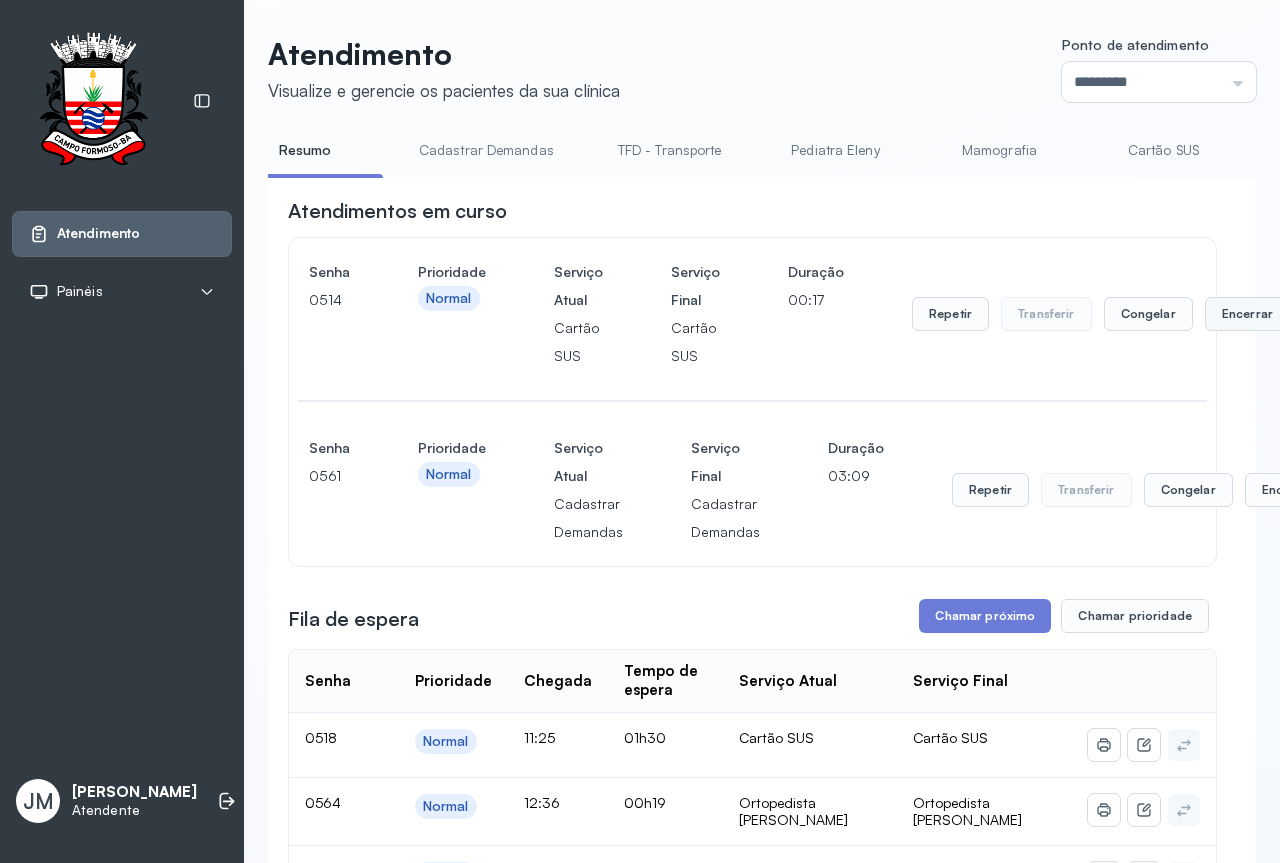 click on "Encerrar" at bounding box center (1247, 314) 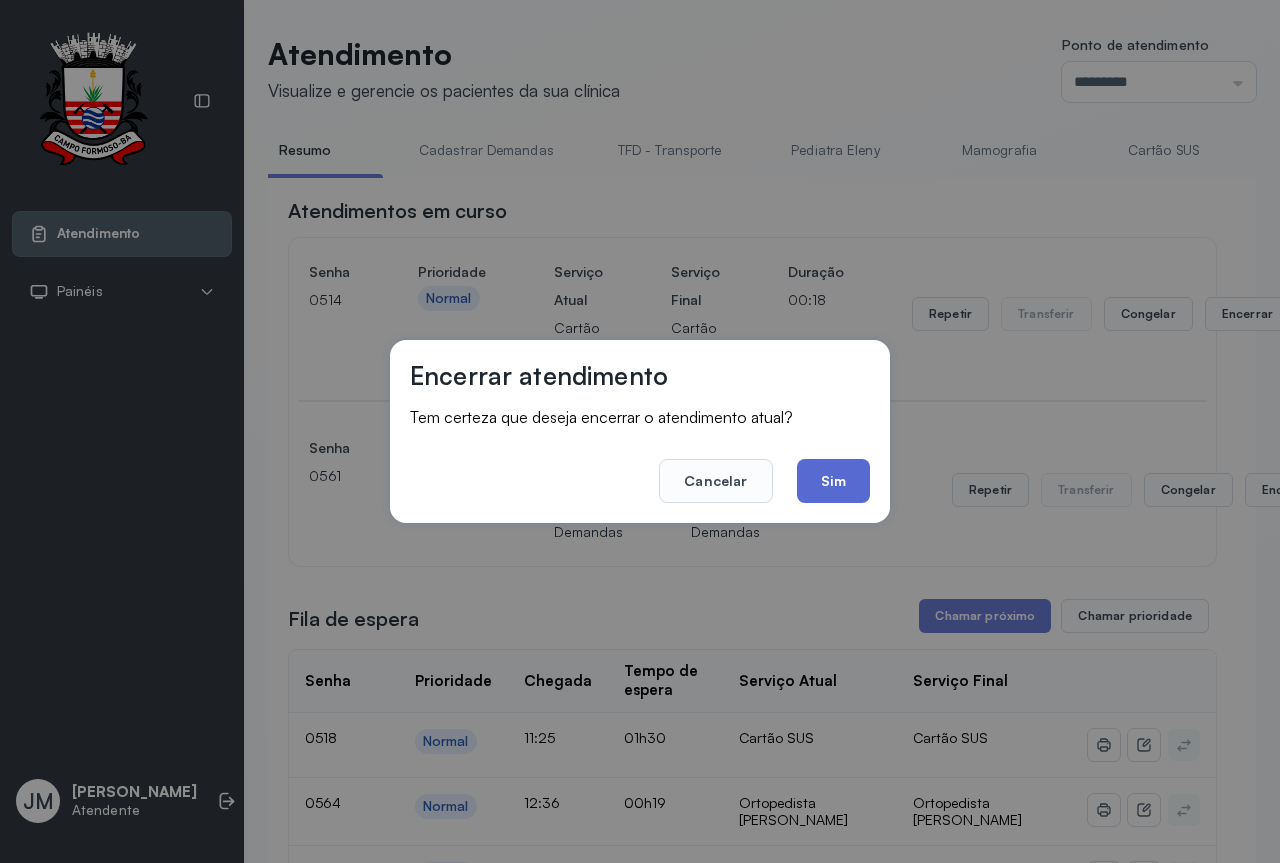drag, startPoint x: 859, startPoint y: 471, endPoint x: 889, endPoint y: 475, distance: 30.265491 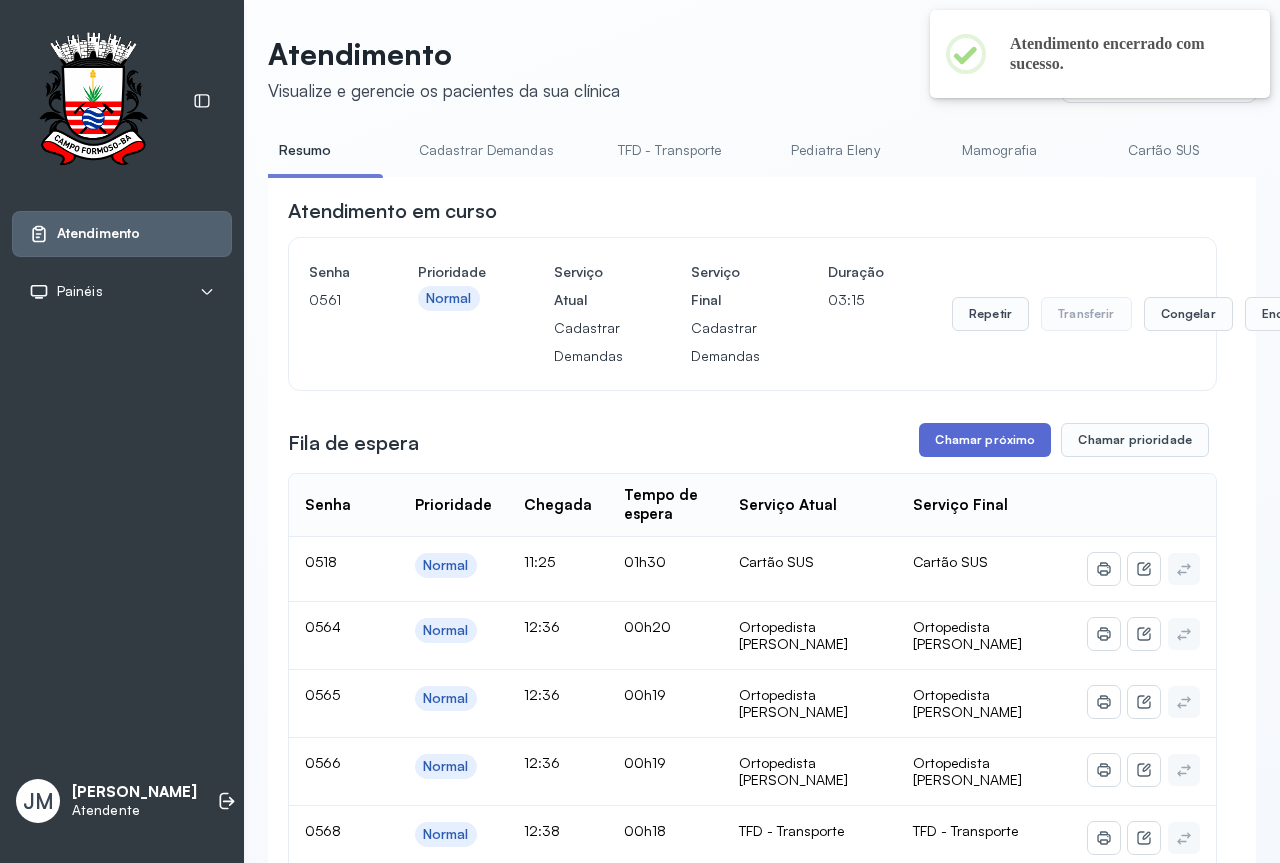 click on "Chamar próximo" at bounding box center (985, 440) 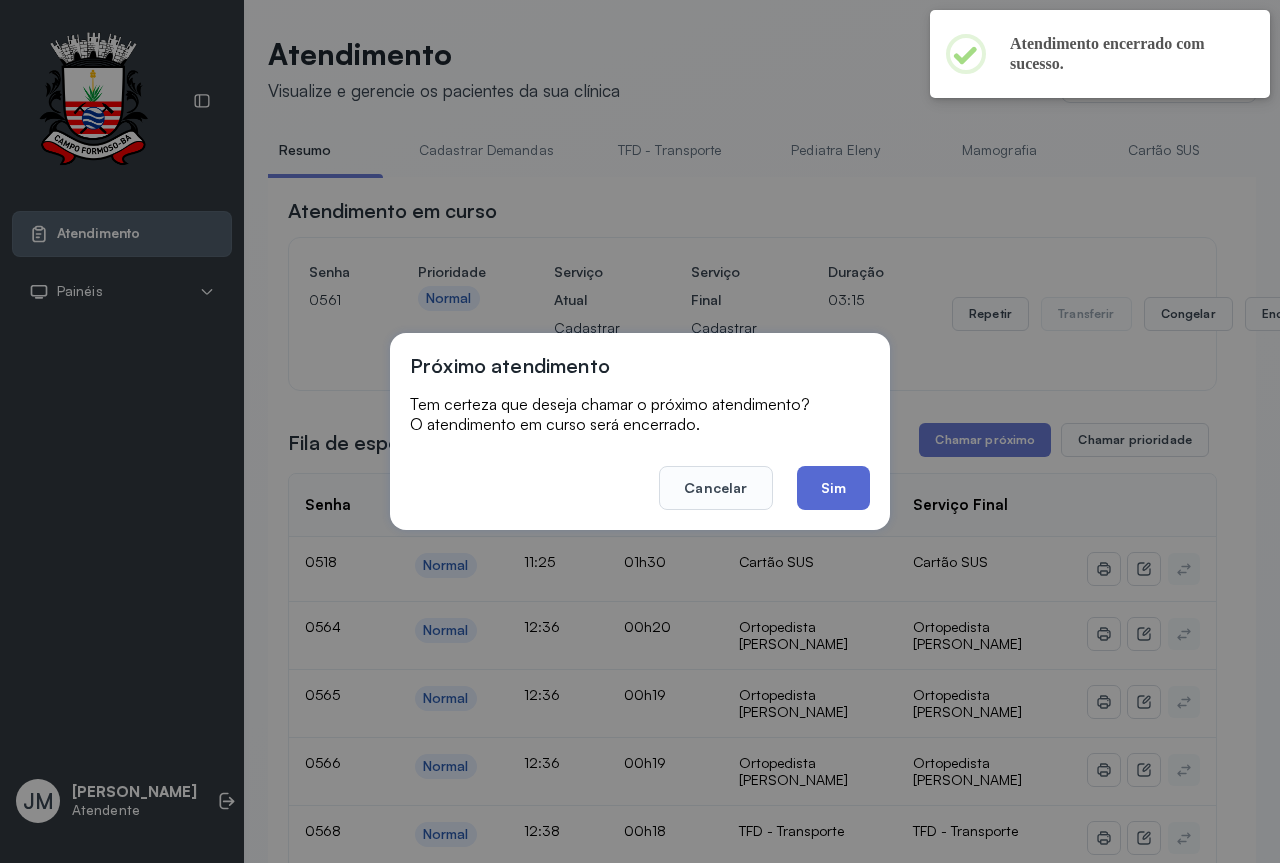 click on "Sim" 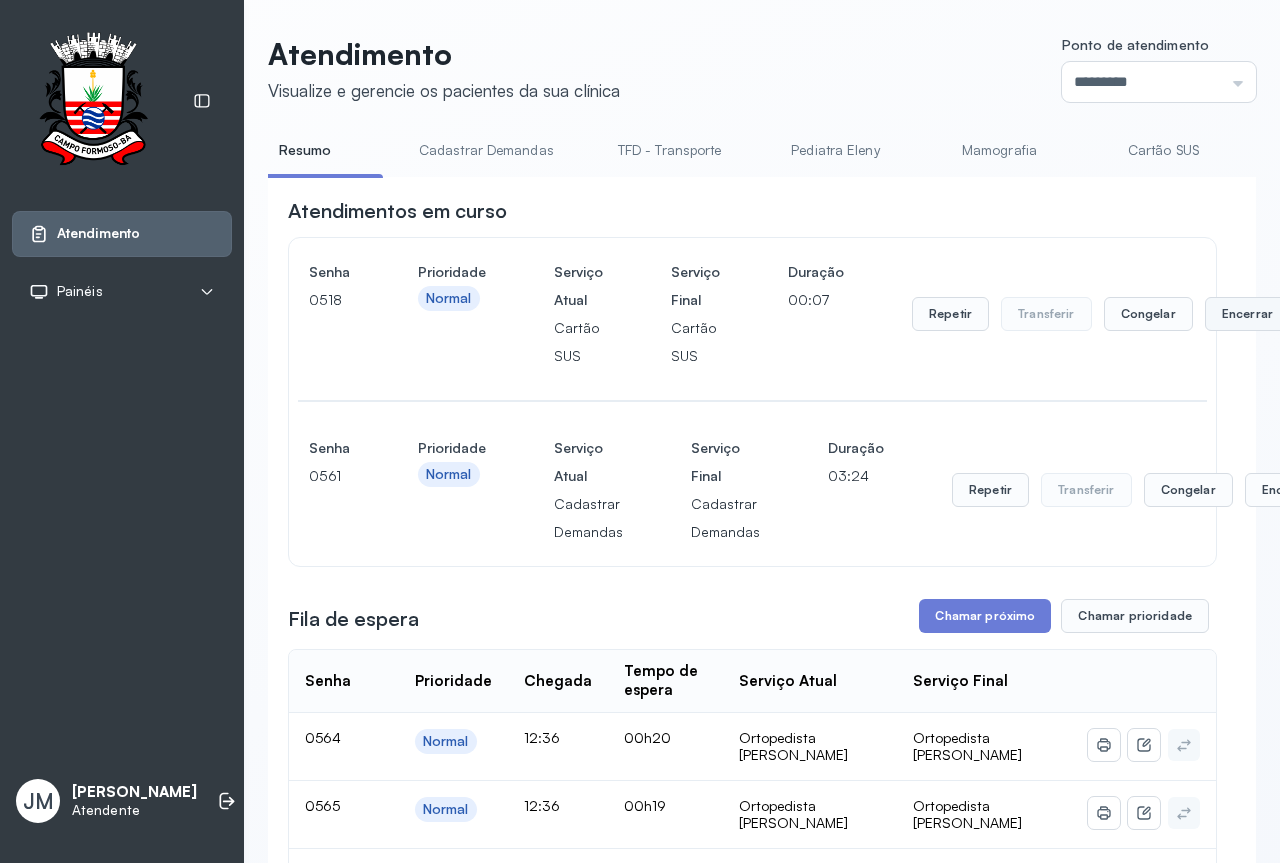 click on "Encerrar" at bounding box center (1247, 314) 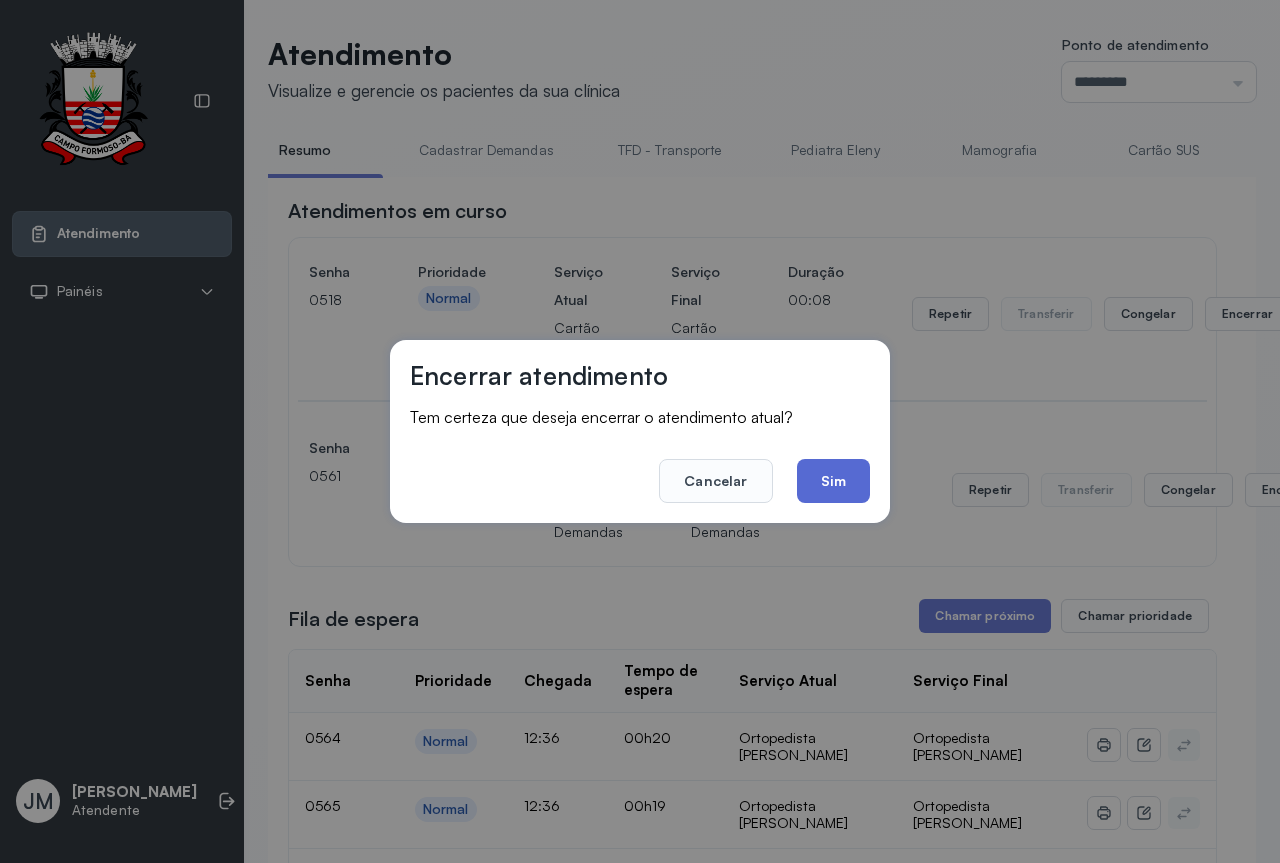 click on "Sim" 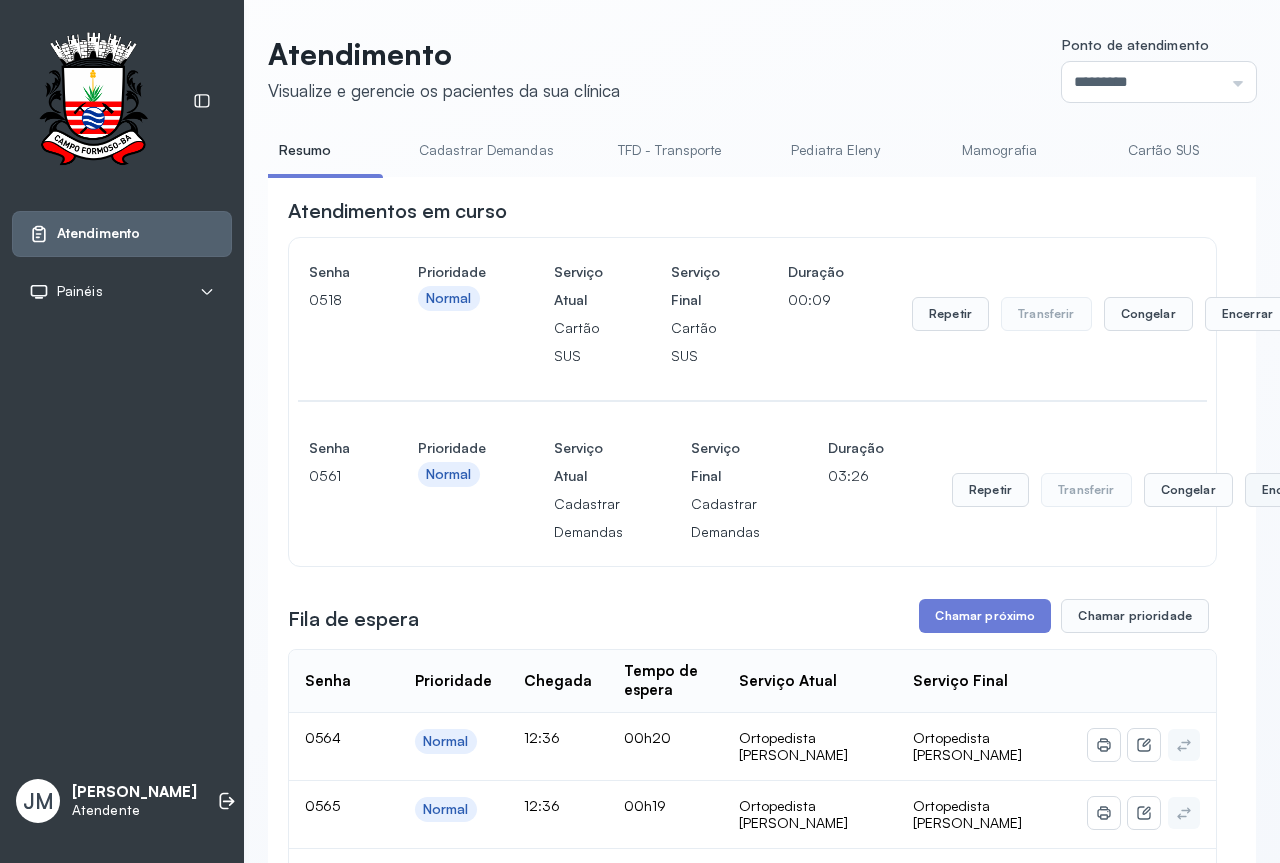 click on "Encerrar" at bounding box center [1247, 314] 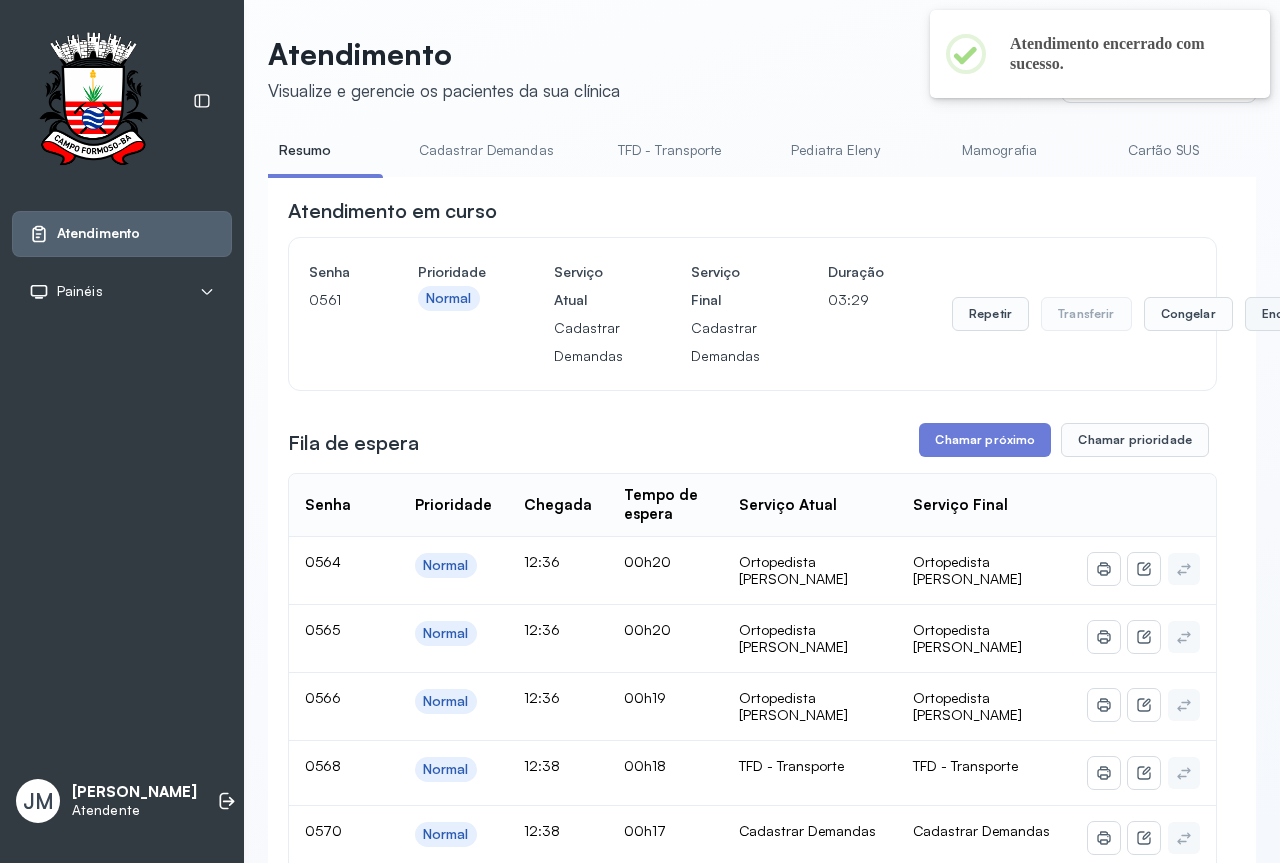 click on "Encerrar" at bounding box center (1287, 314) 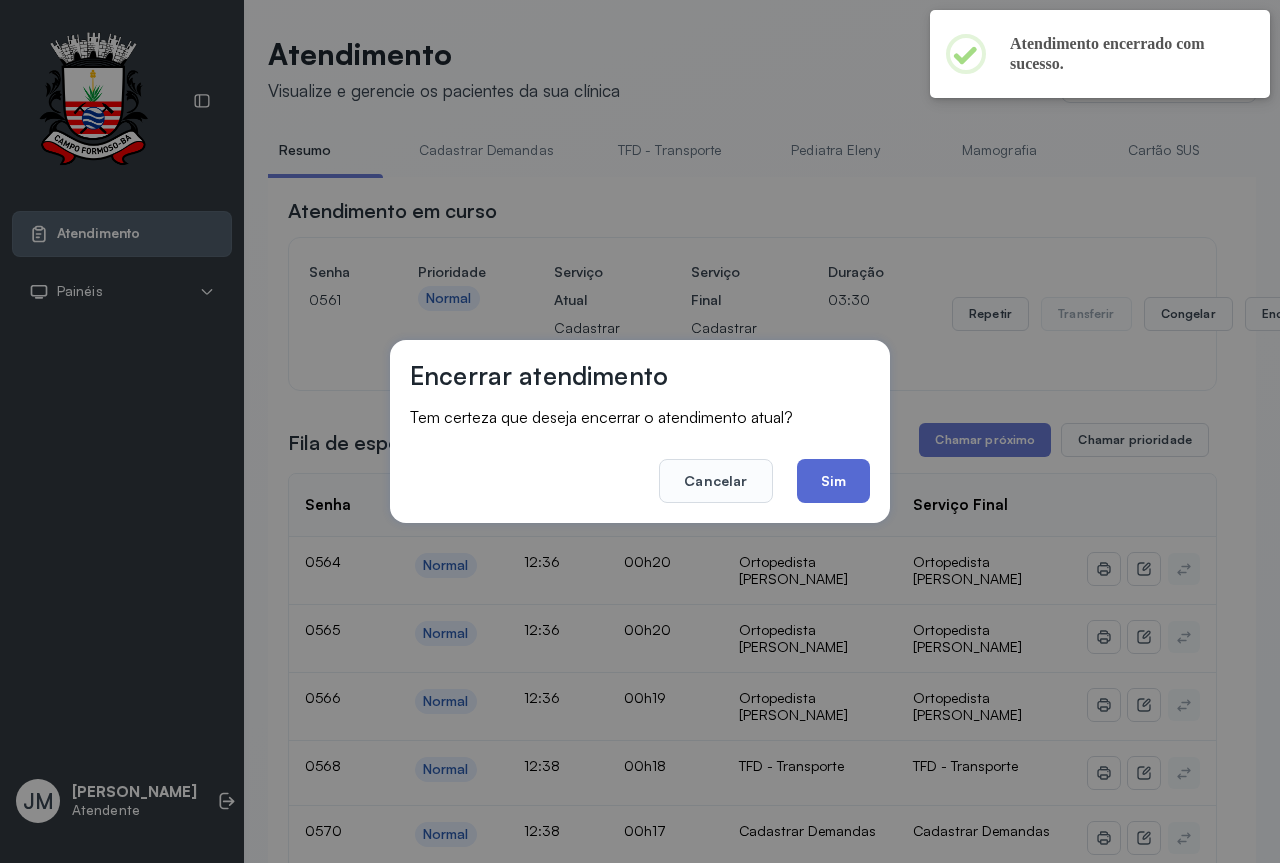 click on "Sim" 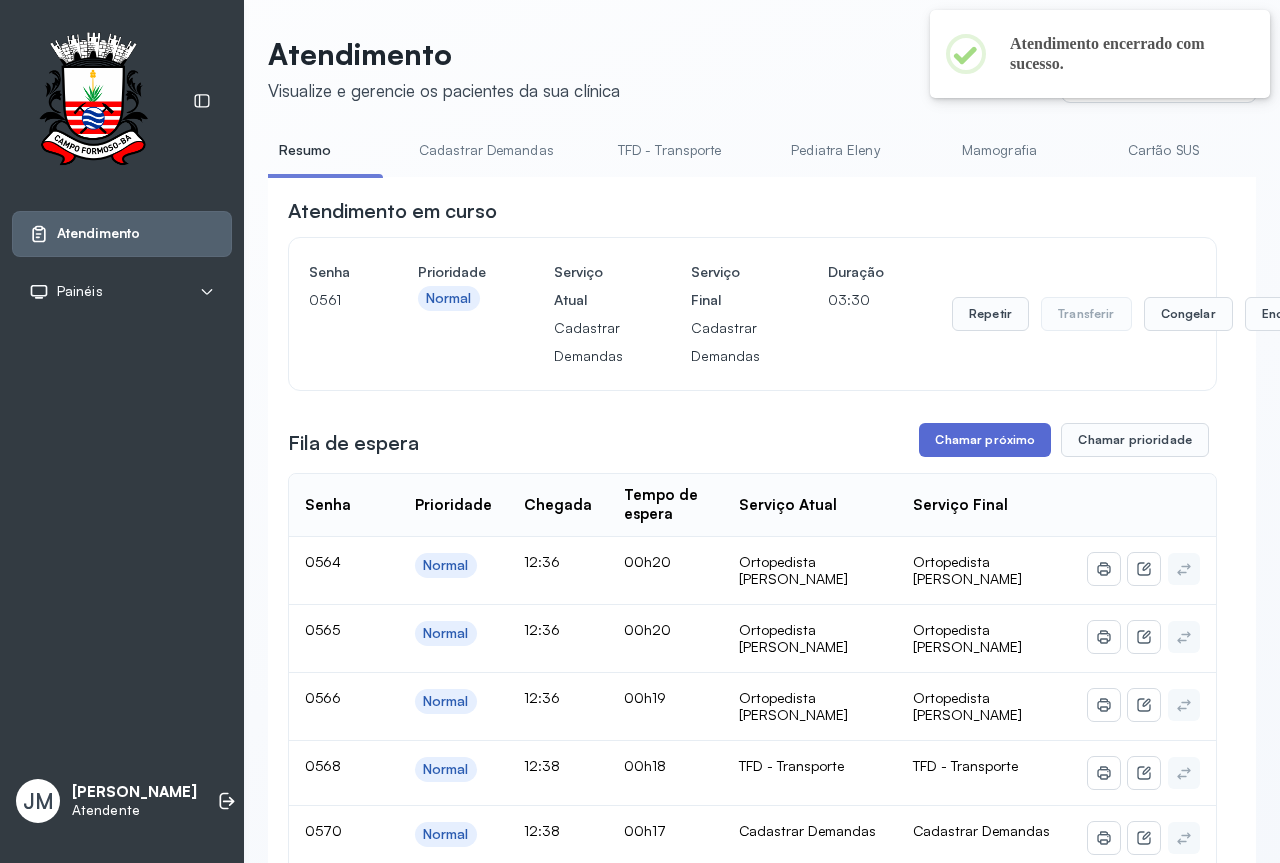 click on "Chamar próximo" at bounding box center (985, 440) 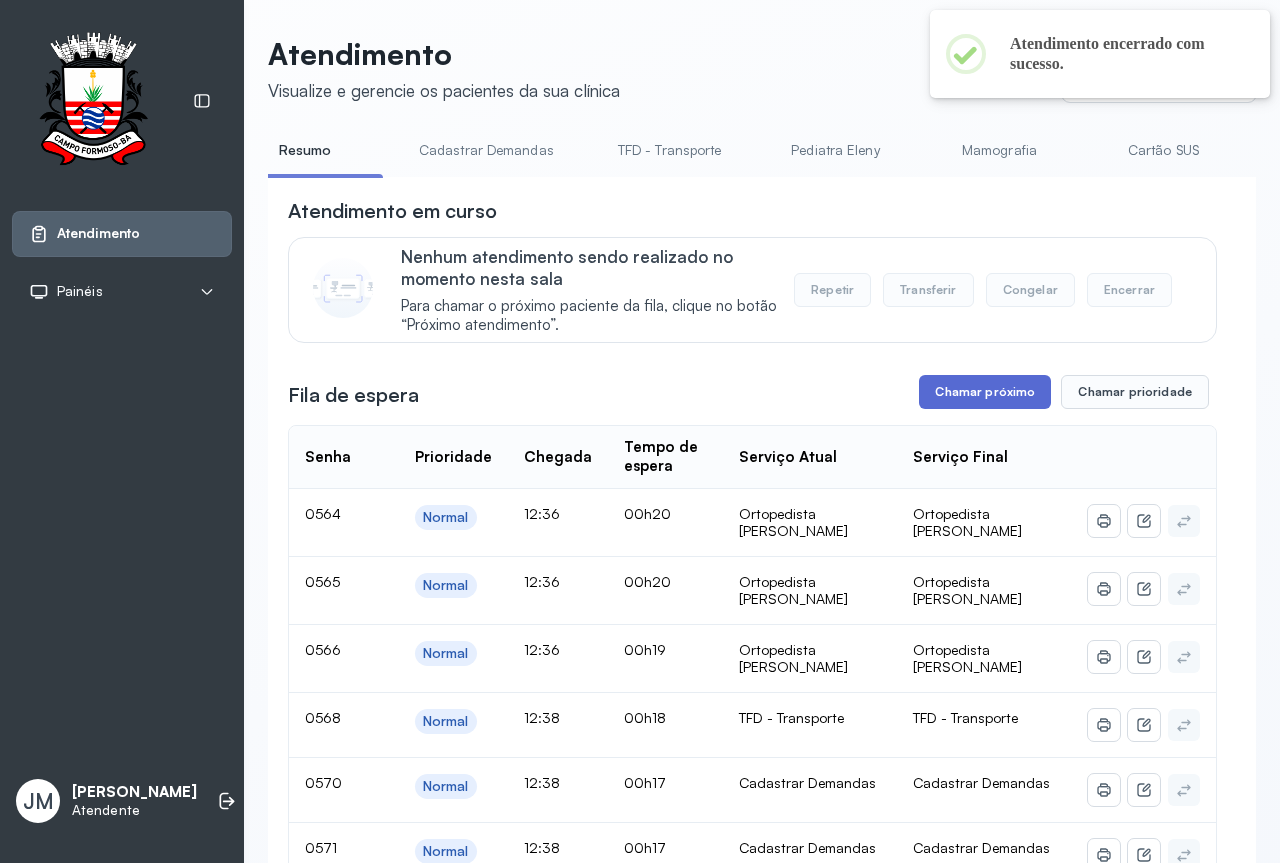 click on "Chamar próximo" at bounding box center [985, 392] 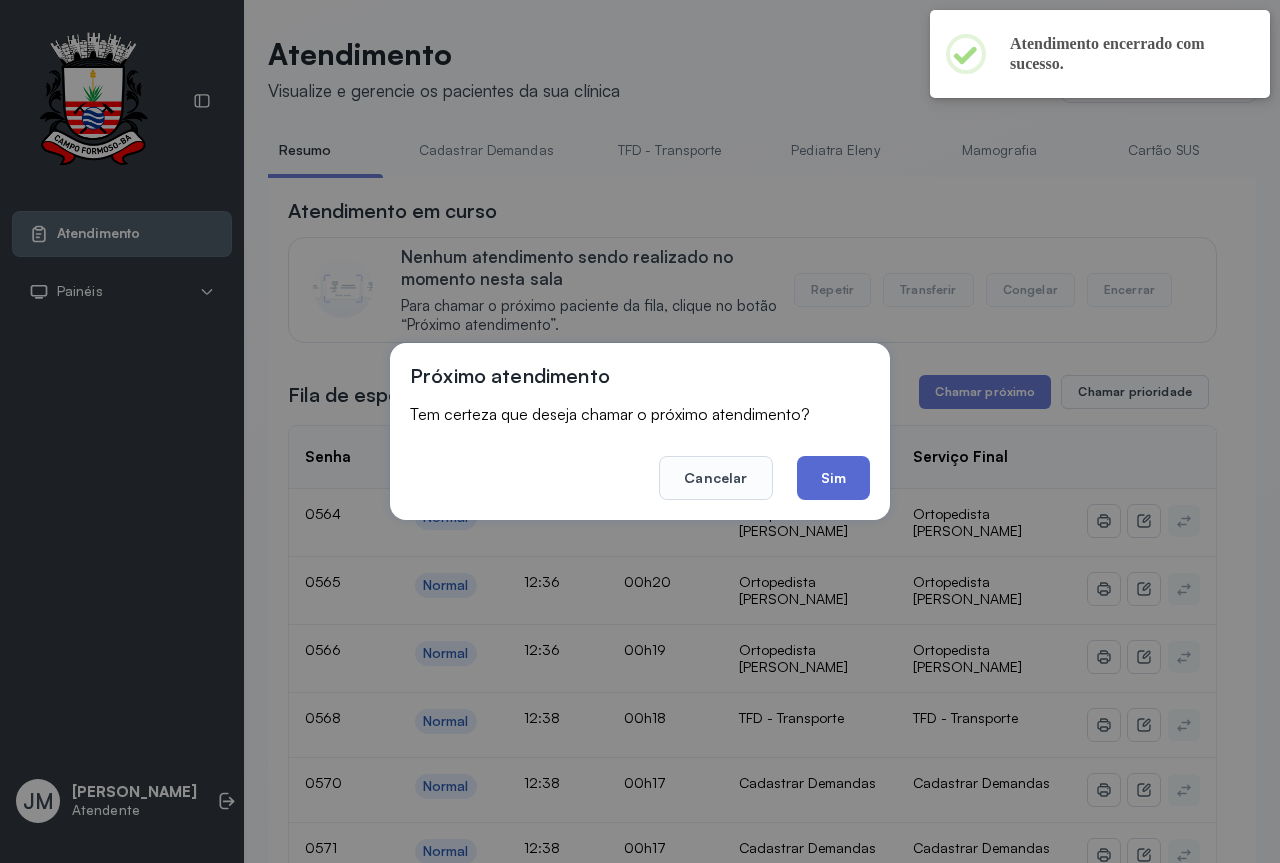 click on "Sim" 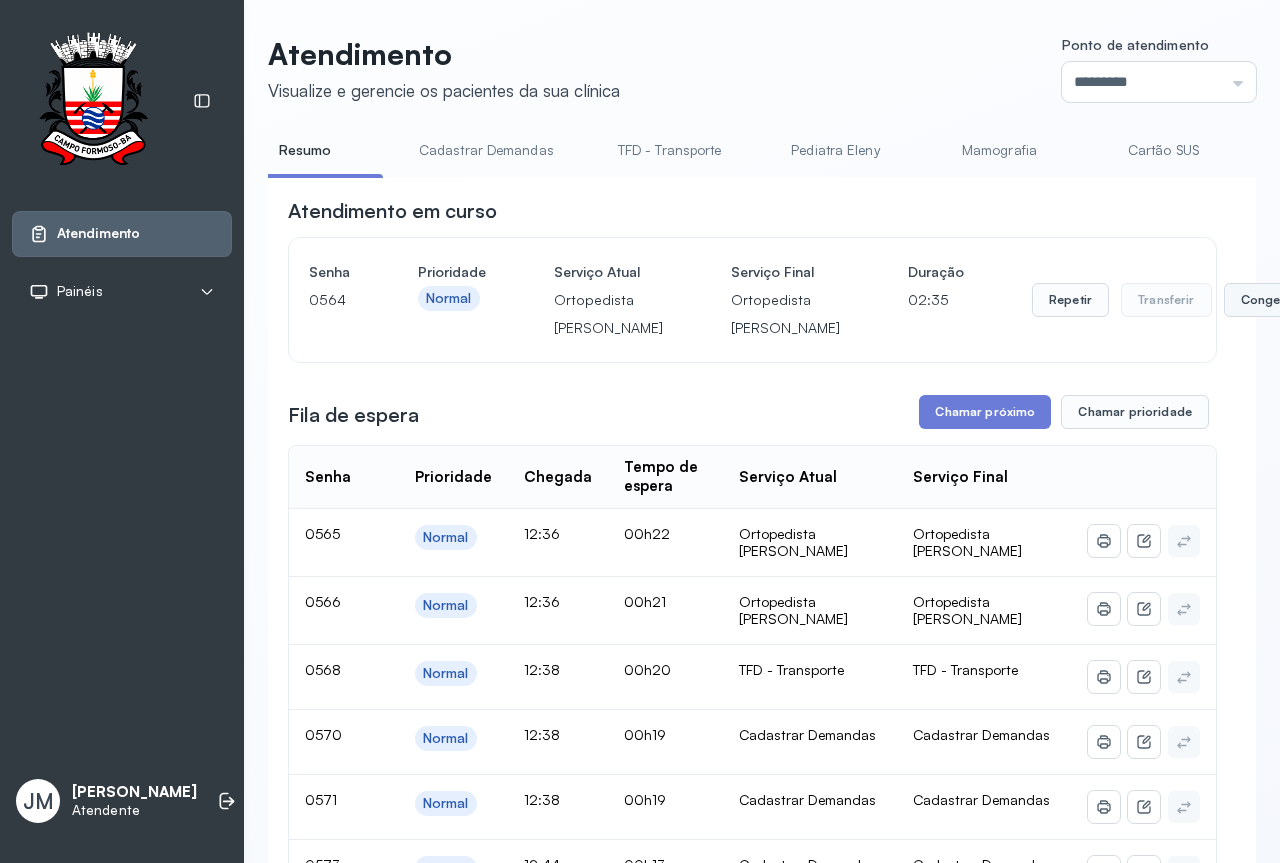 click on "Congelar" at bounding box center (1268, 300) 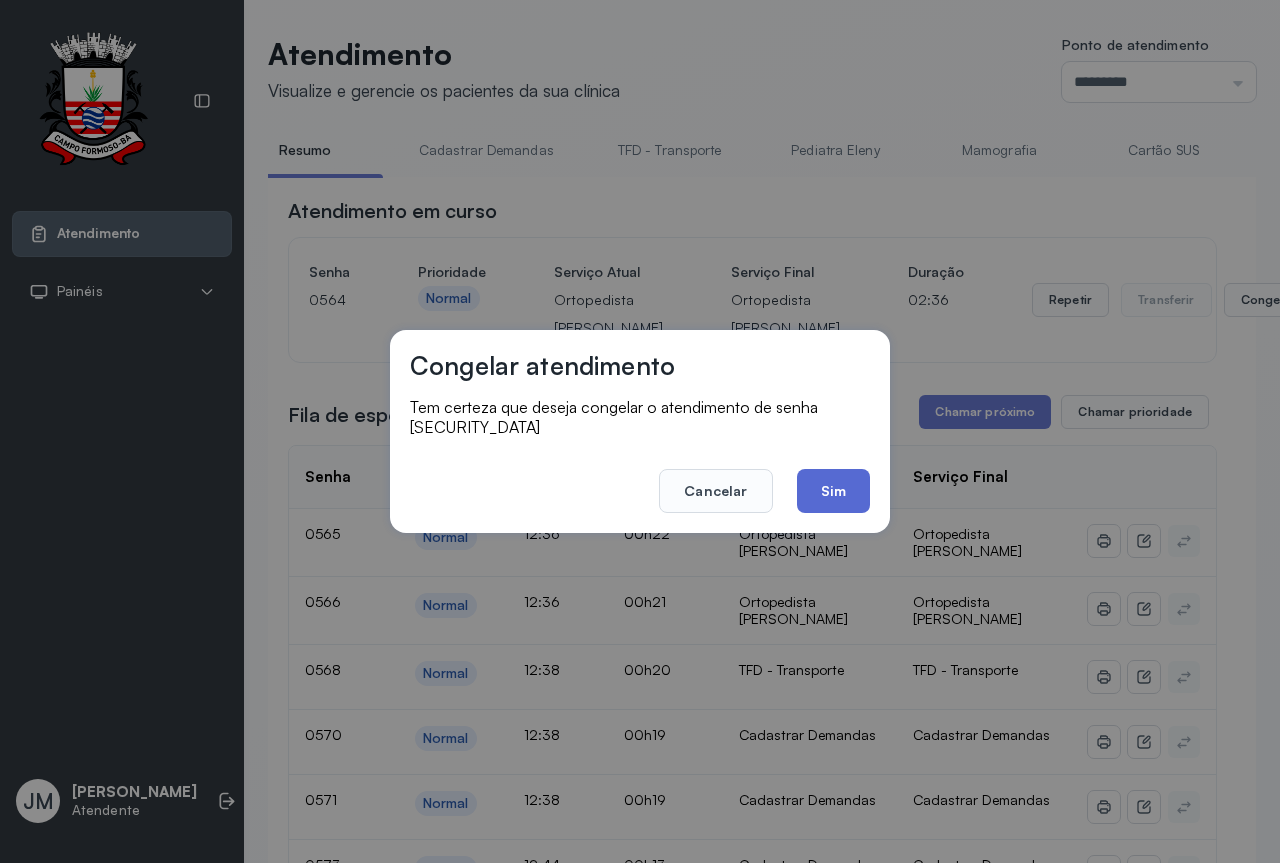 click on "Sim" 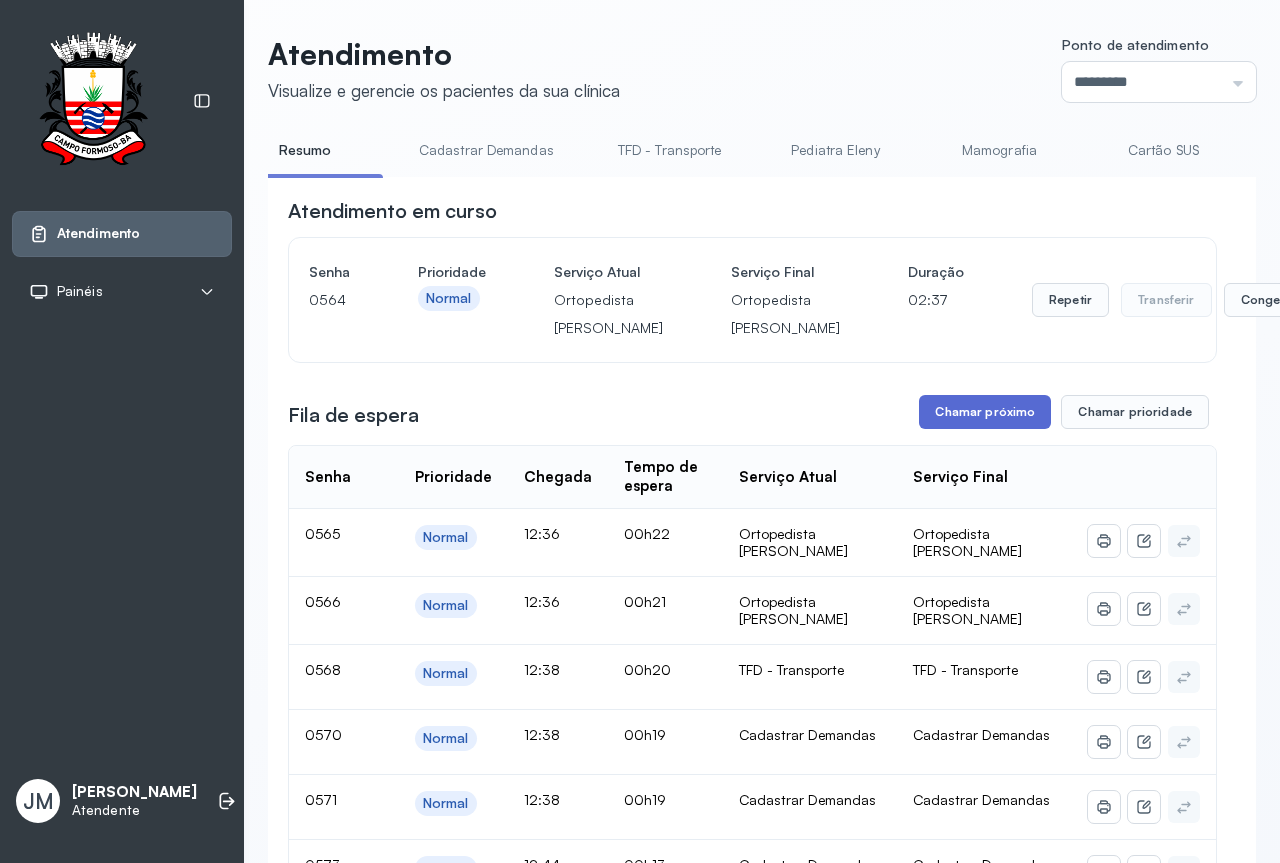 click on "Chamar próximo" at bounding box center (985, 412) 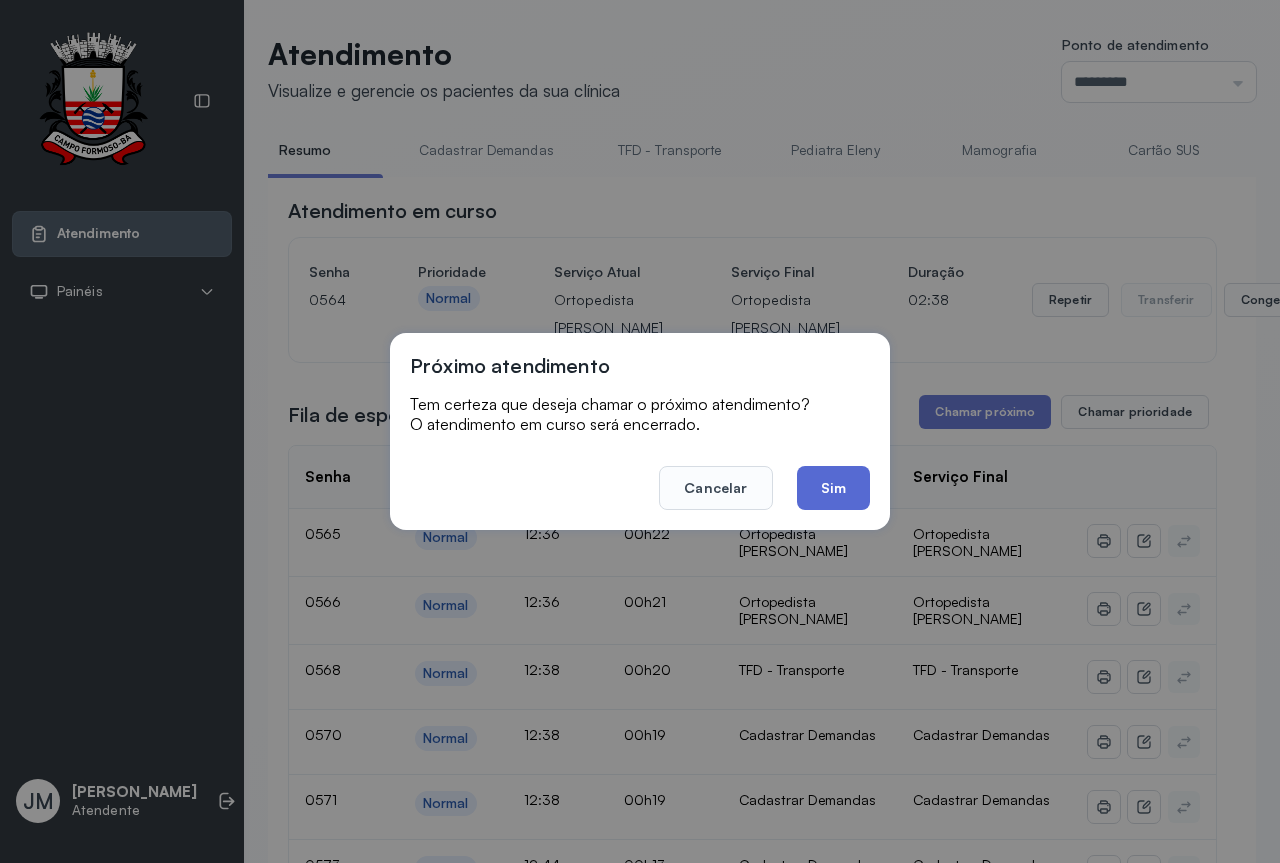 click on "Atendimento em curso Senha [SECURITY_DATA] Prioridade Normal Serviço Atual Ortopedista [PERSON_NAME] Final Ortopedista Ramon Duração 02:38 Repetir Transferir Congelar Encerrar Fila de espera Chamar próximo Chamar prioridade Próximo atendimento Tem certeza que deseja chamar o próximo atendimento?  O atendimento em curso será encerrado.  Cancelar Sim Senha    Prioridade  Chegada  Tempo de espera  Serviço Atual  Serviço Final    0565 Normal 12:36 00h22 Ortopedista Ramon Ortopedista [PERSON_NAME] 0566 Normal 12:36 00h21 Ortopedista [PERSON_NAME] [PERSON_NAME] 0568 Normal 12:38 00h20 TFD - Transporte TFD - Transporte 0570 Normal 12:38 00h19 Cadastrar Demandas Cadastrar Demandas 0571 Normal 12:38 00h19 Cadastrar Demandas Cadastrar Demandas 0573 Normal 12:44 00h13 Cadastrar Demandas Cadastrar Demandas 0574 Normal 12:44 00h13 Cadastrar Demandas Cadastrar Demandas 0575 Normal 12:50 00h07 TFD - Transporte TFD - Transporte 0576 Normal 12:51 00h07 TFD - Transporte TFD - Transporte 0577 Normal 12:53 00h04 TFD - Transporte Senha    | |" at bounding box center (752, 3162) 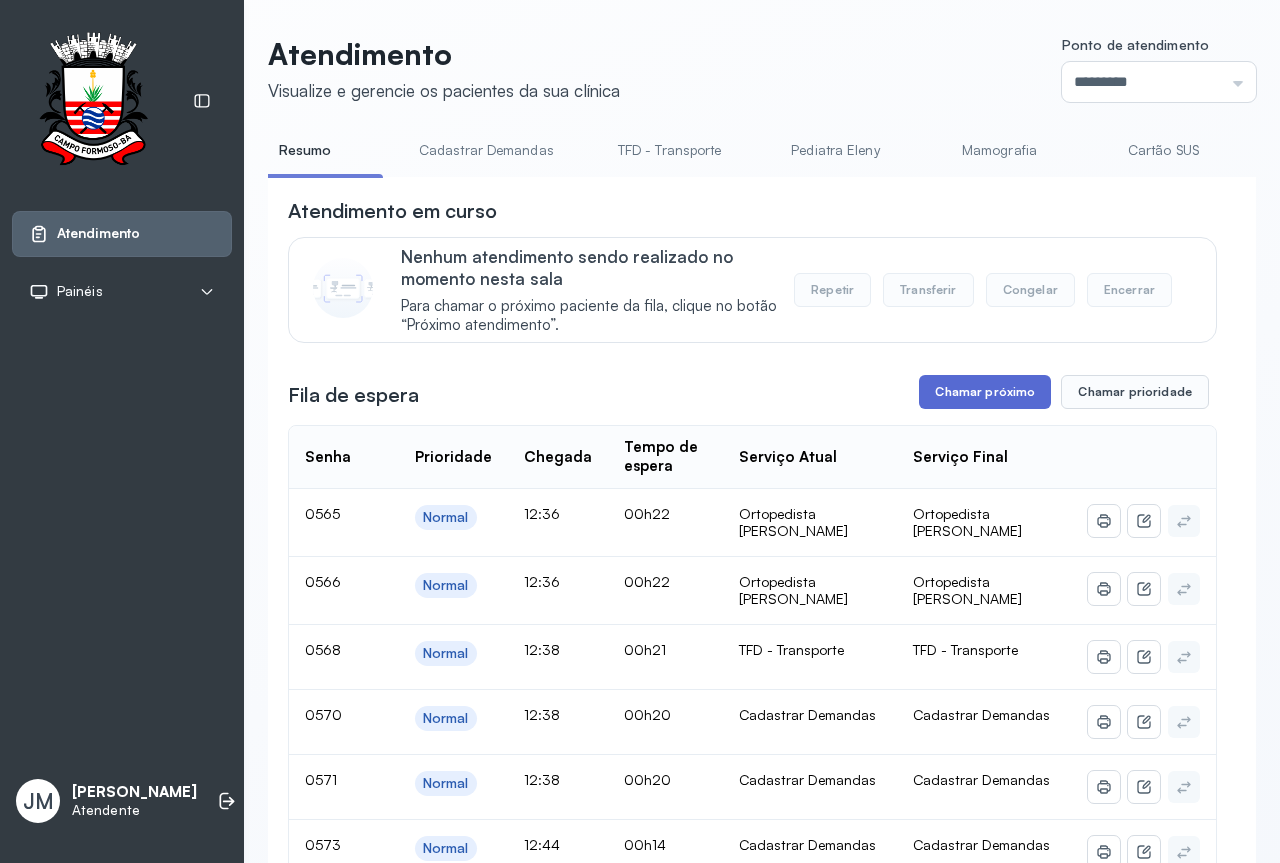 click on "Chamar próximo" at bounding box center (985, 392) 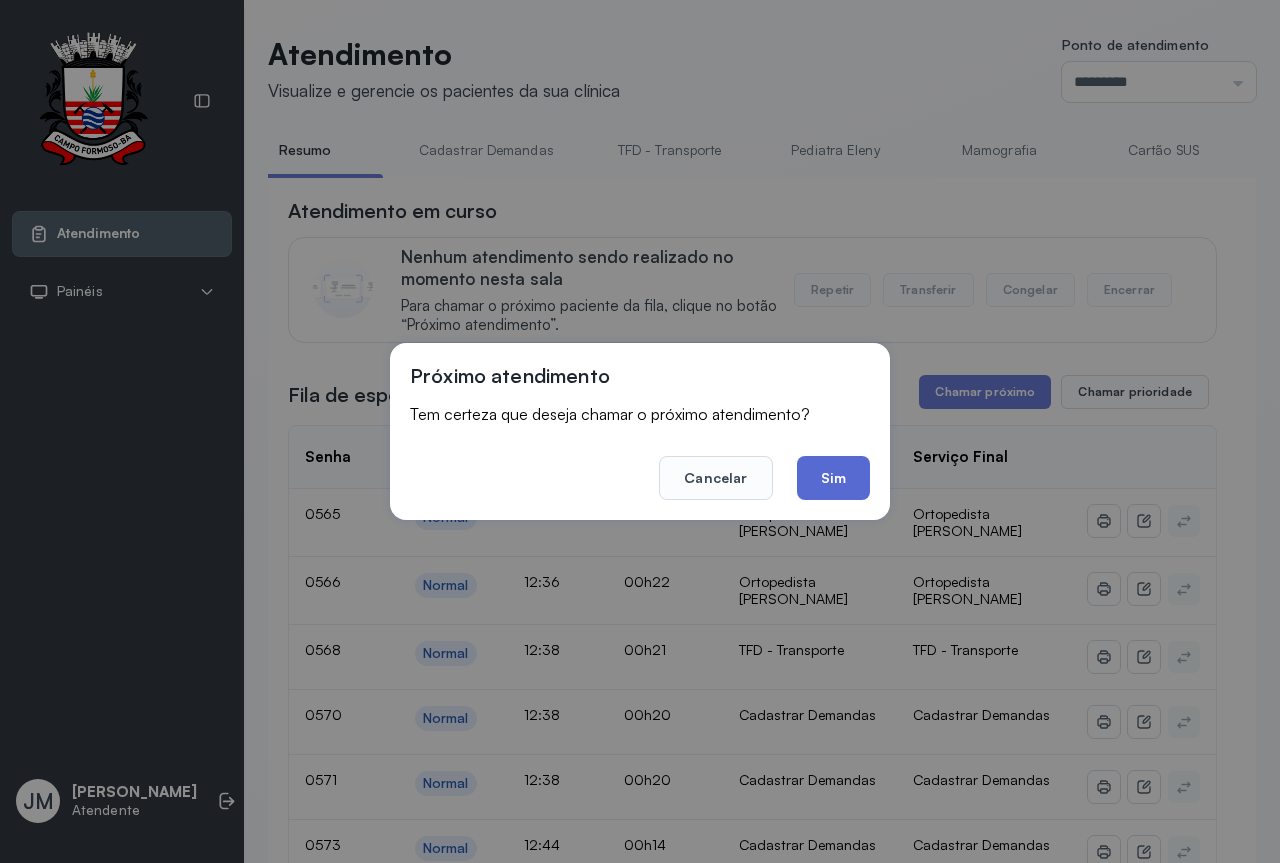 click on "Sim" 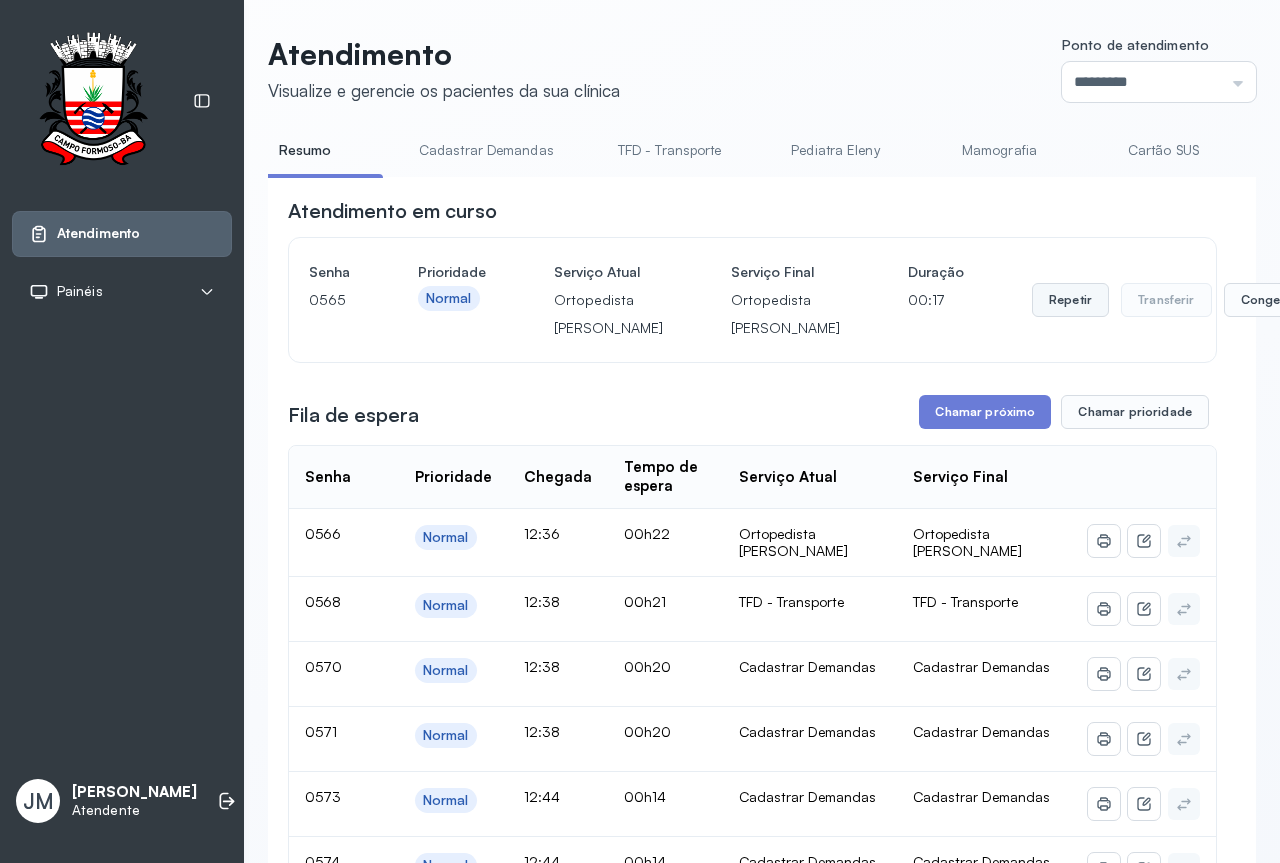 click on "Repetir" at bounding box center [1070, 300] 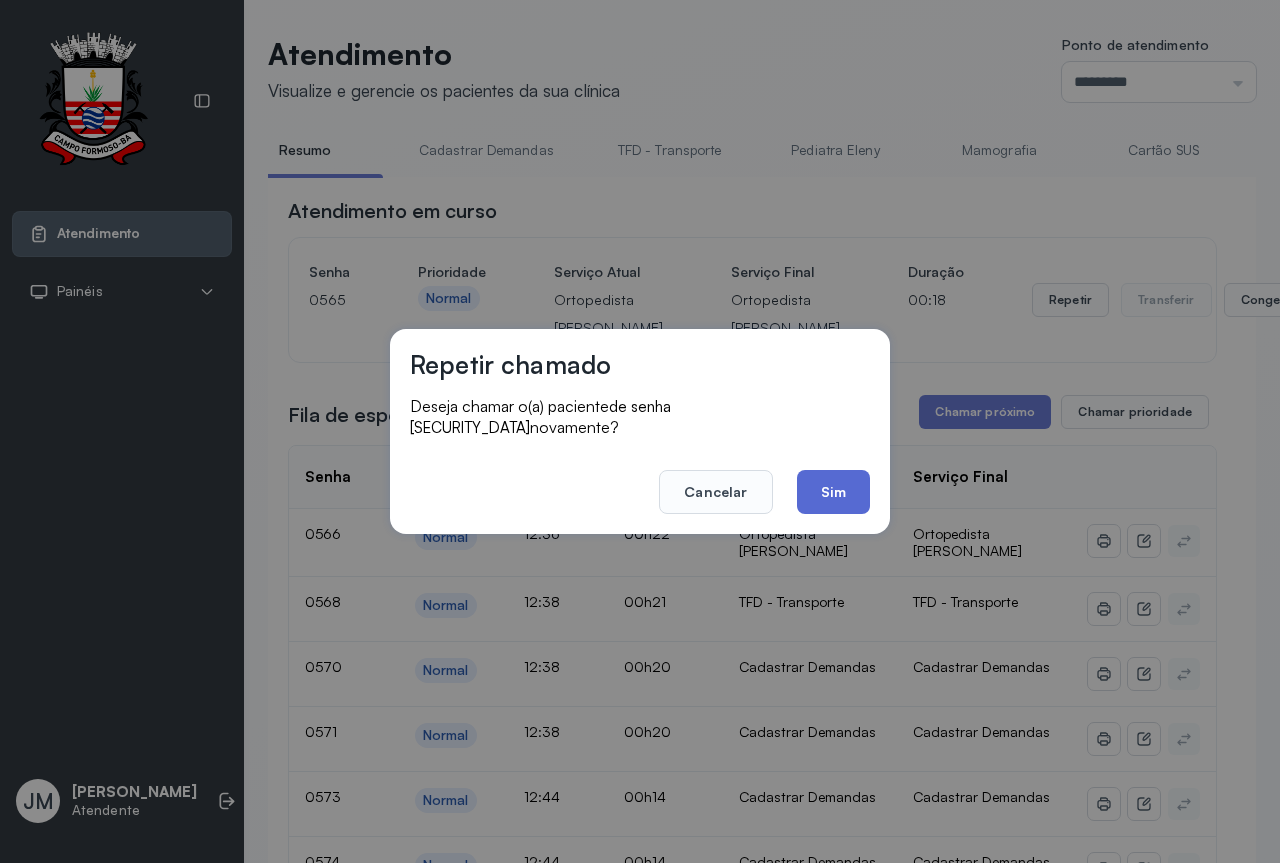 click on "Sim" 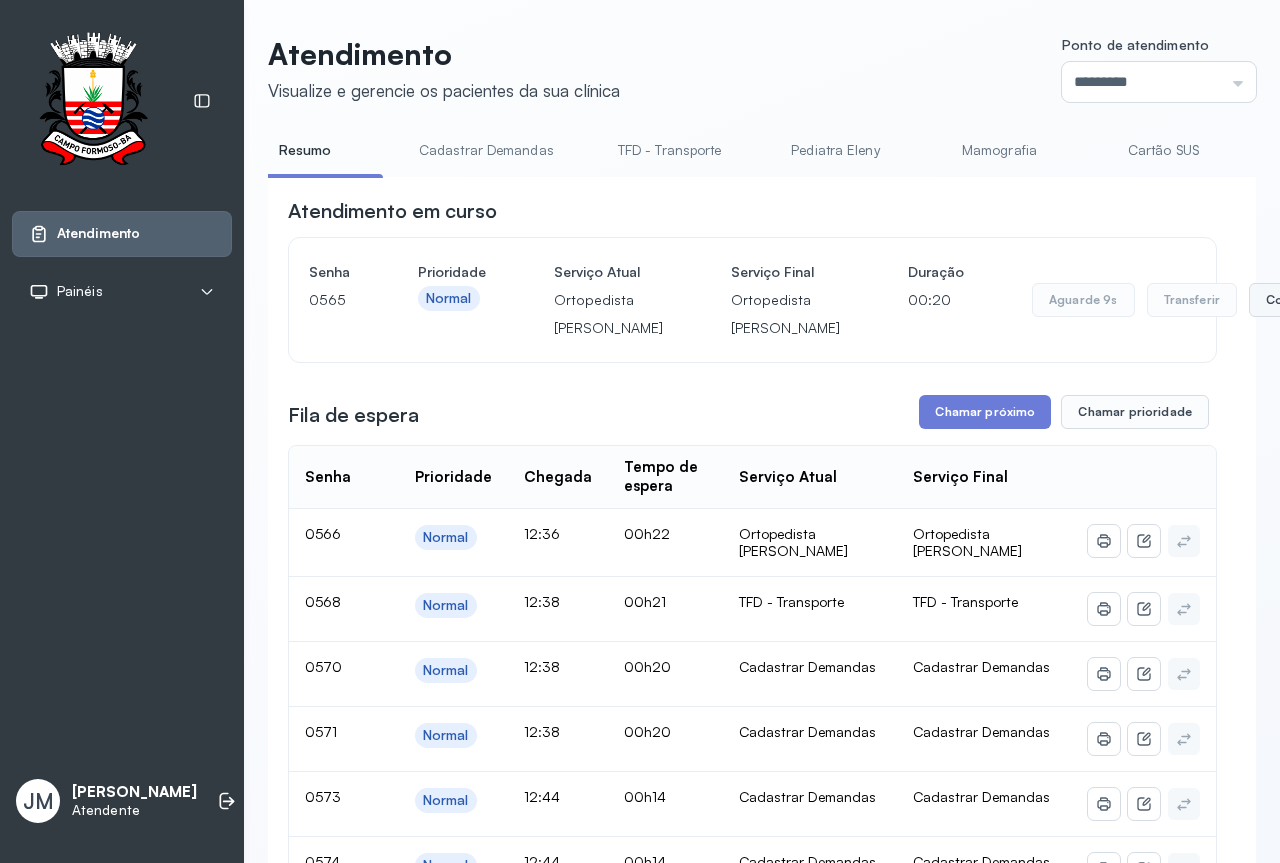 click on "Congelar" at bounding box center [1293, 300] 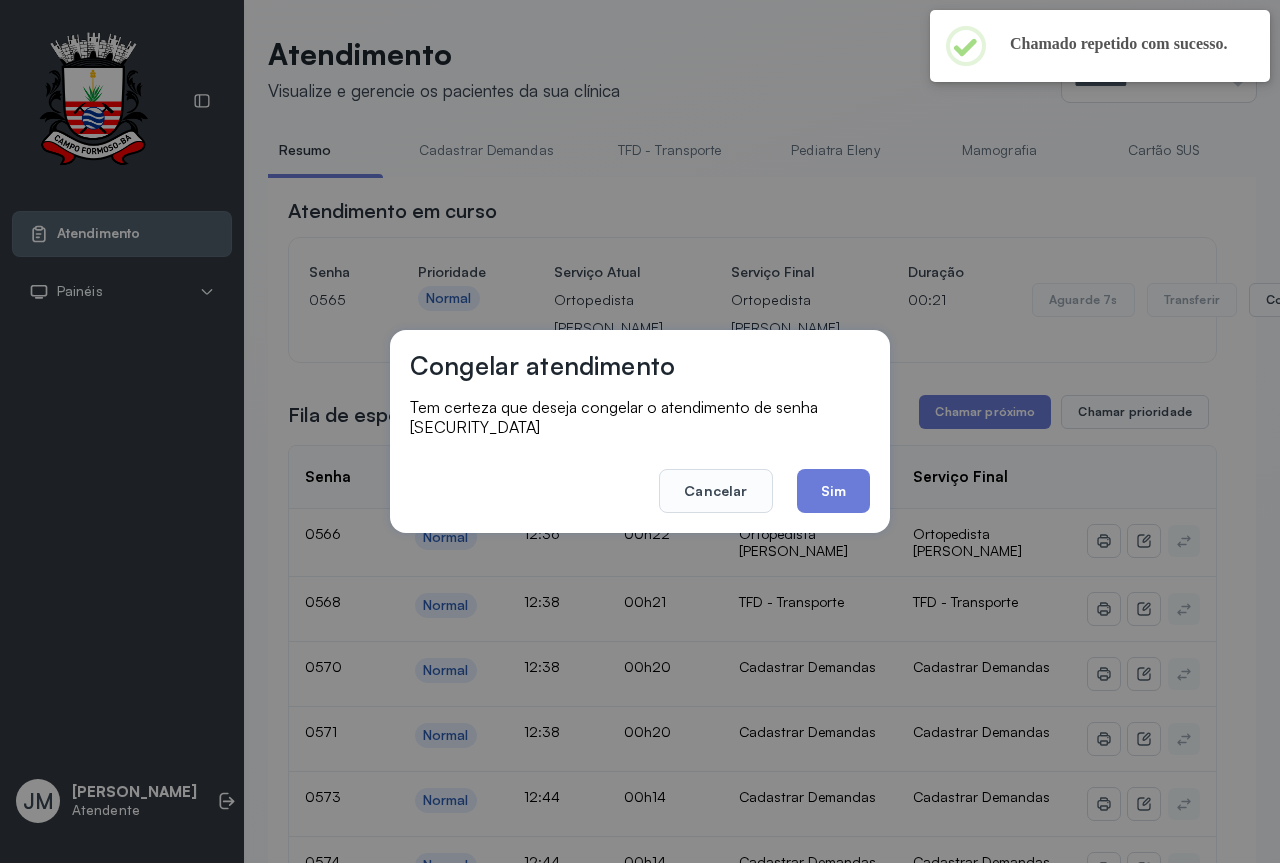 drag, startPoint x: 841, startPoint y: 495, endPoint x: 855, endPoint y: 467, distance: 31.304953 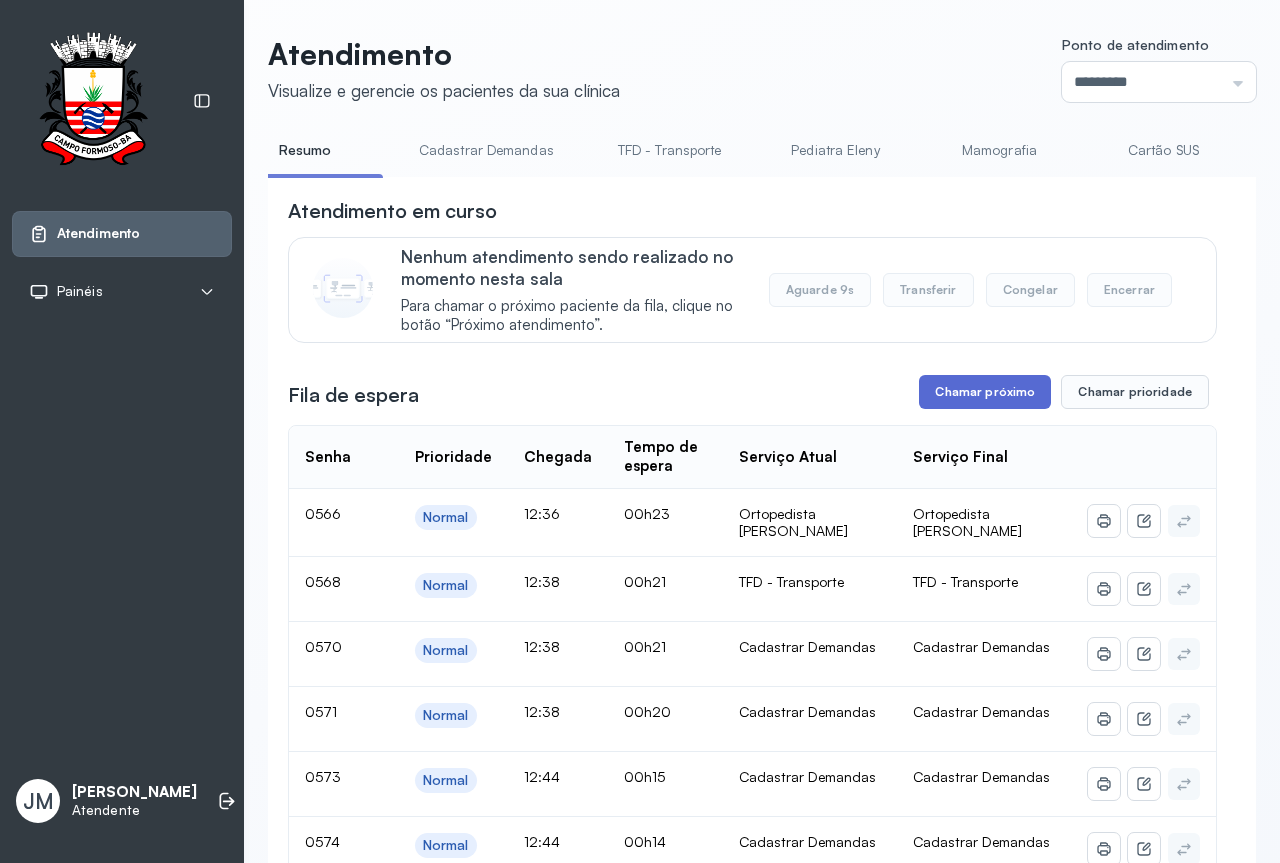click on "Chamar próximo" at bounding box center (985, 392) 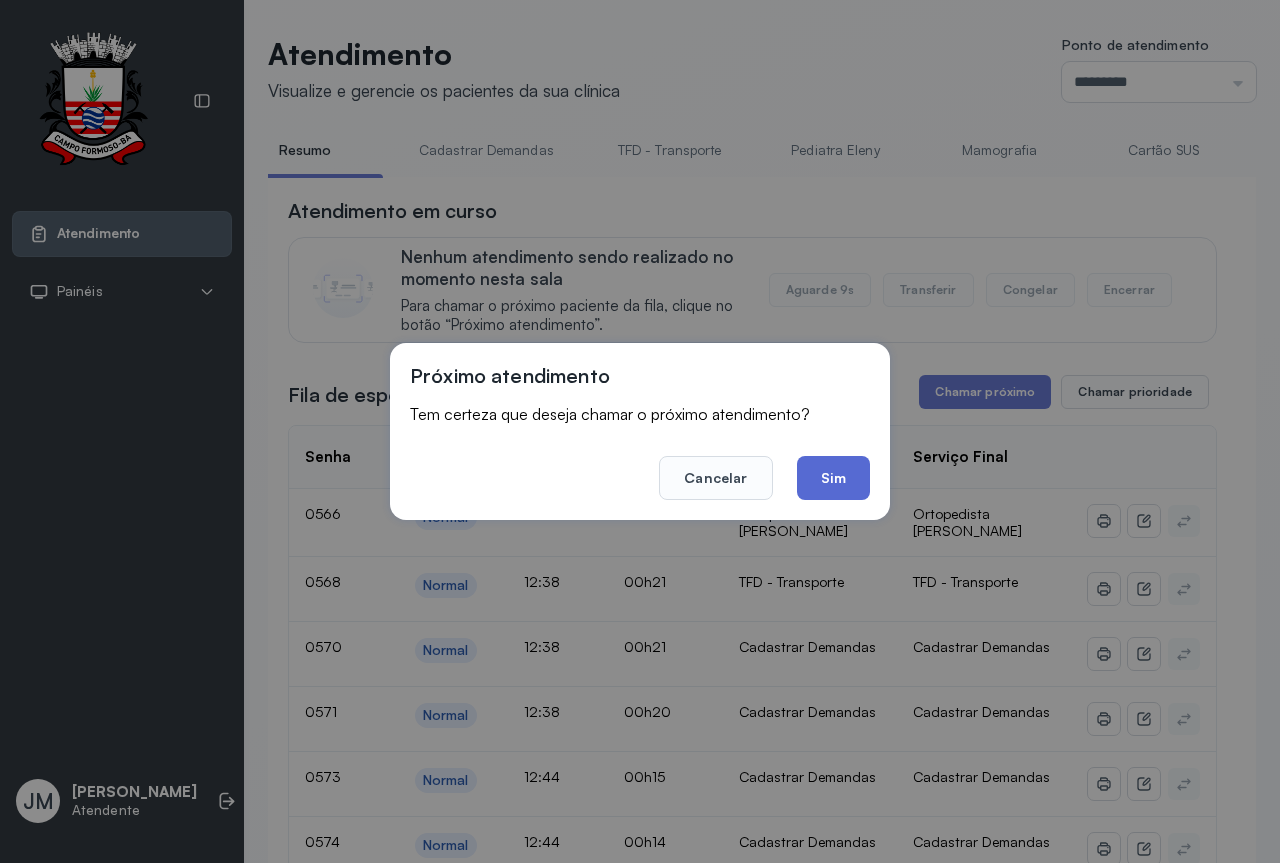 click on "Sim" 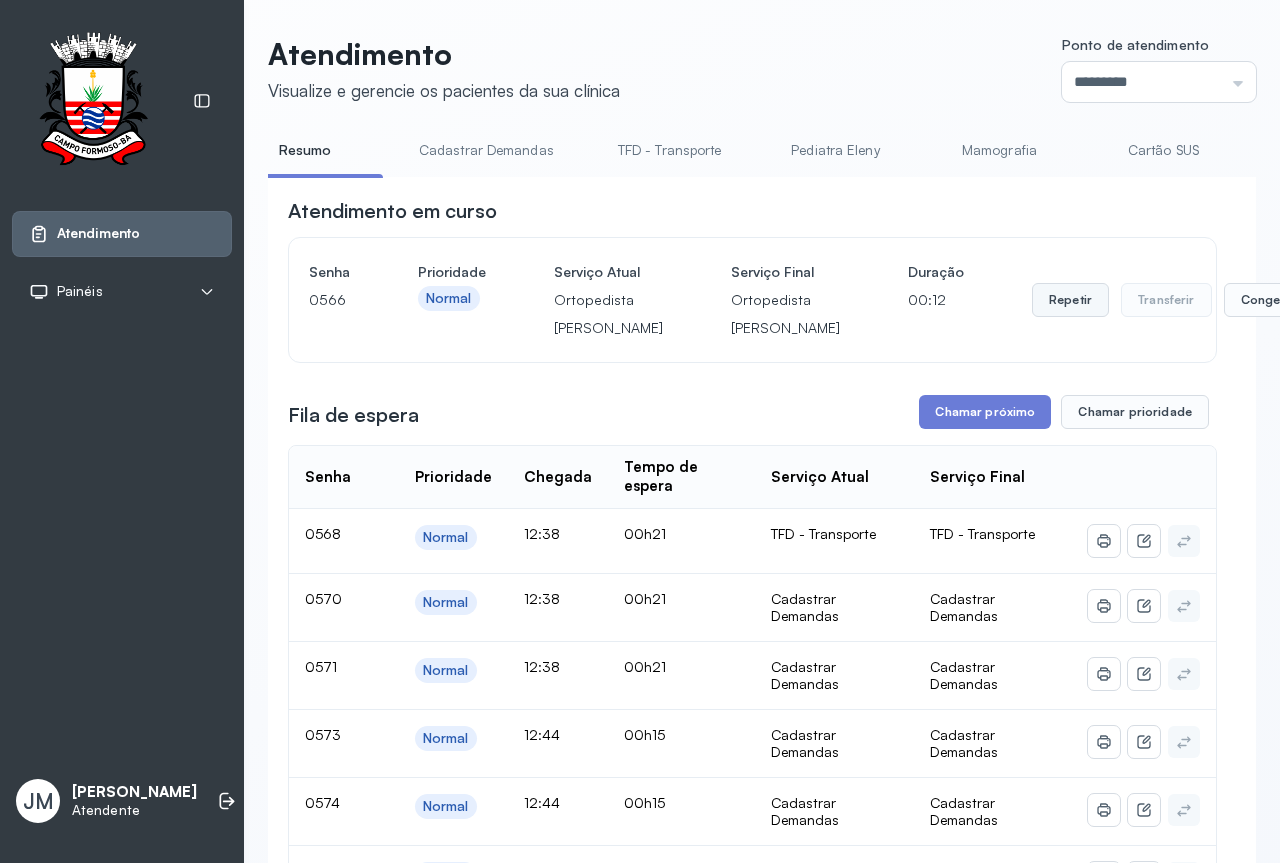 click on "Repetir" at bounding box center (1070, 300) 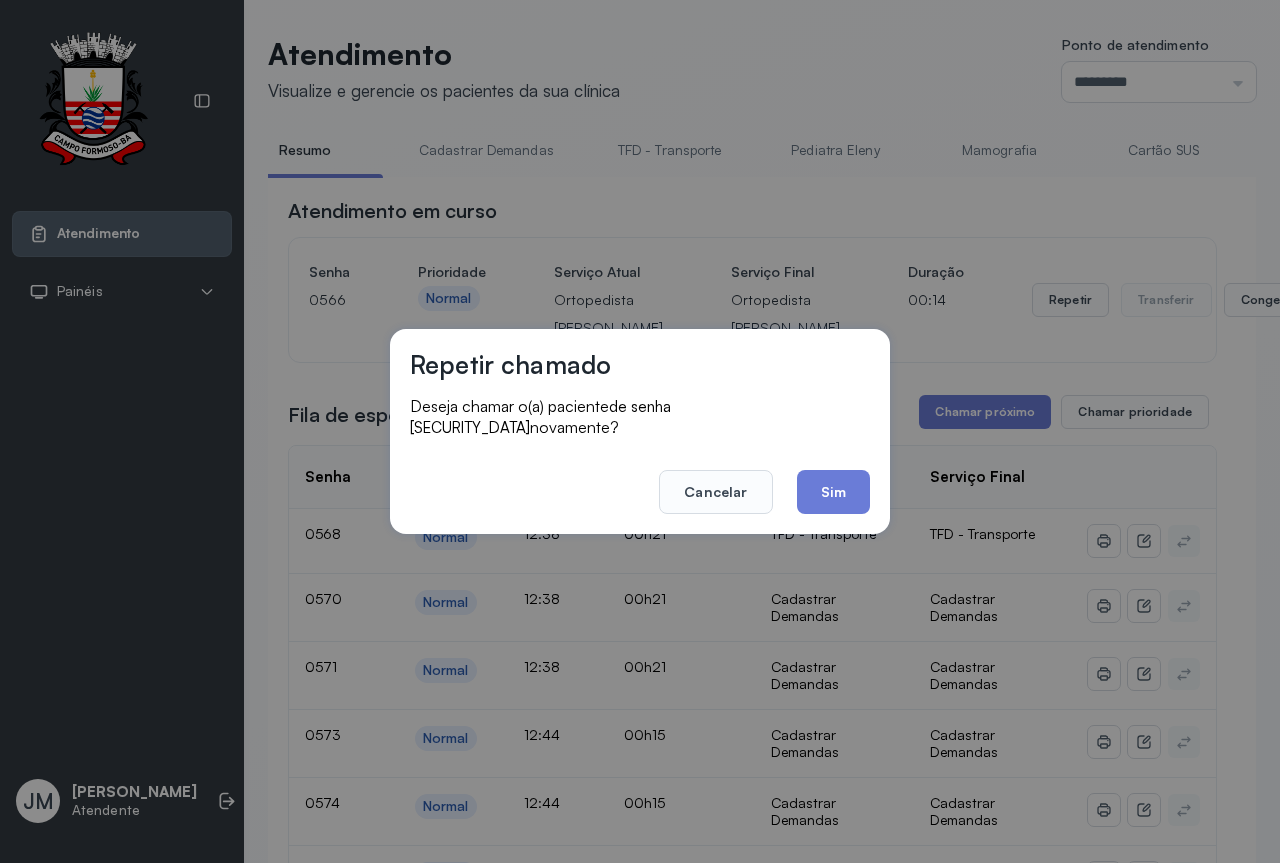 drag, startPoint x: 711, startPoint y: 491, endPoint x: 767, endPoint y: 473, distance: 58.821766 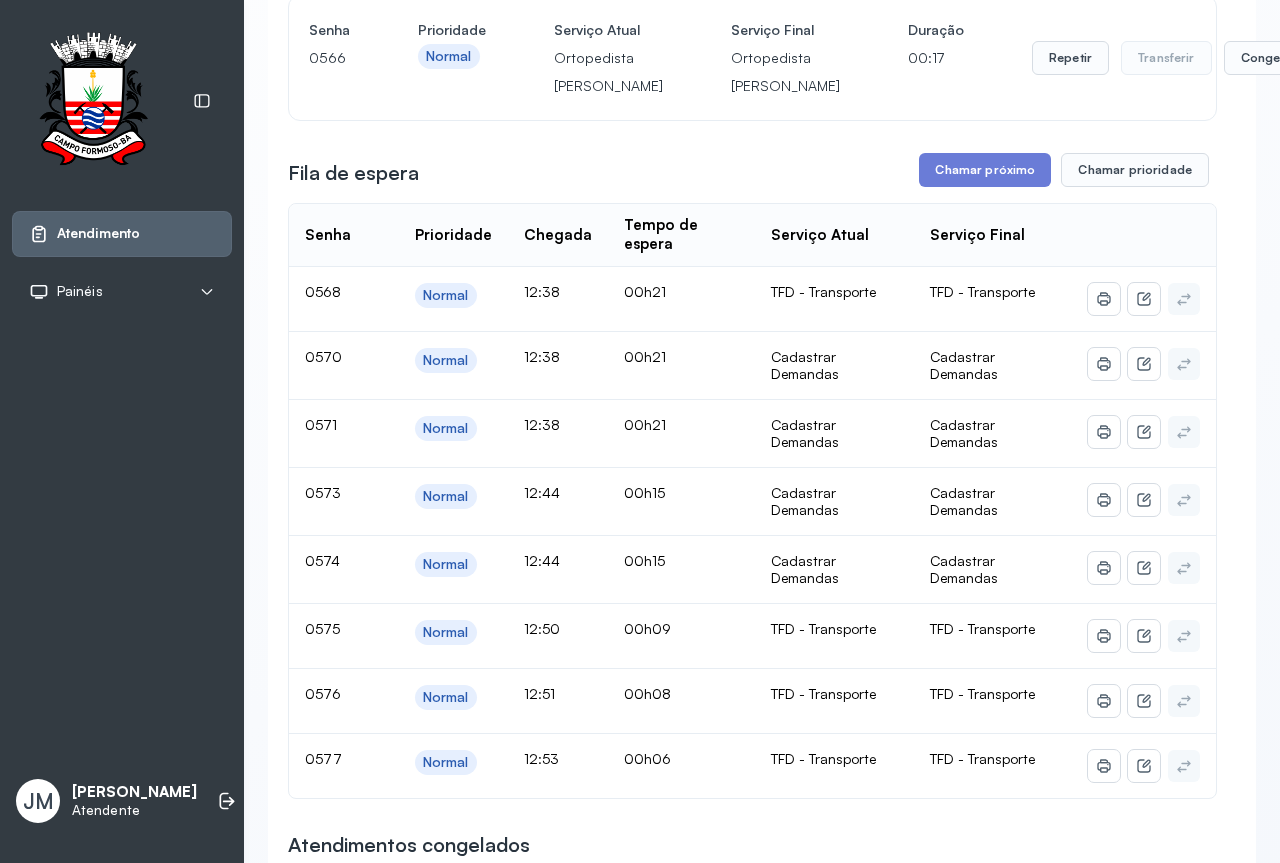 scroll, scrollTop: 142, scrollLeft: 0, axis: vertical 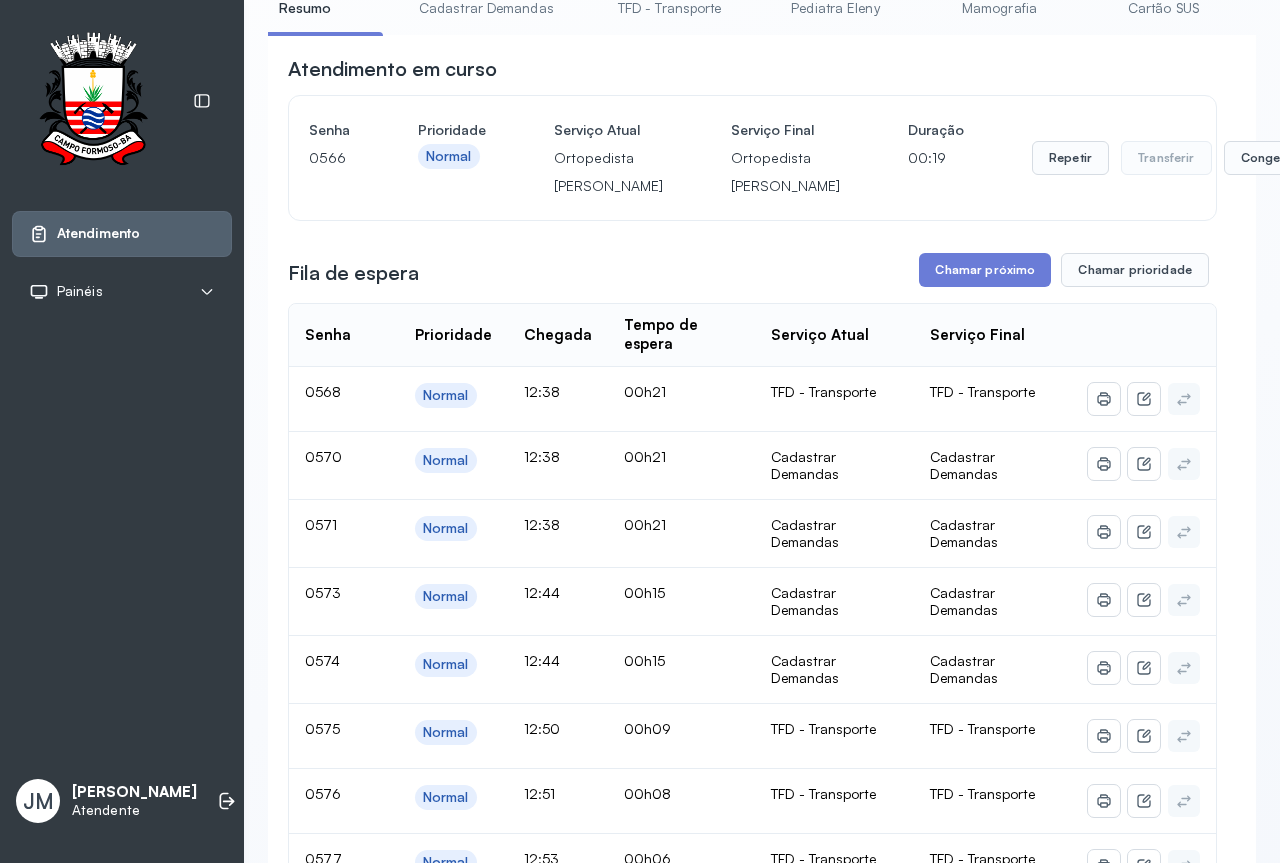 click on "Encerrar" at bounding box center (1367, 158) 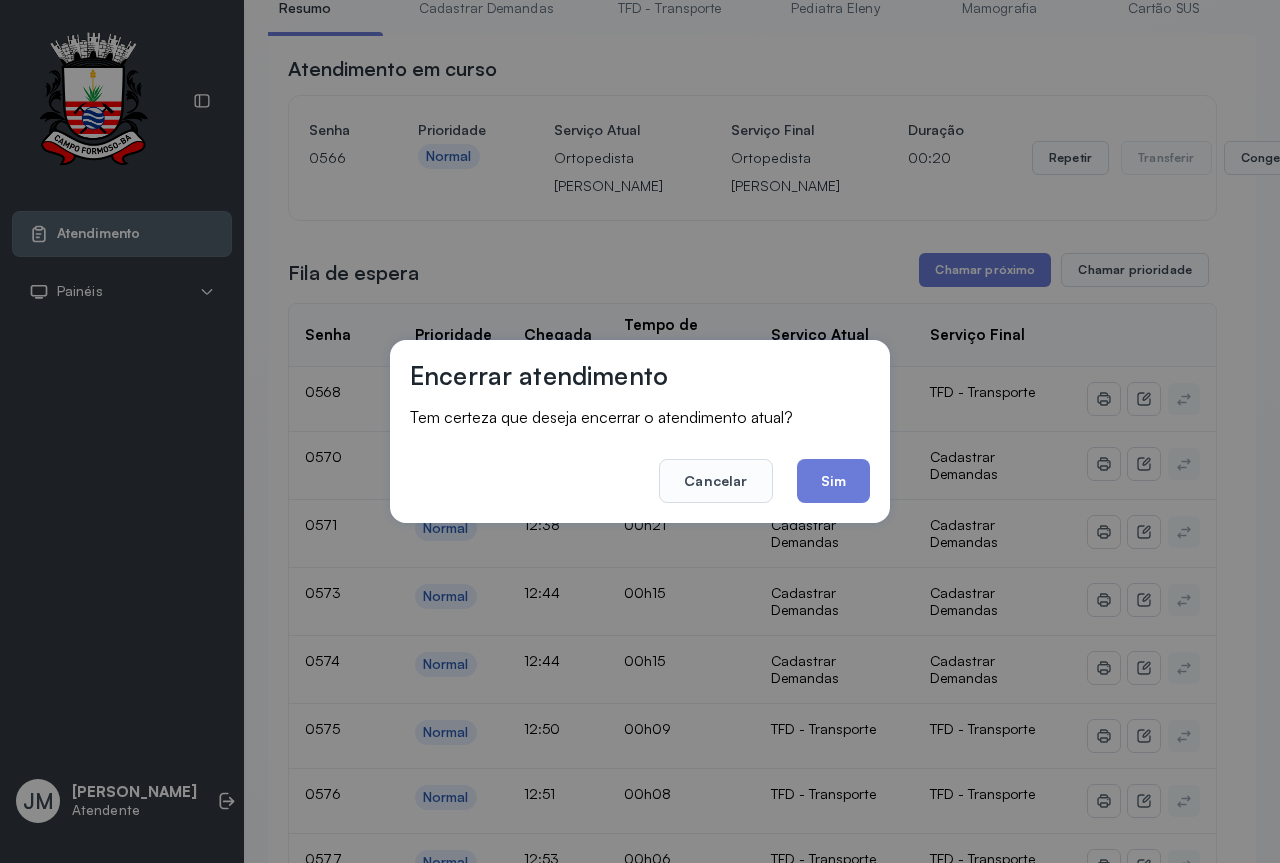 click on "Cancelar Sim" at bounding box center (640, 467) 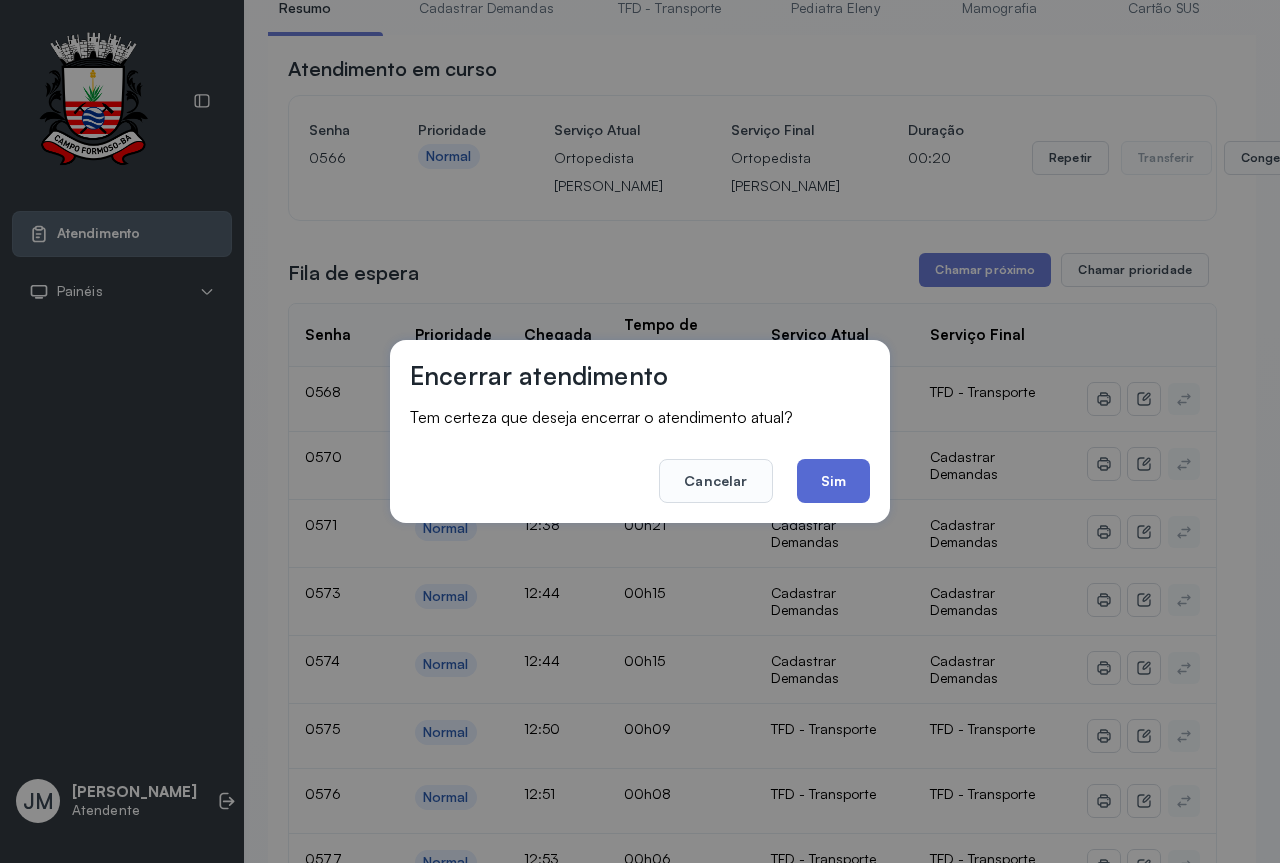 click on "Sim" 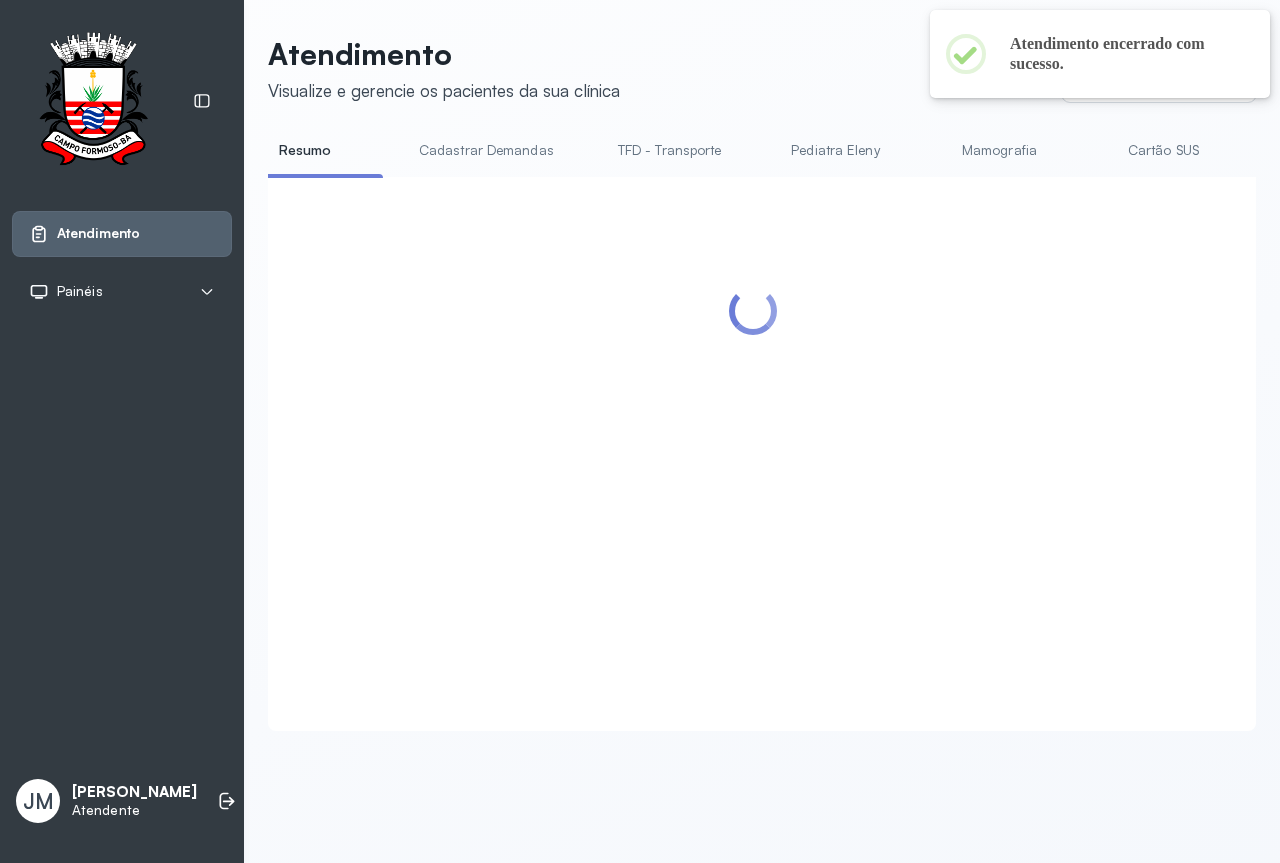 scroll, scrollTop: 0, scrollLeft: 0, axis: both 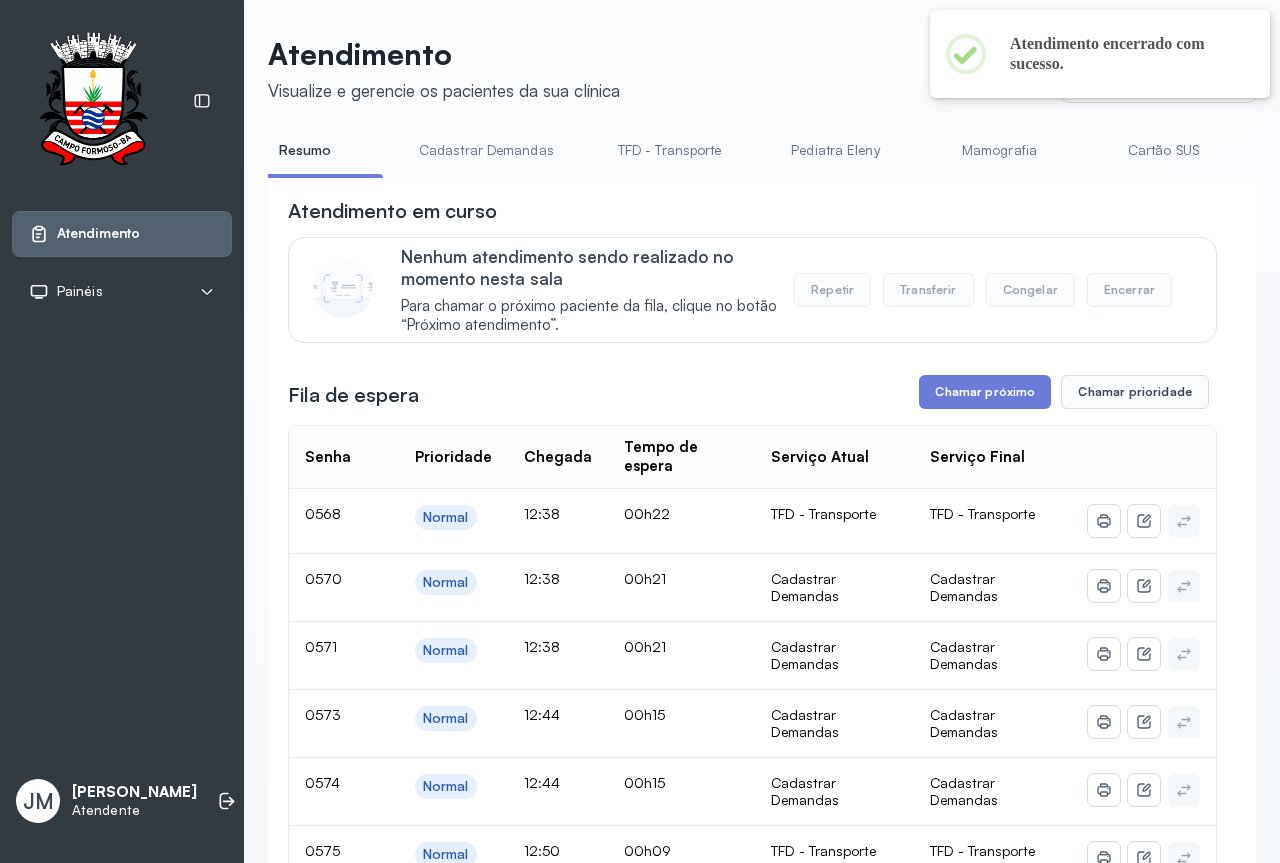 click on "Cadastrar Demandas" at bounding box center [486, 150] 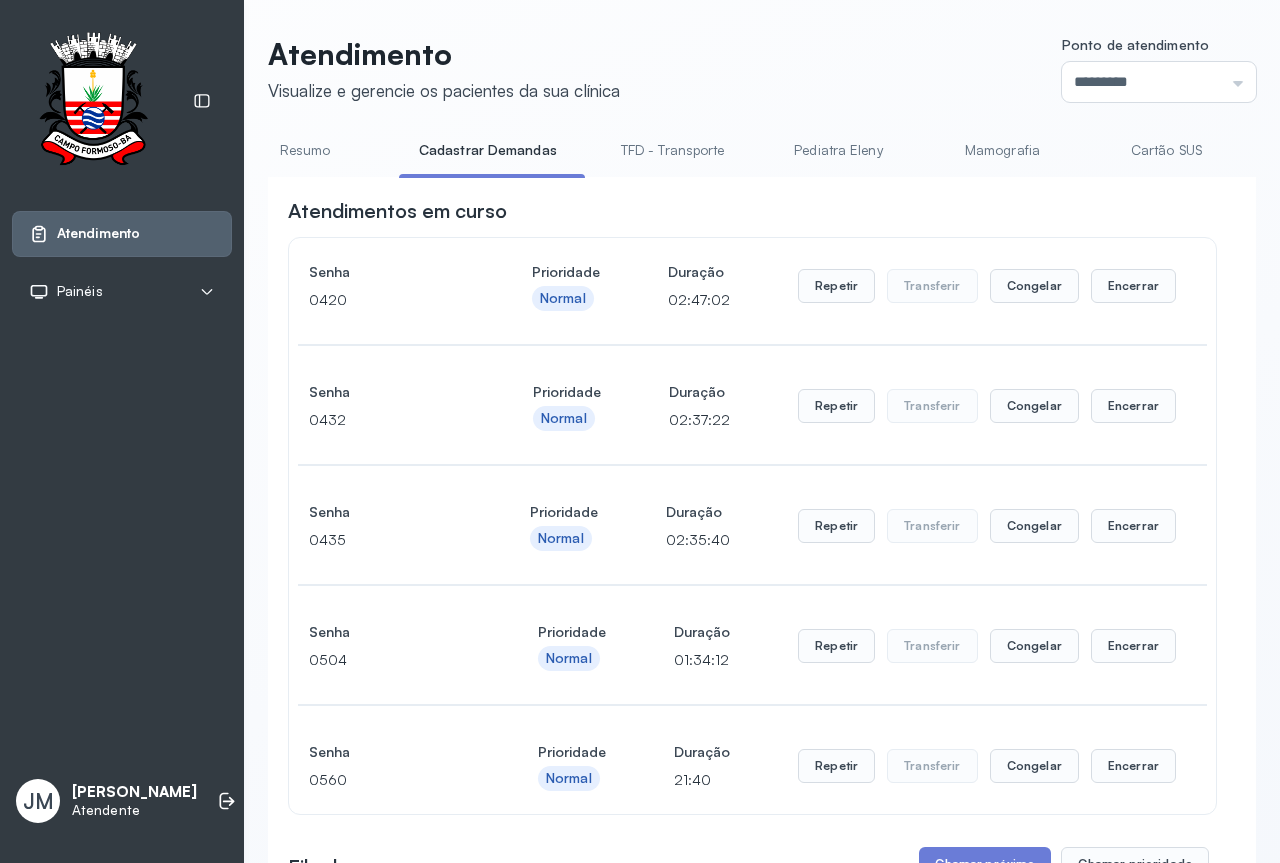 scroll, scrollTop: 600, scrollLeft: 0, axis: vertical 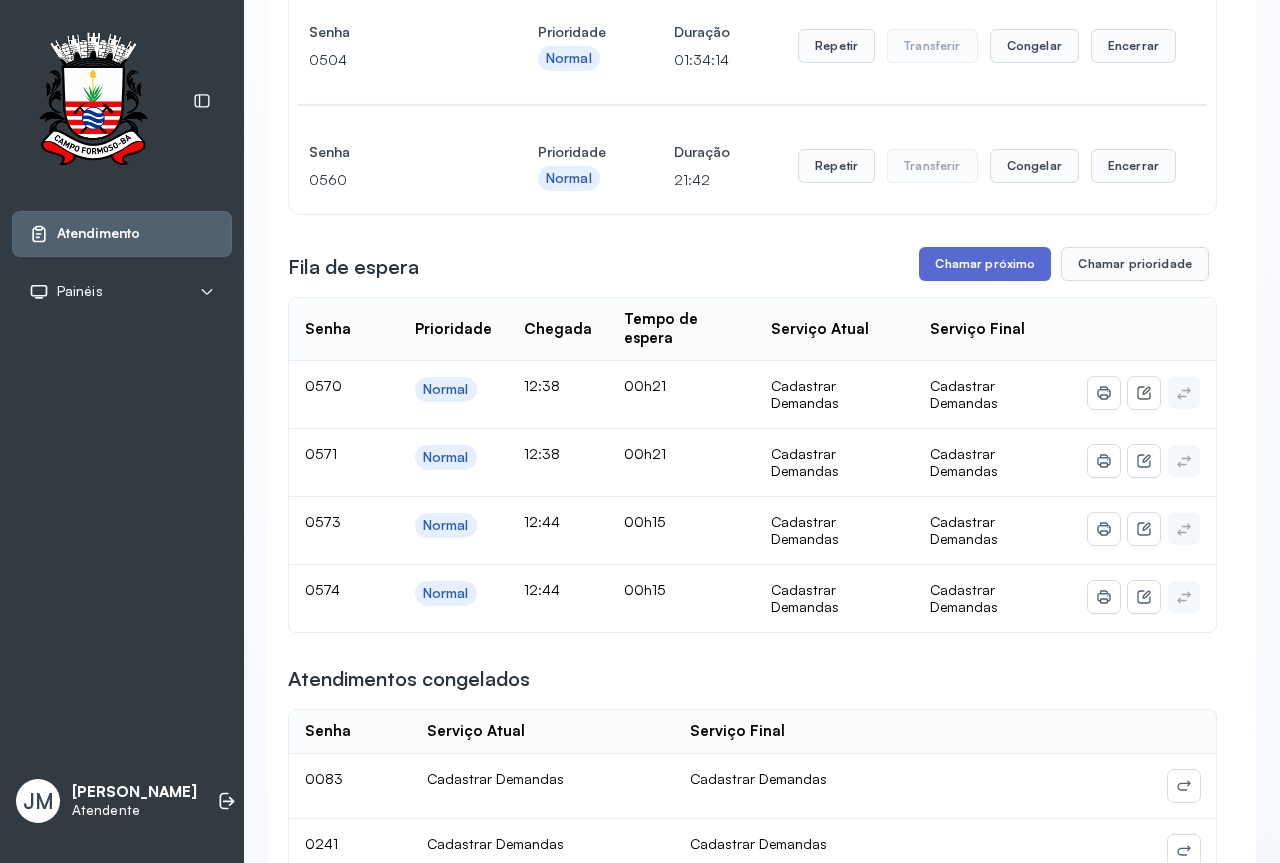 click on "Chamar próximo" at bounding box center [985, 264] 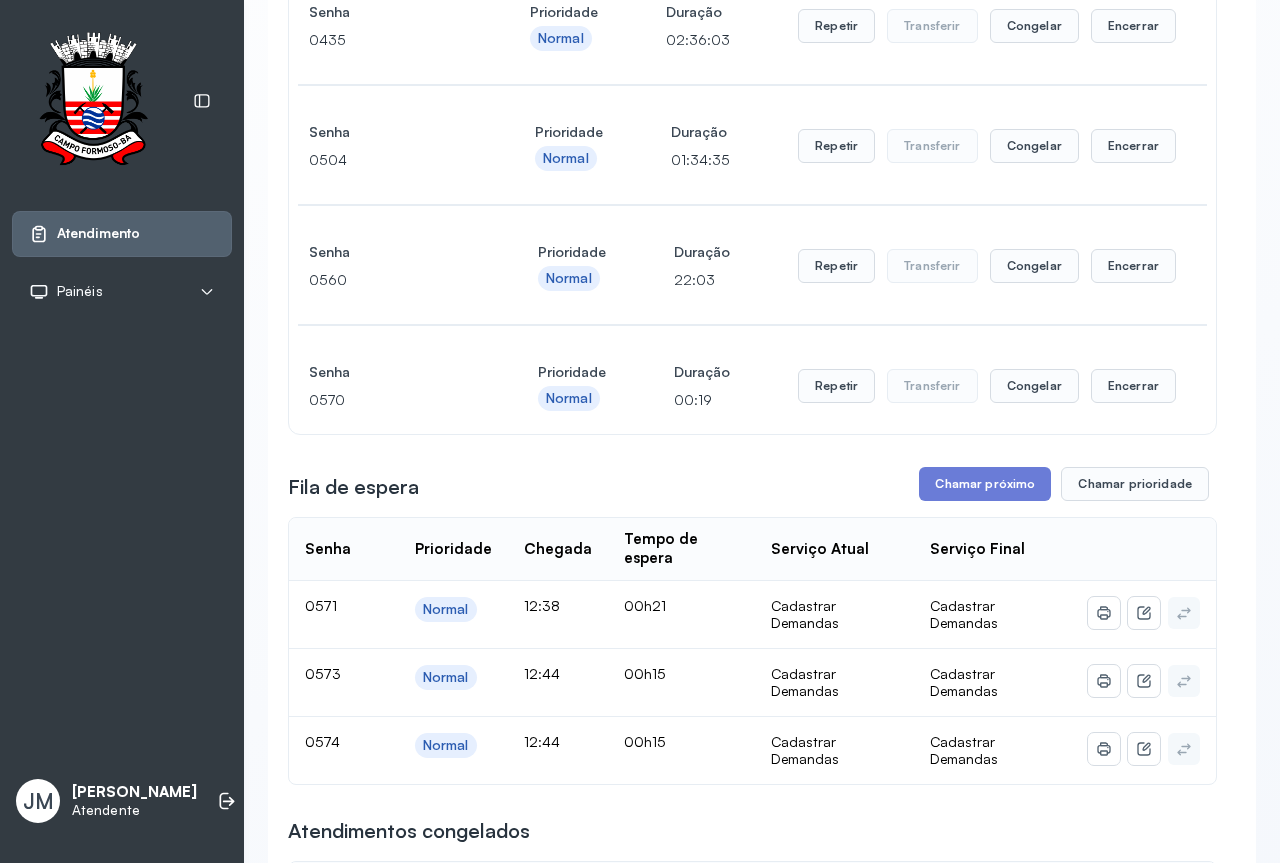 scroll, scrollTop: 800, scrollLeft: 0, axis: vertical 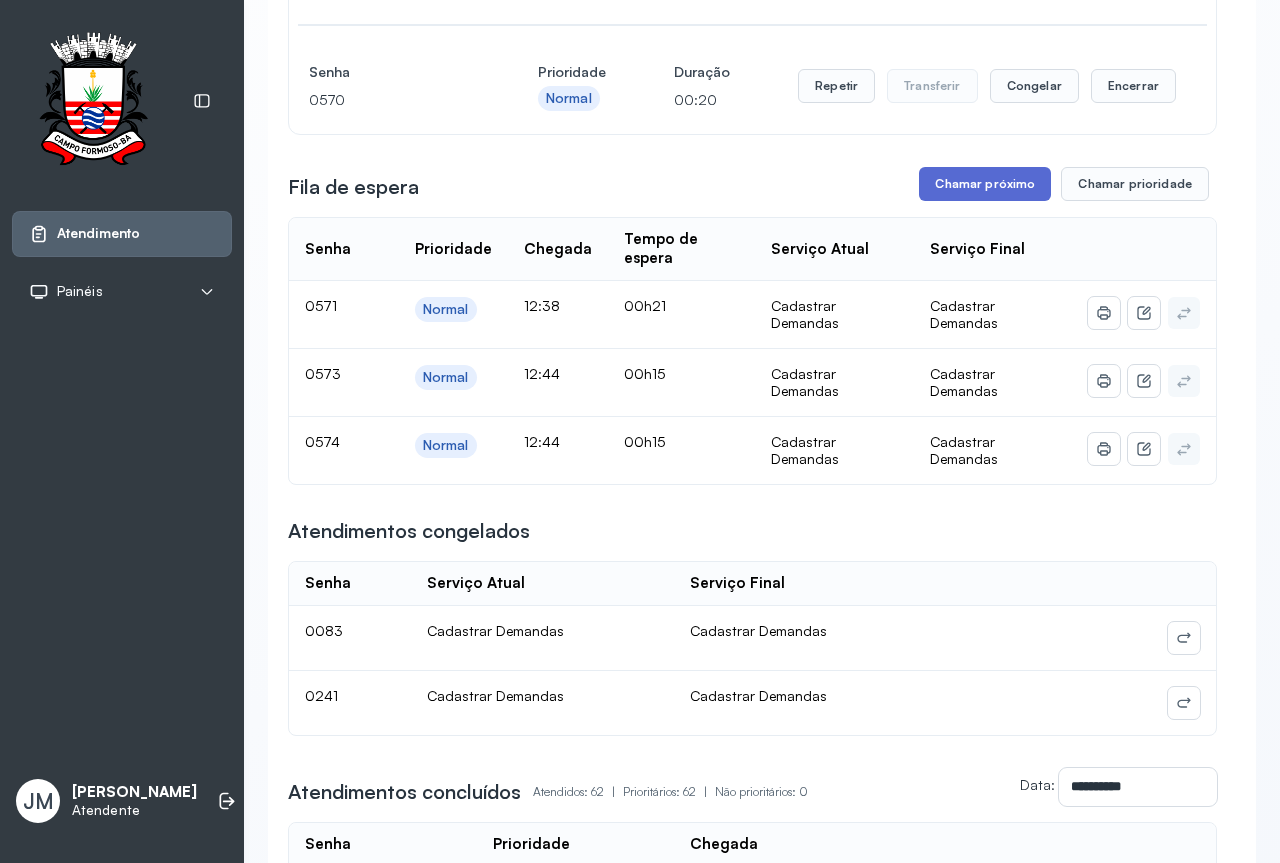 click on "Chamar próximo" at bounding box center [985, 184] 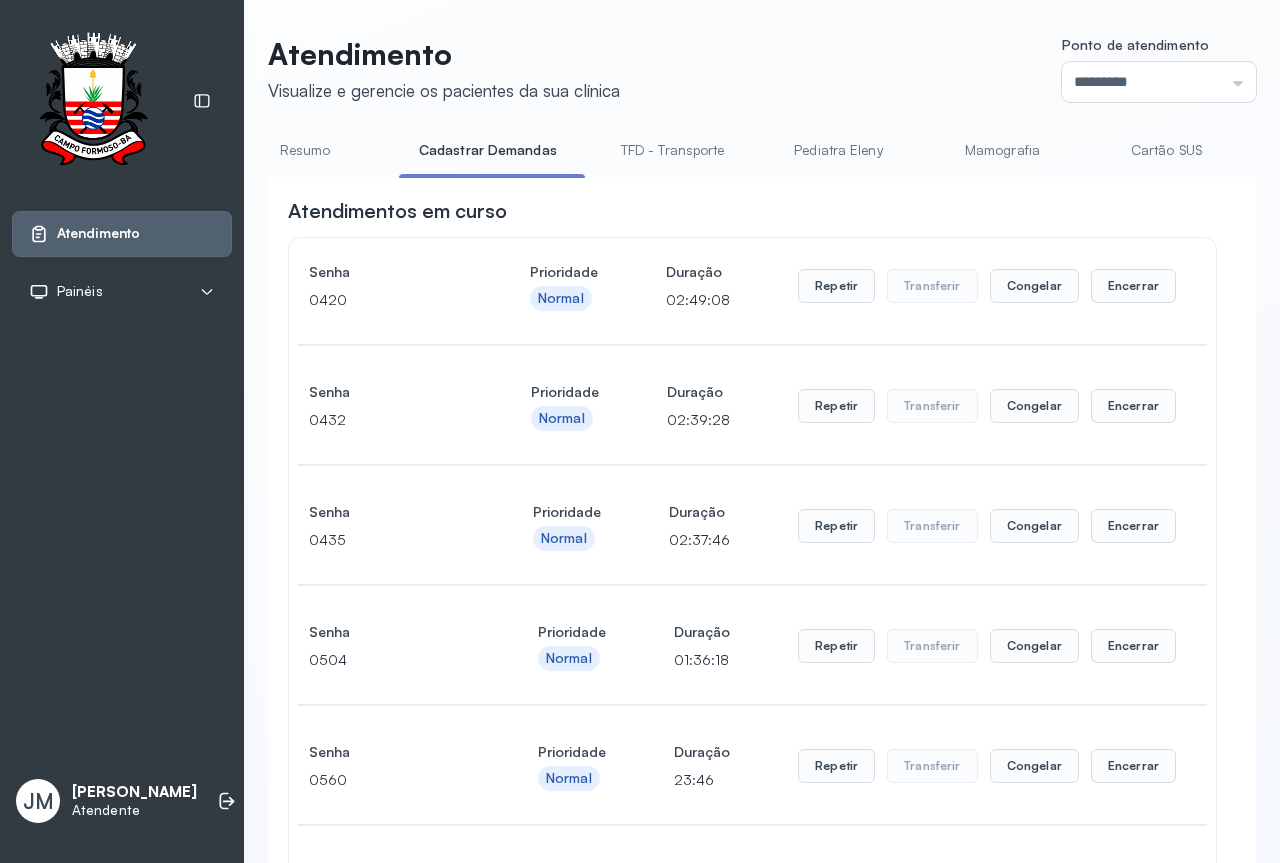 scroll, scrollTop: 600, scrollLeft: 0, axis: vertical 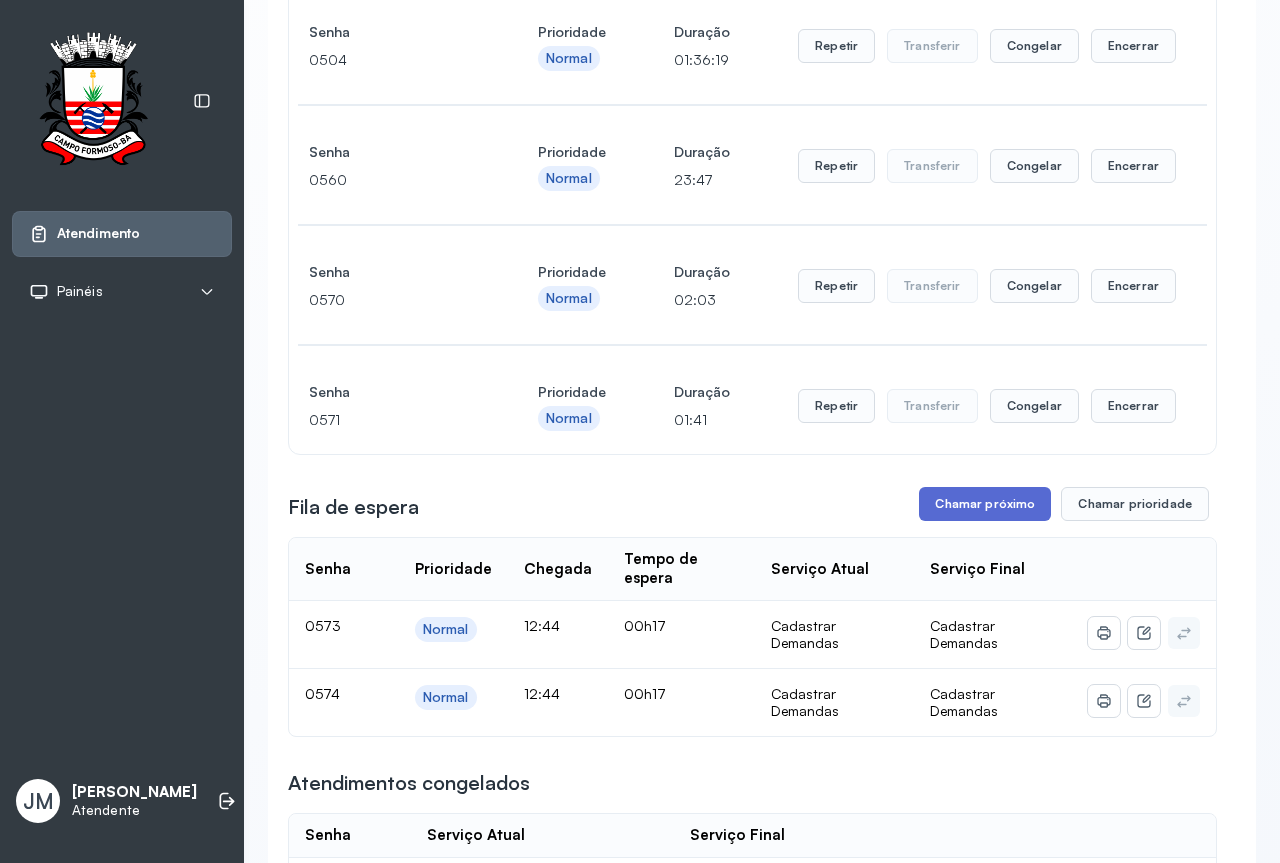 click on "Chamar próximo" at bounding box center [985, 504] 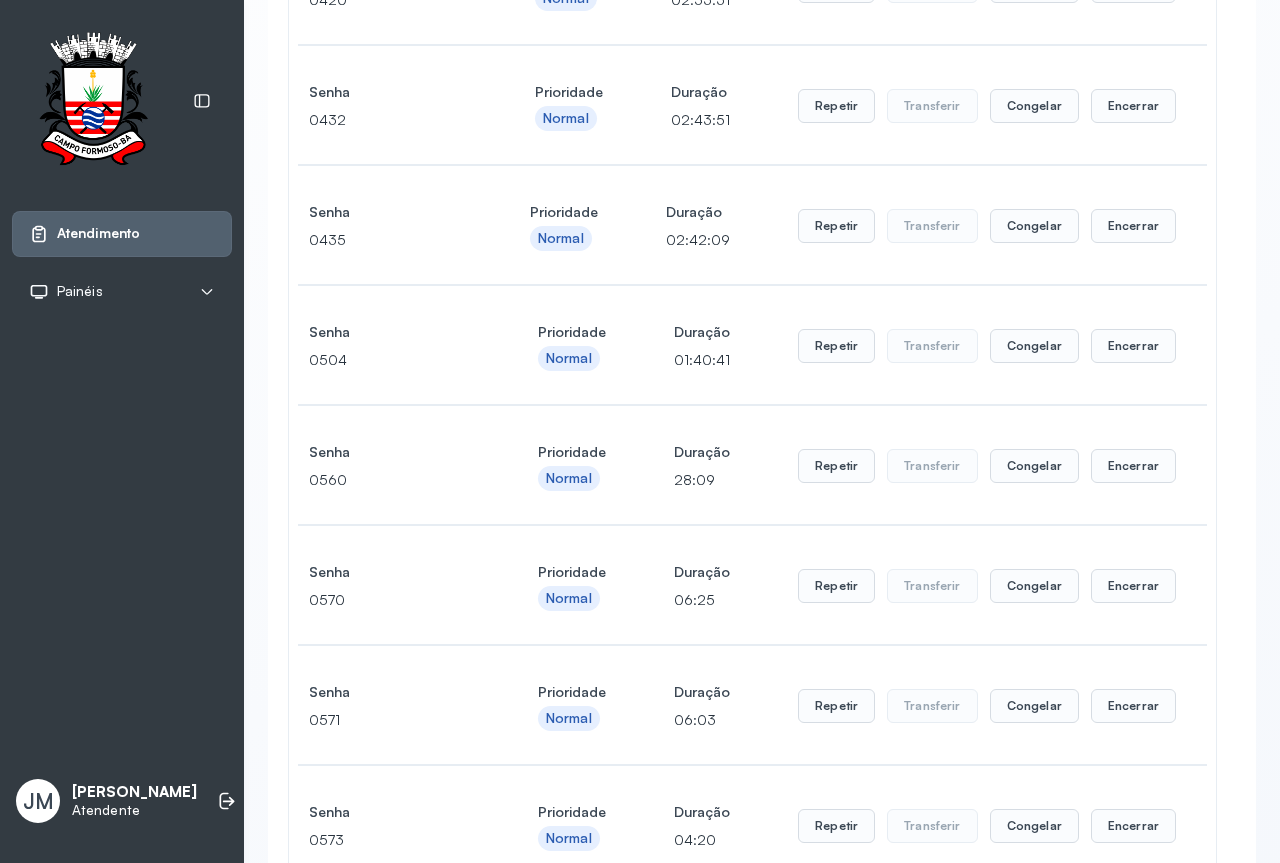 scroll, scrollTop: 0, scrollLeft: 0, axis: both 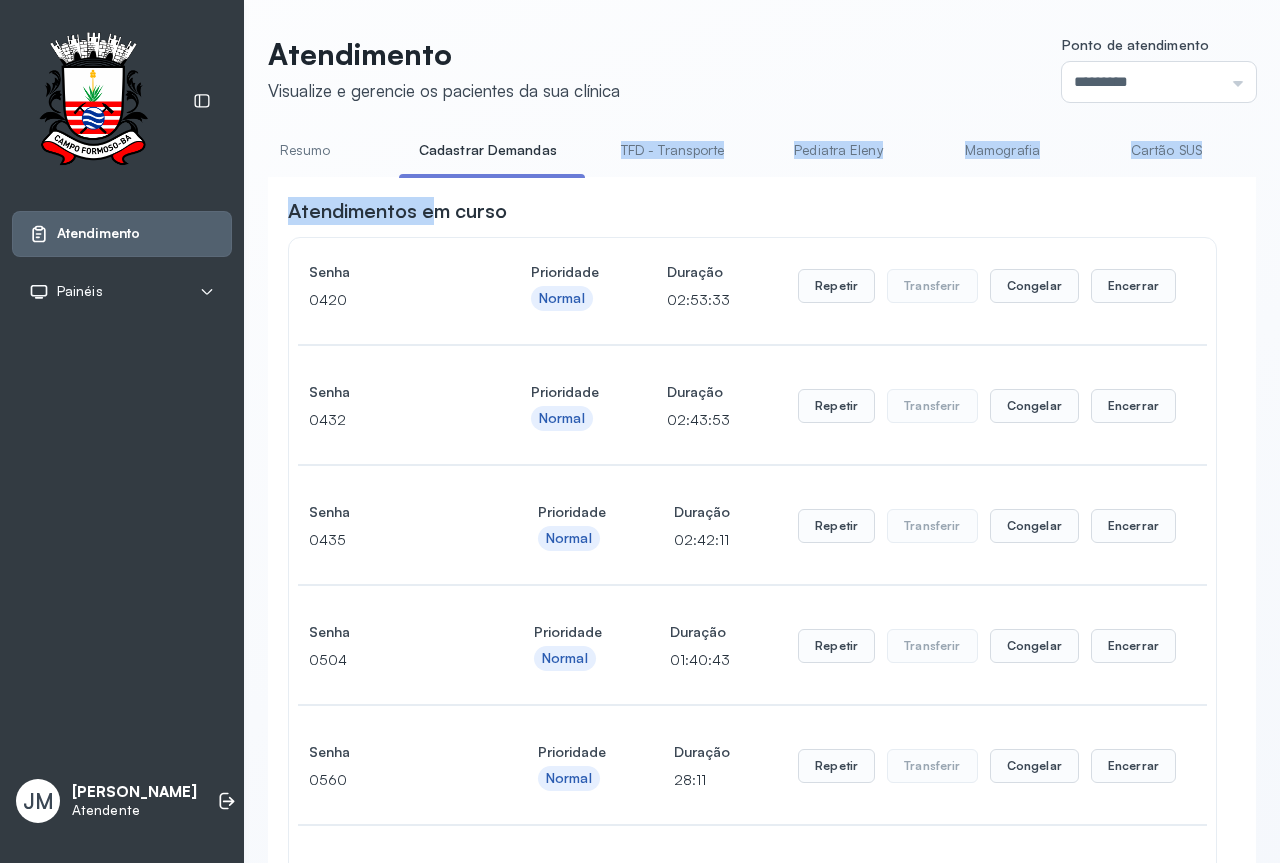 drag, startPoint x: 488, startPoint y: 177, endPoint x: 310, endPoint y: 163, distance: 178.54971 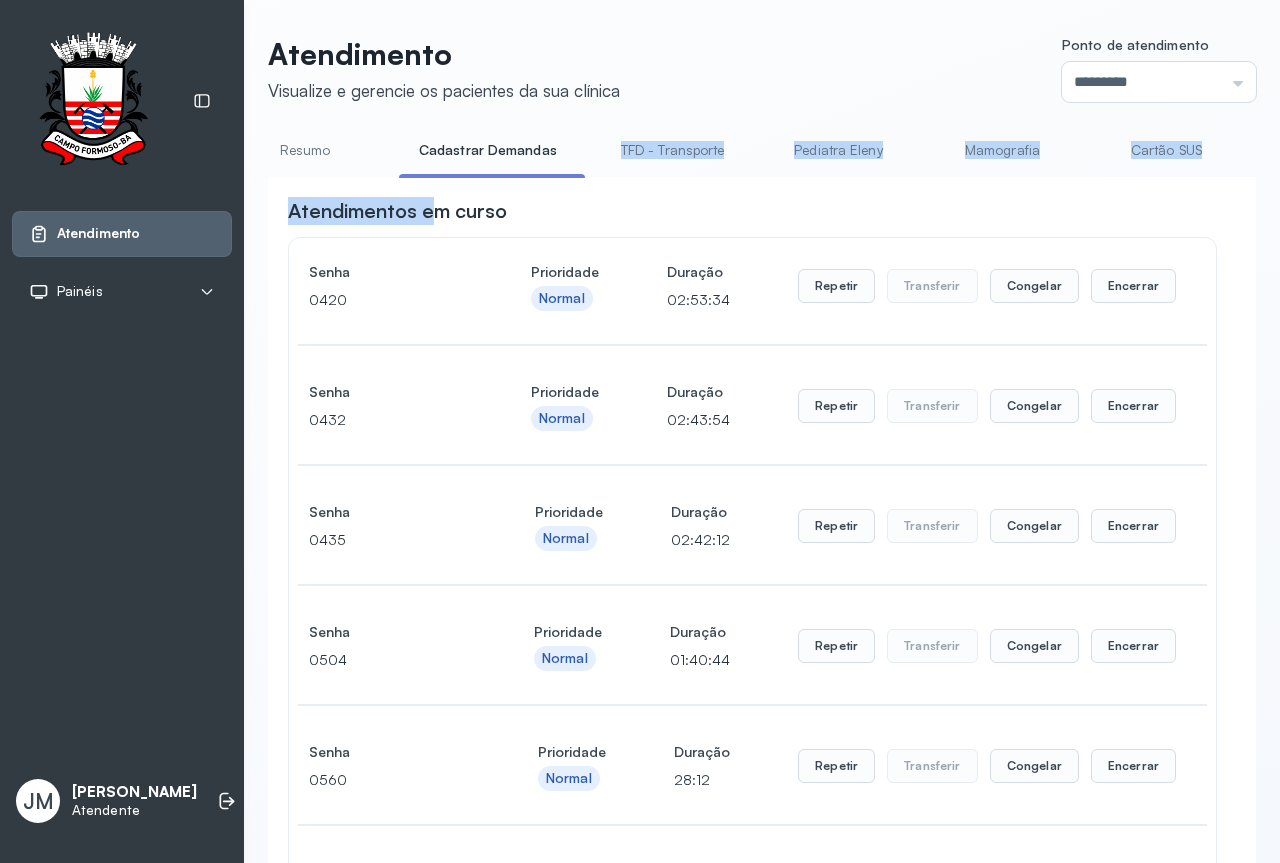 click on "Resumo" at bounding box center [305, 150] 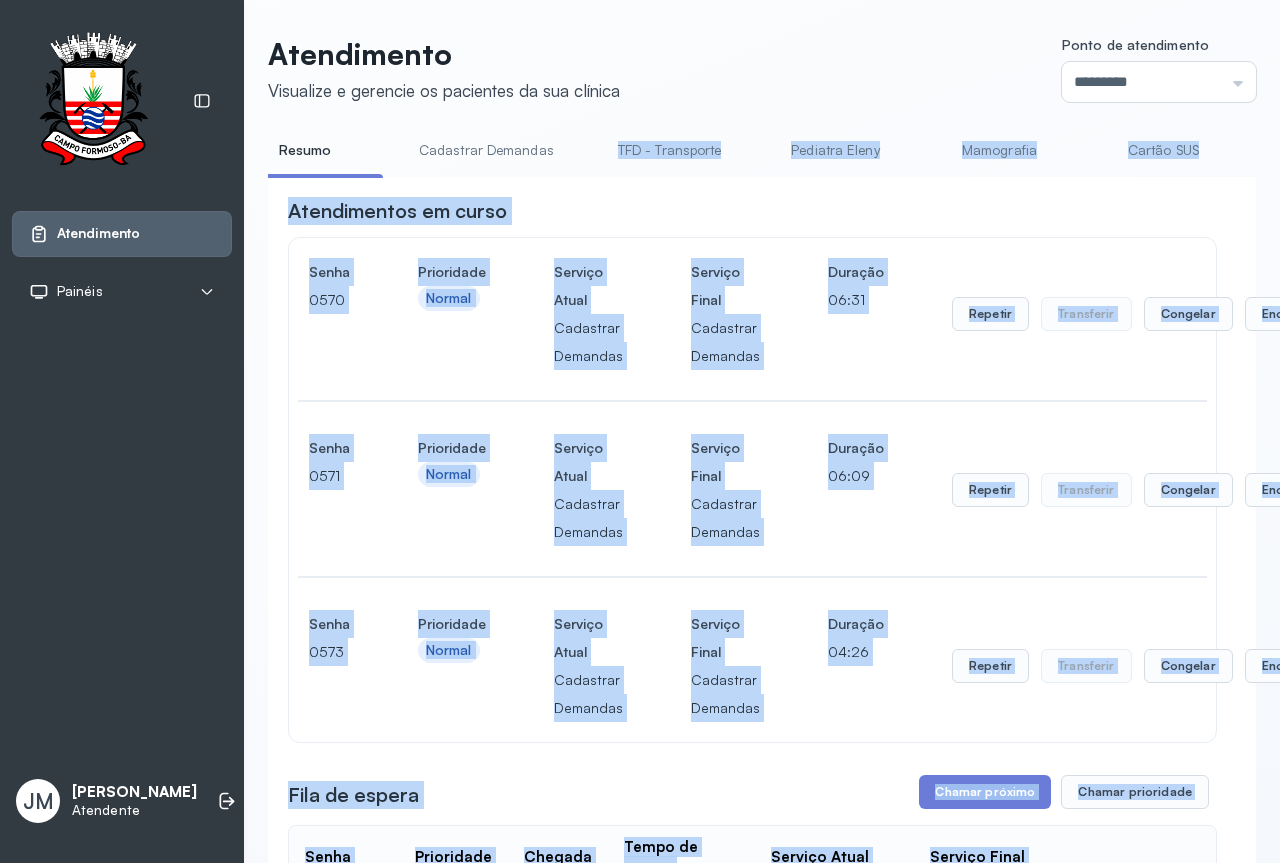 scroll, scrollTop: 0, scrollLeft: 885, axis: horizontal 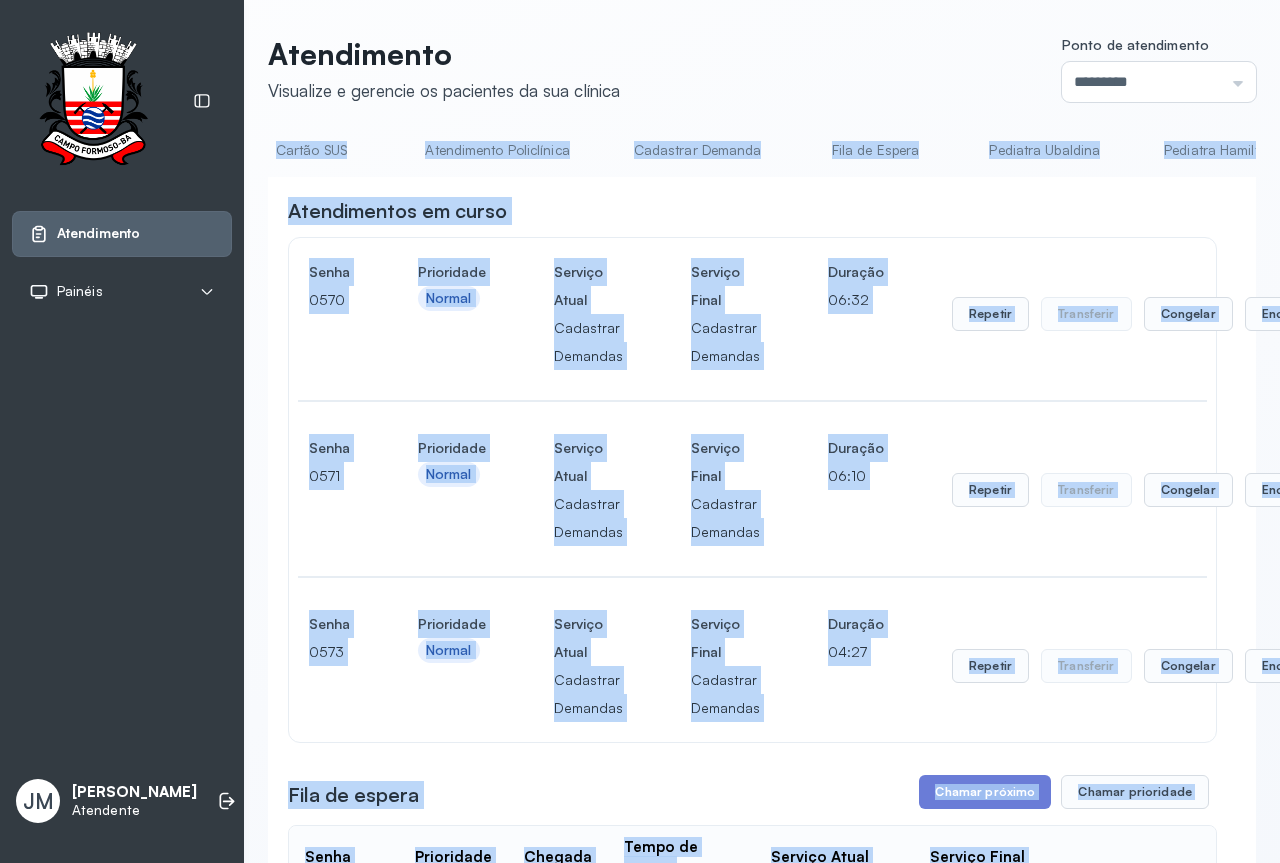 click on "Atendimentos em curso Senha [SECURITY_DATA] Prioridade Normal Serviço Atual Cadastrar Demandas Serviço Final Cadastrar Demandas Duração 06:32 Repetir Transferir Congelar Encerrar Senha [SECURITY_DATA] Prioridade Normal Serviço Atual Cadastrar Demandas Serviço Final Cadastrar Demandas Duração 06:10 Repetir Transferir Congelar Encerrar Senha [SECURITY_DATA] Prioridade Normal Serviço Atual Cadastrar Demandas Serviço Final Cadastrar Demandas Duração 04:27 Repetir Transferir Congelar Encerrar Fila de espera Chamar próximo Chamar prioridade Senha    Prioridade  Chegada  Tempo de espera  Serviço Atual  Serviço Final    0574 Normal 12:44 00h22 Cadastrar Demandas Cadastrar Demandas 0575 Normal 12:50 00h16 TFD - Transporte TFD - Transporte 0576 Normal 12:51 00h15 TFD - Transporte TFD - Transporte 0577 Normal 12:53 00h13 TFD - Transporte TFD - Transporte 0579 Normal 13:05 00h01 Cadastrar Demandas Cadastrar Demandas Atendimentos congelados Senha  Serviço Atual  Serviço Final    0083 Cadastrar Demandas Cadastrar Demandas 0107 0172 0183 |" at bounding box center (762, 3307) 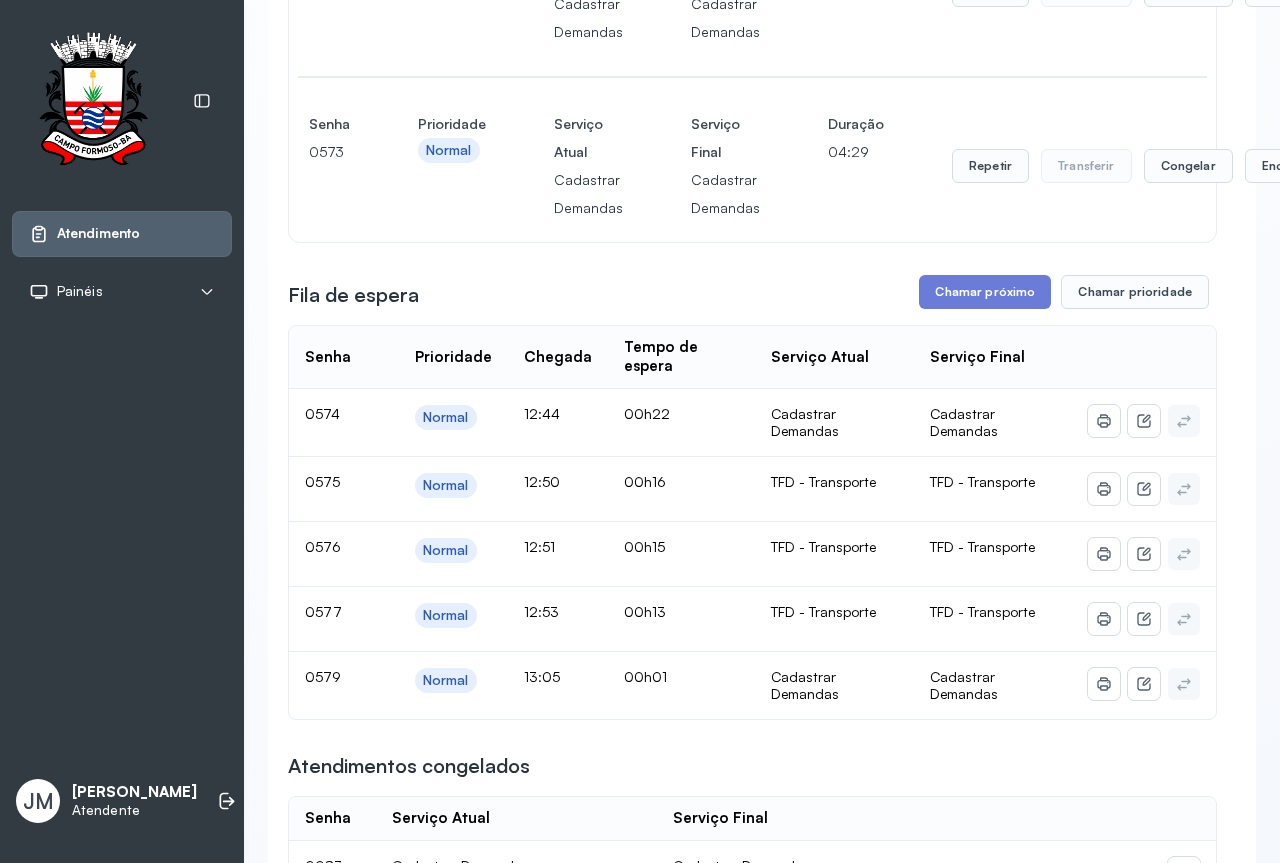 scroll, scrollTop: 600, scrollLeft: 0, axis: vertical 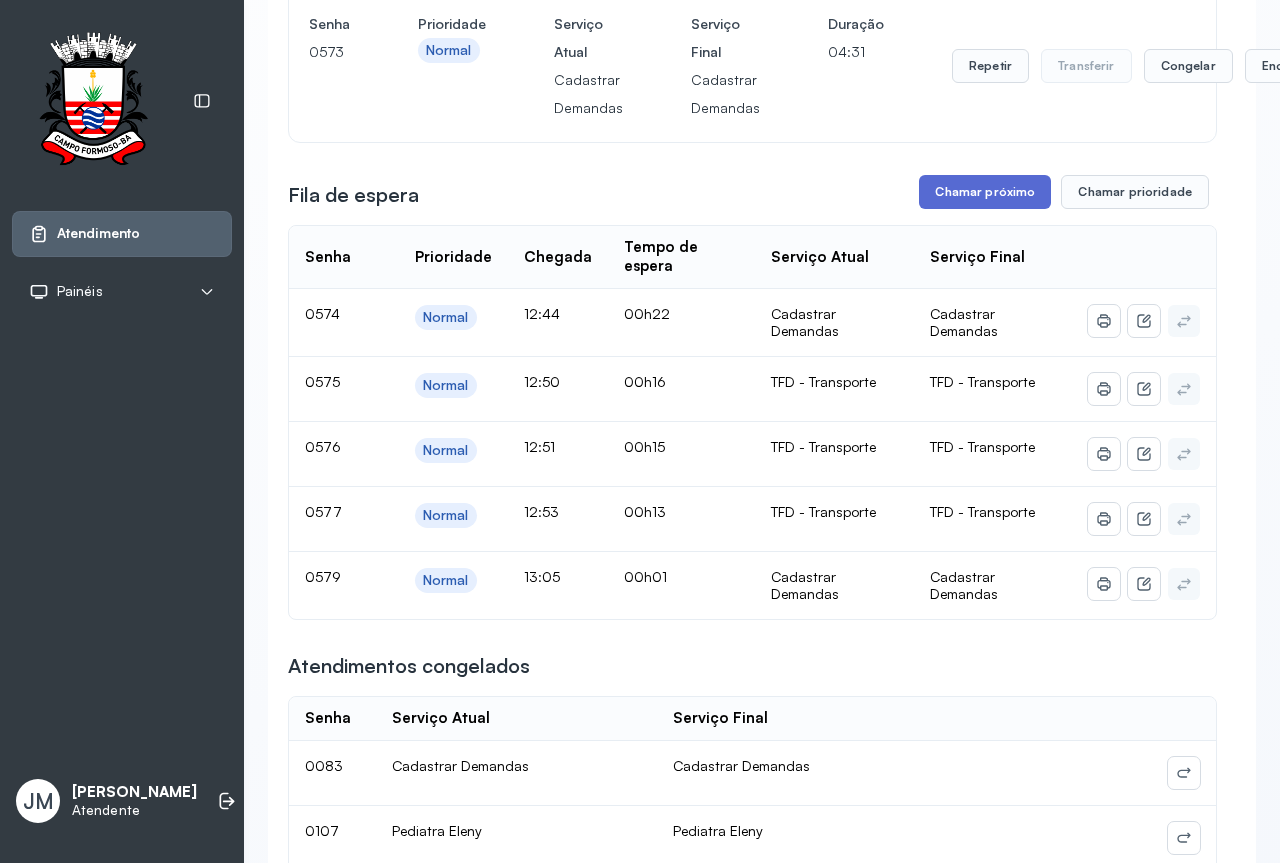 click on "Chamar próximo" at bounding box center (985, 192) 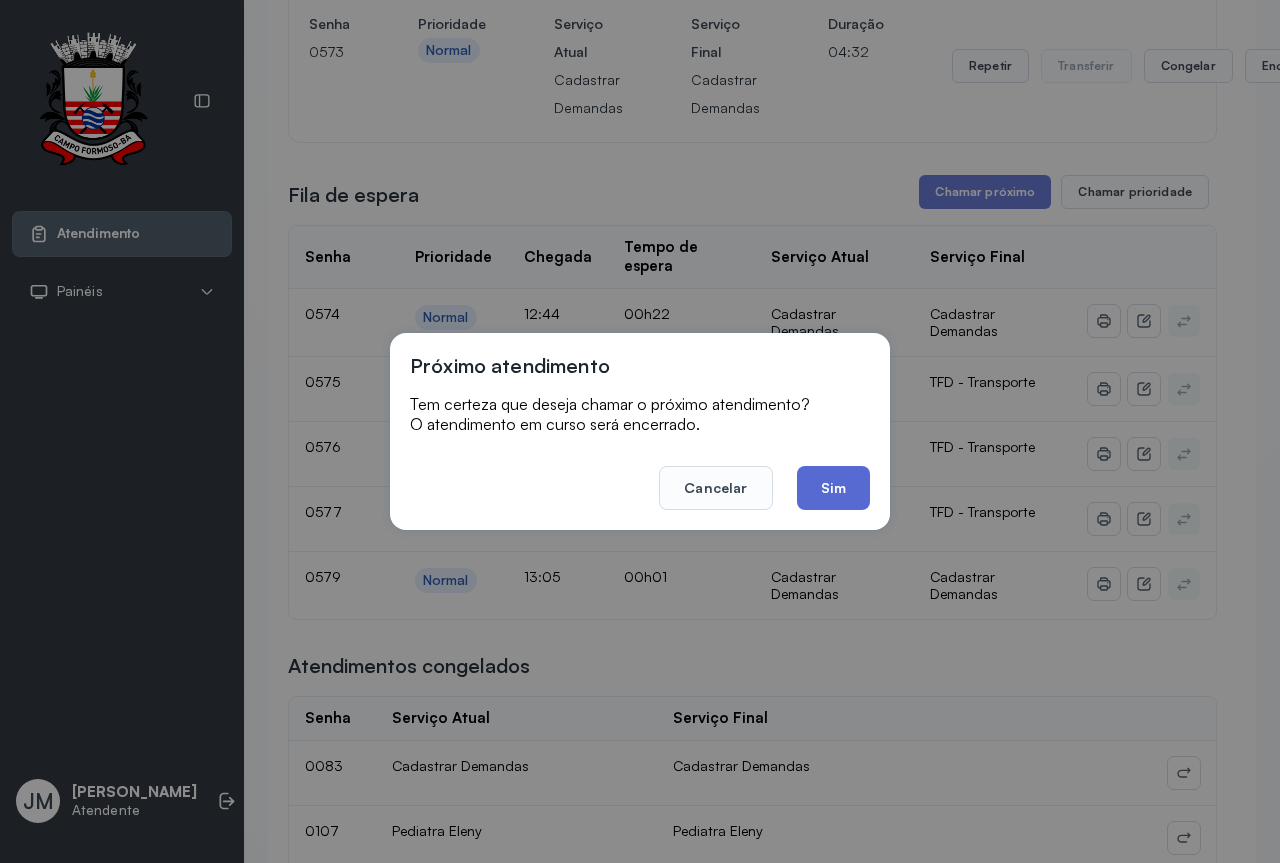 click on "Sim" 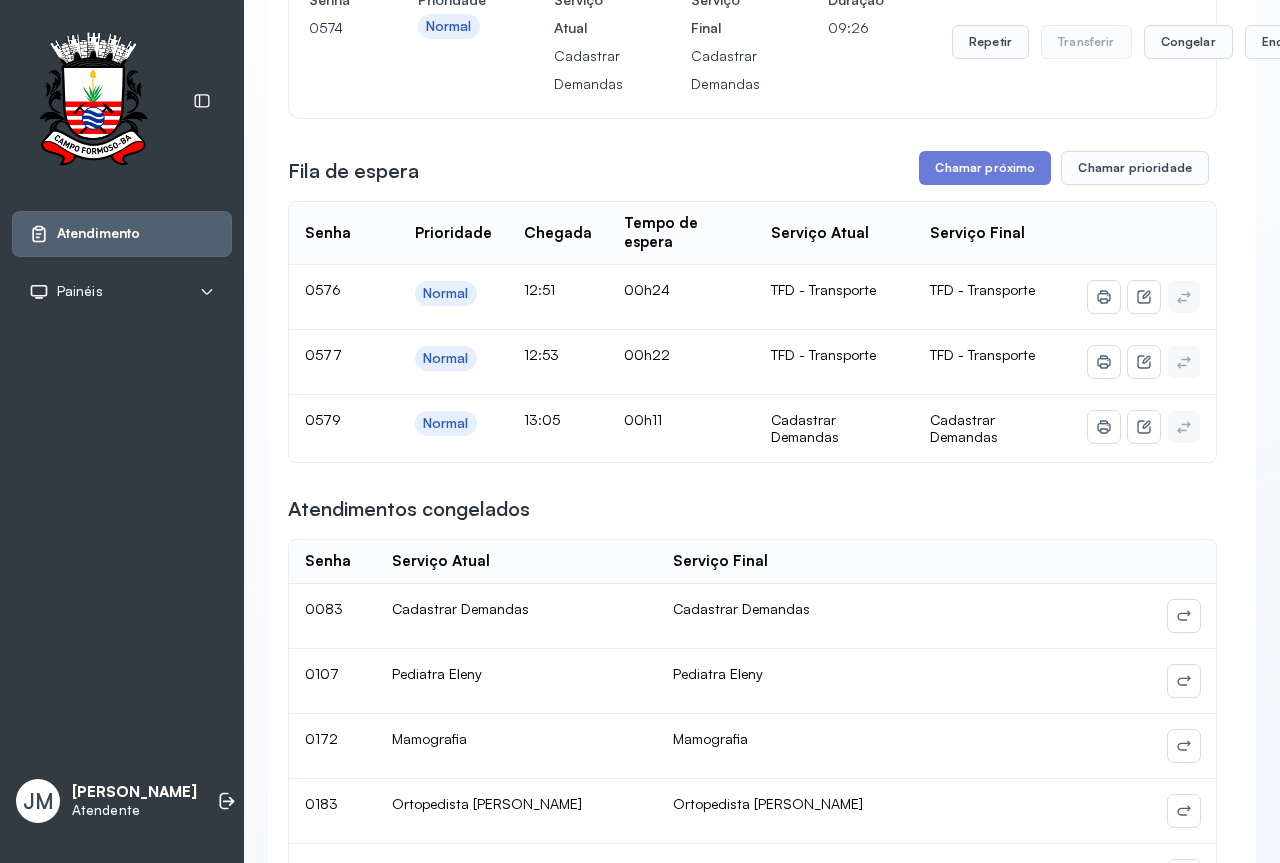 scroll, scrollTop: 0, scrollLeft: 0, axis: both 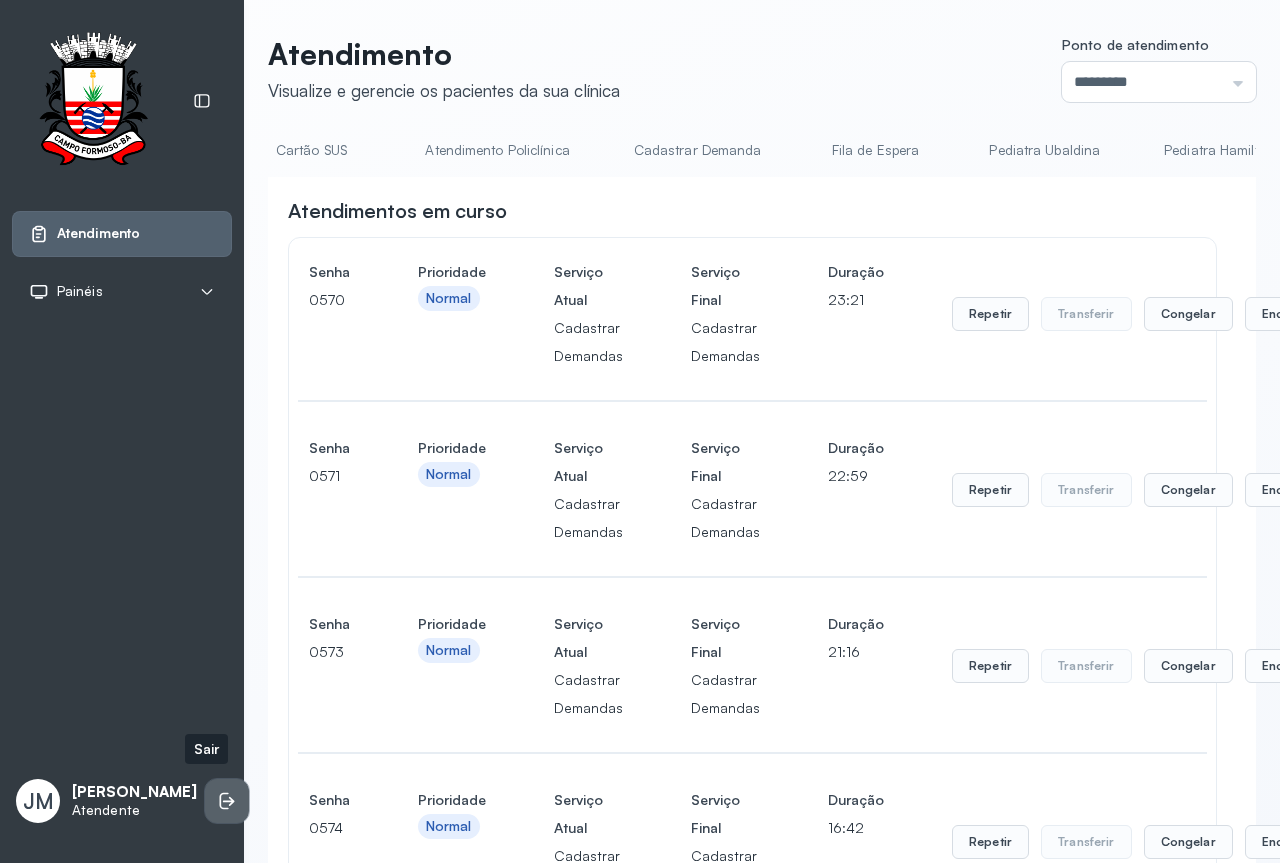 click 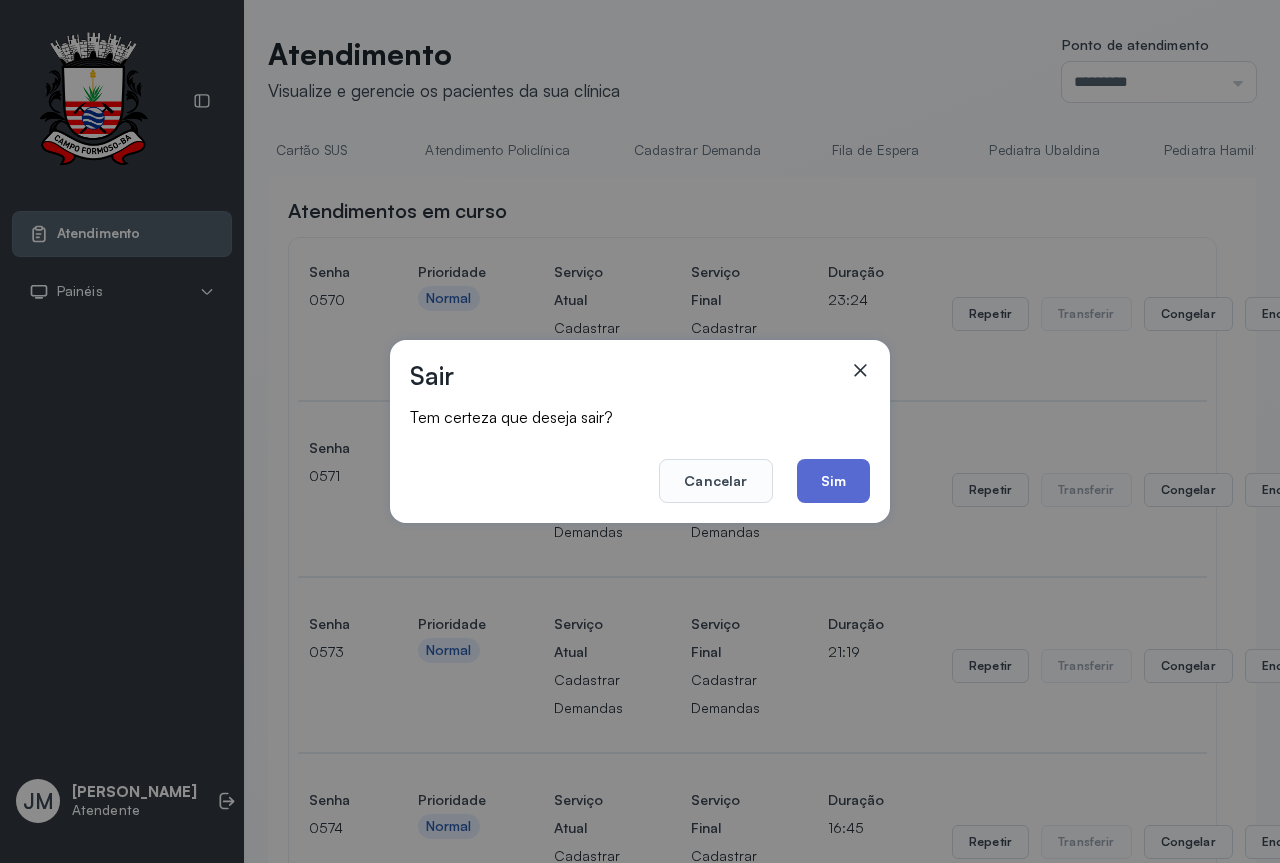 click on "Sim" 